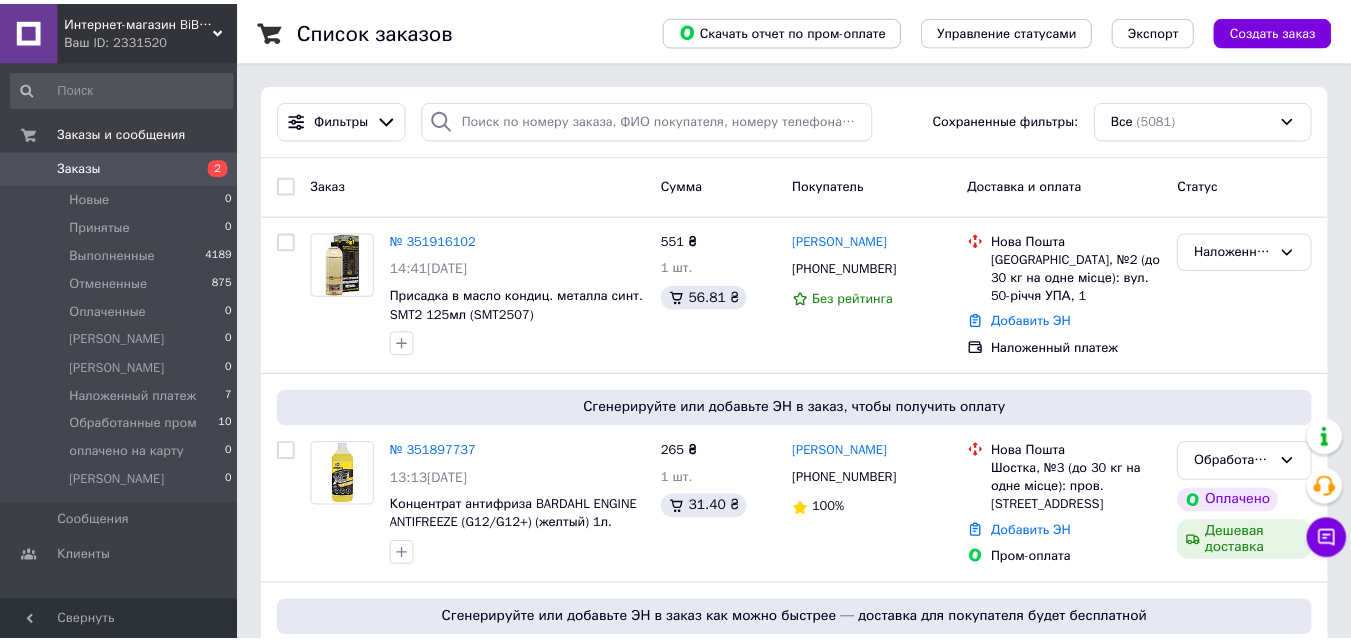scroll, scrollTop: 0, scrollLeft: 0, axis: both 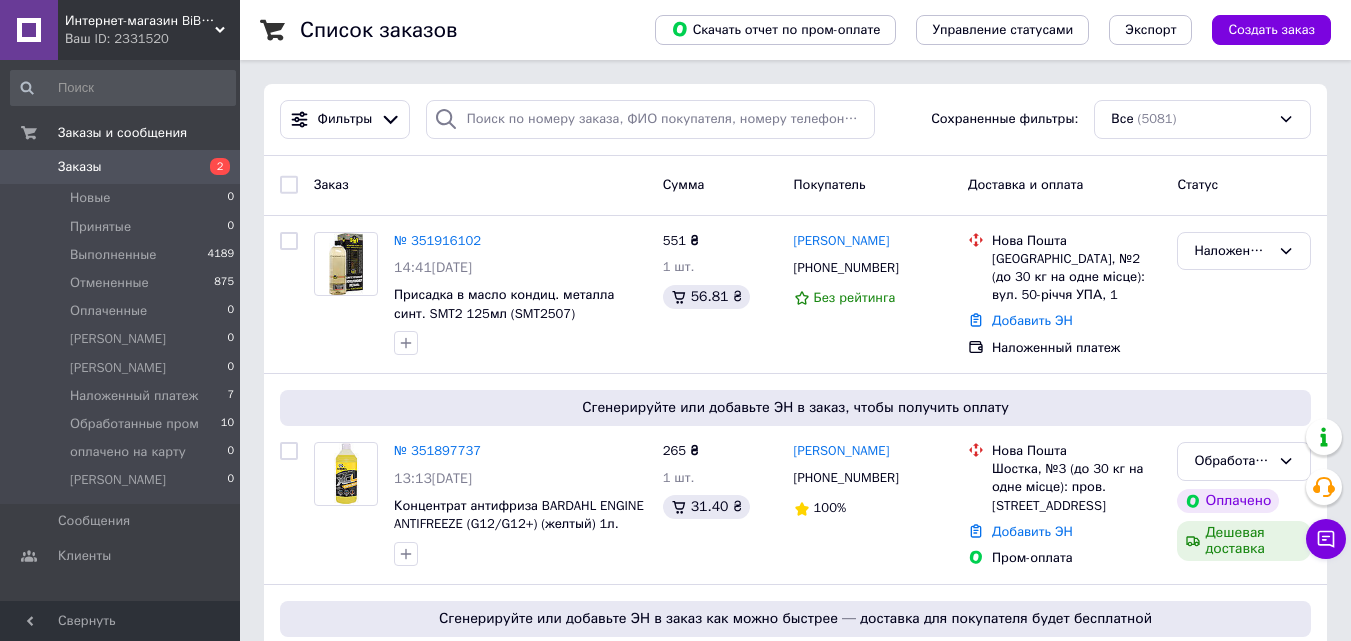 click on "Заказы" at bounding box center [121, 167] 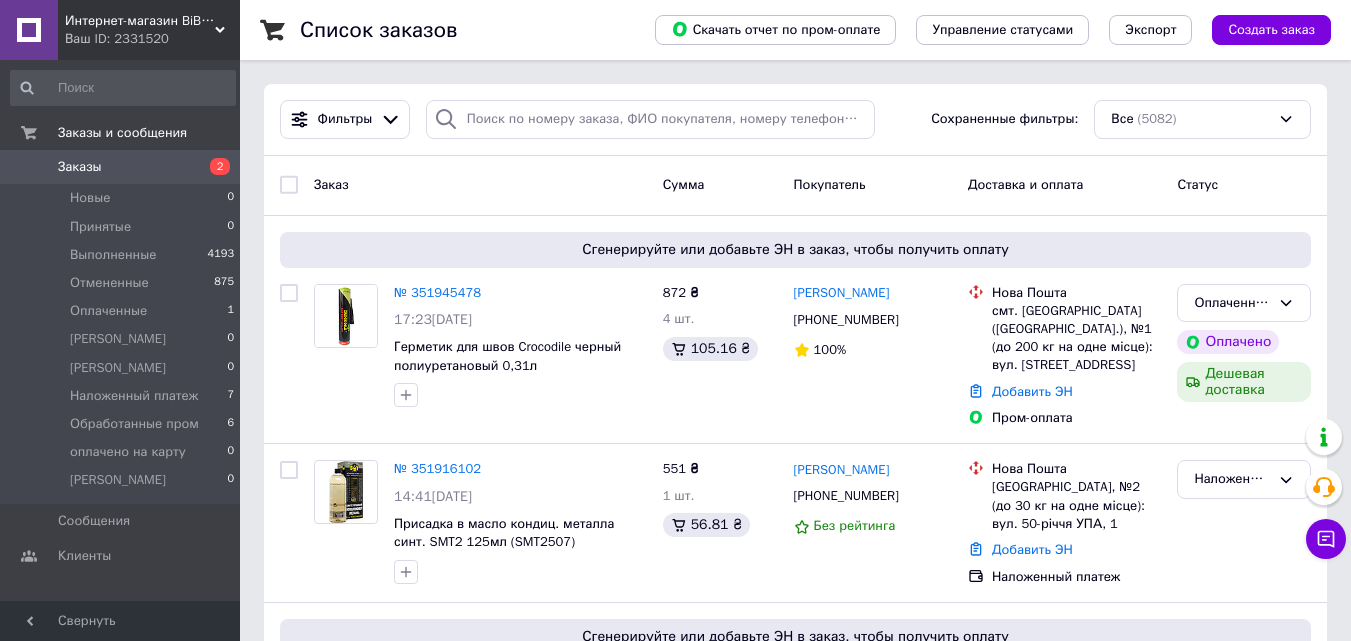 click on "Заказы" at bounding box center [80, 167] 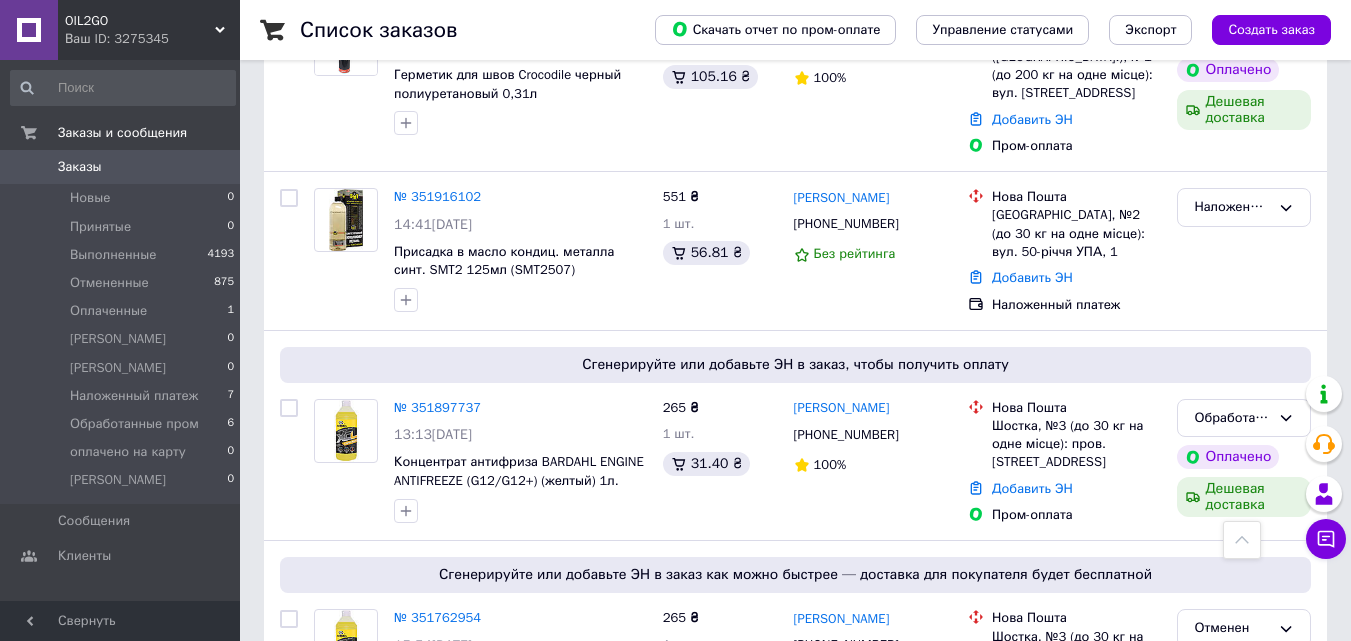 scroll, scrollTop: 0, scrollLeft: 0, axis: both 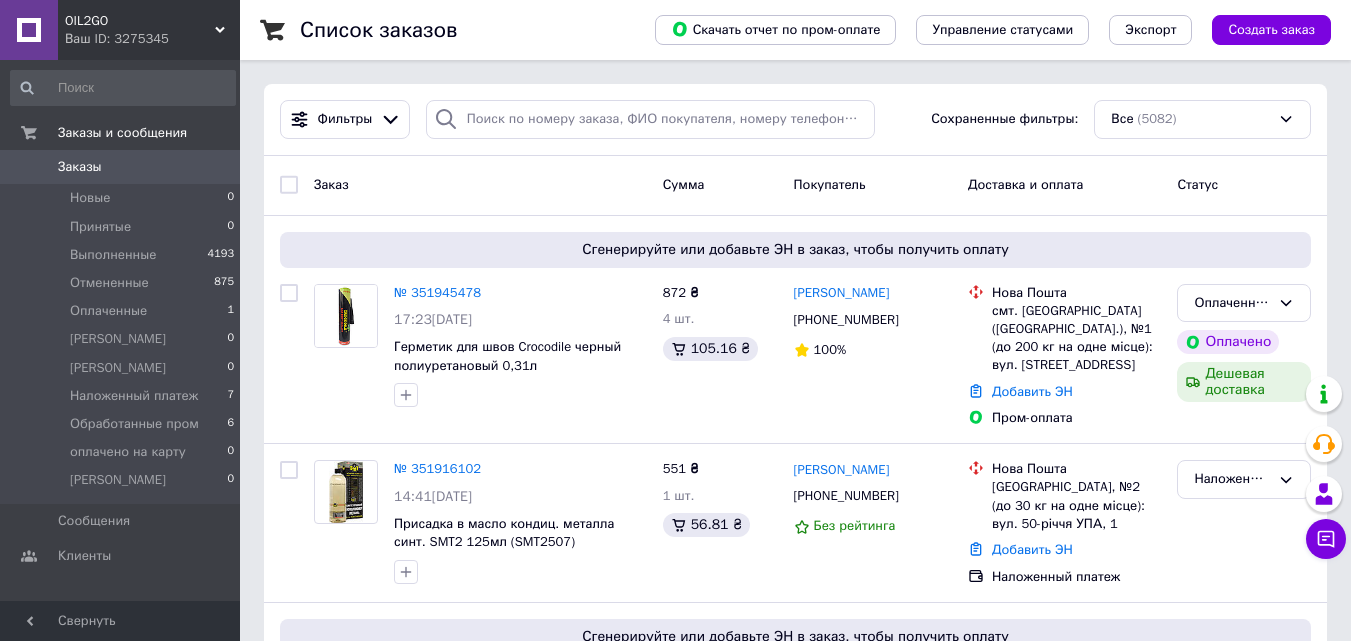 click 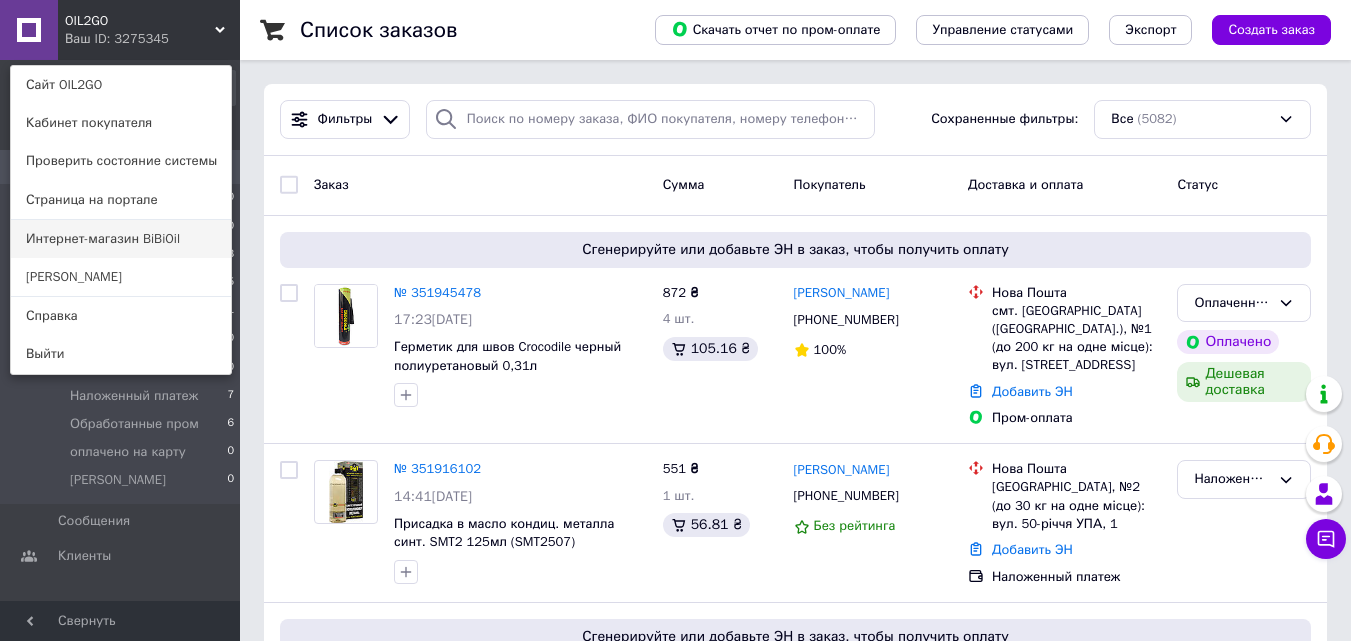 click on "Интернет-магазин BiBiOil" at bounding box center [121, 239] 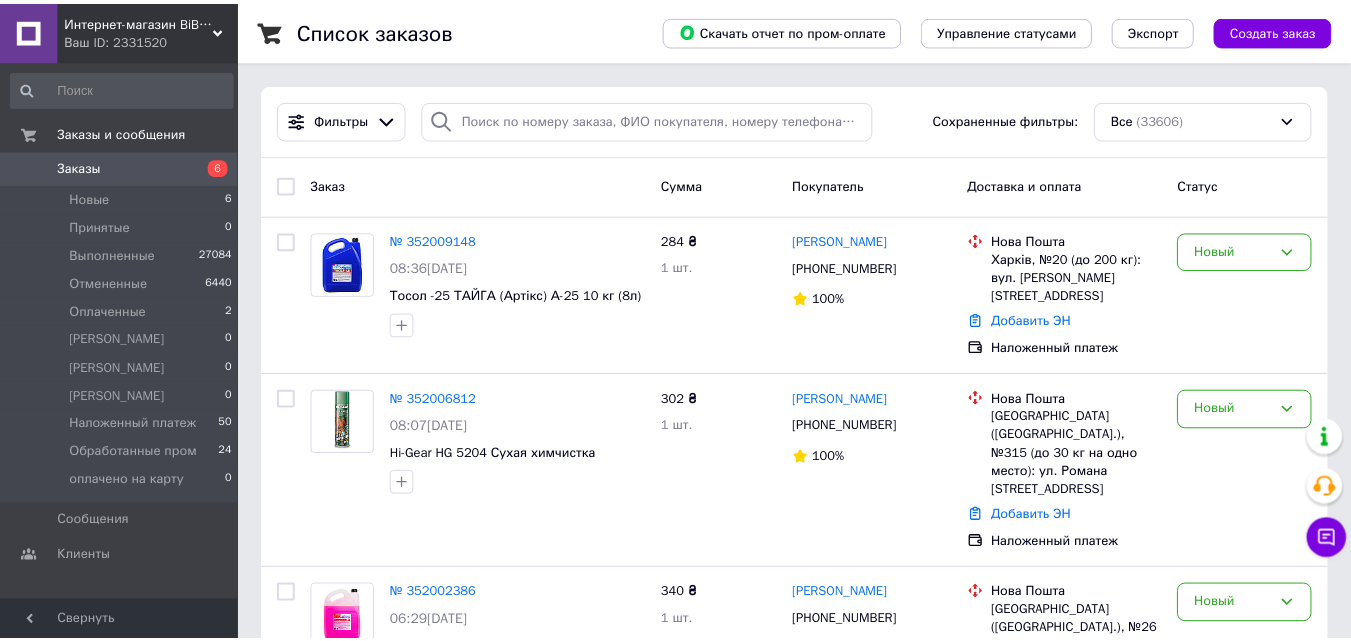 scroll, scrollTop: 0, scrollLeft: 0, axis: both 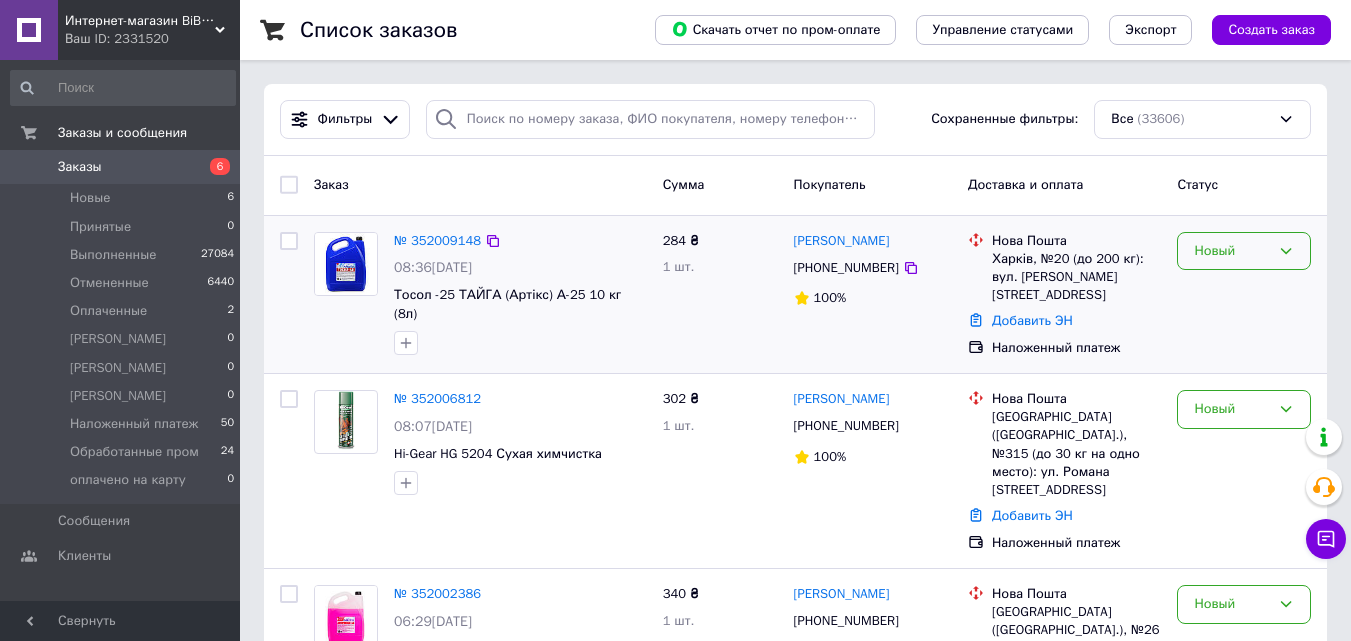 click on "Новый" at bounding box center (1232, 251) 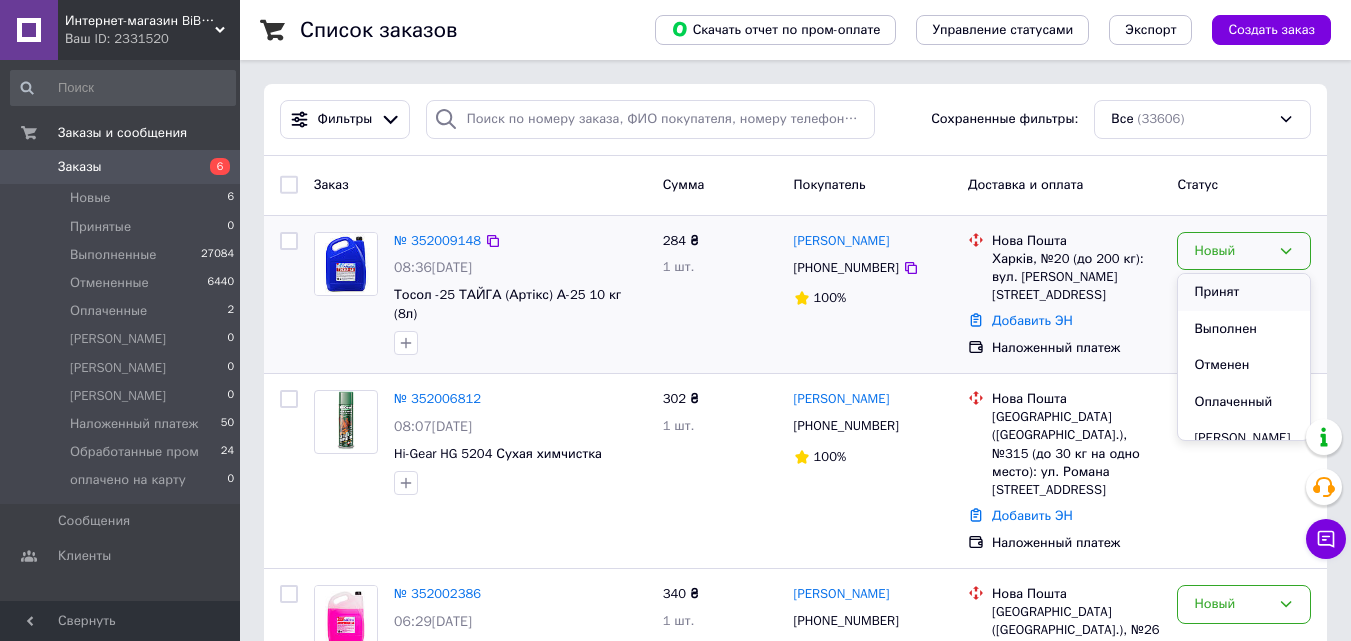 click on "Принят" at bounding box center (1244, 292) 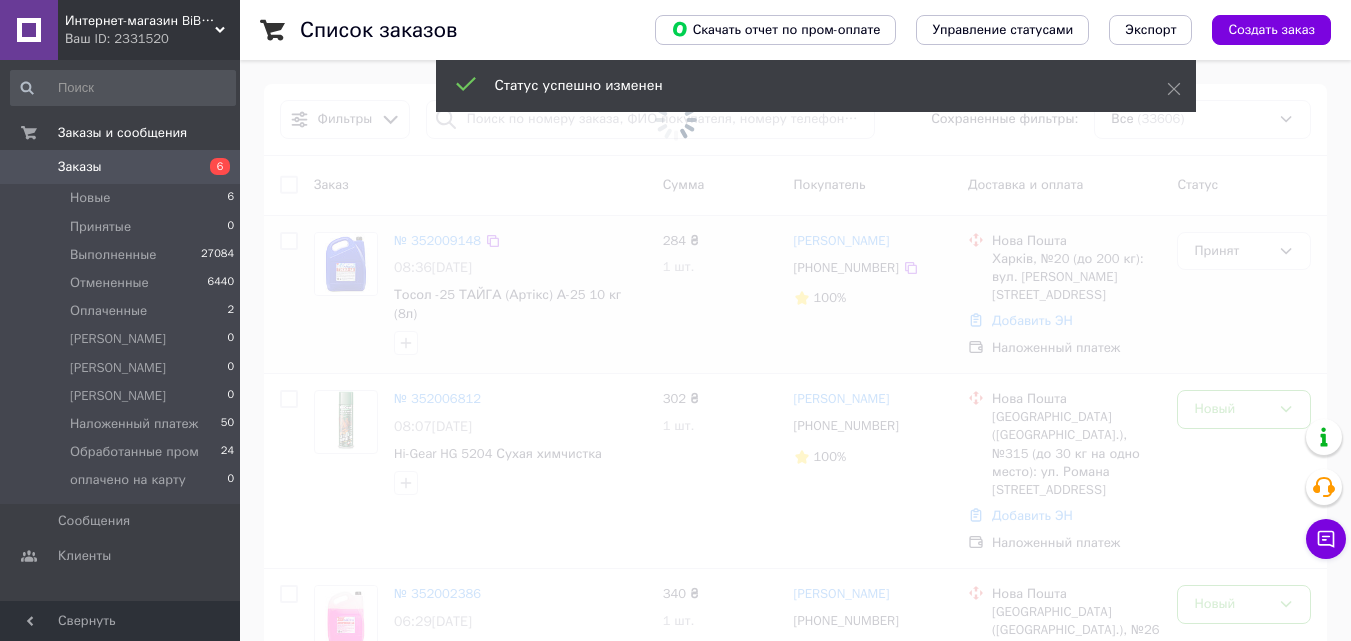 scroll, scrollTop: 100, scrollLeft: 0, axis: vertical 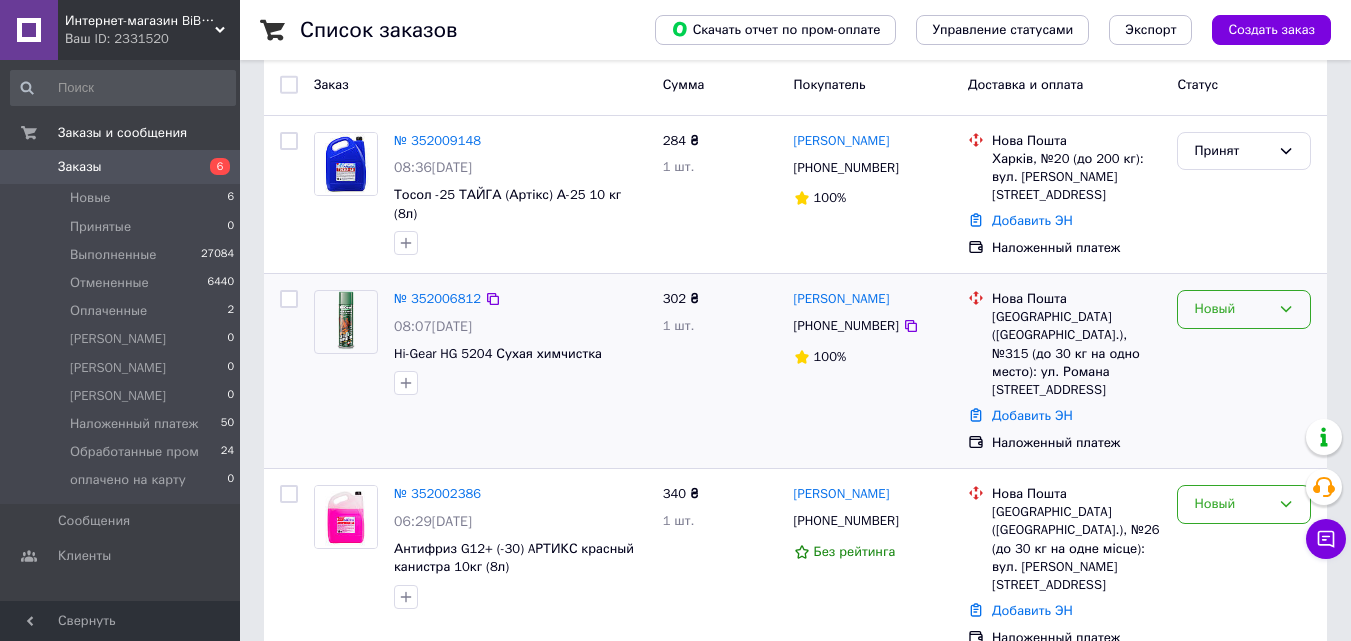 click on "Новый" at bounding box center [1232, 309] 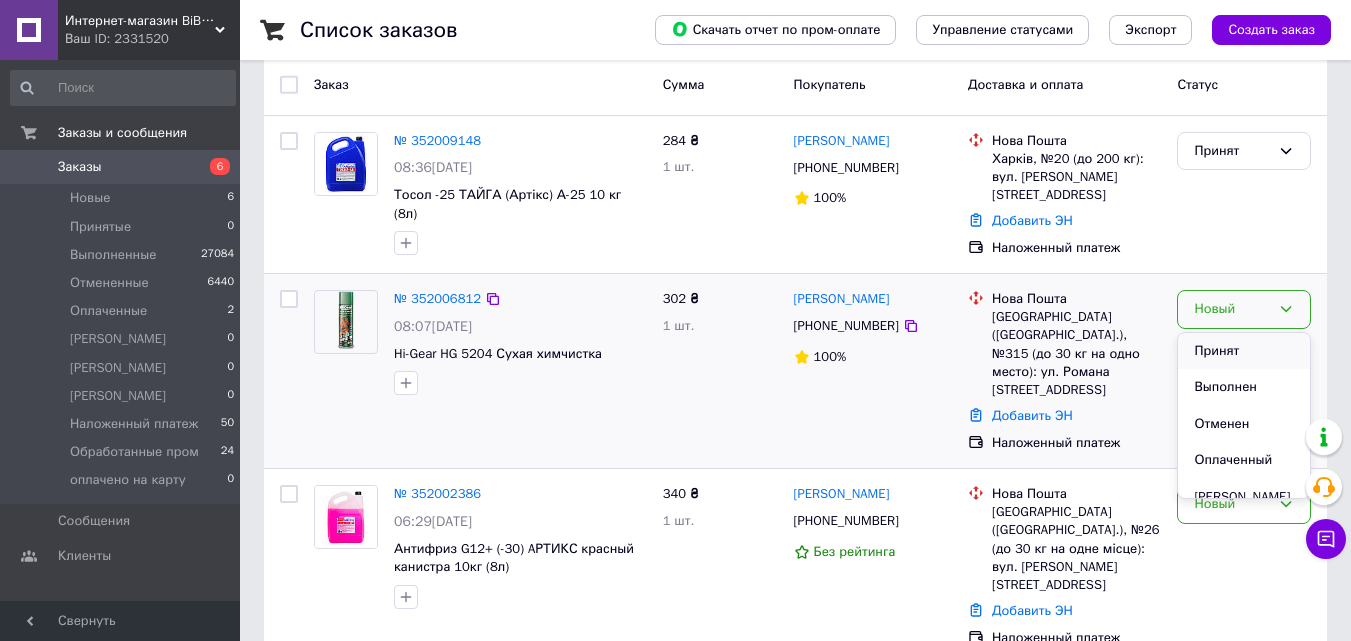 click on "Принят" at bounding box center (1244, 351) 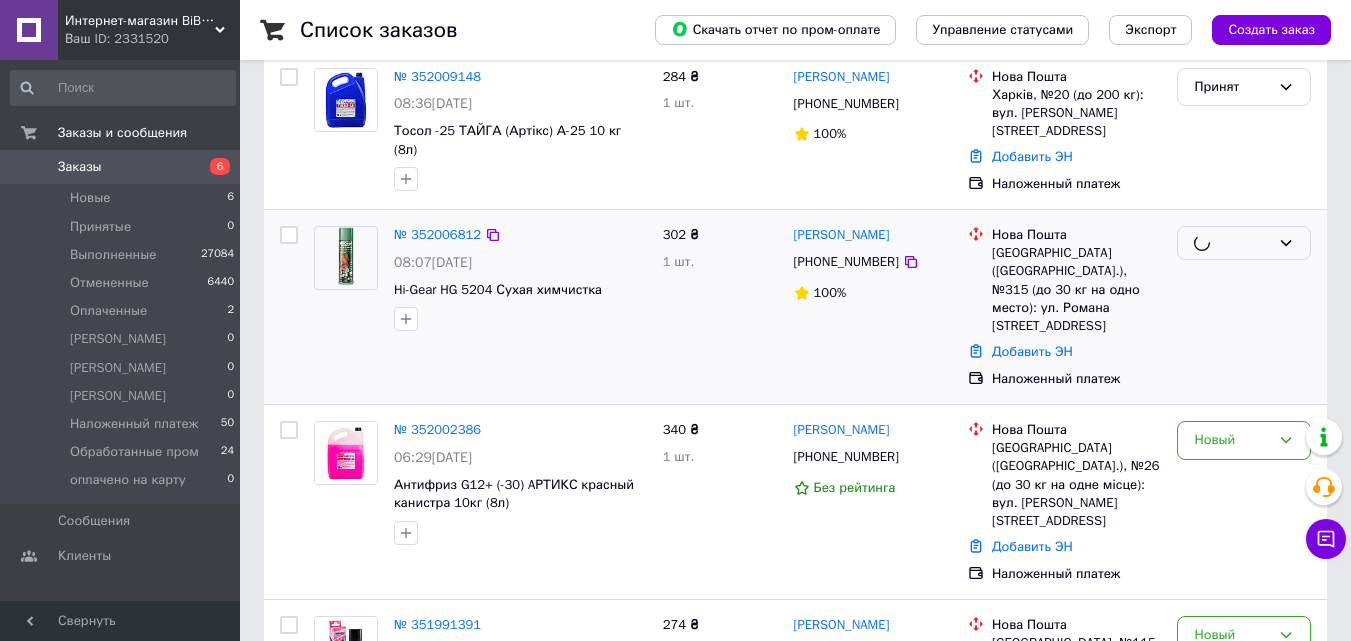 scroll, scrollTop: 200, scrollLeft: 0, axis: vertical 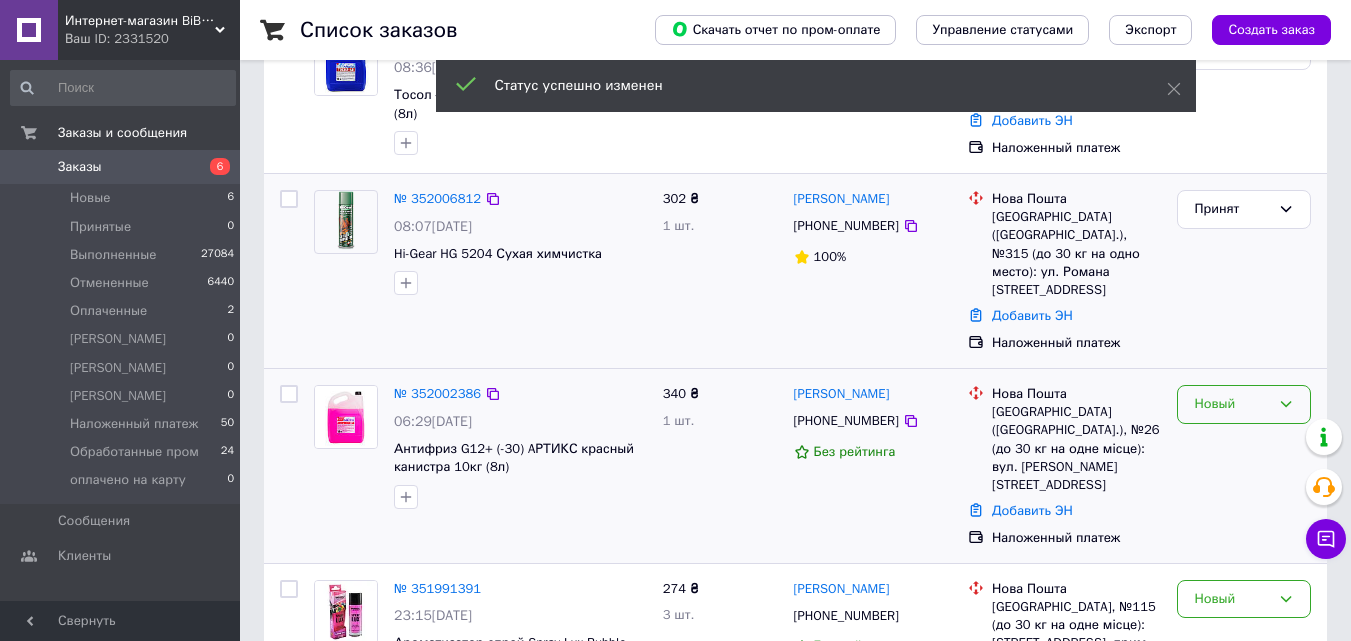 click on "Новый" at bounding box center (1232, 404) 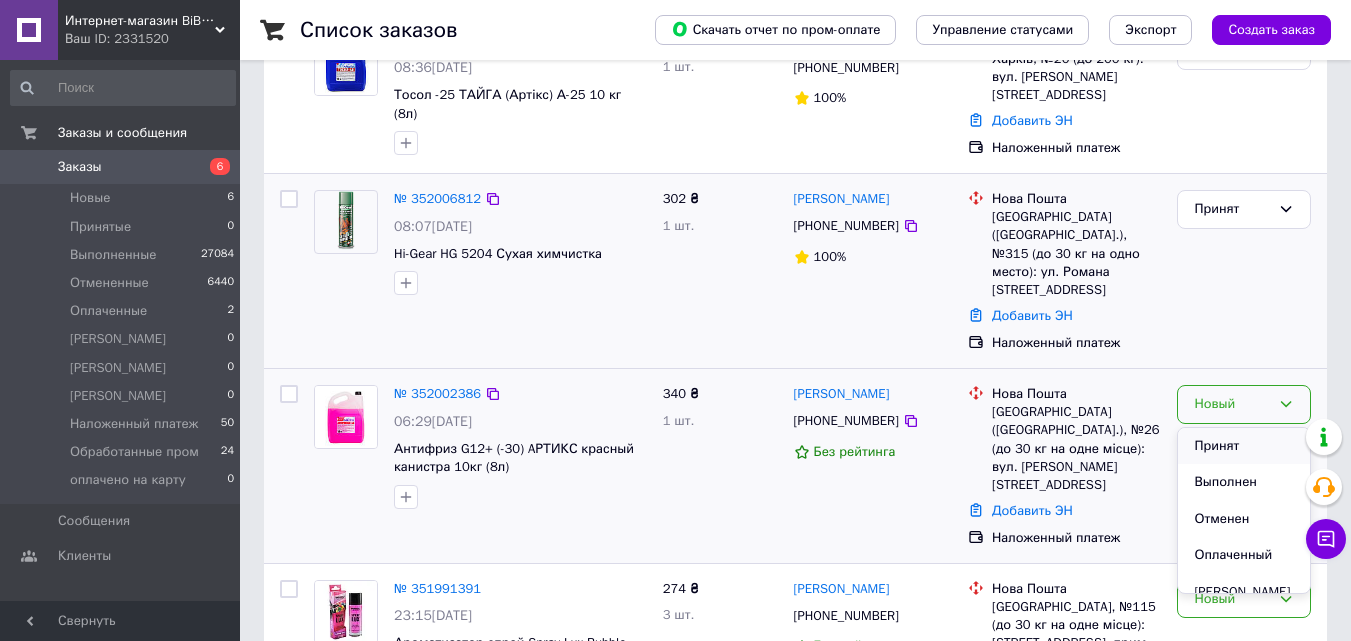 click on "Принят" at bounding box center [1244, 446] 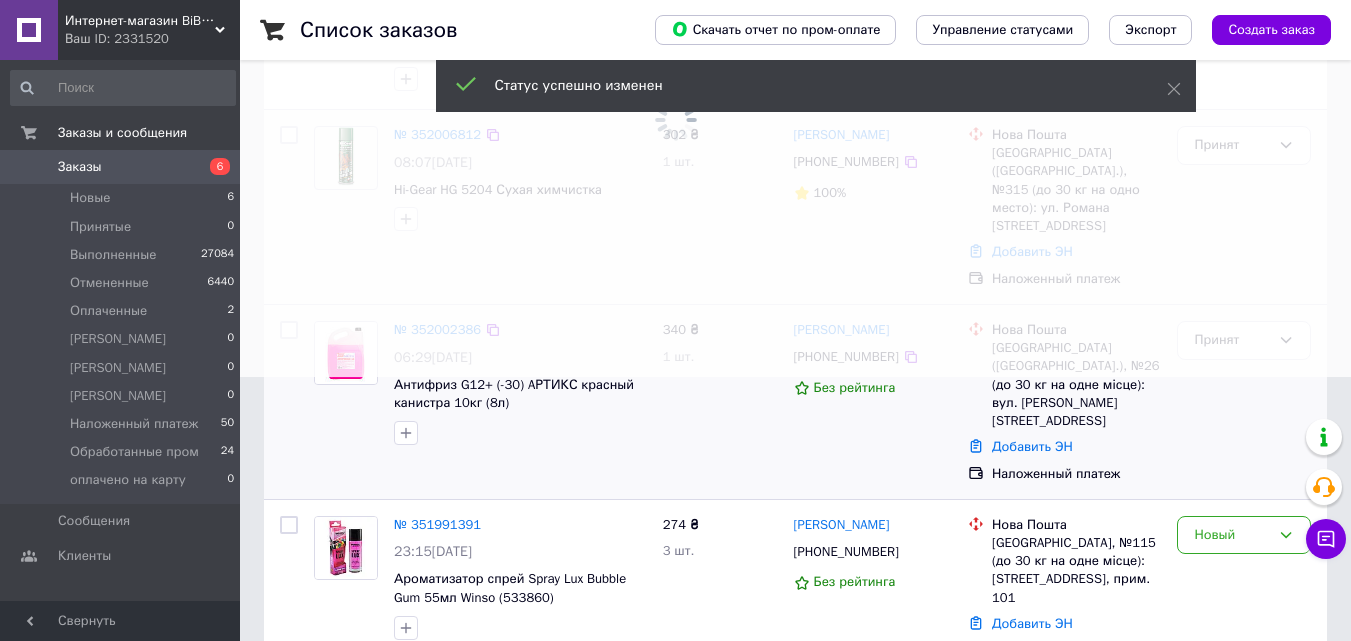 scroll, scrollTop: 300, scrollLeft: 0, axis: vertical 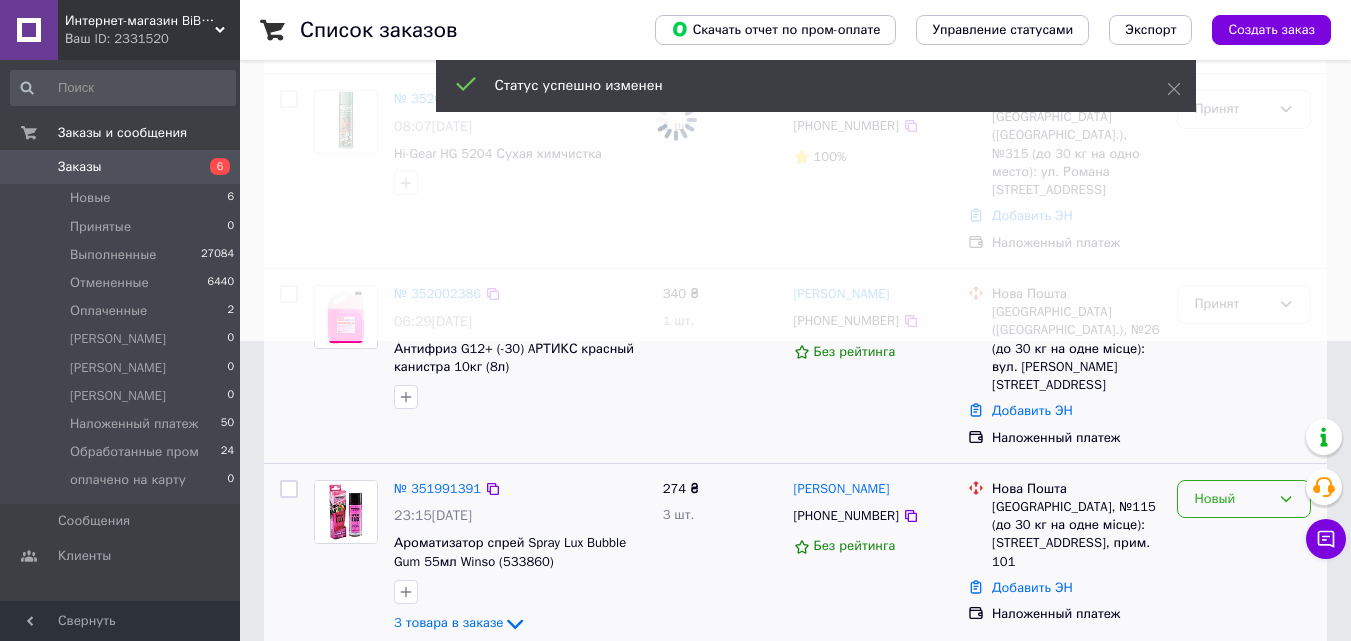 click on "Новый" at bounding box center [1232, 499] 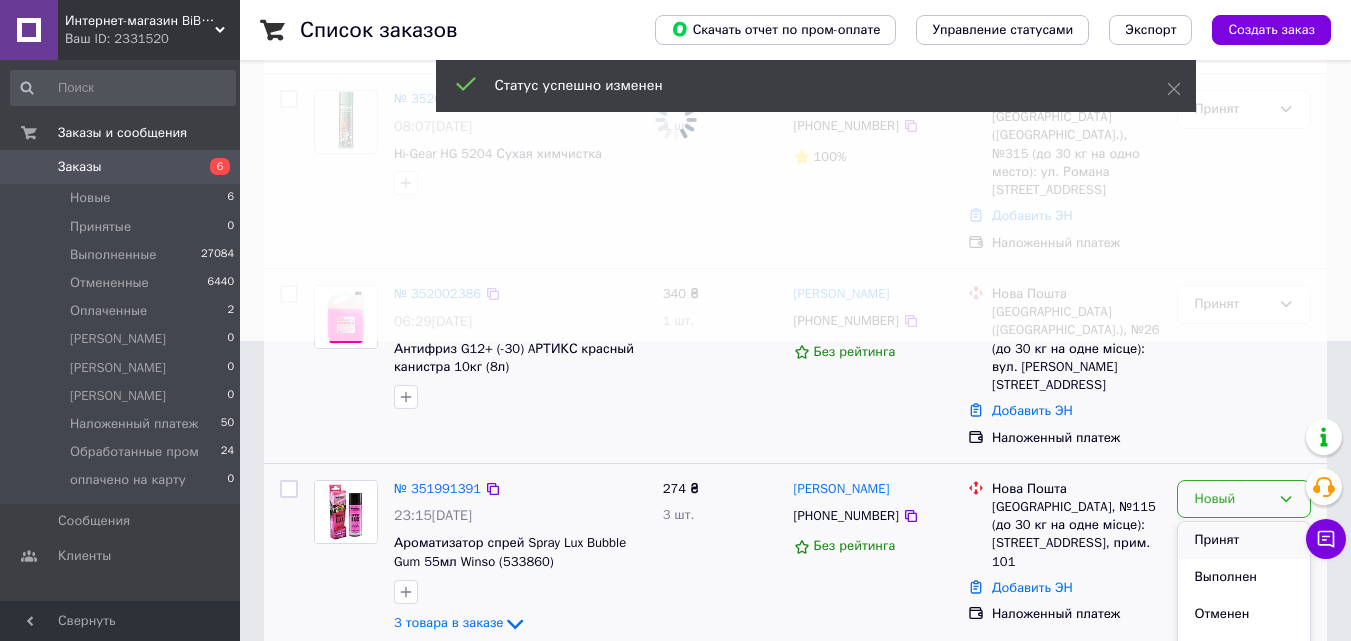 click on "Принят" at bounding box center (1244, 540) 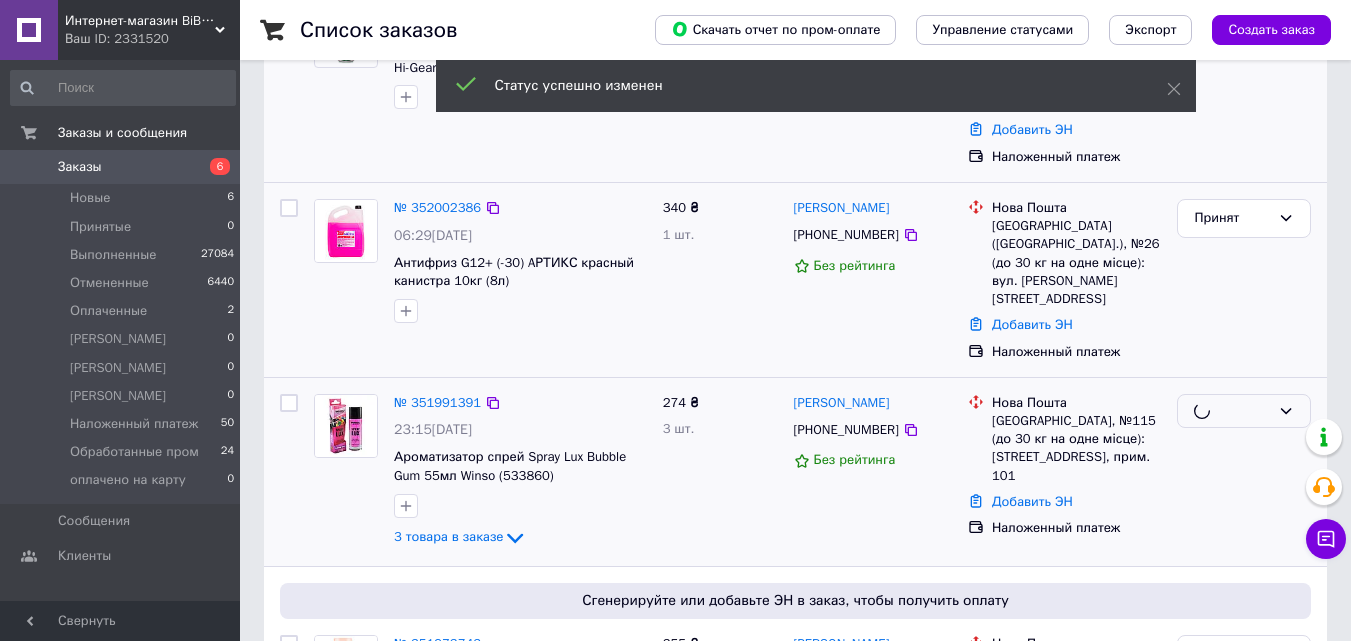 scroll, scrollTop: 700, scrollLeft: 0, axis: vertical 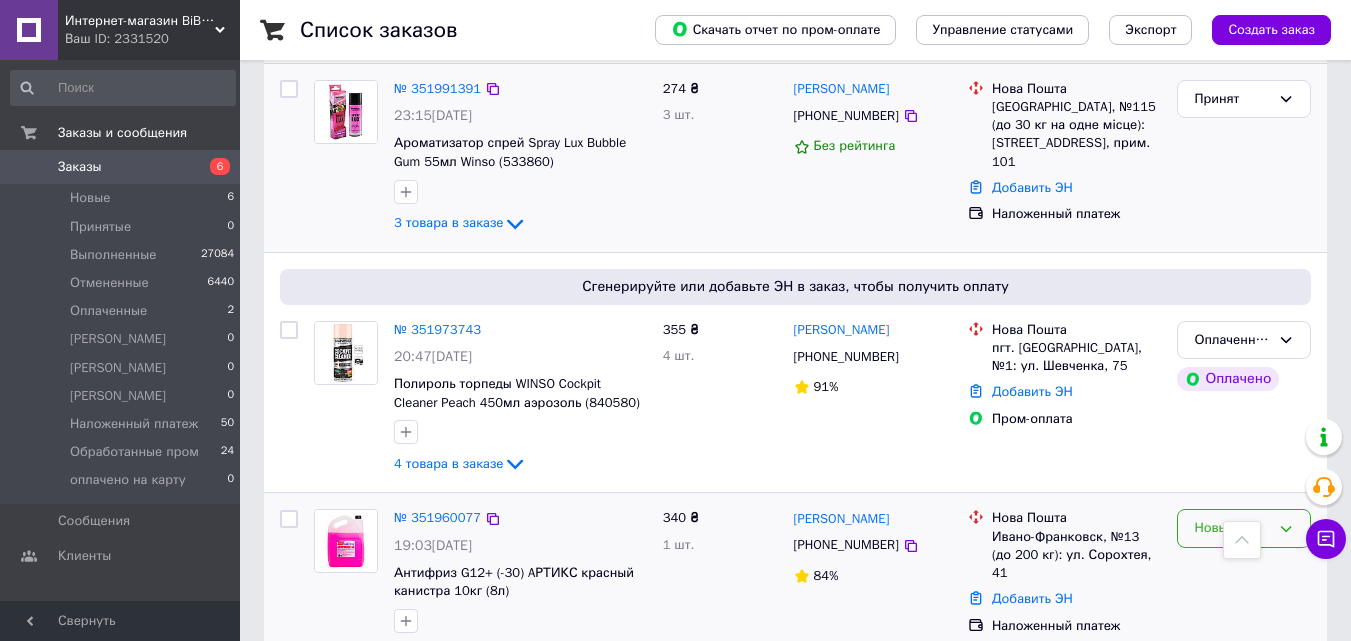 click on "Новый" at bounding box center (1232, 528) 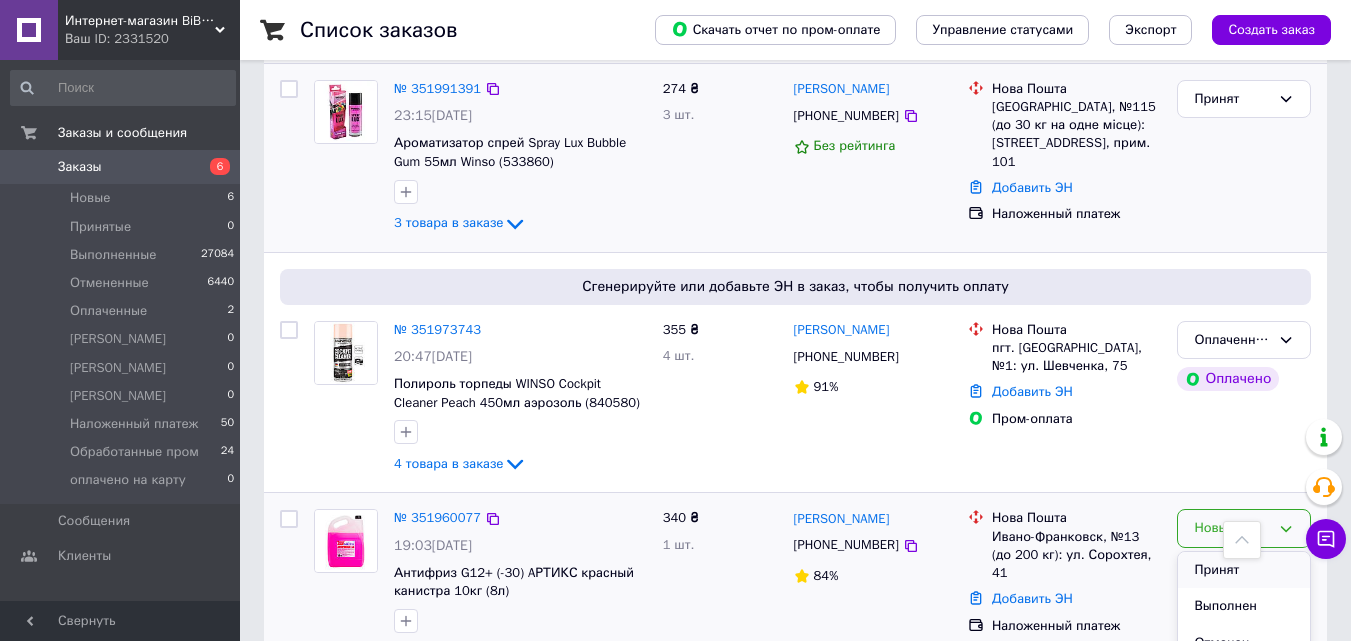 click on "Принят" at bounding box center [1244, 570] 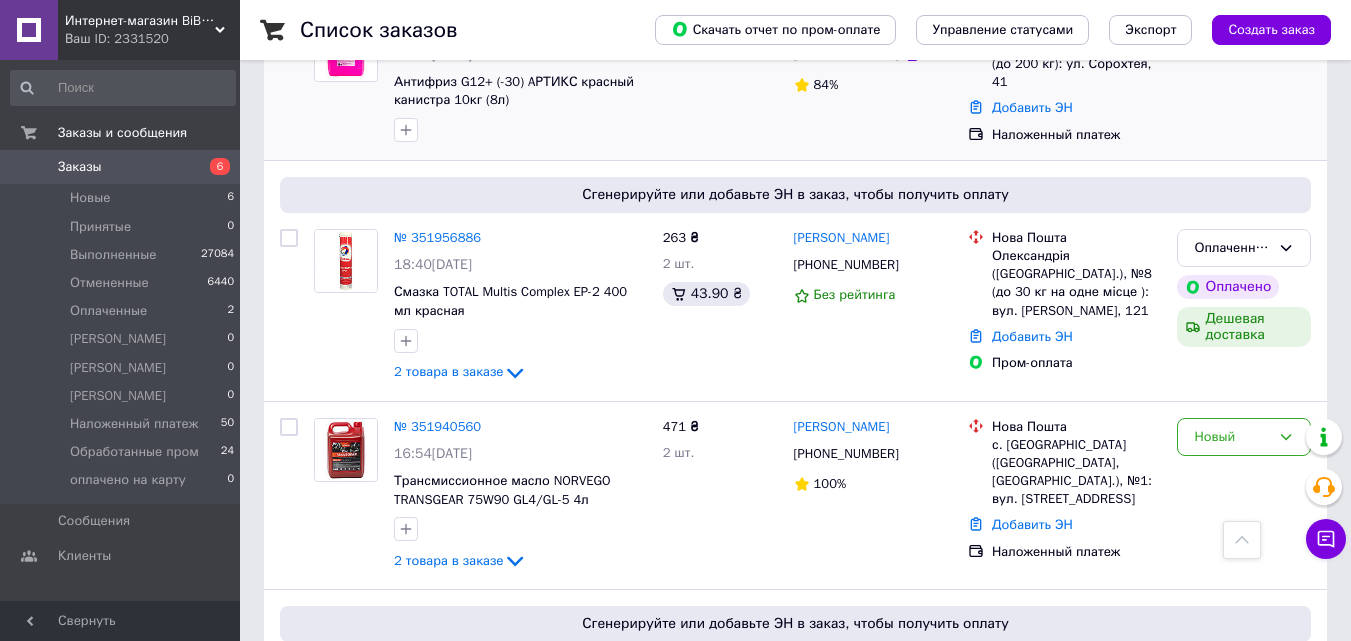 scroll, scrollTop: 1200, scrollLeft: 0, axis: vertical 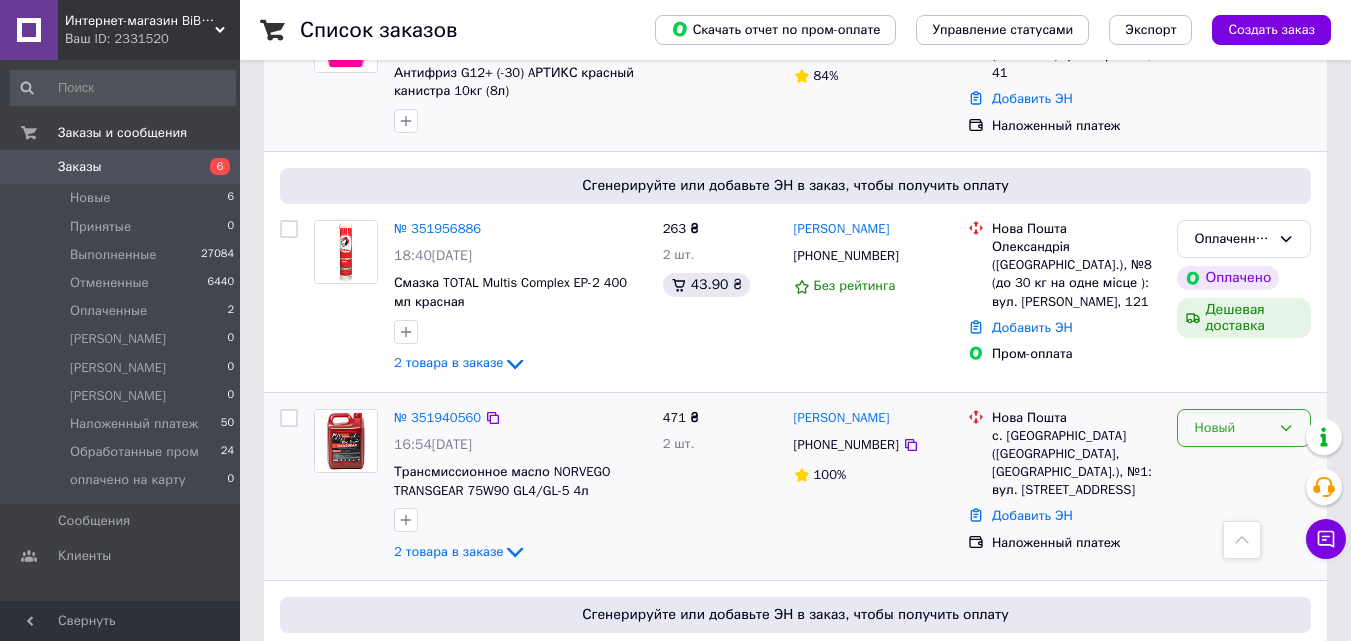click on "Новый" at bounding box center [1232, 428] 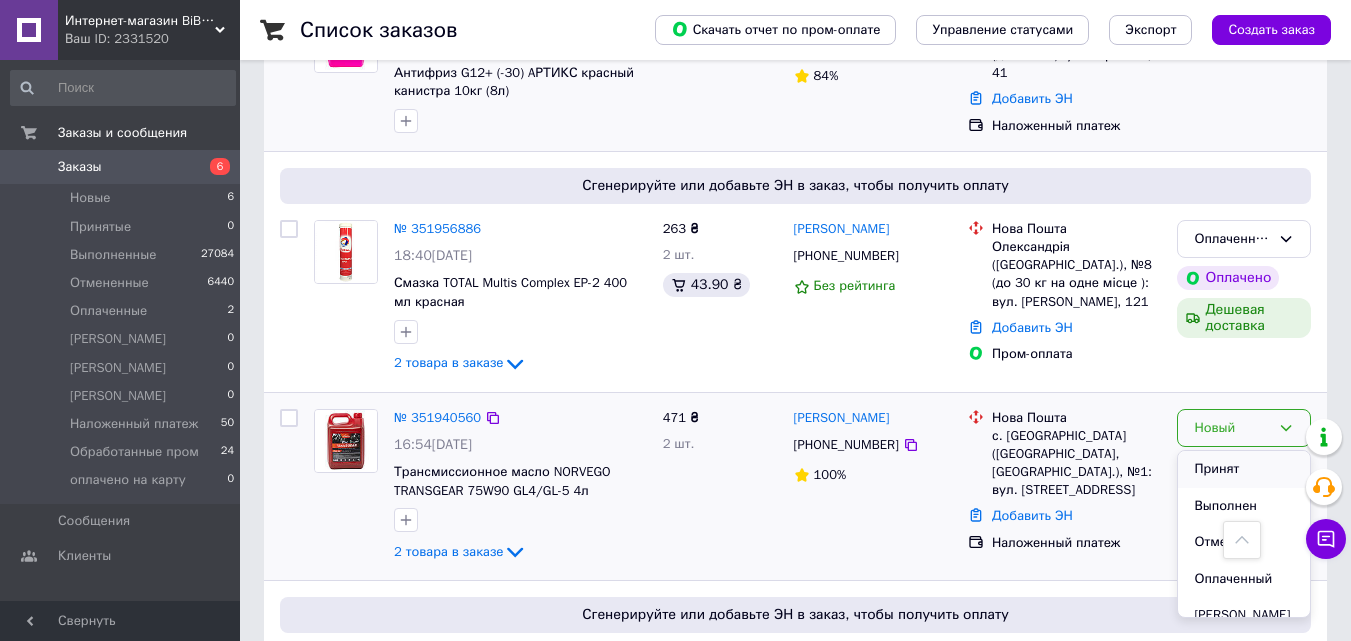click on "Принят" at bounding box center (1244, 469) 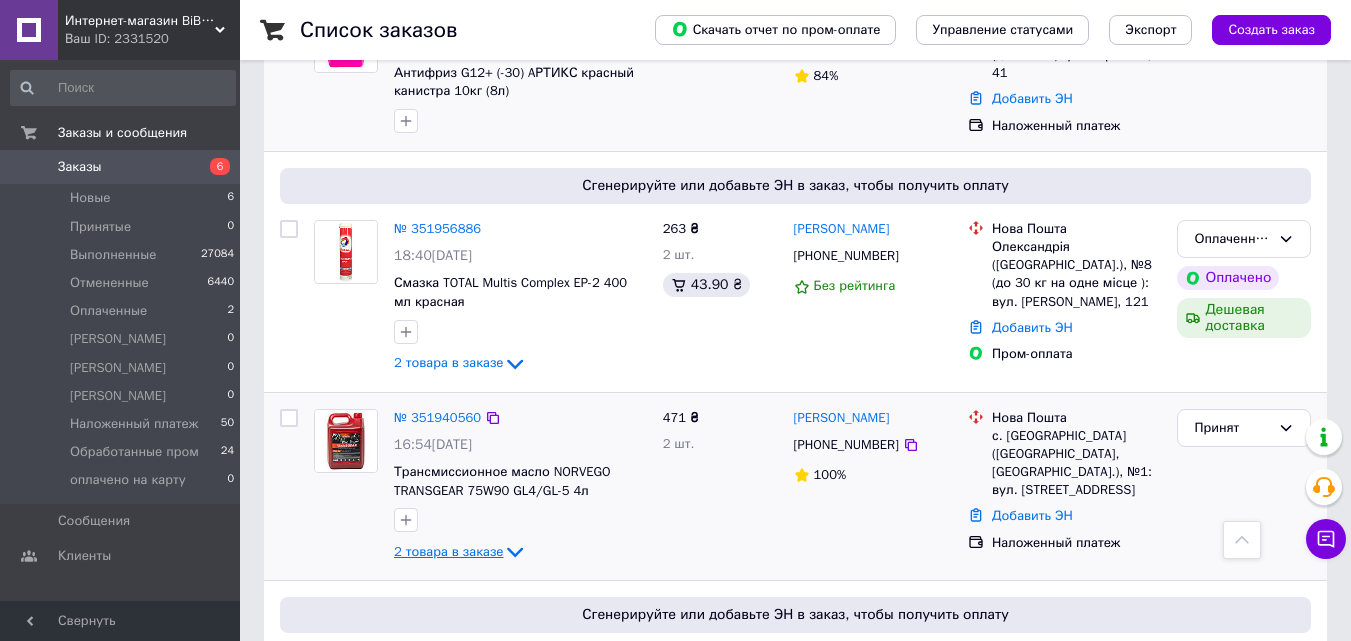 click on "2 товара в заказе" at bounding box center (448, 551) 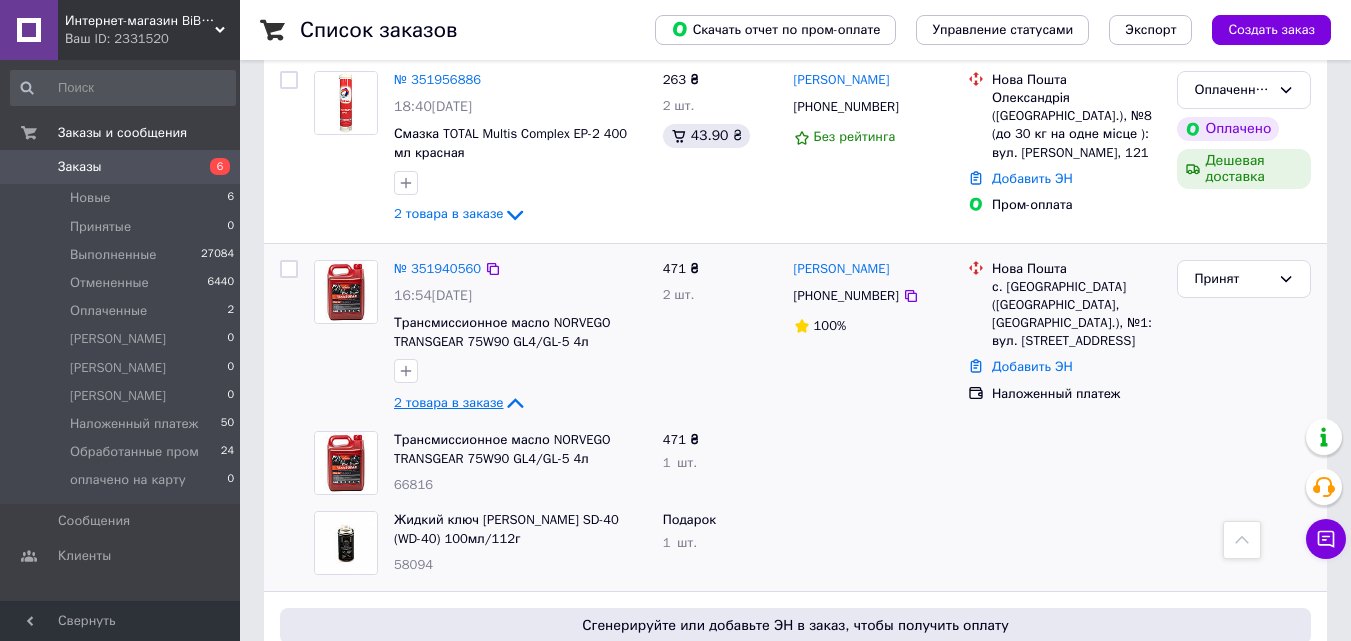 scroll, scrollTop: 1300, scrollLeft: 0, axis: vertical 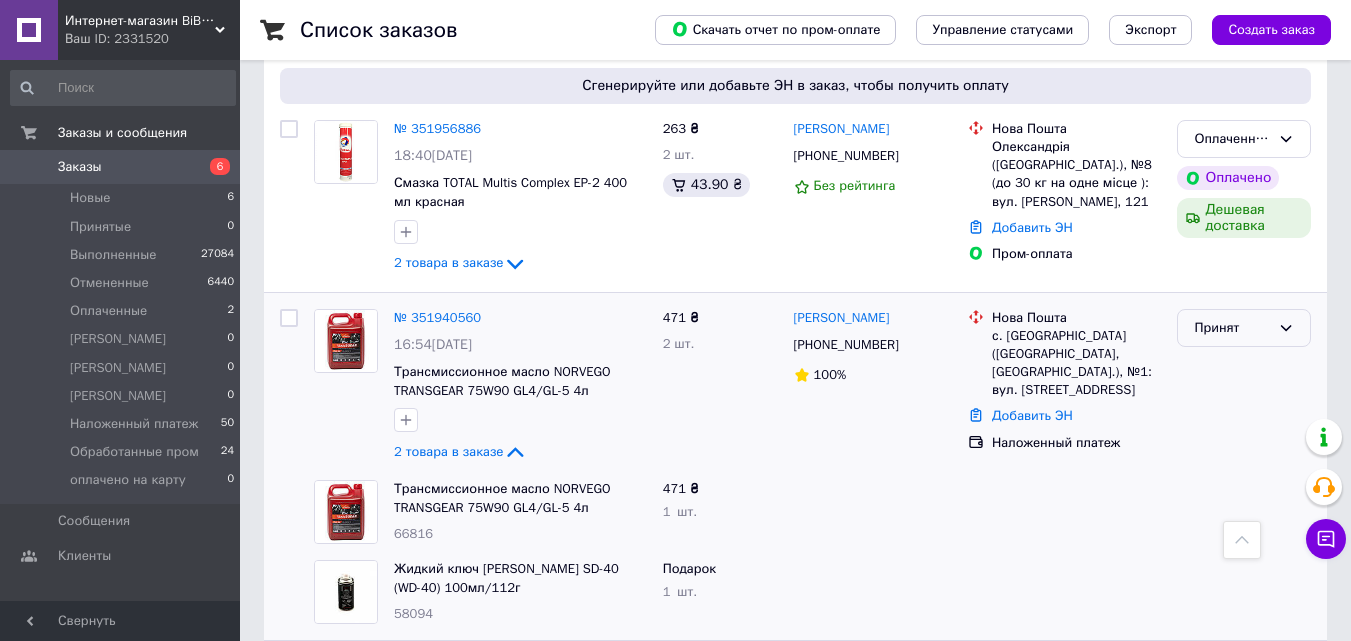click on "Принят" at bounding box center [1232, 328] 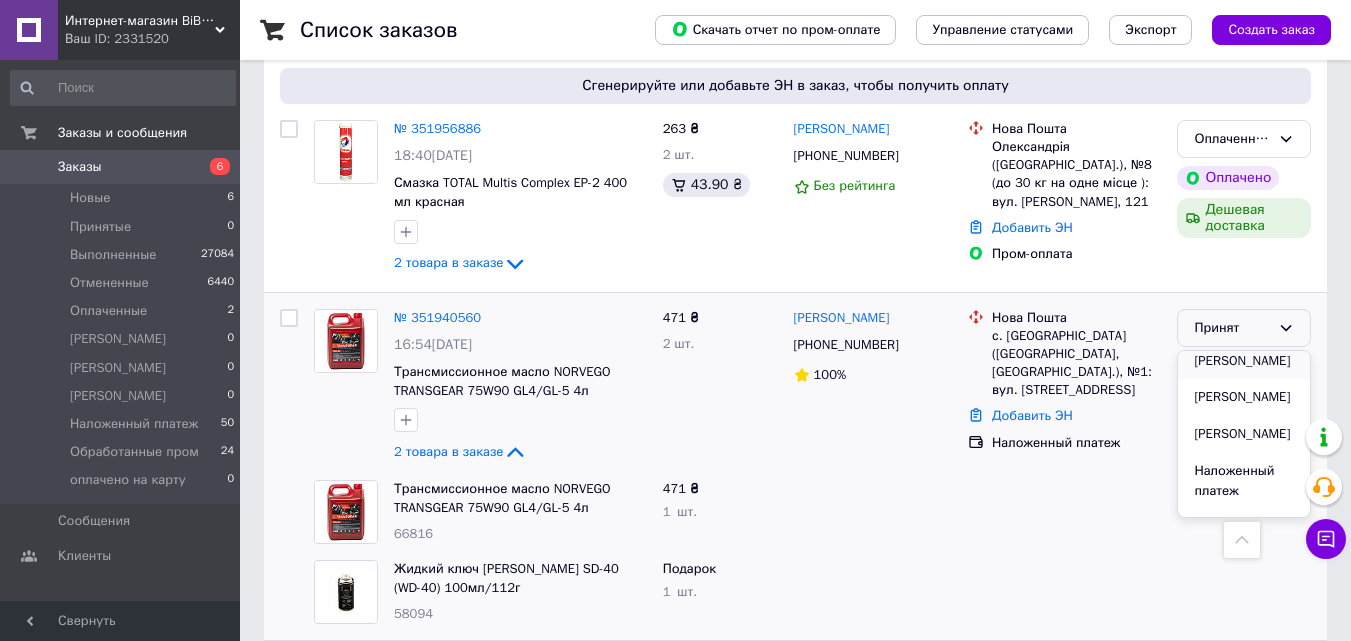 scroll, scrollTop: 287, scrollLeft: 0, axis: vertical 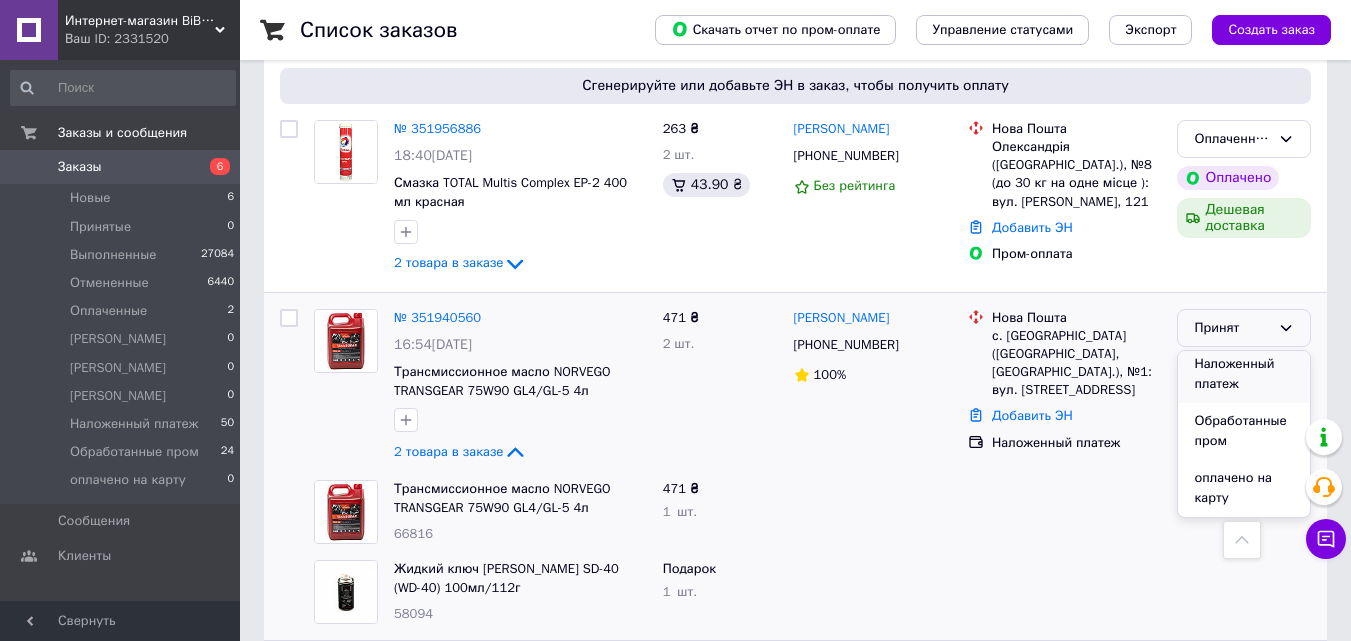 click on "Наложенный платеж" at bounding box center [1244, 374] 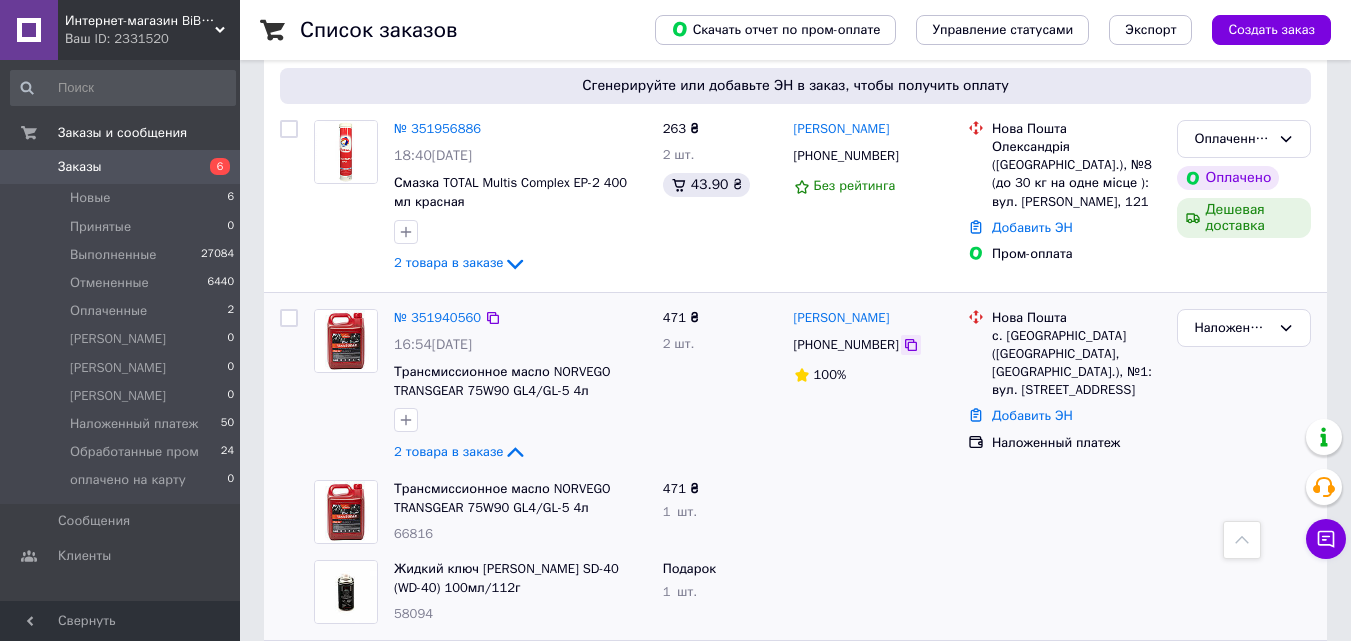 click 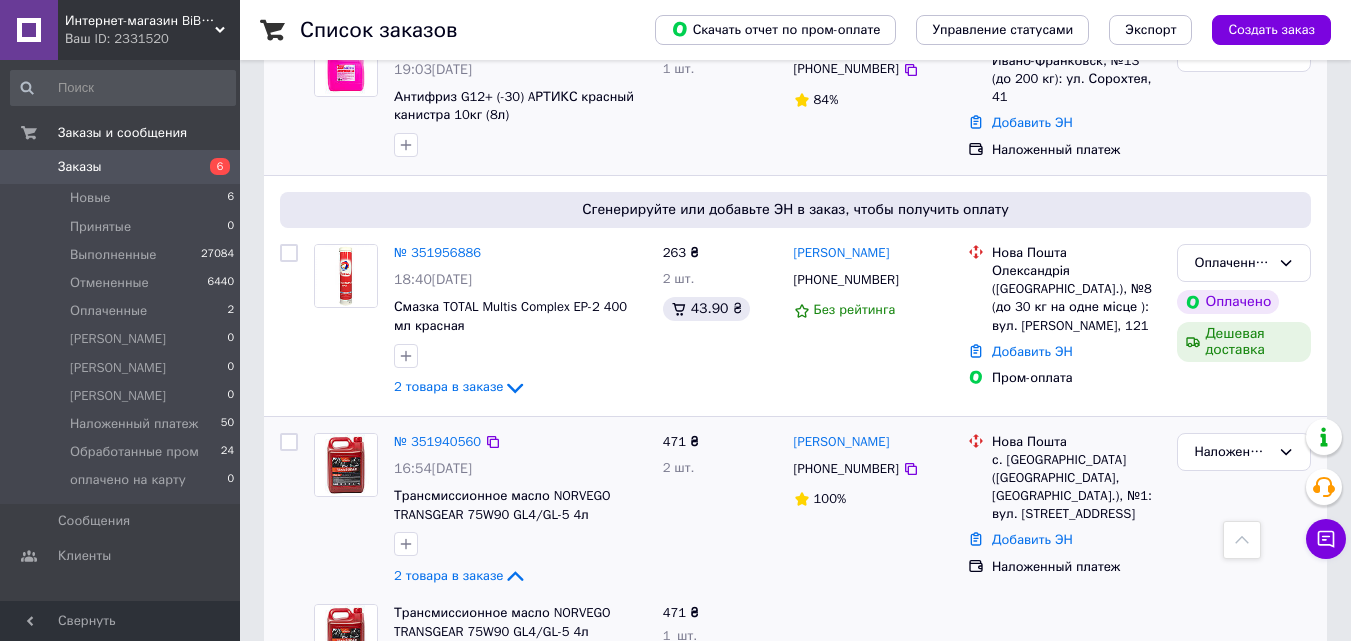 scroll, scrollTop: 1300, scrollLeft: 0, axis: vertical 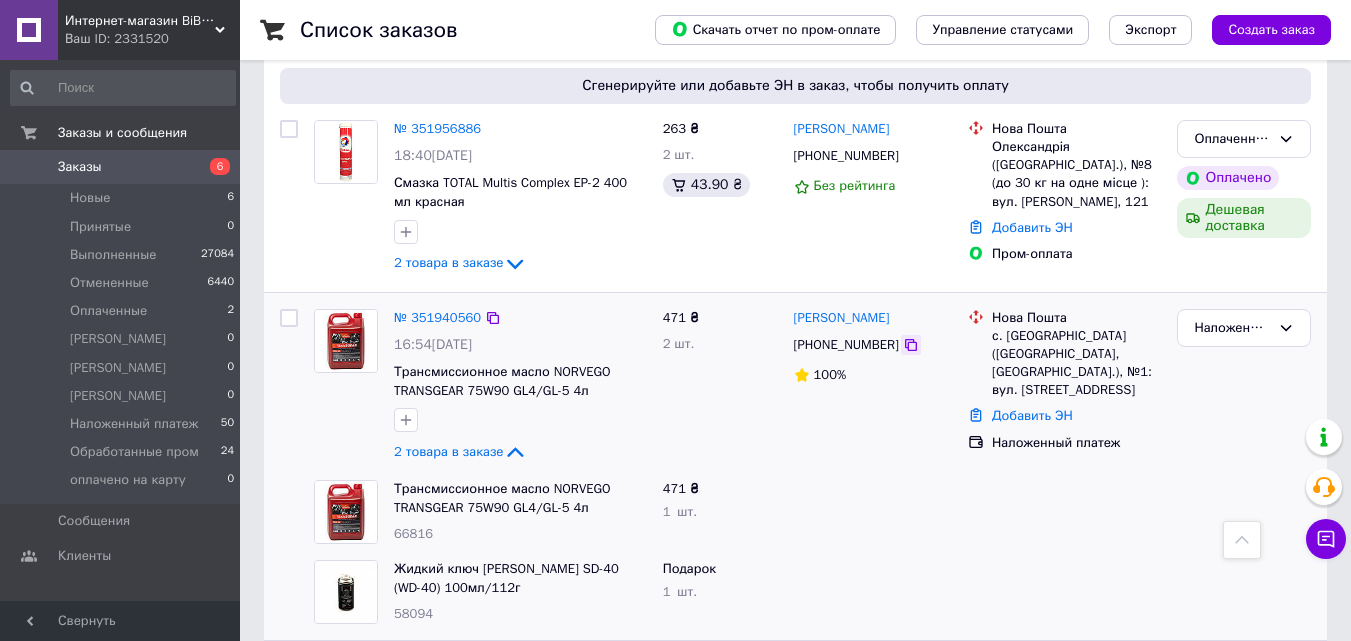 click 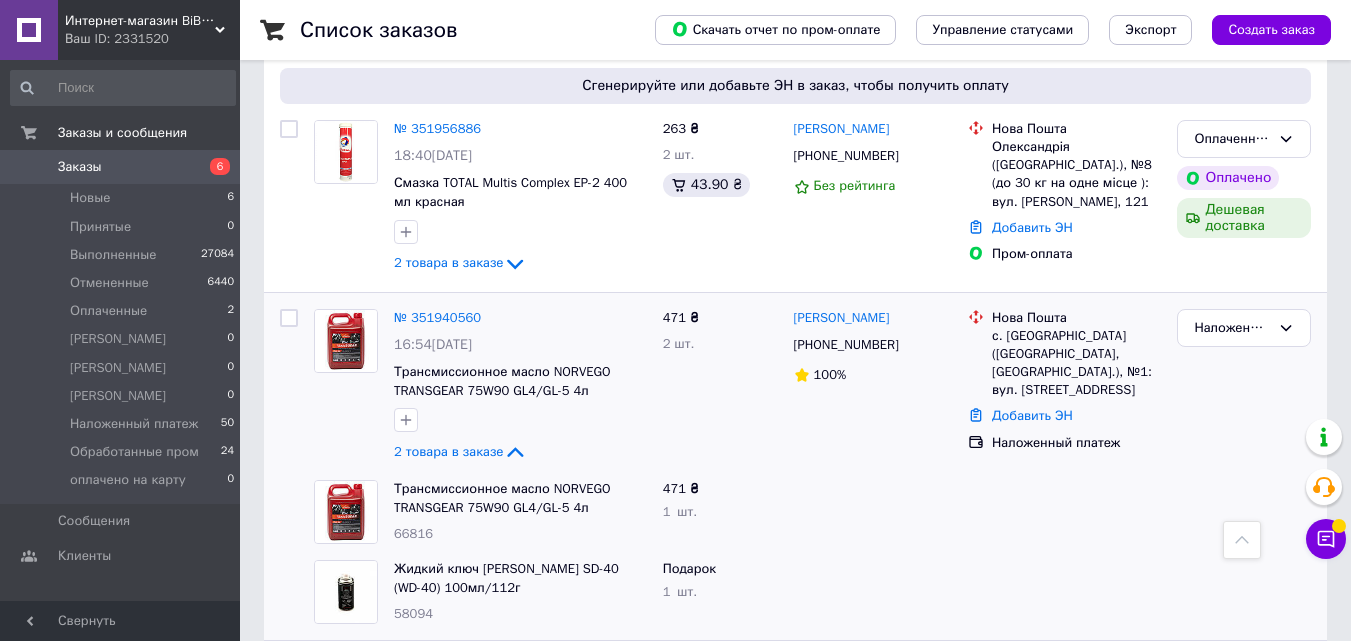 click at bounding box center [1064, 592] 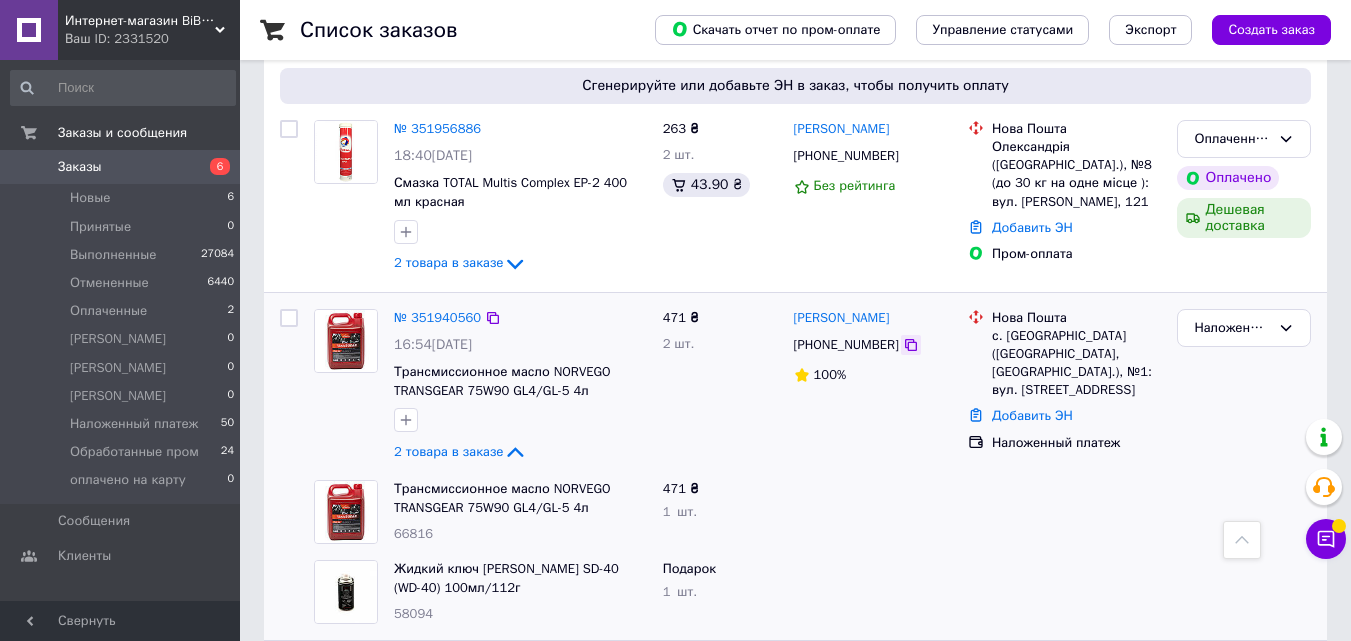 click 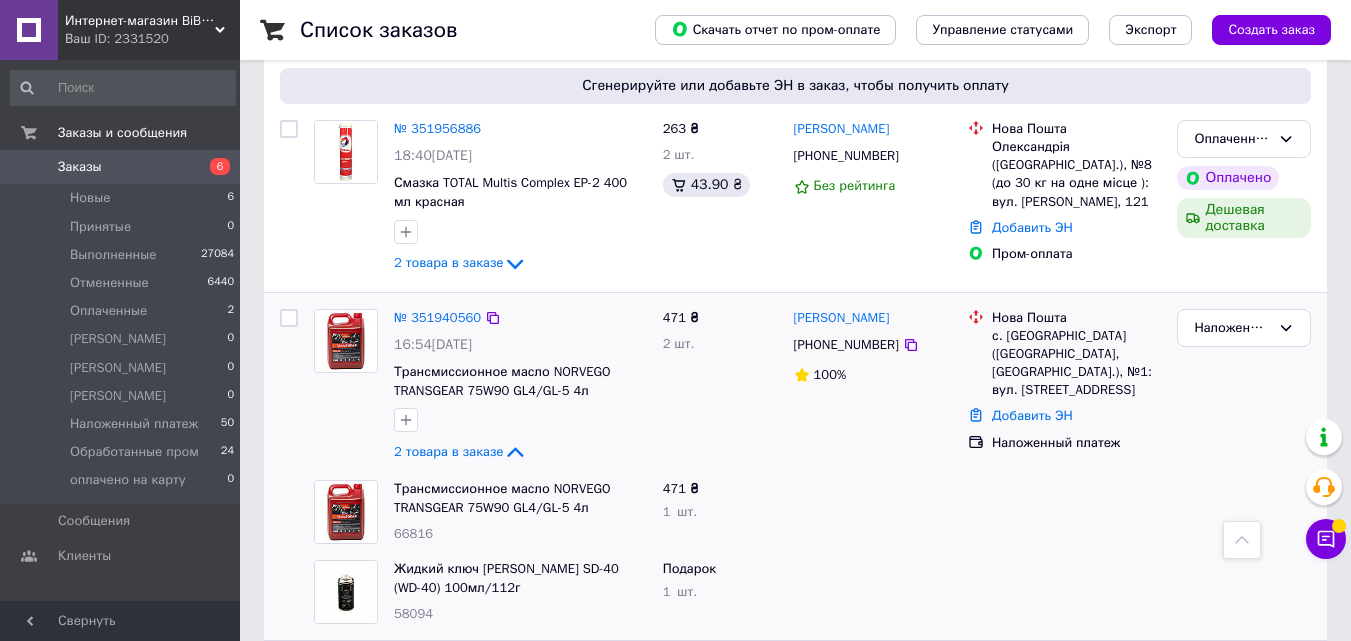 click on "2 товара в заказе" 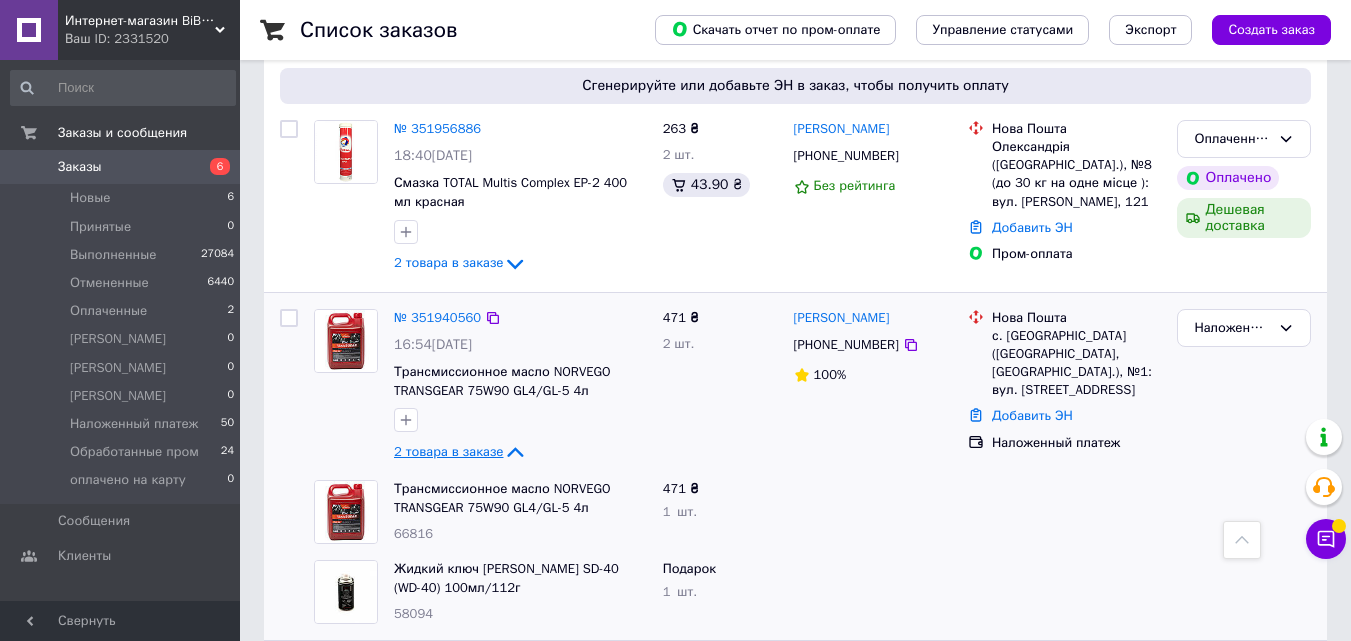 click on "2 товара в заказе" at bounding box center (448, 451) 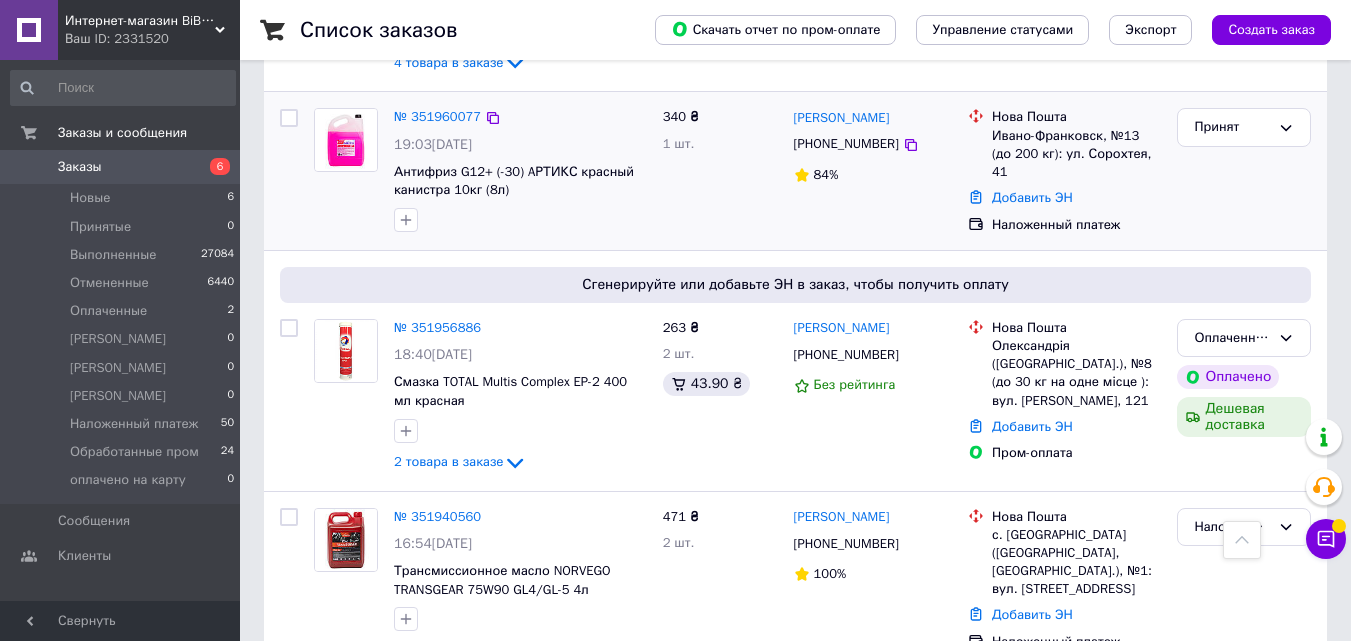 scroll, scrollTop: 1100, scrollLeft: 0, axis: vertical 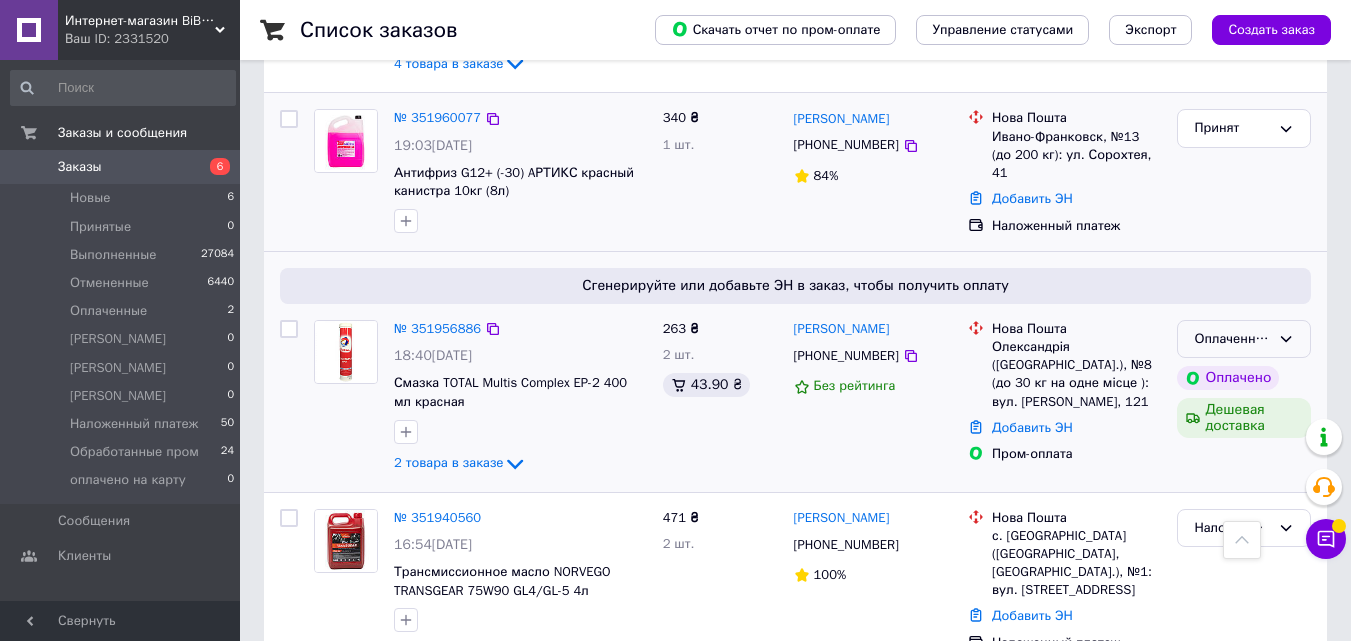 click on "Оплаченный" at bounding box center (1244, 339) 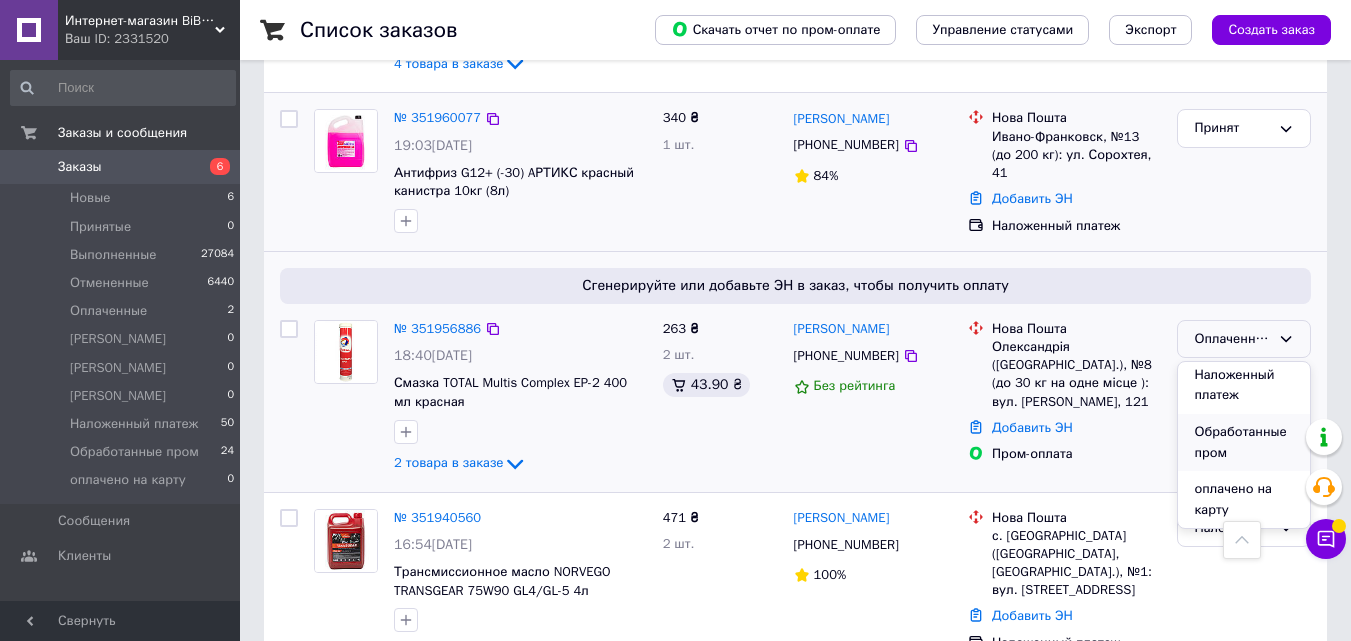 scroll, scrollTop: 287, scrollLeft: 0, axis: vertical 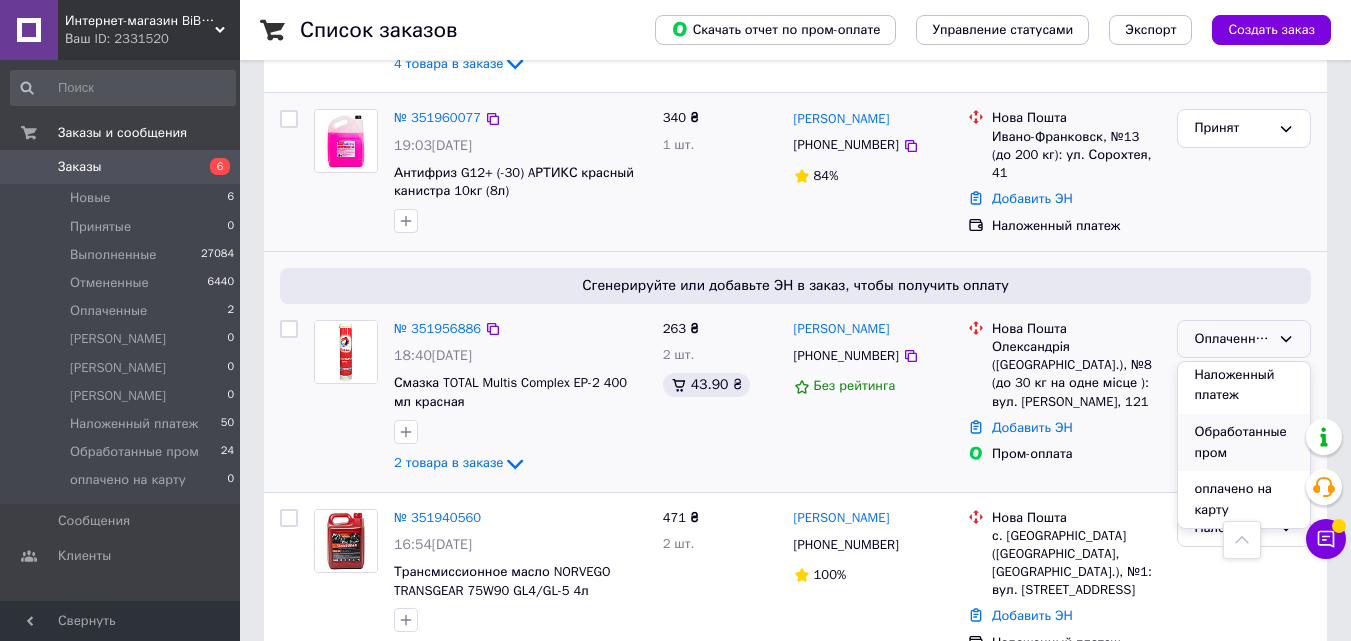 click on "Обработанные пром" at bounding box center (1244, 442) 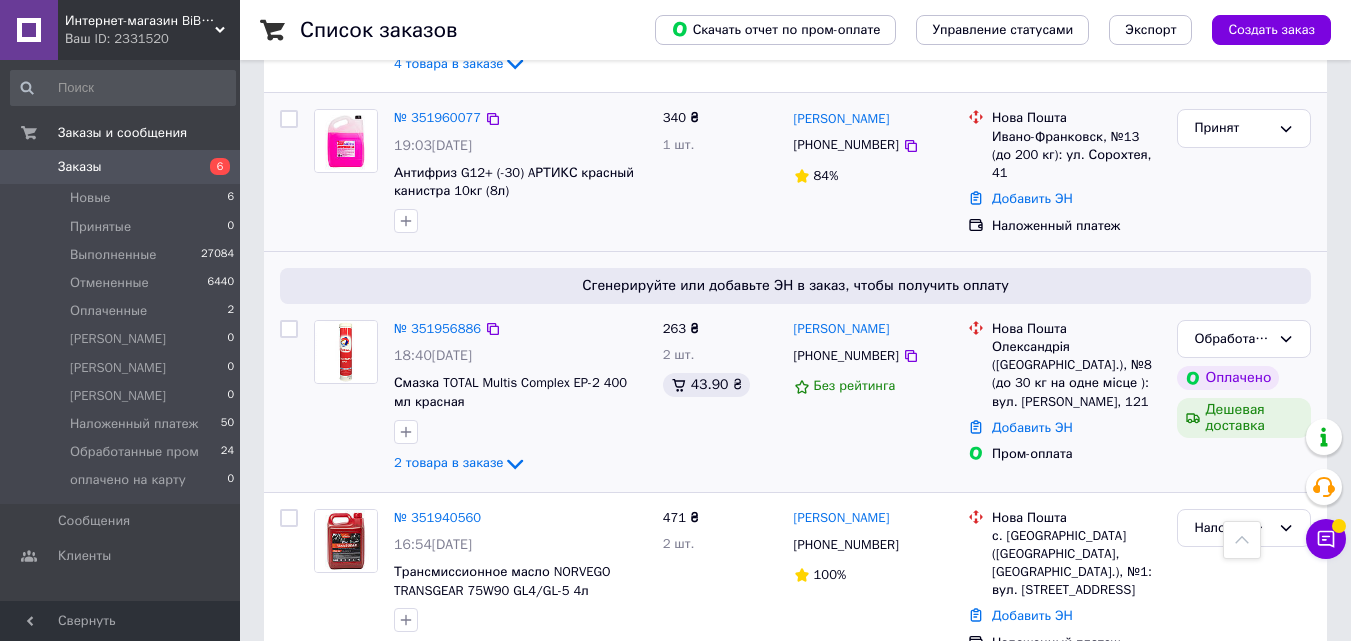 drag, startPoint x: 898, startPoint y: 265, endPoint x: 1080, endPoint y: 277, distance: 182.39517 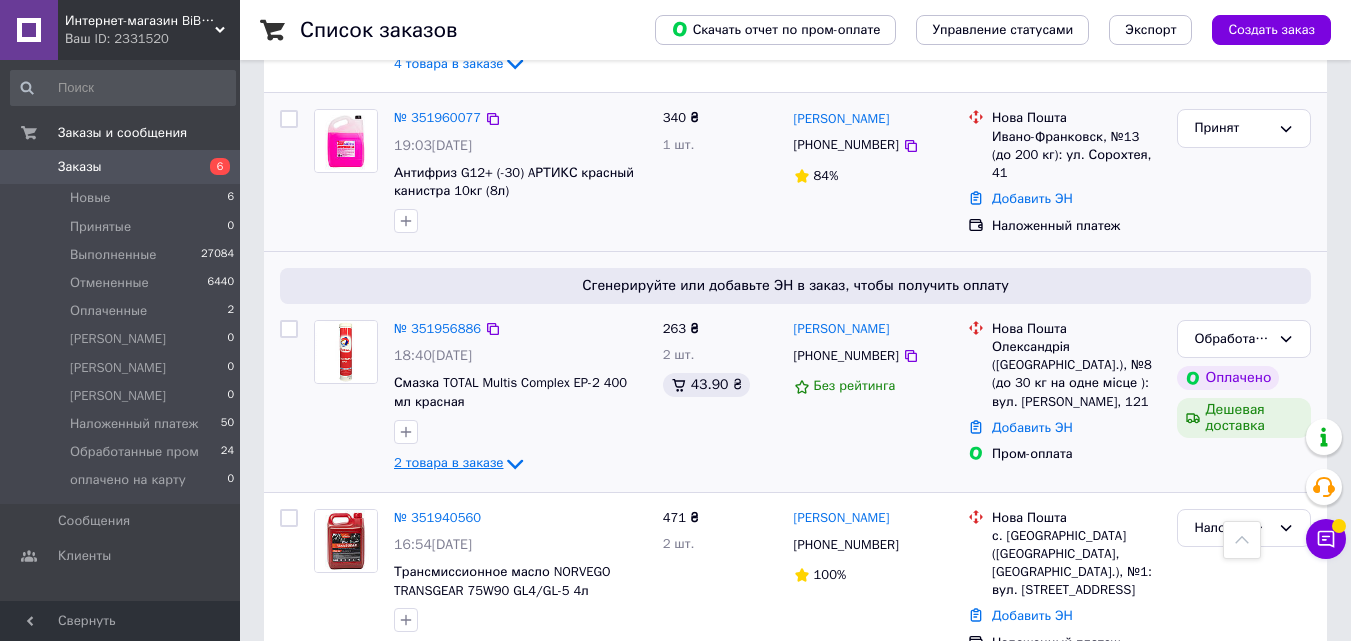 click 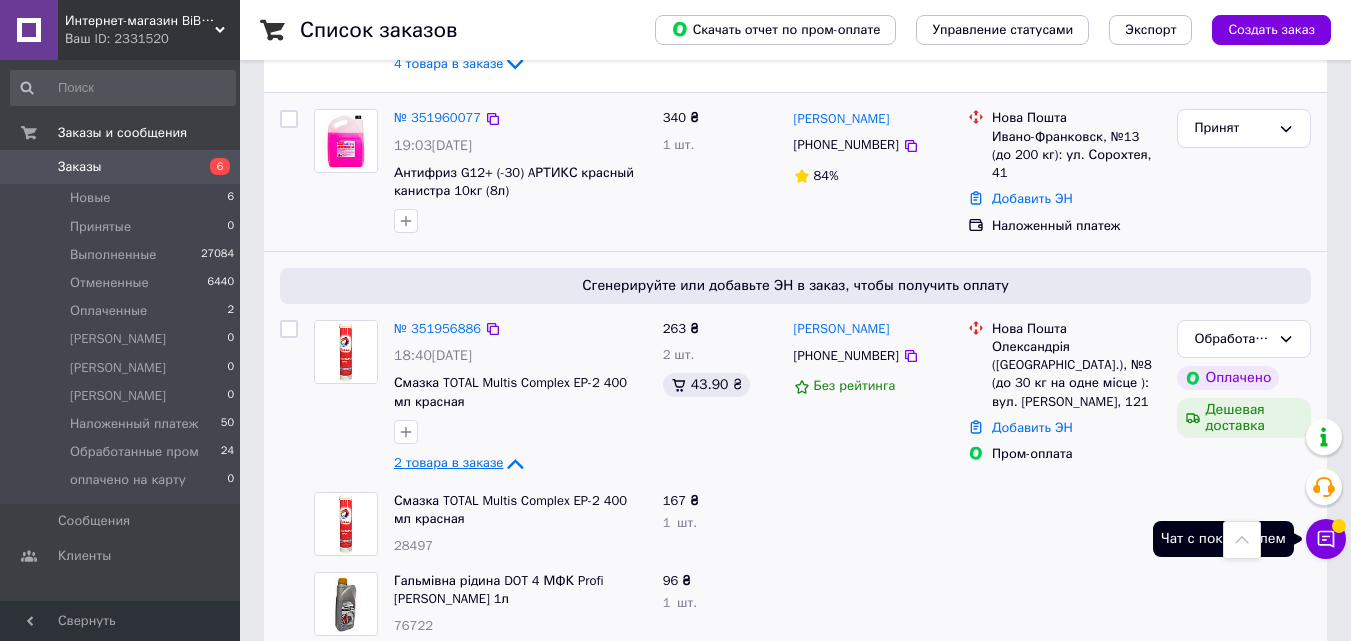 click 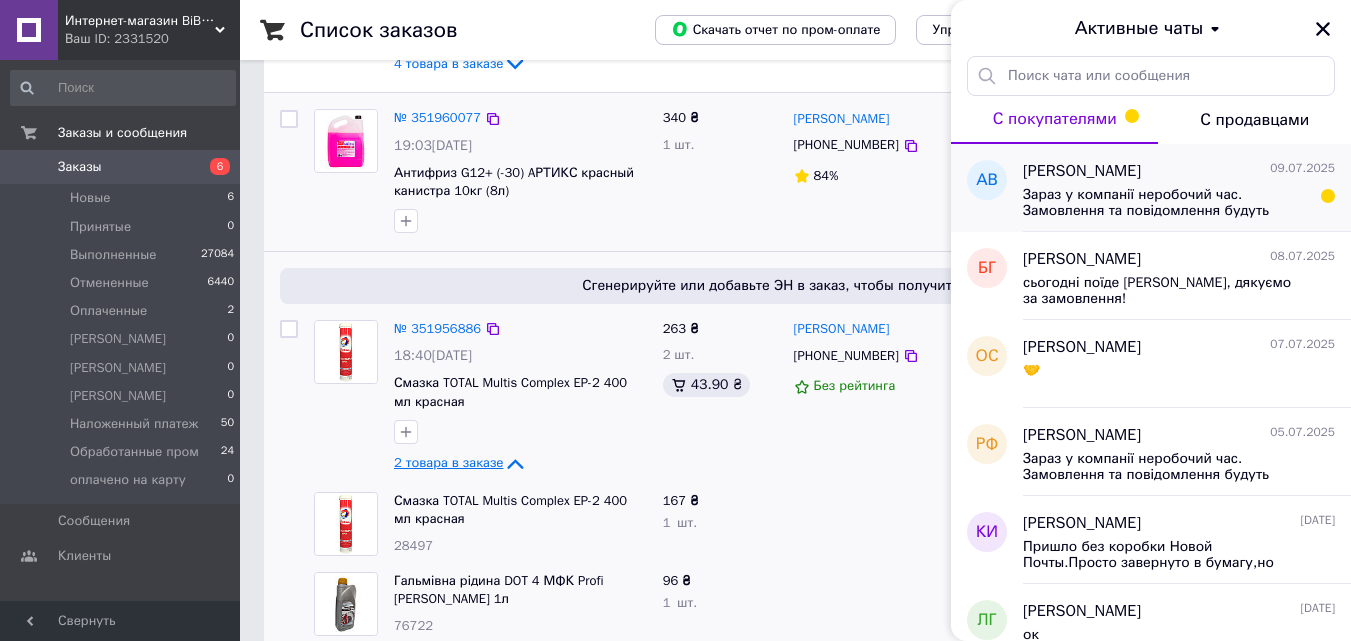 click on "Зараз у компанії неробочий час. Замовлення та повідомлення будуть оброблені з 09:00 найближчого робочого дня (завтра, 10.07)" at bounding box center (1165, 203) 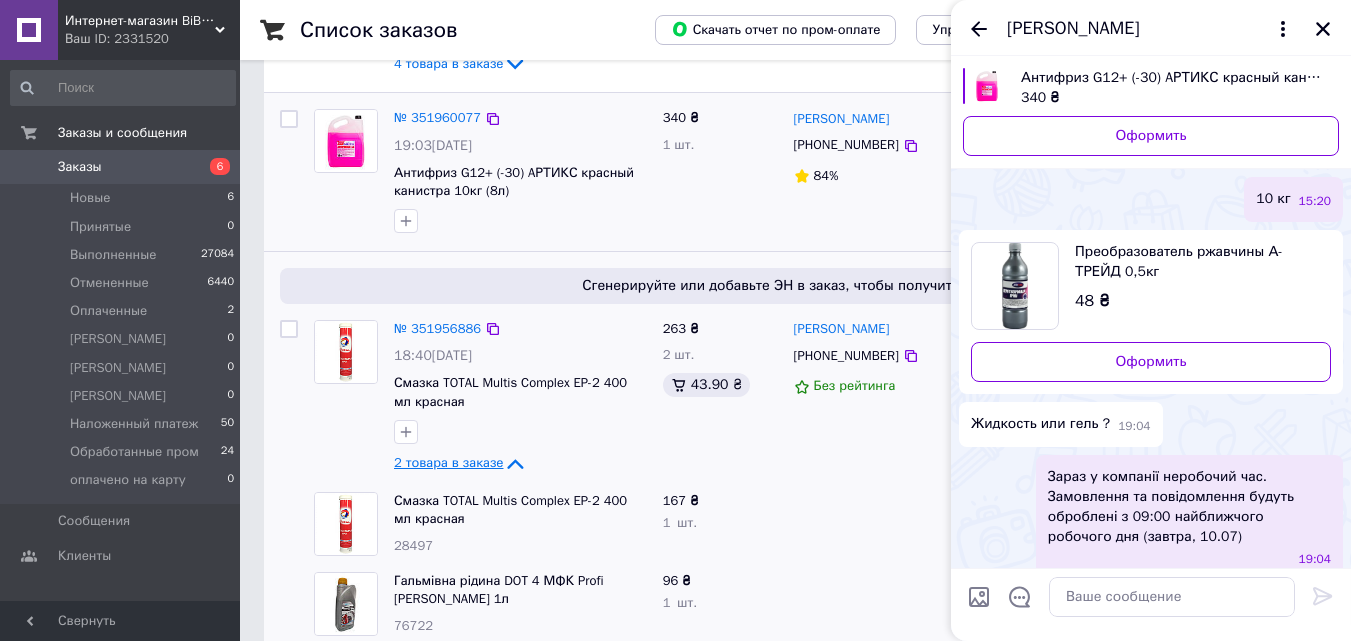 scroll, scrollTop: 0, scrollLeft: 0, axis: both 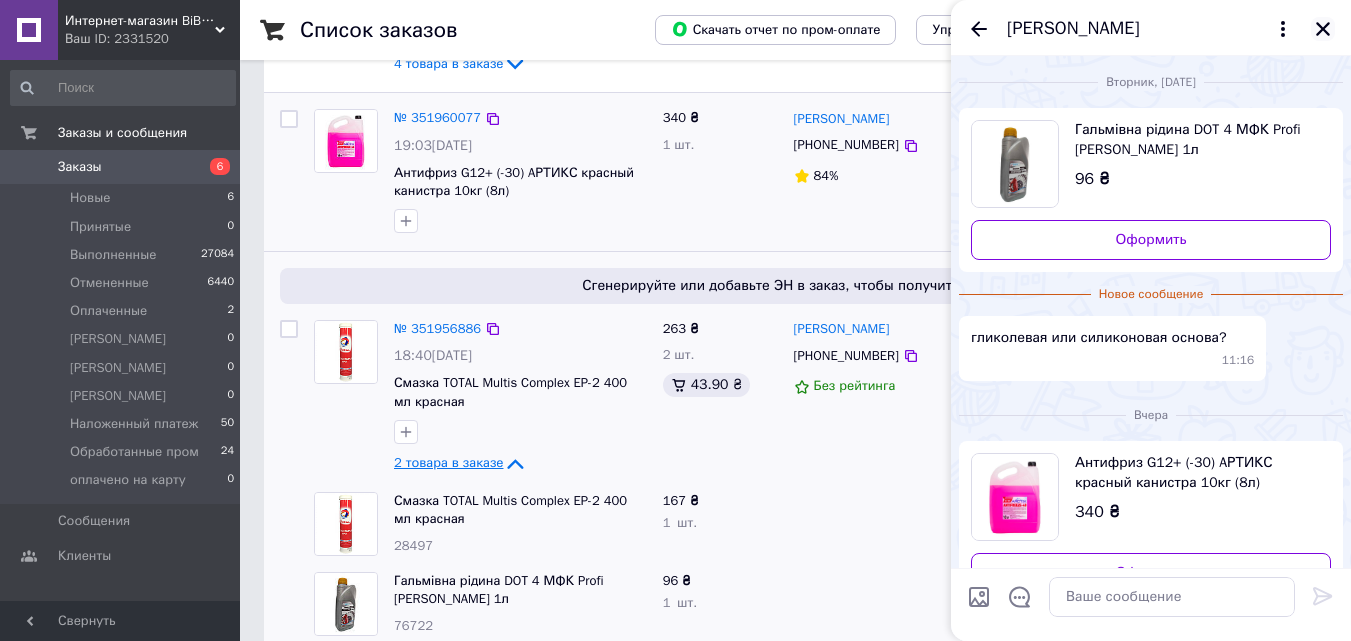 click at bounding box center (1323, 29) 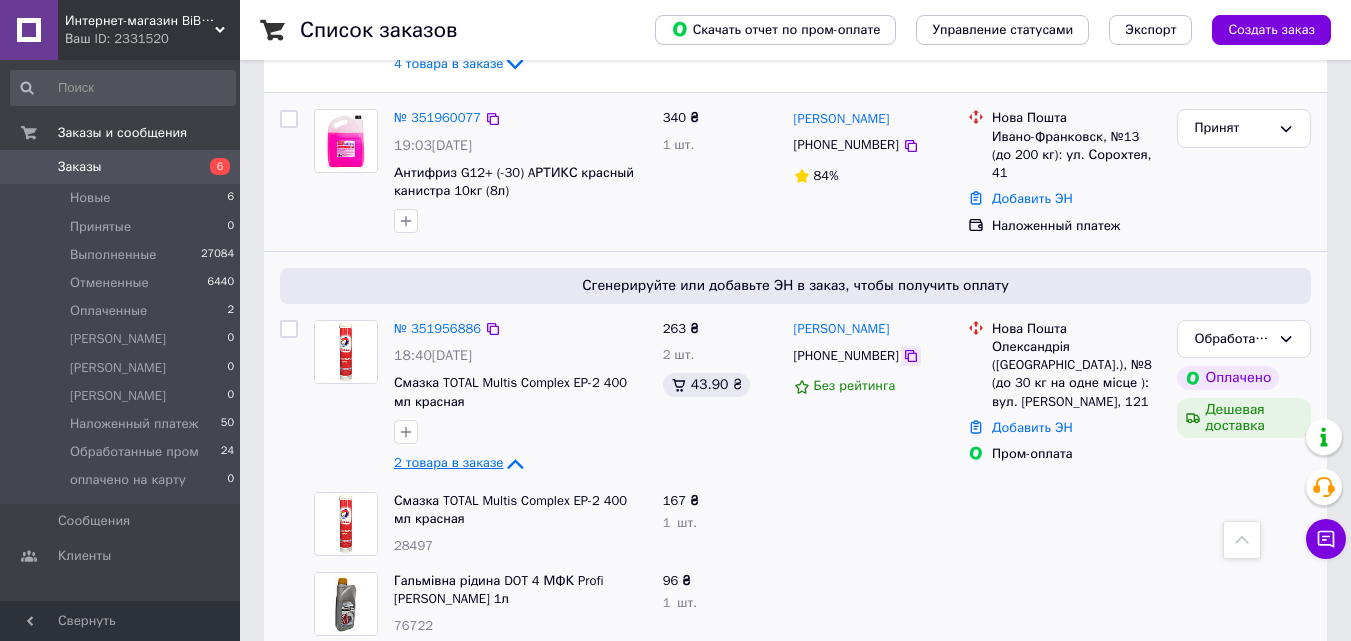 click 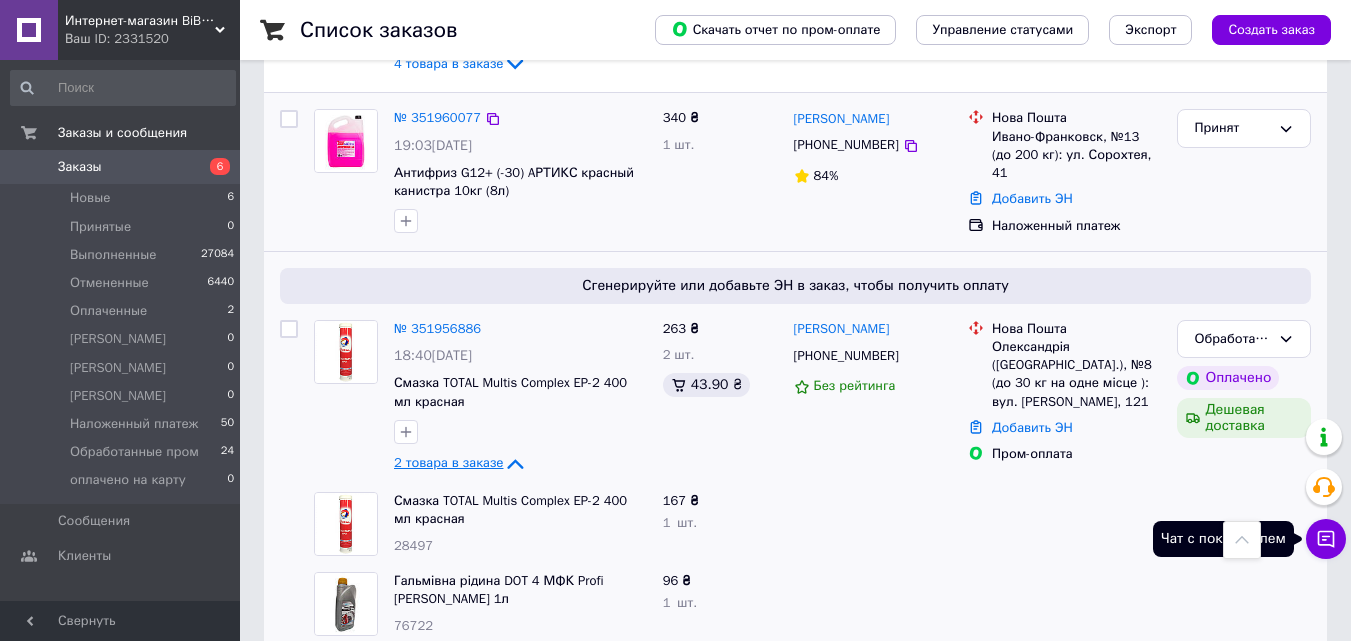click 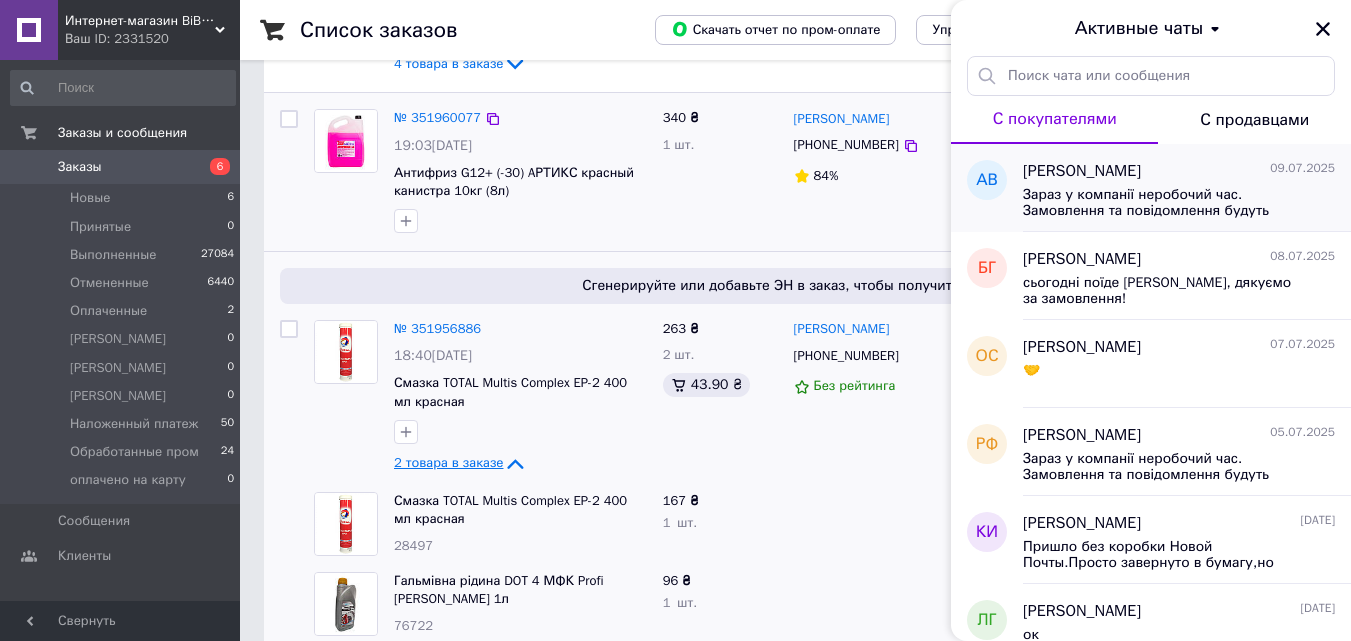 click on "Зараз у компанії неробочий час. Замовлення та повідомлення будуть оброблені з 09:00 найближчого робочого дня (завтра, 10.07)" at bounding box center [1165, 203] 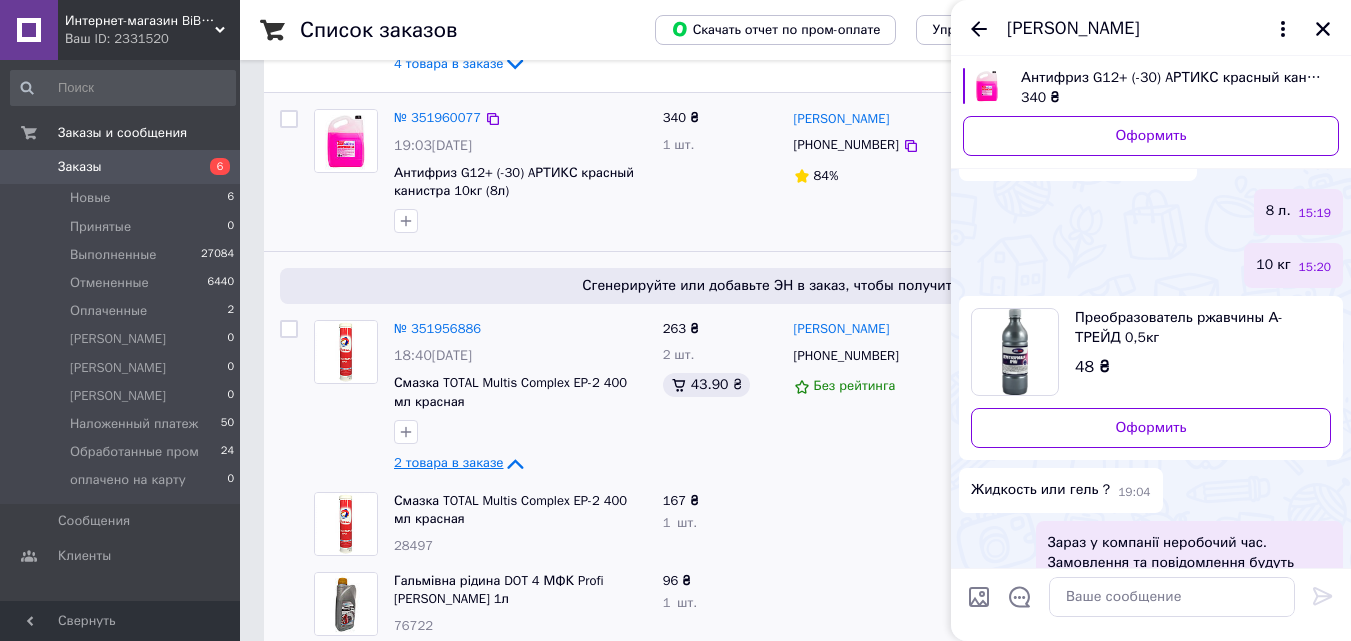 scroll, scrollTop: 458, scrollLeft: 0, axis: vertical 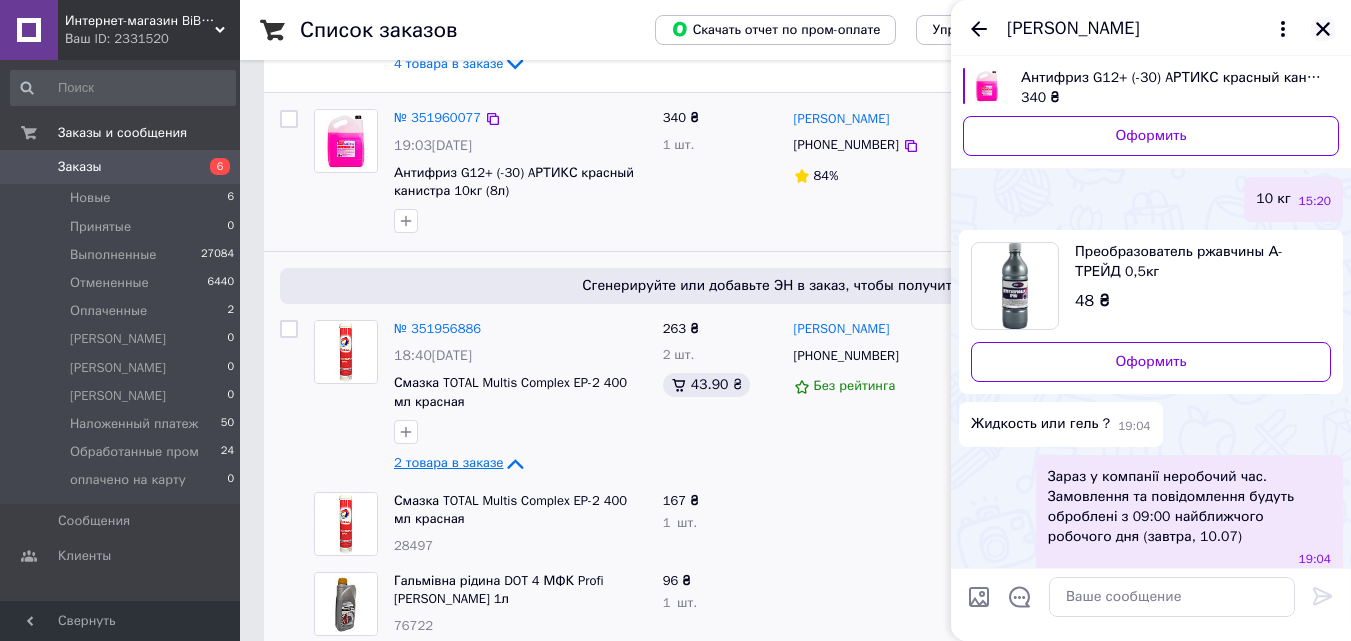 click 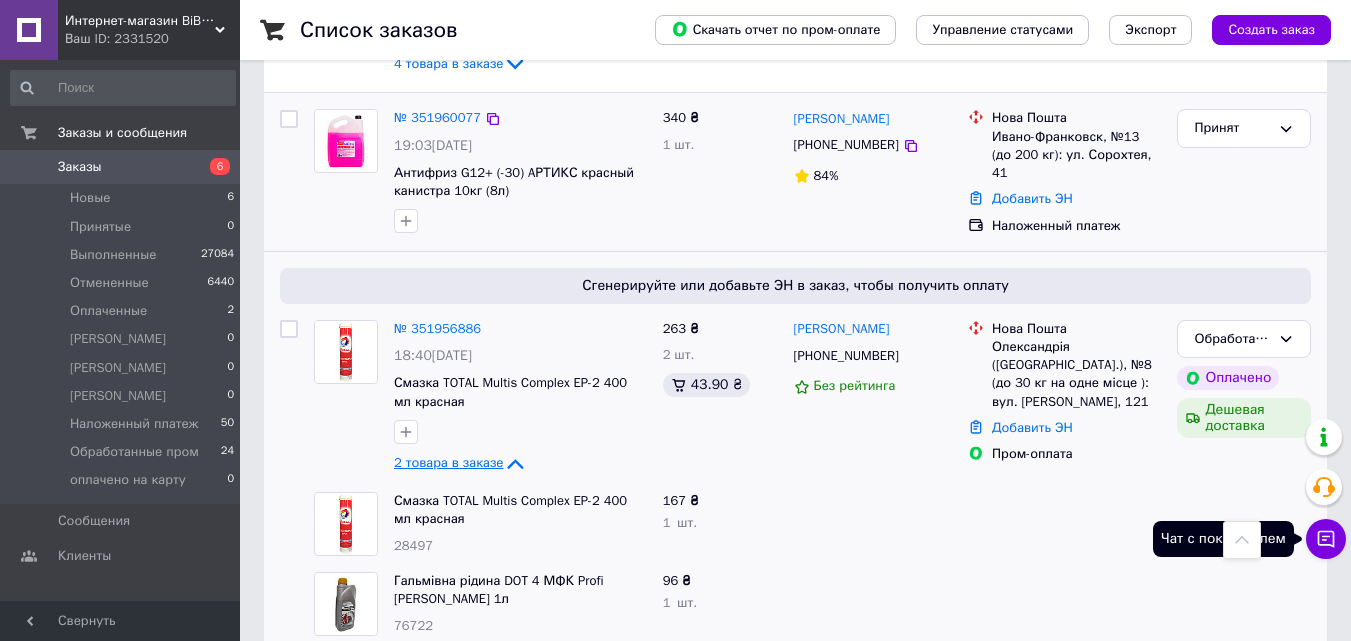 click 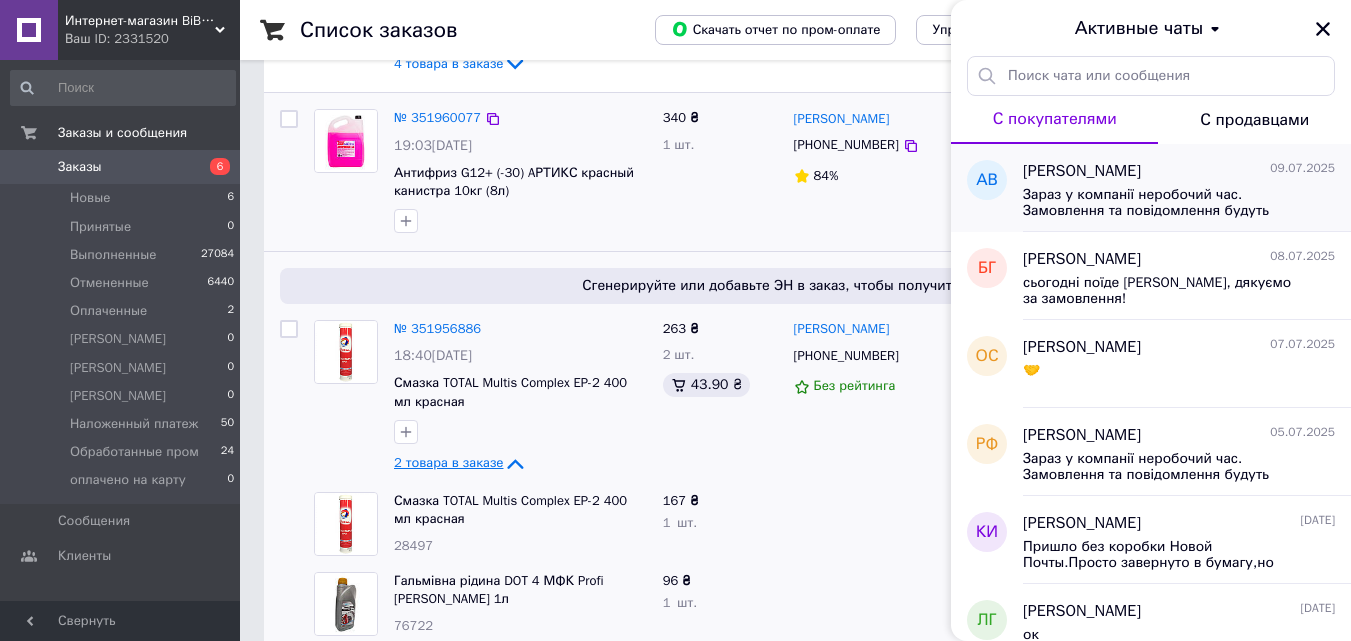 click on "Зараз у компанії неробочий час. Замовлення та повідомлення будуть оброблені з 09:00 найближчого робочого дня (завтра, 10.07)" at bounding box center [1165, 203] 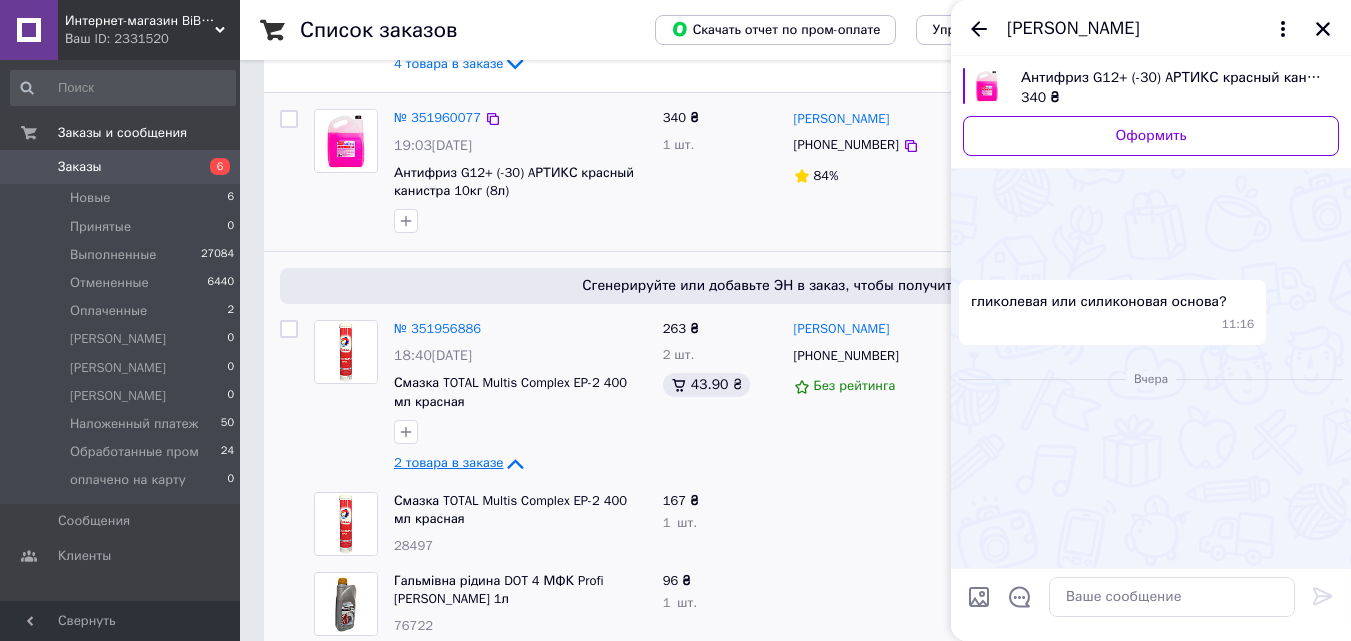 scroll, scrollTop: 560, scrollLeft: 0, axis: vertical 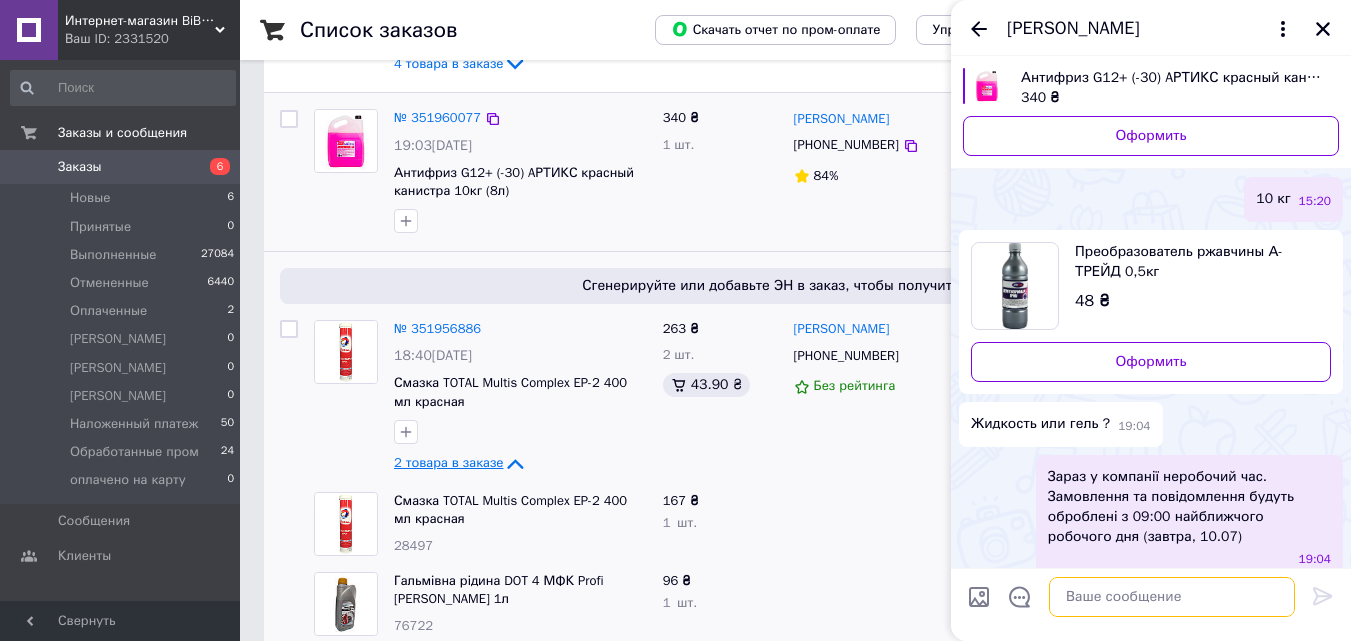click at bounding box center (1172, 597) 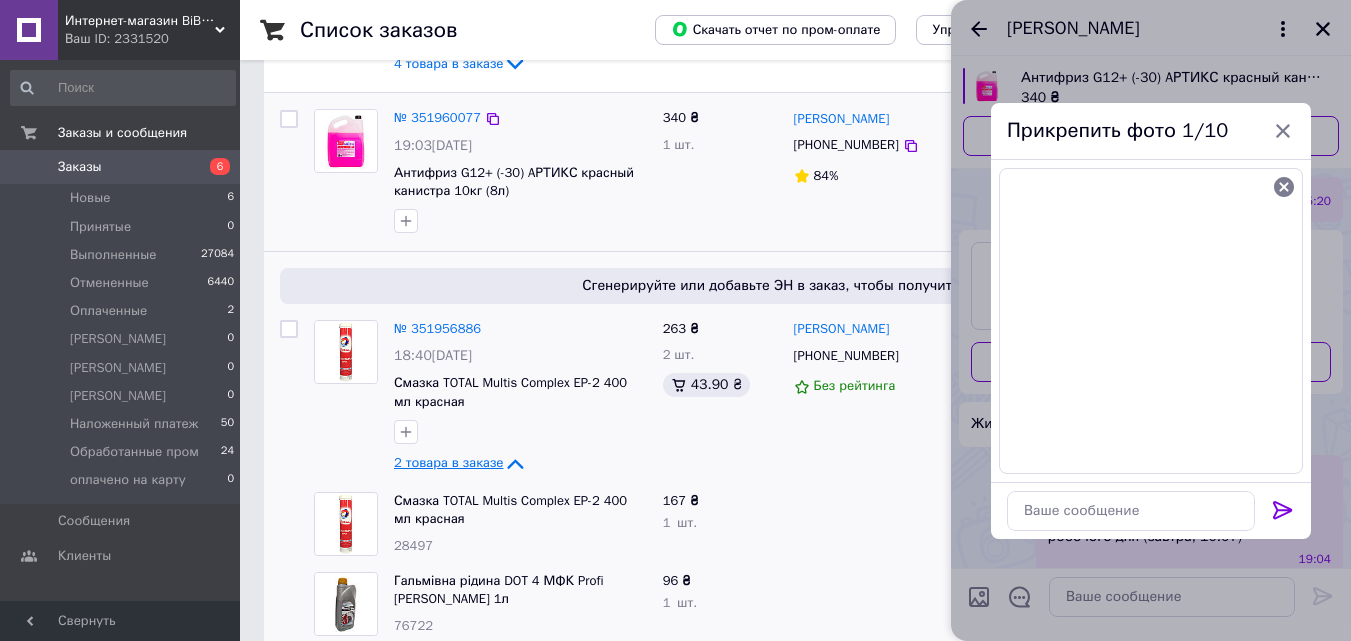 click 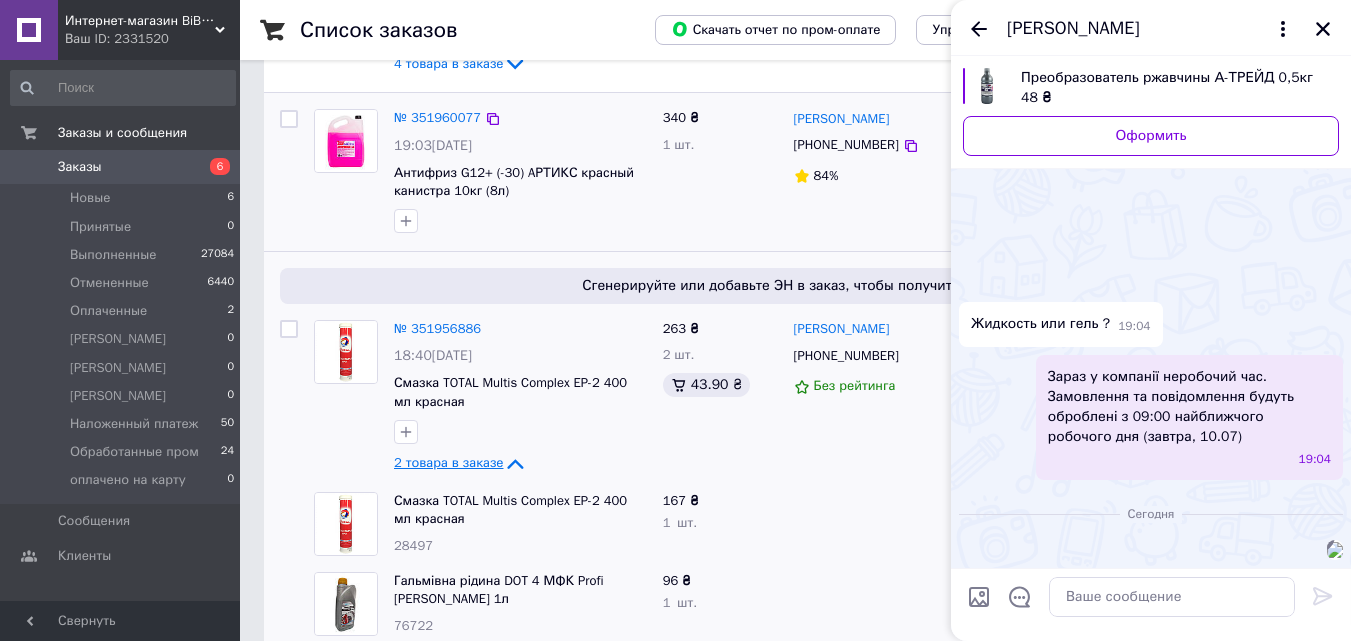 scroll, scrollTop: 570, scrollLeft: 0, axis: vertical 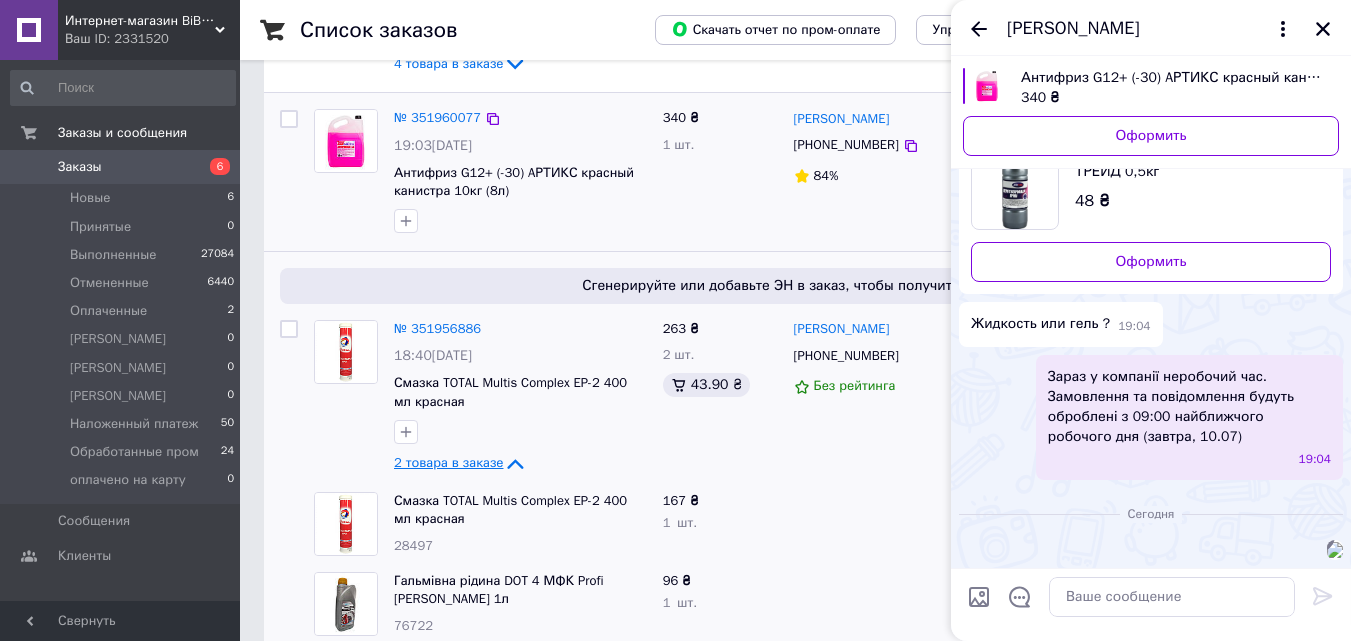 click at bounding box center [1335, 550] 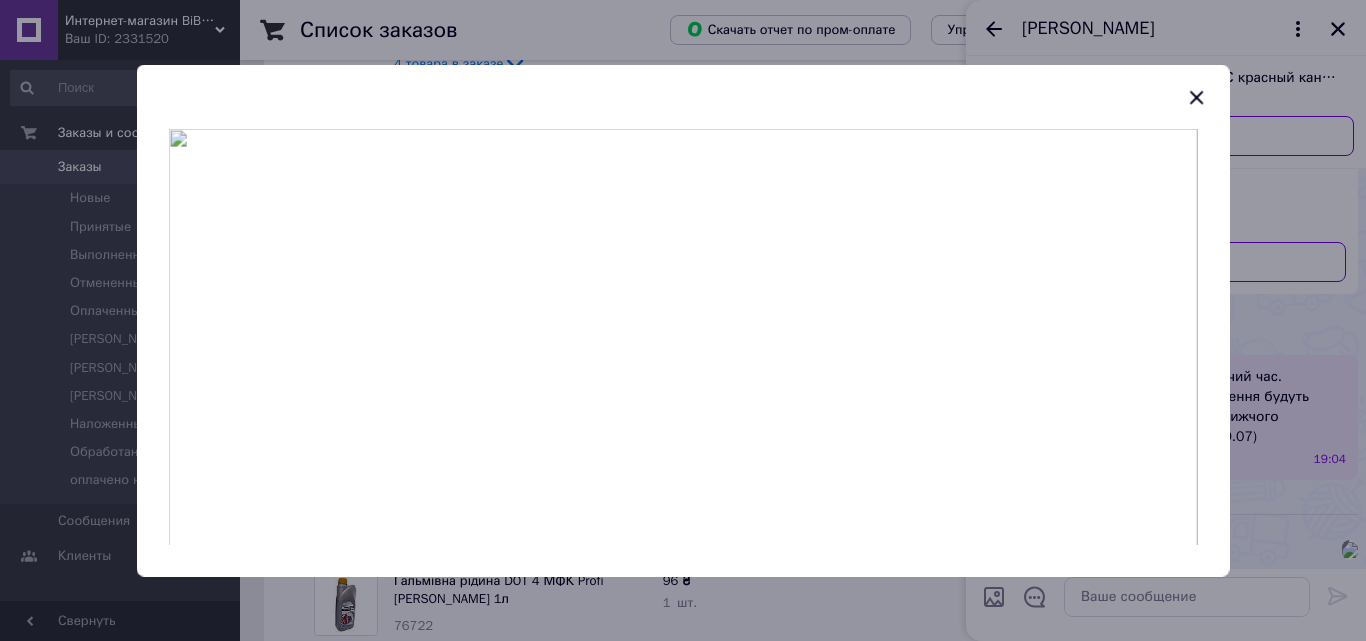click at bounding box center [683, 320] 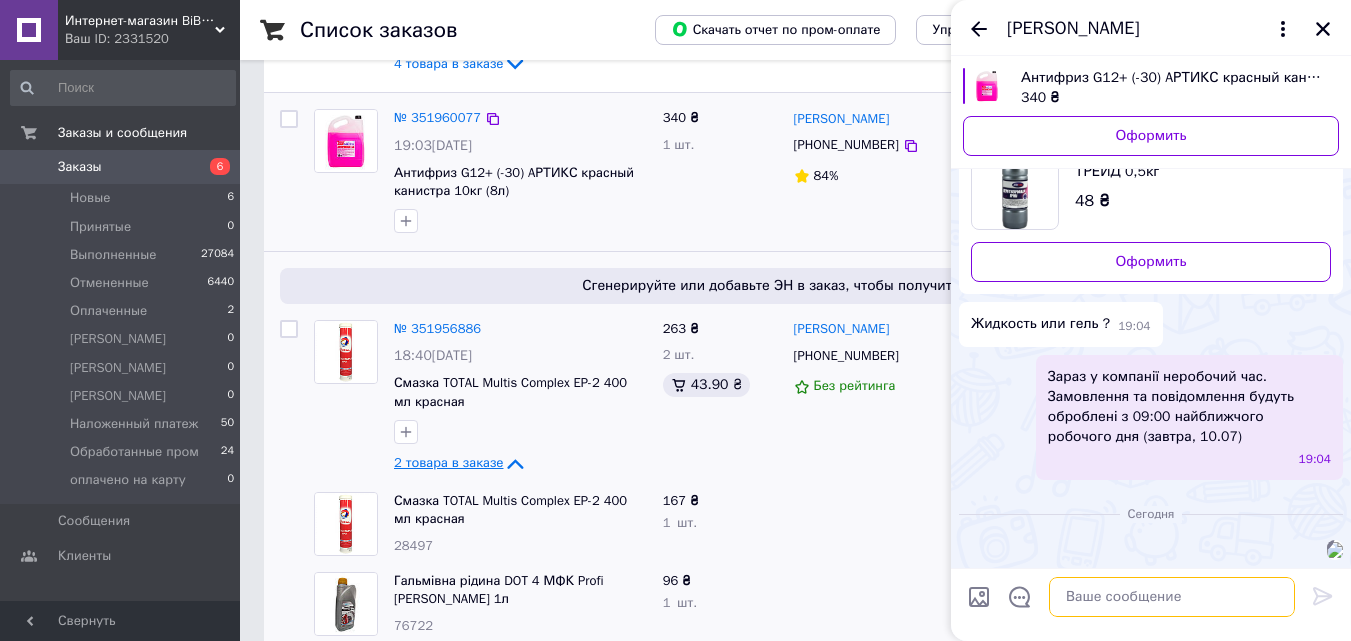 click at bounding box center [1172, 597] 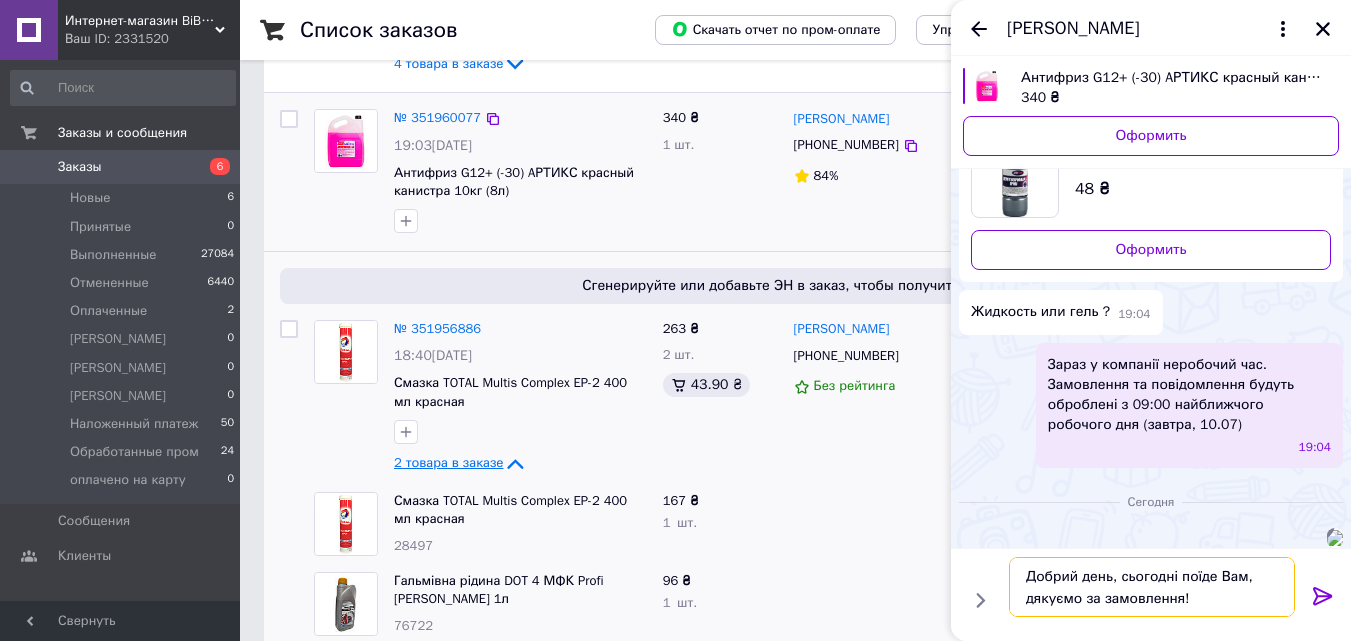 type on "Добрий день, сьогодні поїде Вам, дякуємо за замовлення!" 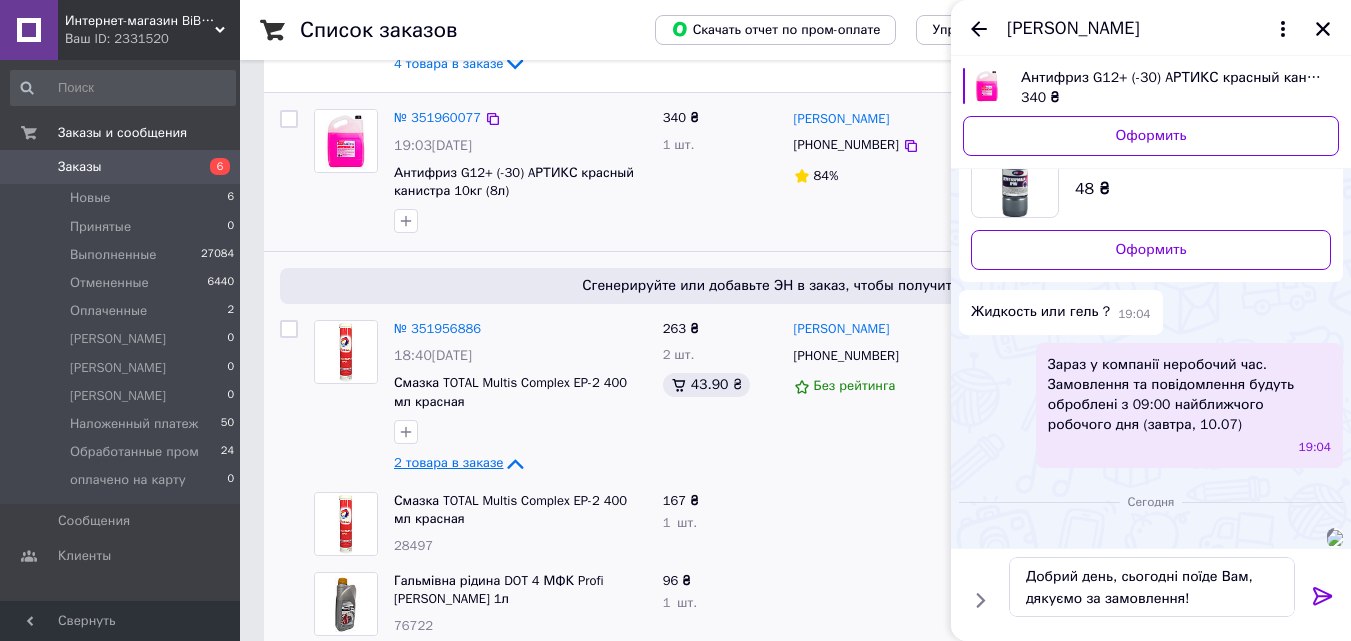 click at bounding box center (1323, 600) 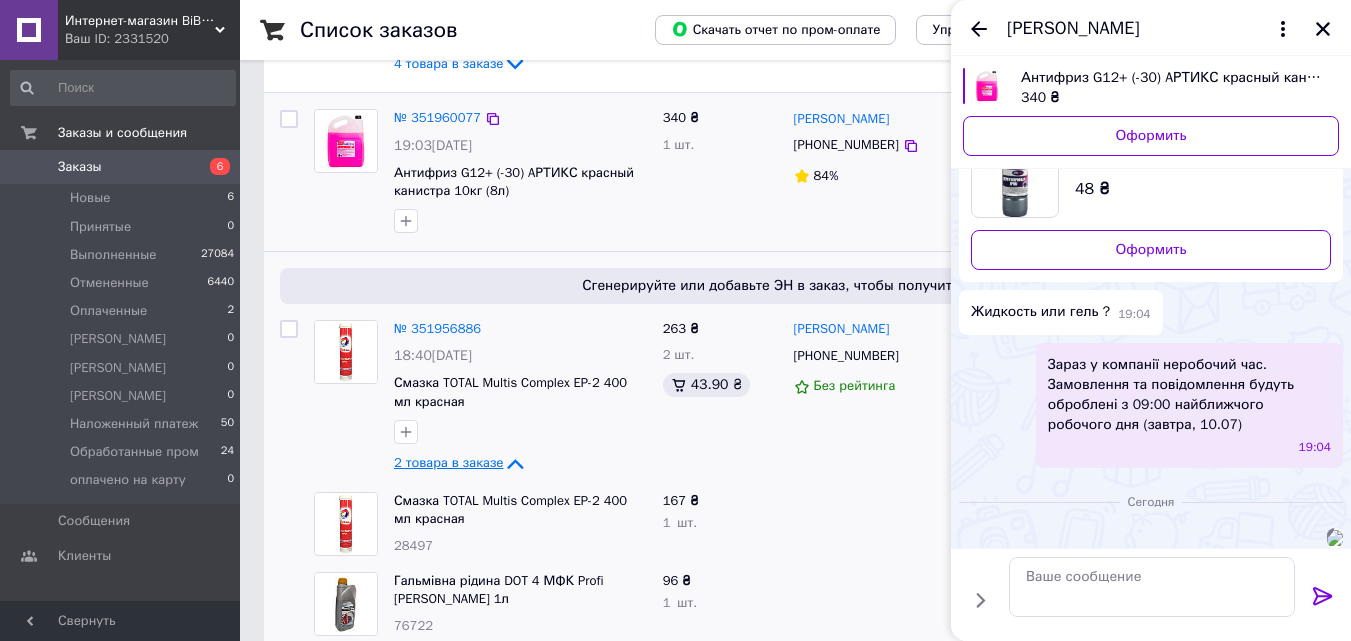 scroll, scrollTop: 714, scrollLeft: 0, axis: vertical 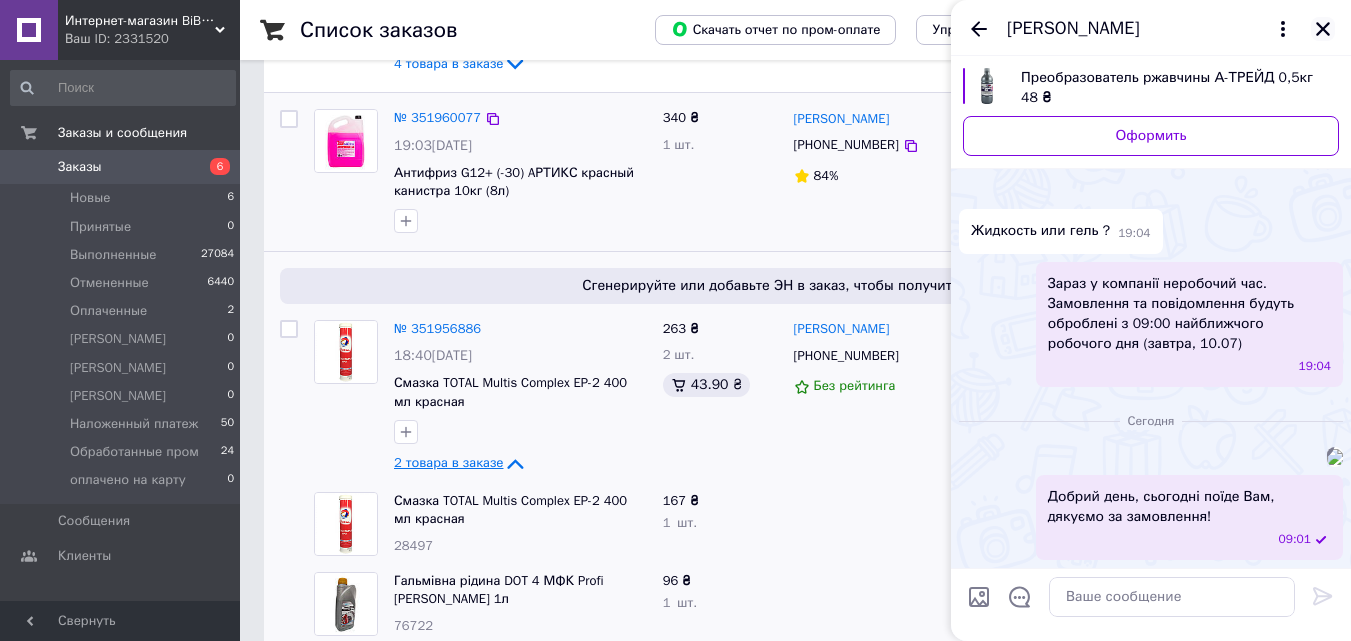 click 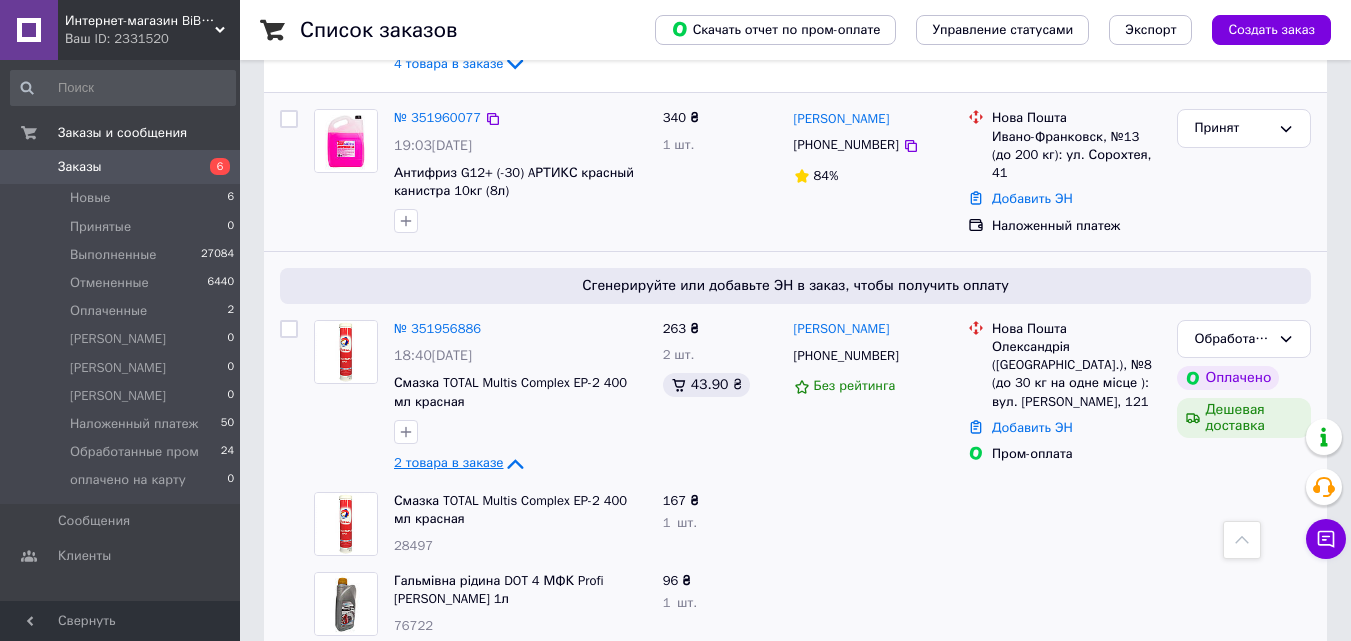 click on "2 товара в заказе" at bounding box center [448, 462] 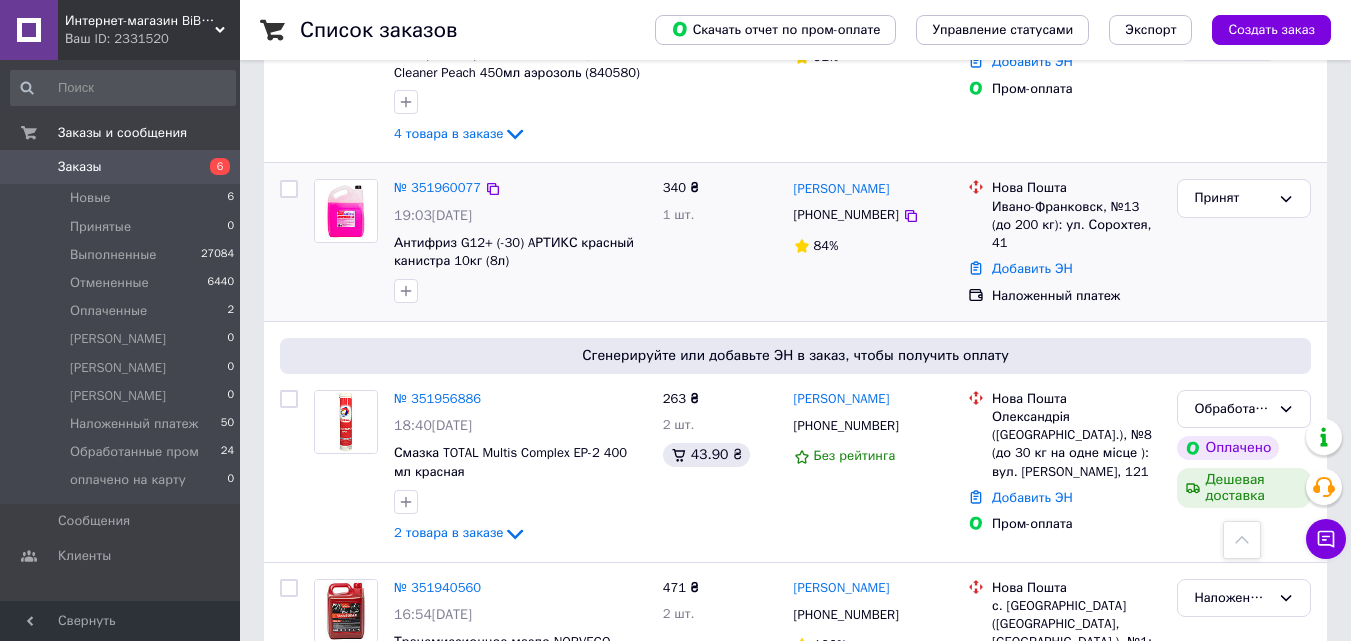 scroll, scrollTop: 1000, scrollLeft: 0, axis: vertical 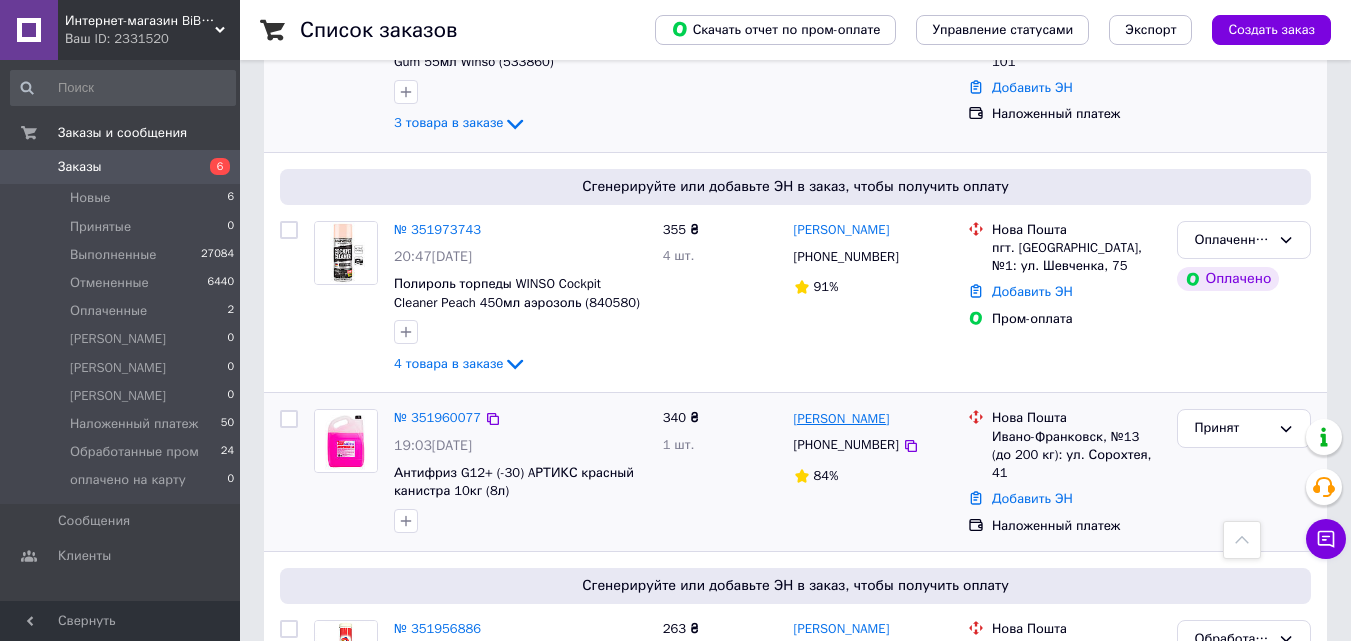 click on "[PERSON_NAME]" at bounding box center [842, 419] 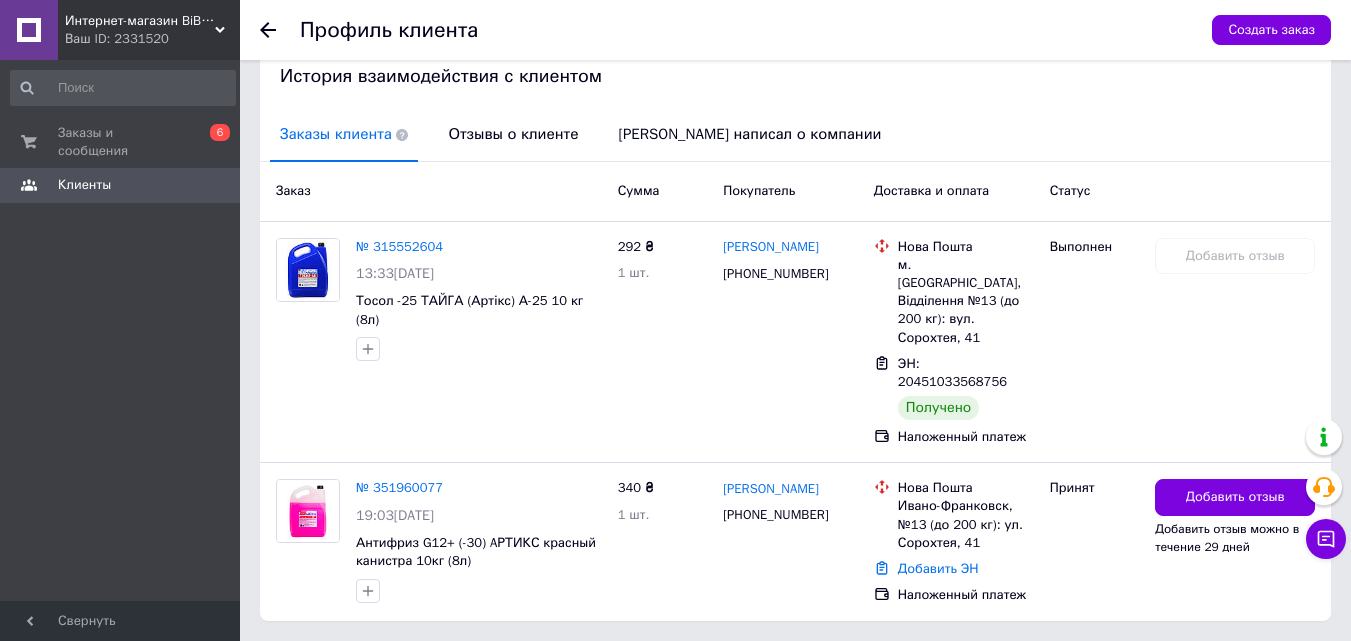 scroll, scrollTop: 442, scrollLeft: 0, axis: vertical 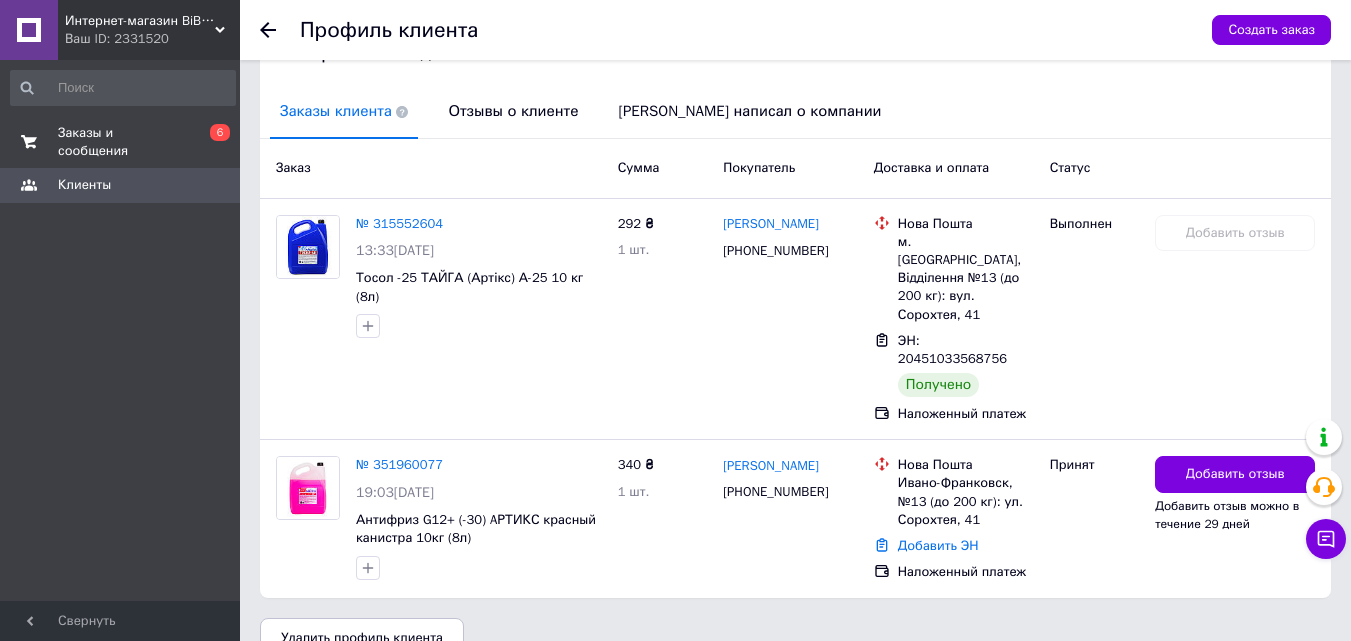 click on "Заказы и сообщения" at bounding box center [121, 142] 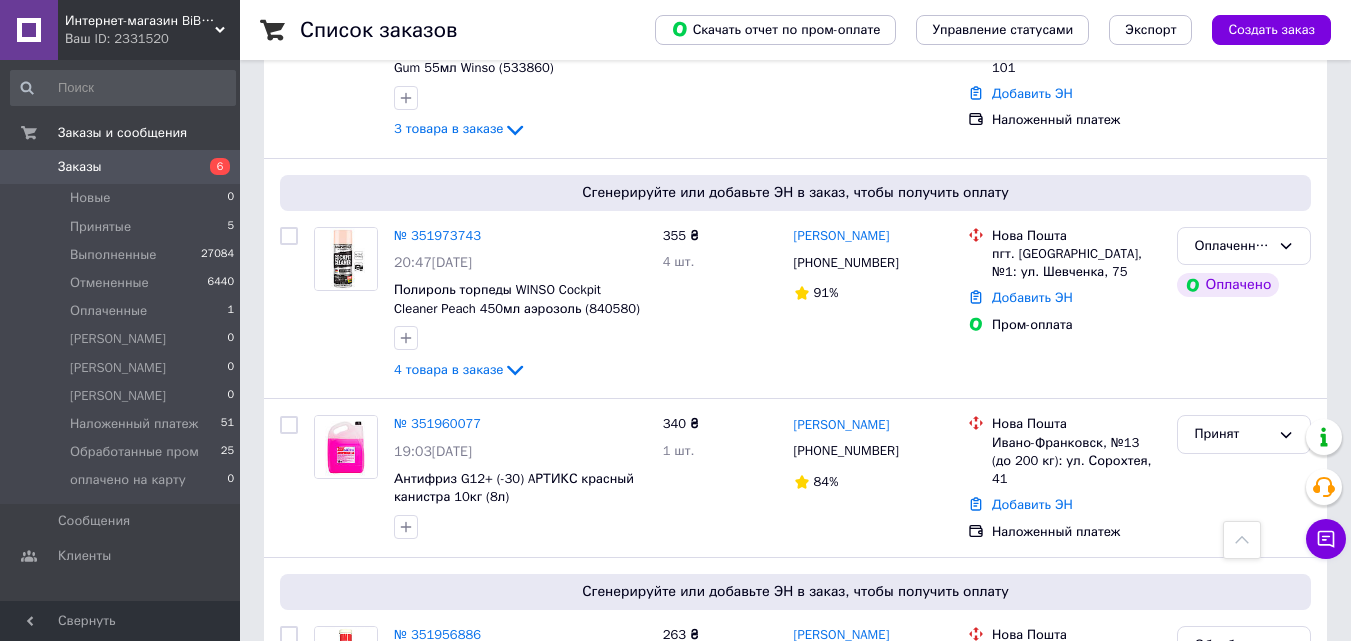 scroll, scrollTop: 800, scrollLeft: 0, axis: vertical 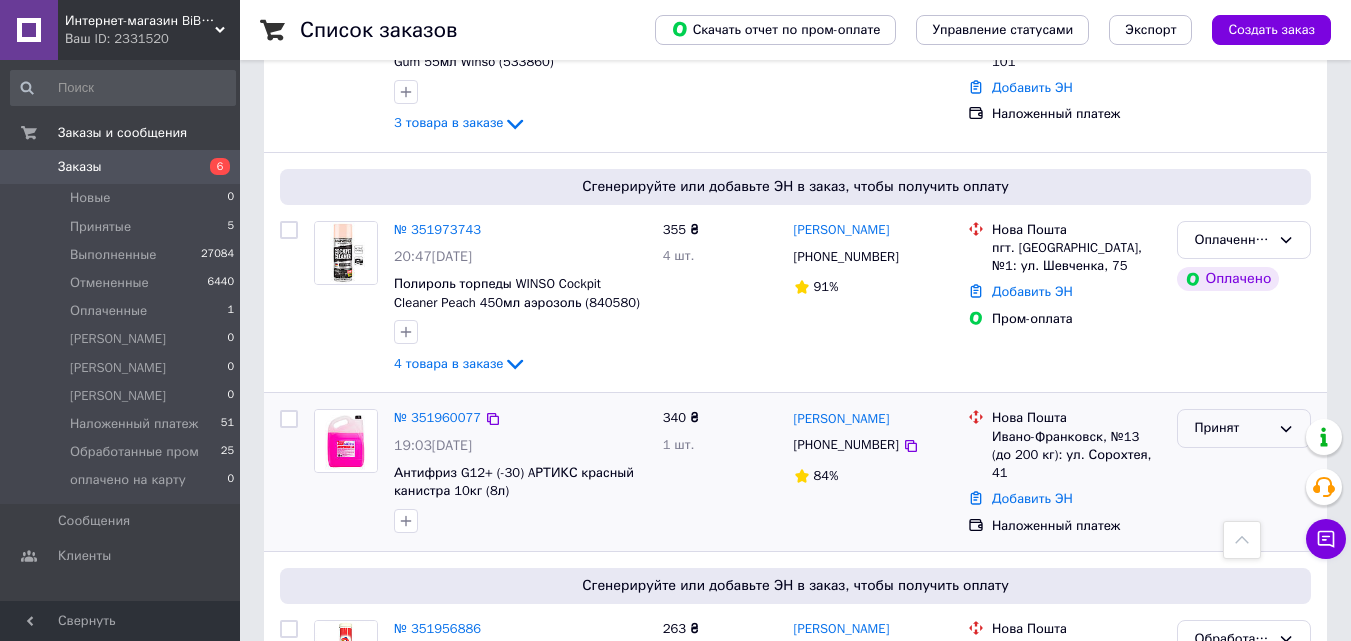 click on "Принят" at bounding box center (1232, 428) 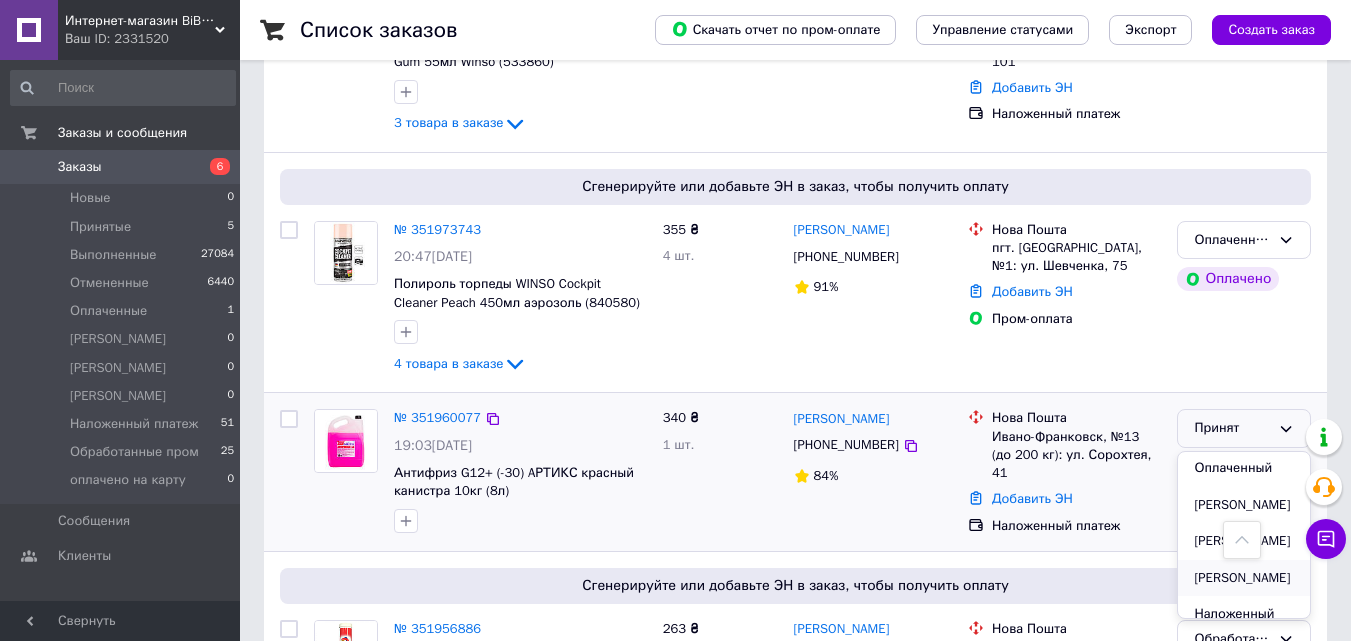 scroll, scrollTop: 287, scrollLeft: 0, axis: vertical 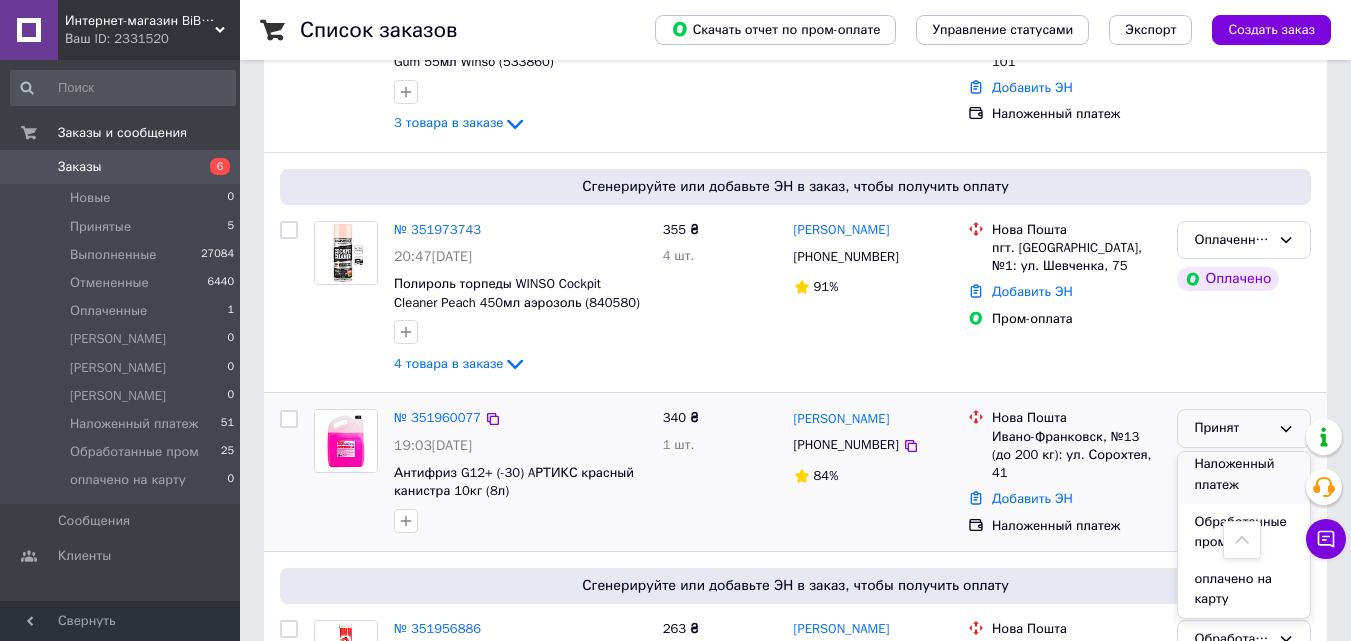 click on "Наложенный платеж" at bounding box center [1244, 474] 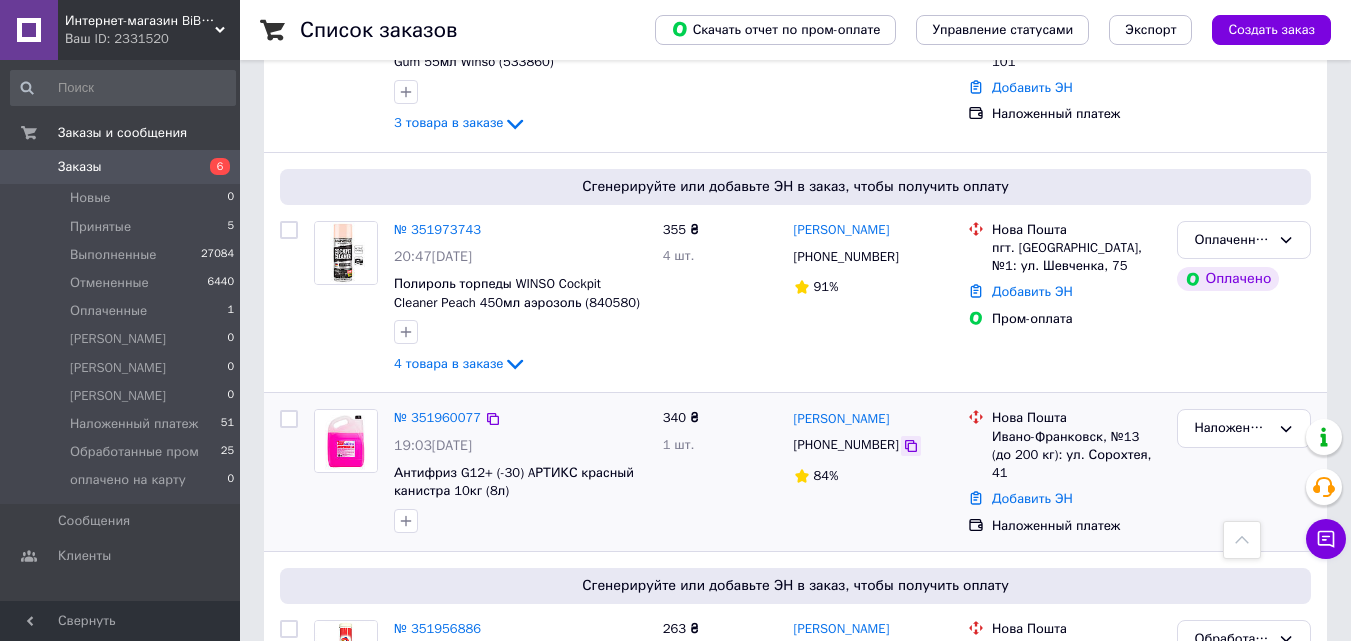 click 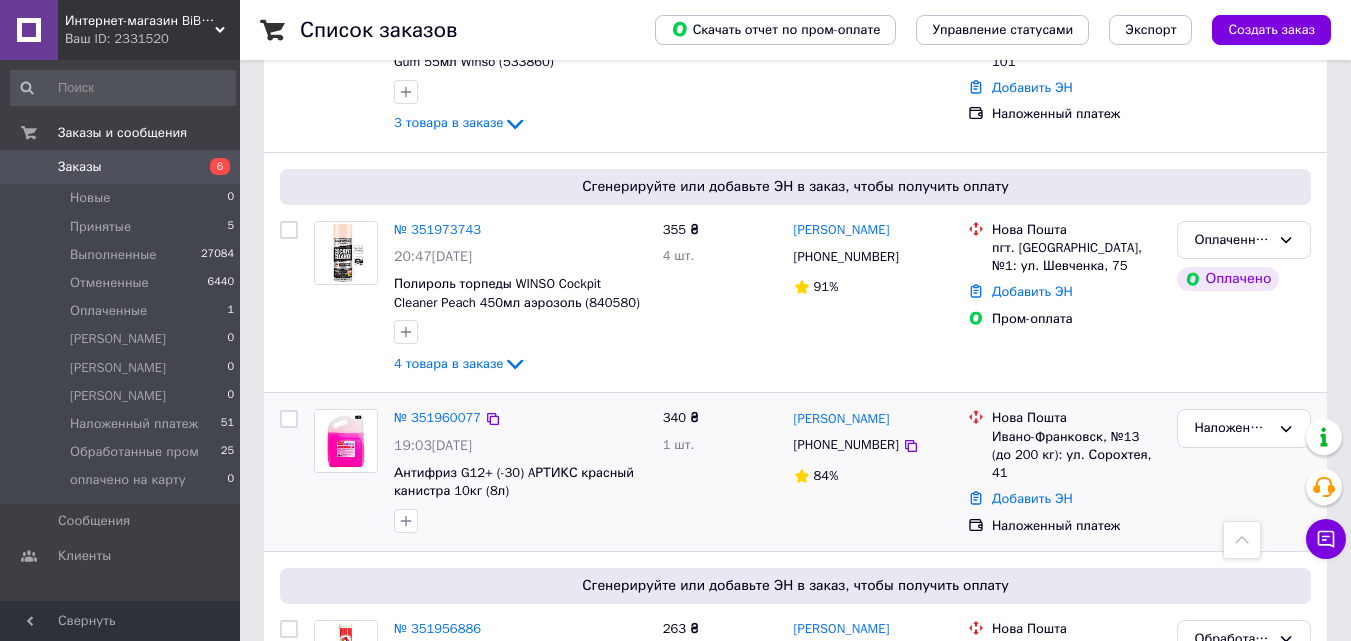 drag, startPoint x: 904, startPoint y: 358, endPoint x: 888, endPoint y: 400, distance: 44.94441 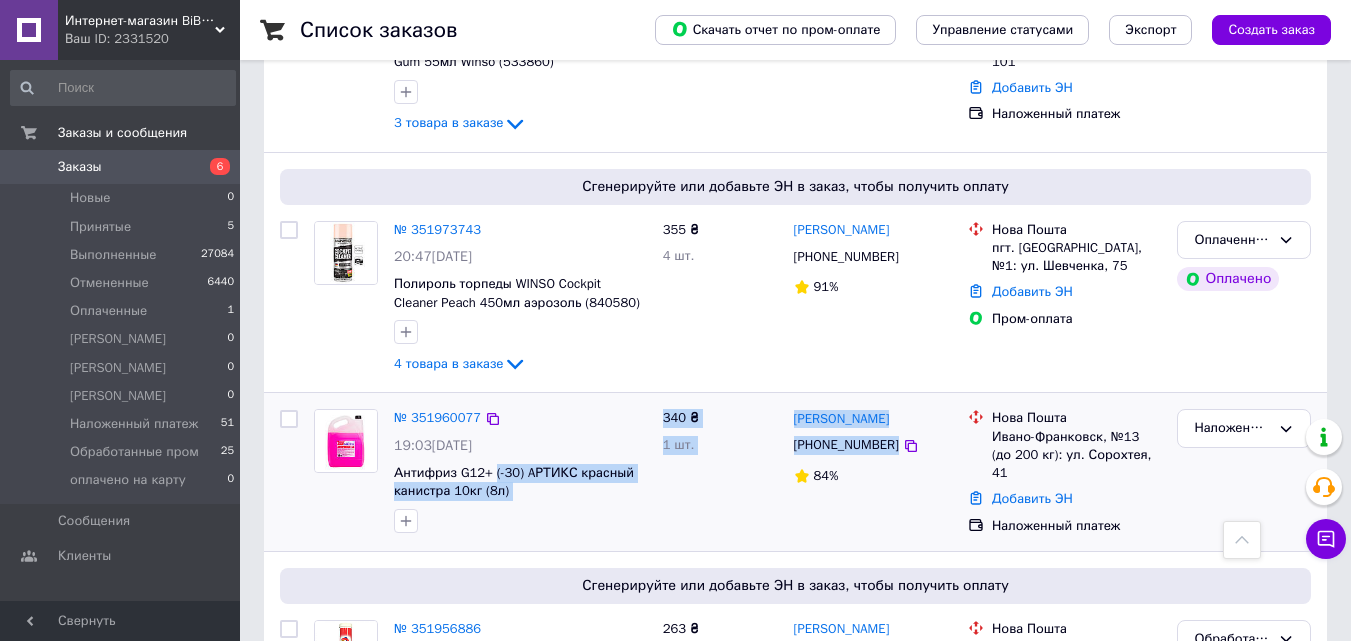 click on "№ 351960077 19:03, 09.07.2025 Антифриз G12+ (-30) AРТИКС красный канистра 10кг (8л)" at bounding box center (520, 471) 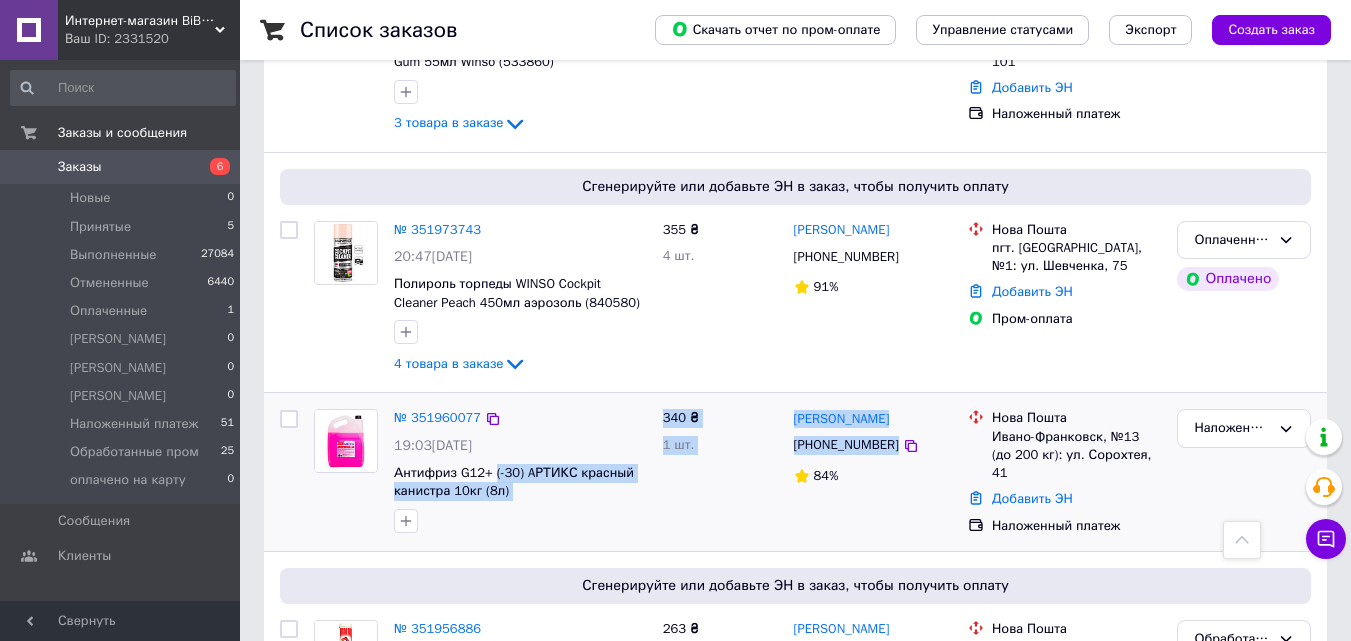 click on "340 ₴ 1 шт." at bounding box center (720, 472) 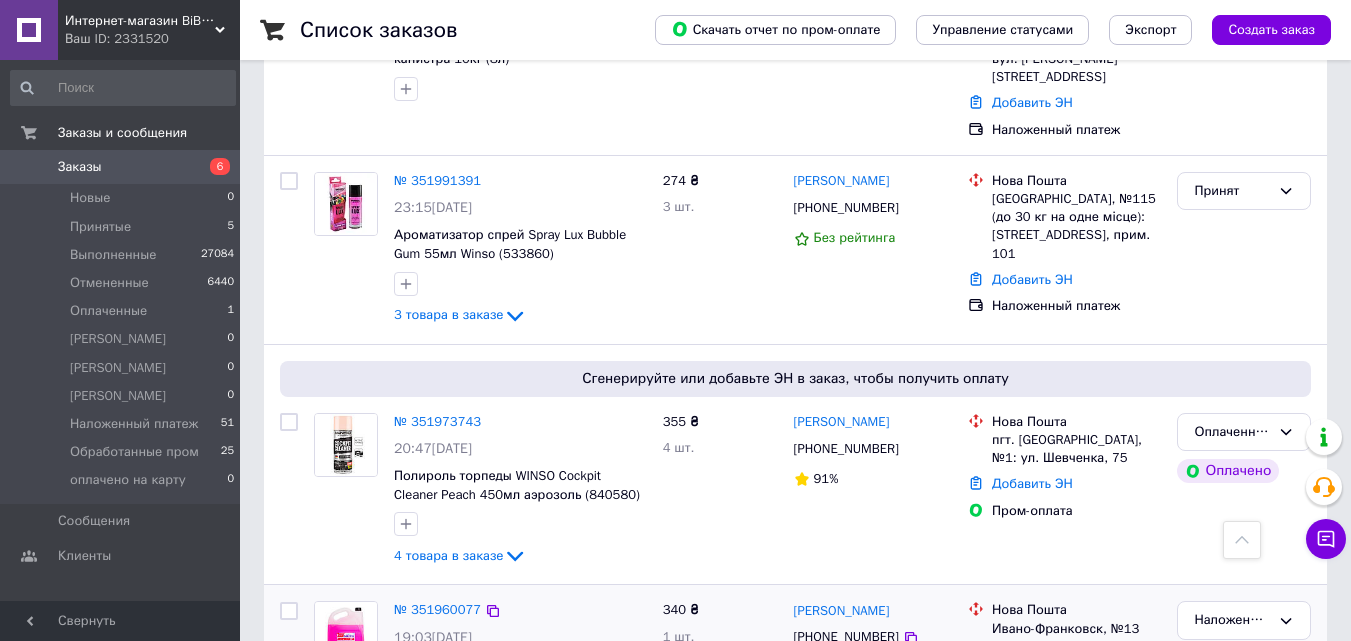 scroll, scrollTop: 600, scrollLeft: 0, axis: vertical 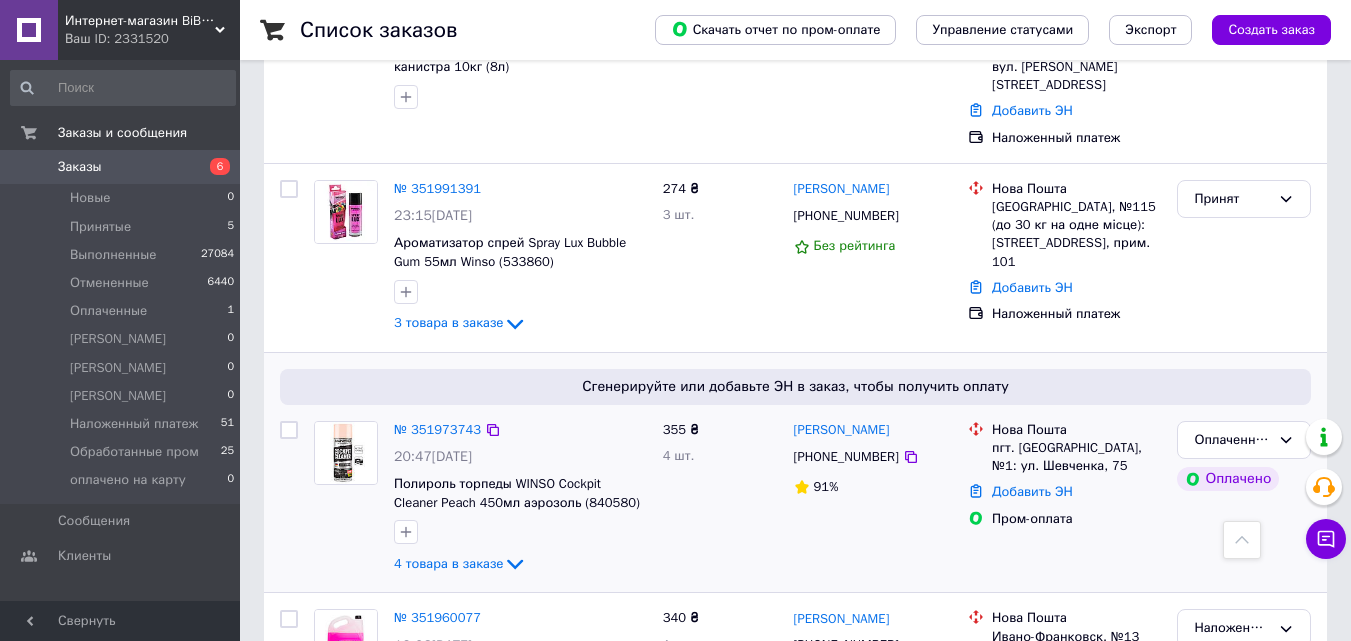 click on "4 товара в заказе" 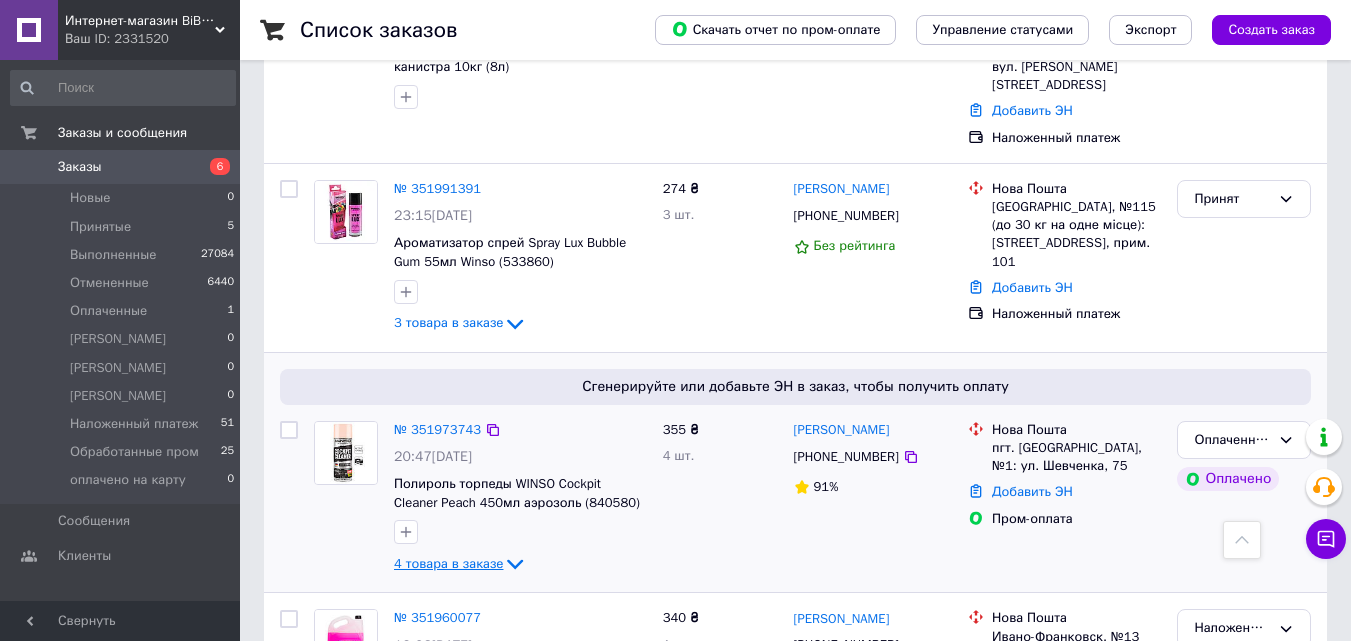click on "4 товара в заказе" at bounding box center [448, 563] 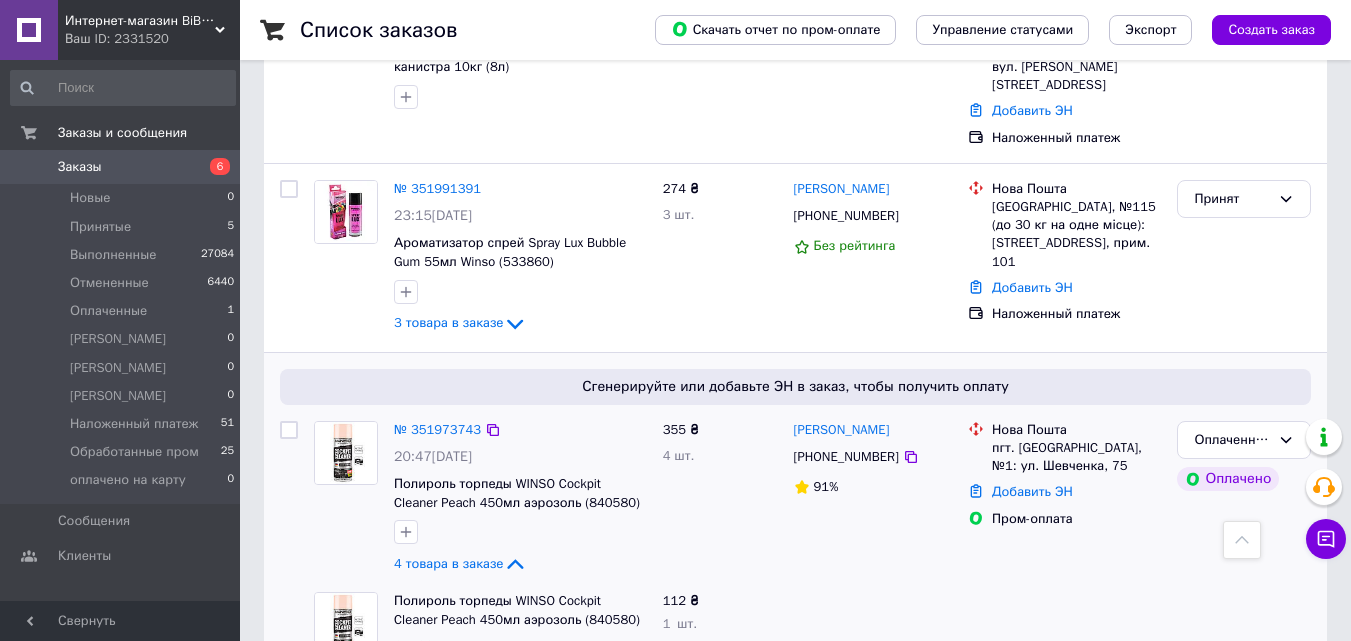 scroll, scrollTop: 800, scrollLeft: 0, axis: vertical 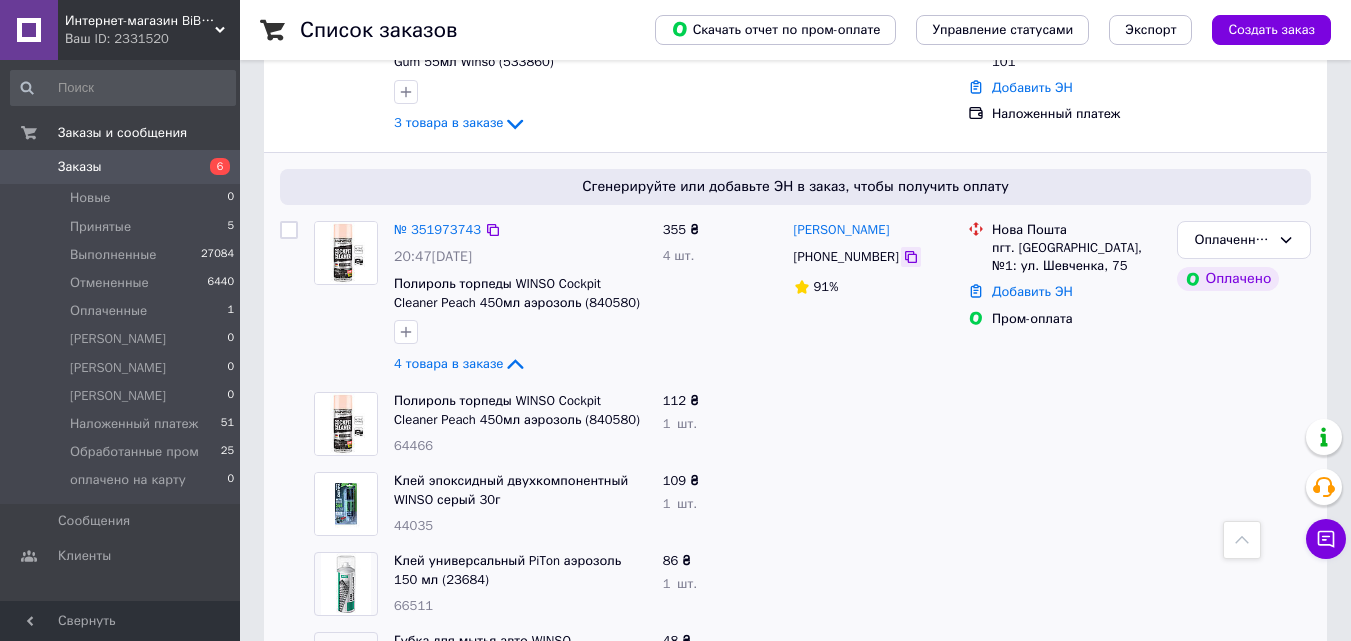 click 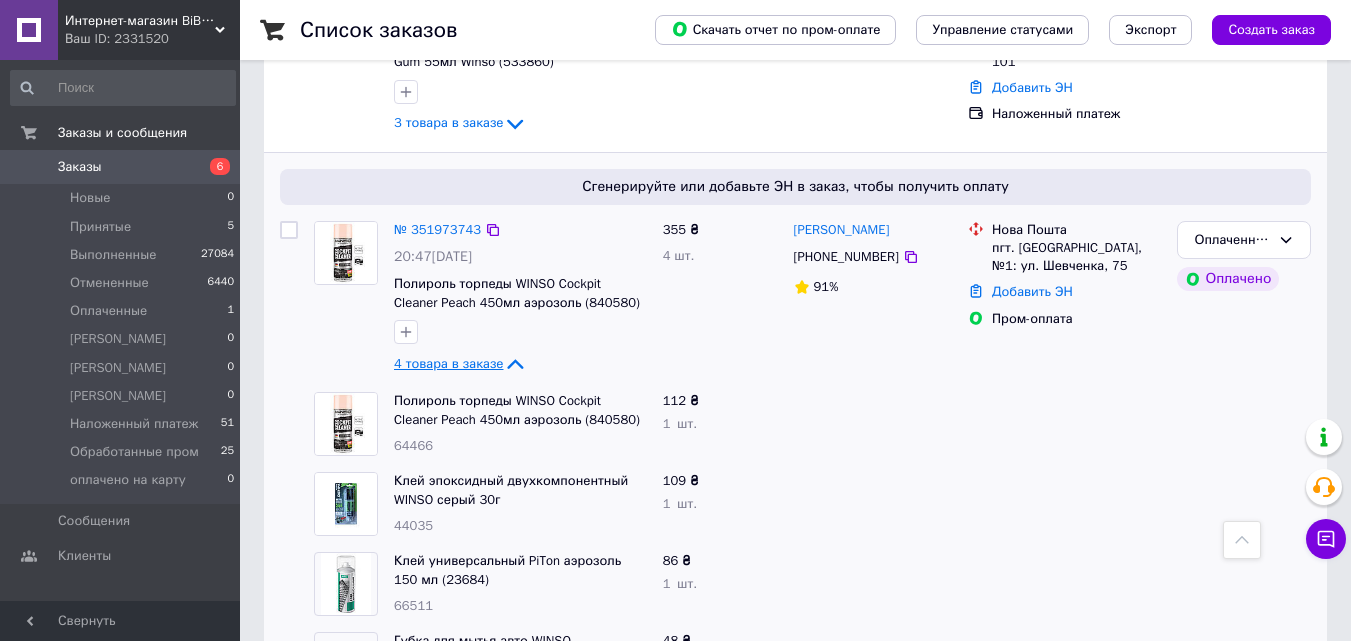 click 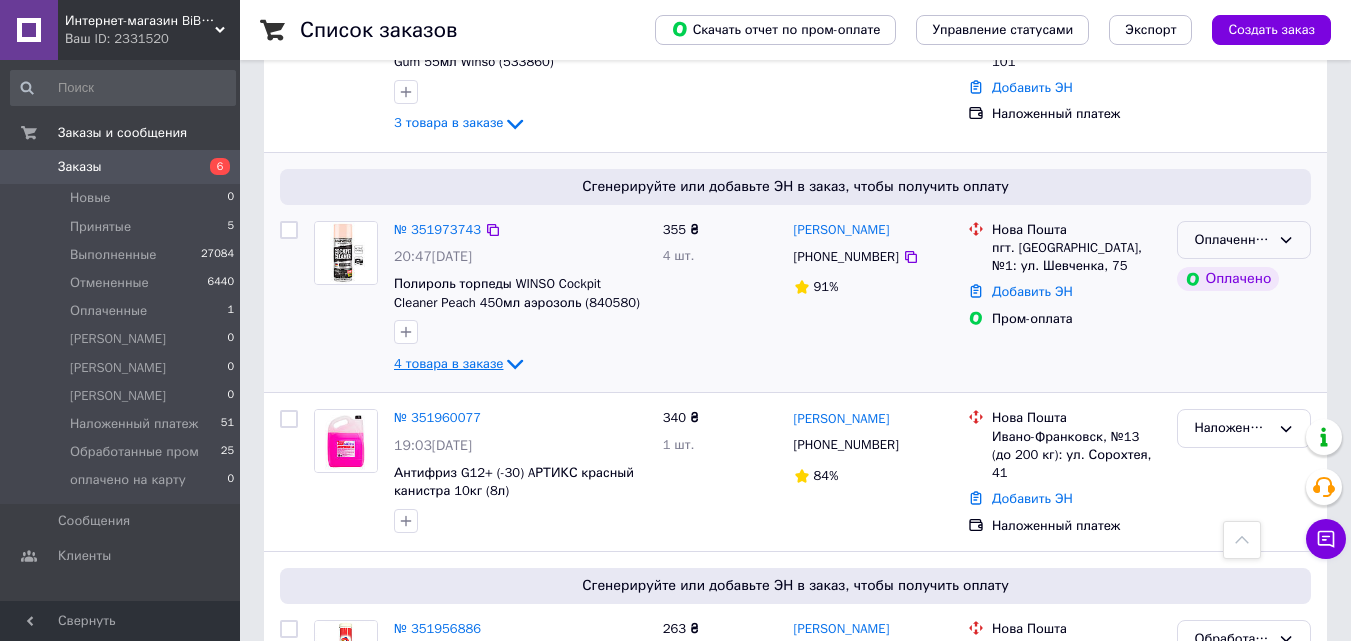 click on "Оплаченный" at bounding box center (1244, 240) 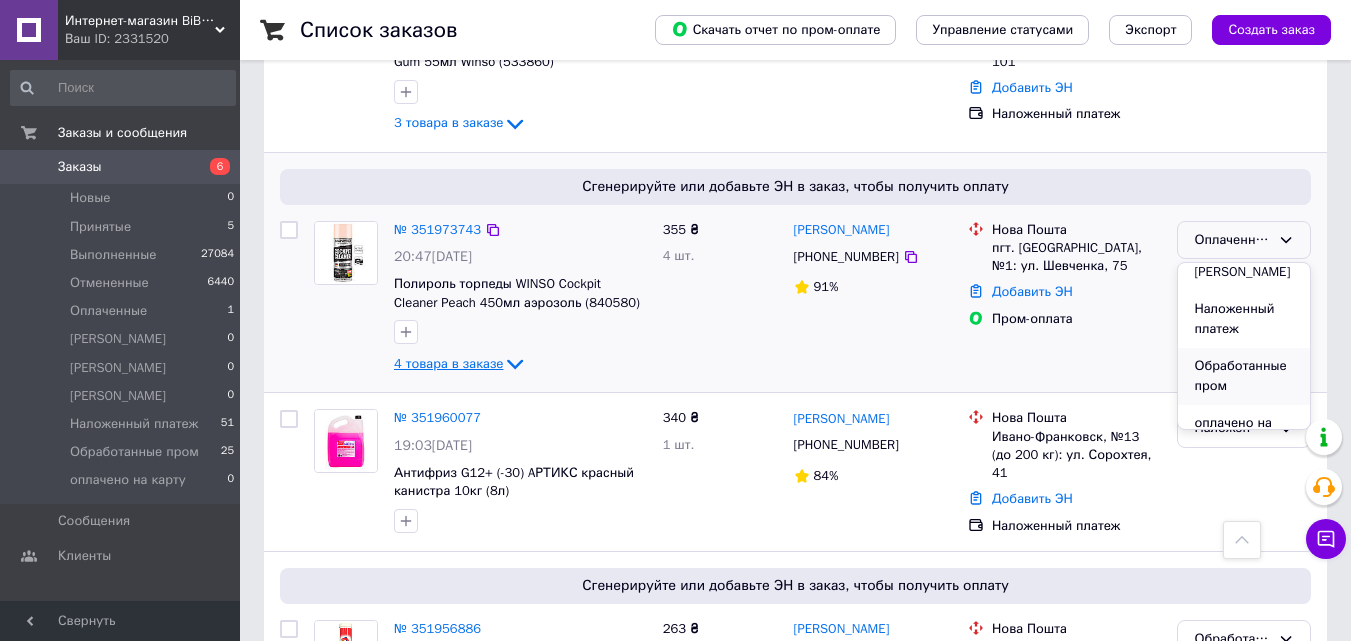 scroll, scrollTop: 287, scrollLeft: 0, axis: vertical 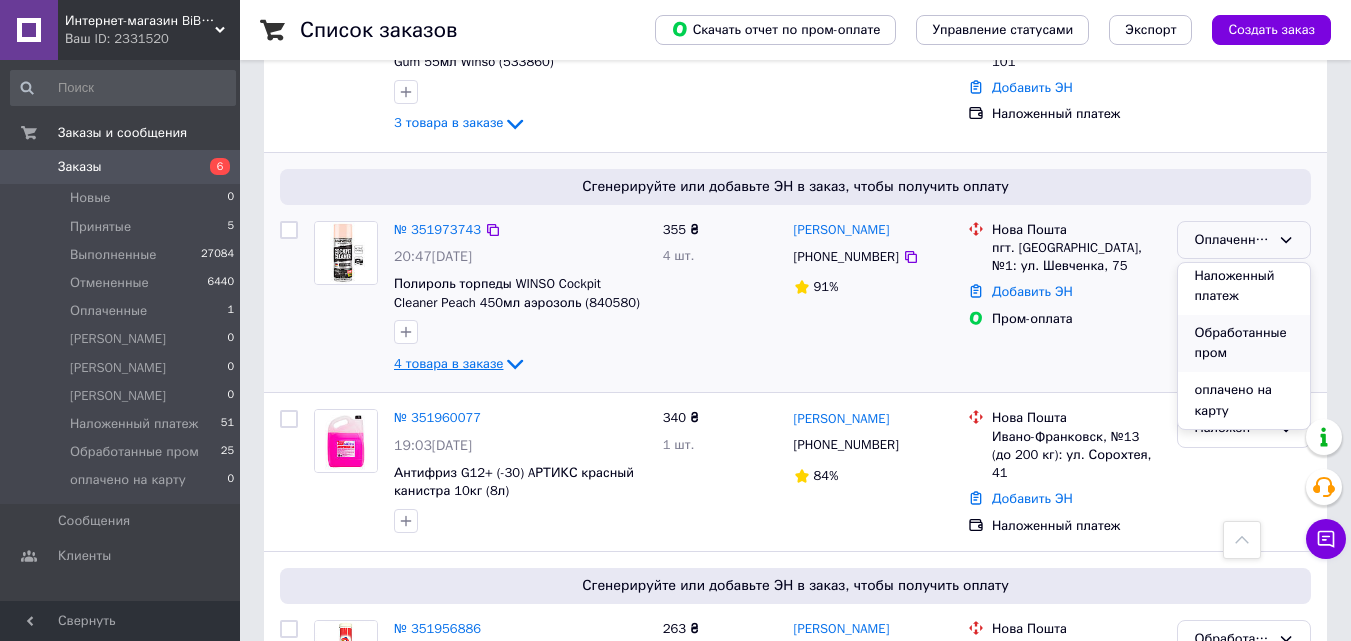 click on "Обработанные пром" at bounding box center [1244, 343] 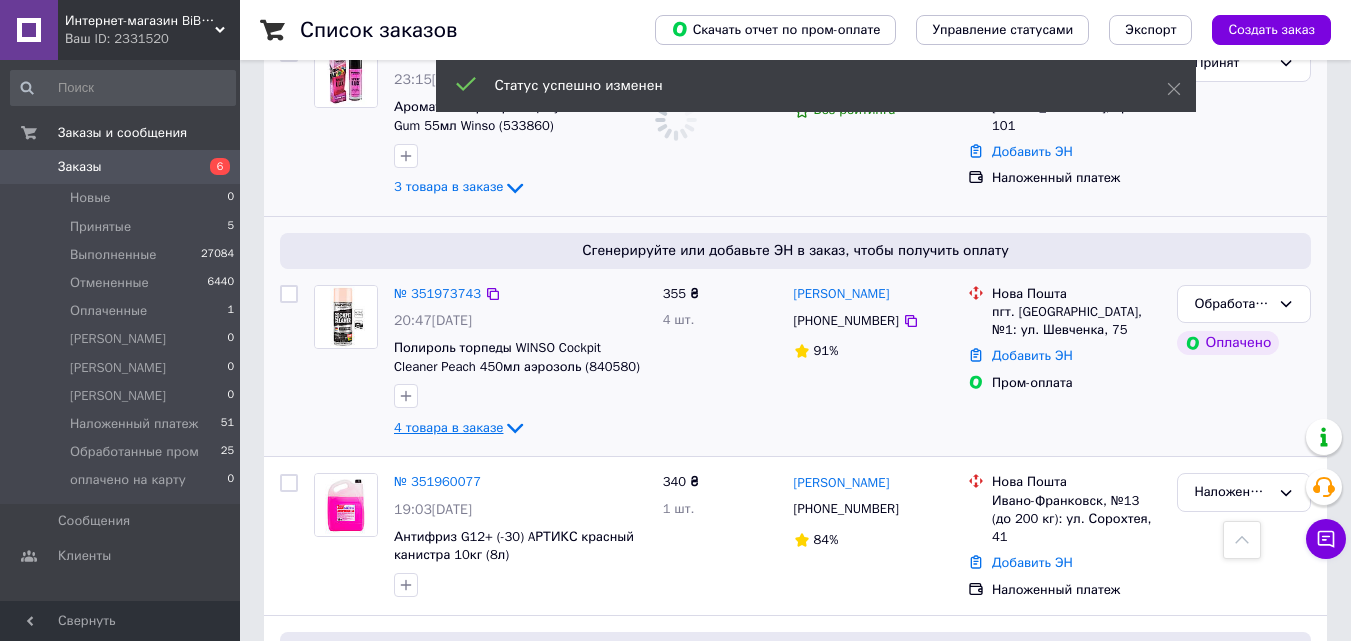 scroll, scrollTop: 500, scrollLeft: 0, axis: vertical 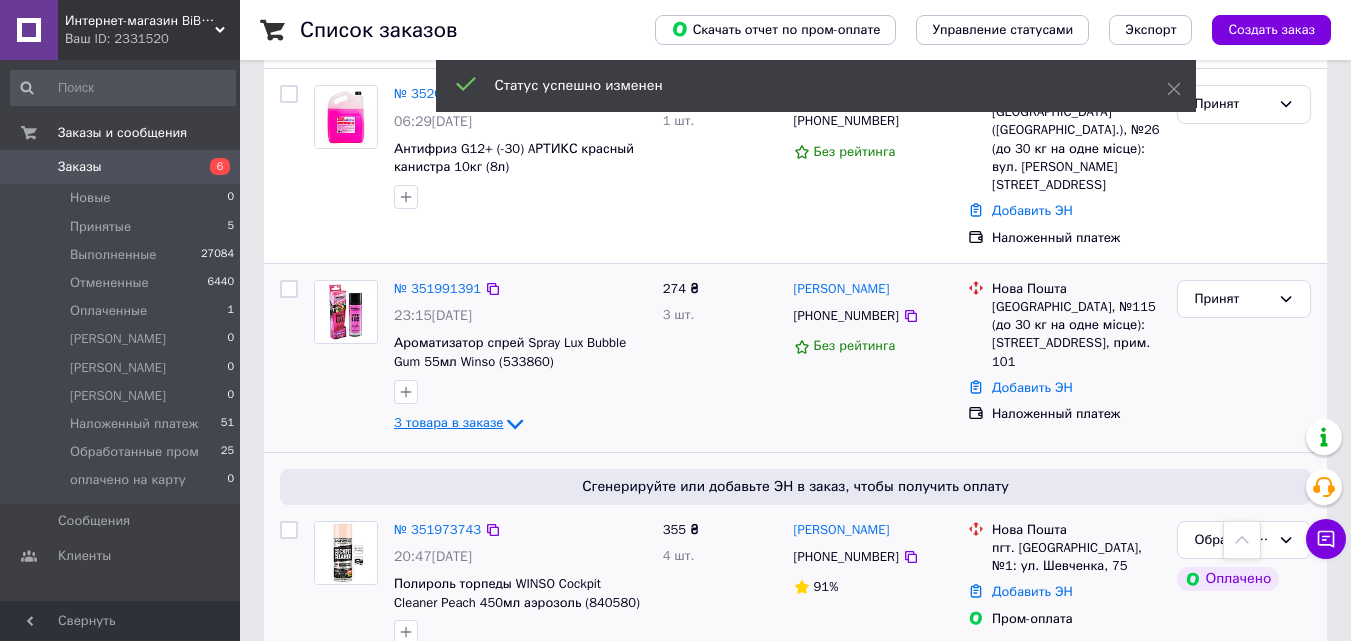 click on "3 товара в заказе" at bounding box center (448, 422) 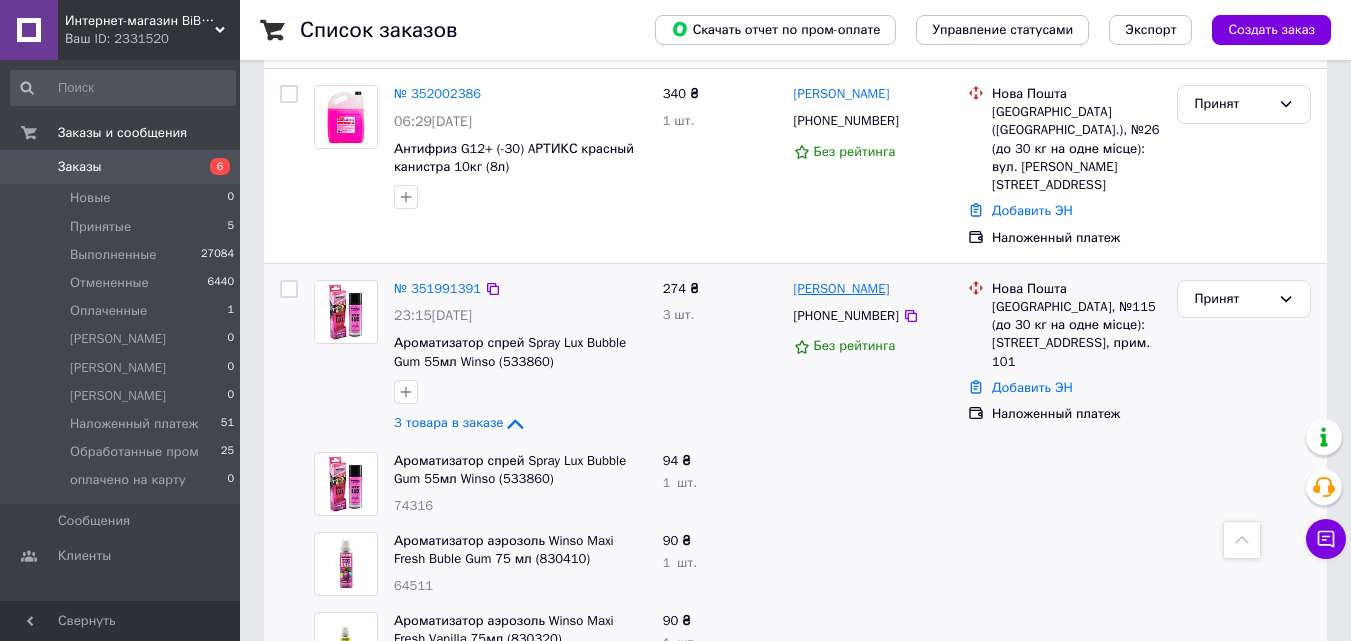 click on "[PERSON_NAME]" at bounding box center [842, 289] 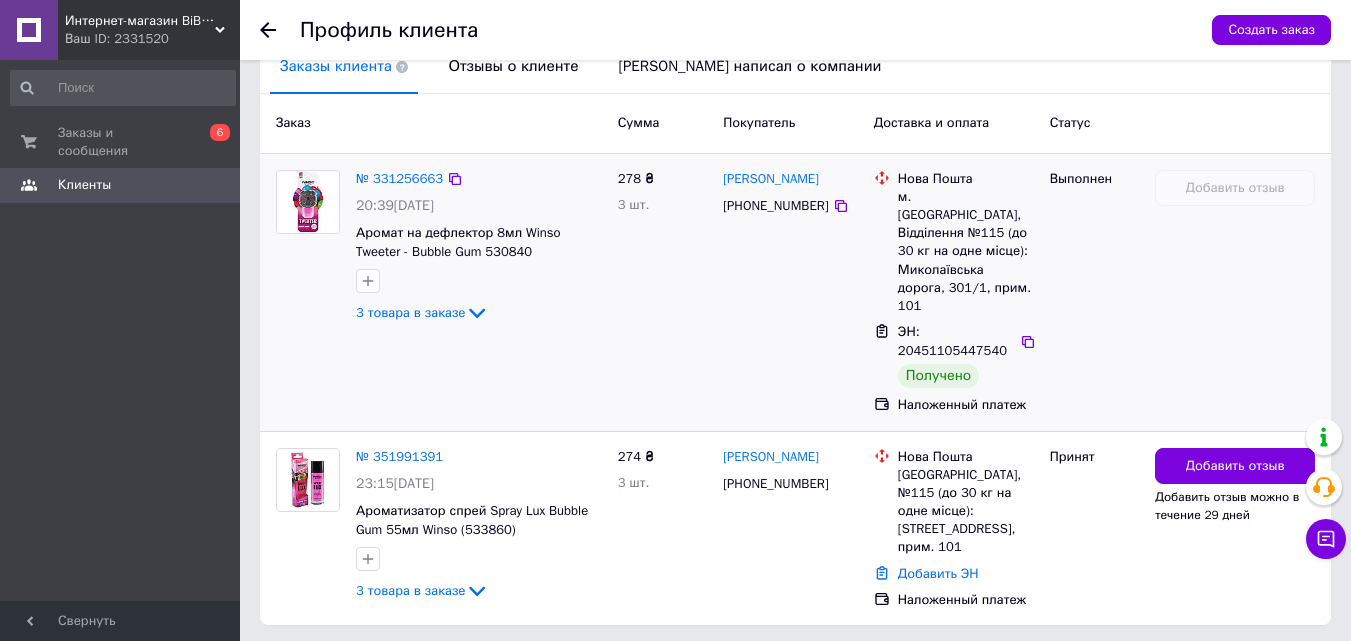 scroll, scrollTop: 509, scrollLeft: 0, axis: vertical 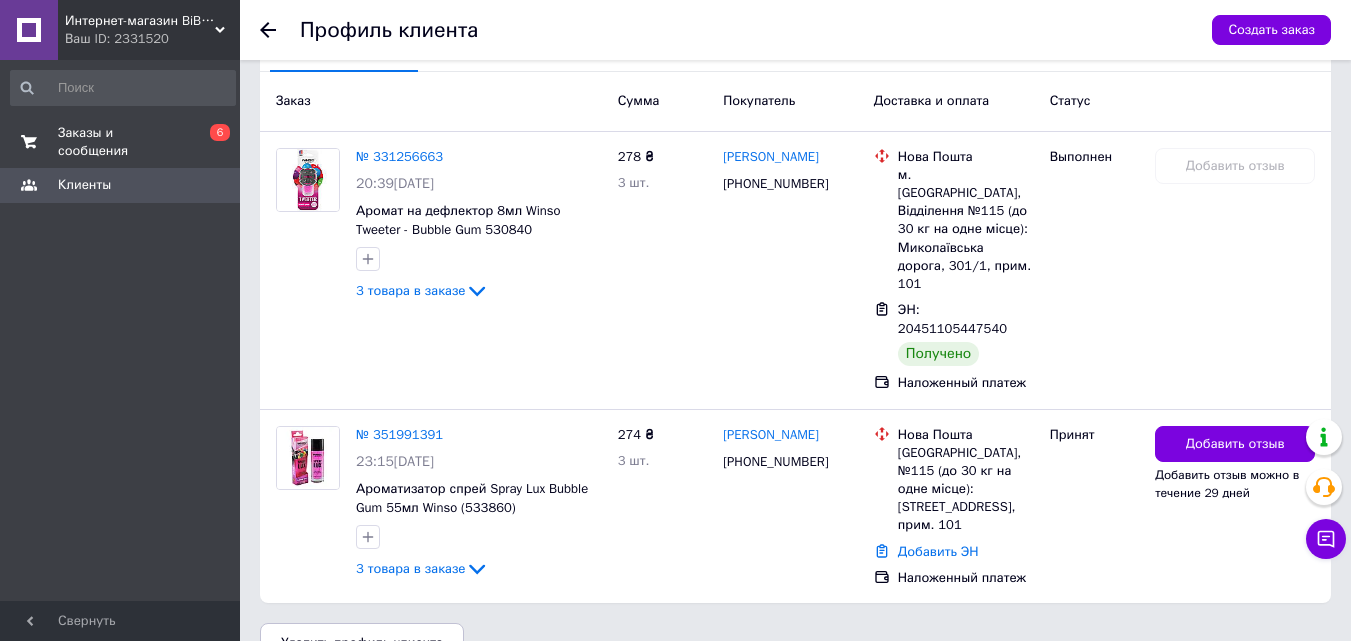 click on "Заказы и сообщения" at bounding box center [121, 142] 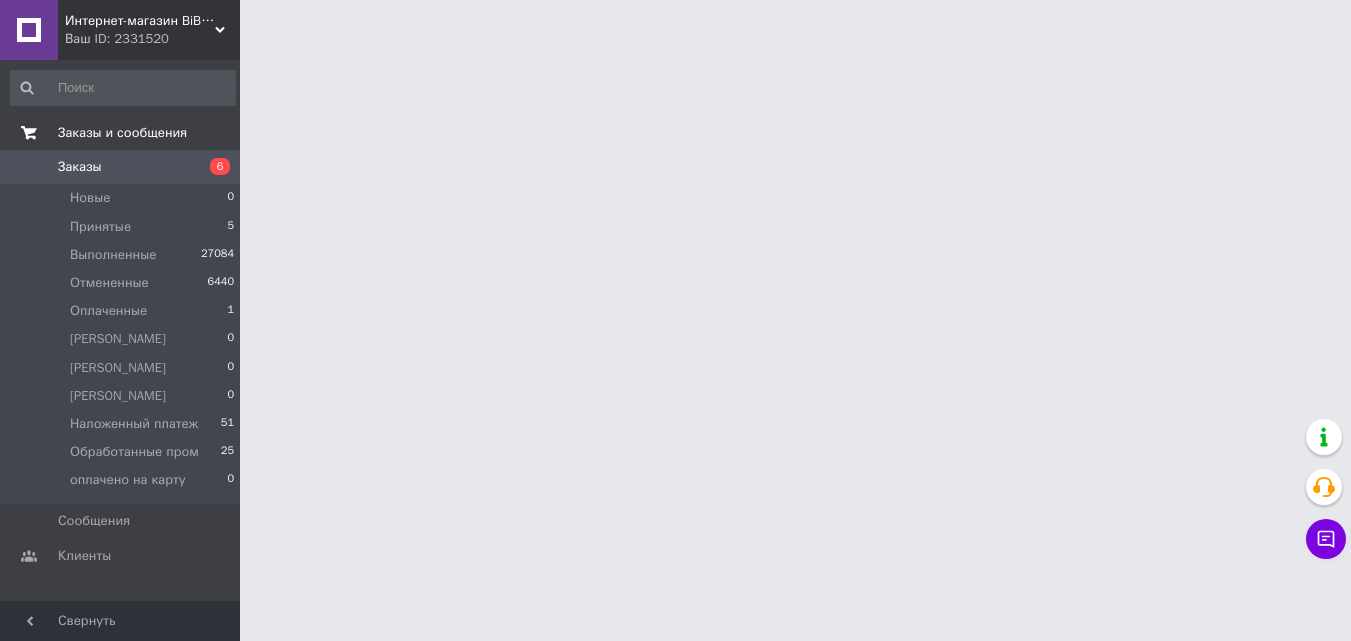 scroll, scrollTop: 0, scrollLeft: 0, axis: both 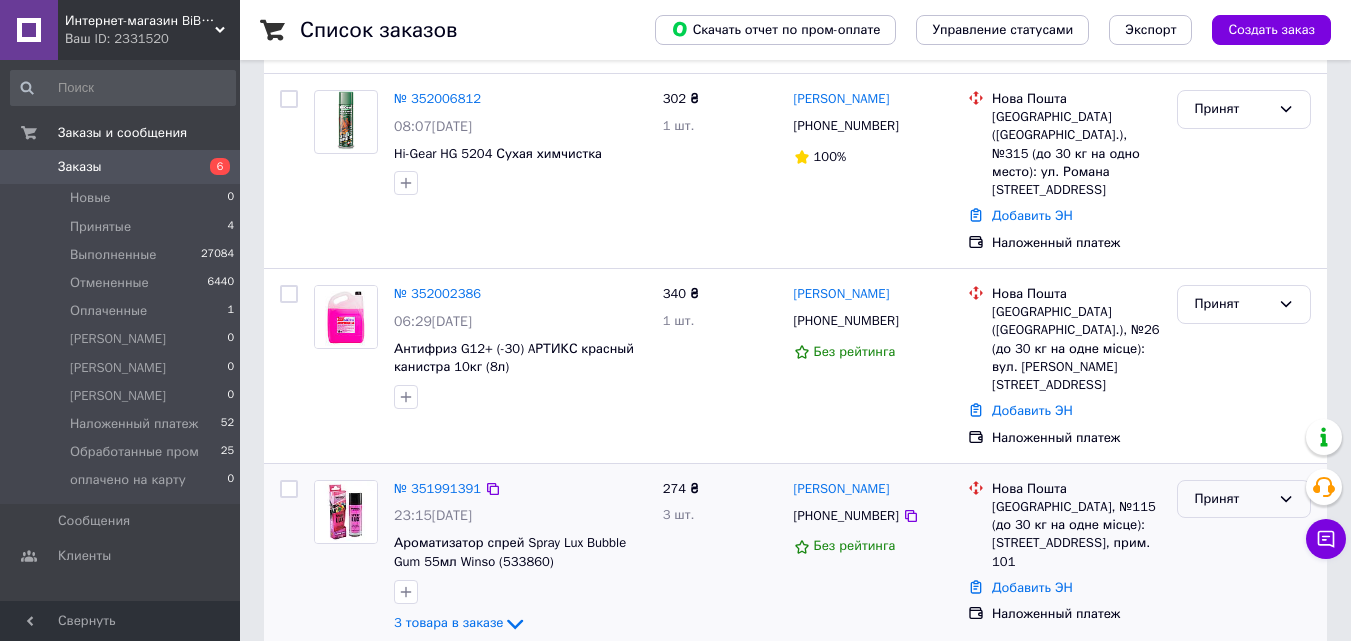 click on "Принят" at bounding box center (1232, 499) 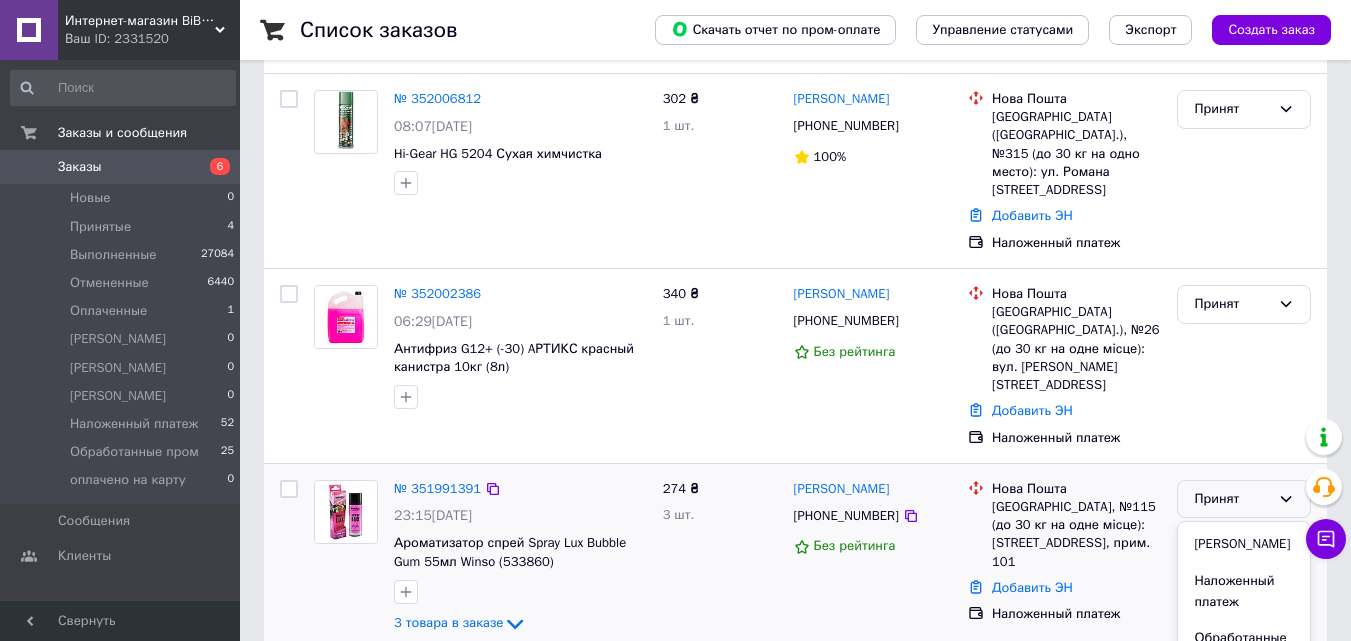 scroll, scrollTop: 200, scrollLeft: 0, axis: vertical 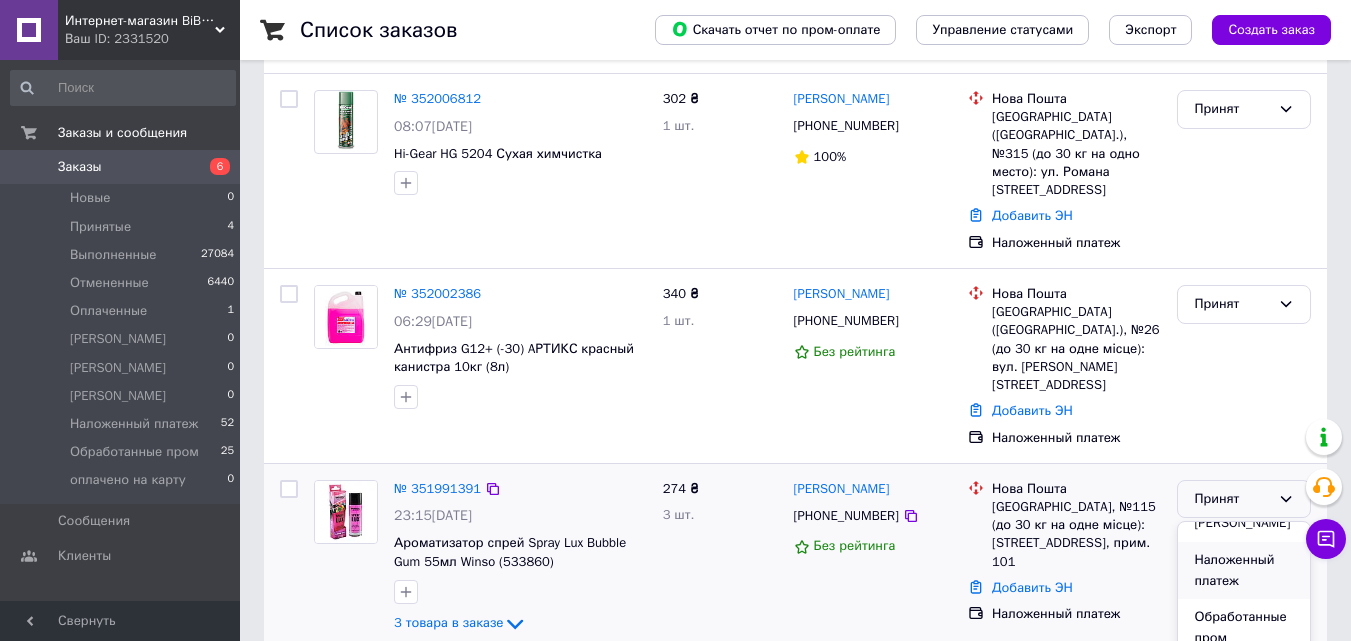 click on "Наложенный платеж" at bounding box center [1244, 570] 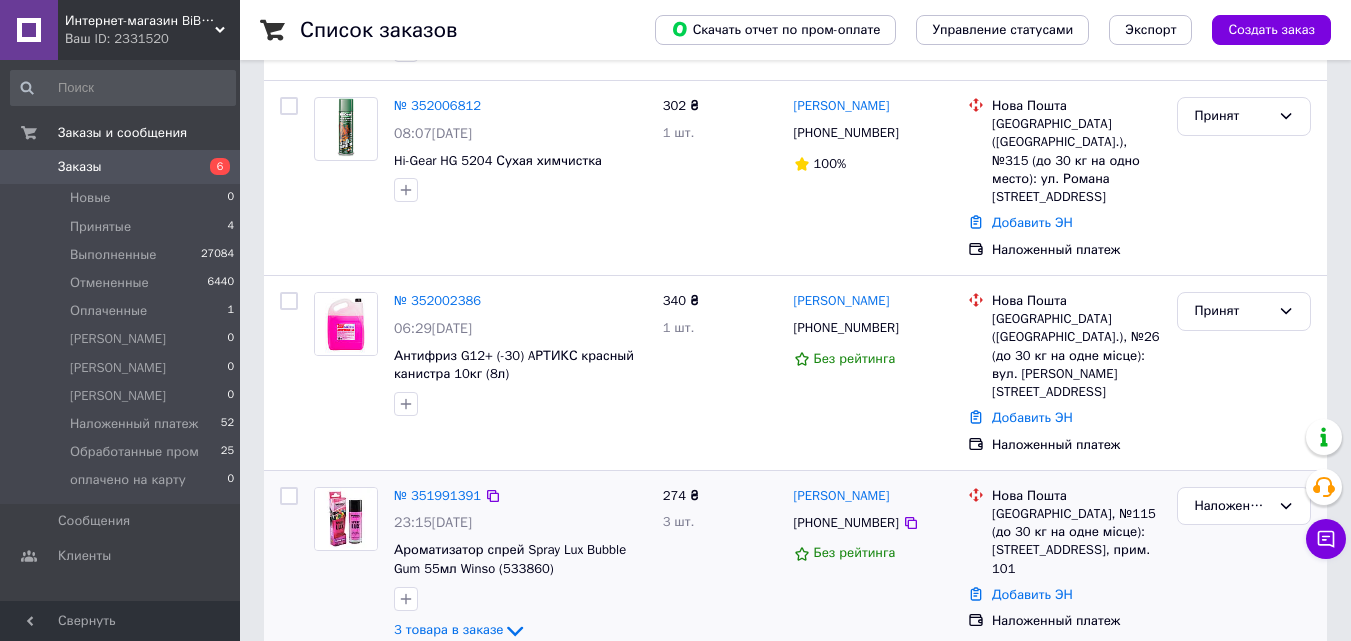 scroll, scrollTop: 300, scrollLeft: 0, axis: vertical 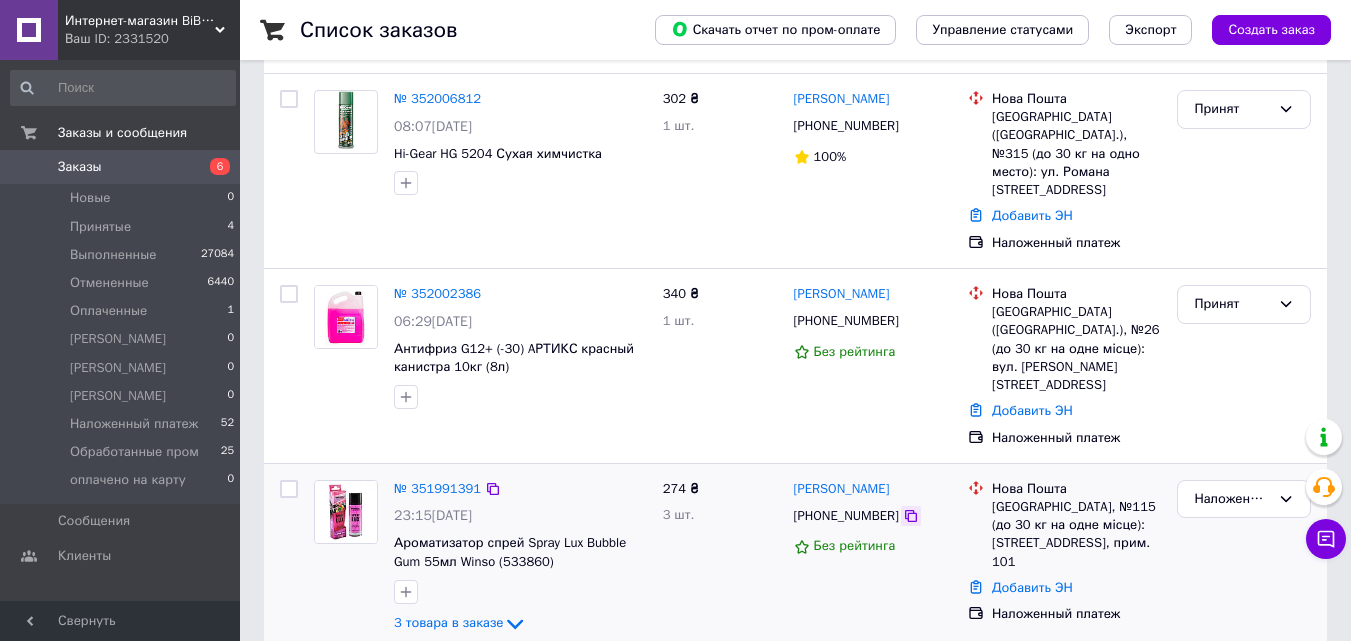 click 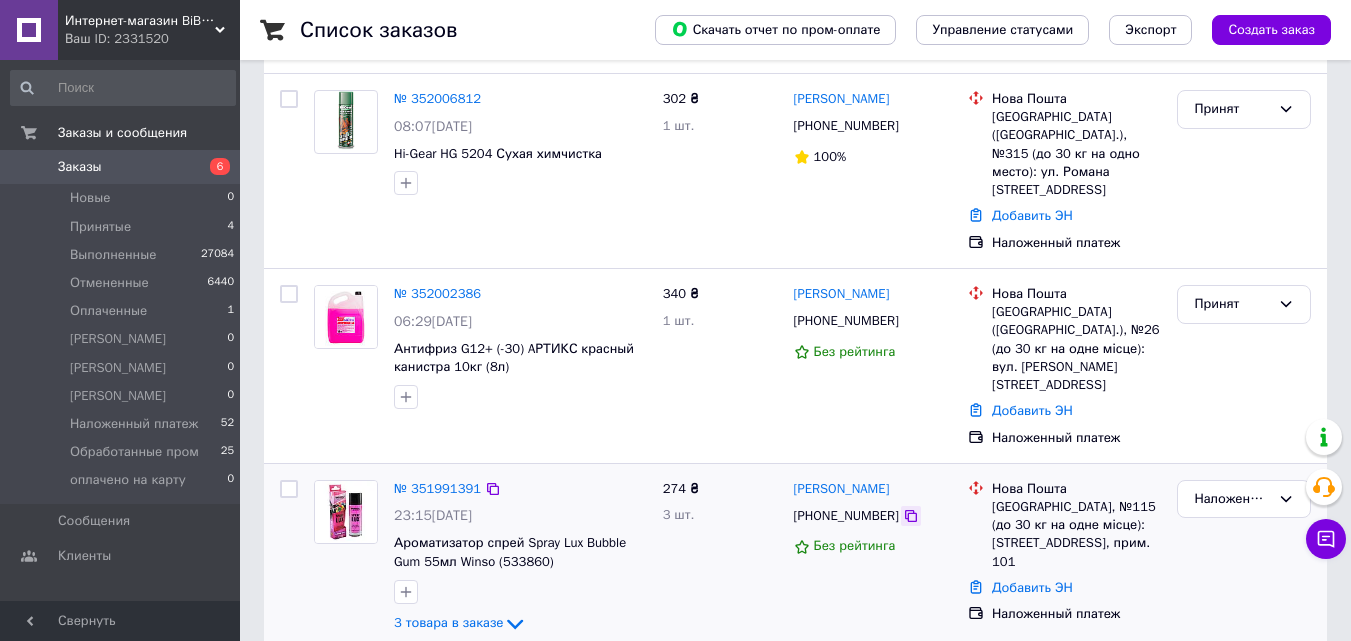 drag, startPoint x: 897, startPoint y: 424, endPoint x: 765, endPoint y: 467, distance: 138.82722 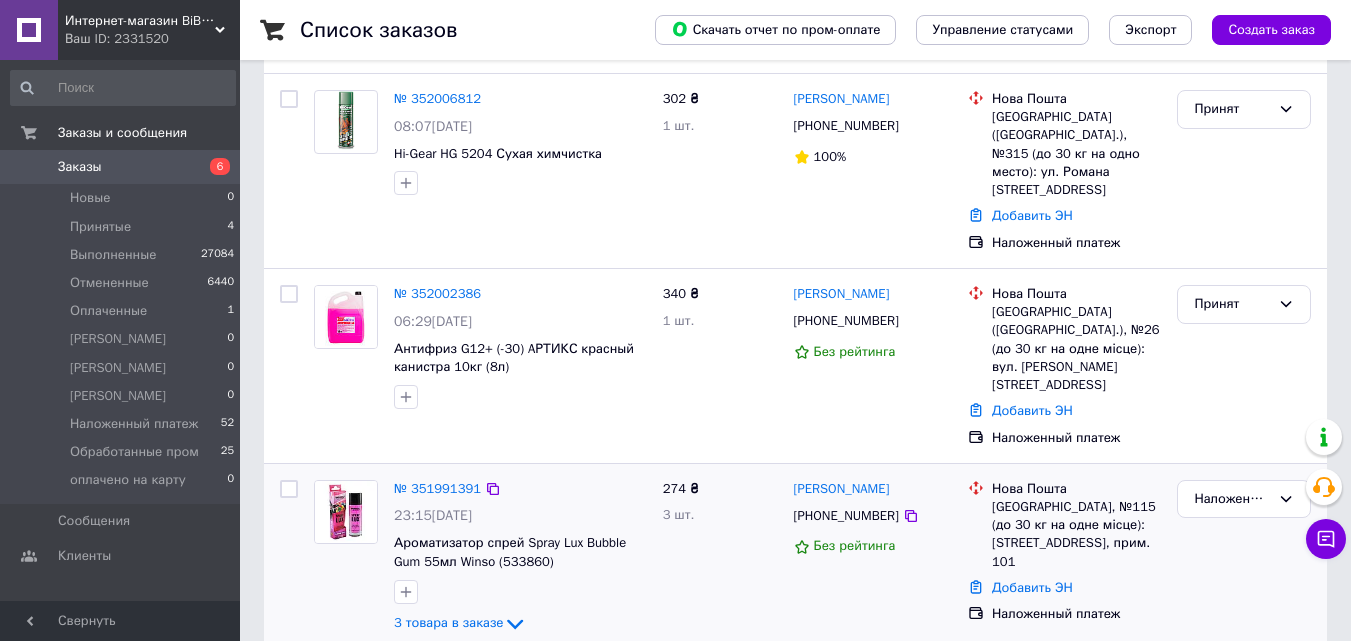 click 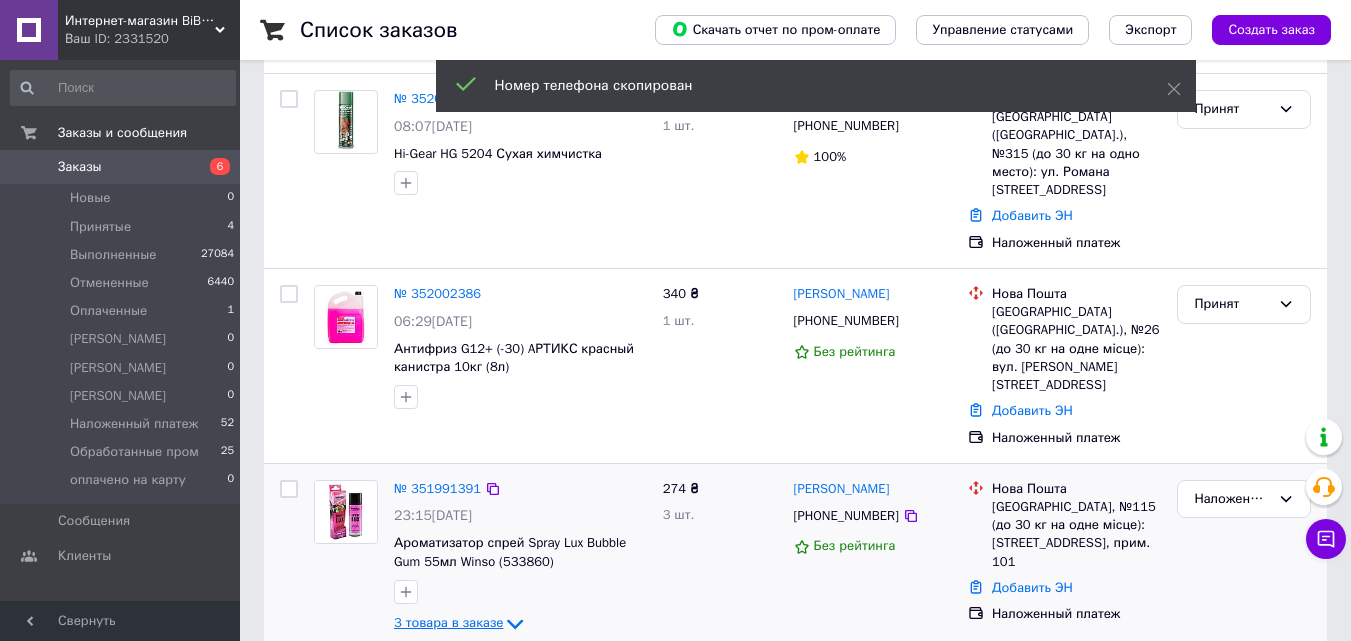 click on "3 товара в заказе" at bounding box center [448, 622] 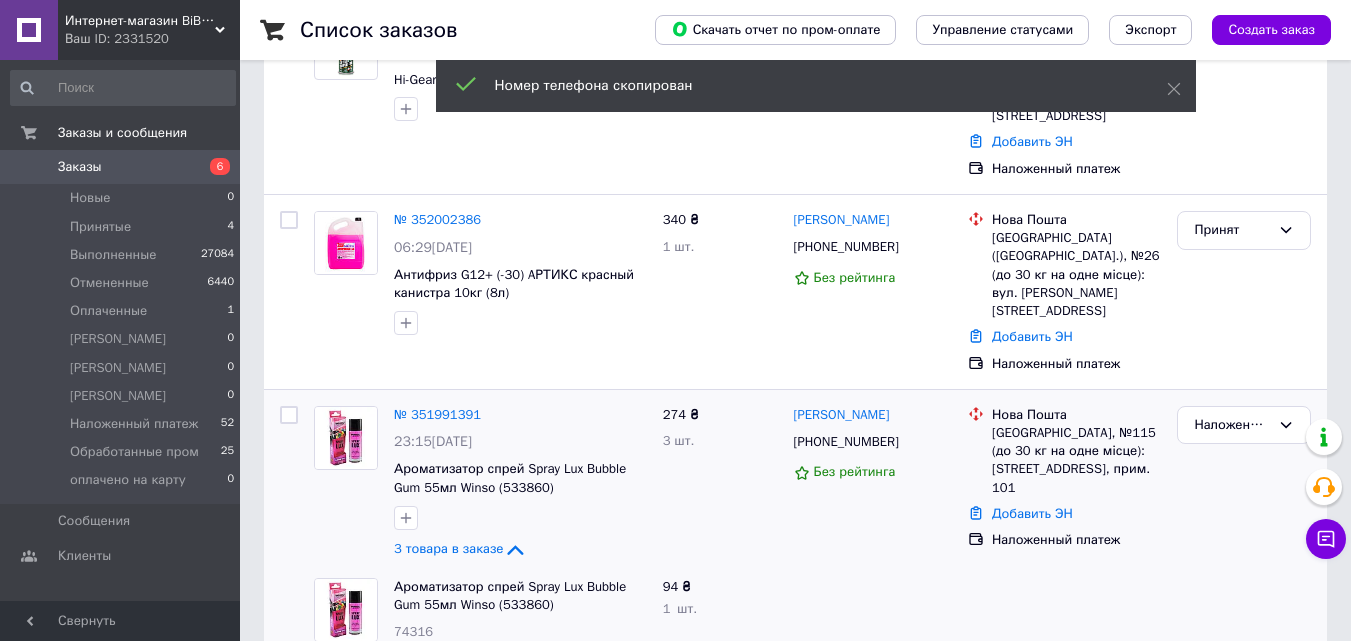 scroll, scrollTop: 500, scrollLeft: 0, axis: vertical 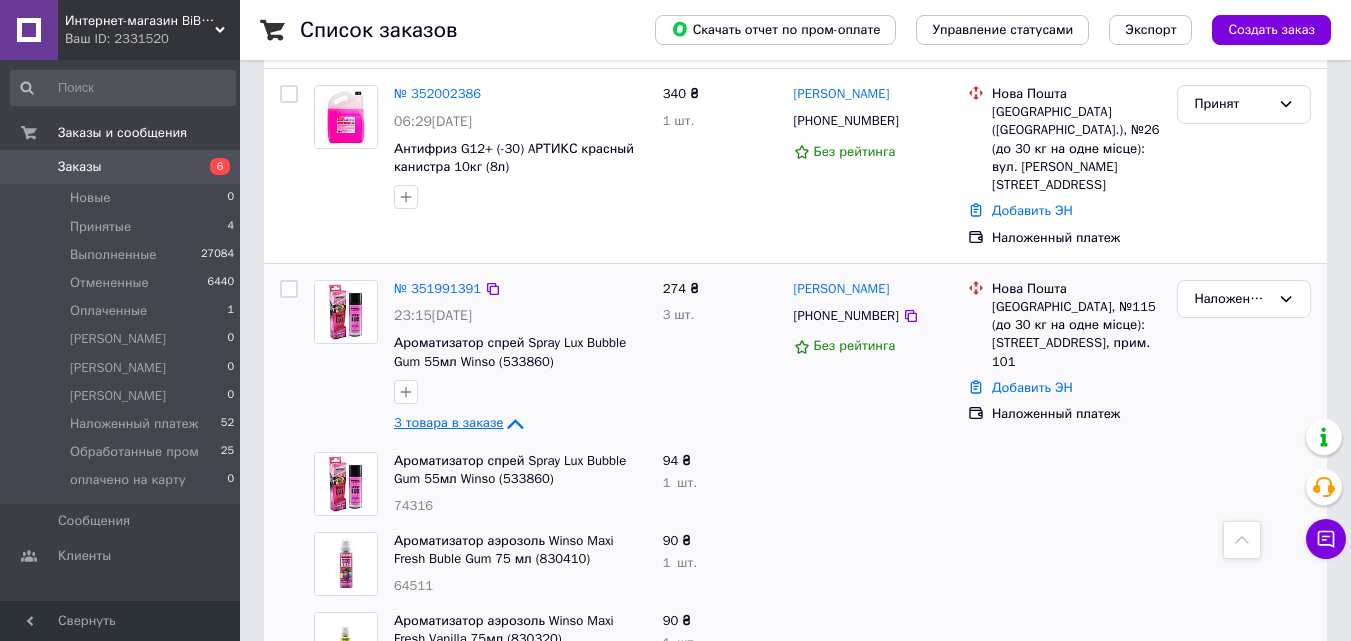click on "3 товара в заказе" at bounding box center [448, 422] 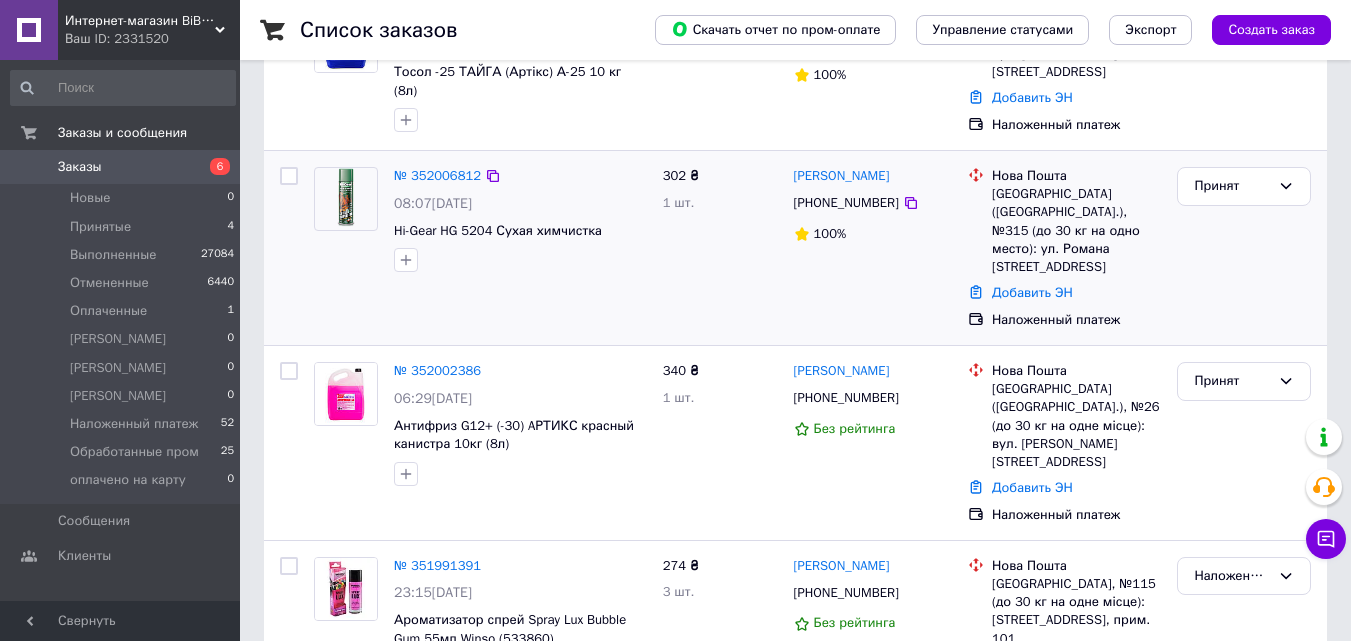 scroll, scrollTop: 200, scrollLeft: 0, axis: vertical 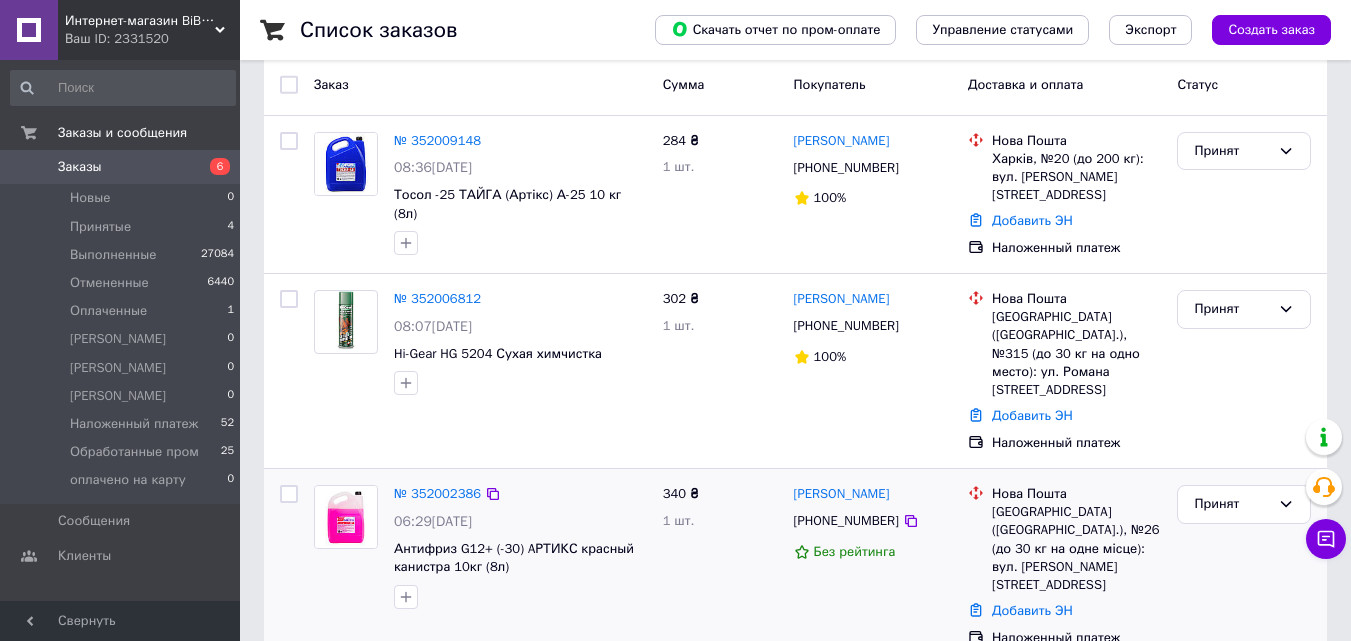 drag, startPoint x: 895, startPoint y: 462, endPoint x: 934, endPoint y: 452, distance: 40.261642 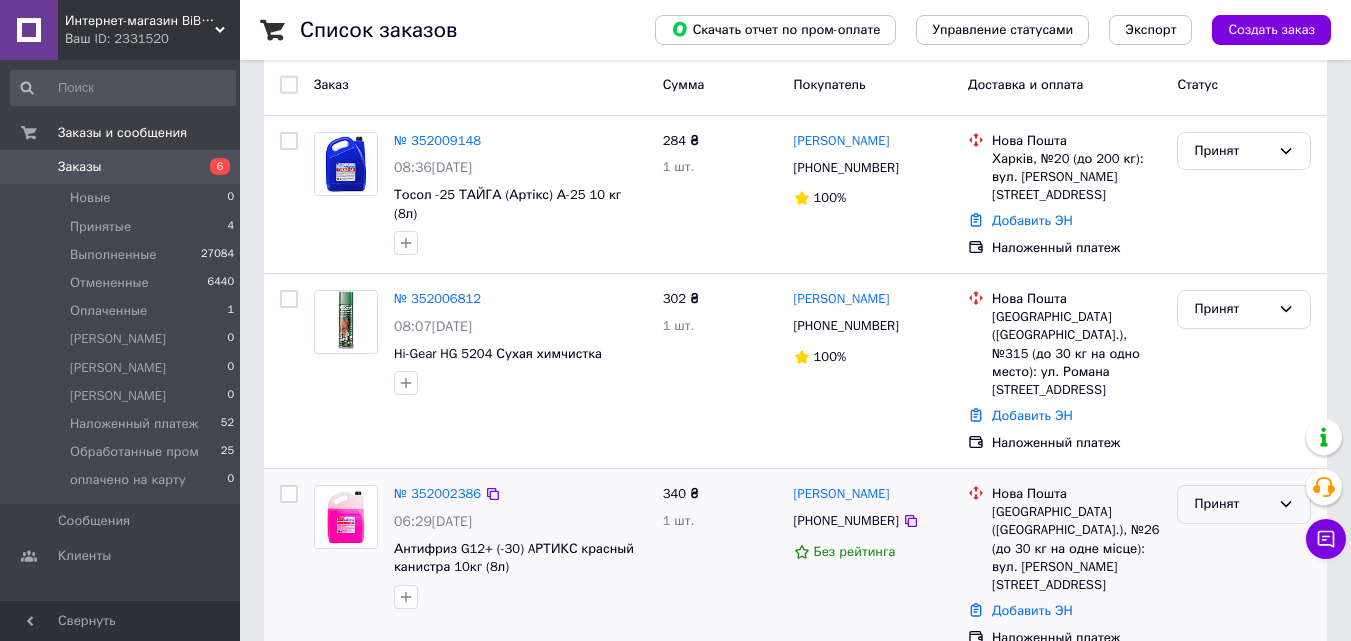 click on "Принят" at bounding box center (1232, 504) 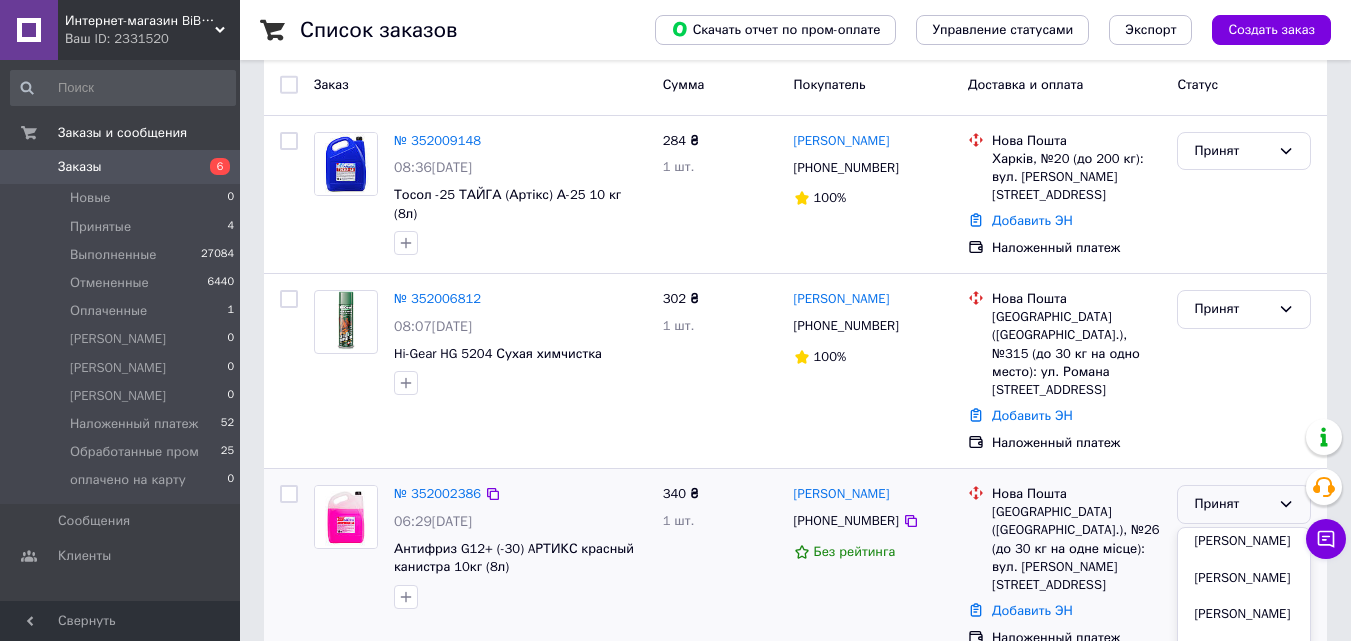 scroll, scrollTop: 287, scrollLeft: 0, axis: vertical 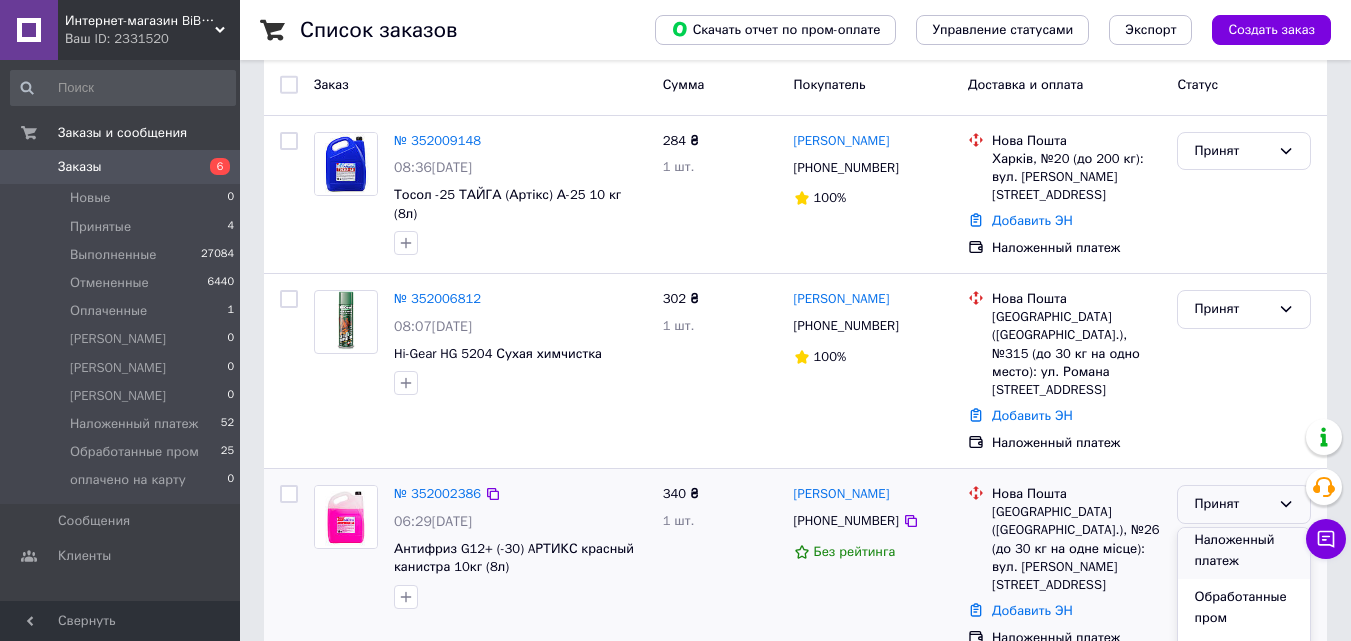 click on "Наложенный платеж" at bounding box center [1244, 550] 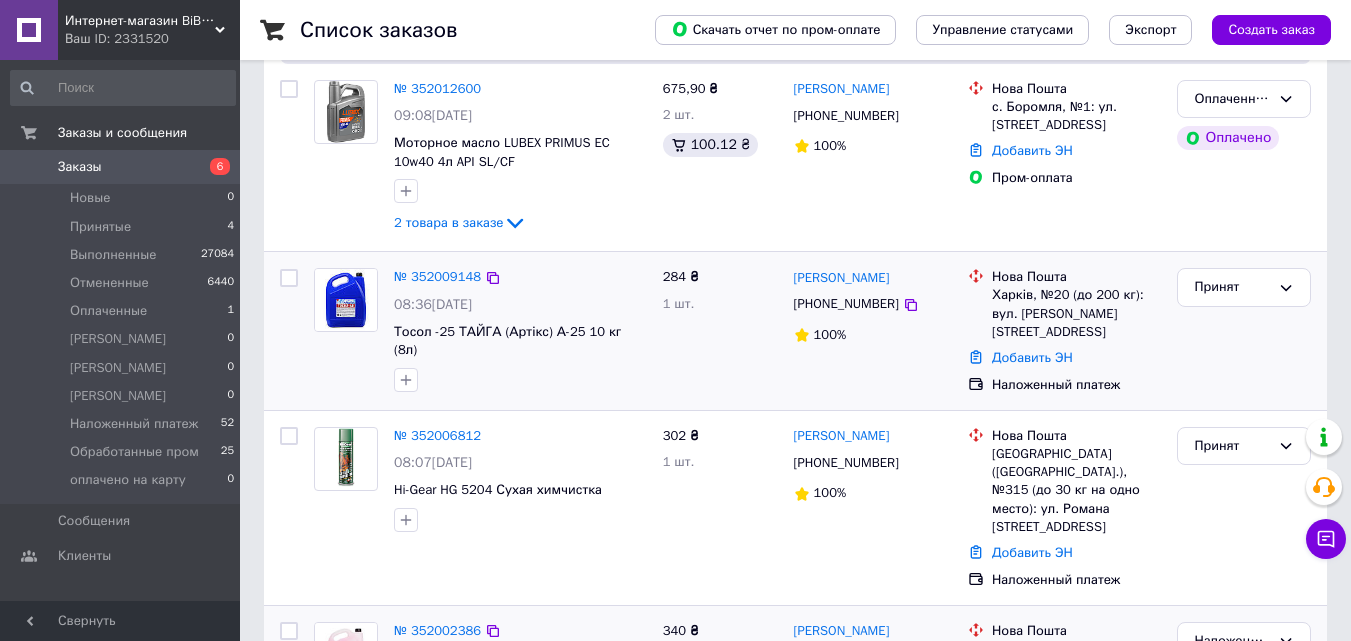 scroll, scrollTop: 300, scrollLeft: 0, axis: vertical 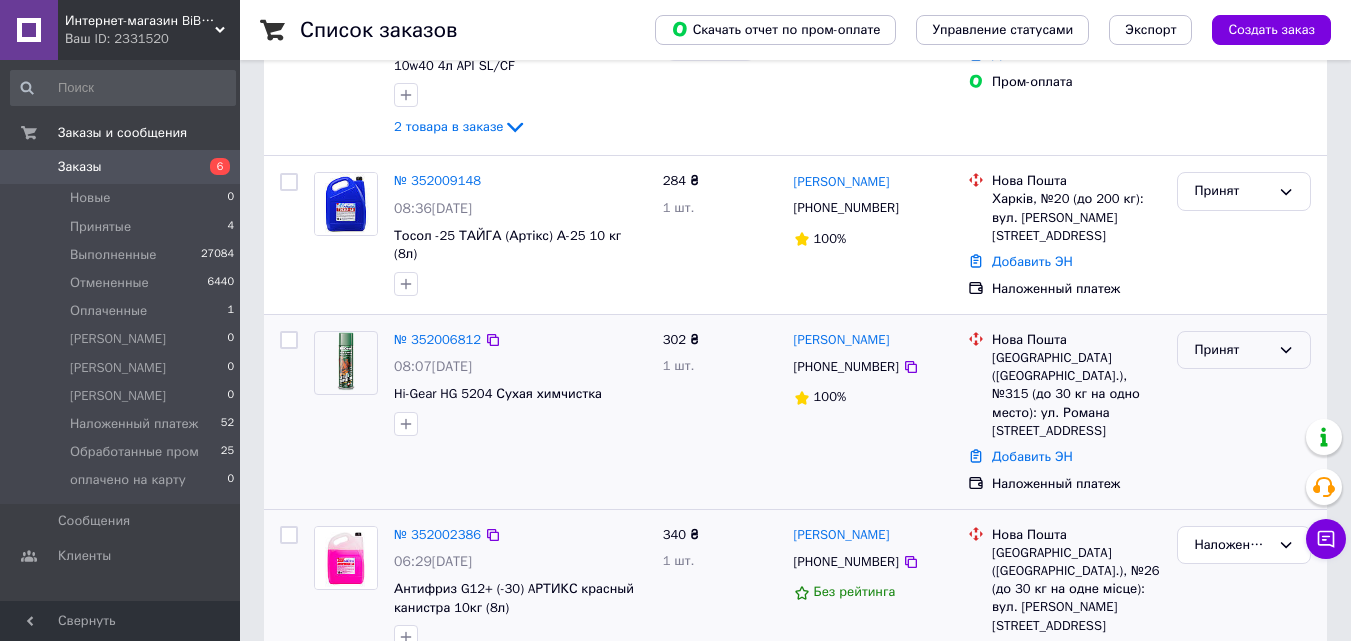 click on "Принят" at bounding box center (1232, 350) 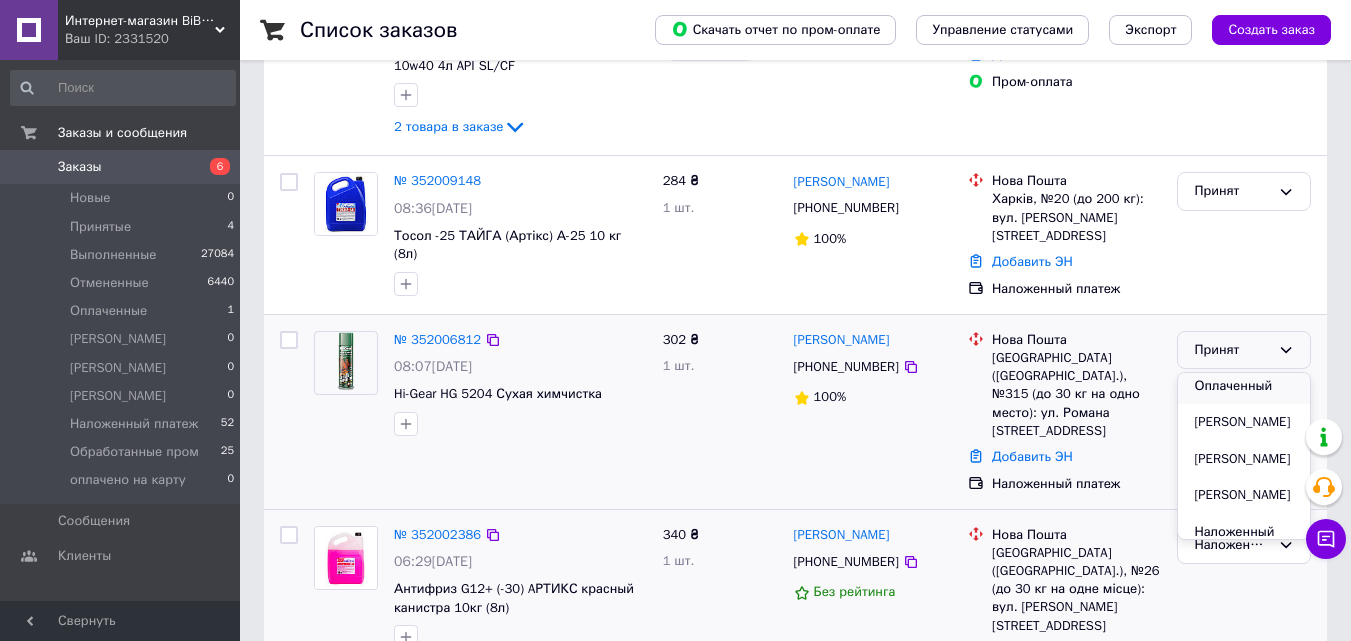 scroll, scrollTop: 200, scrollLeft: 0, axis: vertical 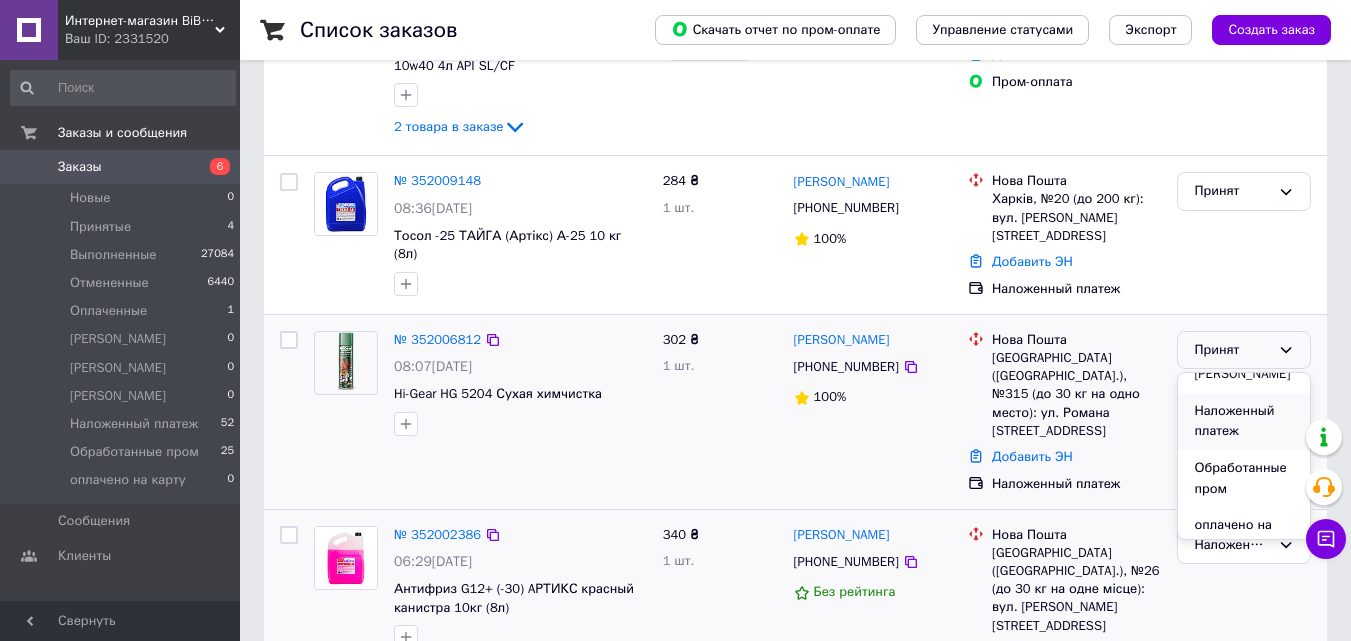 click on "Наложенный платеж" at bounding box center [1244, 421] 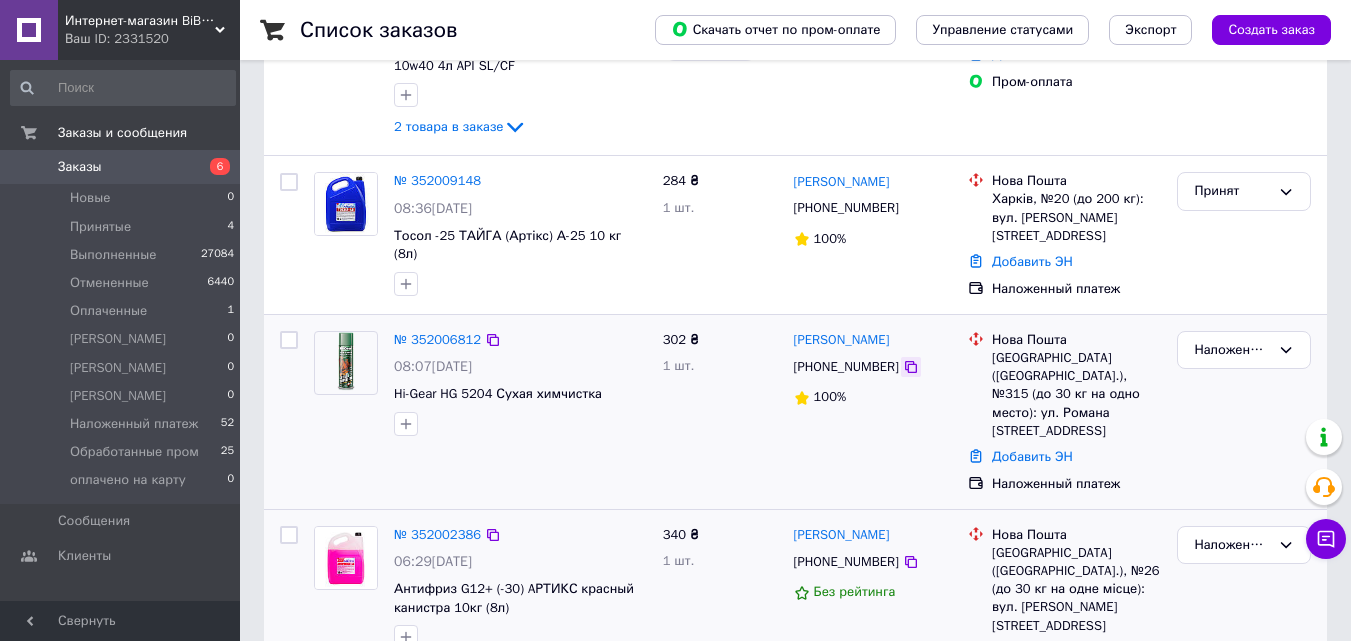 click 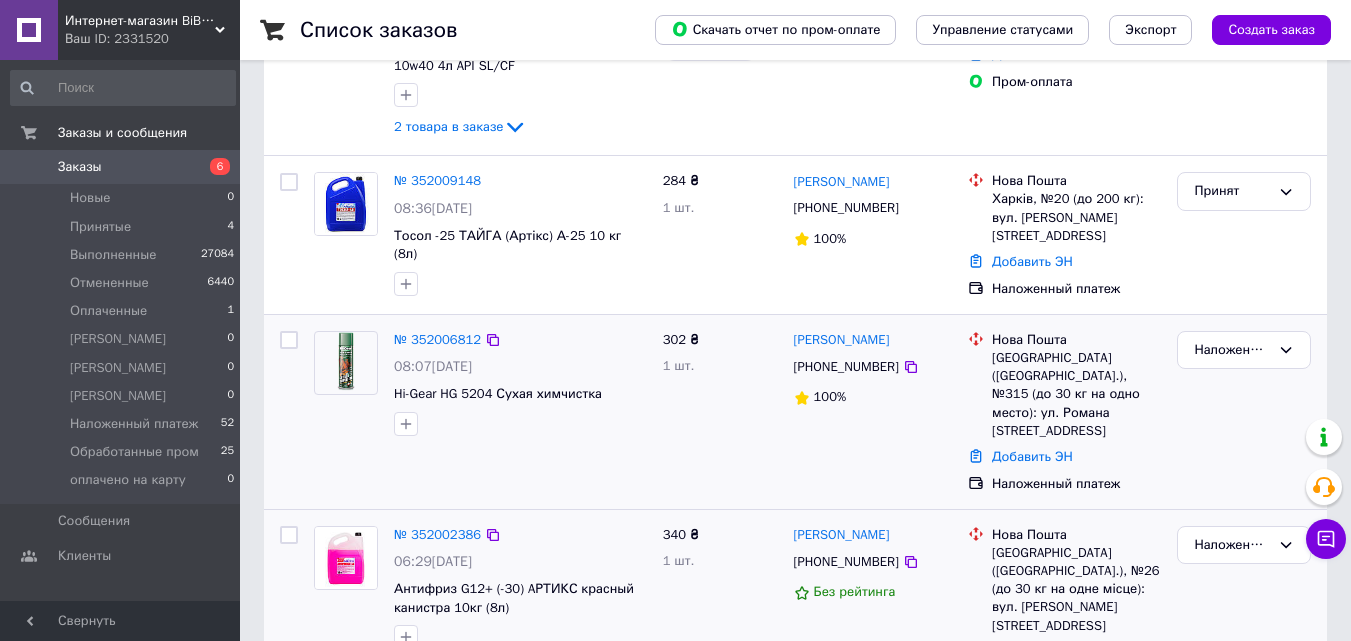 drag, startPoint x: 897, startPoint y: 351, endPoint x: 886, endPoint y: 369, distance: 21.095022 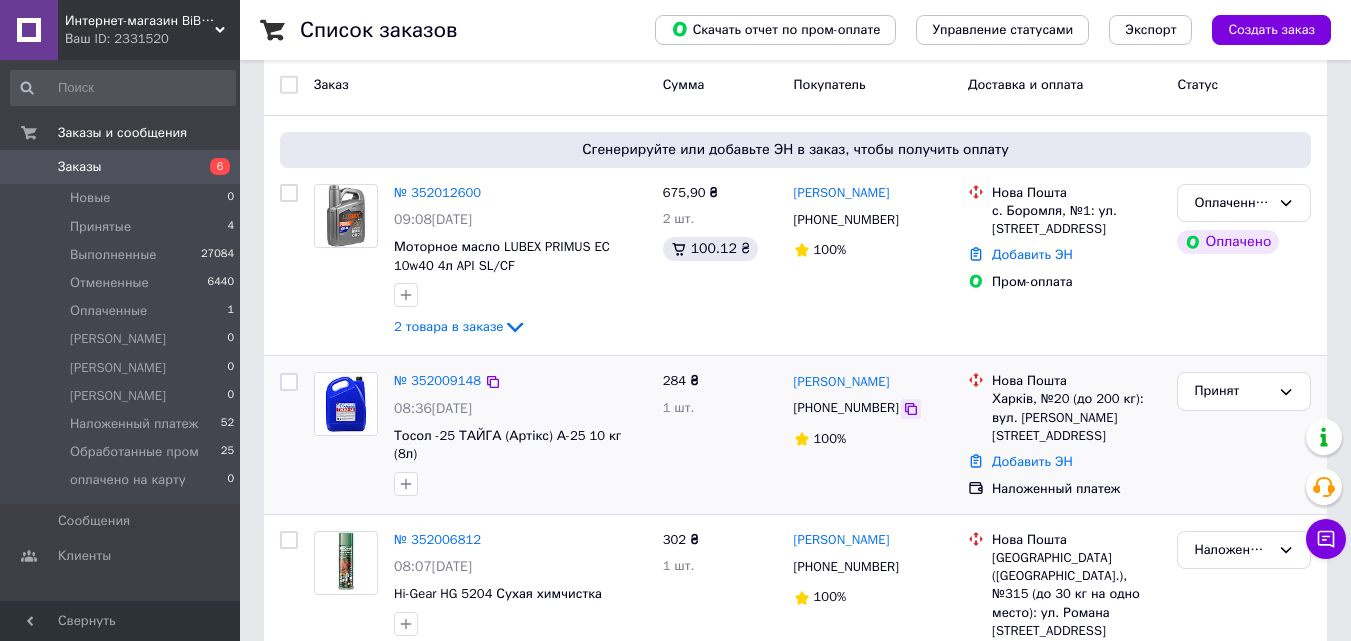 click 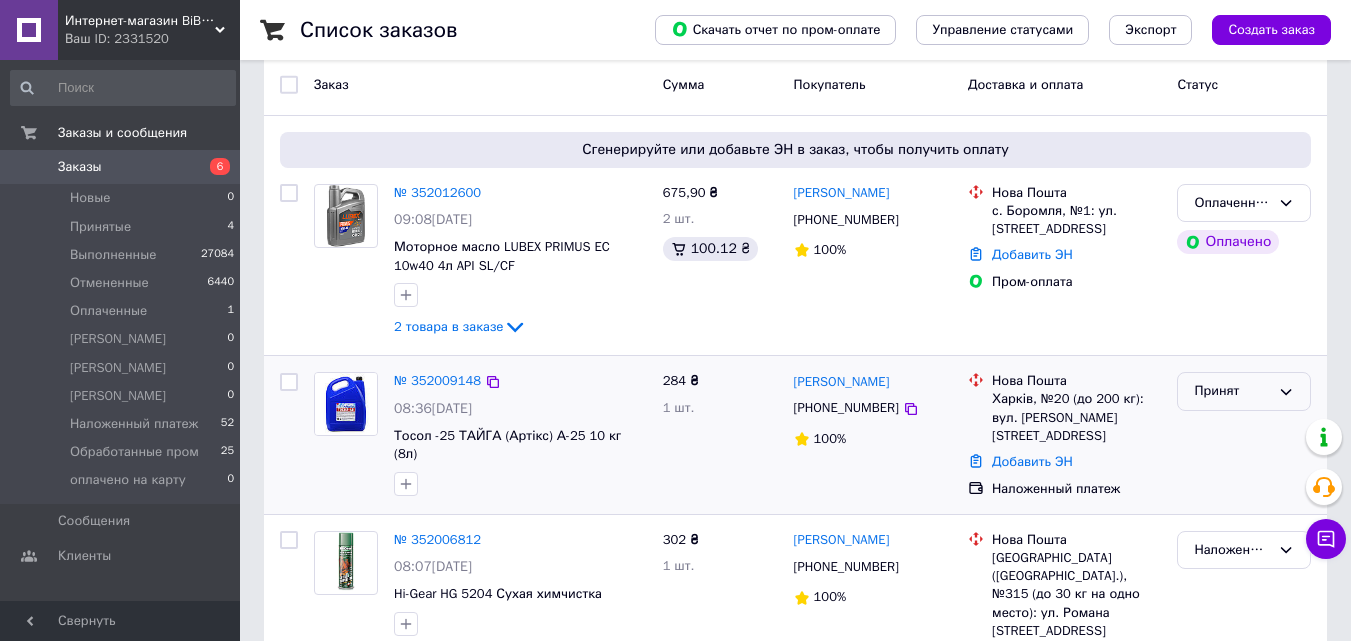 click on "Принят" at bounding box center (1232, 391) 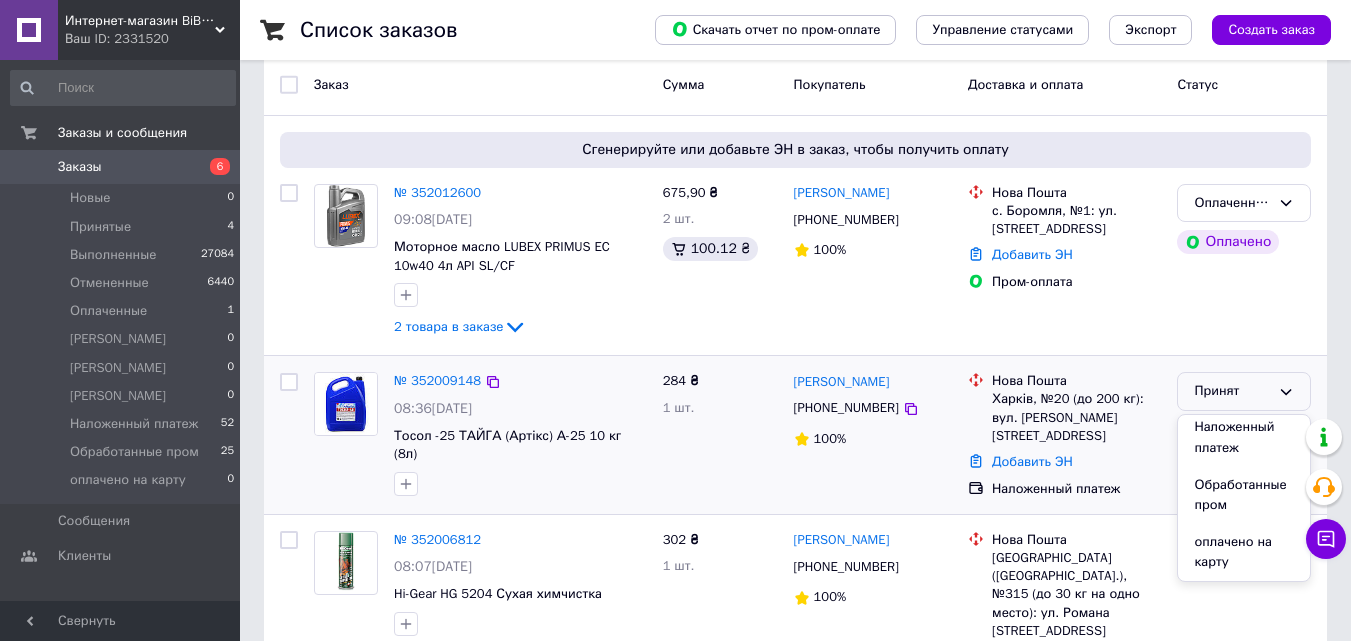 scroll, scrollTop: 287, scrollLeft: 0, axis: vertical 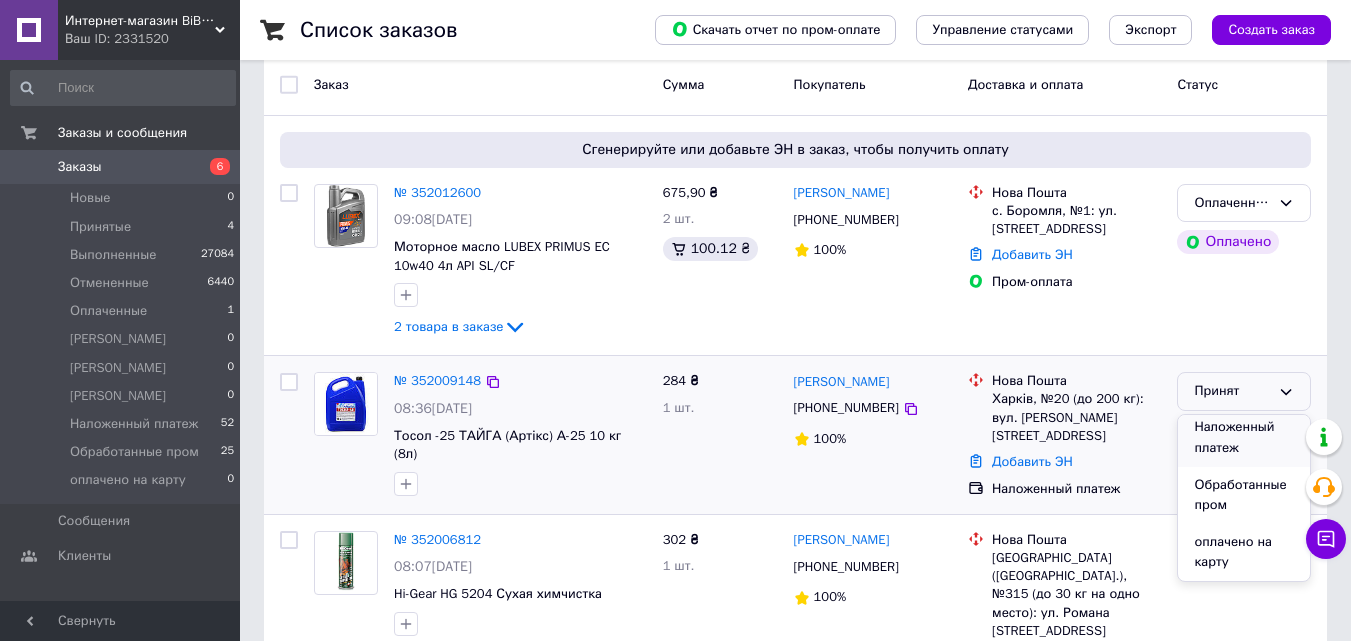 click on "Наложенный платеж" at bounding box center [1244, 437] 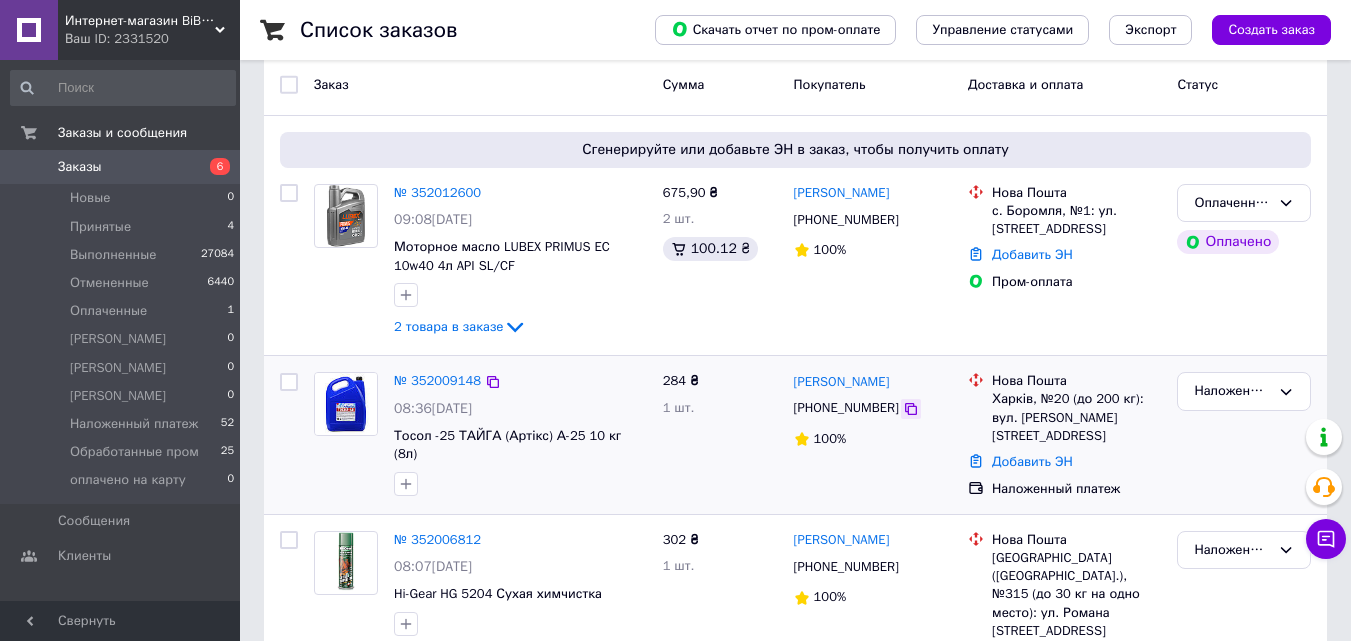 click 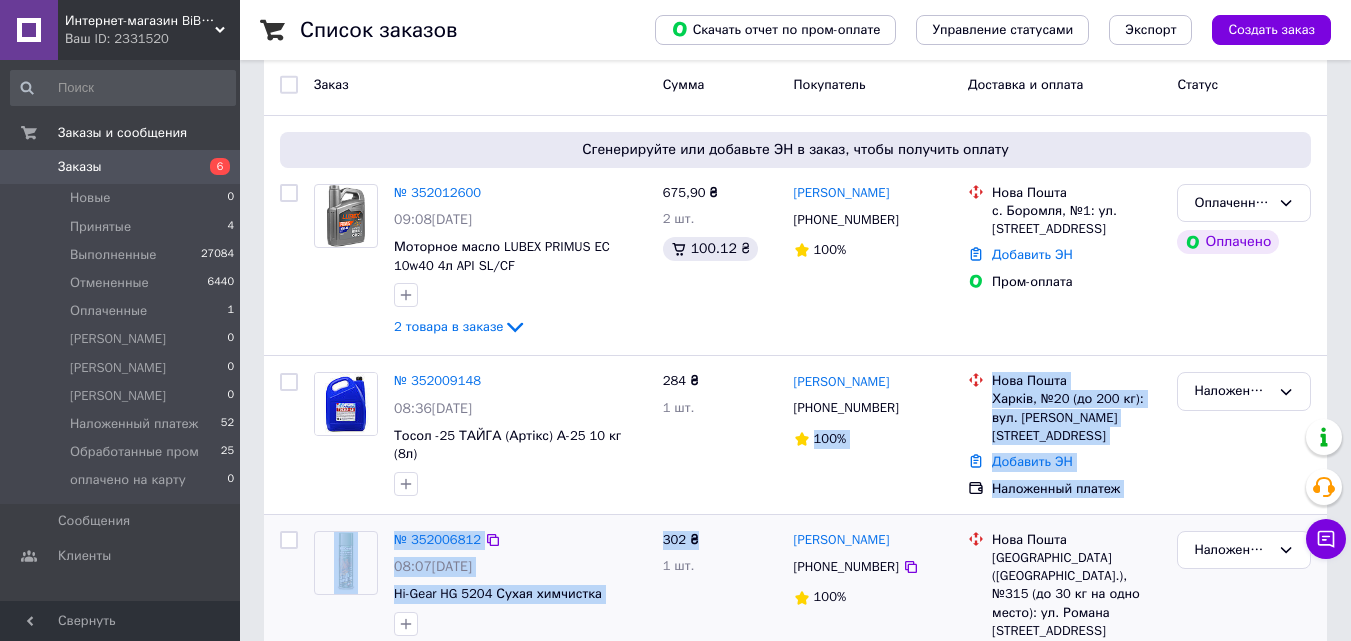 click on "302 ₴ 1 шт." at bounding box center [720, 612] 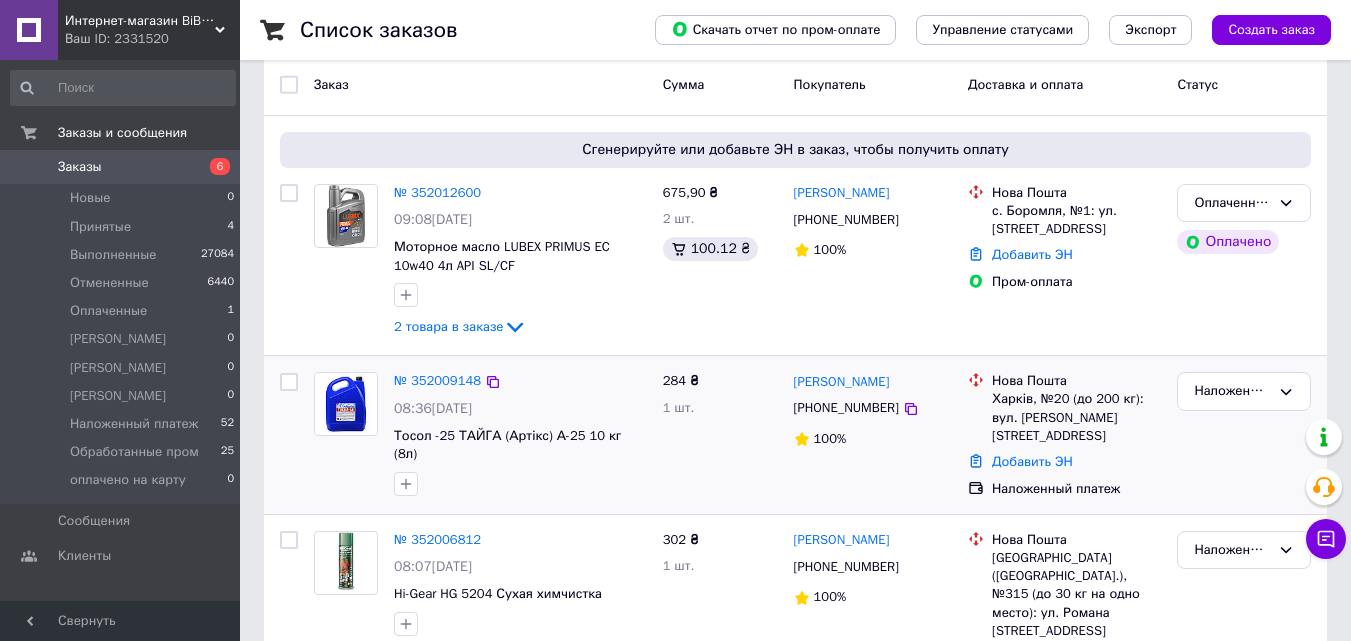 click on "284 ₴ 1 шт." at bounding box center (720, 435) 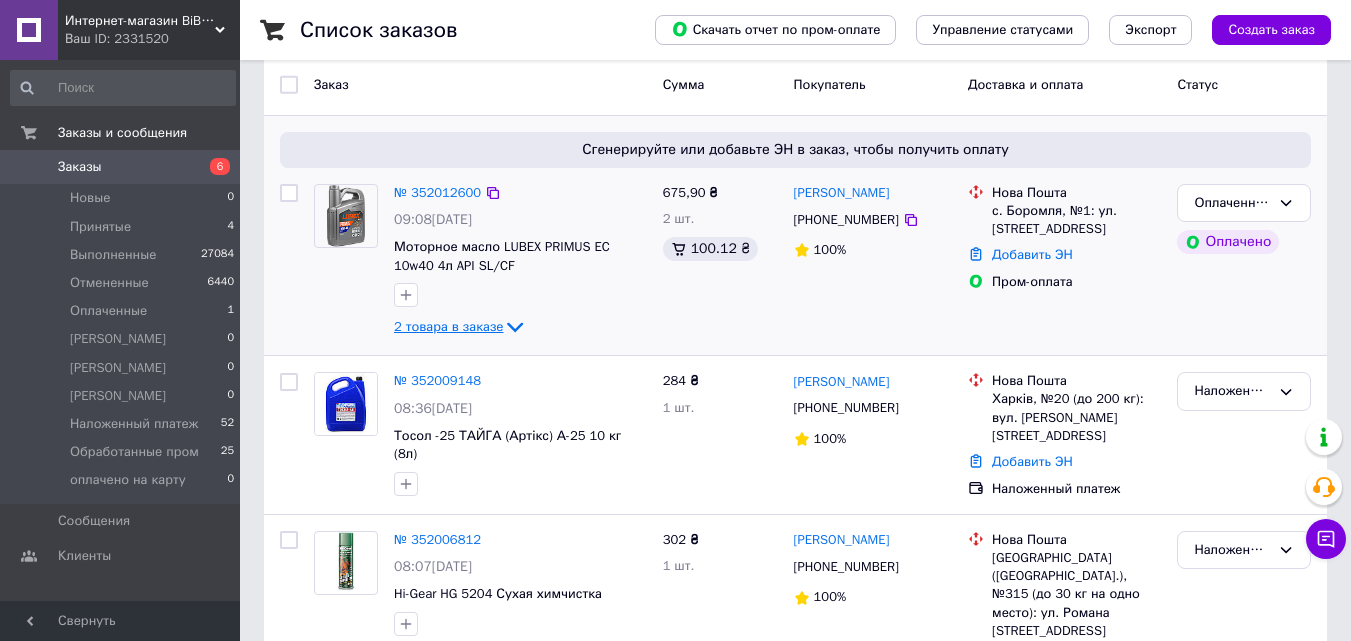 click on "2 товара в заказе" at bounding box center [448, 326] 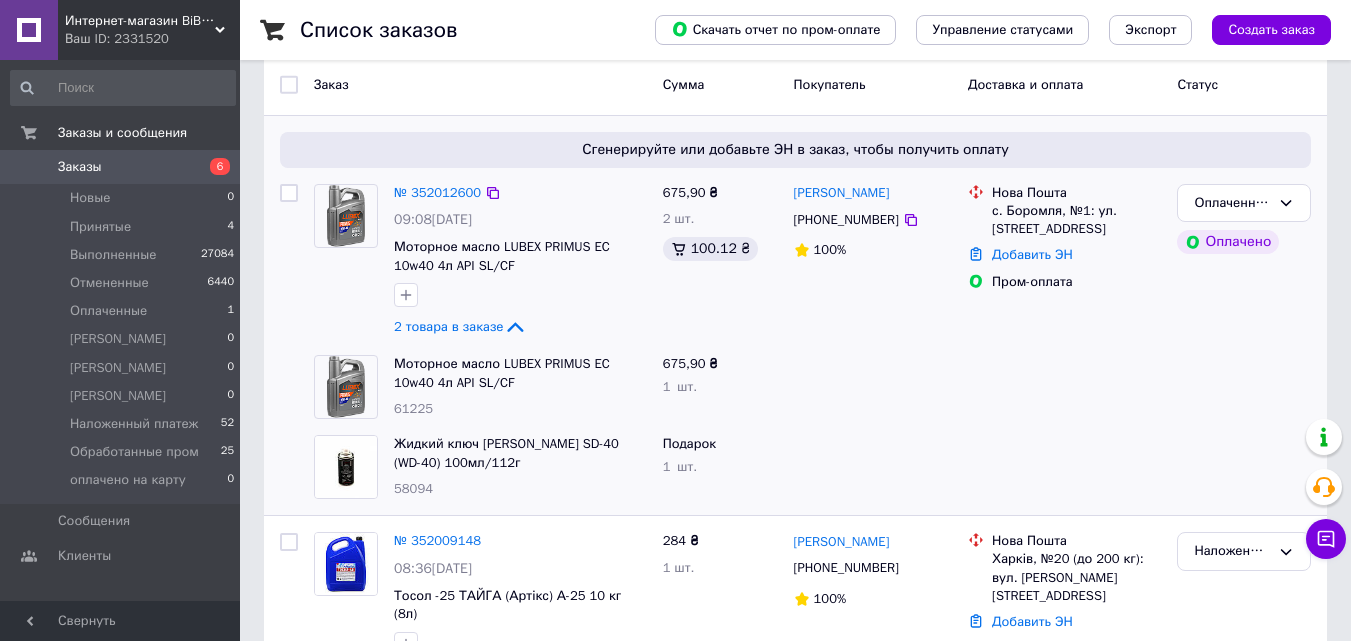 click on "с. Боромля, №1: ул. [STREET_ADDRESS]" at bounding box center [1076, 220] 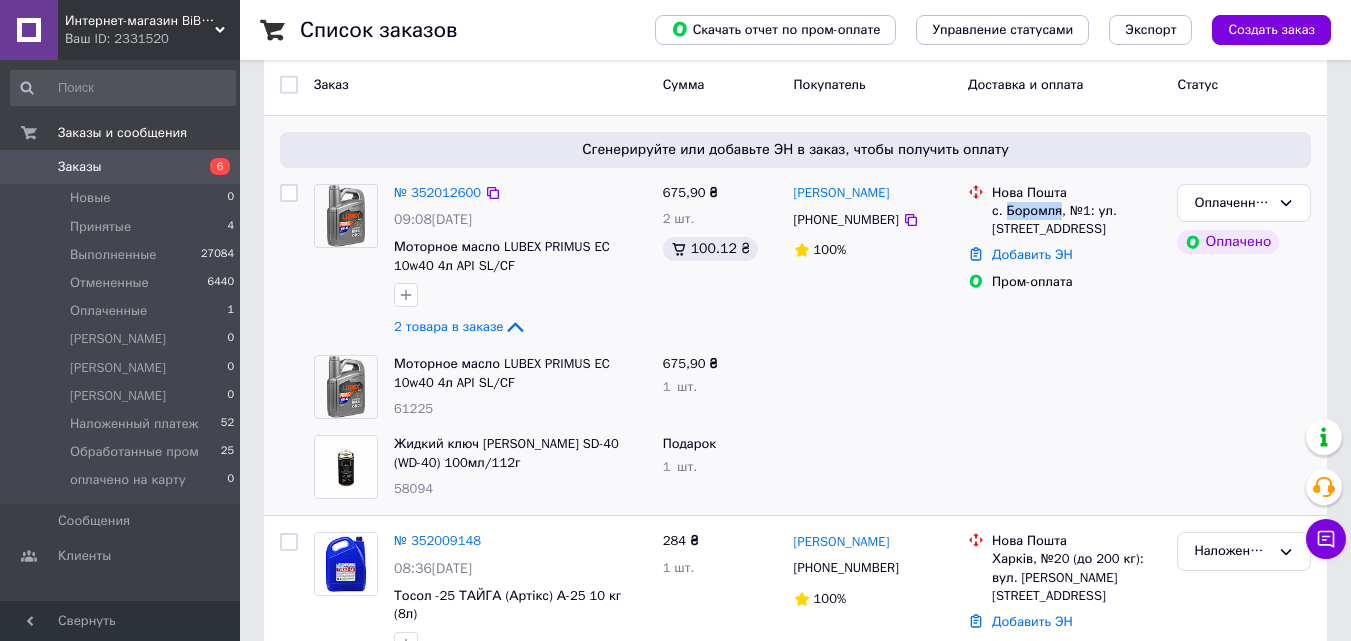 click on "с. Боромля, №1: ул. Харьковская, 1А" at bounding box center (1076, 220) 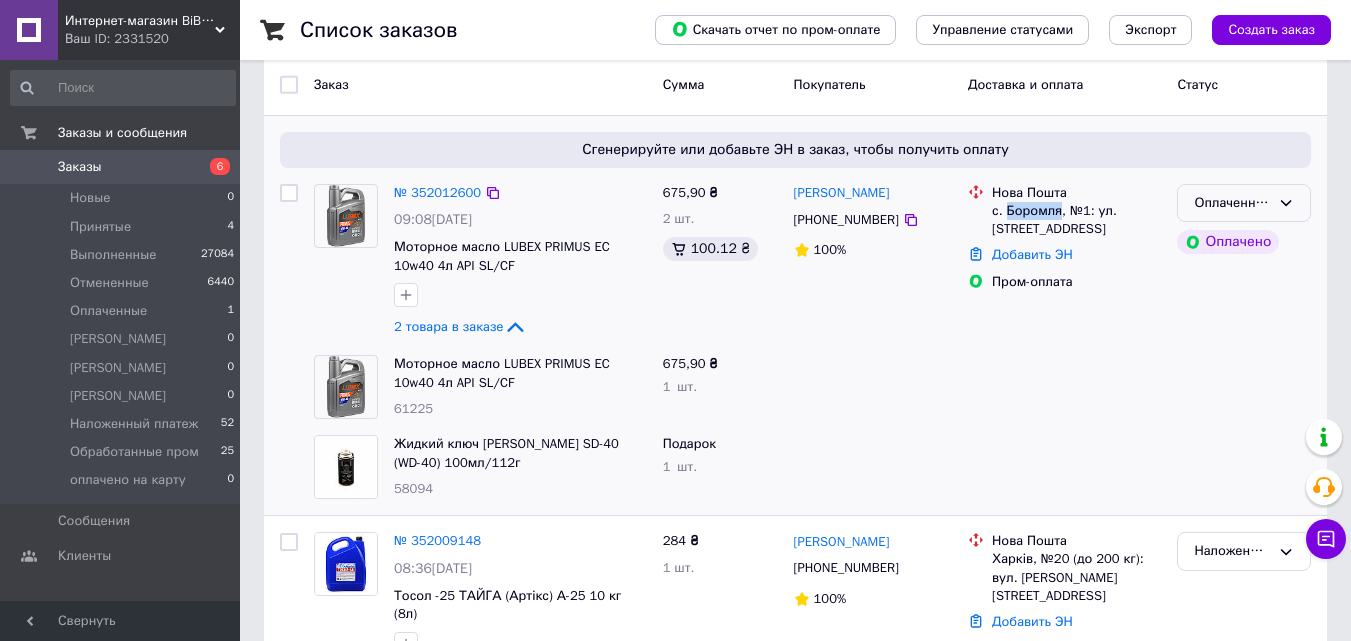 click on "Оплаченный" at bounding box center [1232, 203] 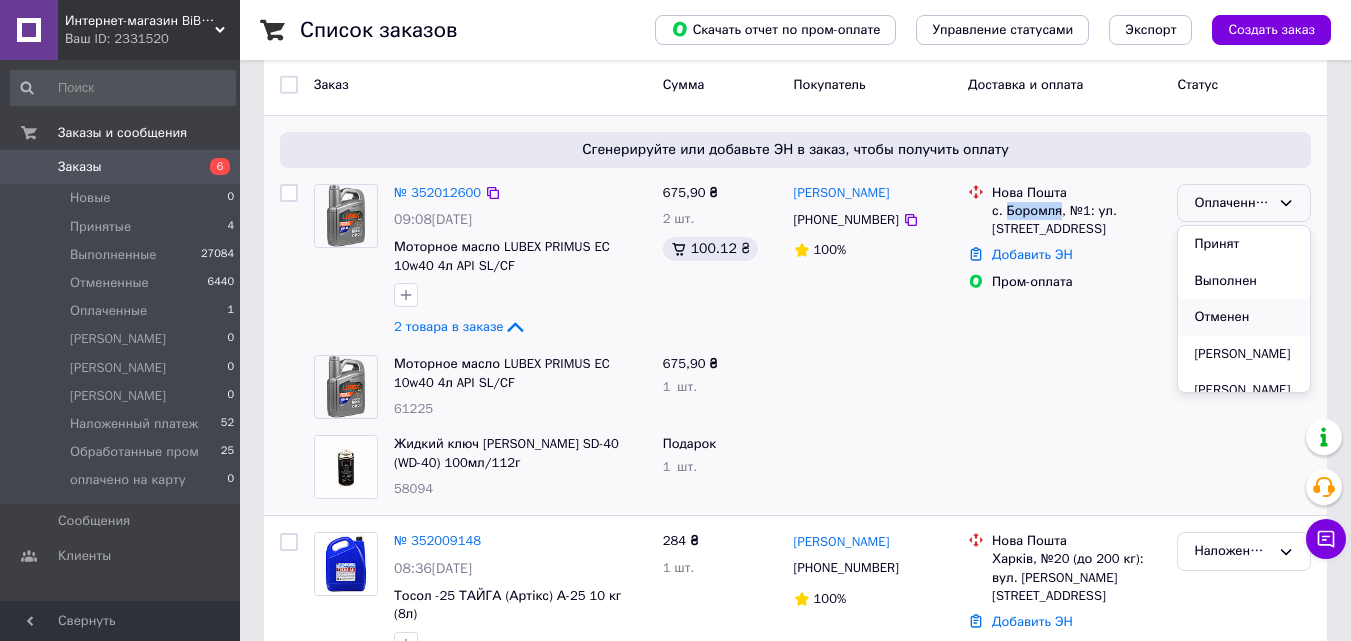 scroll, scrollTop: 287, scrollLeft: 0, axis: vertical 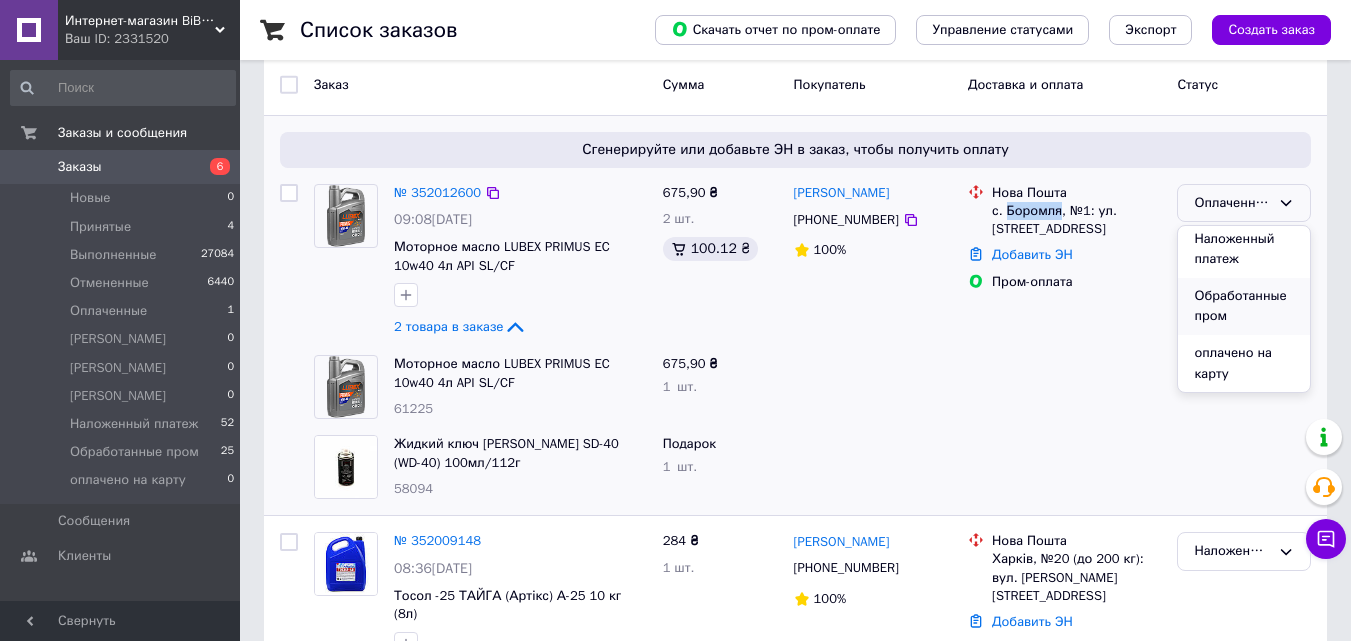 click on "Обработанные пром" at bounding box center [1244, 306] 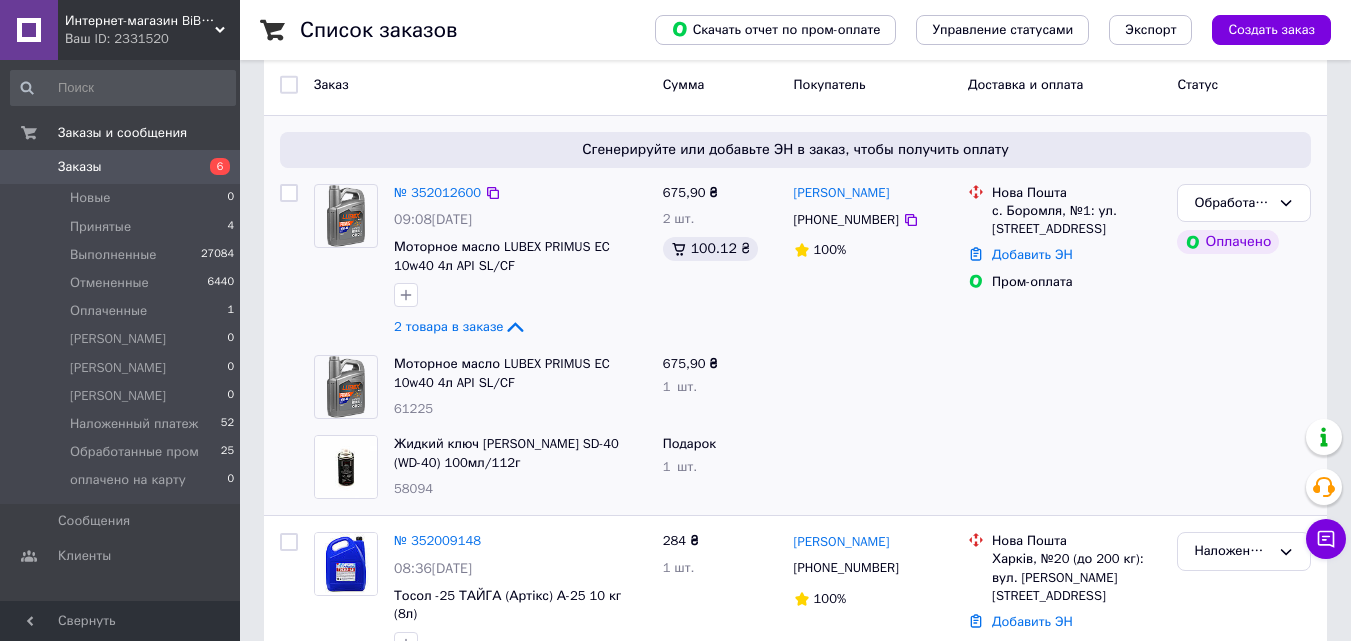 drag, startPoint x: 898, startPoint y: 222, endPoint x: 1062, endPoint y: 222, distance: 164 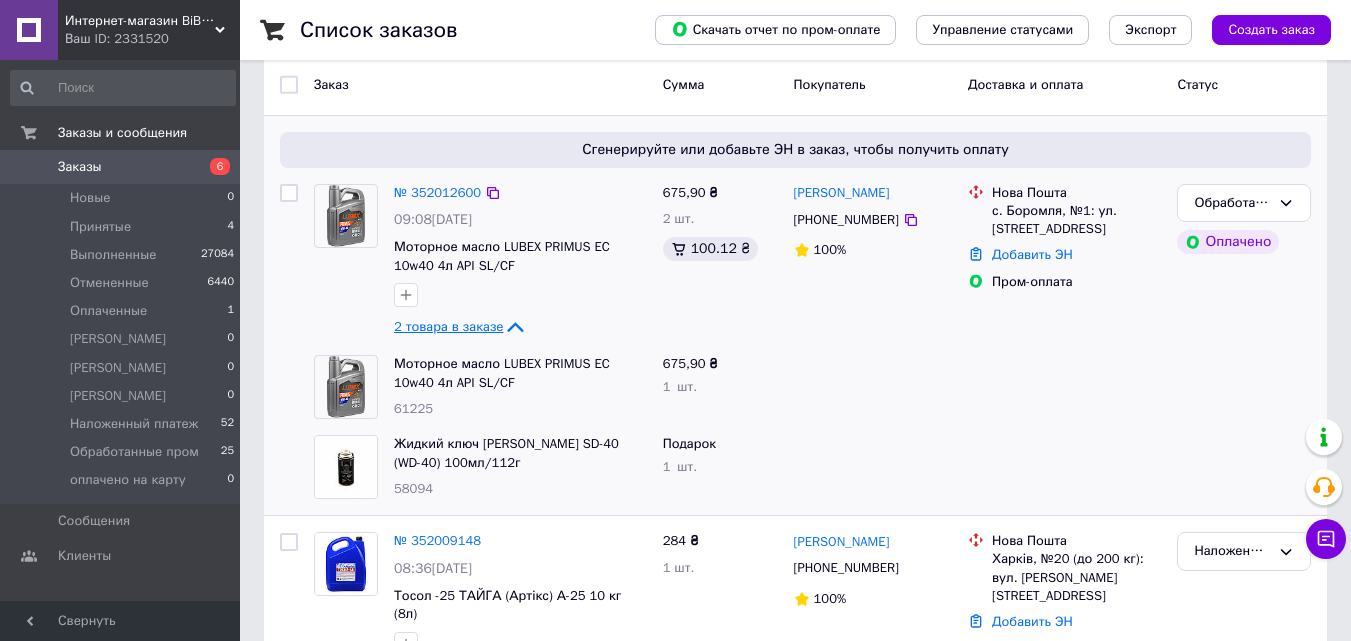 click on "2 товара в заказе" at bounding box center [448, 326] 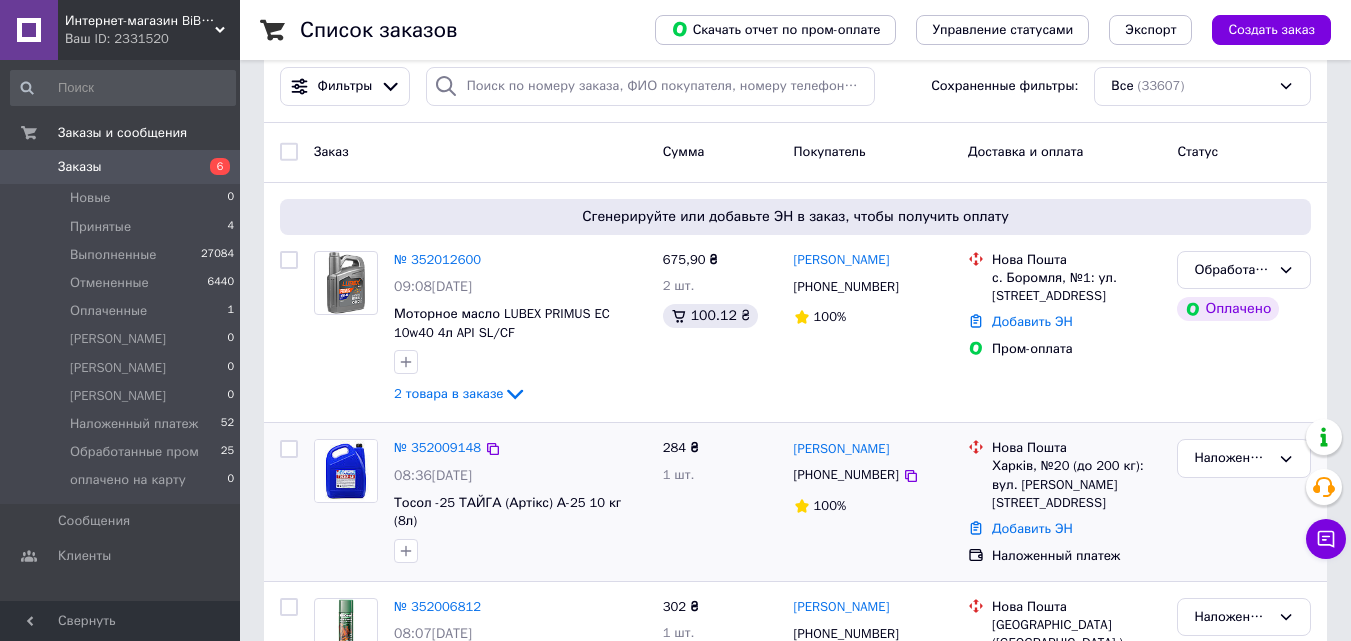 scroll, scrollTop: 0, scrollLeft: 0, axis: both 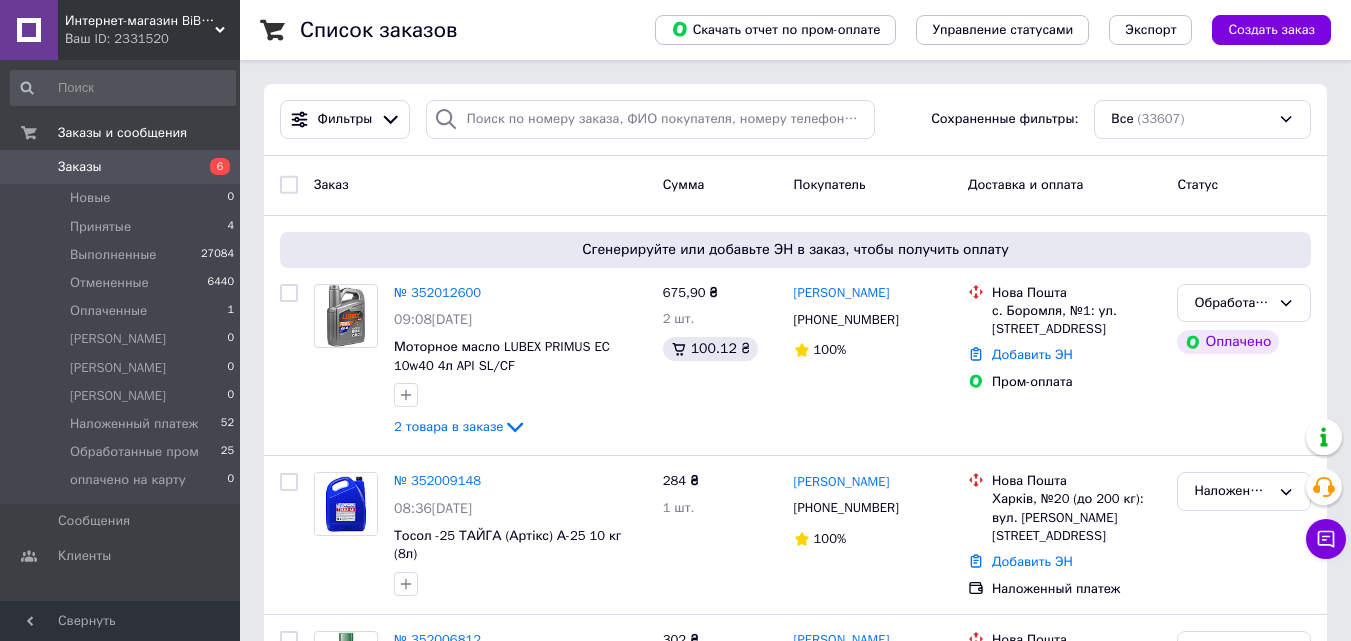 click on "Заказы 6" at bounding box center (123, 167) 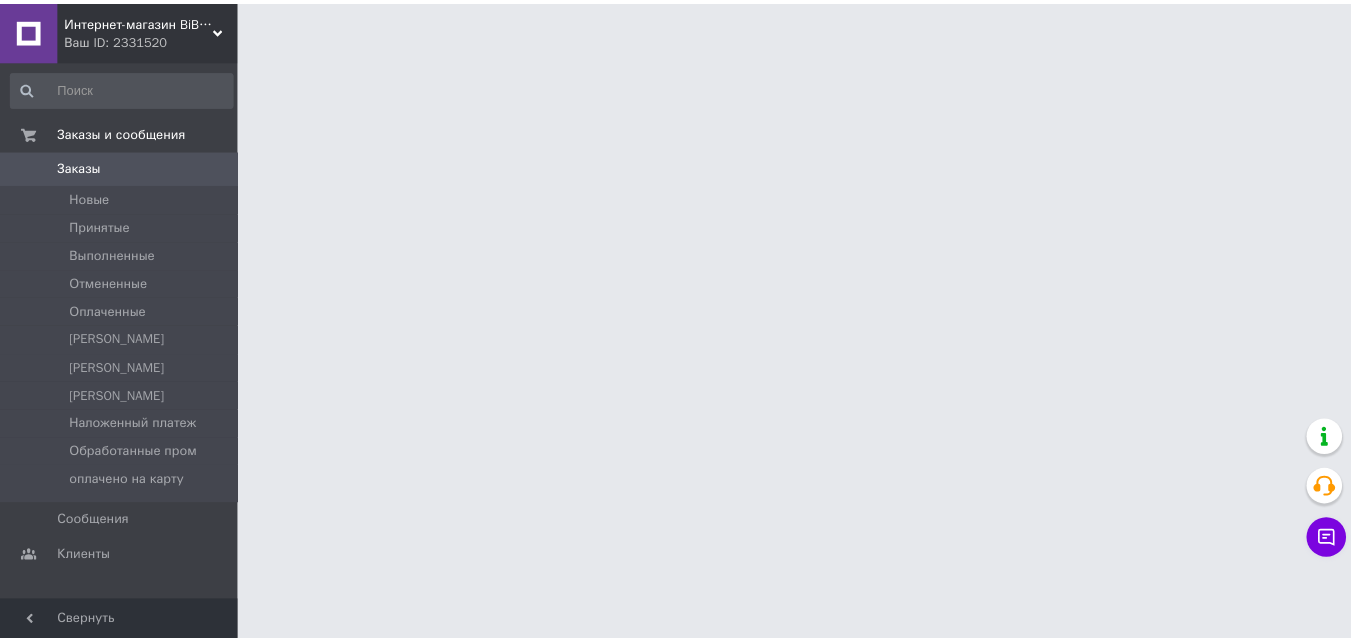 scroll, scrollTop: 0, scrollLeft: 0, axis: both 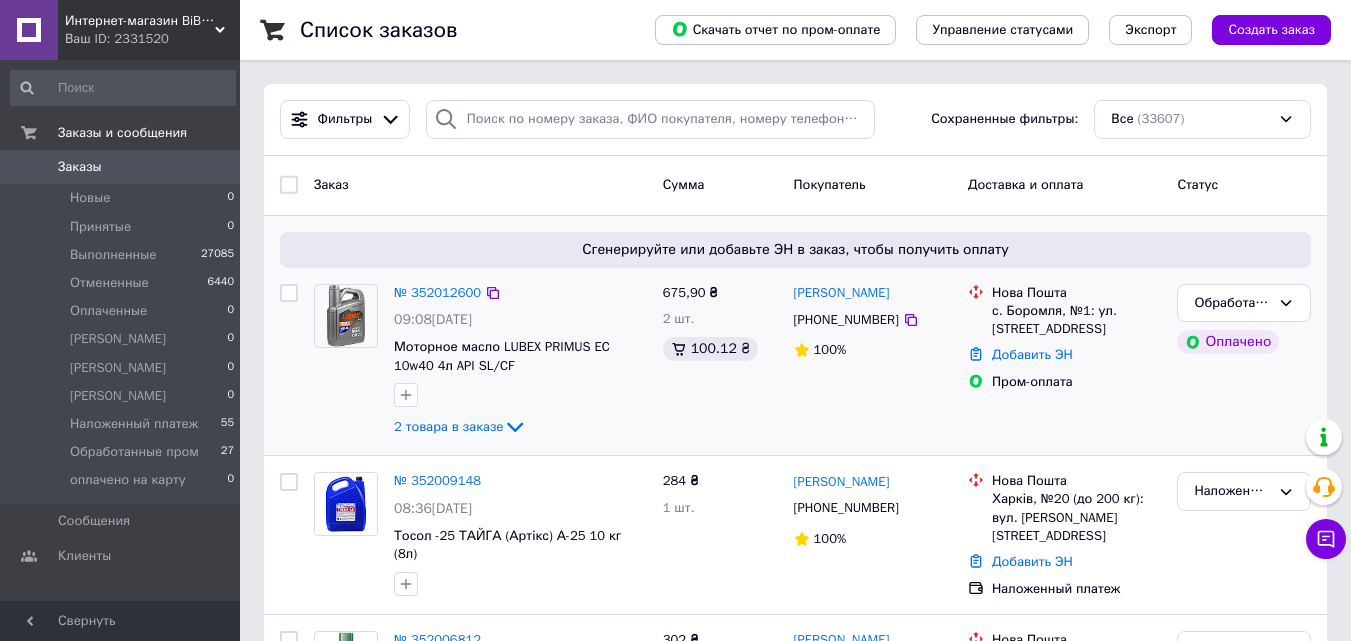 click on "2 товара в заказе" 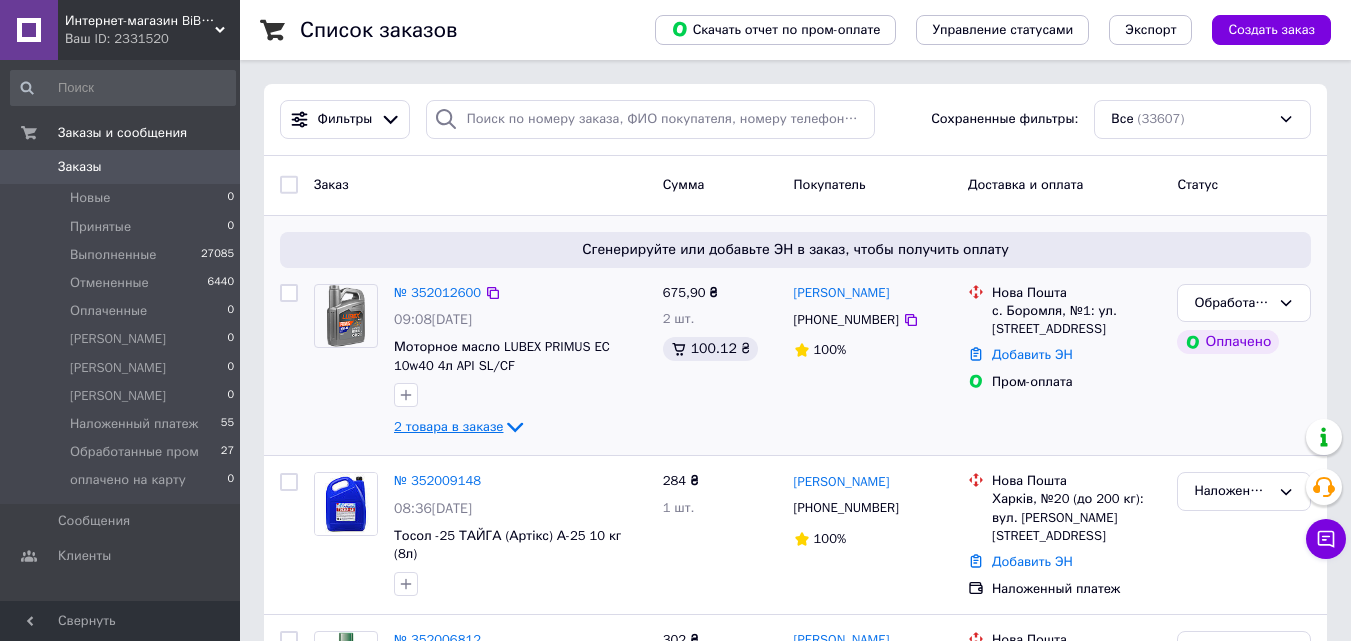 click on "2 товара в заказе" at bounding box center (448, 426) 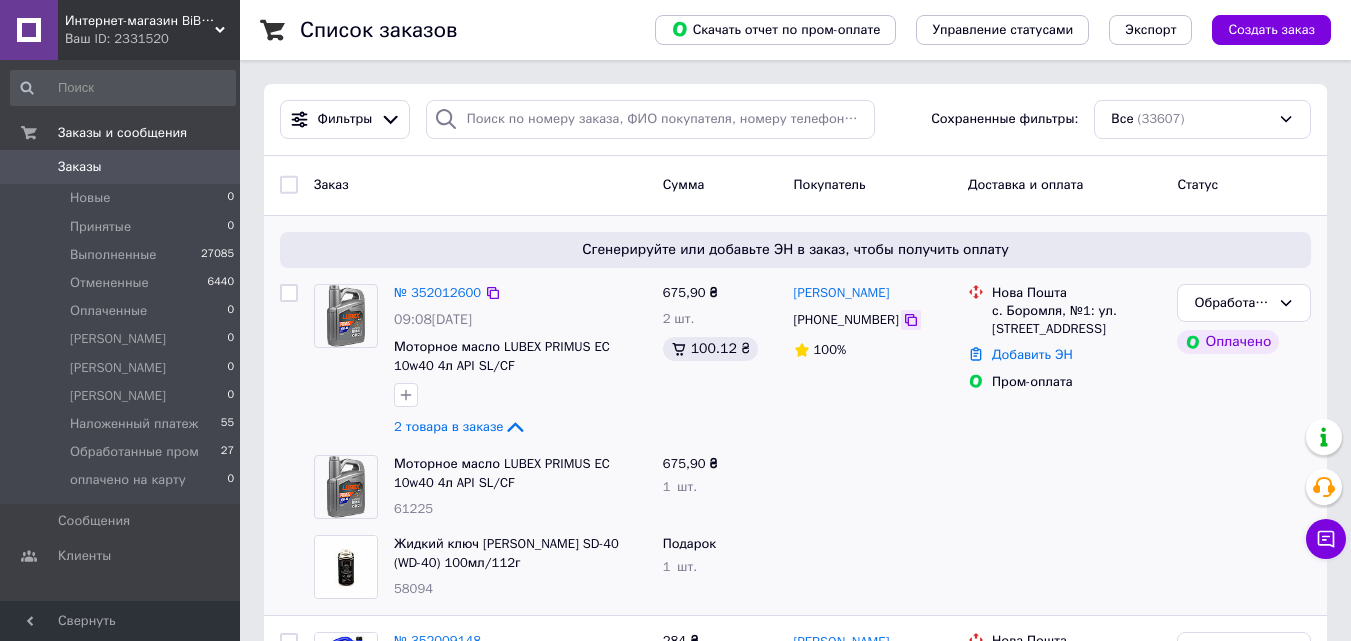 click 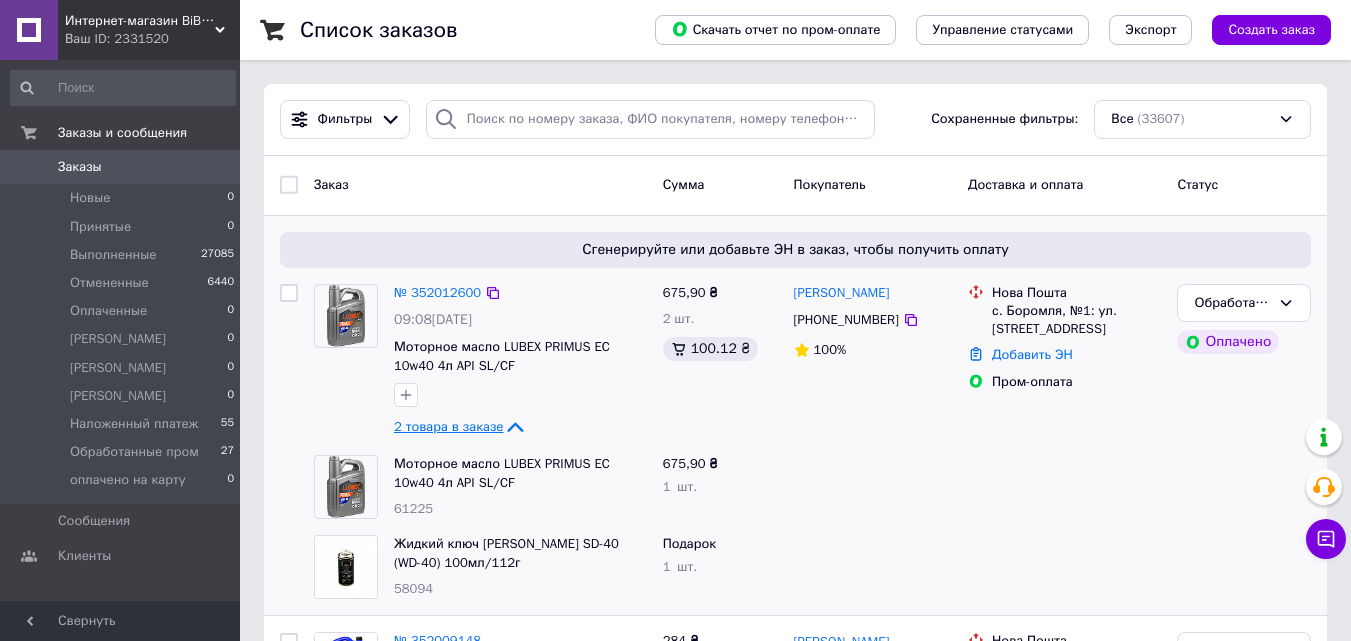click on "2 товара в заказе" at bounding box center (448, 426) 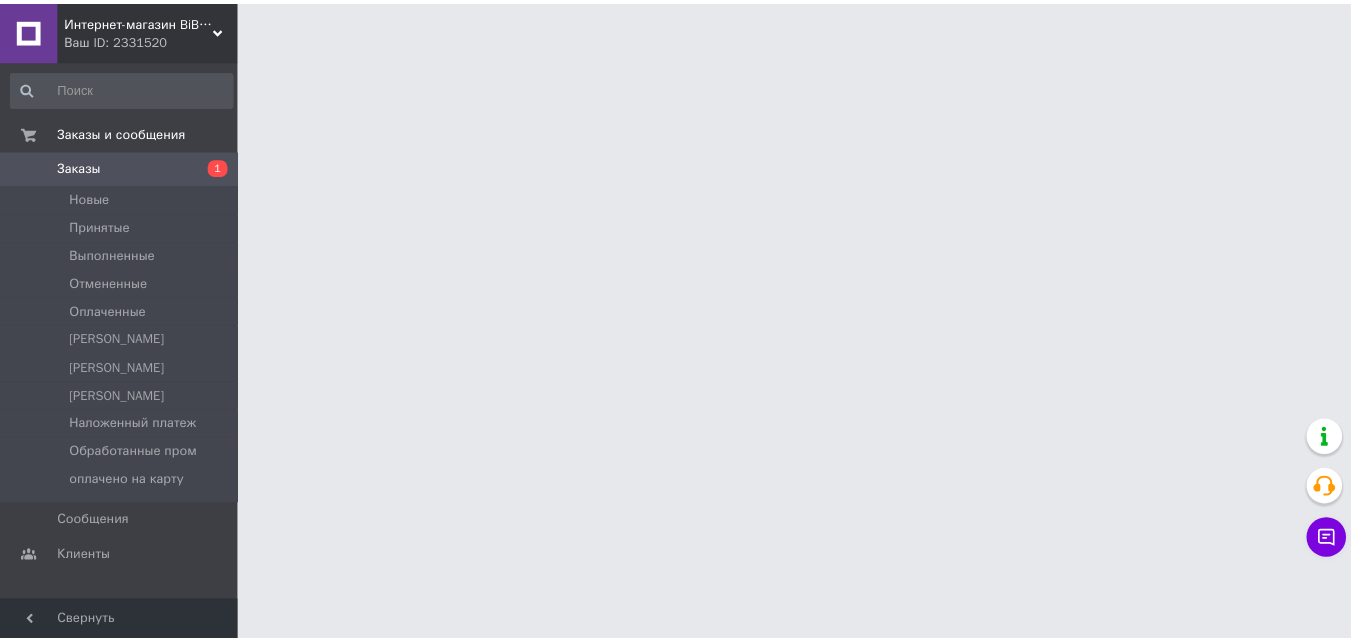 scroll, scrollTop: 0, scrollLeft: 0, axis: both 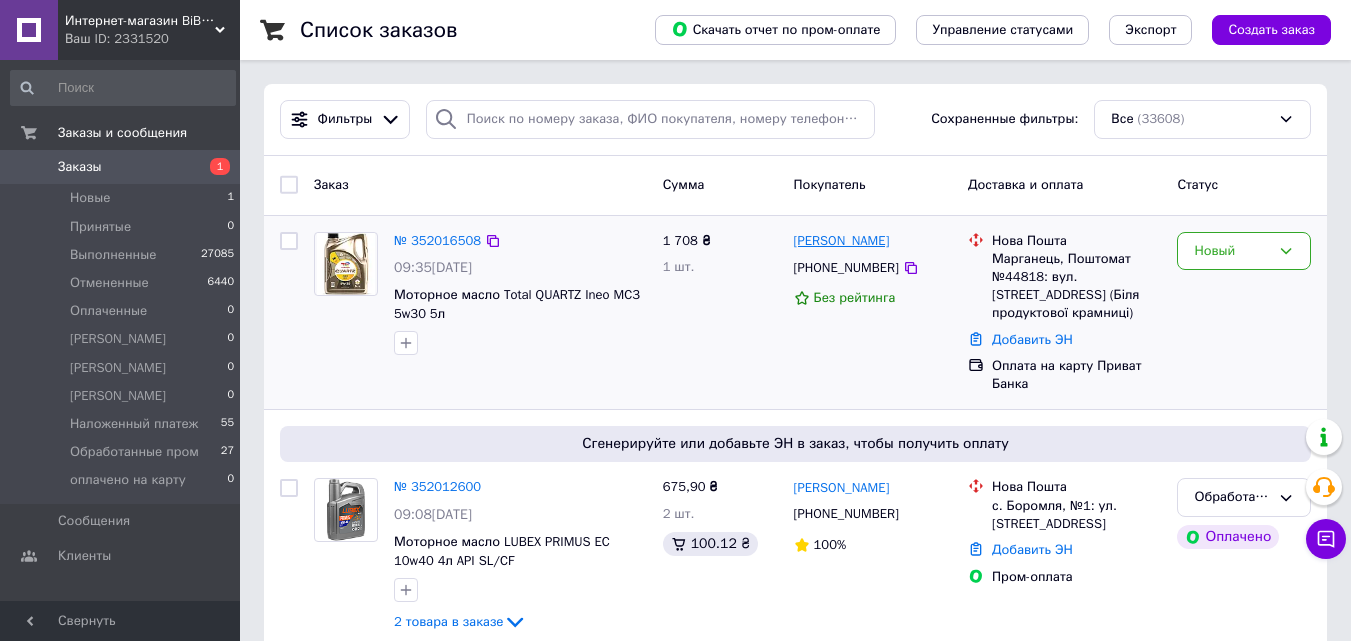 click on "[PERSON_NAME]" at bounding box center (842, 241) 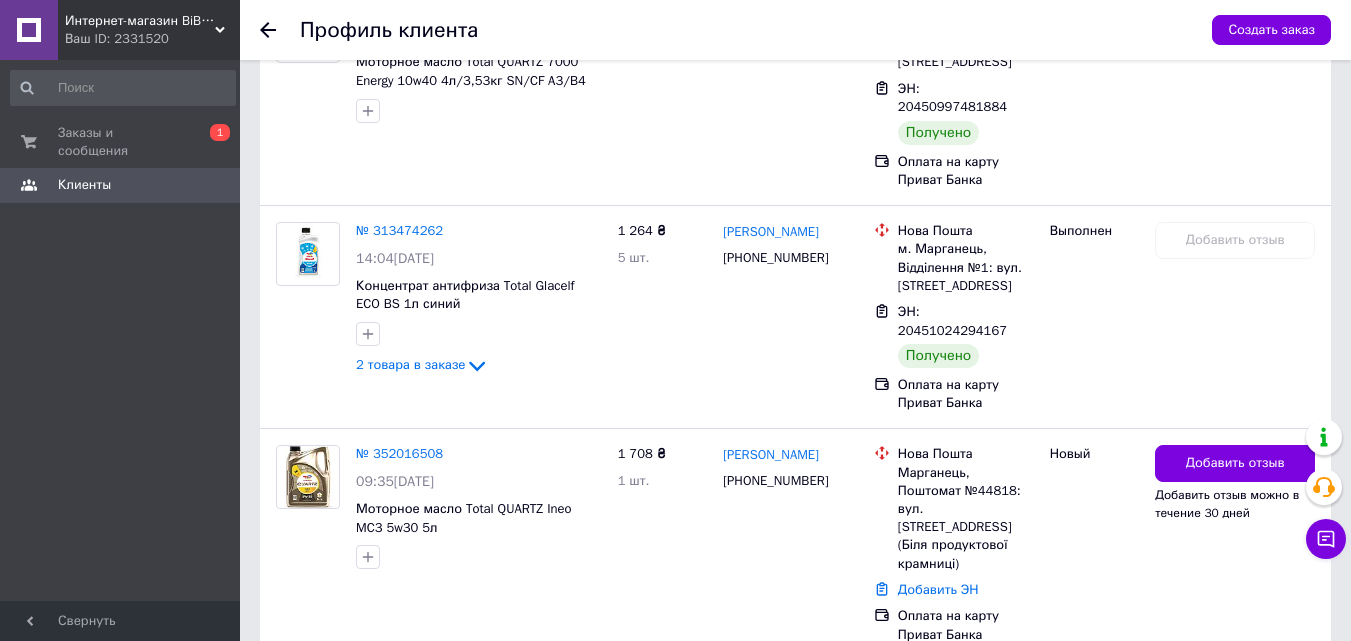scroll, scrollTop: 1350, scrollLeft: 0, axis: vertical 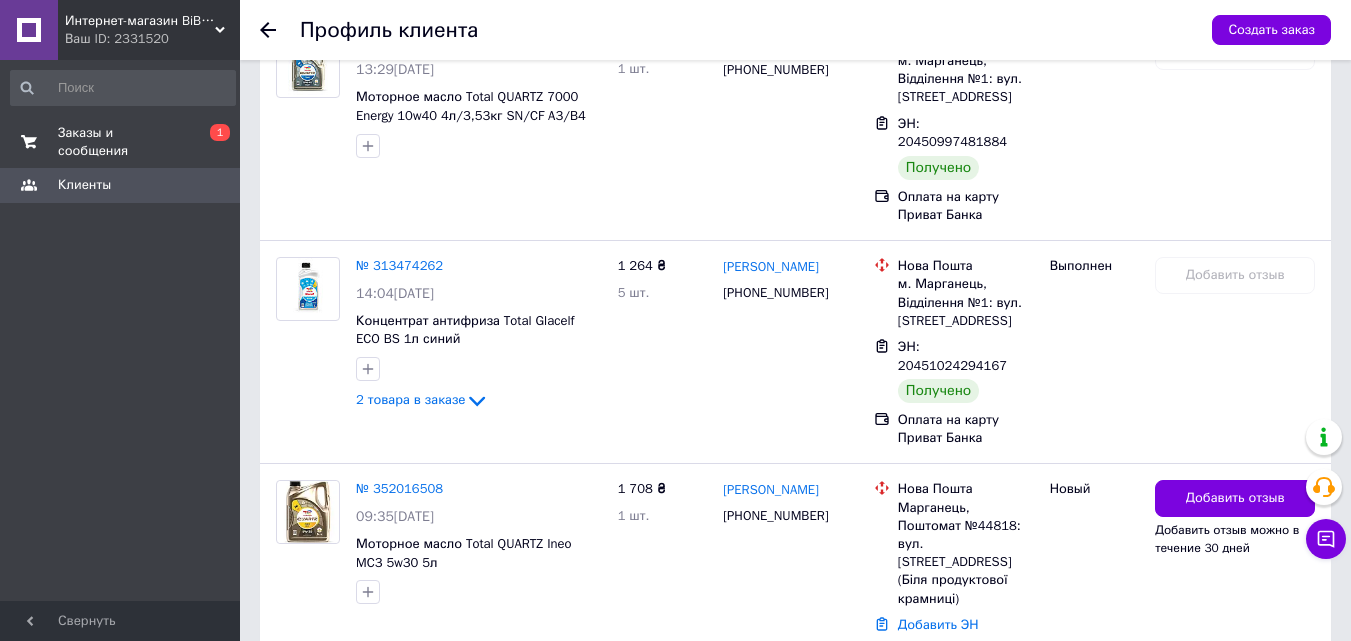 click on "0 1" at bounding box center [212, 142] 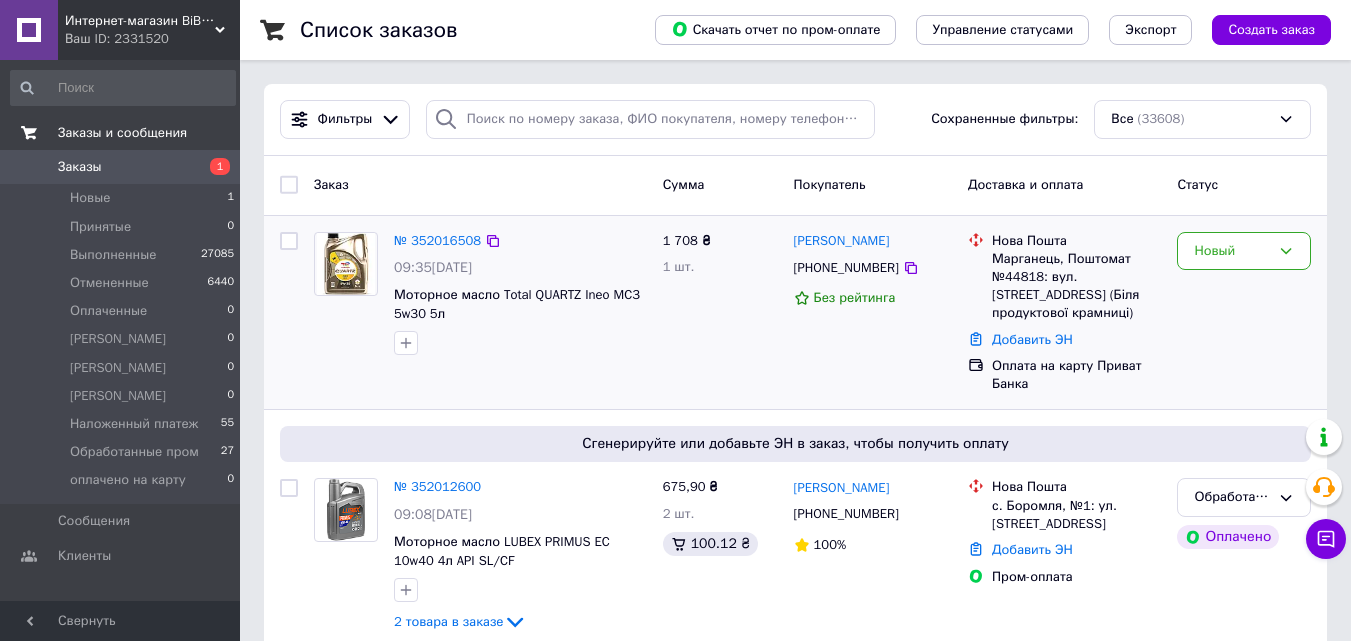 click on "Александр Фокин" at bounding box center [842, 241] 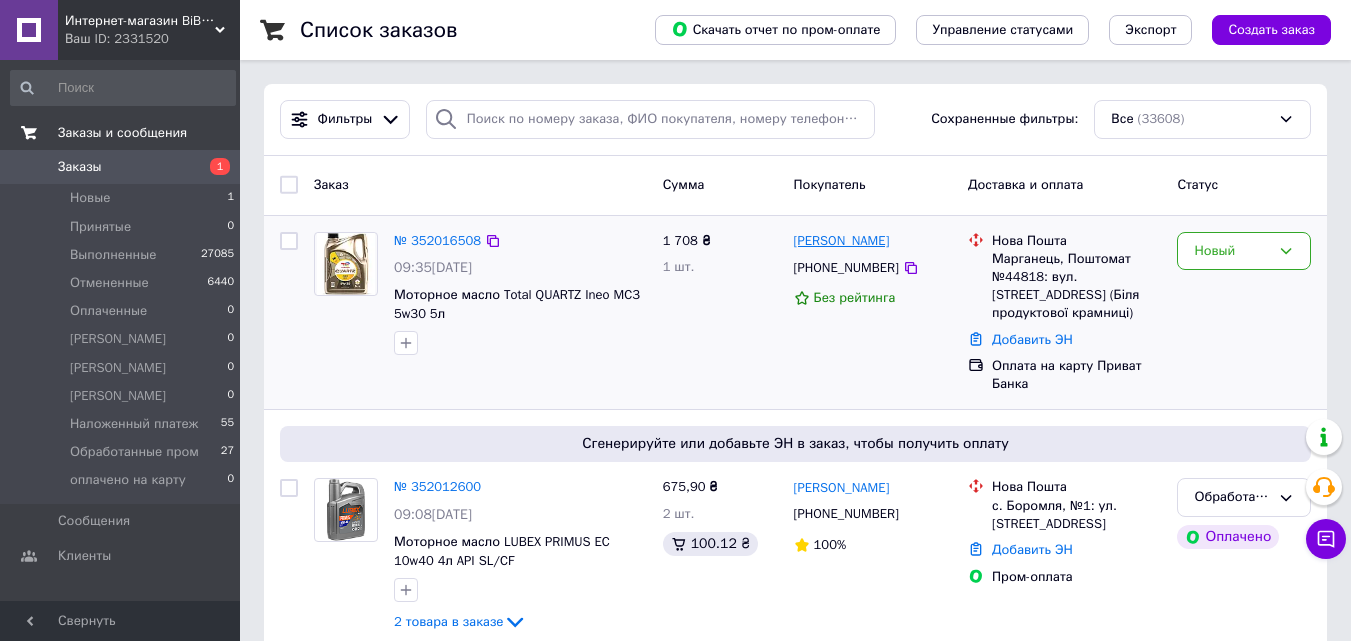 click on "Александр Фокин" at bounding box center (842, 241) 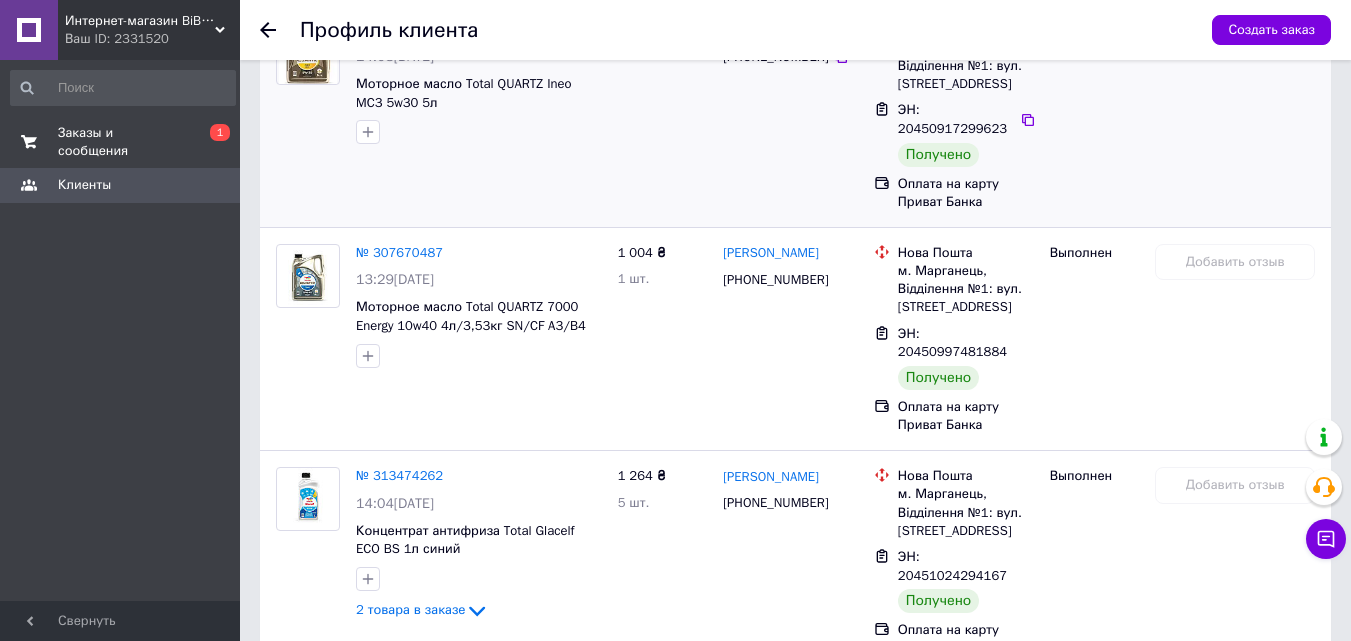scroll, scrollTop: 1450, scrollLeft: 0, axis: vertical 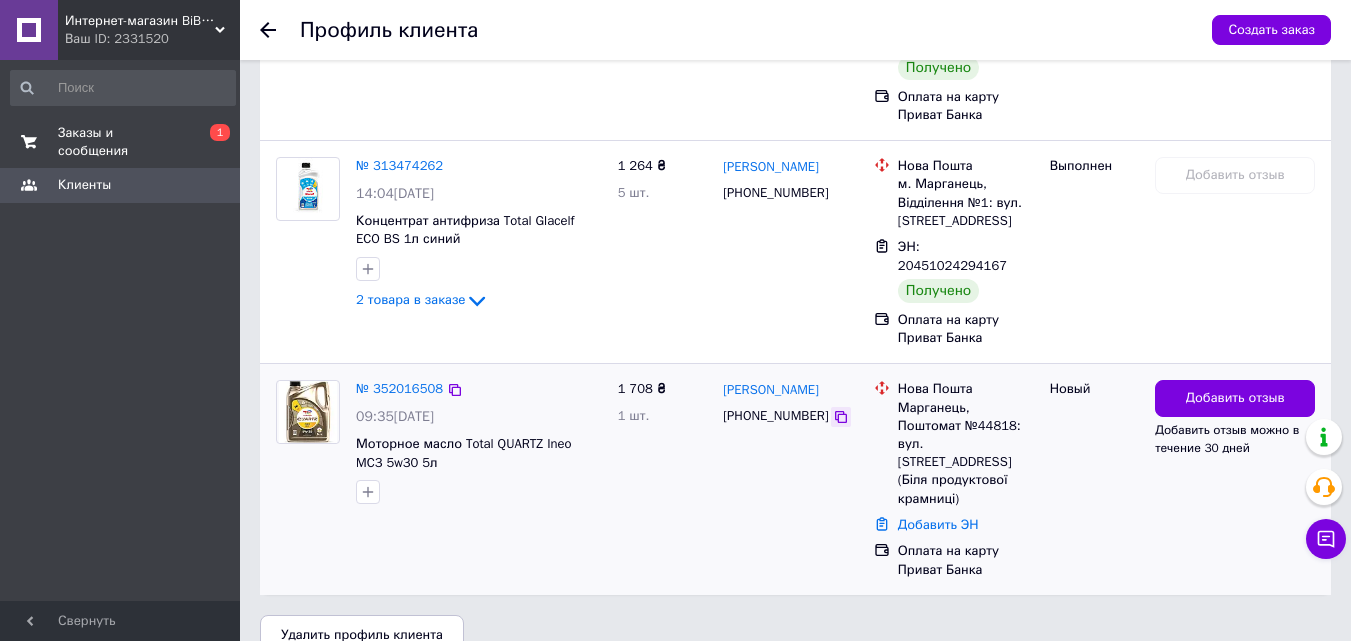 click 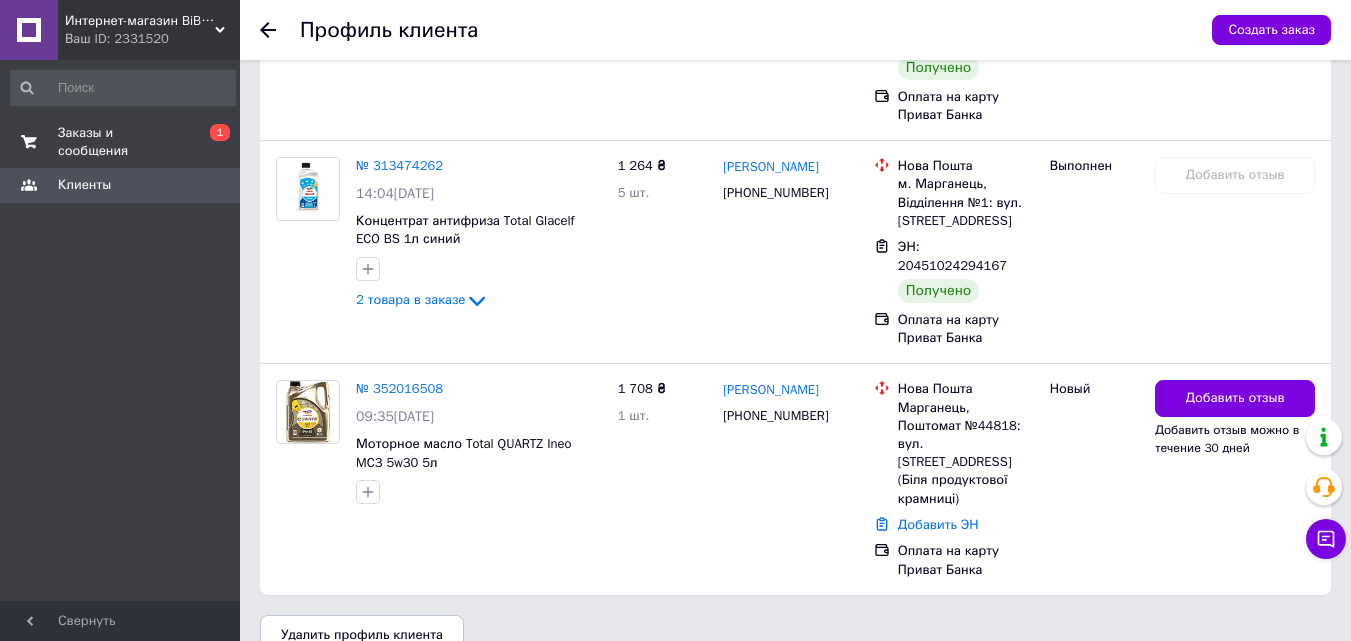click on "Заказы и сообщения" at bounding box center [121, 142] 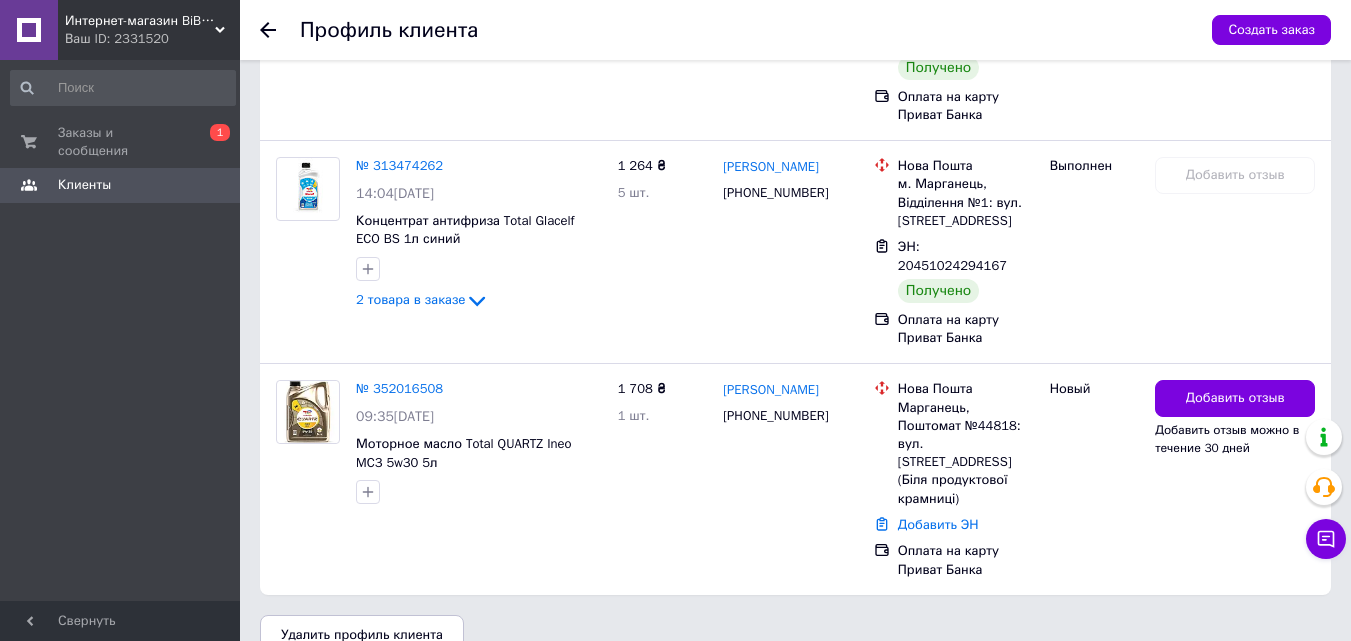 scroll, scrollTop: 0, scrollLeft: 0, axis: both 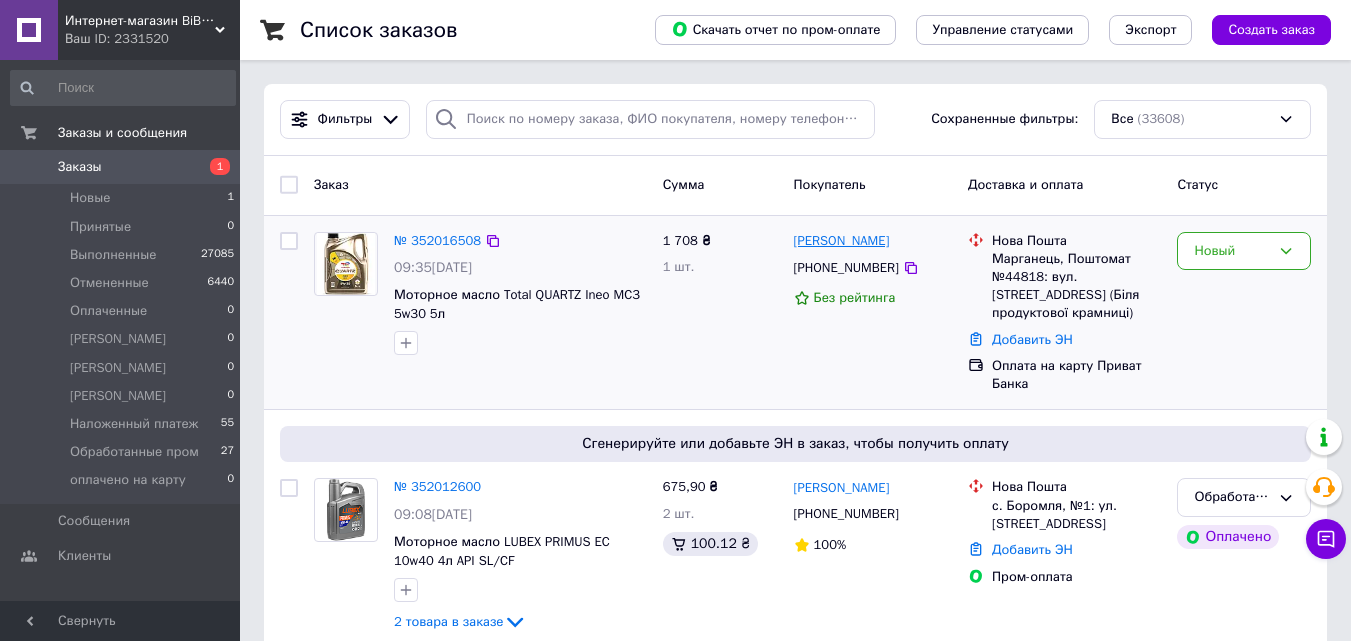 click on "Александр Фокин" at bounding box center [842, 241] 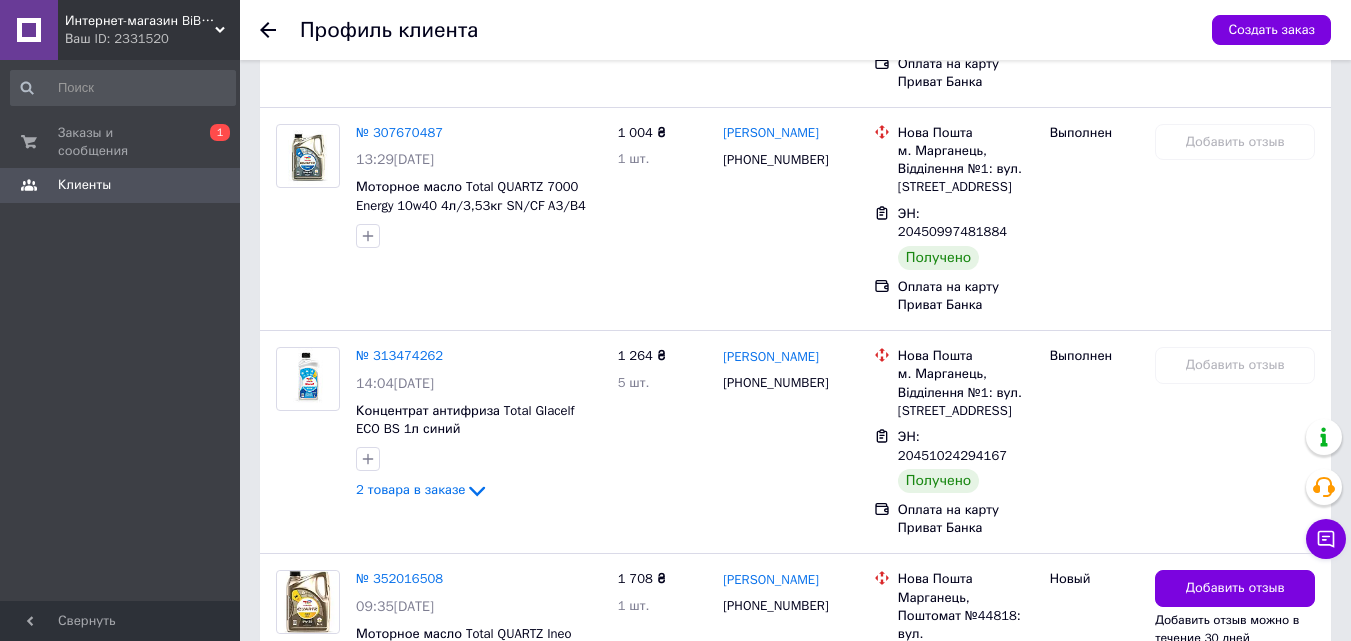 scroll, scrollTop: 1200, scrollLeft: 0, axis: vertical 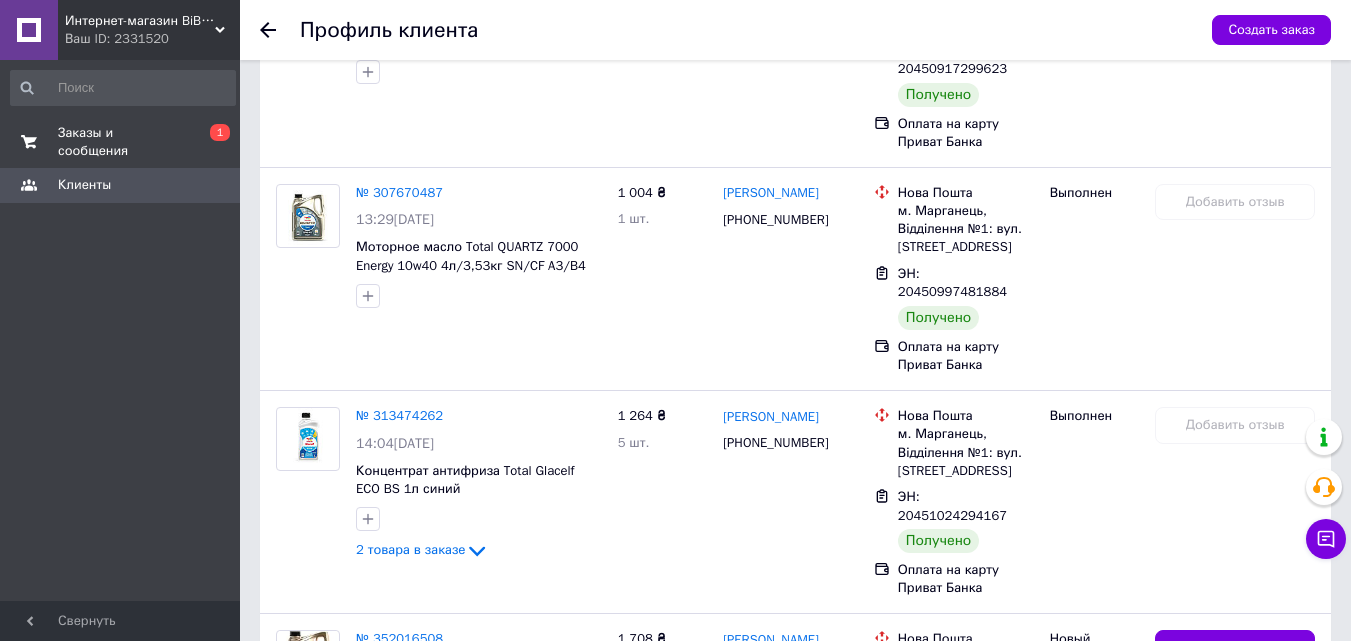 click on "Заказы и сообщения" at bounding box center (121, 142) 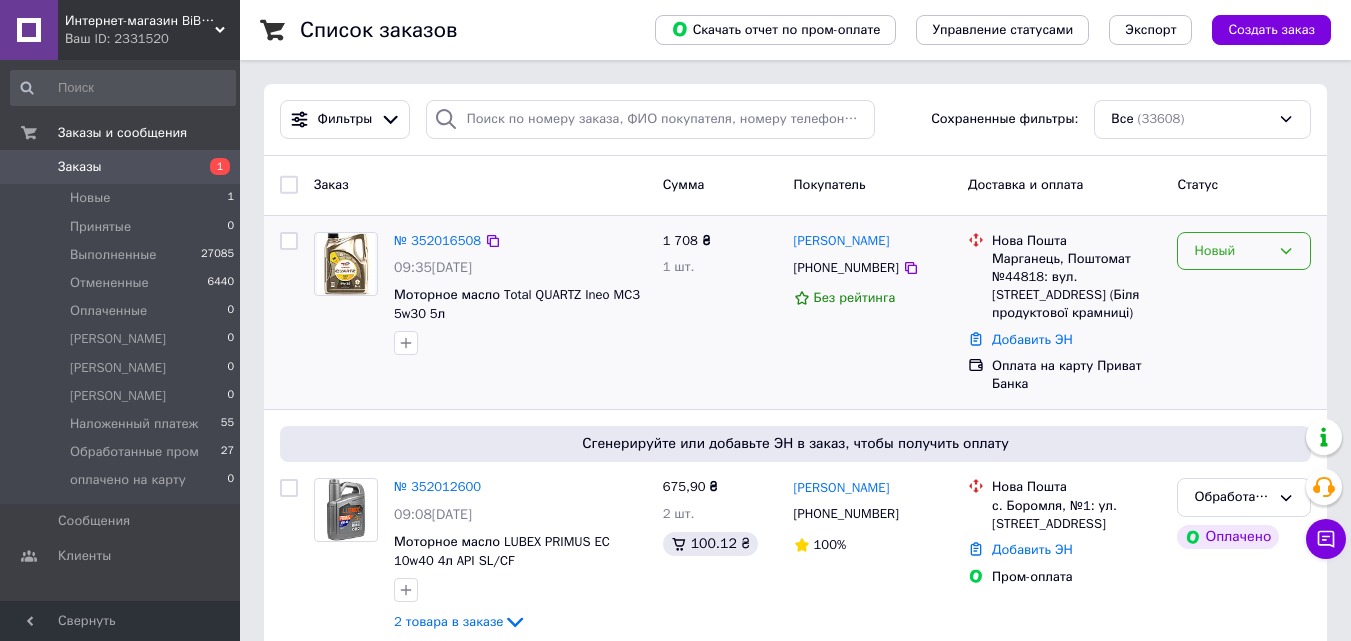 click on "Новый" at bounding box center (1244, 251) 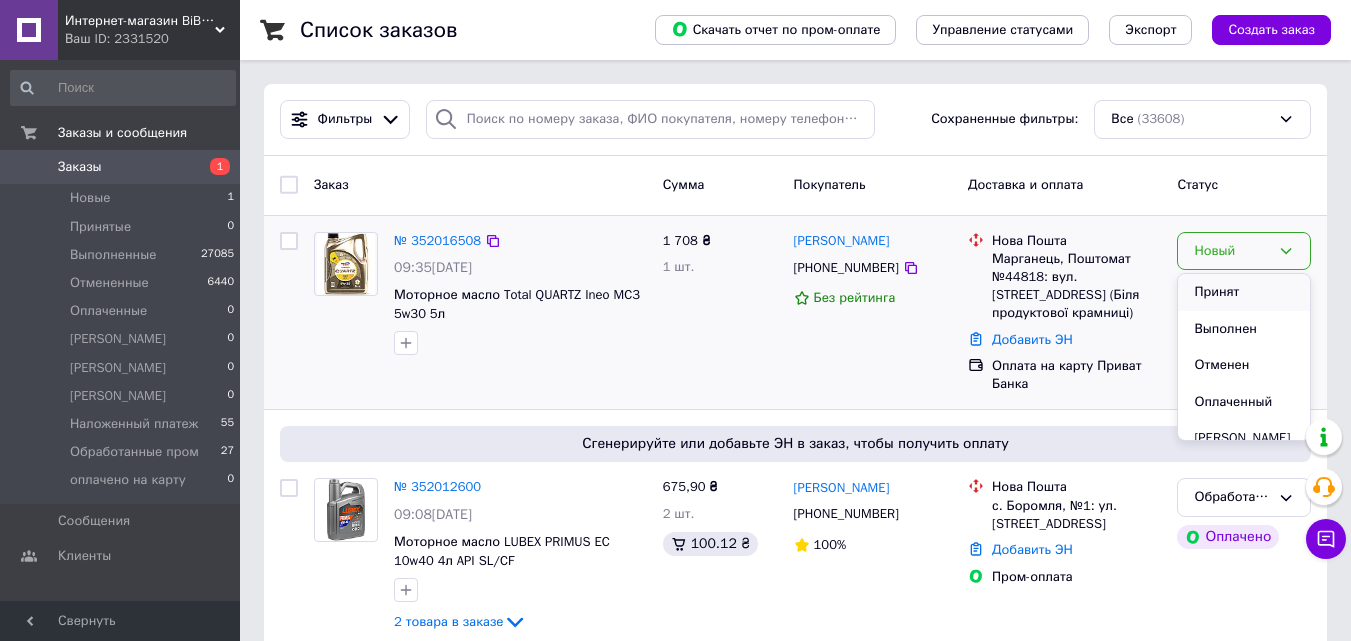 click on "Принят" at bounding box center (1244, 292) 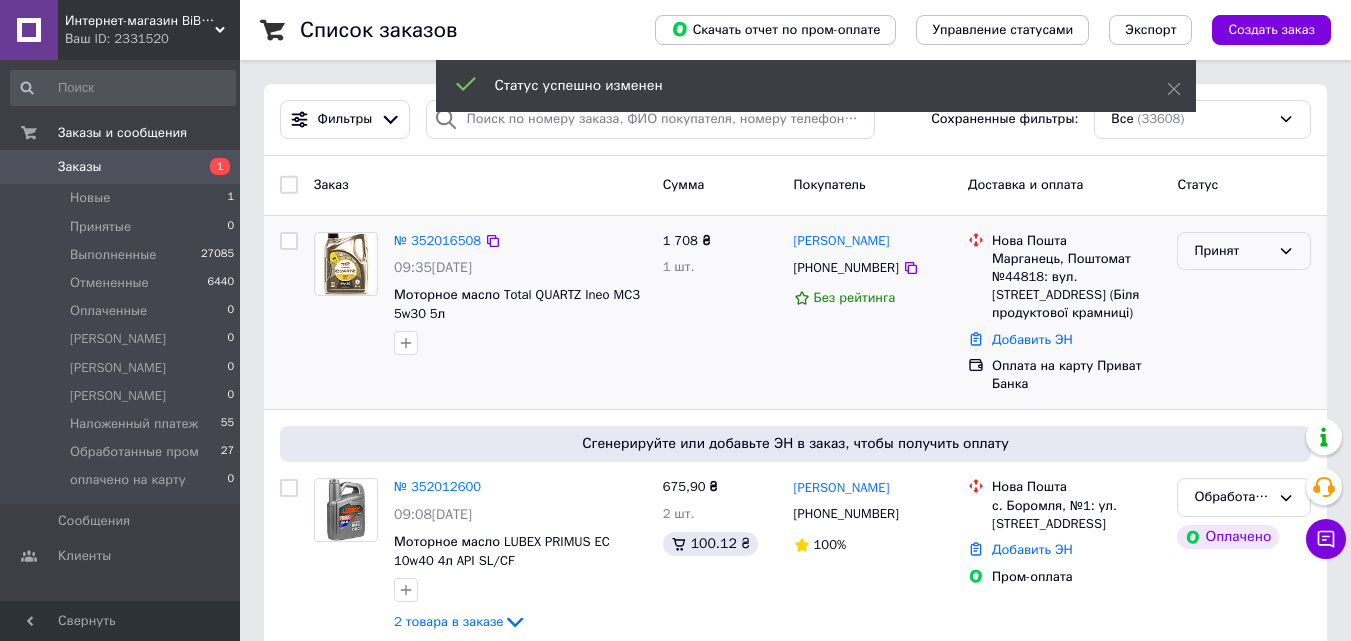 click on "Принят" at bounding box center [1232, 251] 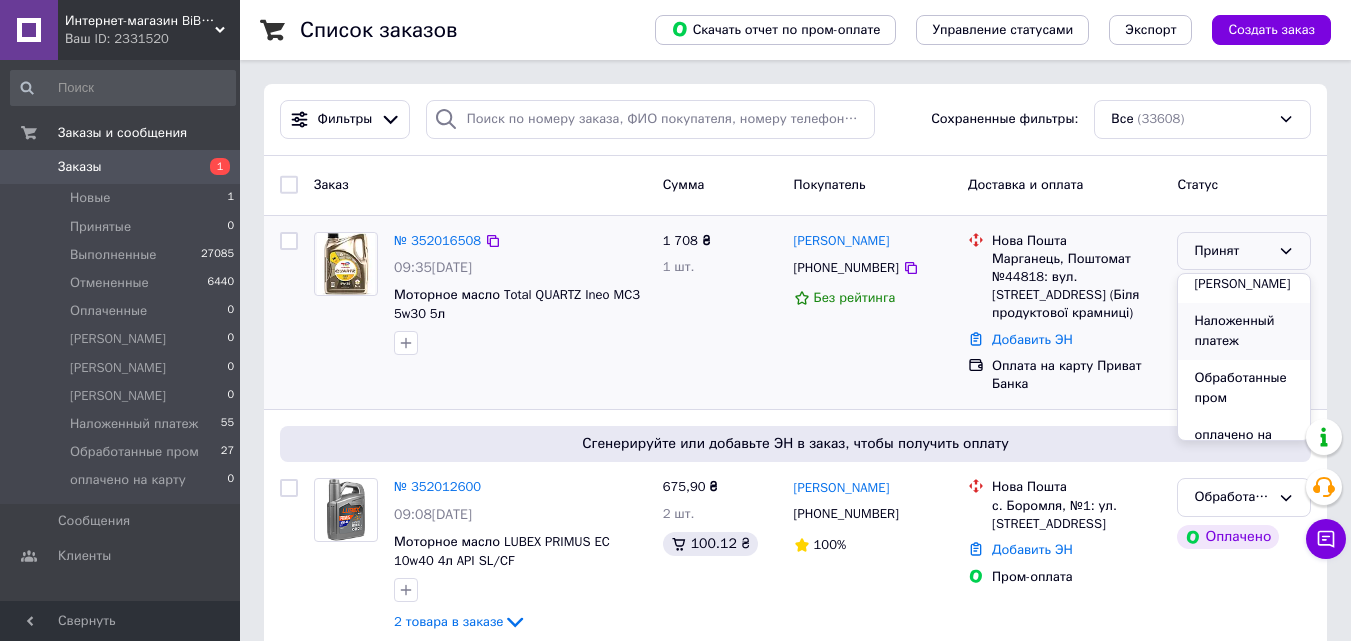 scroll, scrollTop: 200, scrollLeft: 0, axis: vertical 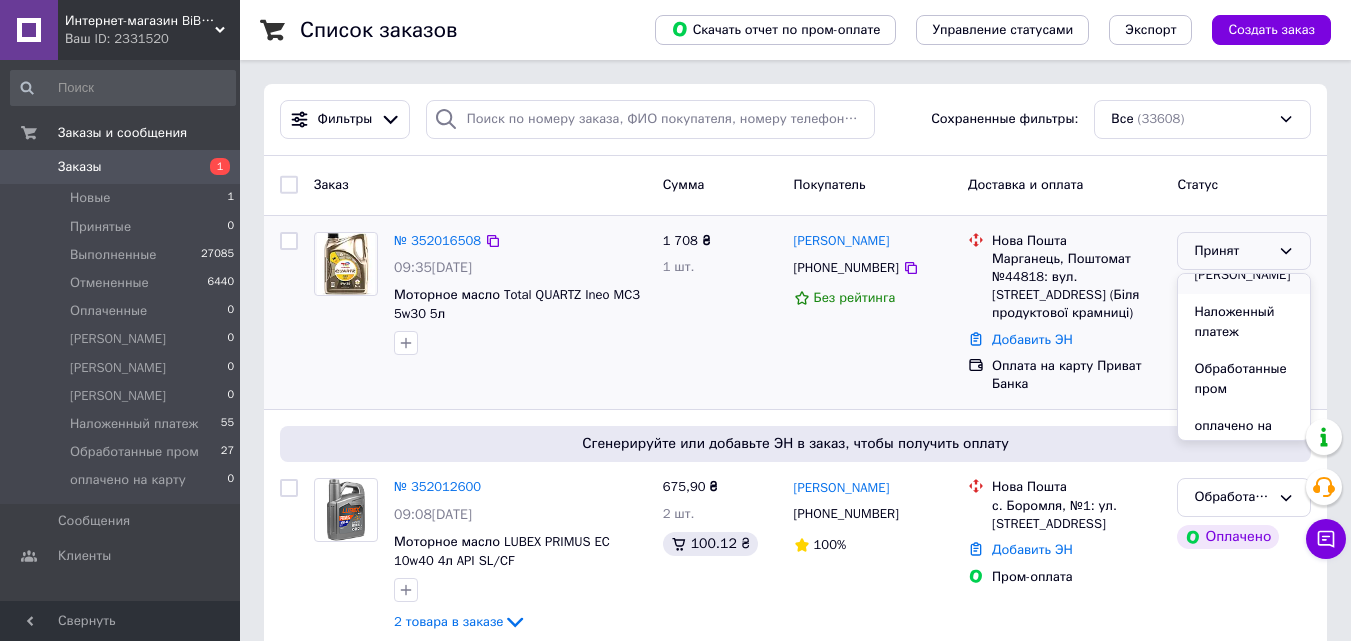 click on "[PERSON_NAME]" at bounding box center (1244, 275) 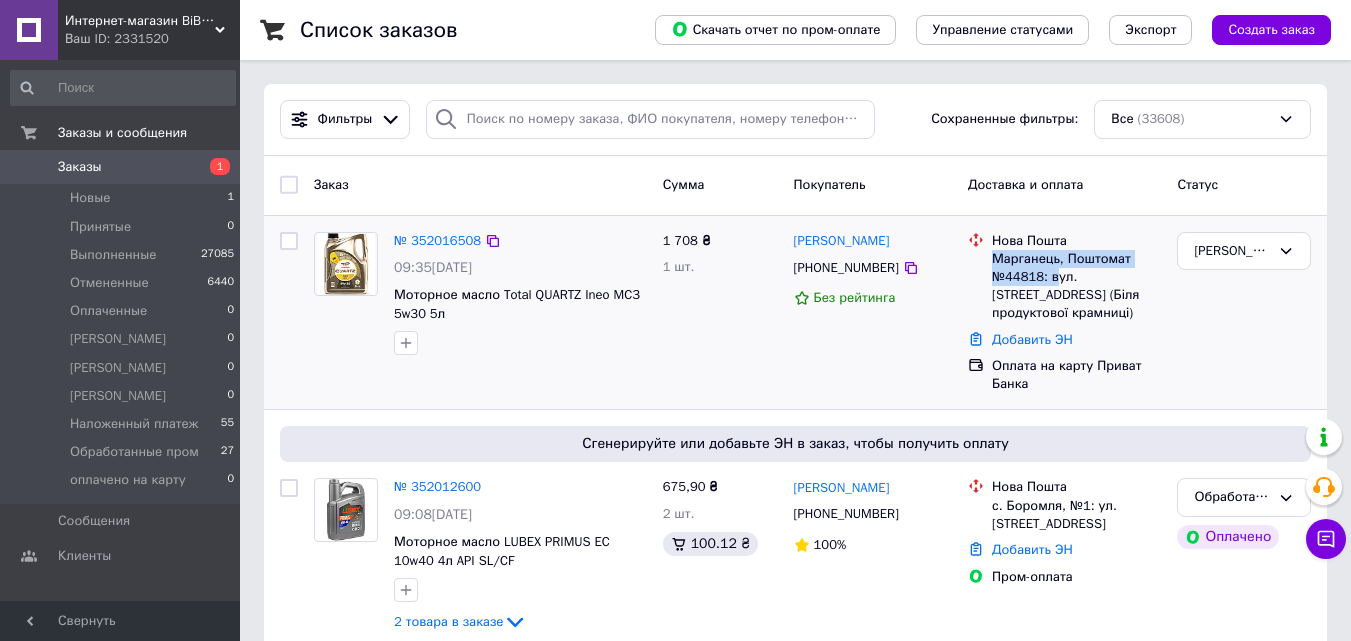drag, startPoint x: 994, startPoint y: 260, endPoint x: 1052, endPoint y: 273, distance: 59.439045 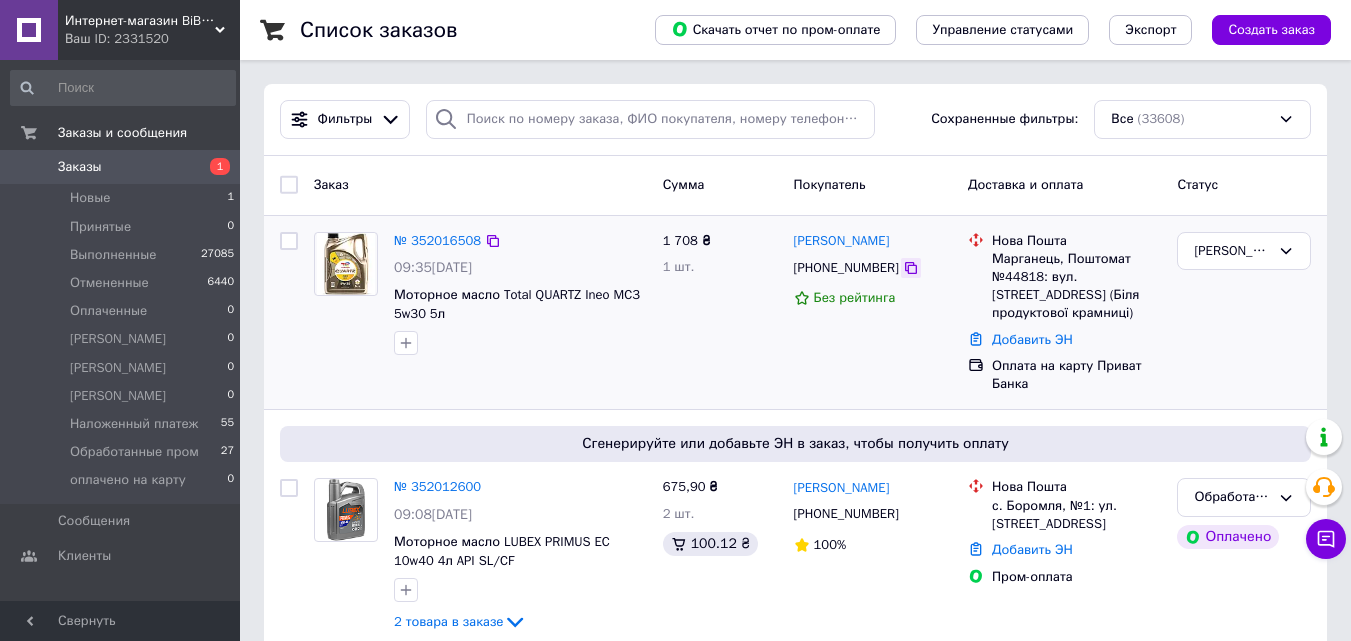 click 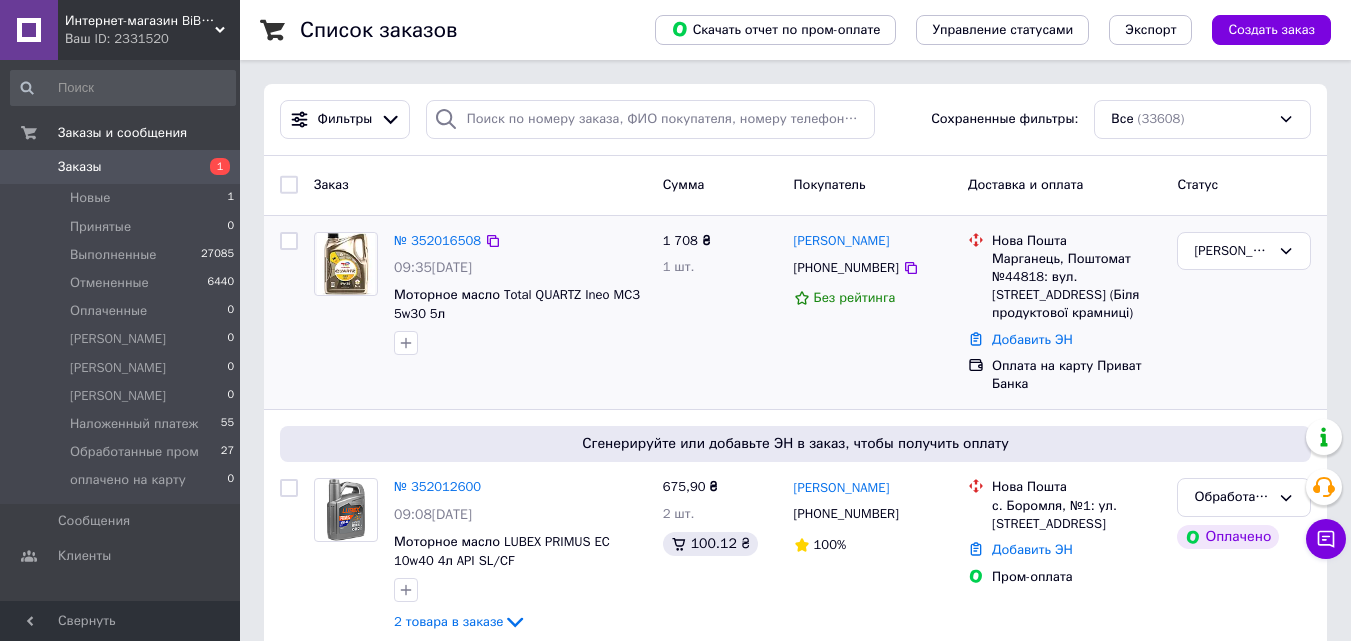 click on "№ 352016508 09:35, 10.07.2025 Моторное масло Total QUARTZ Ineo MC3 5w30 5л 1 708 ₴ 1 шт. Александр Фокин +380950575342 Без рейтинга Нова Пошта Марганець, Поштомат №44818: вул. Нікопольська, 27а (Біля продуктової крамниці) Добавить ЭН Оплата на карту Приват Банка Михаил Головач" at bounding box center [795, 313] 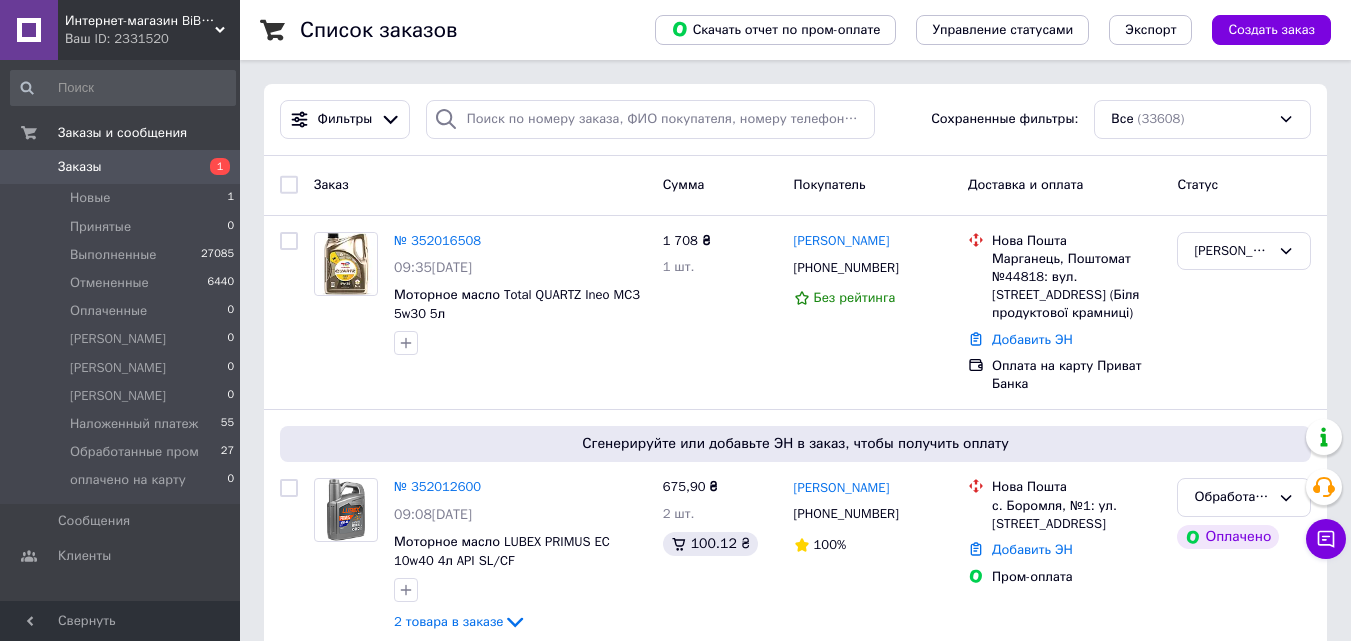 drag, startPoint x: 173, startPoint y: 31, endPoint x: 161, endPoint y: 35, distance: 12.649111 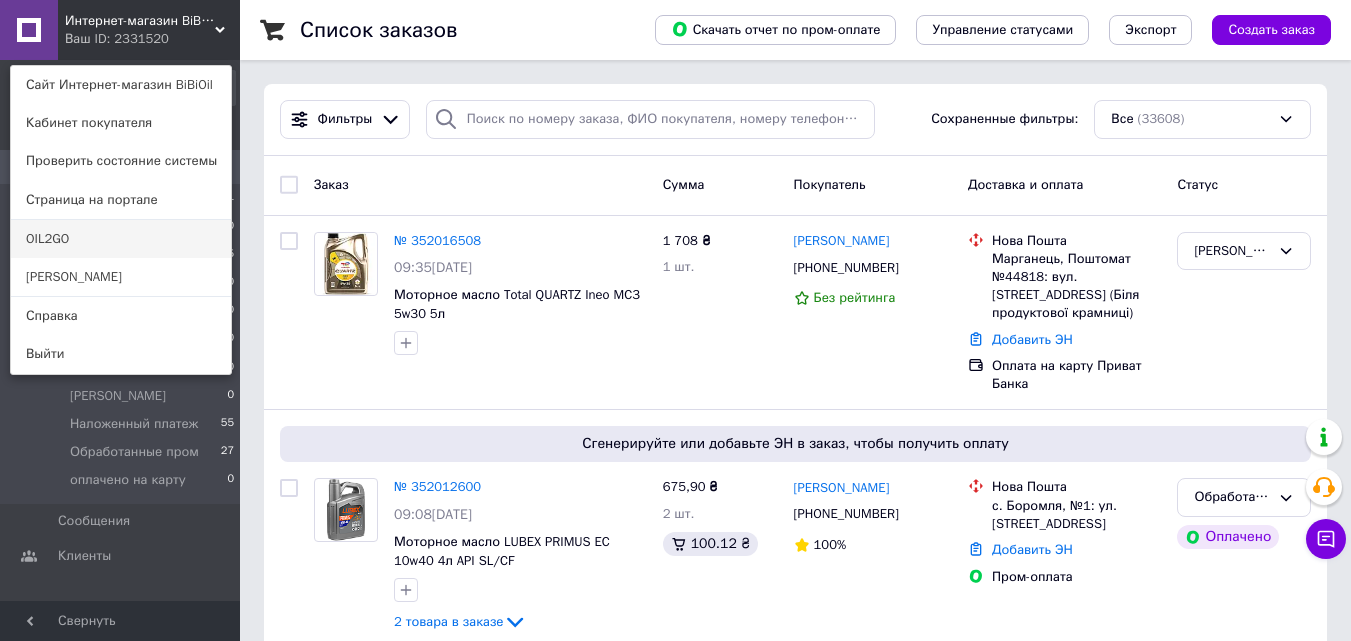 click on "OIL2GO" at bounding box center [121, 239] 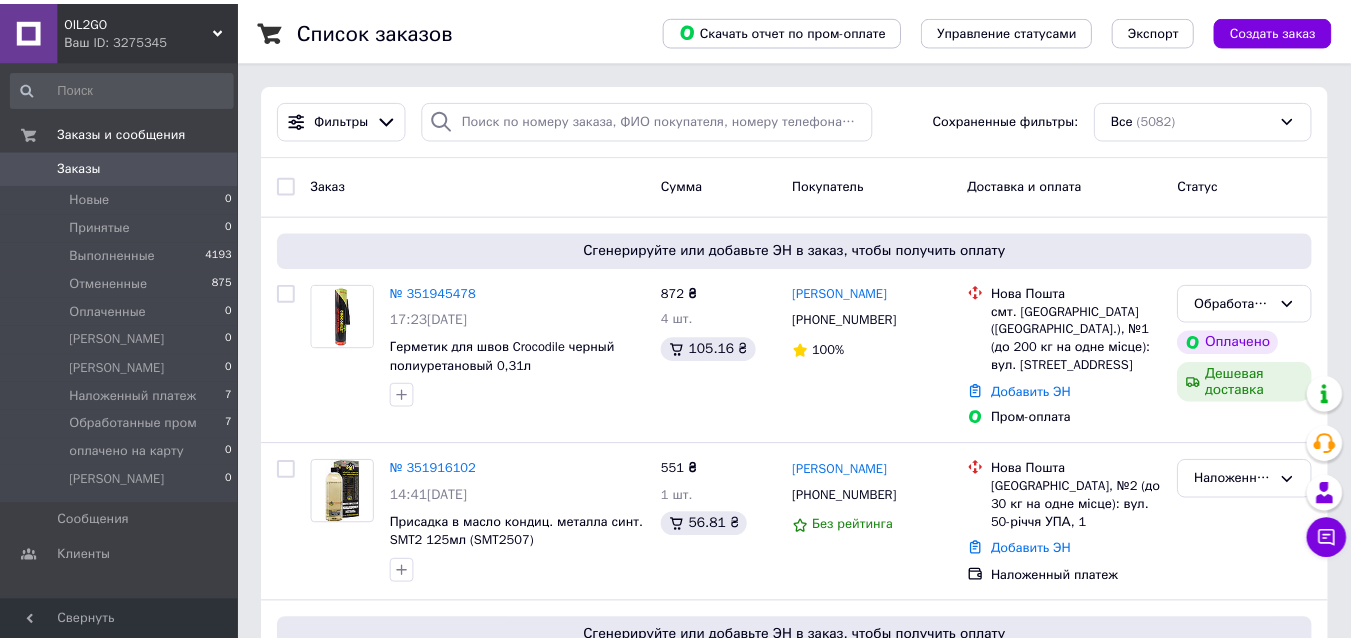 scroll, scrollTop: 0, scrollLeft: 0, axis: both 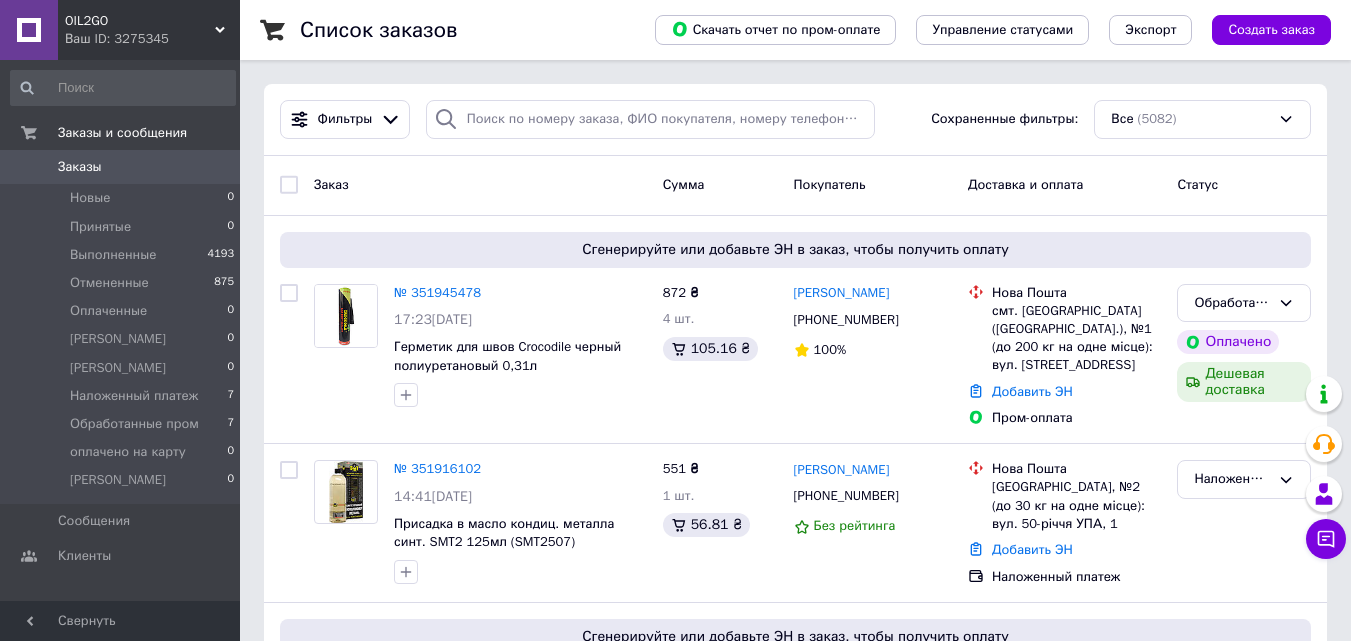click on "Ваш ID: 3275345" at bounding box center [152, 39] 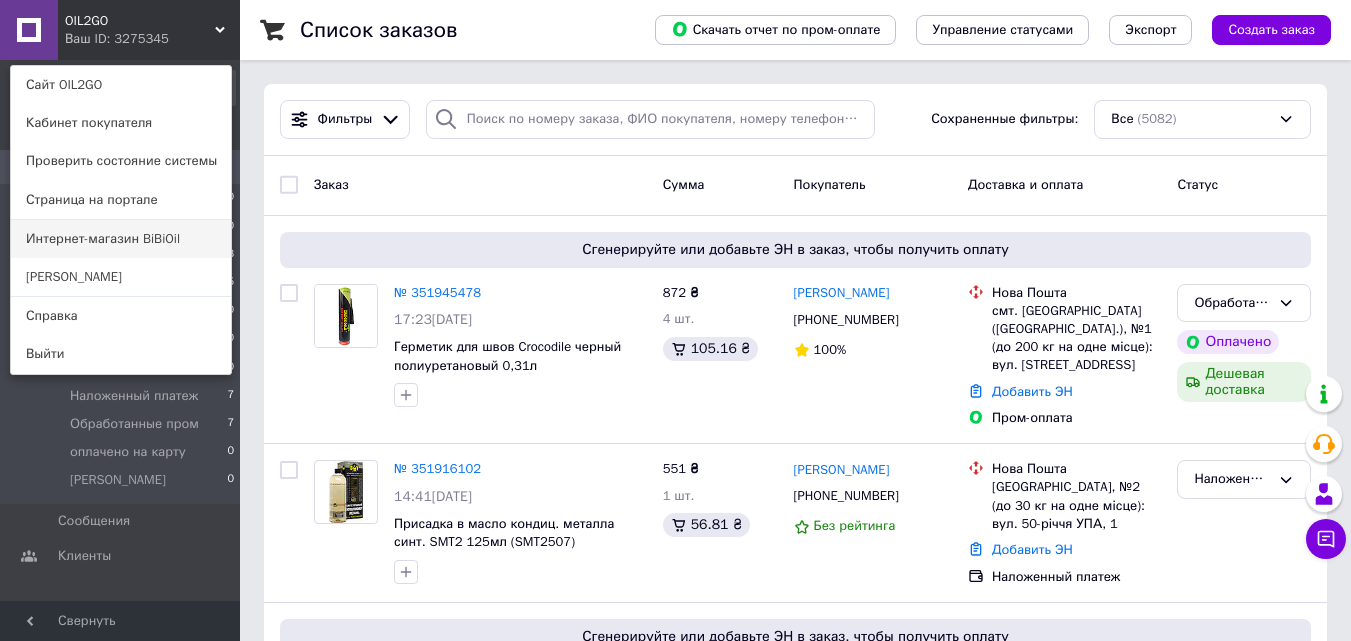 click on "Интернет-магазин BiBiOil" at bounding box center (121, 239) 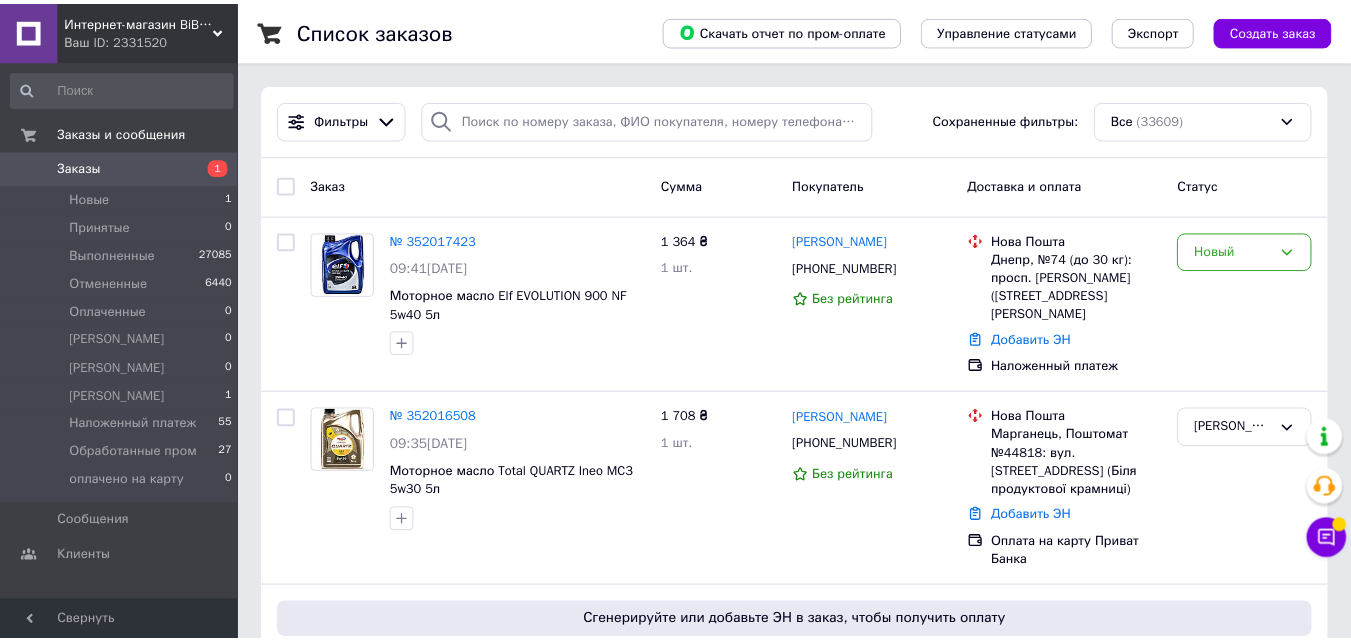 scroll, scrollTop: 0, scrollLeft: 0, axis: both 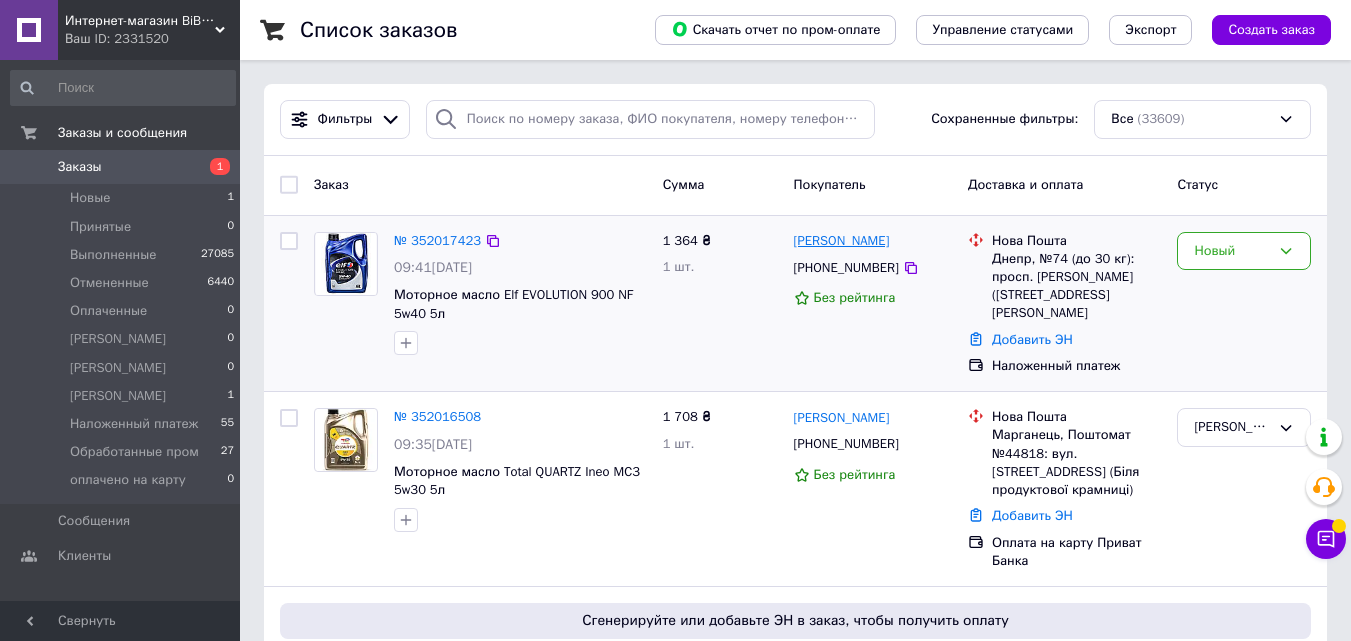 click on "Артем Поривай" at bounding box center [842, 241] 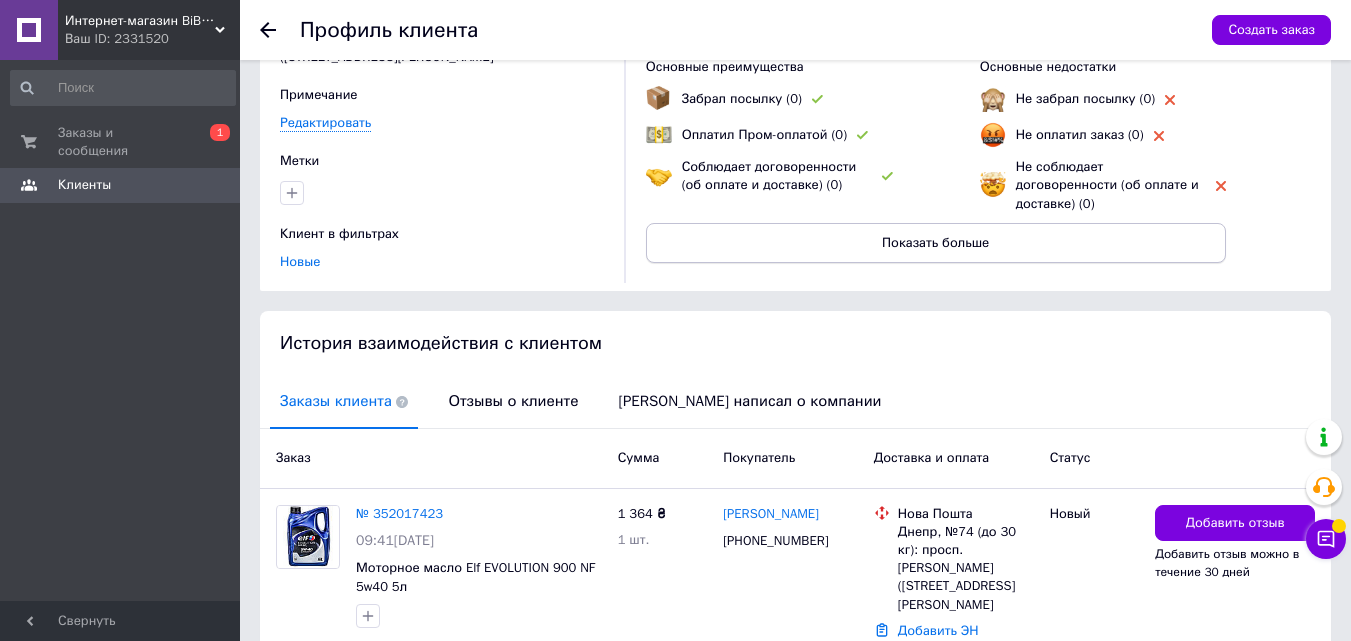 scroll, scrollTop: 255, scrollLeft: 0, axis: vertical 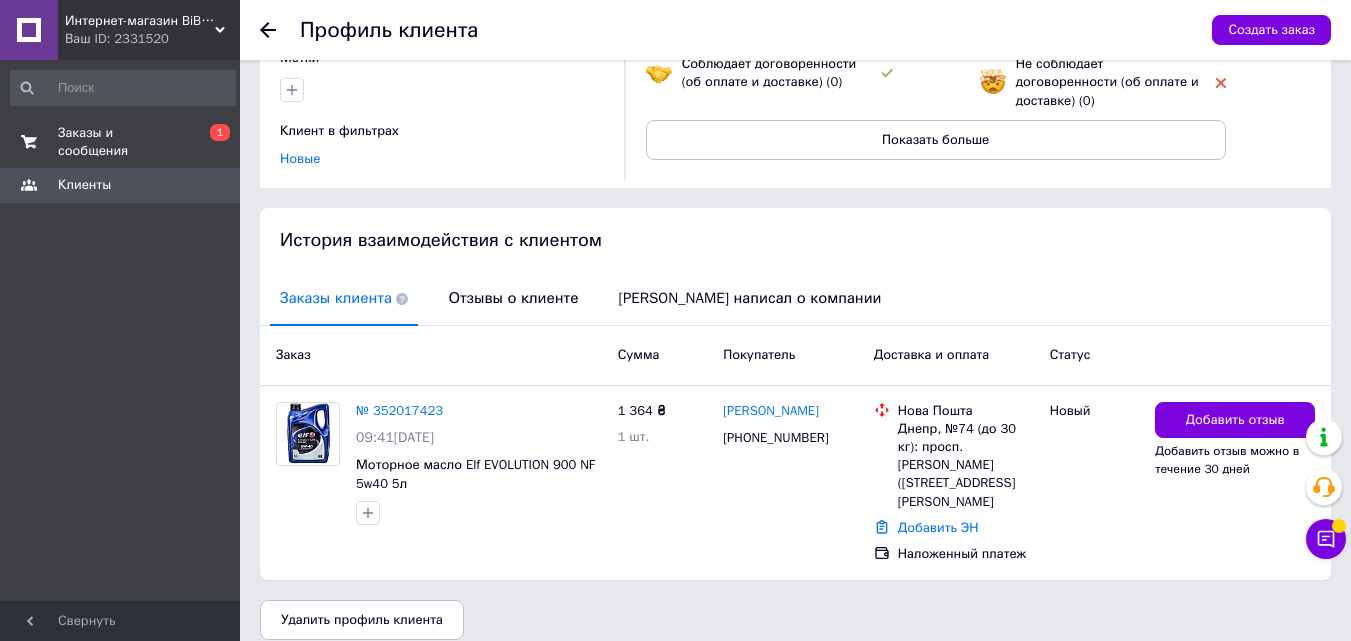 click on "Заказы и сообщения" at bounding box center (121, 142) 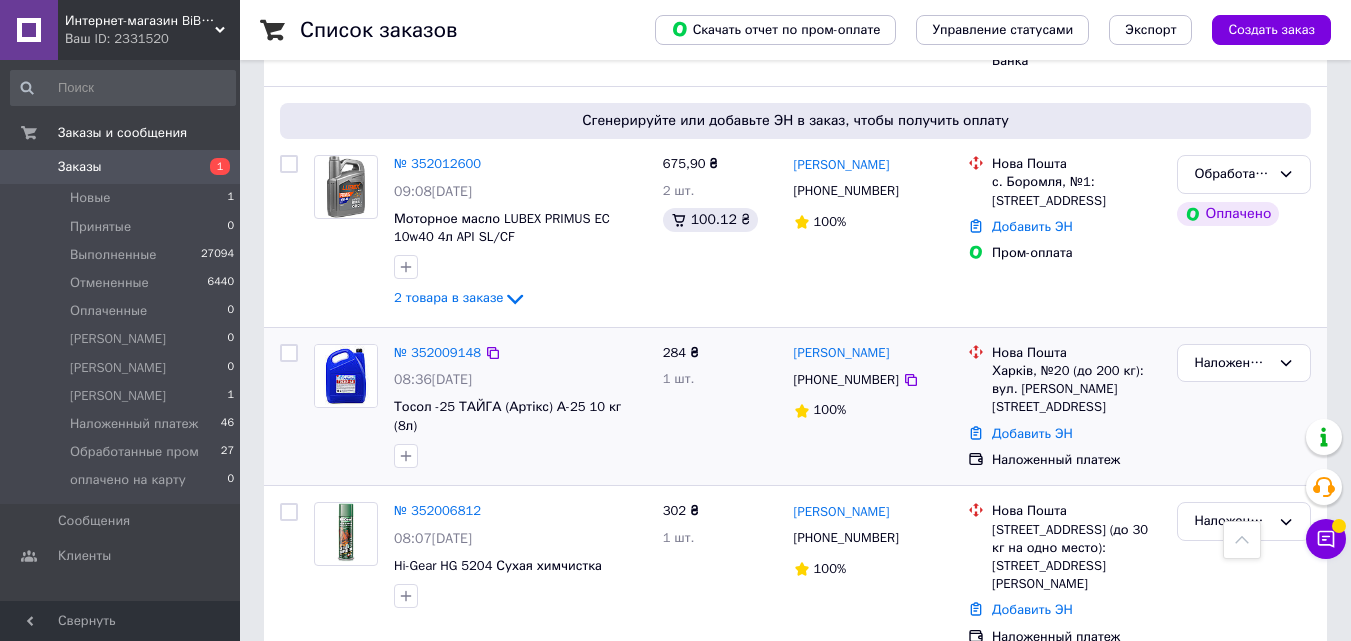 scroll, scrollTop: 1000, scrollLeft: 0, axis: vertical 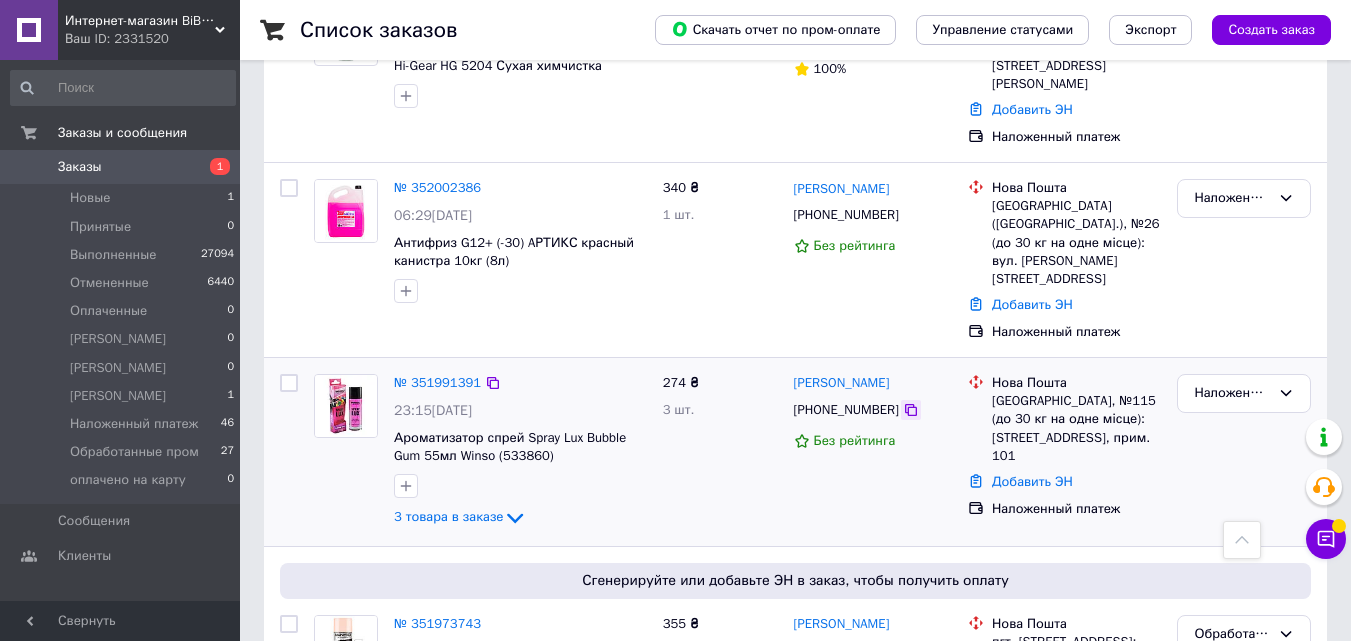 click 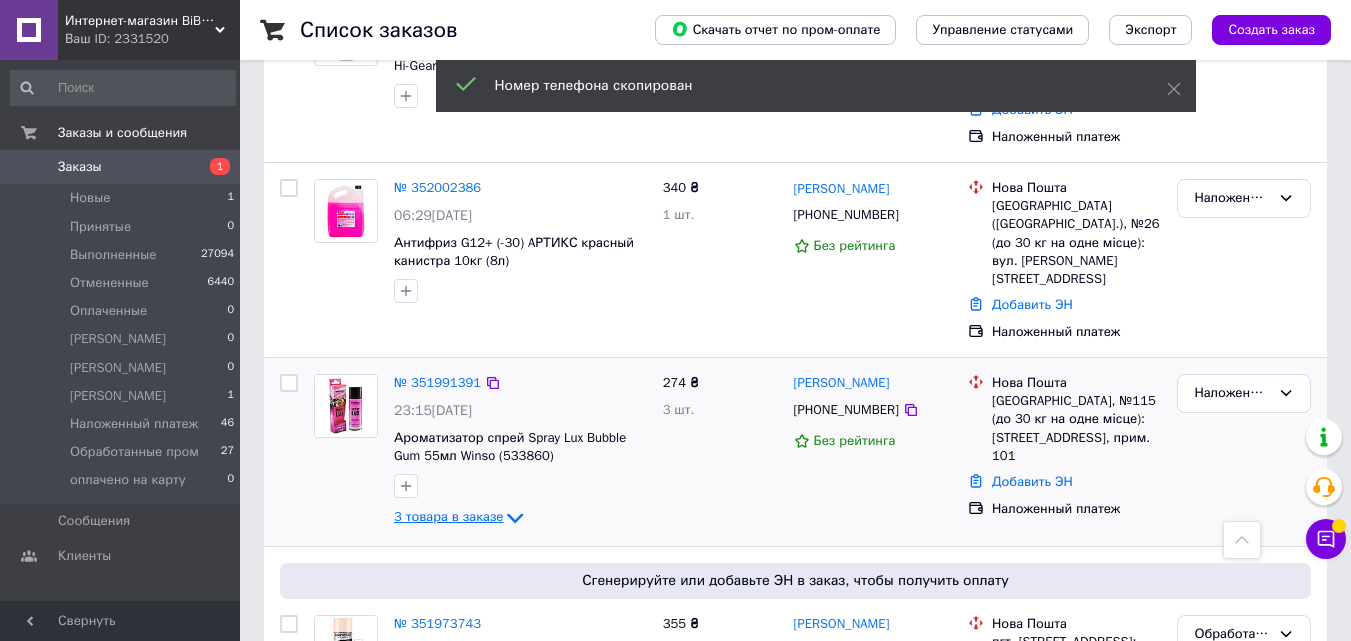 click on "3 товара в заказе" at bounding box center (448, 516) 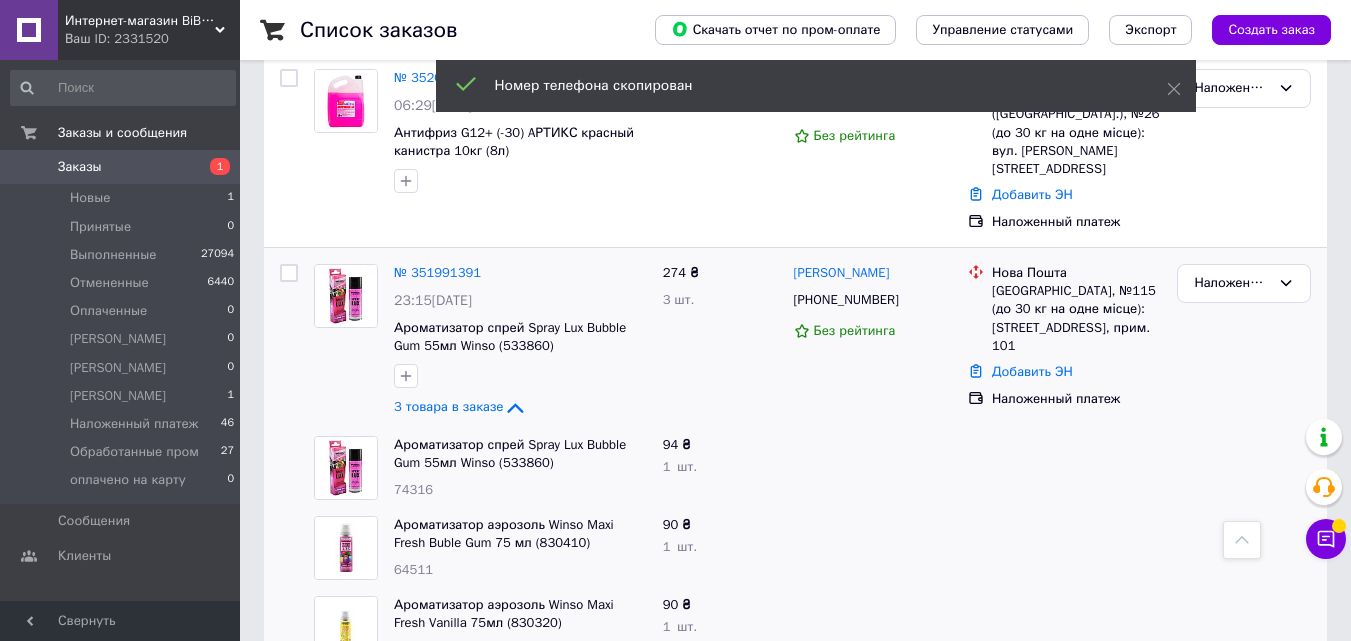 scroll, scrollTop: 1200, scrollLeft: 0, axis: vertical 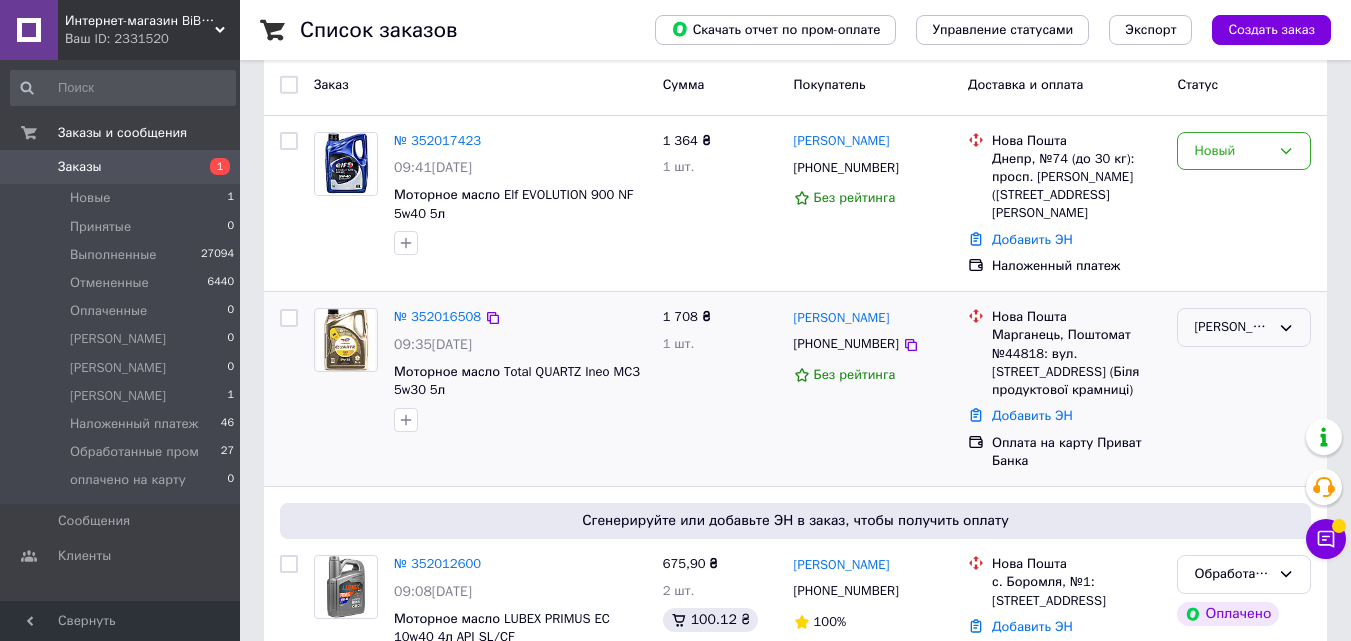 click on "[PERSON_NAME]" at bounding box center [1244, 327] 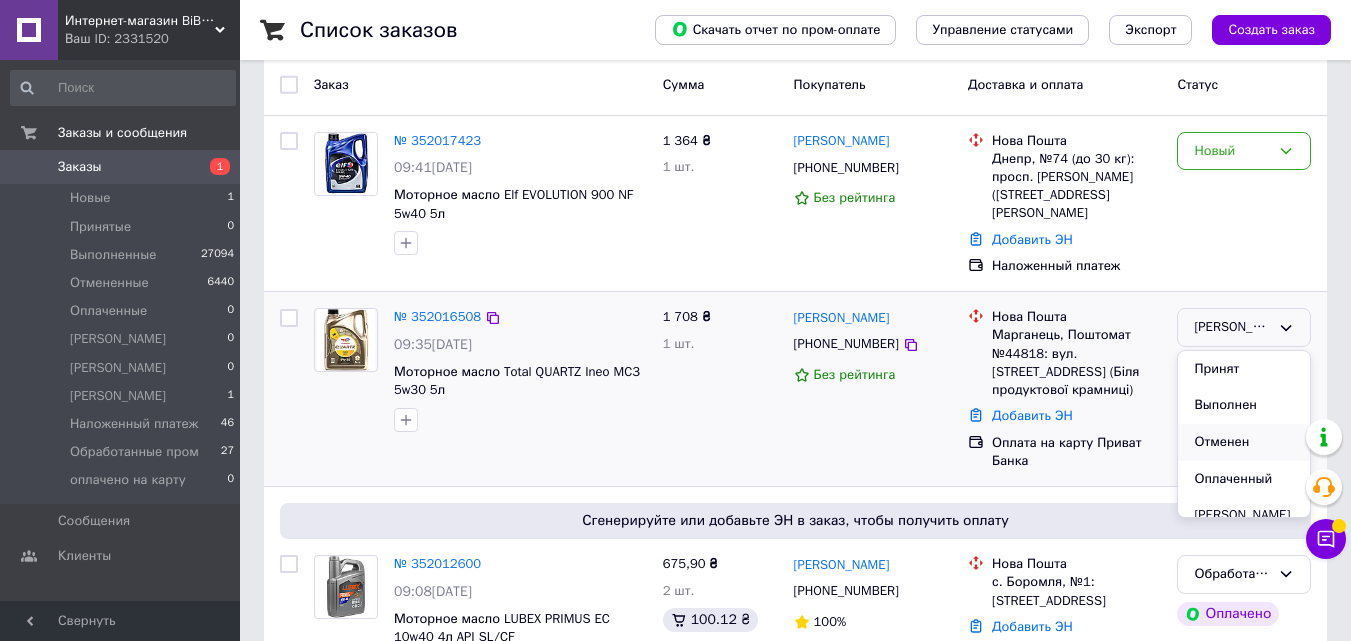 scroll, scrollTop: 266, scrollLeft: 0, axis: vertical 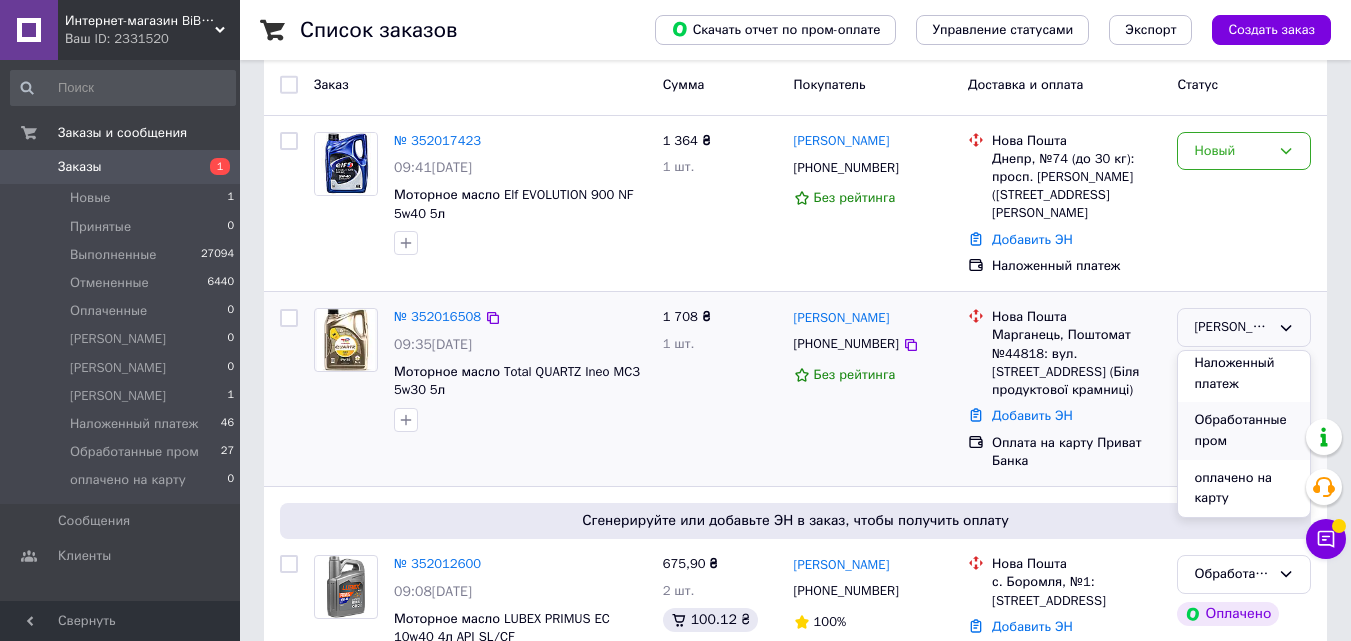 click on "Обработанные пром" at bounding box center (1244, 430) 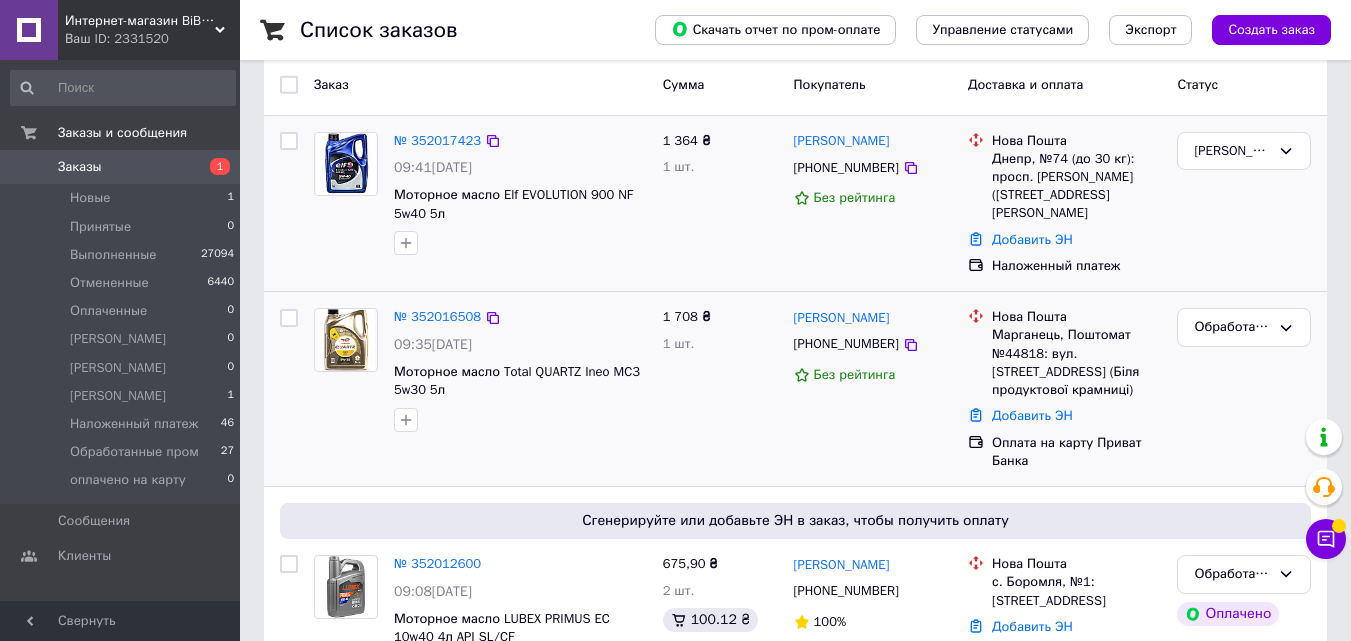 scroll, scrollTop: 0, scrollLeft: 0, axis: both 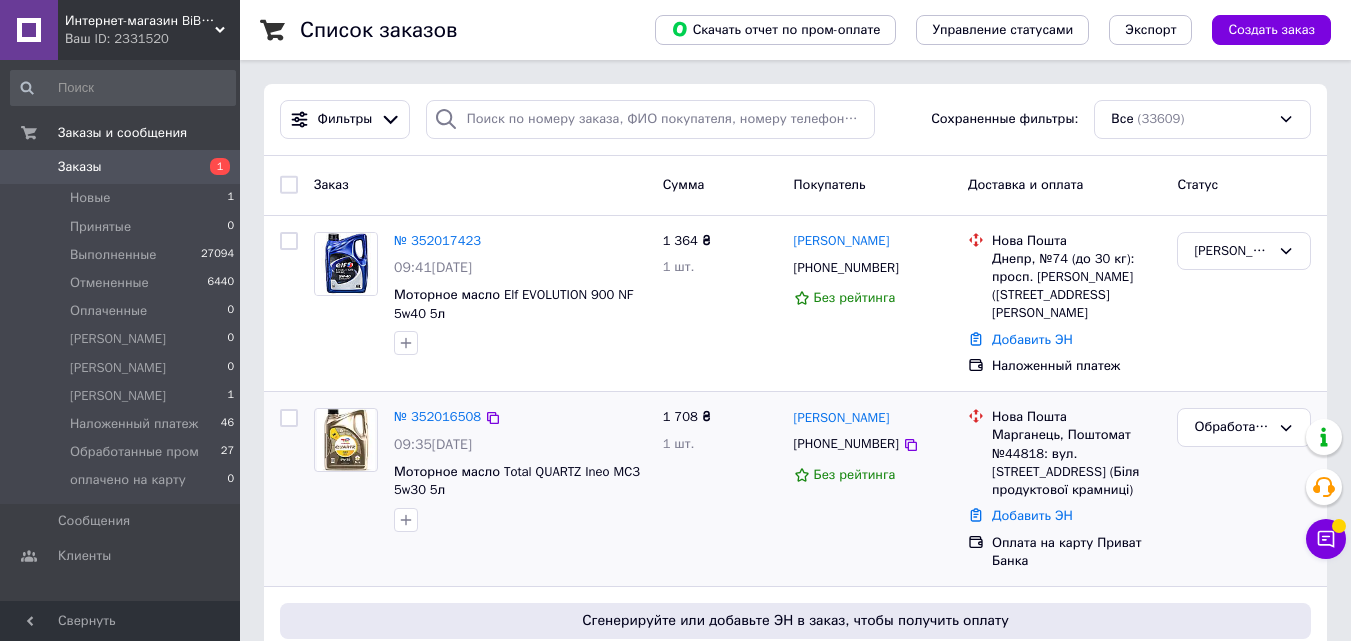 click on "Интернет-магазин BiBiOil Ваш ID: 2331520" at bounding box center (149, 30) 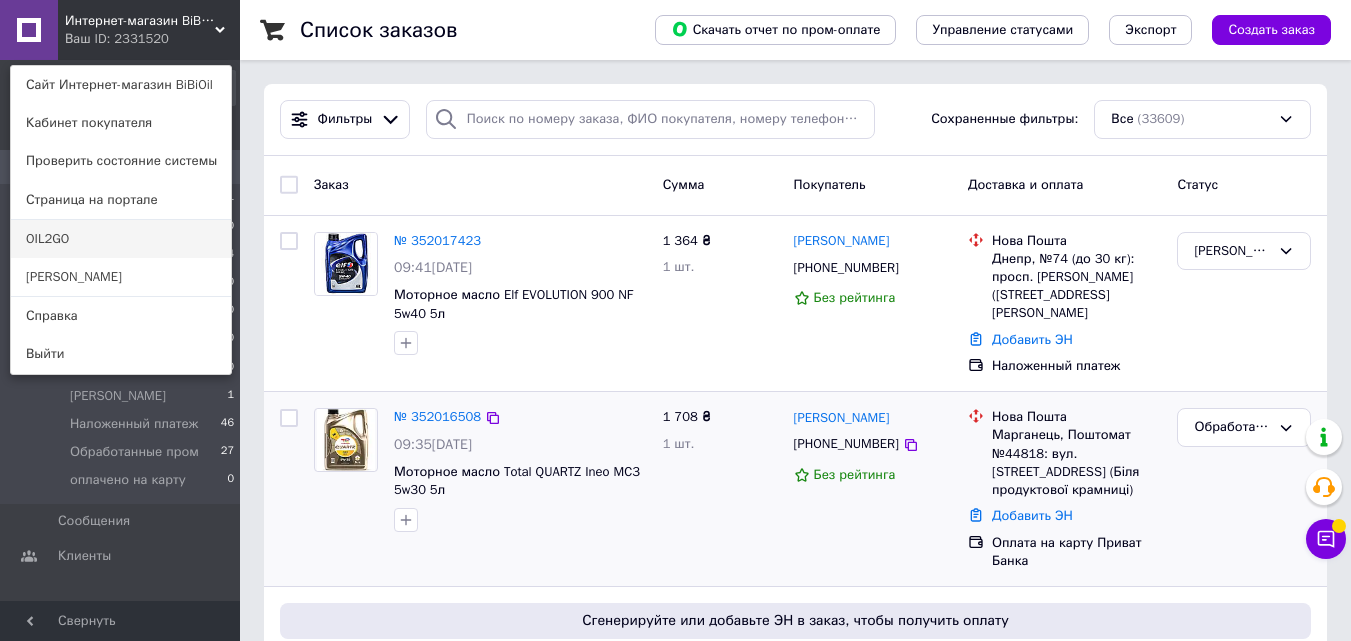 click on "OIL2GO" at bounding box center (121, 239) 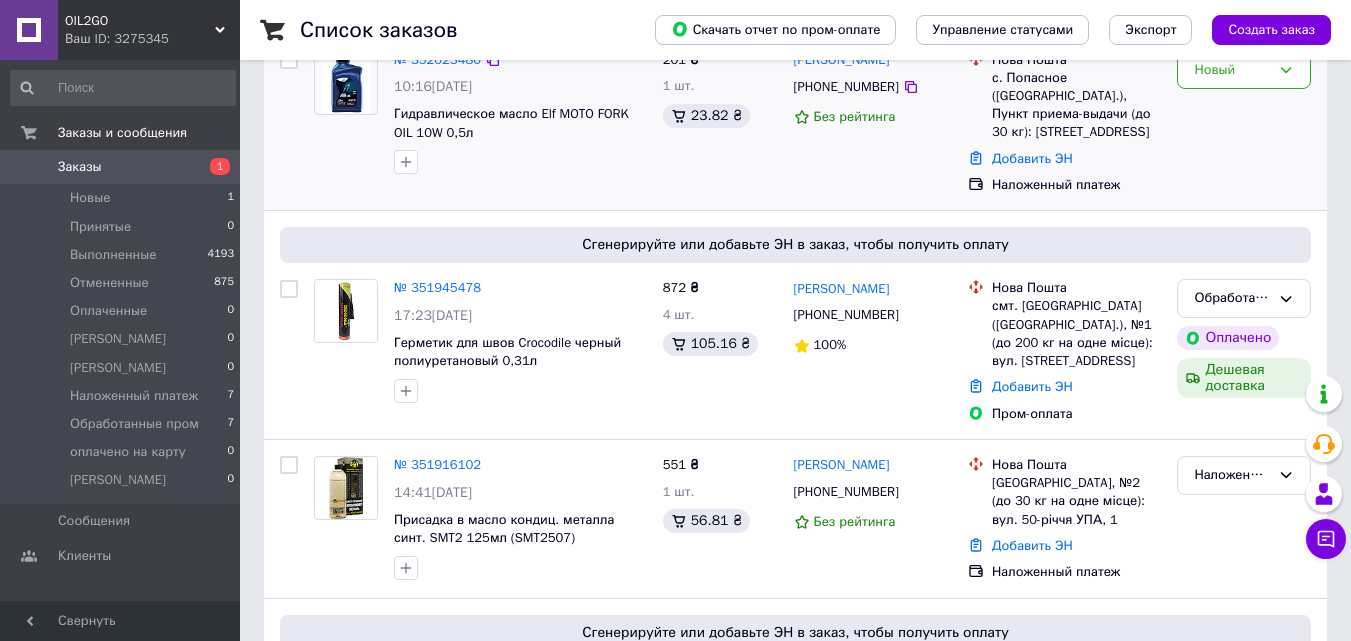 scroll, scrollTop: 300, scrollLeft: 0, axis: vertical 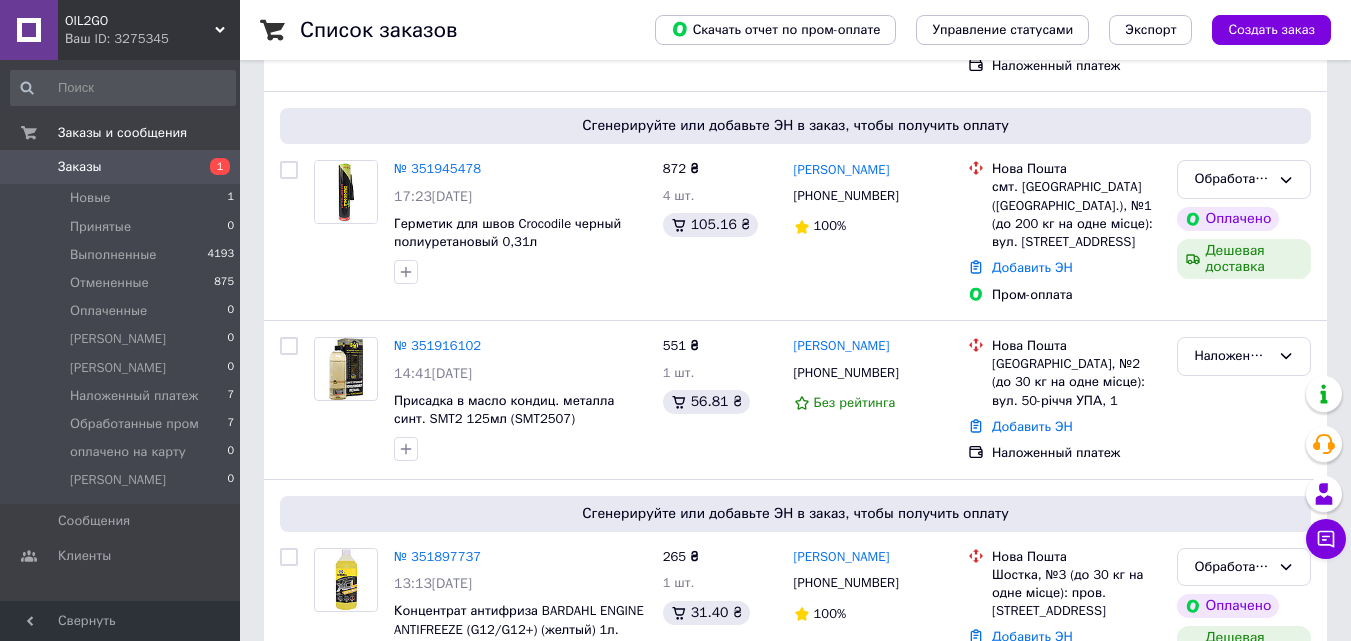 click on "OIL2GO" at bounding box center (140, 21) 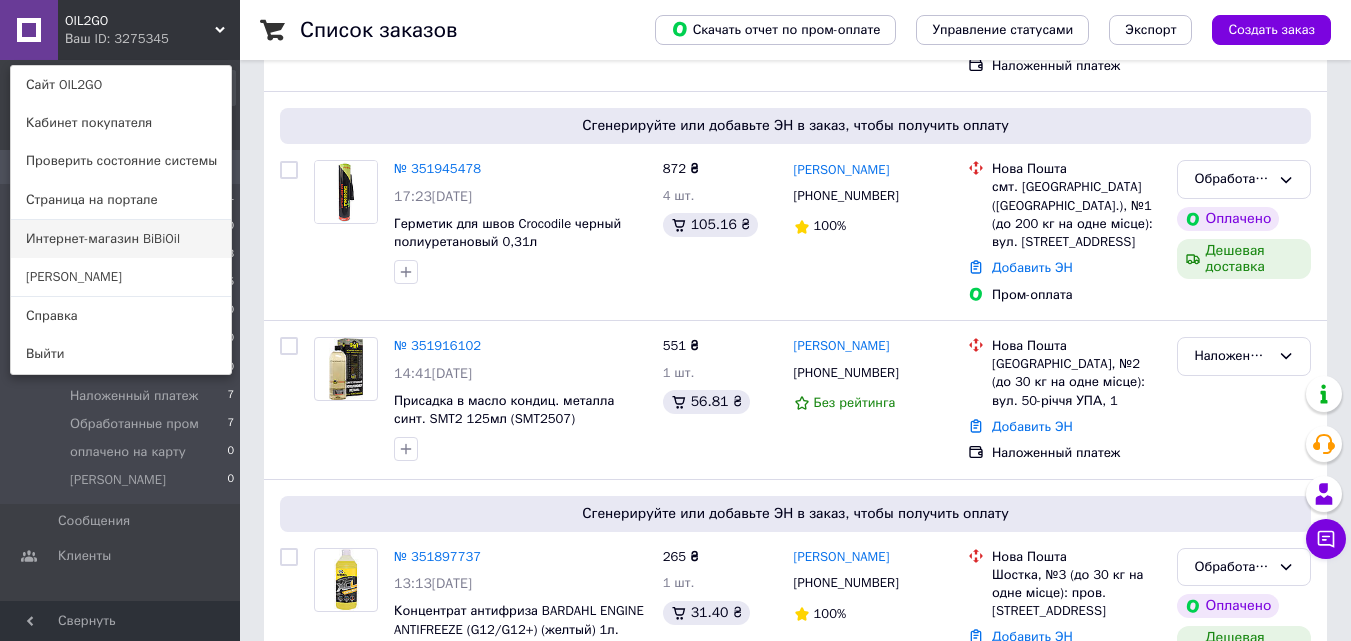 click on "Интернет-магазин BiBiOil" at bounding box center [121, 239] 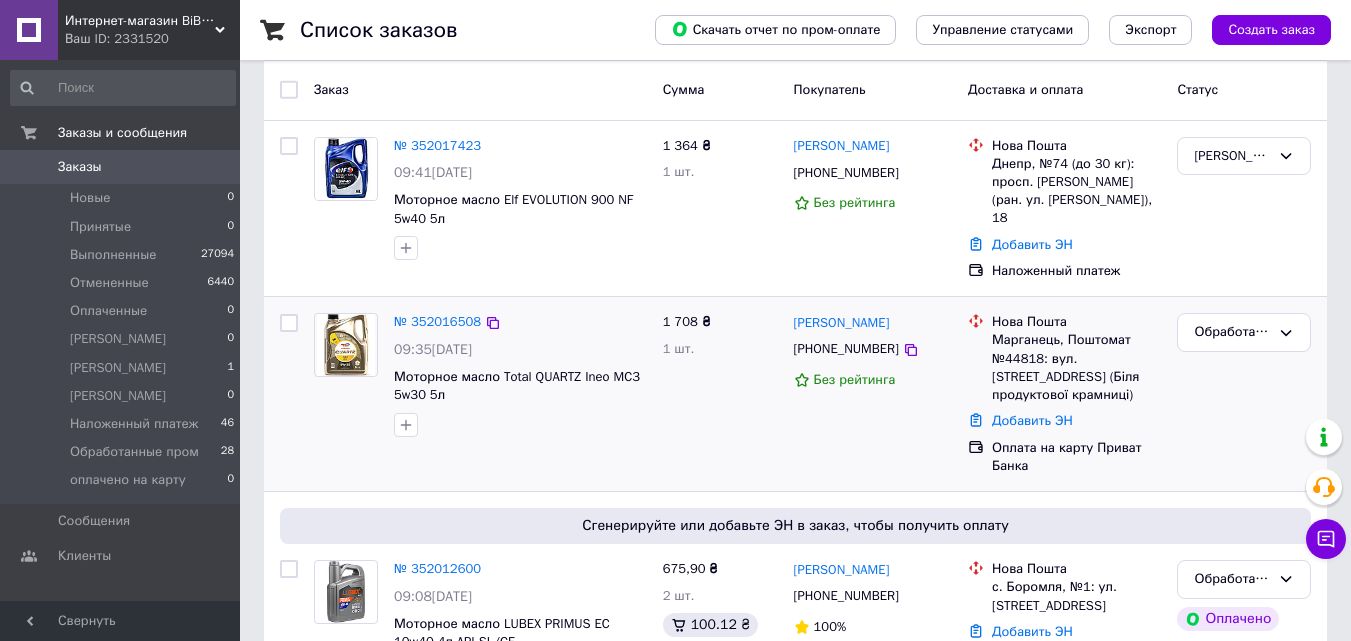 scroll, scrollTop: 200, scrollLeft: 0, axis: vertical 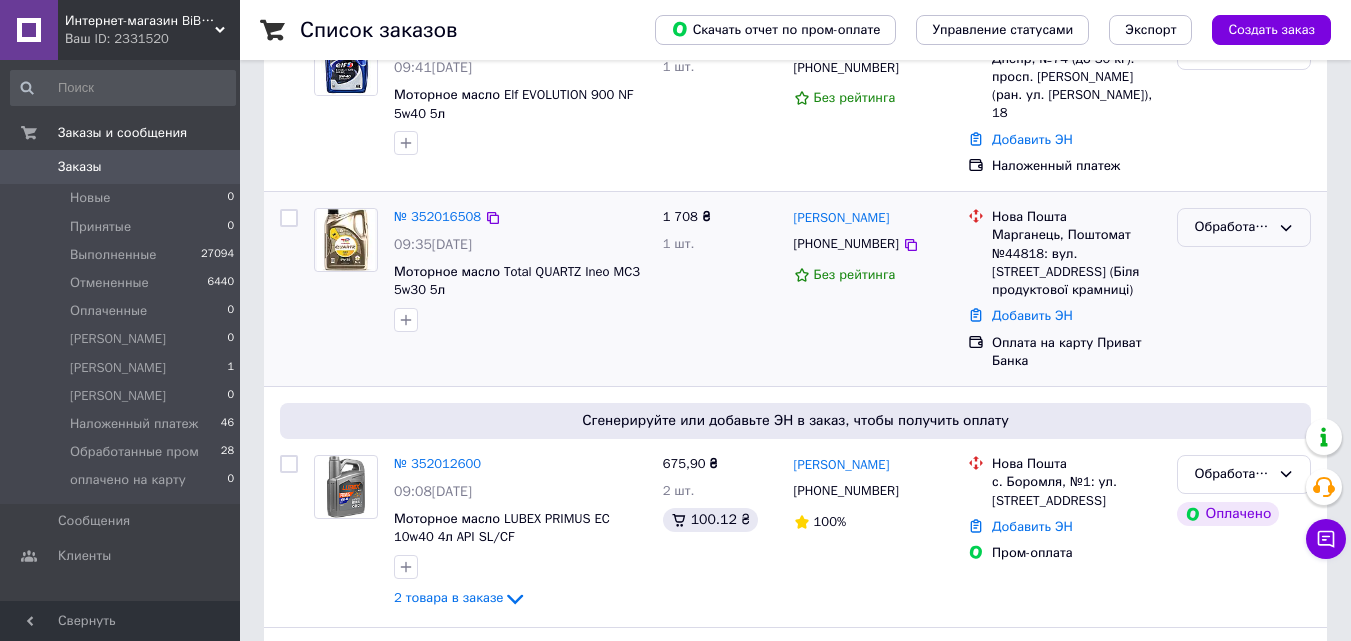 click on "Обработанные пром" at bounding box center (1232, 227) 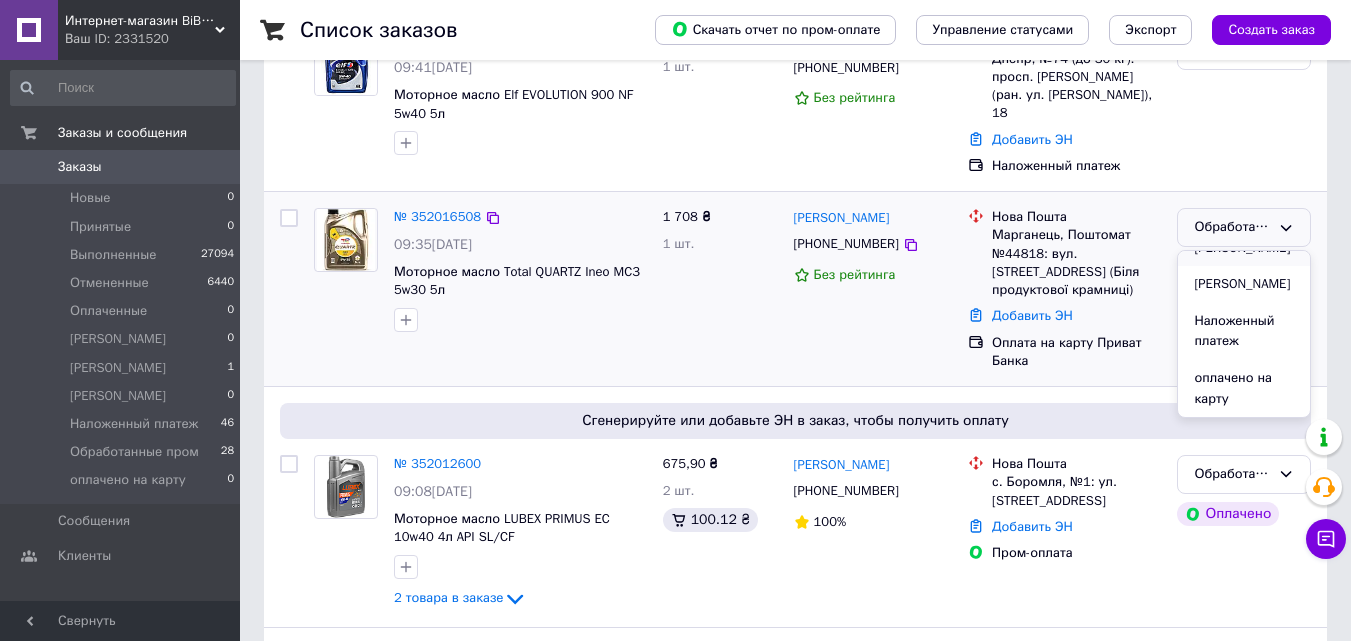 scroll, scrollTop: 266, scrollLeft: 0, axis: vertical 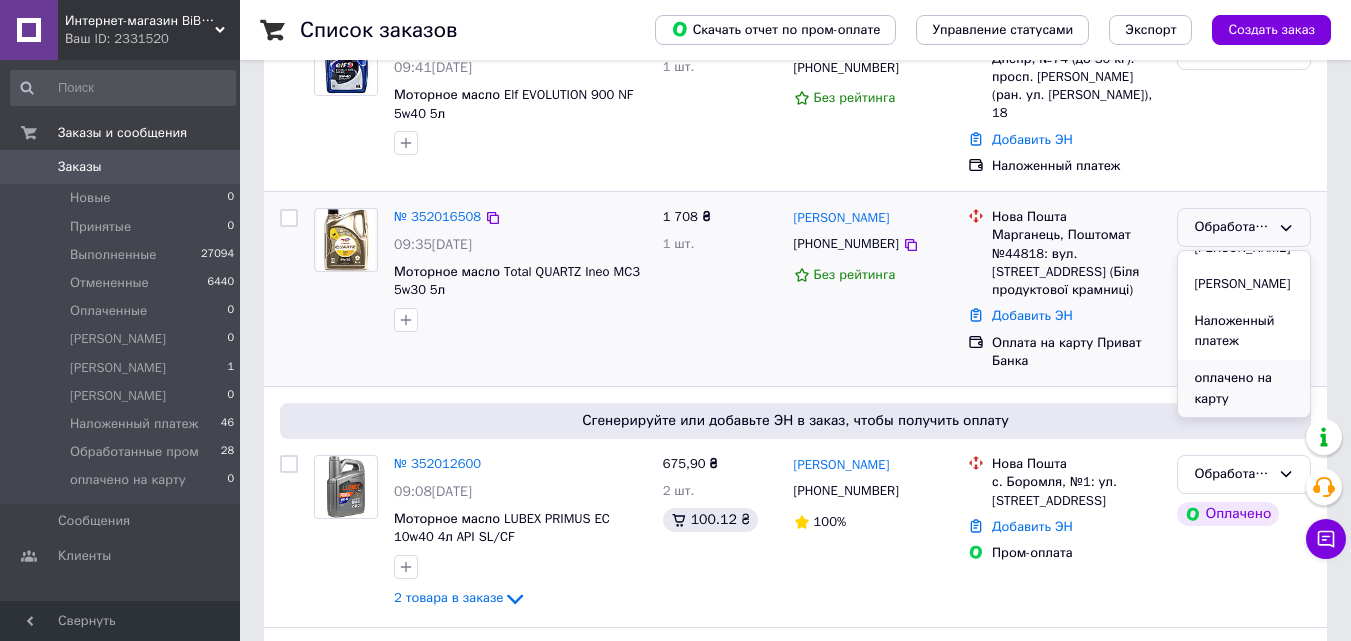click on "оплачено на карту" at bounding box center (1244, 388) 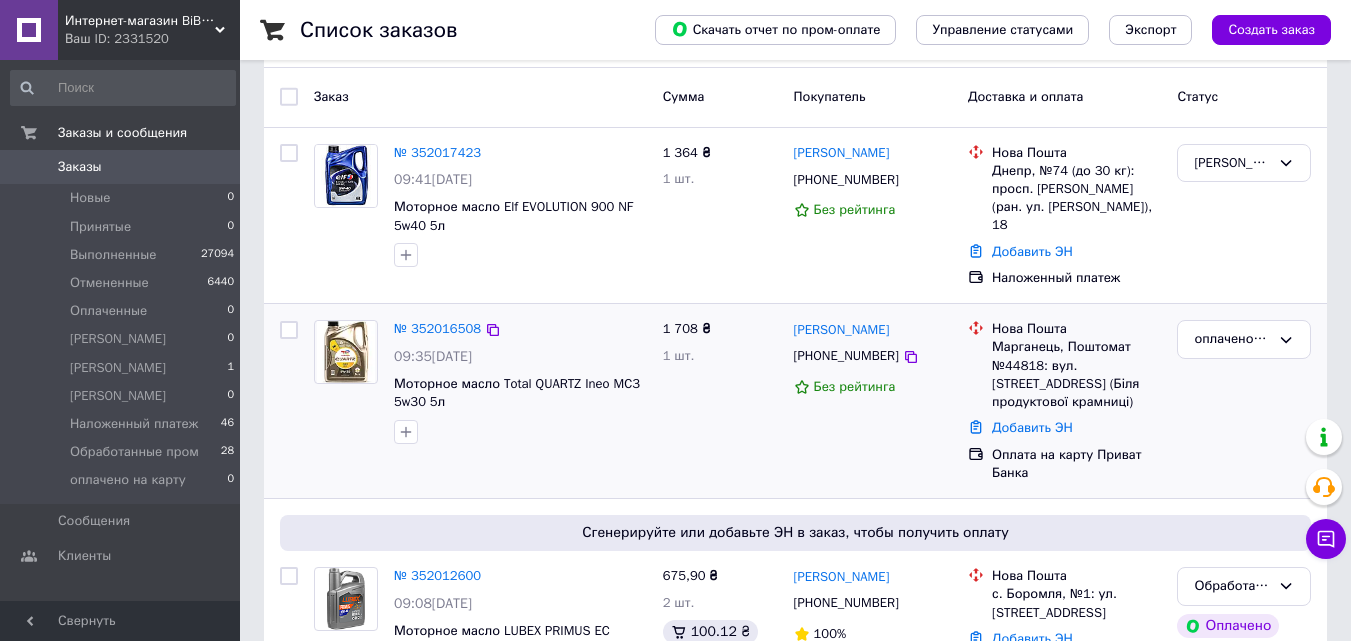 scroll, scrollTop: 0, scrollLeft: 0, axis: both 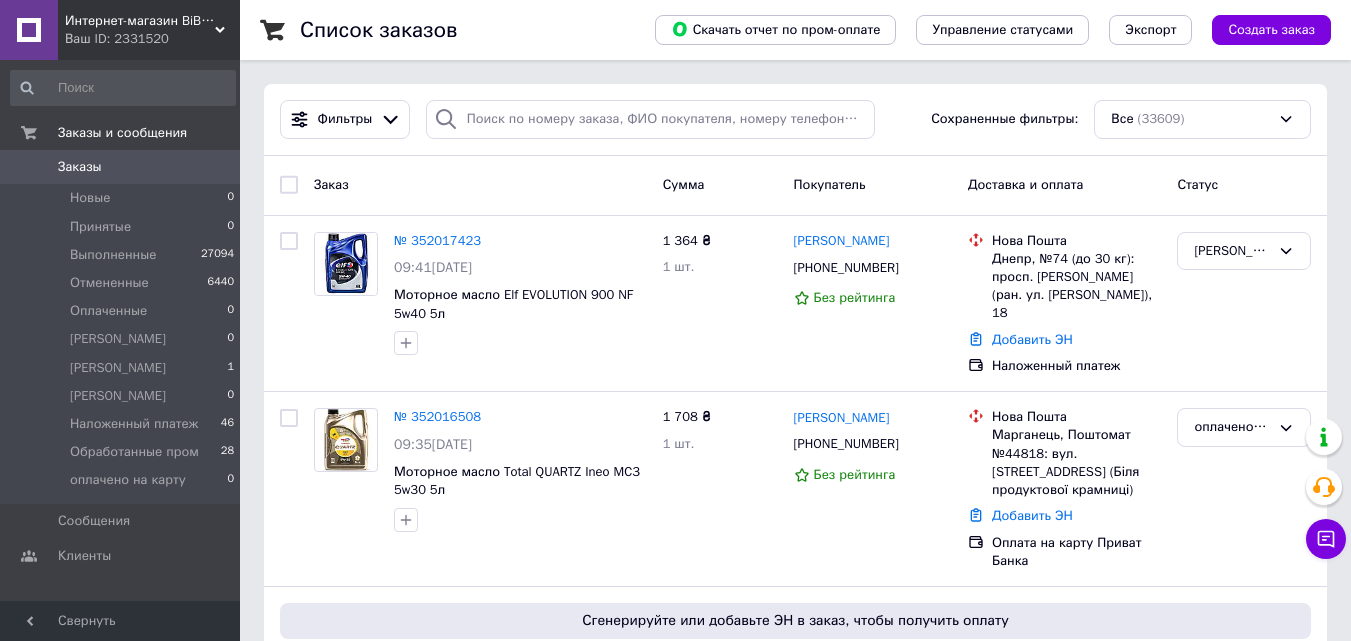 click on "Ваш ID: 2331520" at bounding box center (152, 39) 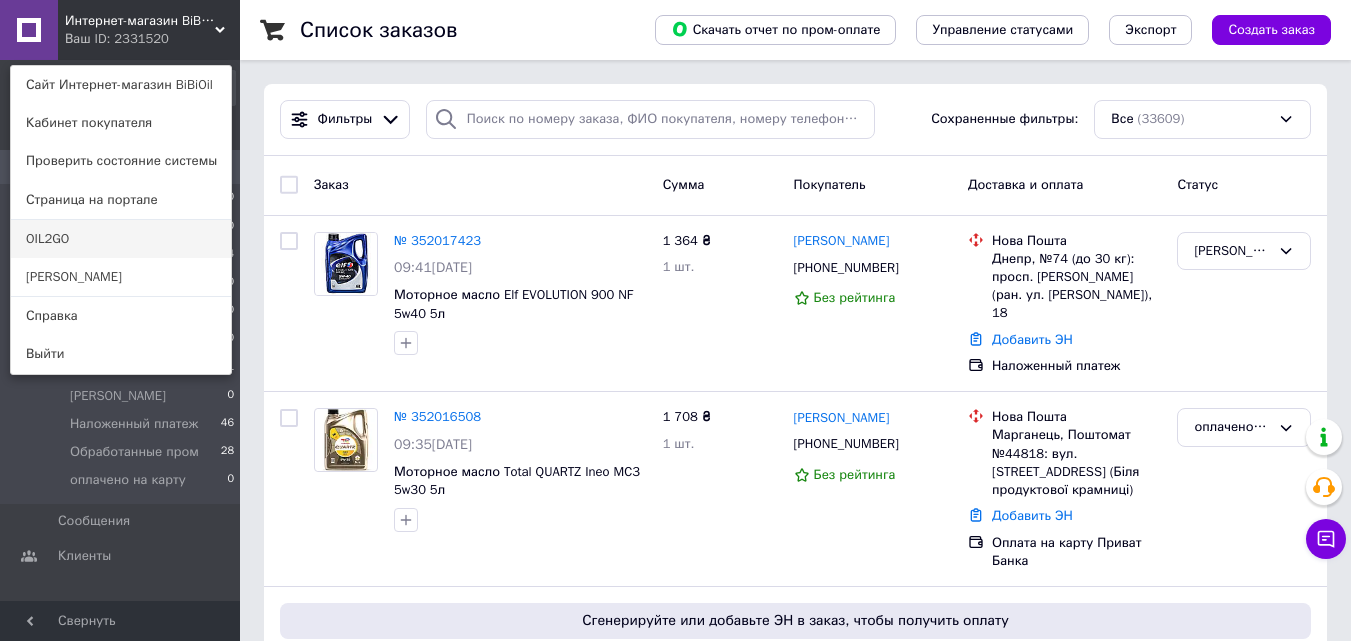 click on "OIL2GO" at bounding box center [121, 239] 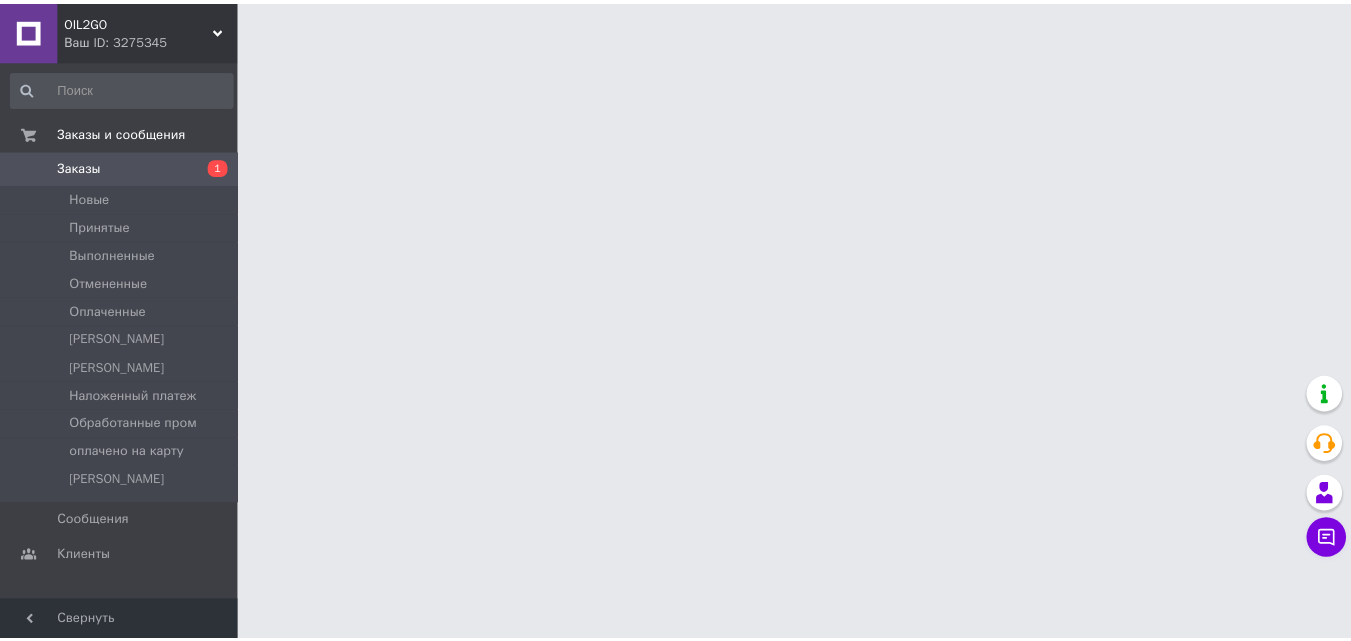 scroll, scrollTop: 0, scrollLeft: 0, axis: both 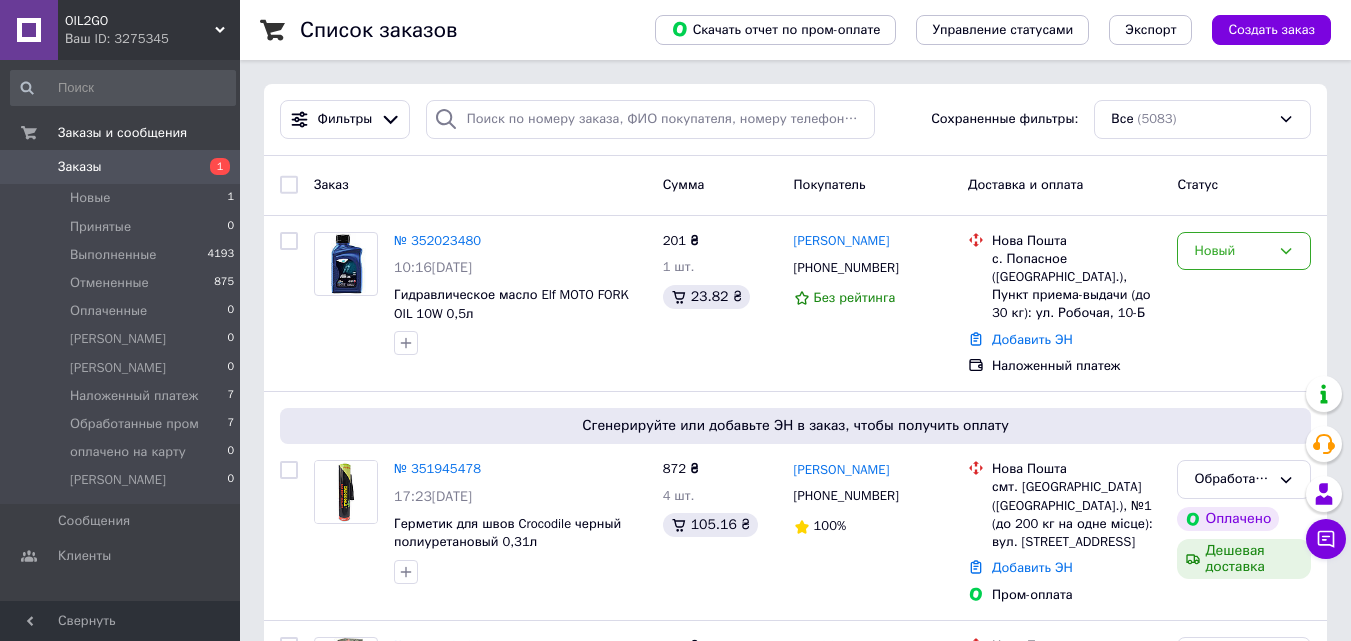 click on "OIL2GO" at bounding box center [140, 21] 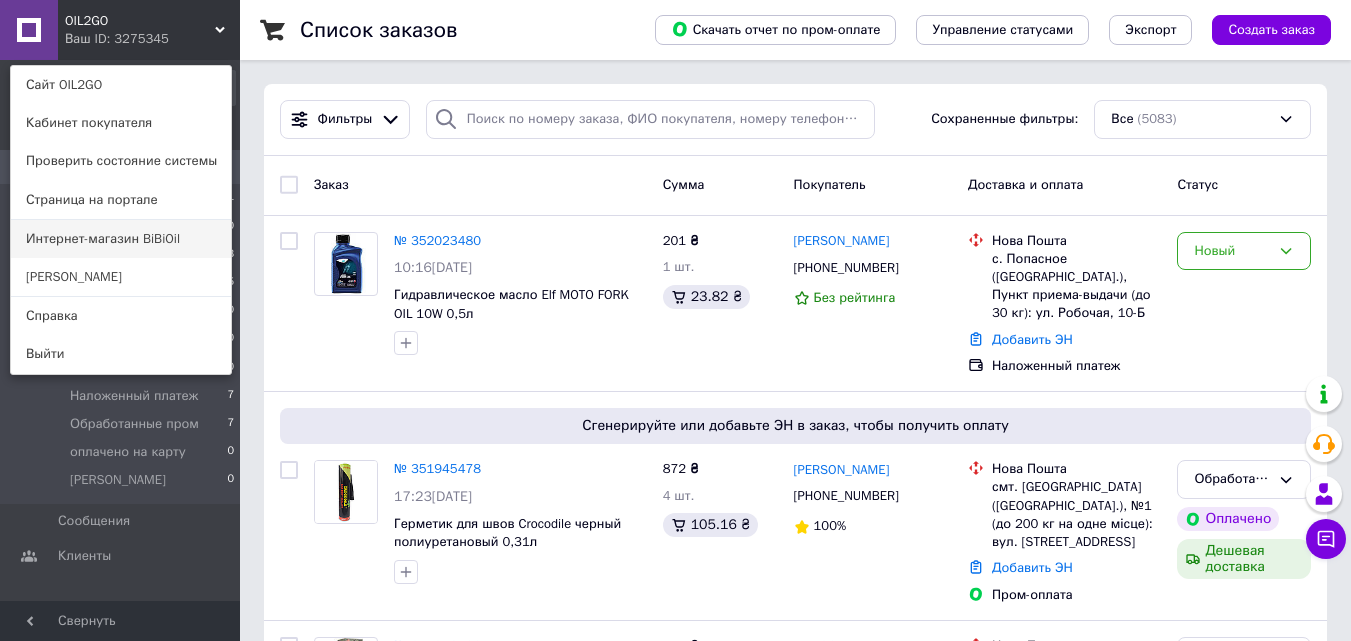 click on "Интернет-магазин BiBiOil" at bounding box center (121, 239) 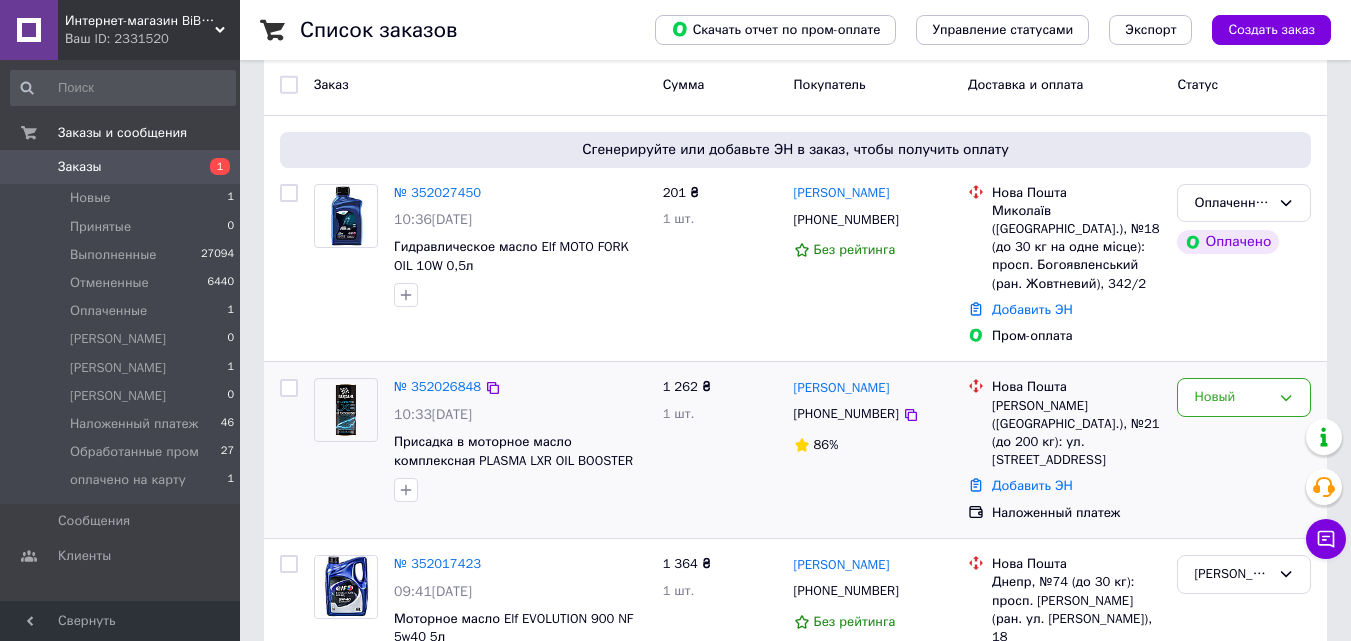 scroll, scrollTop: 200, scrollLeft: 0, axis: vertical 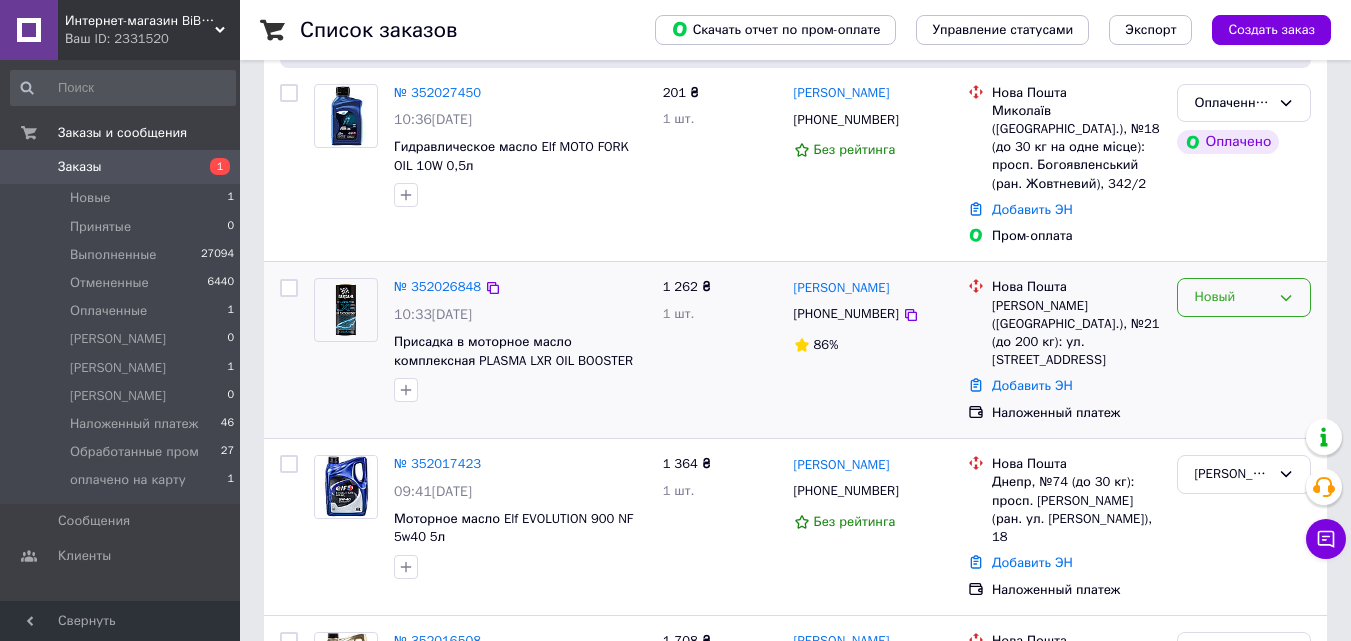 click on "Новый" at bounding box center (1232, 297) 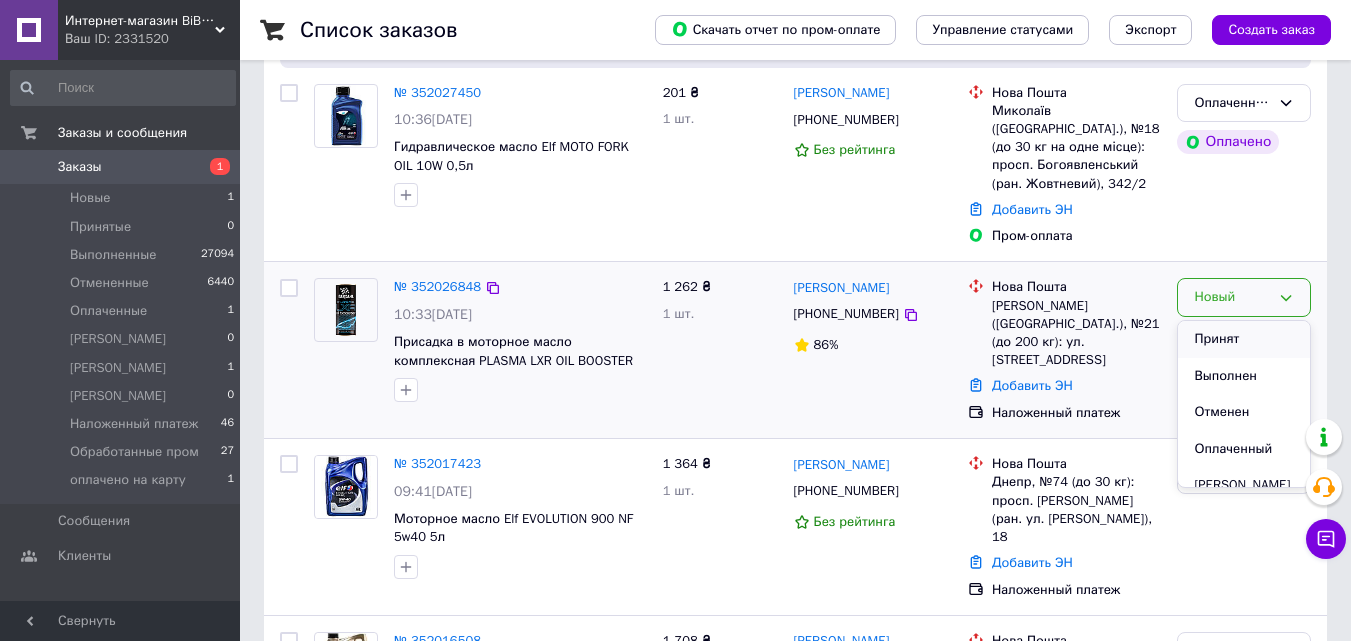 click on "Принят" at bounding box center (1244, 339) 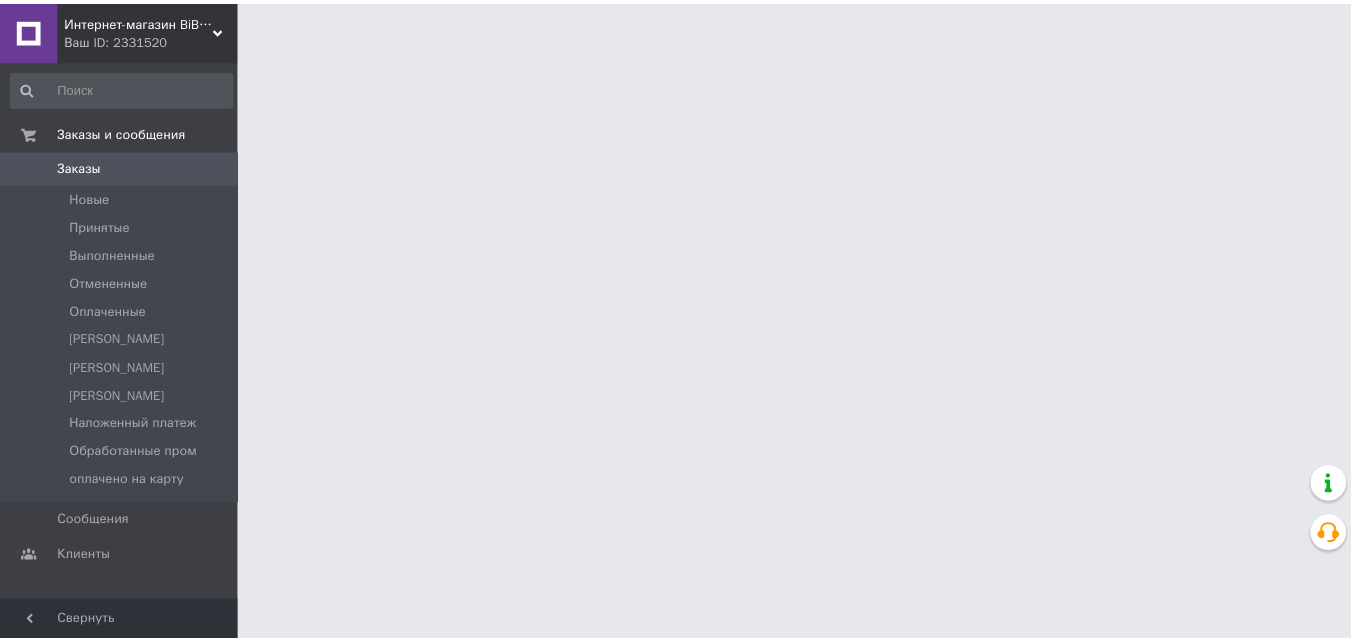scroll, scrollTop: 0, scrollLeft: 0, axis: both 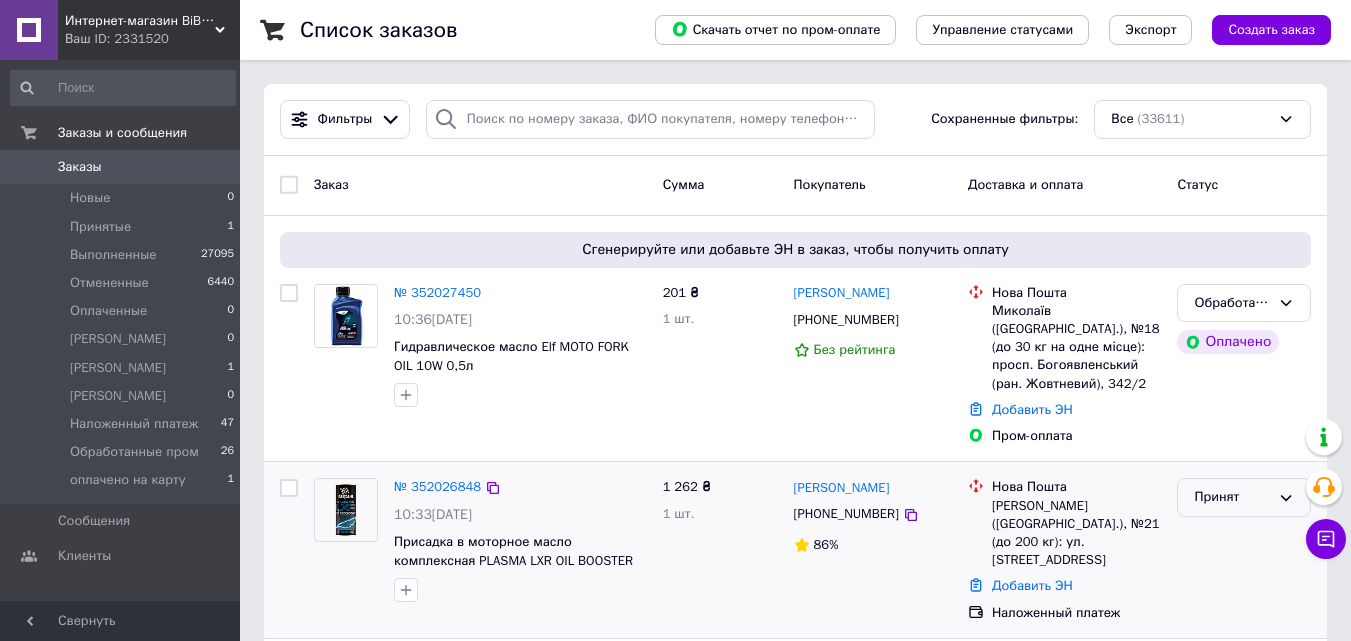 click on "Принят" at bounding box center [1232, 497] 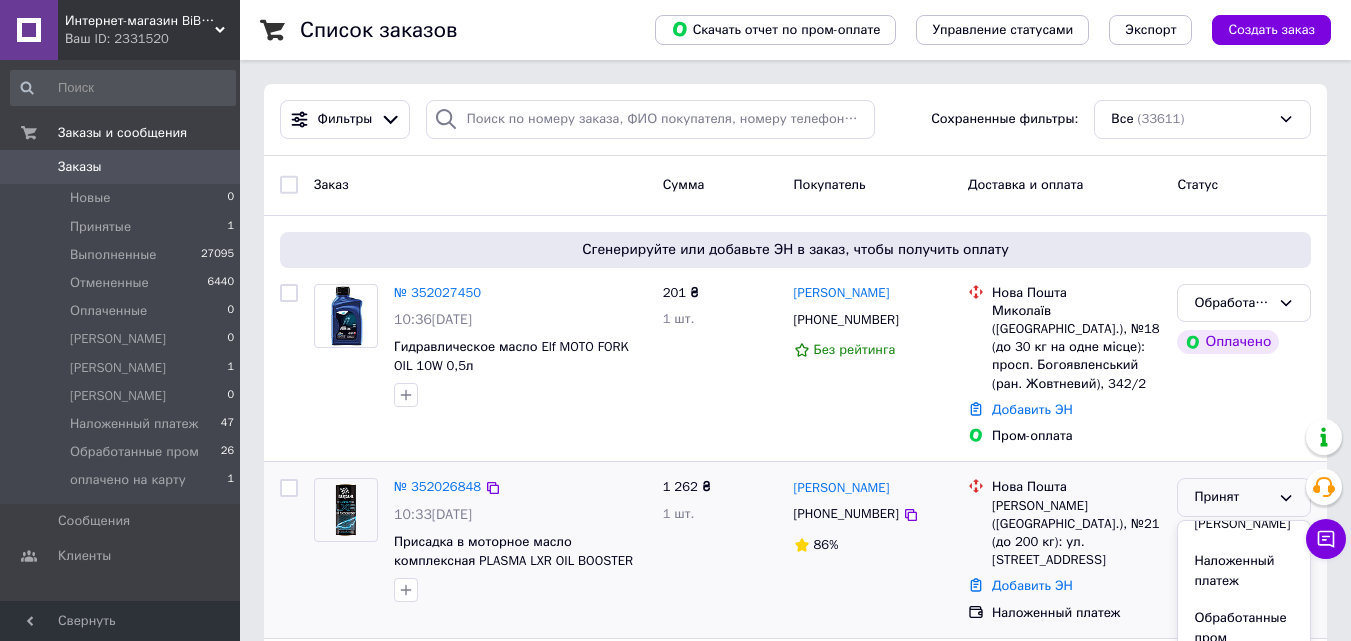 scroll, scrollTop: 200, scrollLeft: 0, axis: vertical 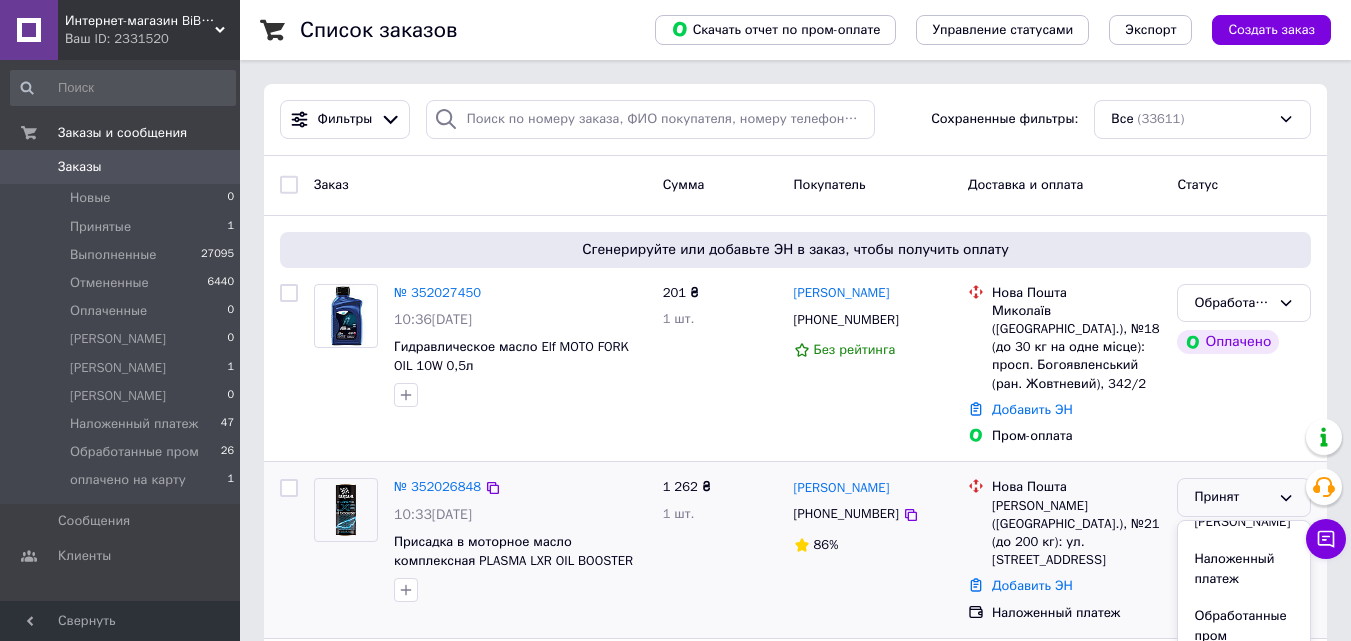click on "[PERSON_NAME]" at bounding box center (1244, 522) 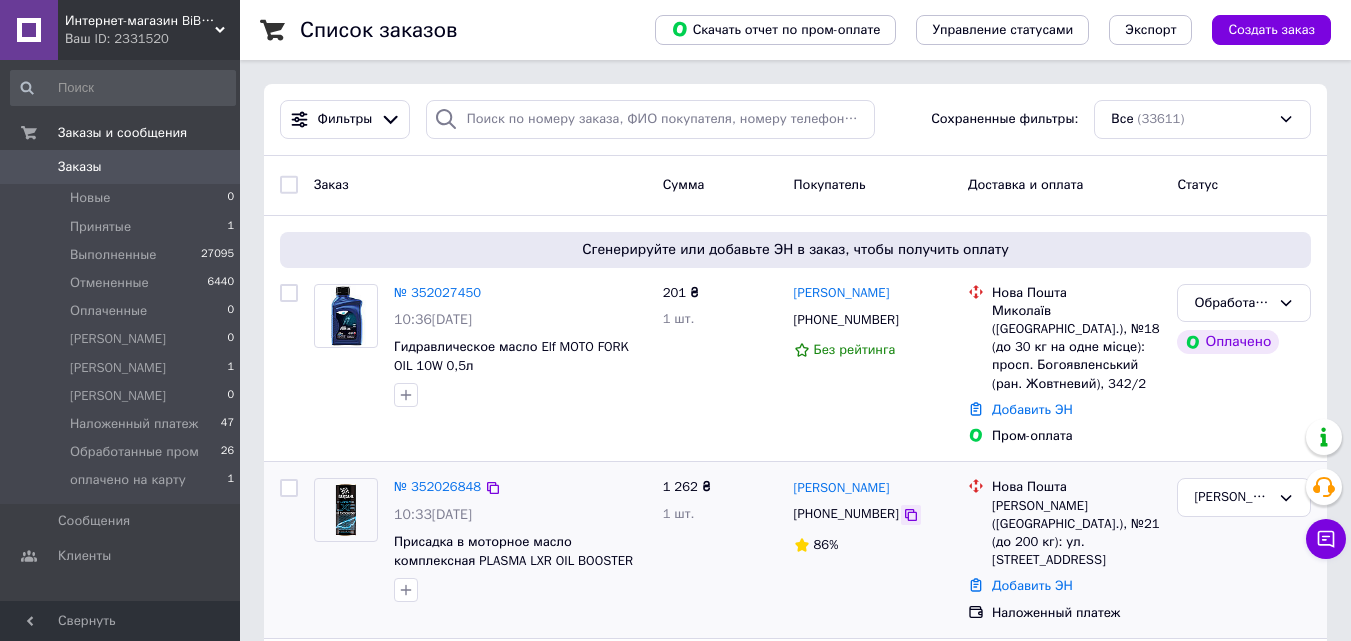 click 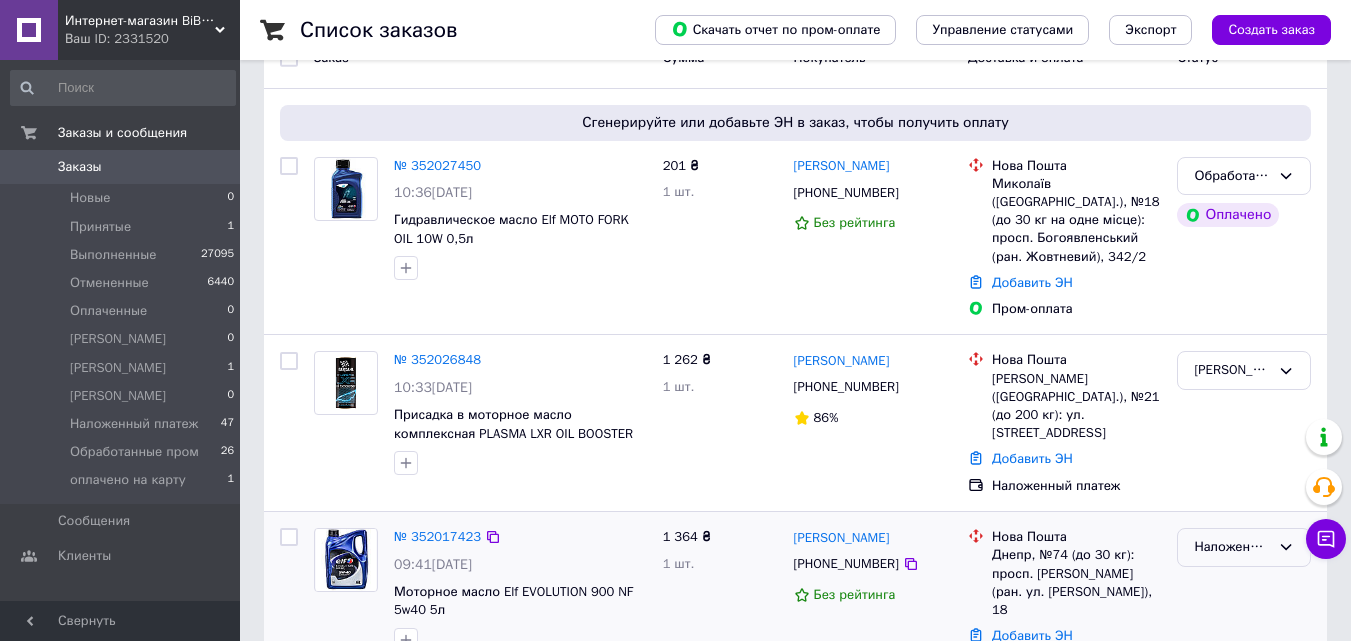 scroll, scrollTop: 200, scrollLeft: 0, axis: vertical 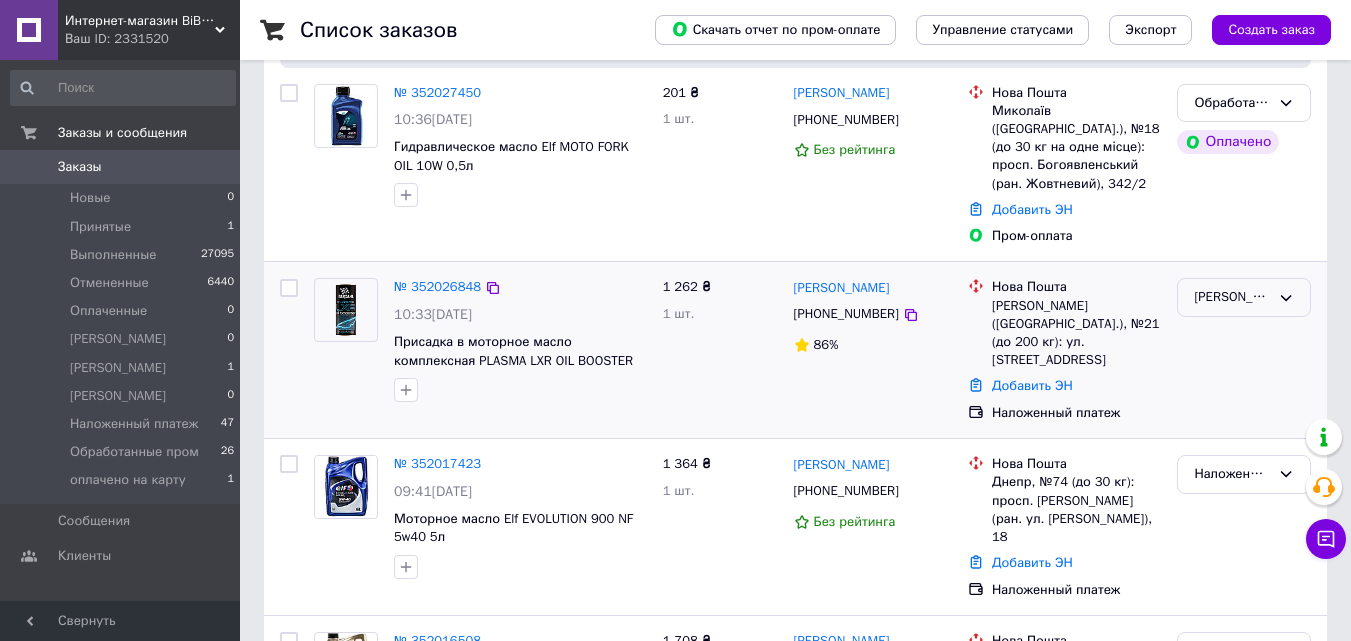 click on "[PERSON_NAME]" at bounding box center (1232, 297) 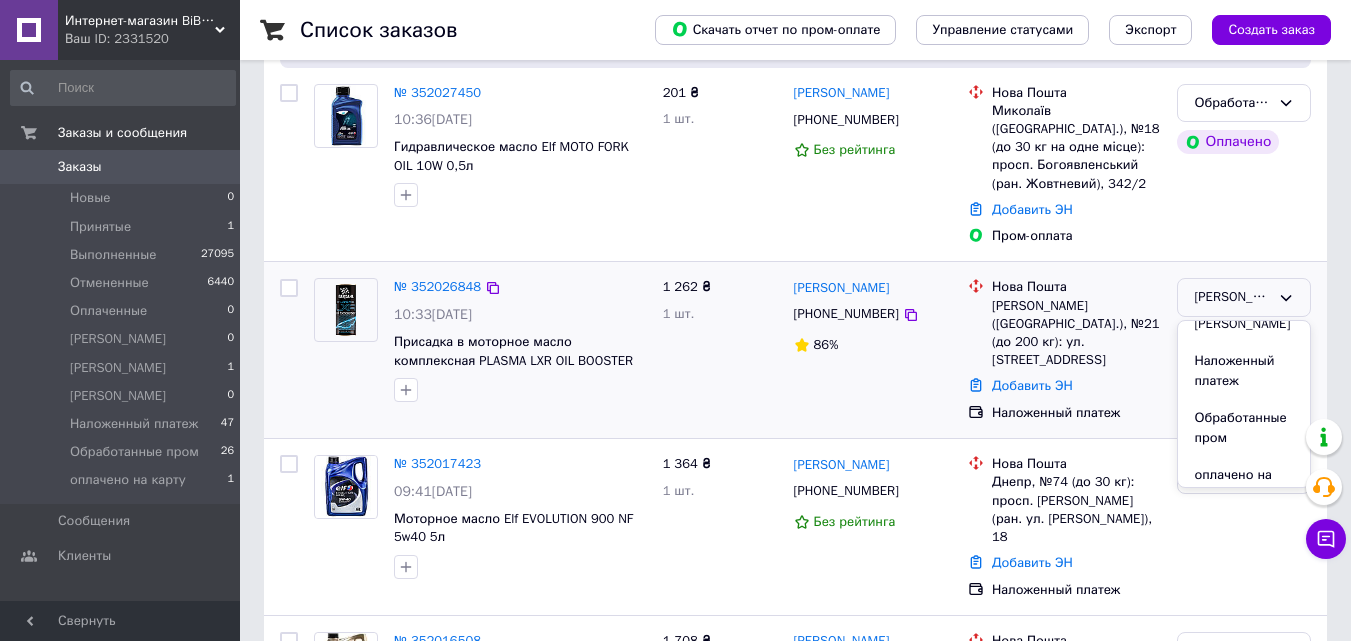 scroll, scrollTop: 200, scrollLeft: 0, axis: vertical 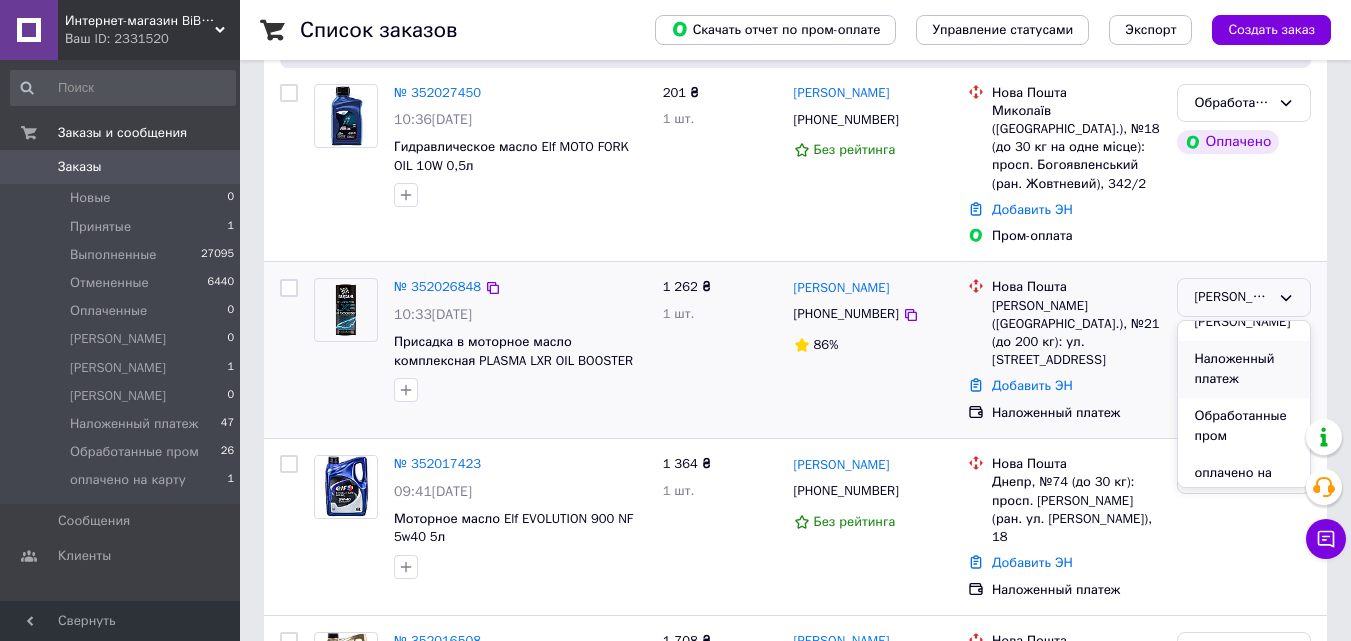 click on "Наложенный платеж" at bounding box center [1244, 369] 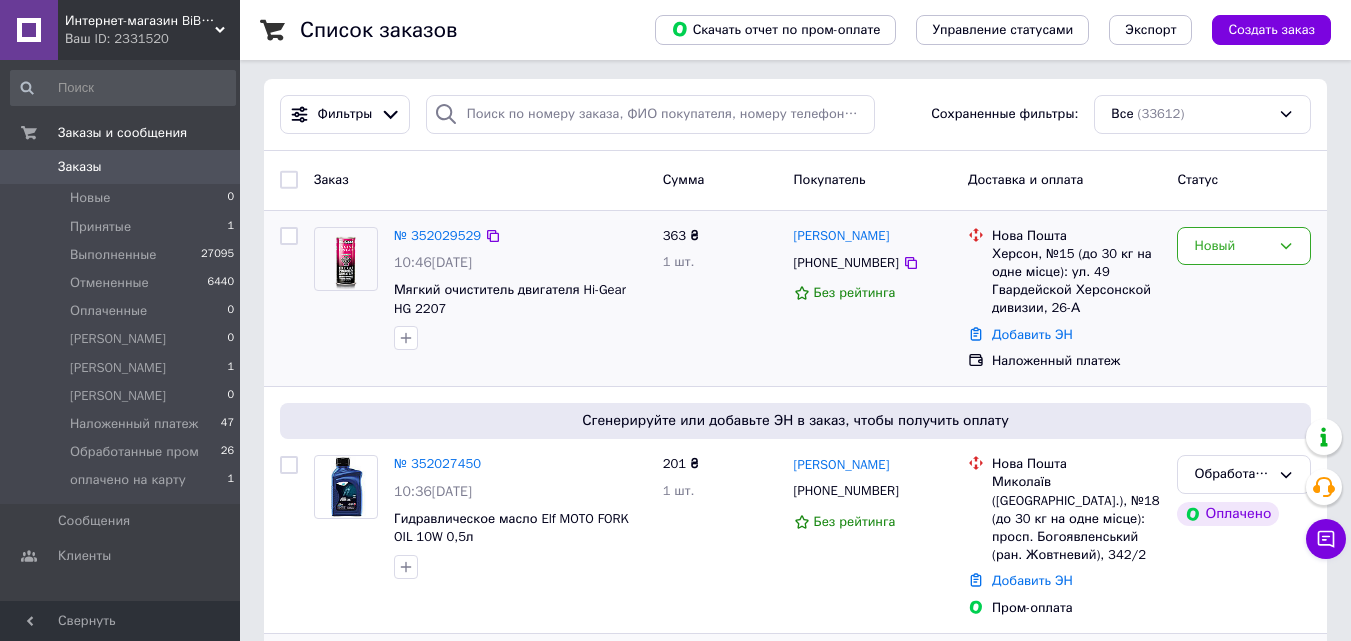 scroll, scrollTop: 0, scrollLeft: 0, axis: both 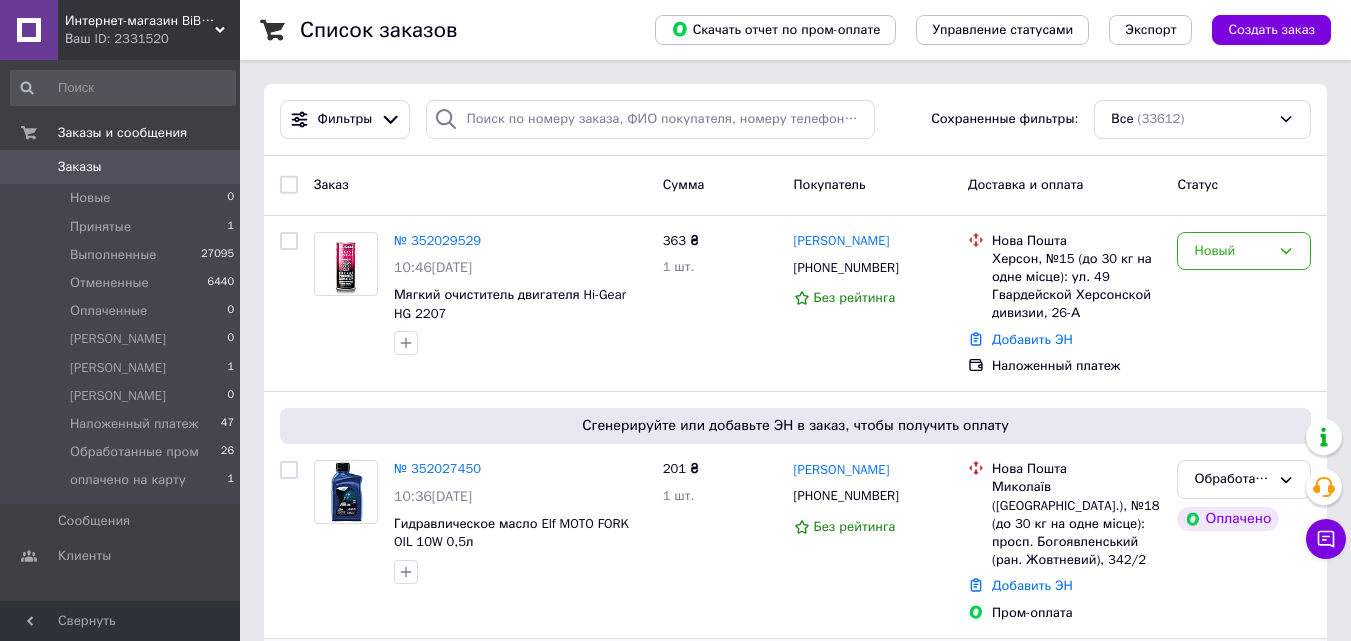 click on "Интернет-магазин BiBiOil" at bounding box center [140, 21] 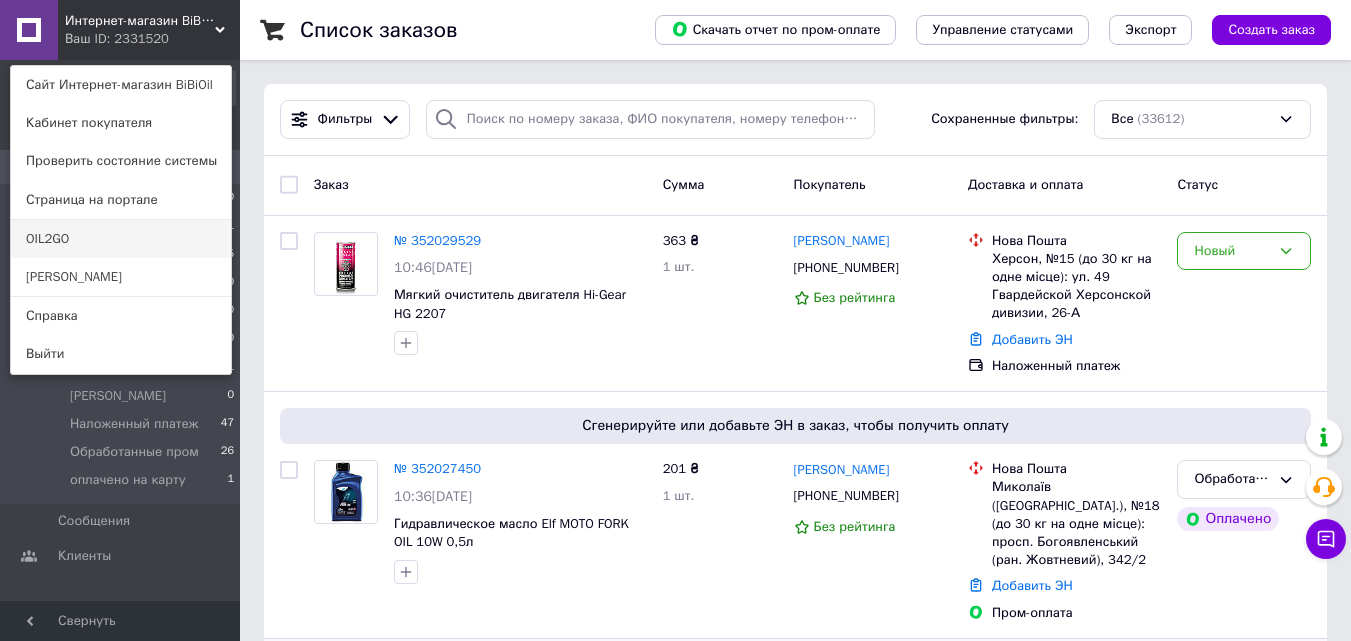 click on "OIL2GO" at bounding box center (121, 239) 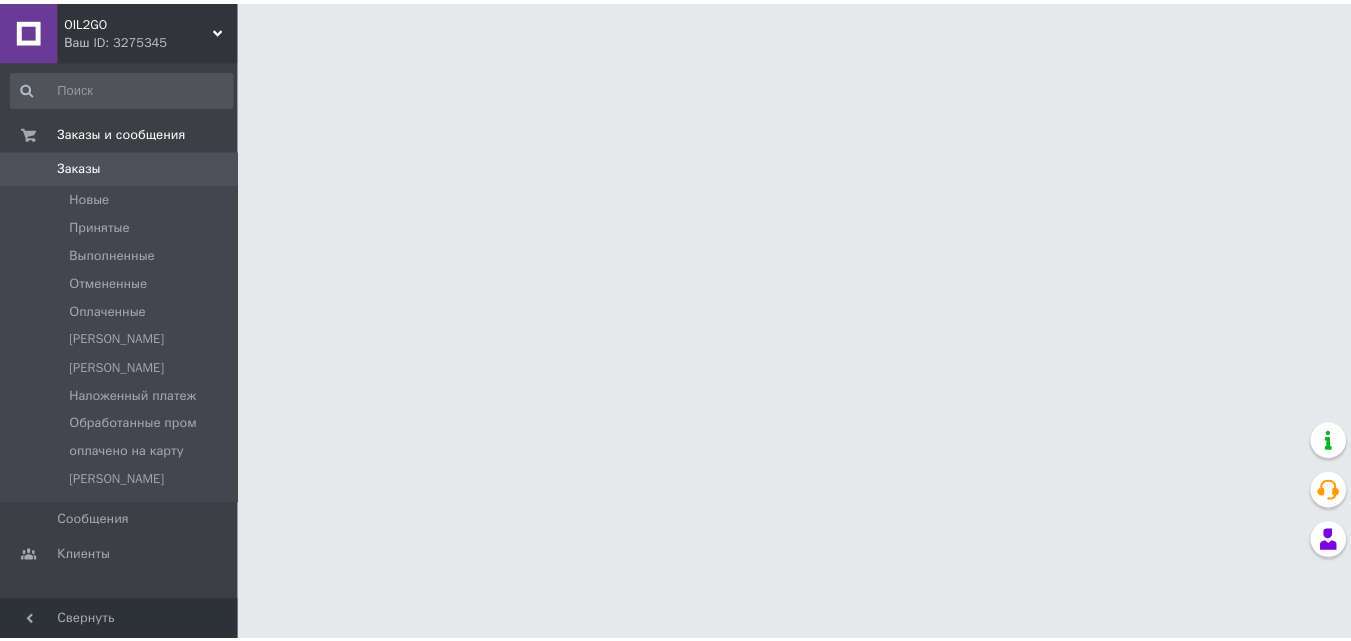 scroll, scrollTop: 0, scrollLeft: 0, axis: both 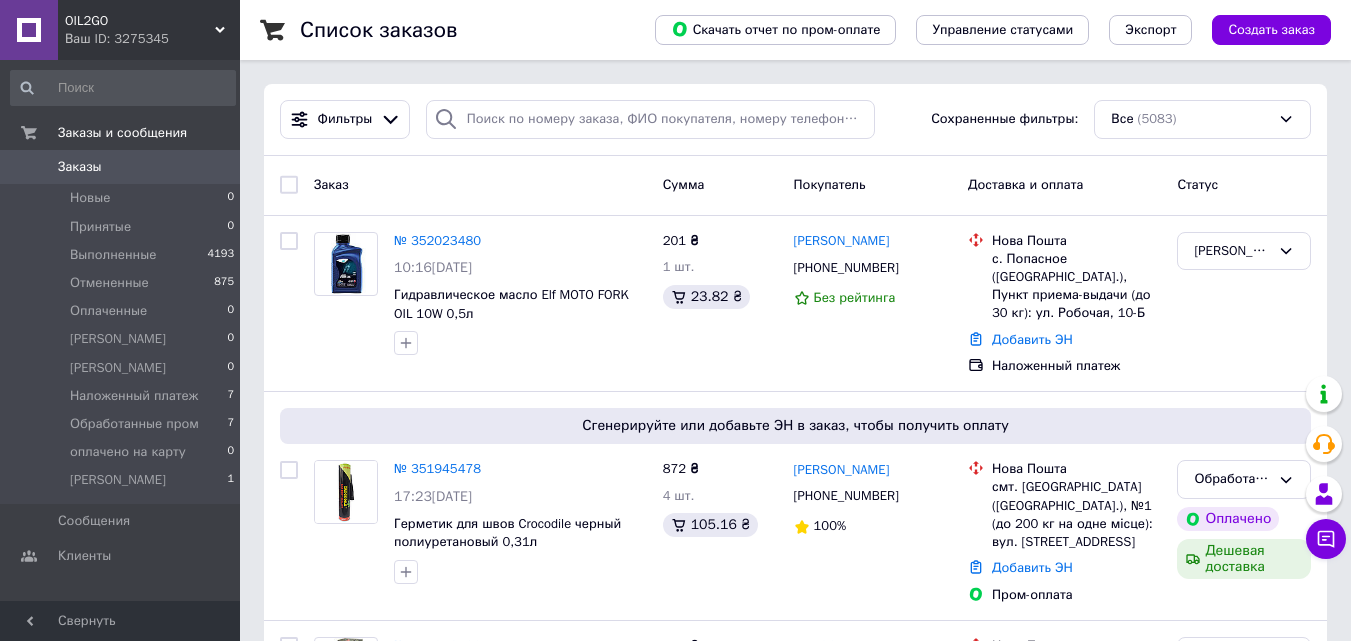 click on "OIL2GO" at bounding box center (140, 21) 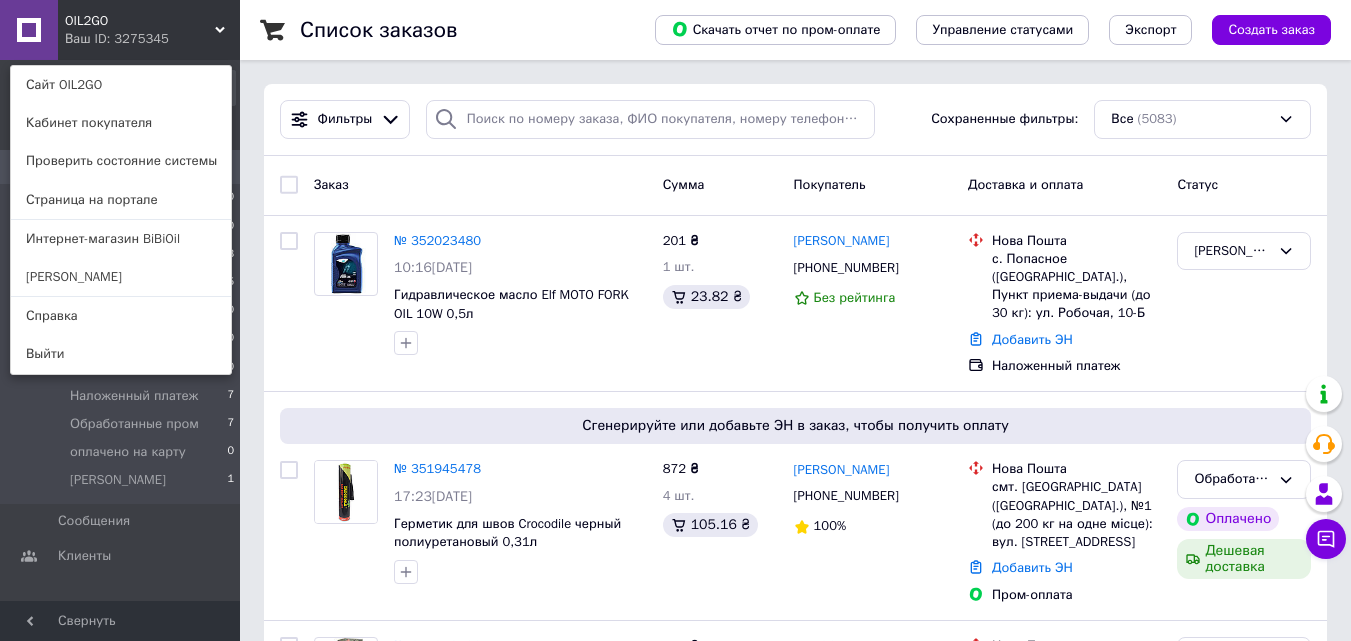 drag, startPoint x: 169, startPoint y: 231, endPoint x: 198, endPoint y: 221, distance: 30.675724 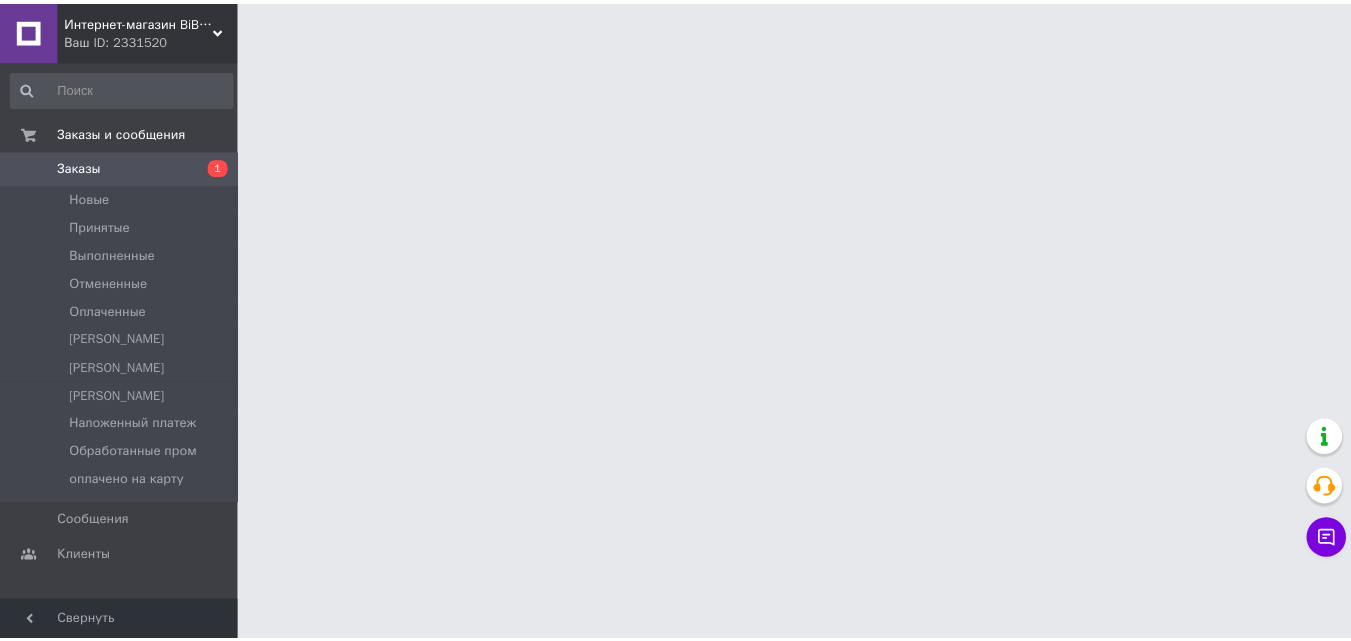 scroll, scrollTop: 0, scrollLeft: 0, axis: both 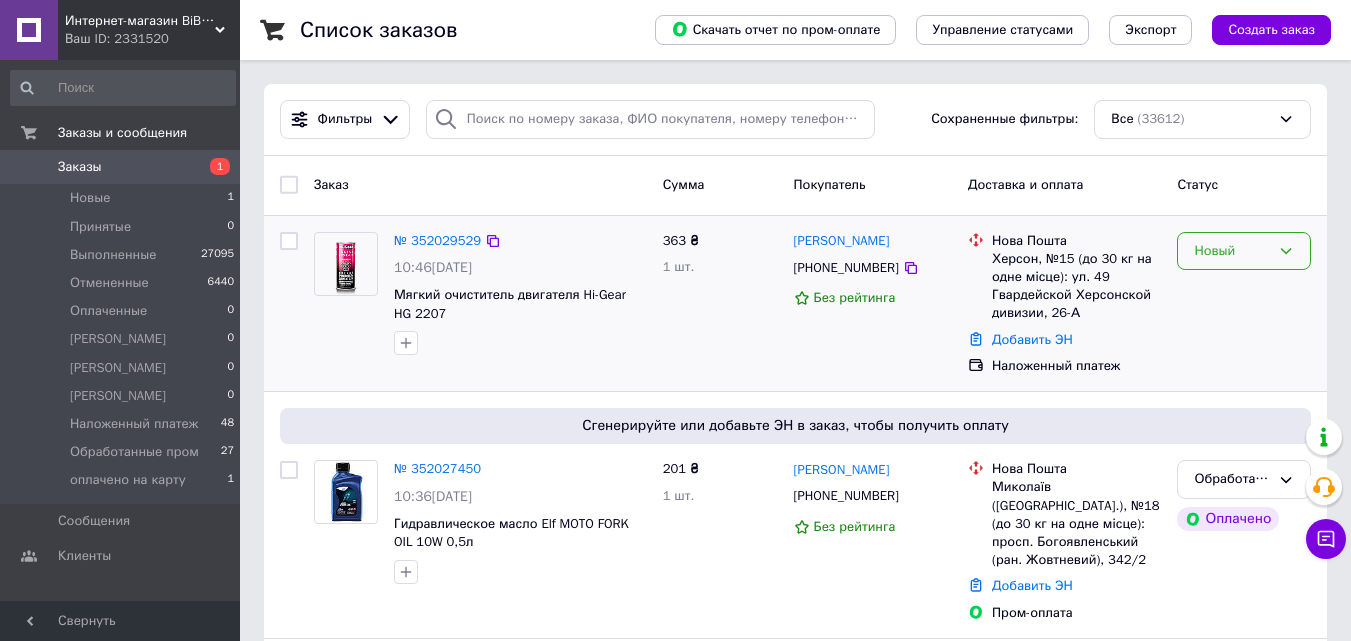 click on "Новый" at bounding box center (1232, 251) 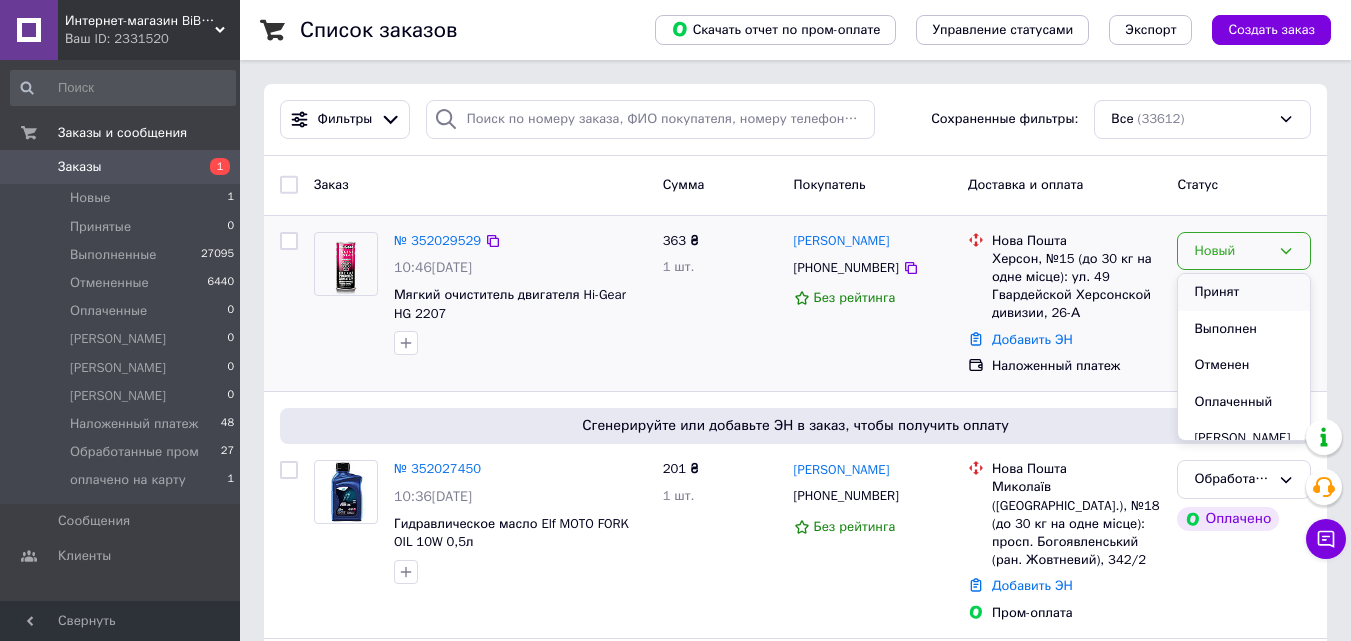 click on "Принят" at bounding box center [1244, 292] 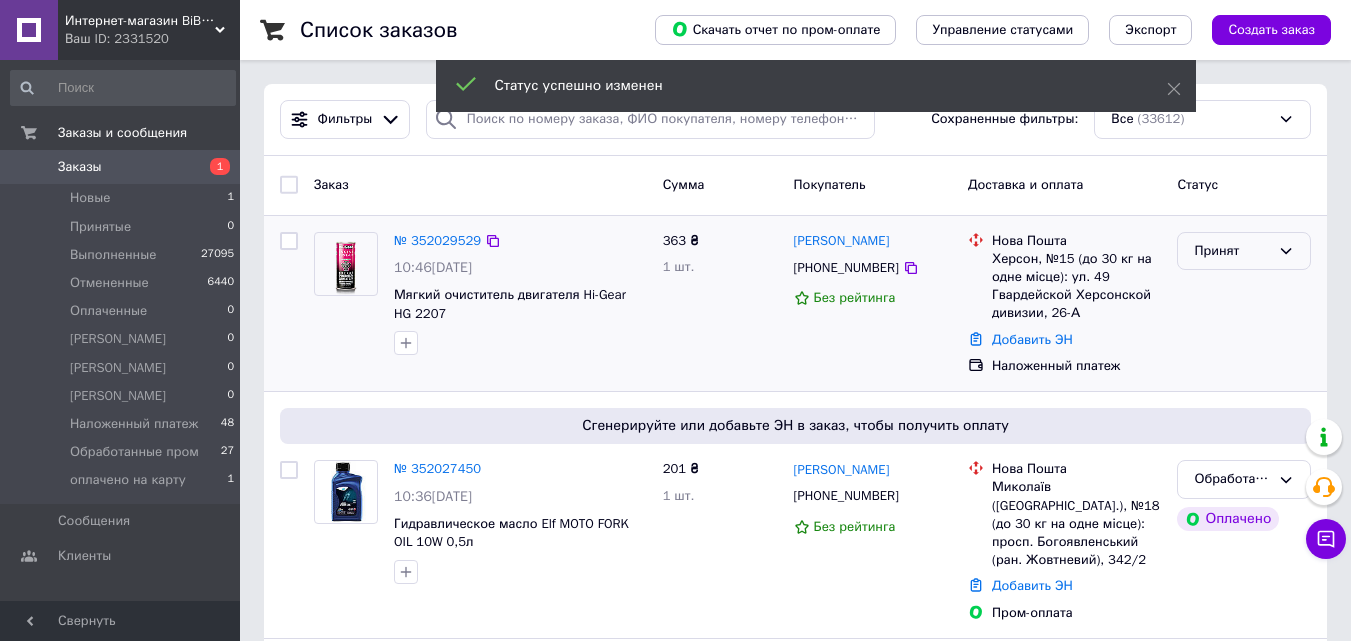 click on "Принят" at bounding box center [1232, 251] 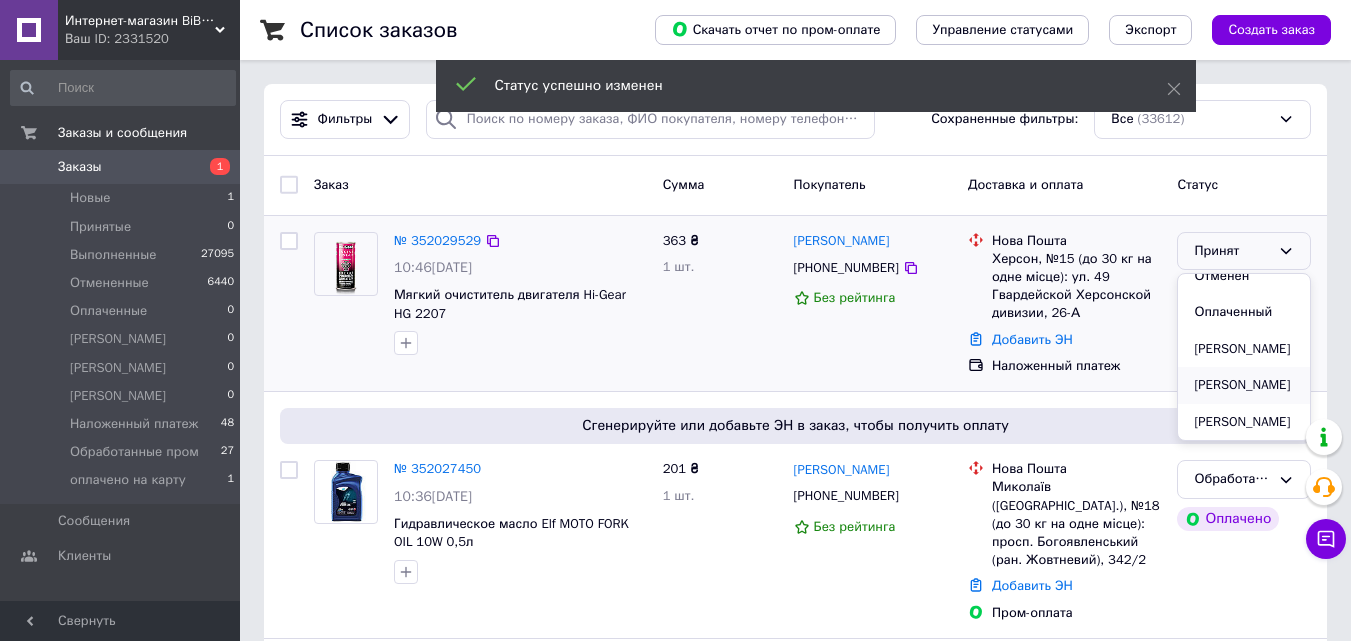 scroll, scrollTop: 100, scrollLeft: 0, axis: vertical 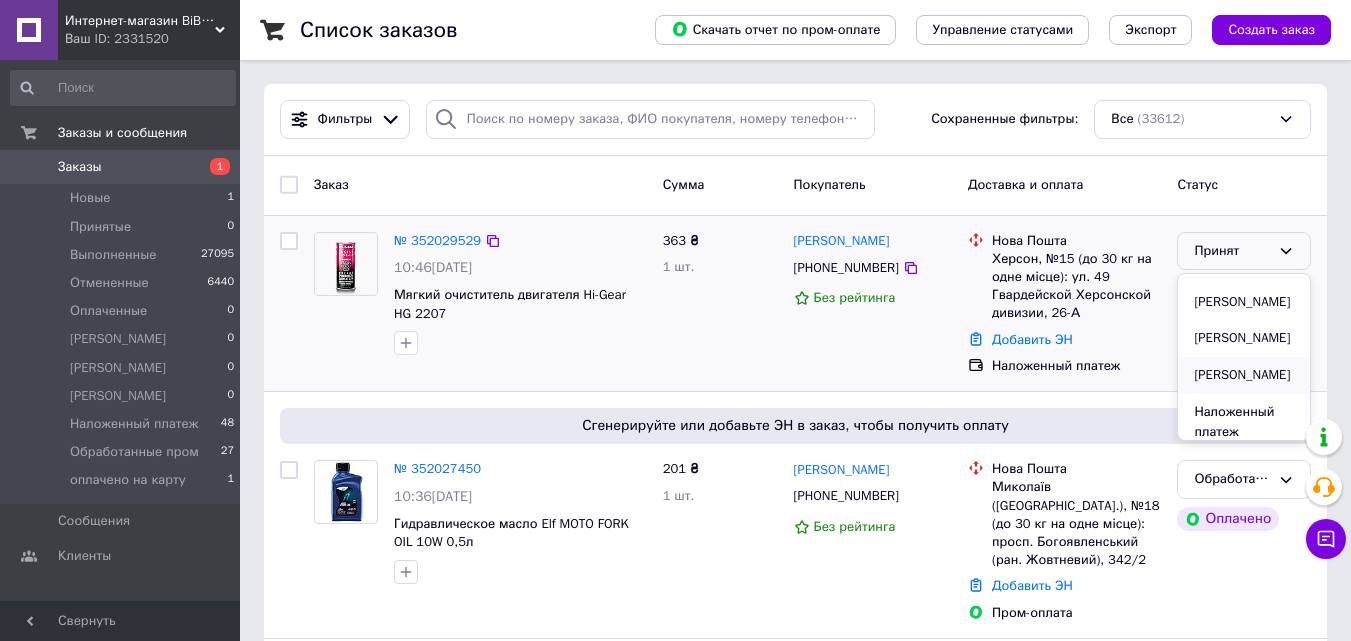 click on "[PERSON_NAME]" at bounding box center (1244, 375) 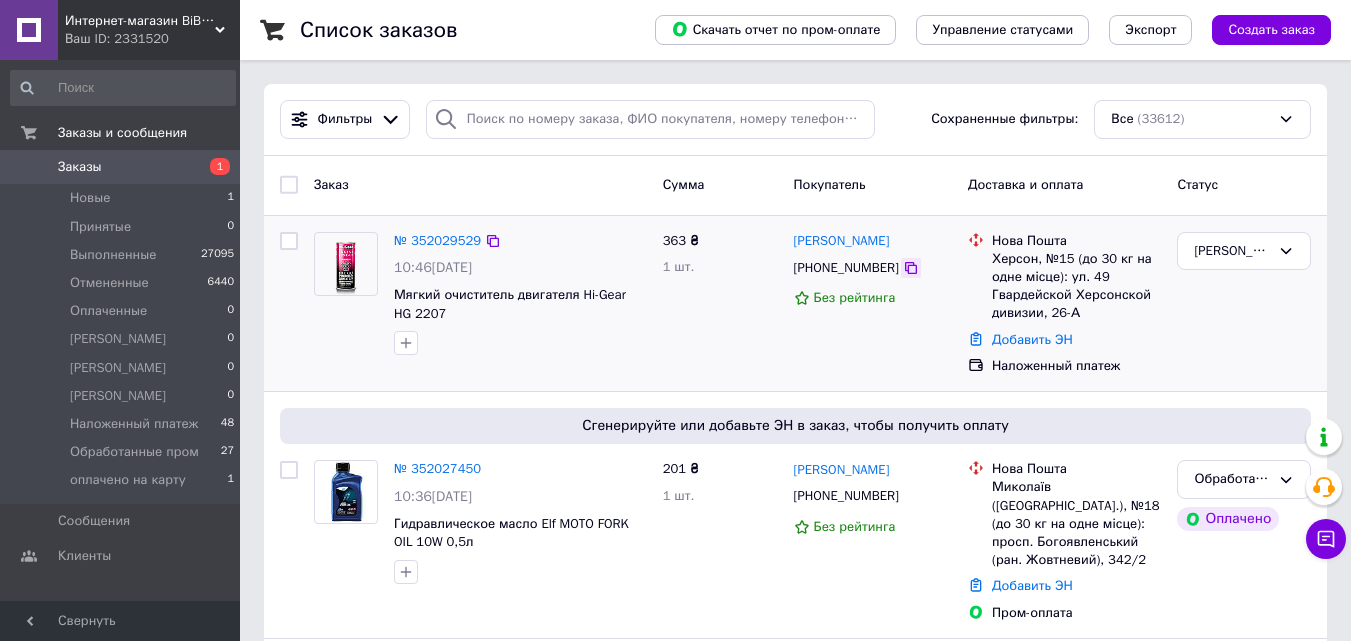 click 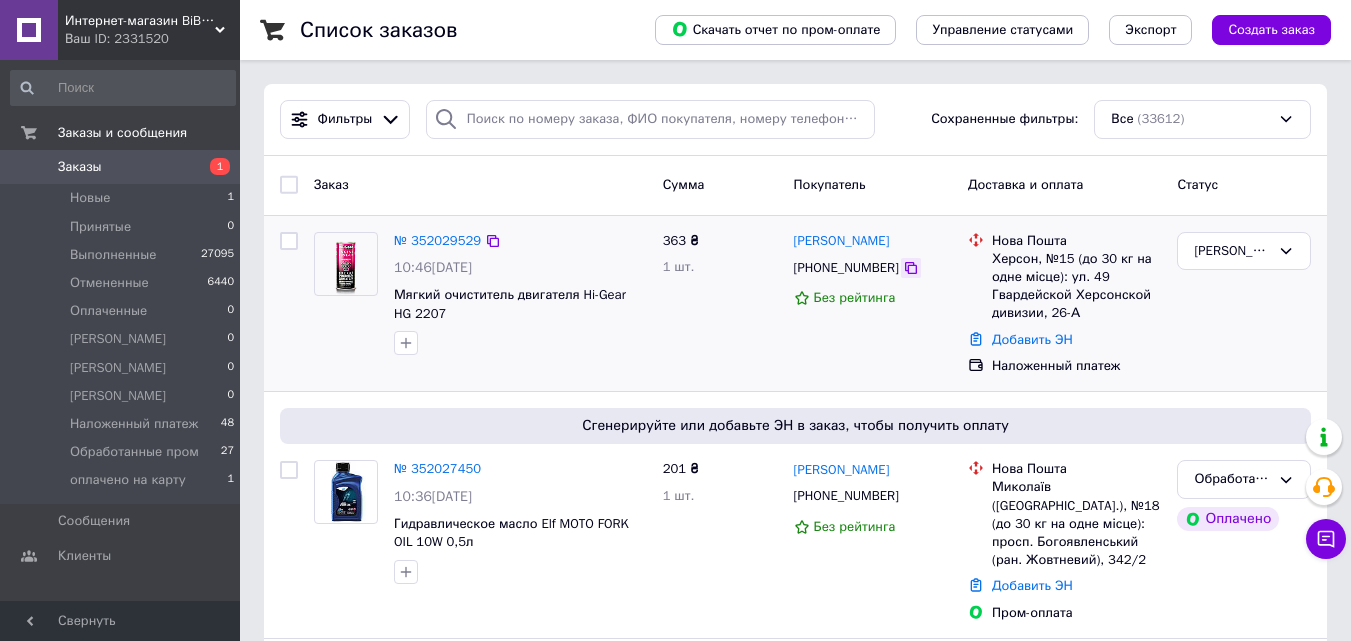 click 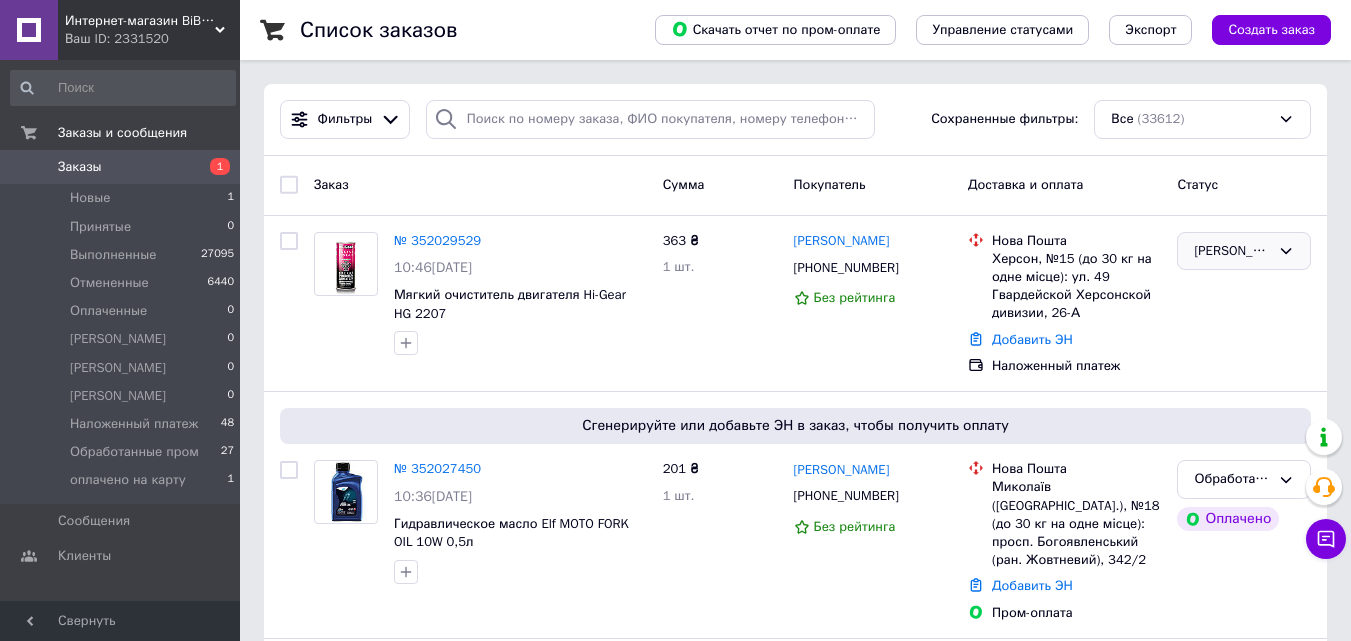 click on "[PERSON_NAME]" at bounding box center (1232, 251) 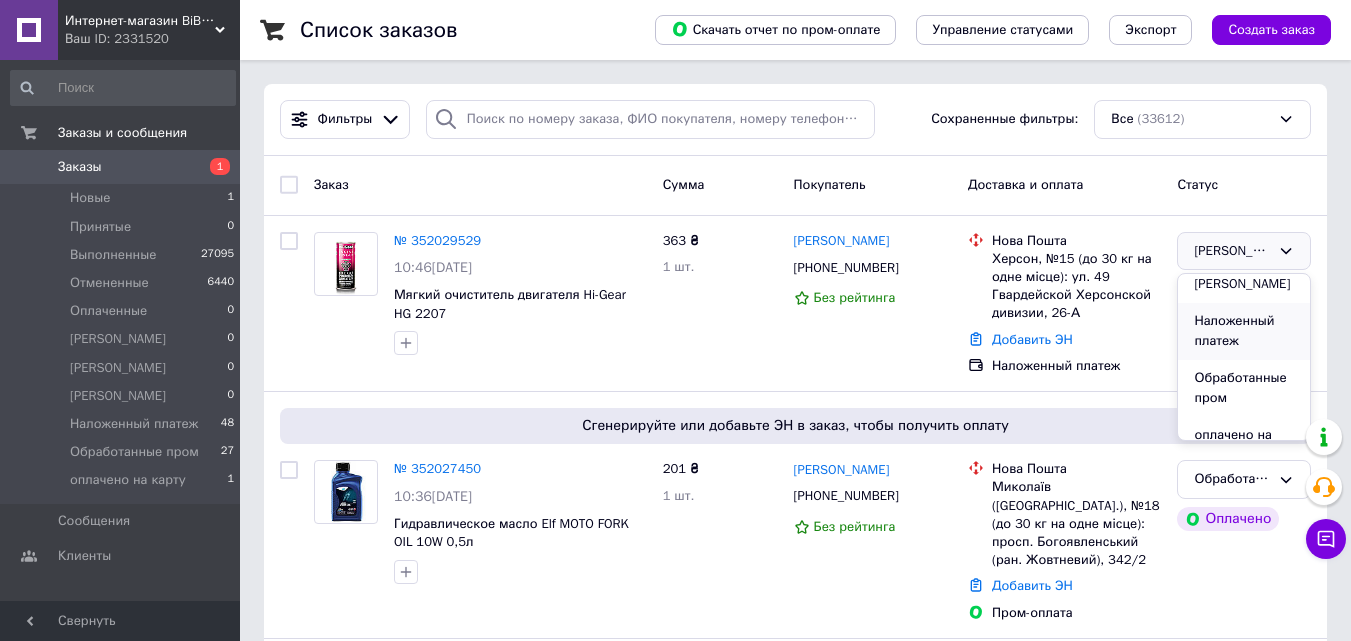 scroll, scrollTop: 200, scrollLeft: 0, axis: vertical 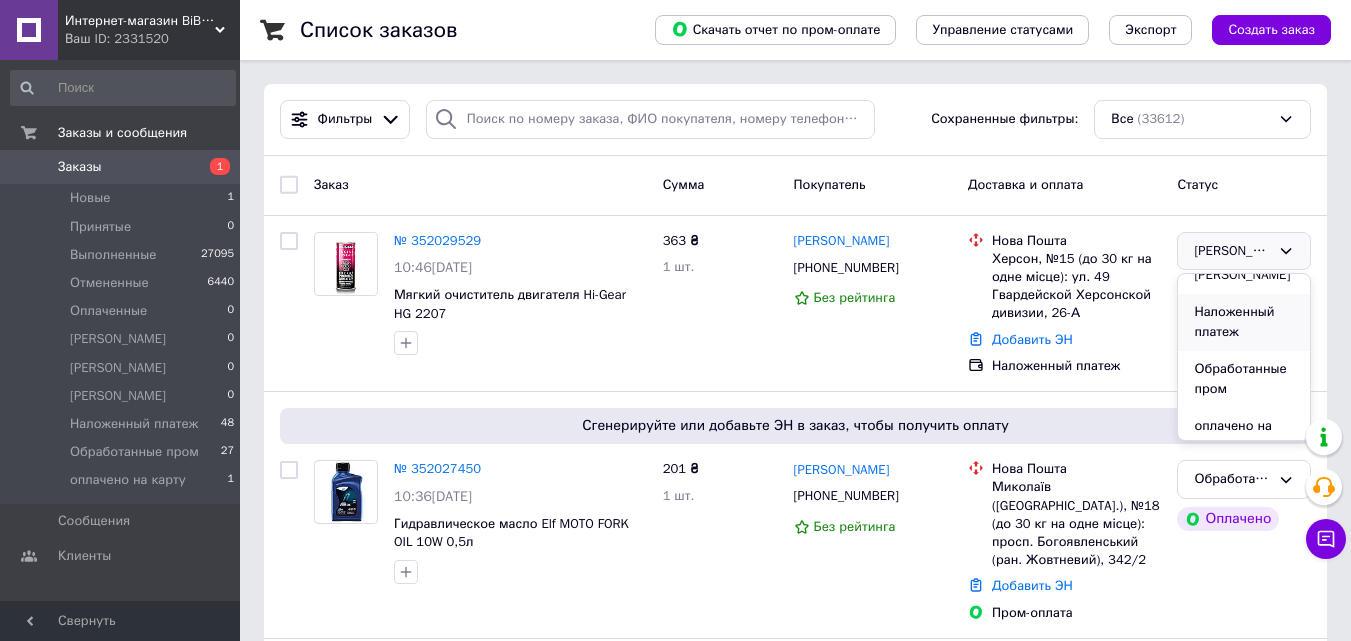 click on "Наложенный платеж" at bounding box center (1244, 322) 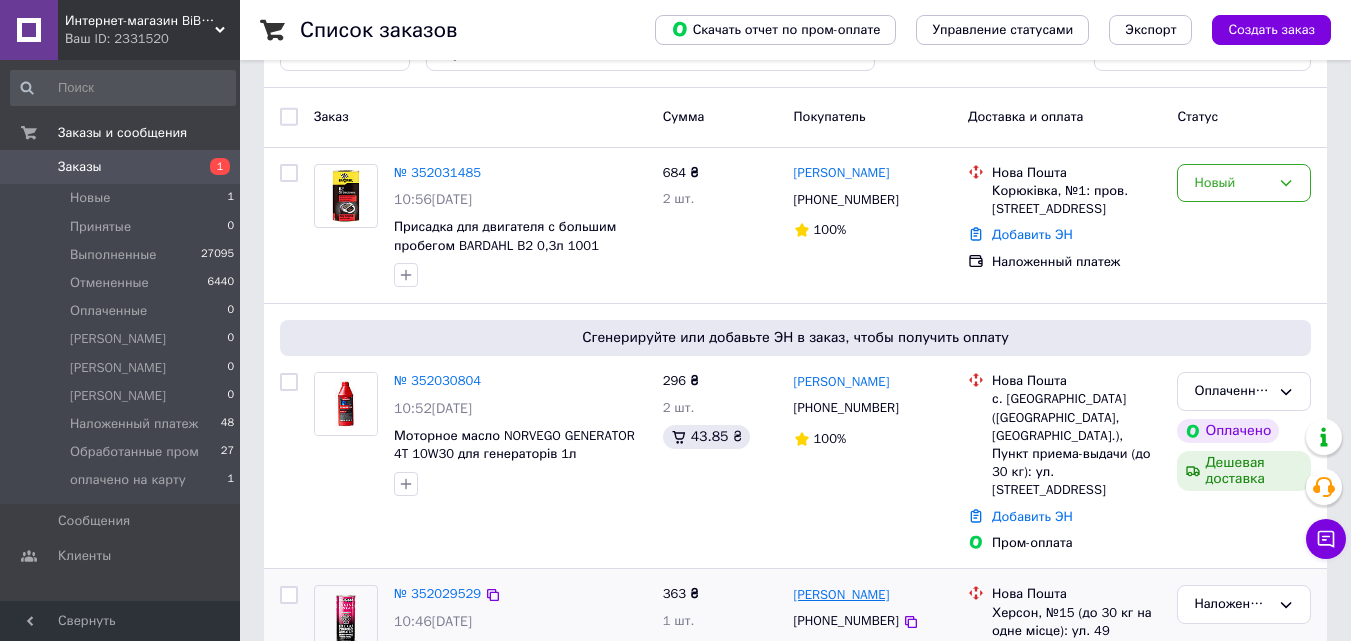 scroll, scrollTop: 0, scrollLeft: 0, axis: both 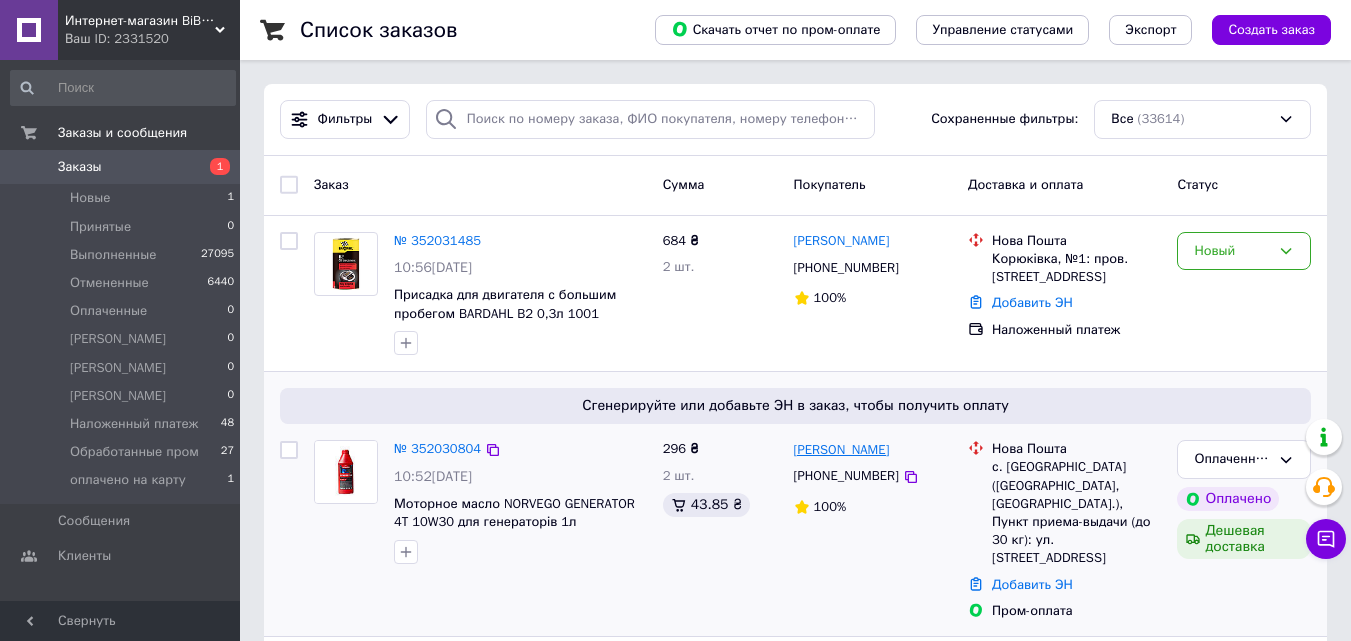 click on "Виталий Самофат" at bounding box center [842, 450] 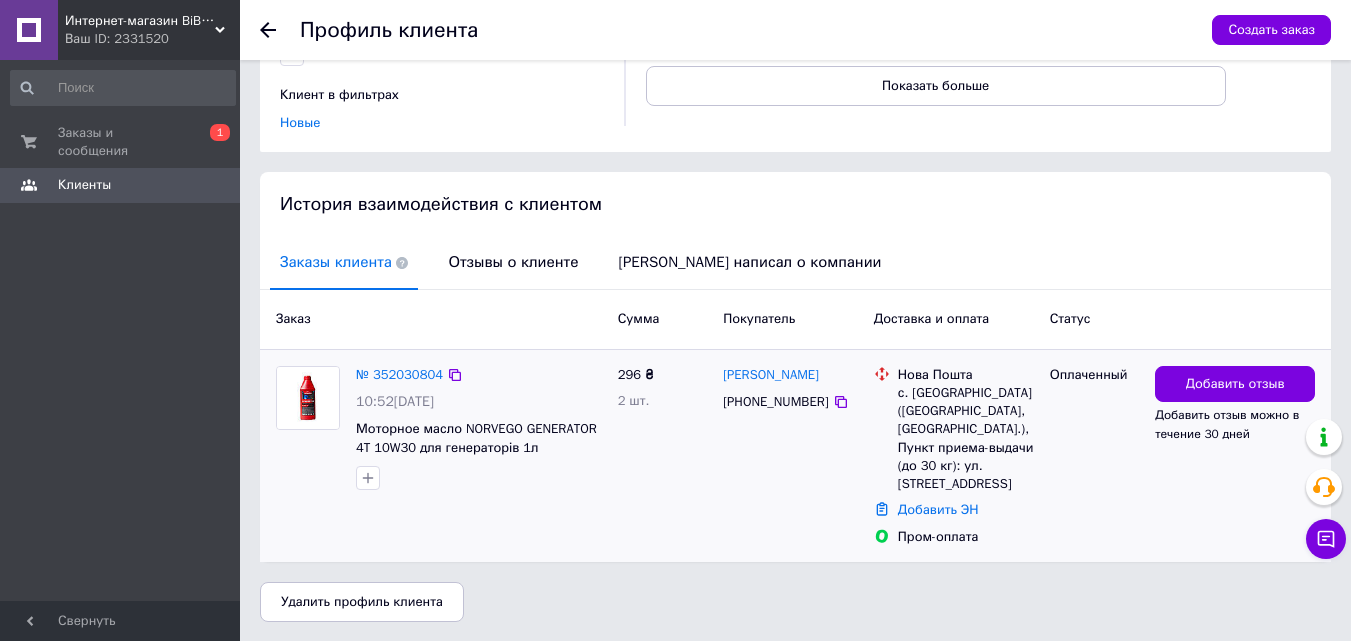 scroll, scrollTop: 310, scrollLeft: 0, axis: vertical 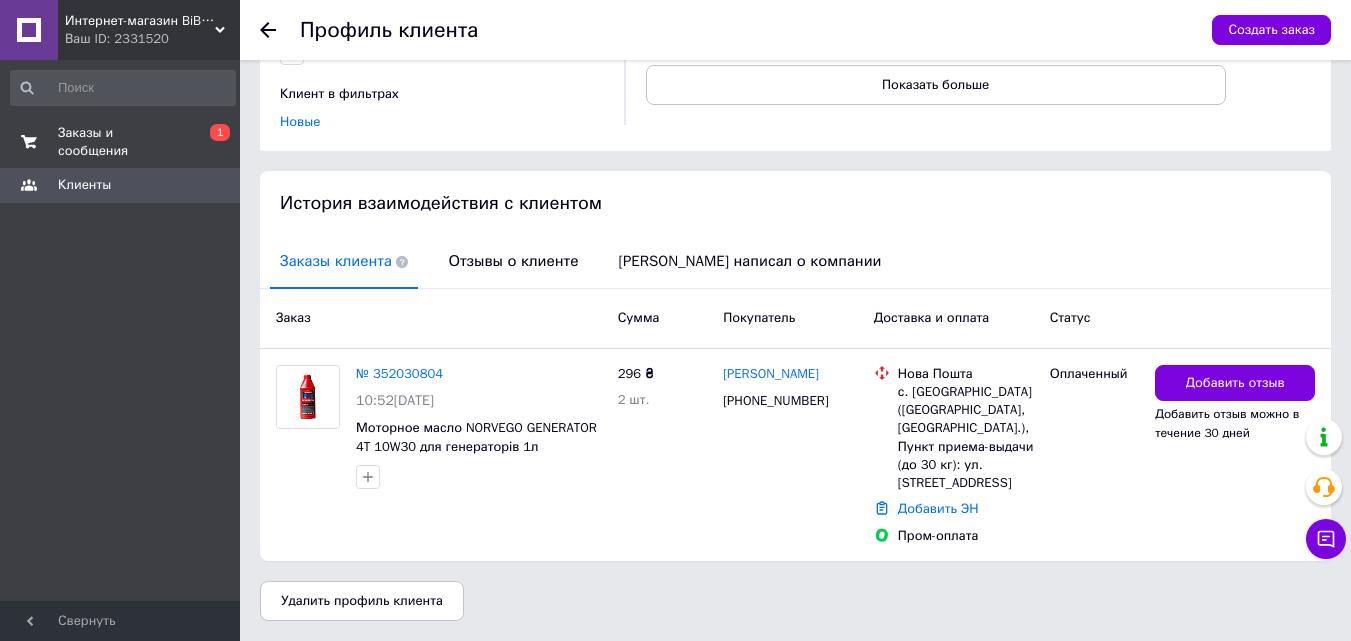 click on "Заказы и сообщения" at bounding box center [121, 142] 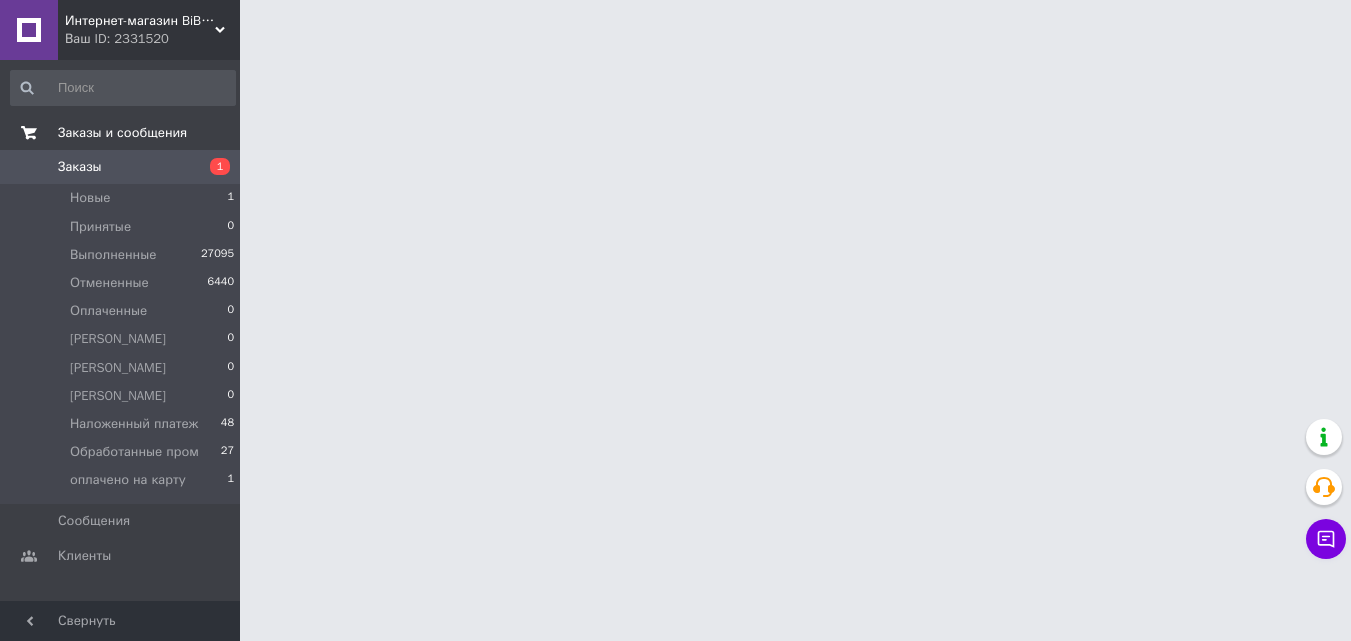 scroll, scrollTop: 0, scrollLeft: 0, axis: both 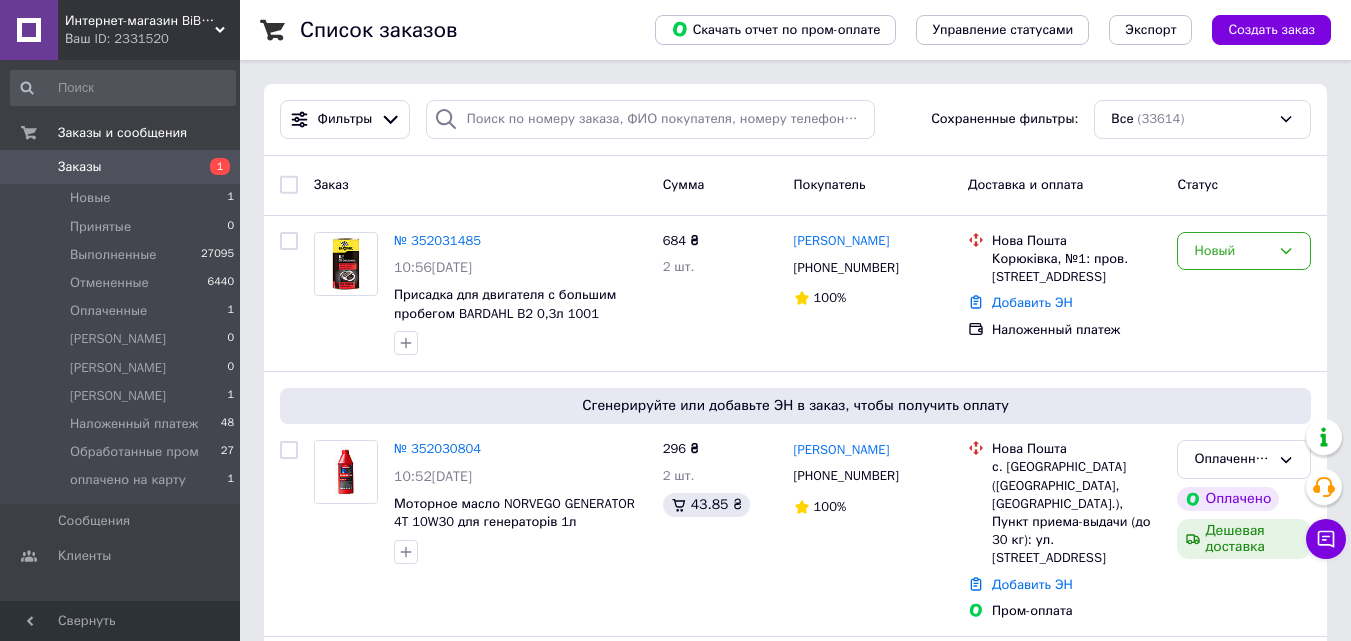 click on "Интернет-магазин BiBiOil Ваш ID: 2331520" at bounding box center (149, 30) 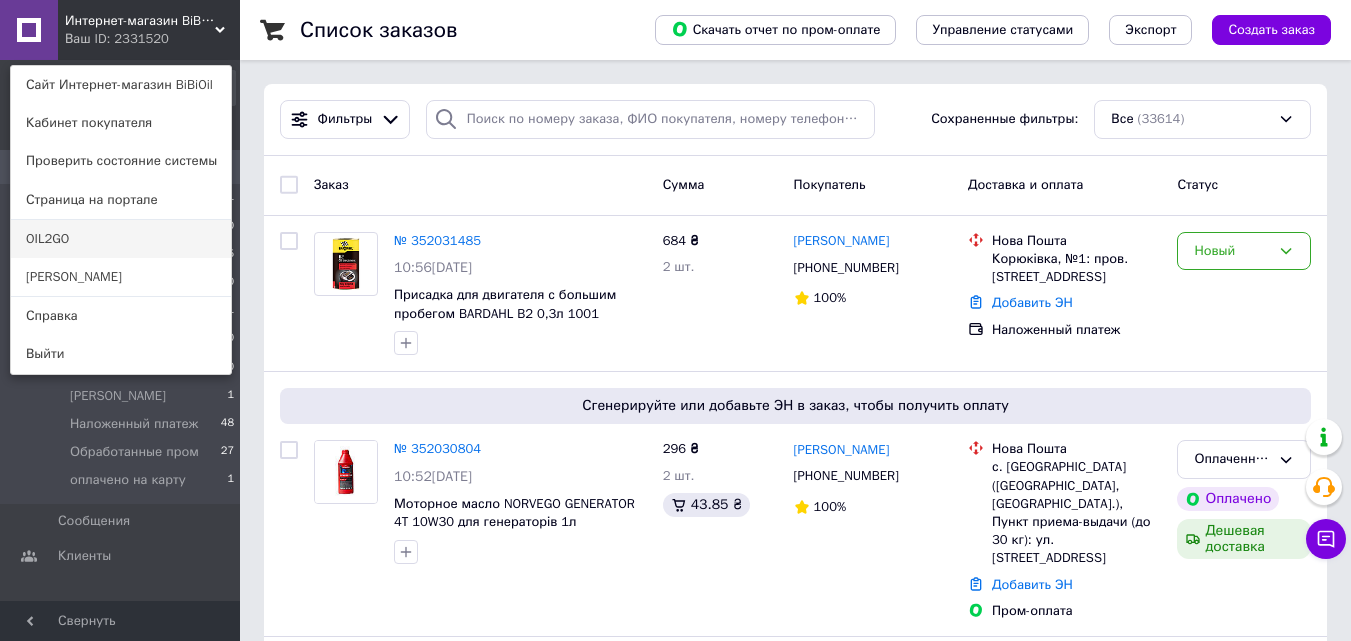 click on "OIL2GO" at bounding box center [121, 239] 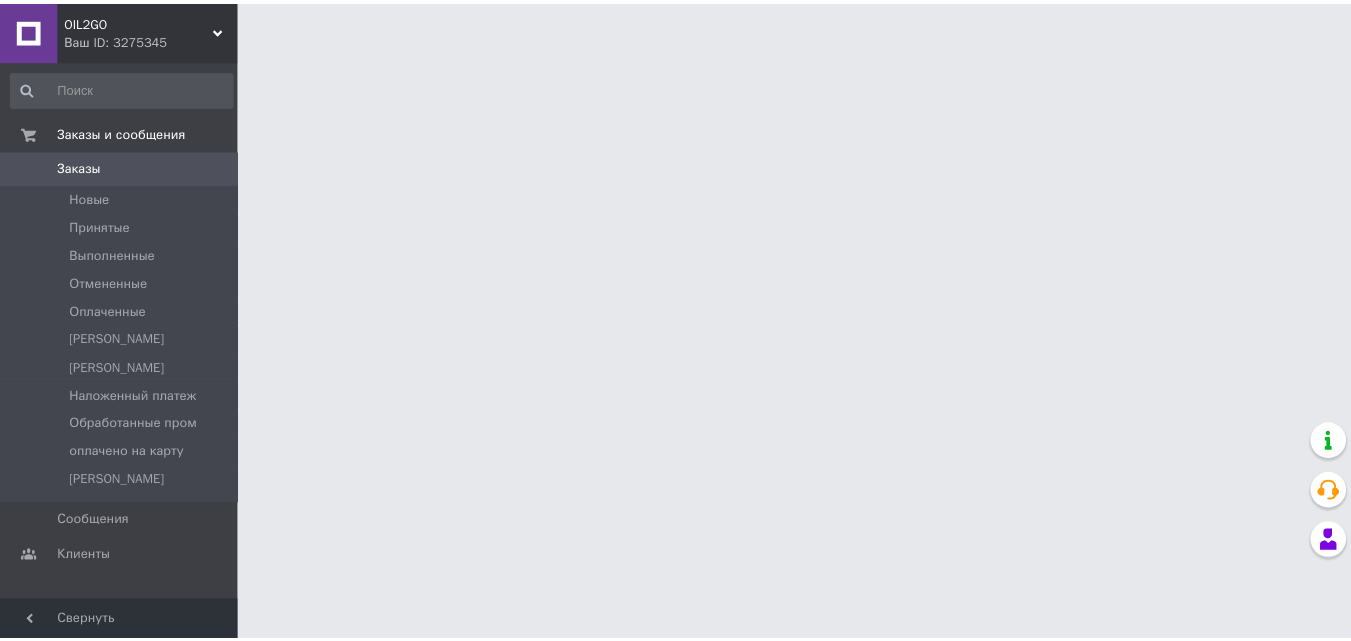 scroll, scrollTop: 0, scrollLeft: 0, axis: both 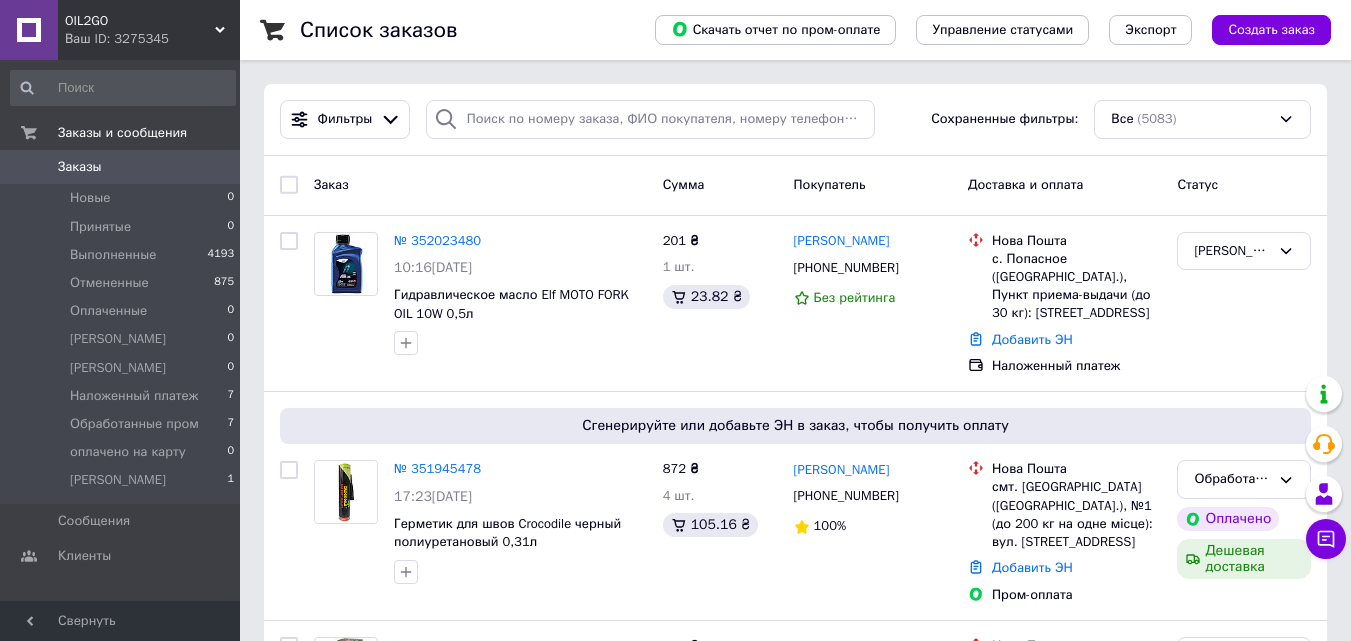 click on "Ваш ID: 3275345" at bounding box center (152, 39) 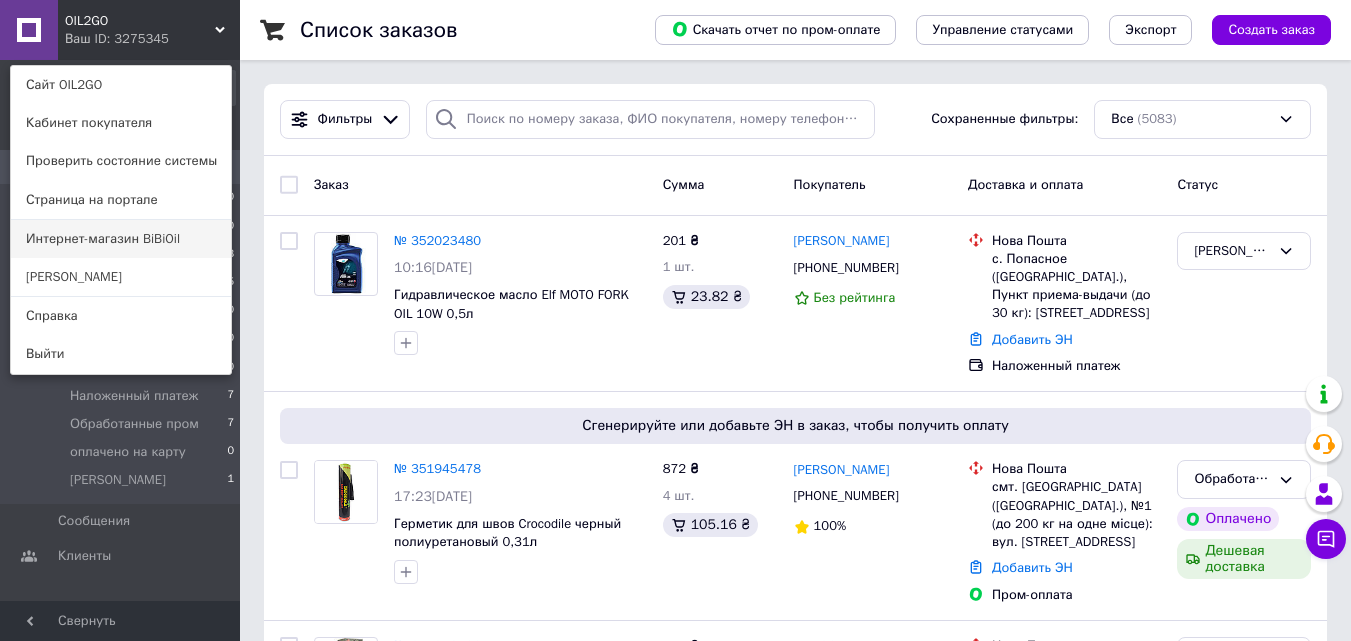 click on "Интернет-магазин BiBiOil" at bounding box center (121, 239) 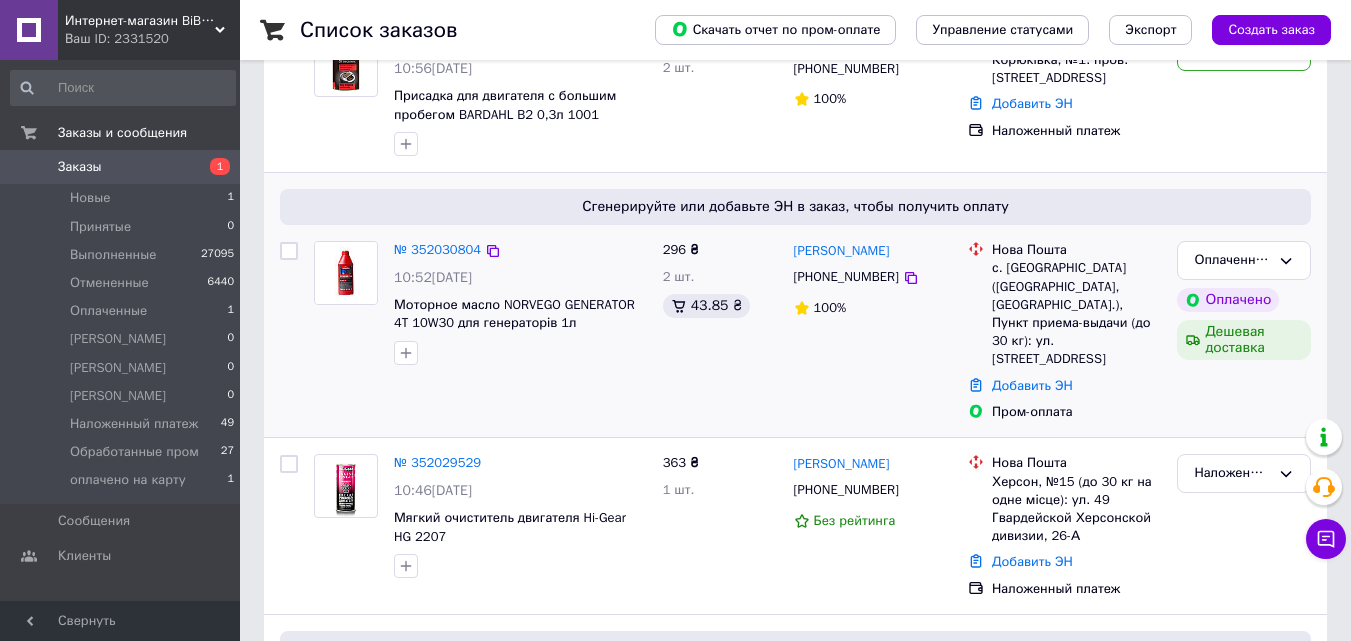 scroll, scrollTop: 200, scrollLeft: 0, axis: vertical 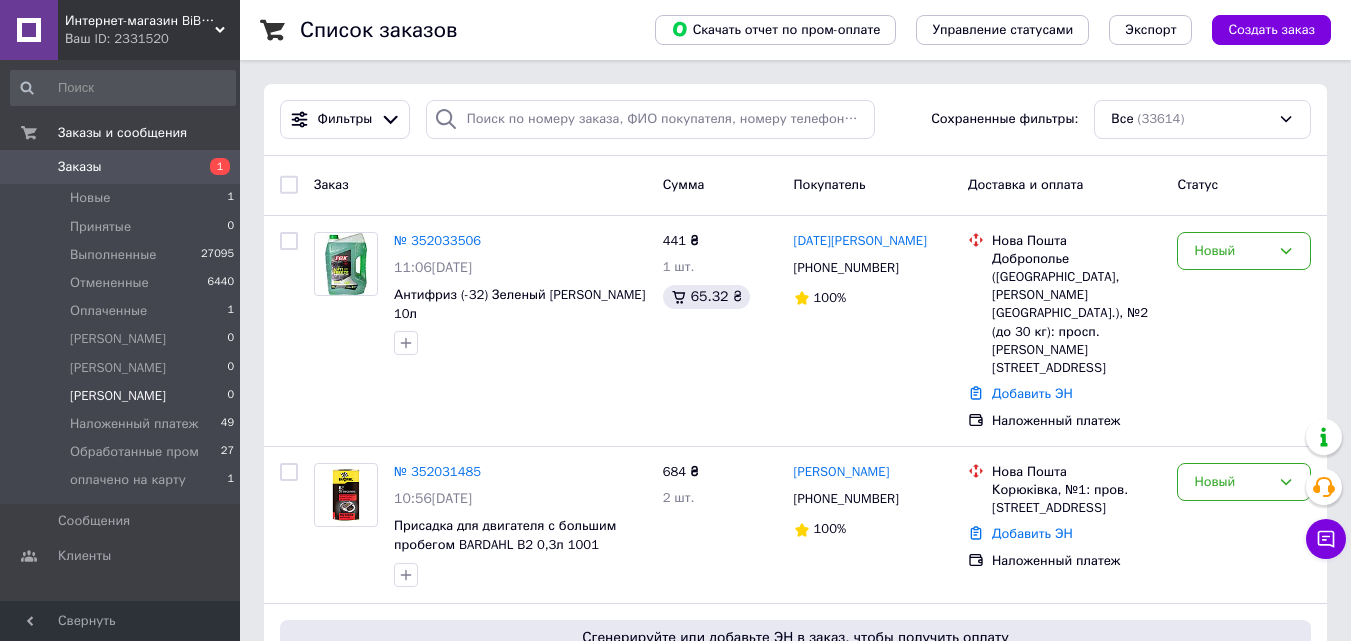 click on "[PERSON_NAME]" at bounding box center (118, 396) 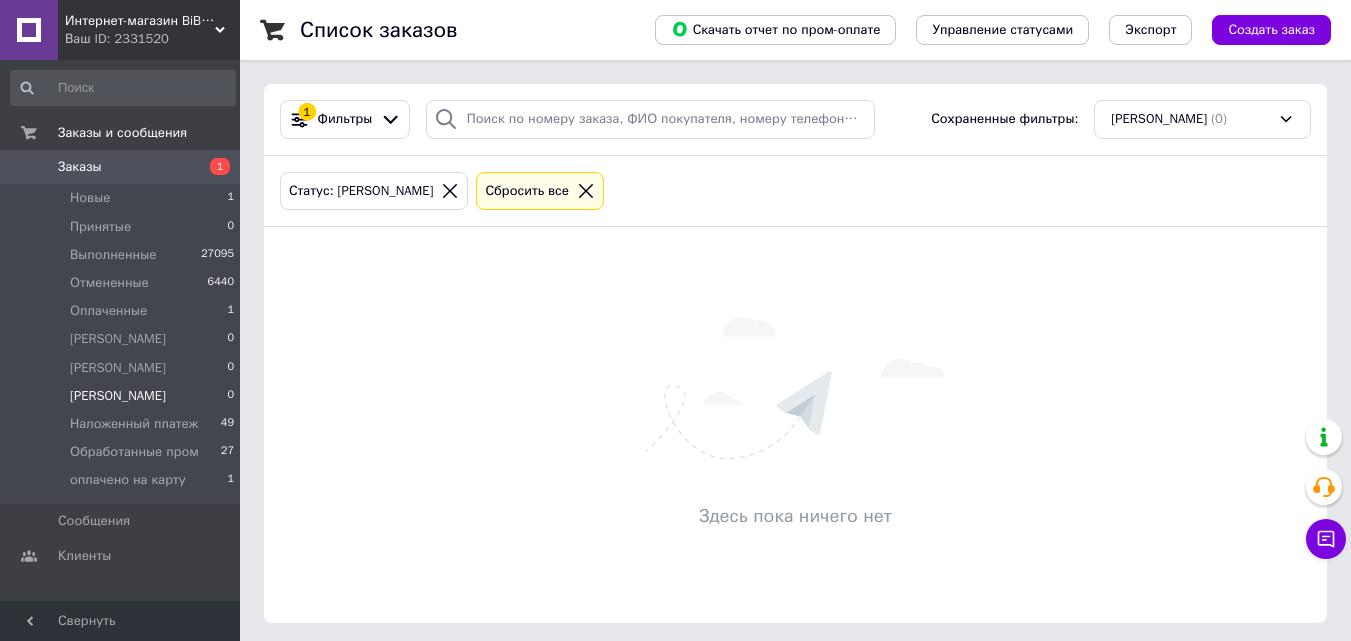 click on "Заказы" at bounding box center [121, 167] 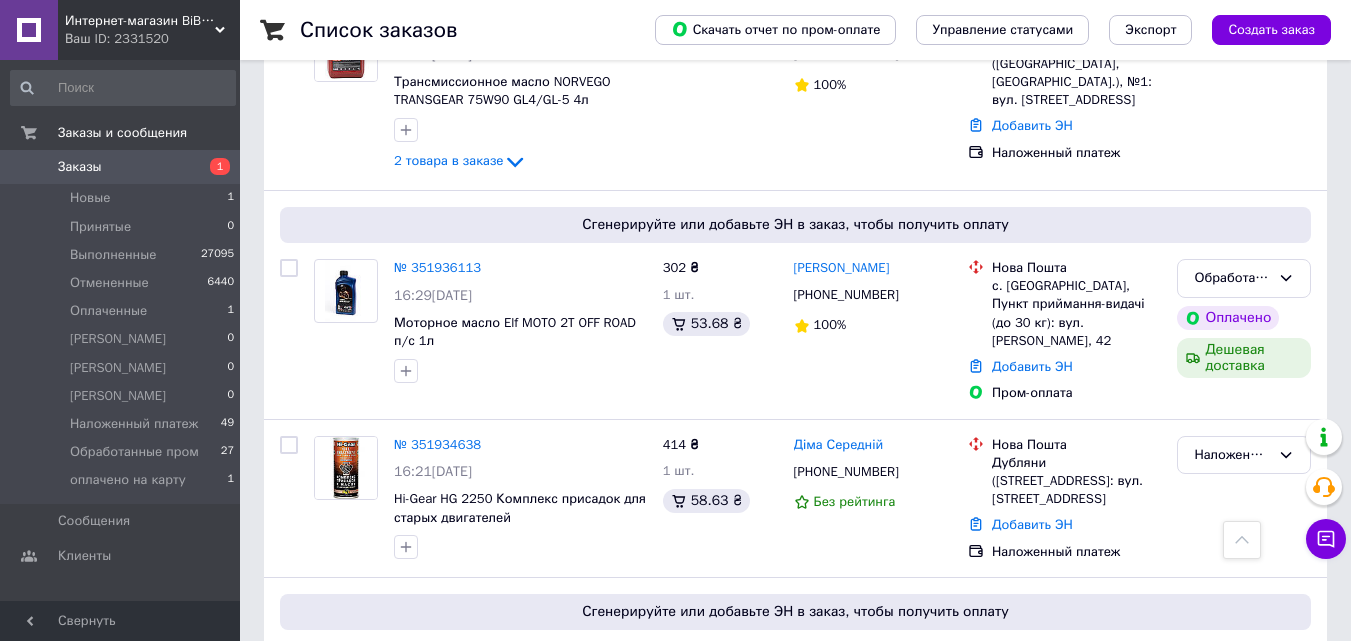 scroll, scrollTop: 3506, scrollLeft: 0, axis: vertical 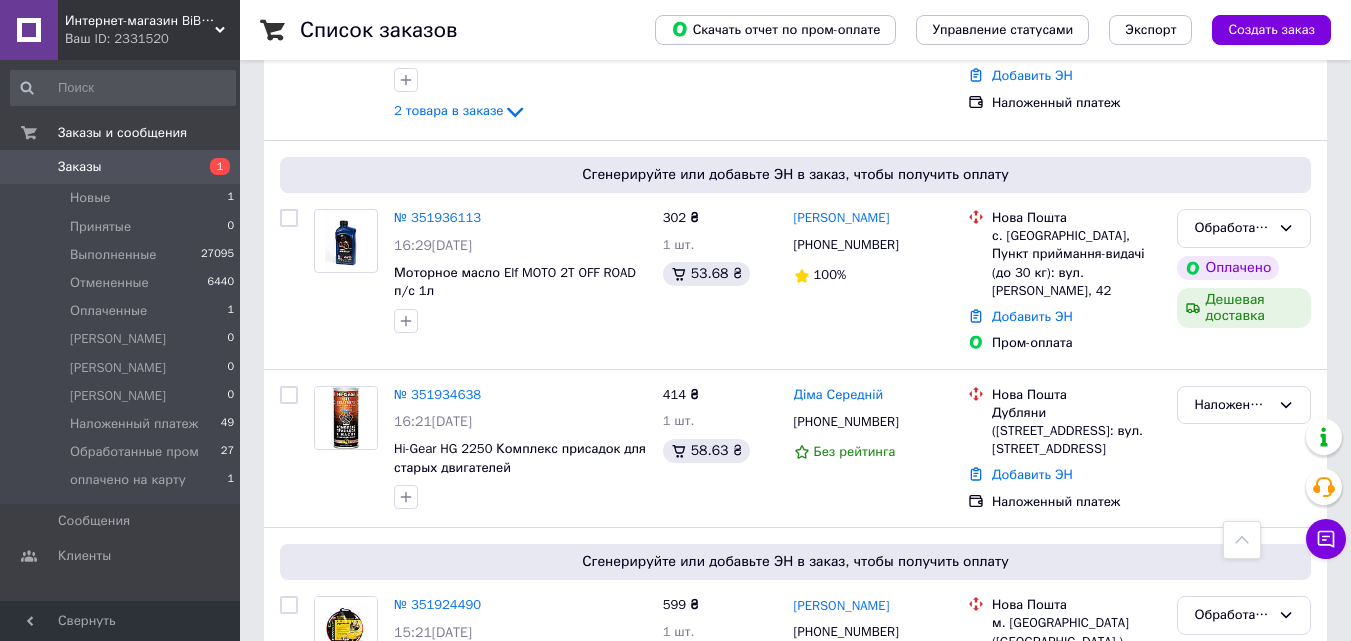 click on "2" at bounding box center (327, 819) 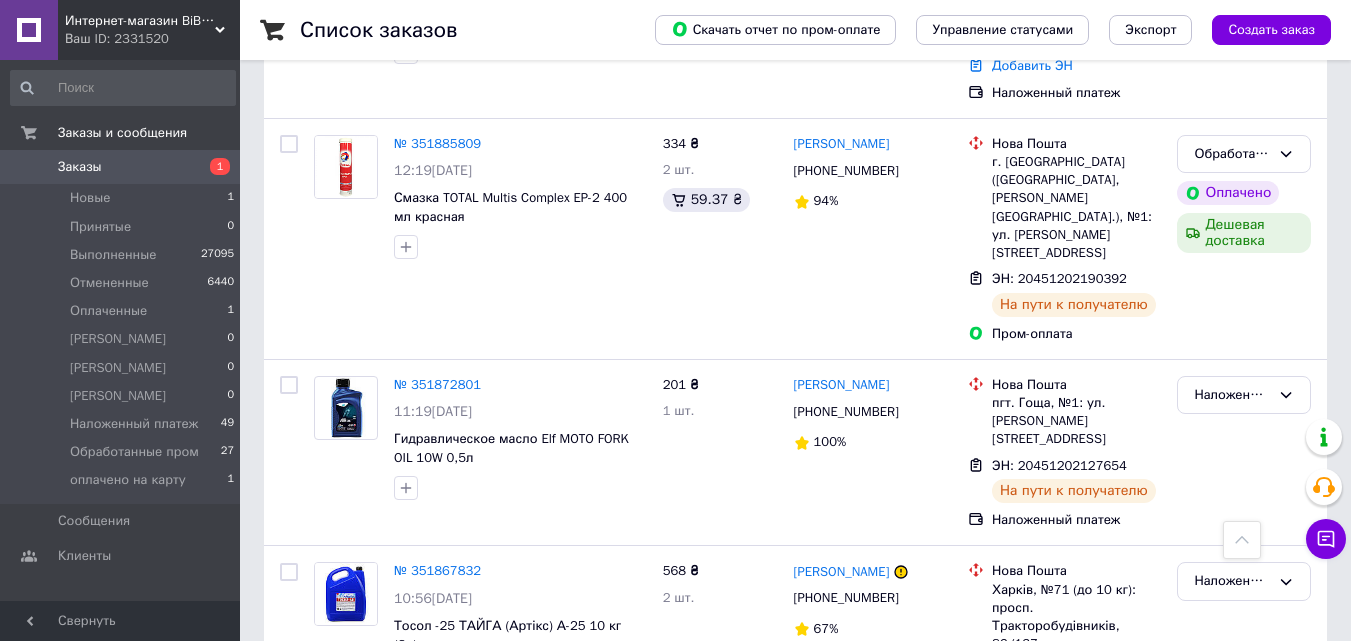 scroll, scrollTop: 1100, scrollLeft: 0, axis: vertical 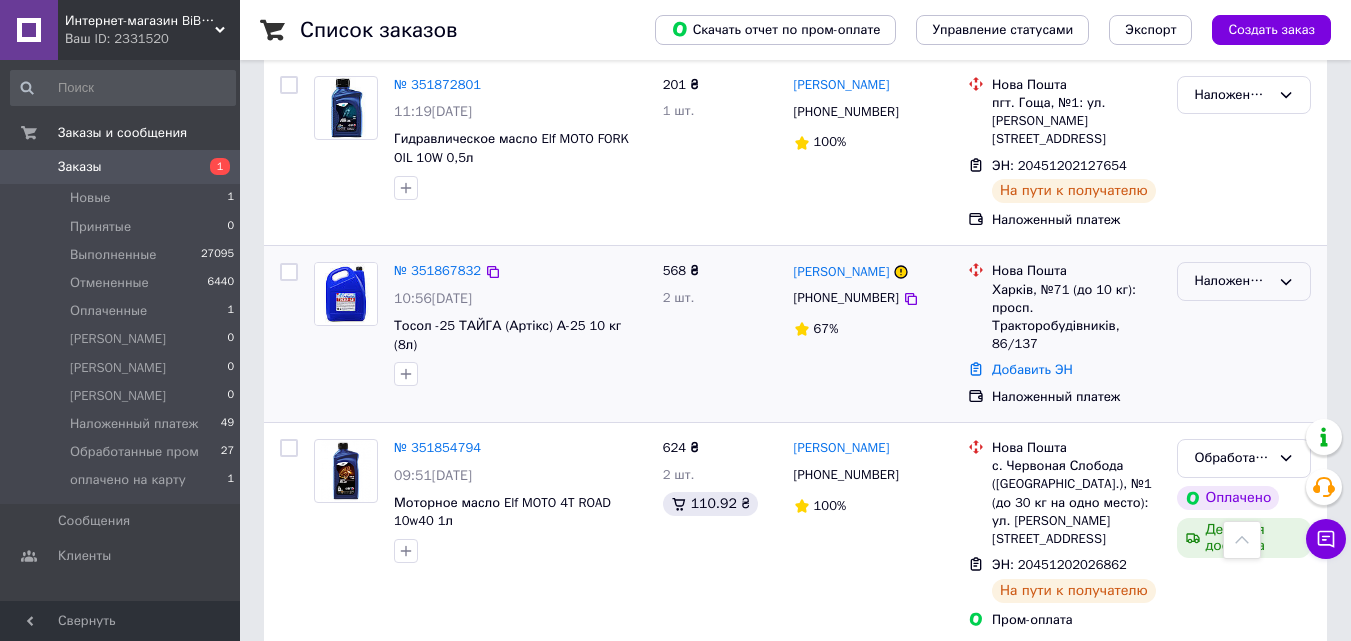 click on "Наложенный платеж" at bounding box center (1244, 281) 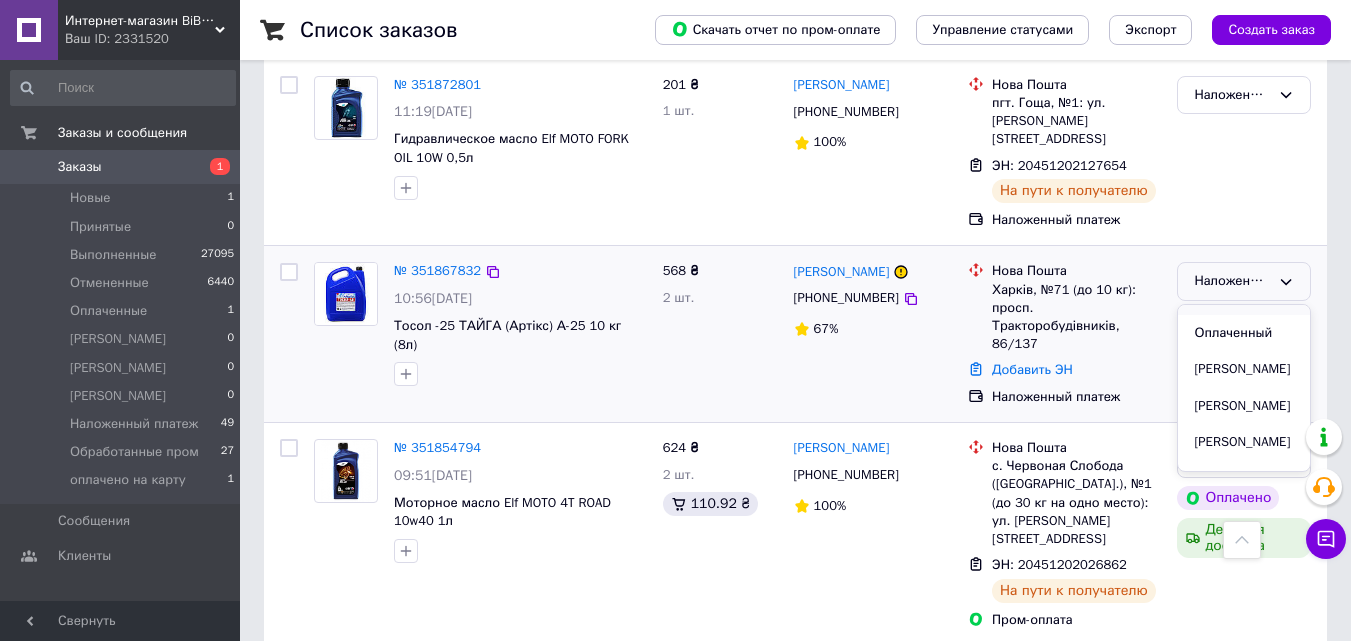 scroll, scrollTop: 200, scrollLeft: 0, axis: vertical 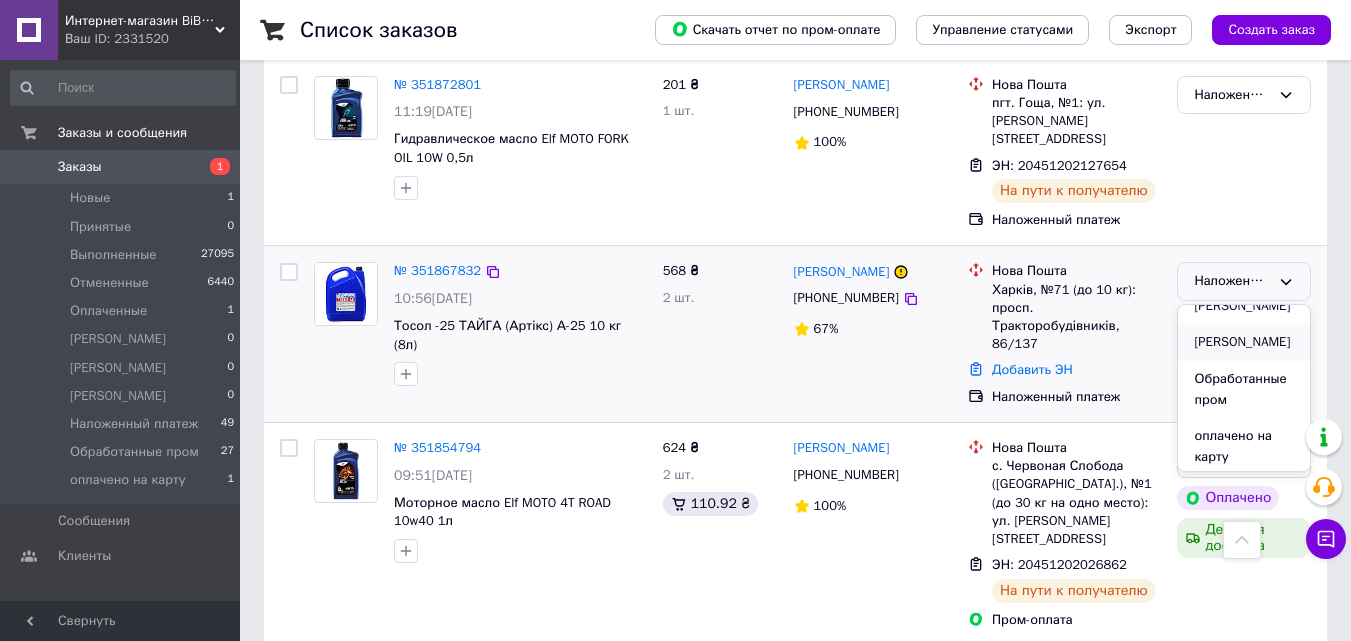 click on "[PERSON_NAME]" at bounding box center (1244, 342) 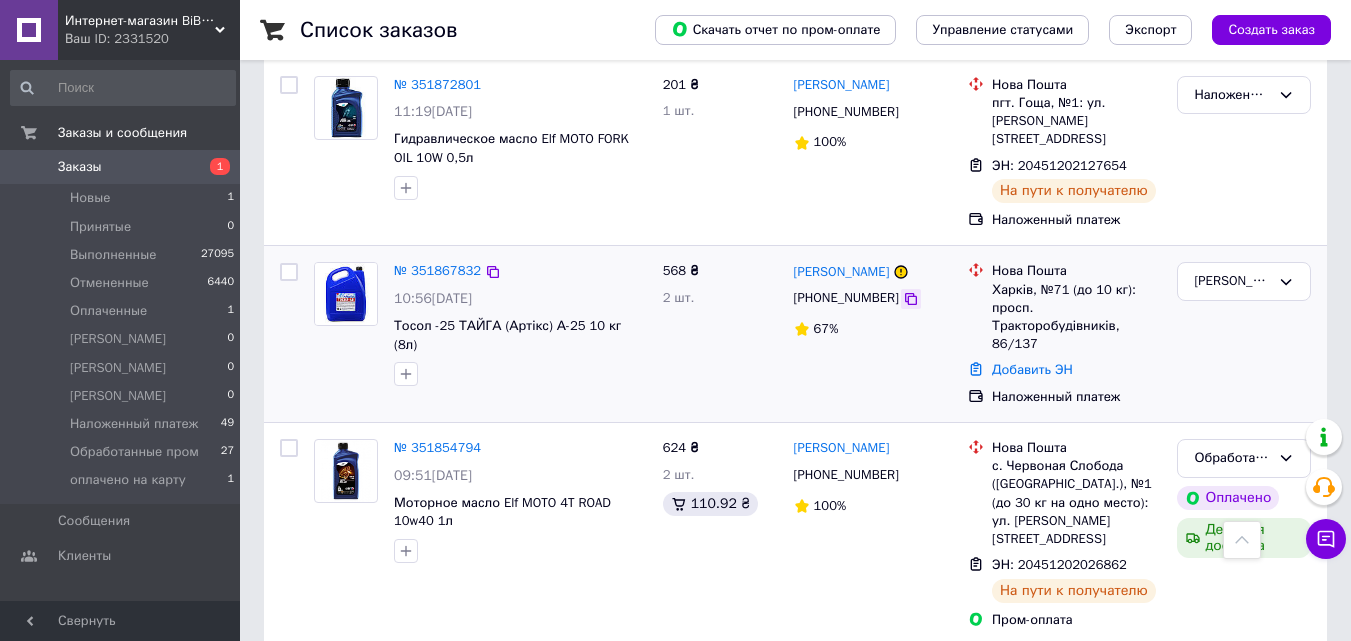 click 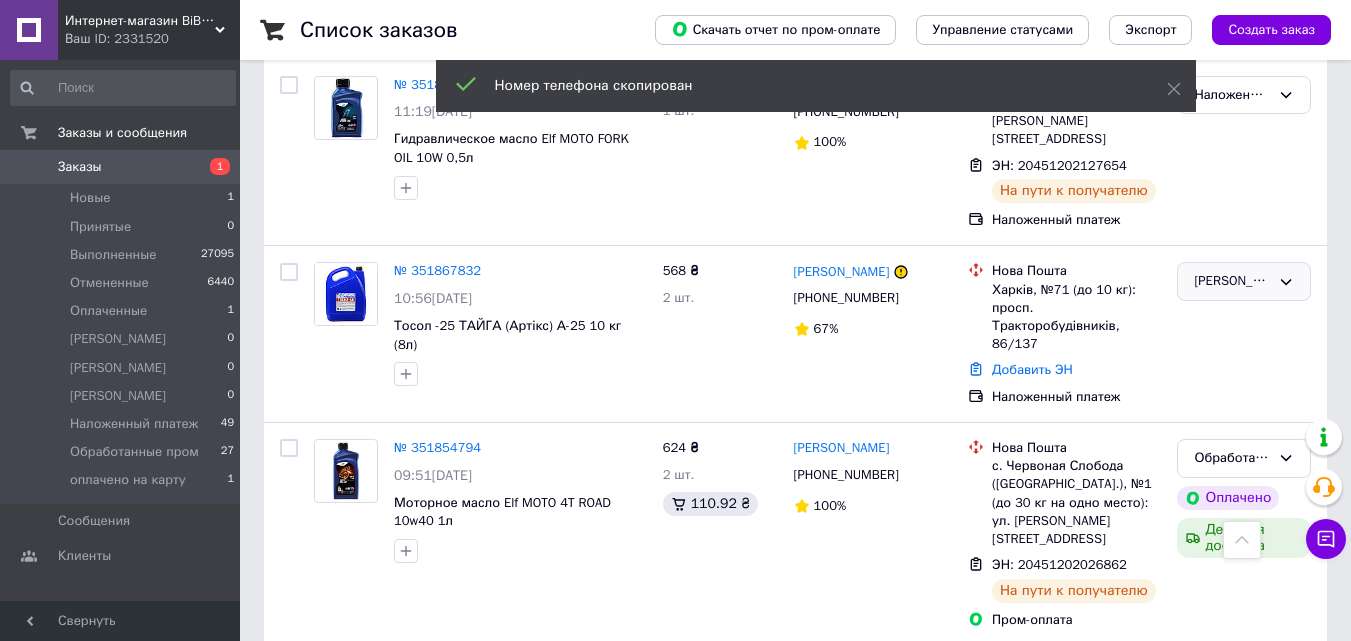 click on "[PERSON_NAME]" at bounding box center [1232, 281] 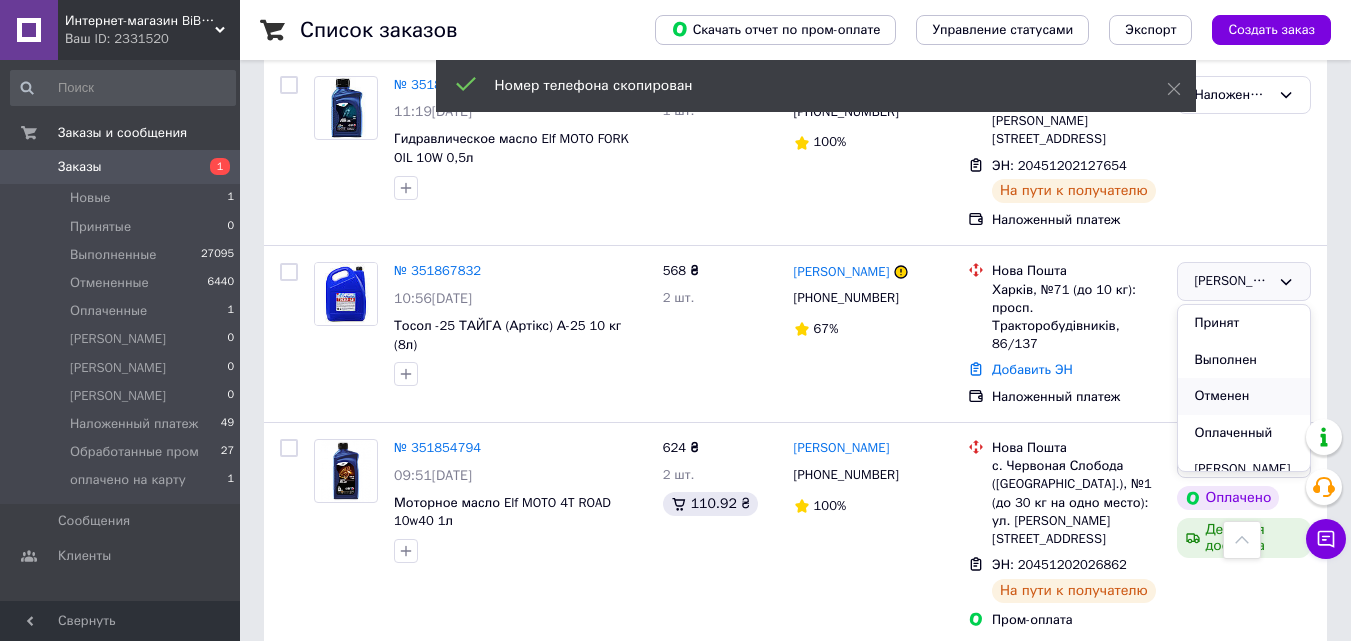 click on "Отменен" at bounding box center (1244, 396) 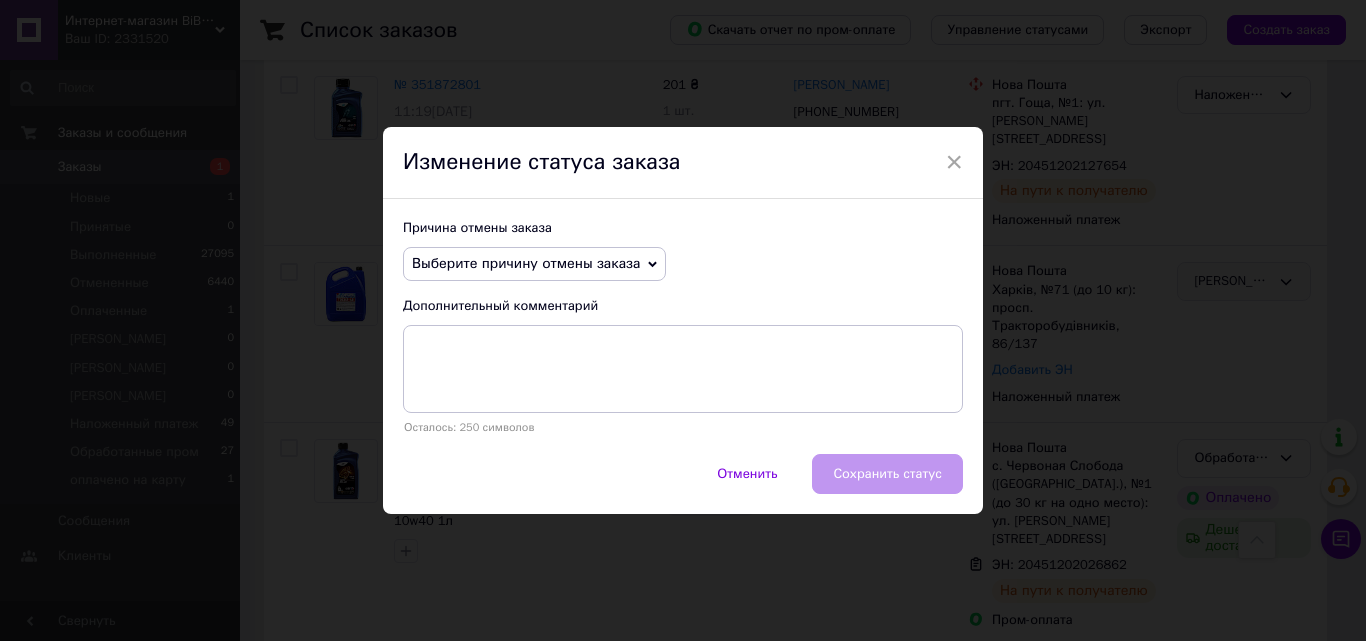 click on "Выберите причину отмены заказа" at bounding box center (534, 264) 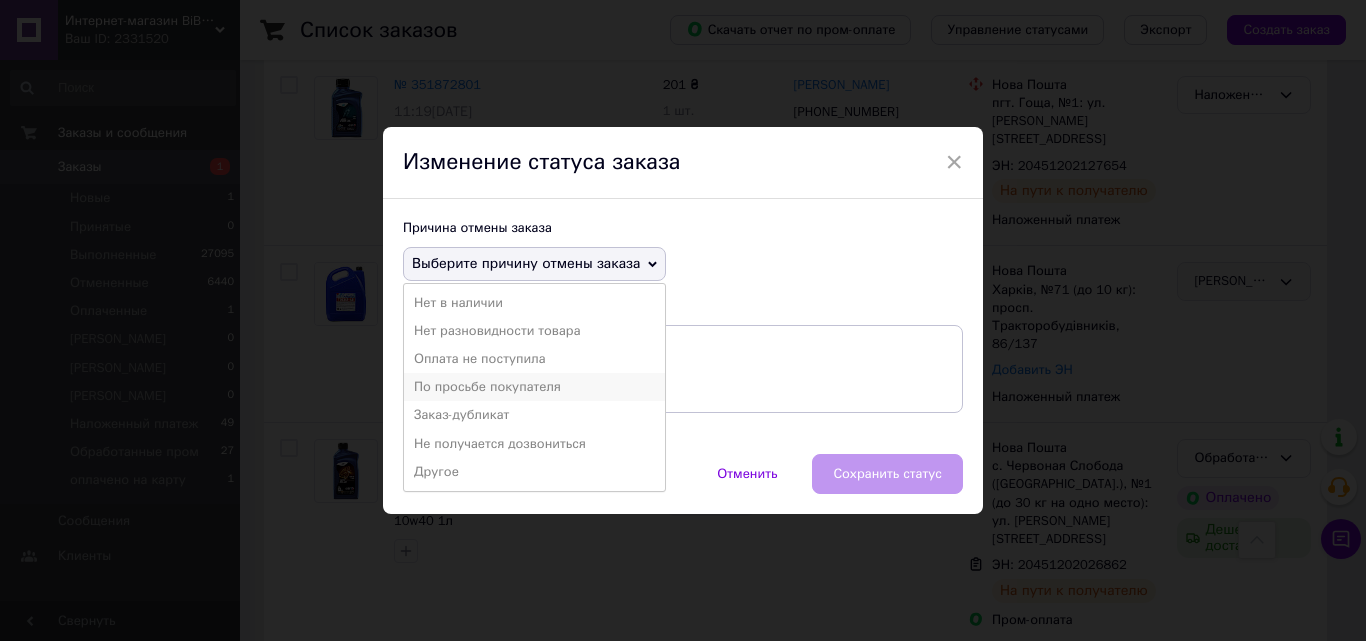 click on "По просьбе покупателя" at bounding box center (534, 387) 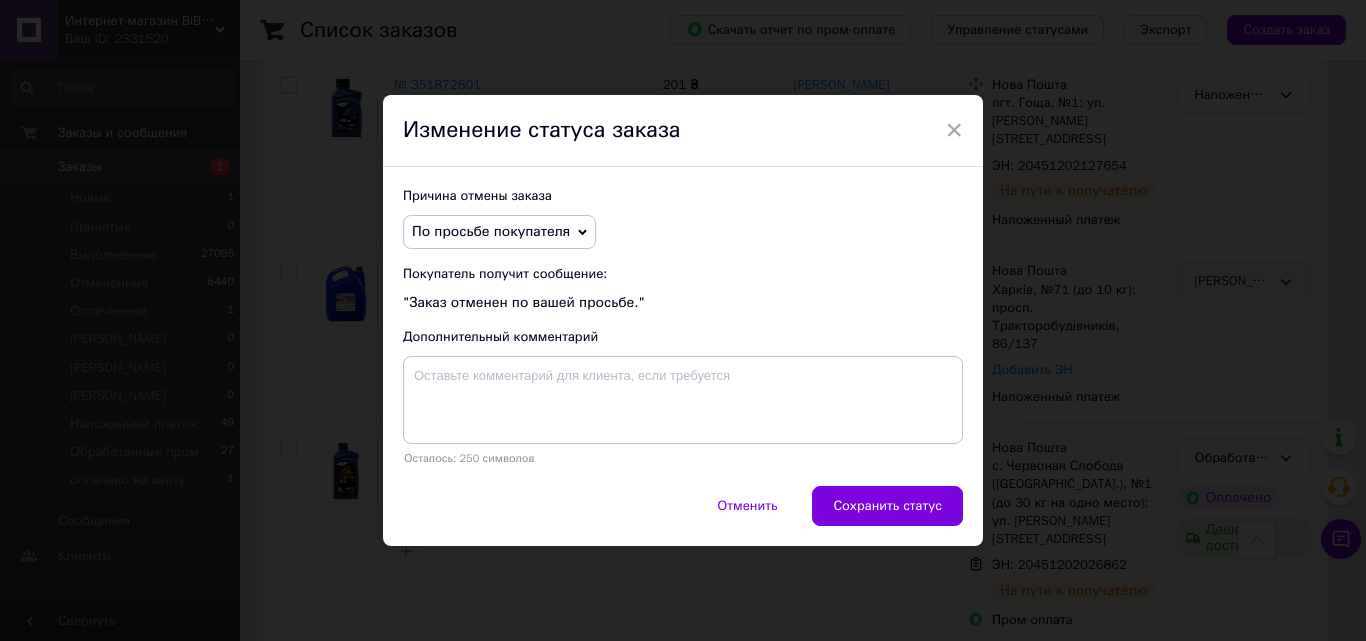 click on "Сохранить статус" at bounding box center [887, 506] 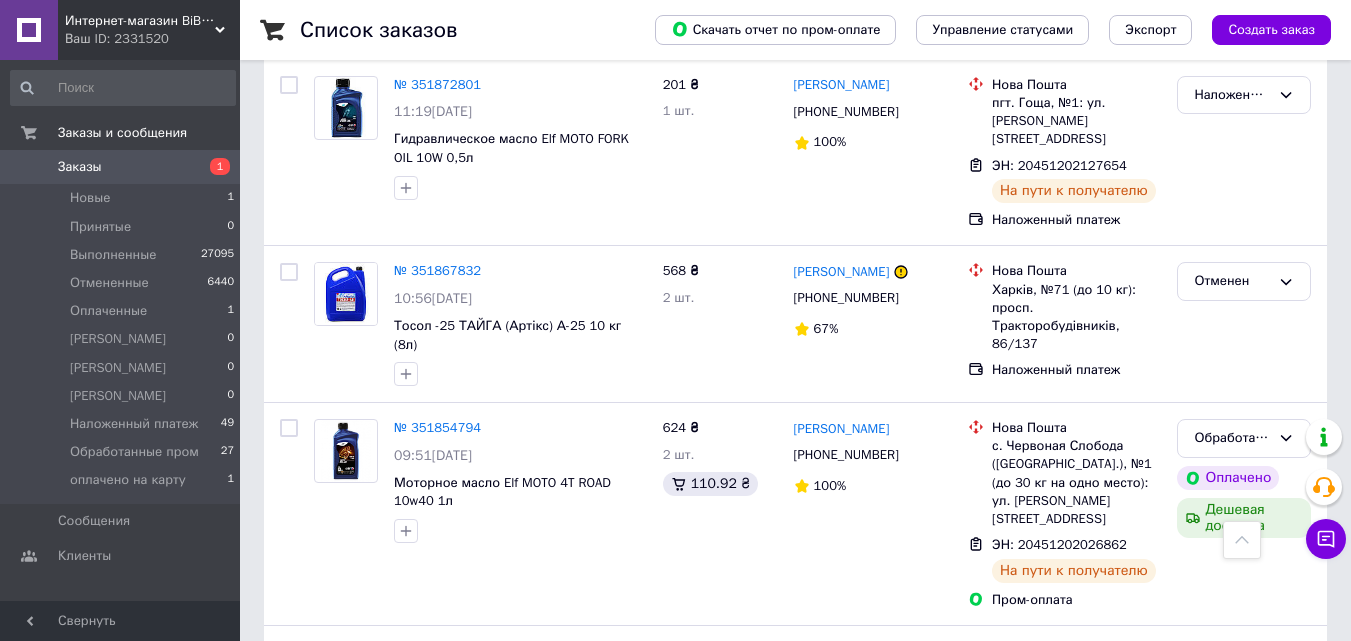 click on "Заказы" at bounding box center (121, 167) 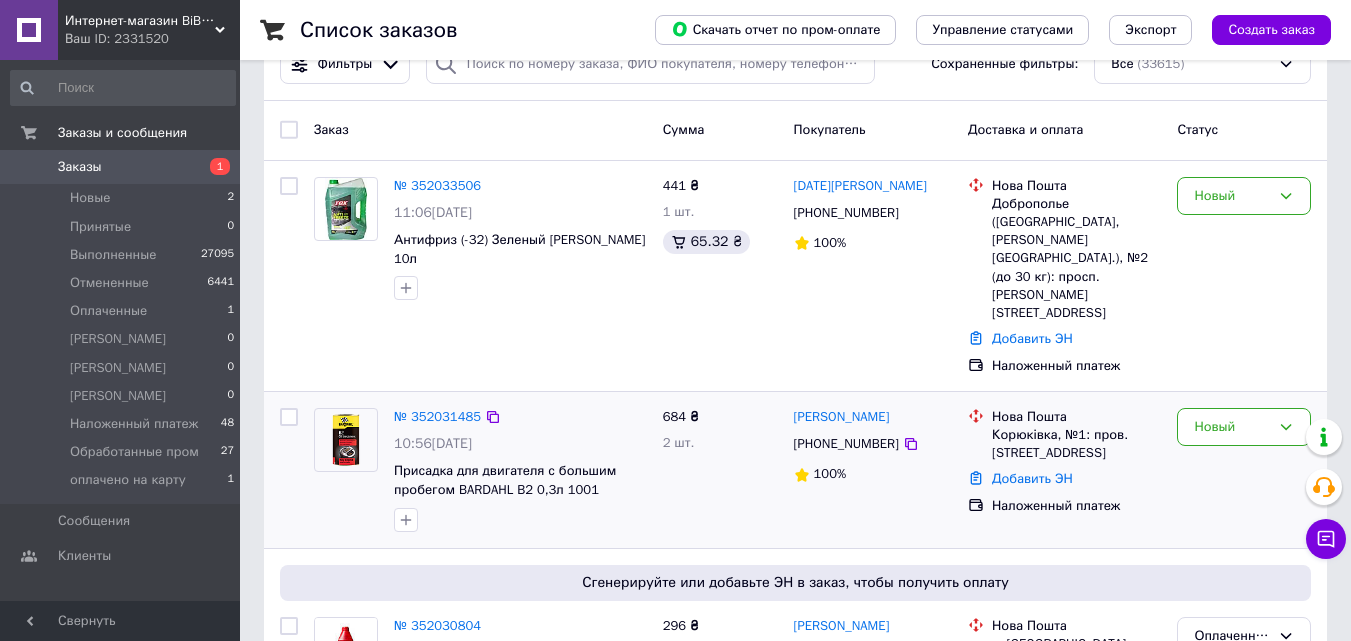 scroll, scrollTop: 100, scrollLeft: 0, axis: vertical 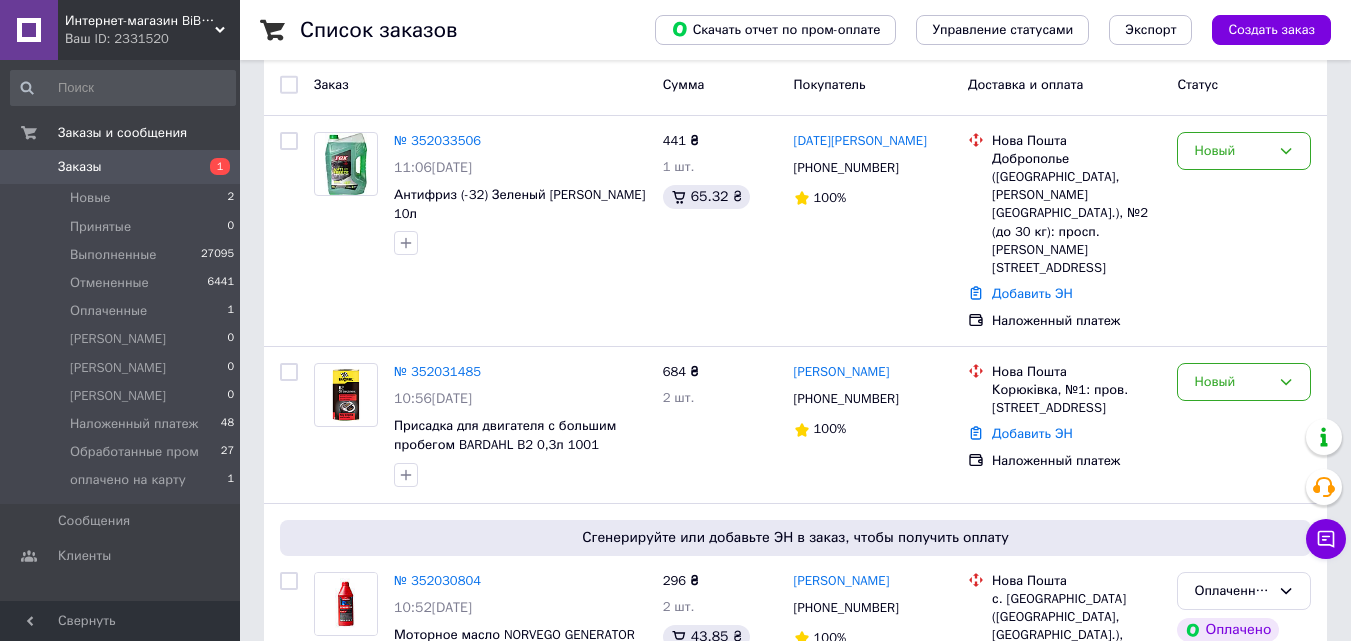 drag, startPoint x: 138, startPoint y: 21, endPoint x: 134, endPoint y: 33, distance: 12.649111 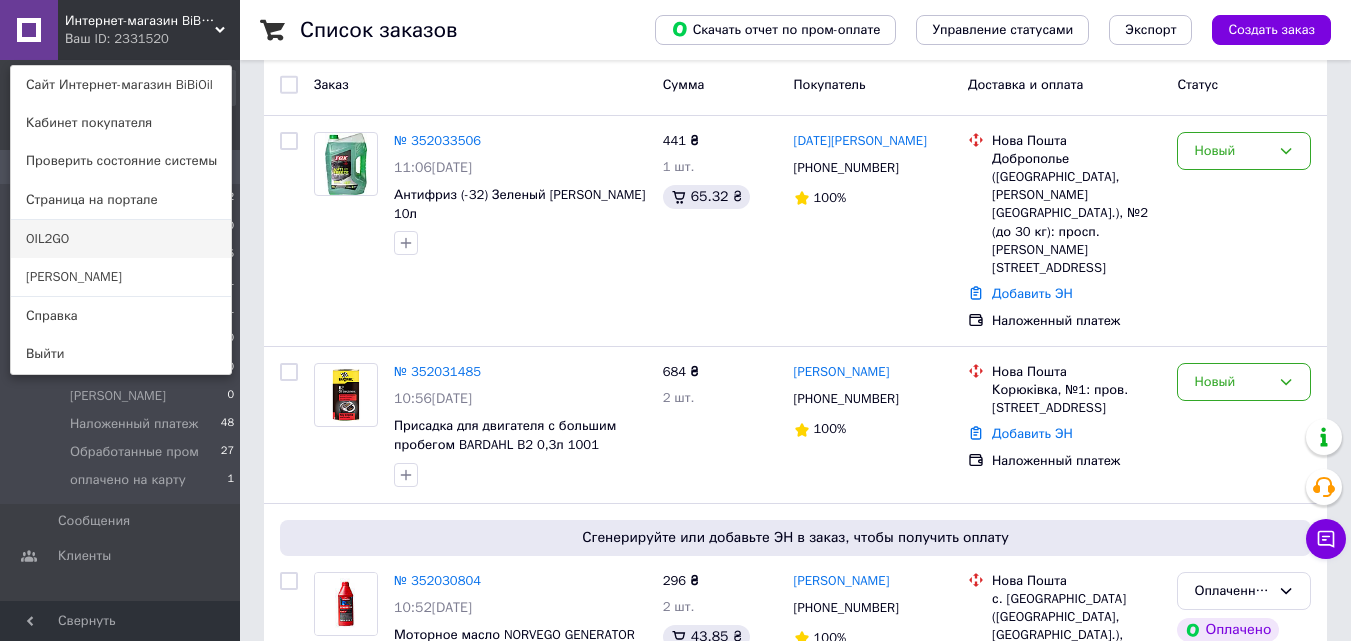 click on "OIL2GO" at bounding box center [121, 239] 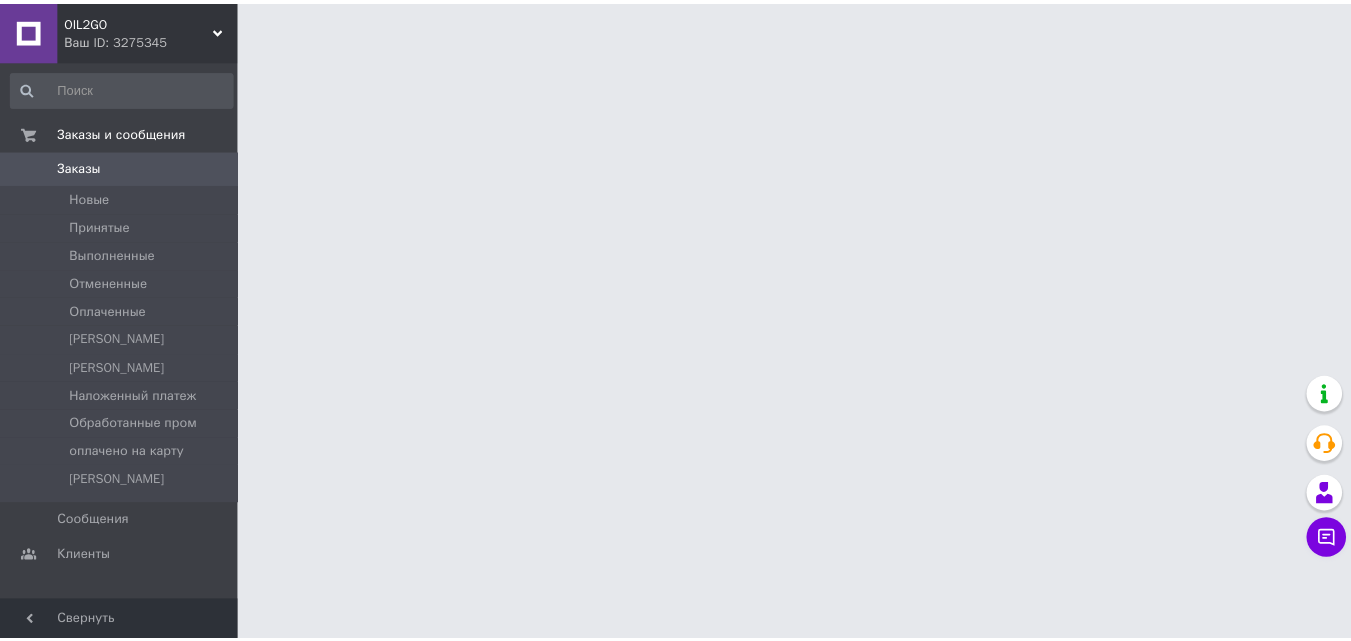 scroll, scrollTop: 0, scrollLeft: 0, axis: both 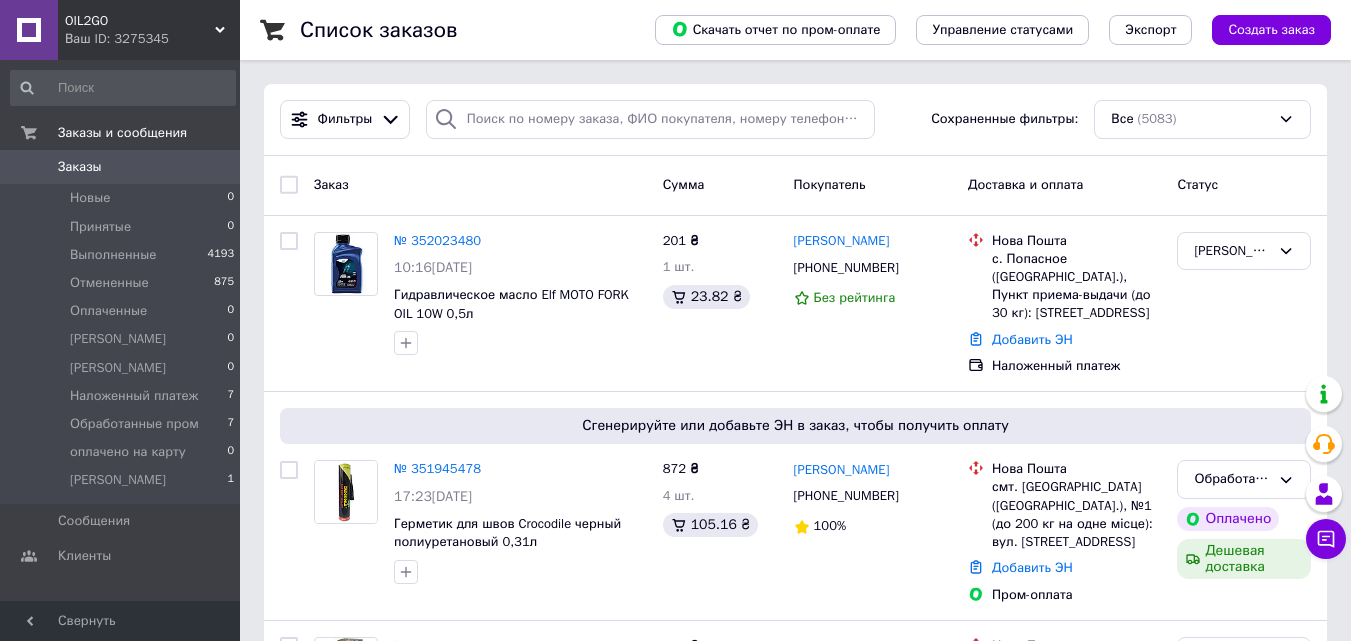 click on "OIL2GO Ваш ID: 3275345" at bounding box center [149, 30] 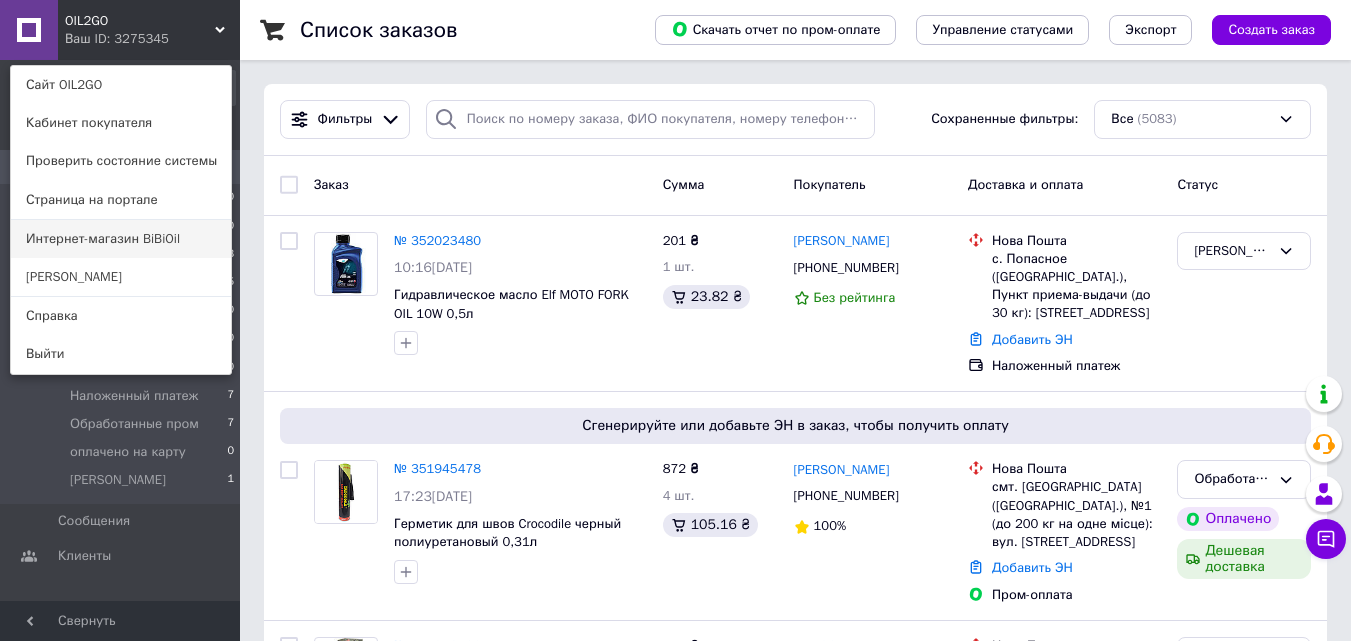 click on "Интернет-магазин BiBiOil" at bounding box center (121, 239) 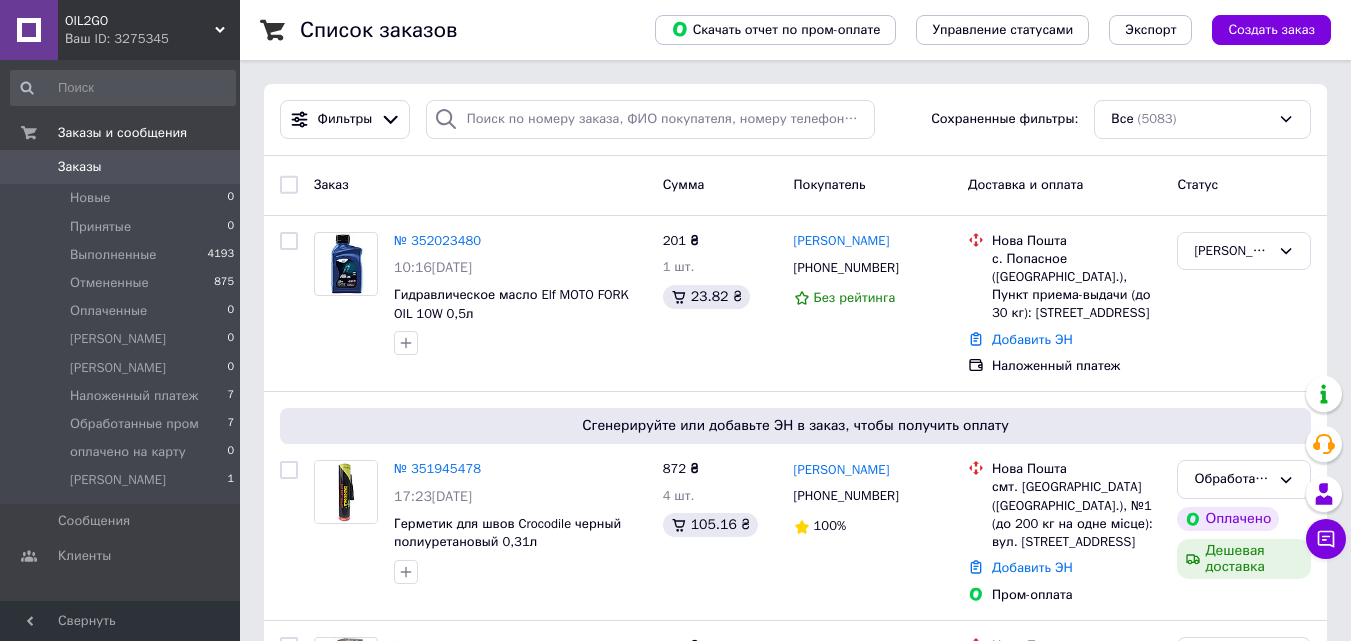 click on "OIL2GO" at bounding box center [140, 21] 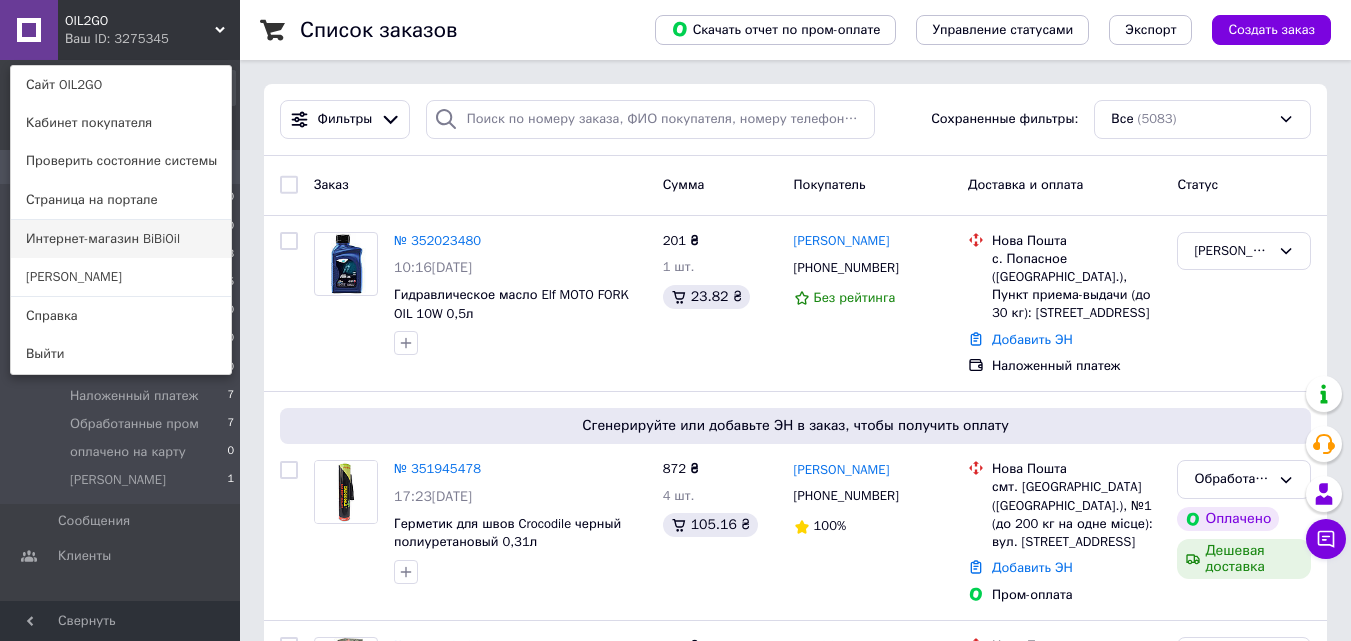 click on "Интернет-магазин BiBiOil" at bounding box center (121, 239) 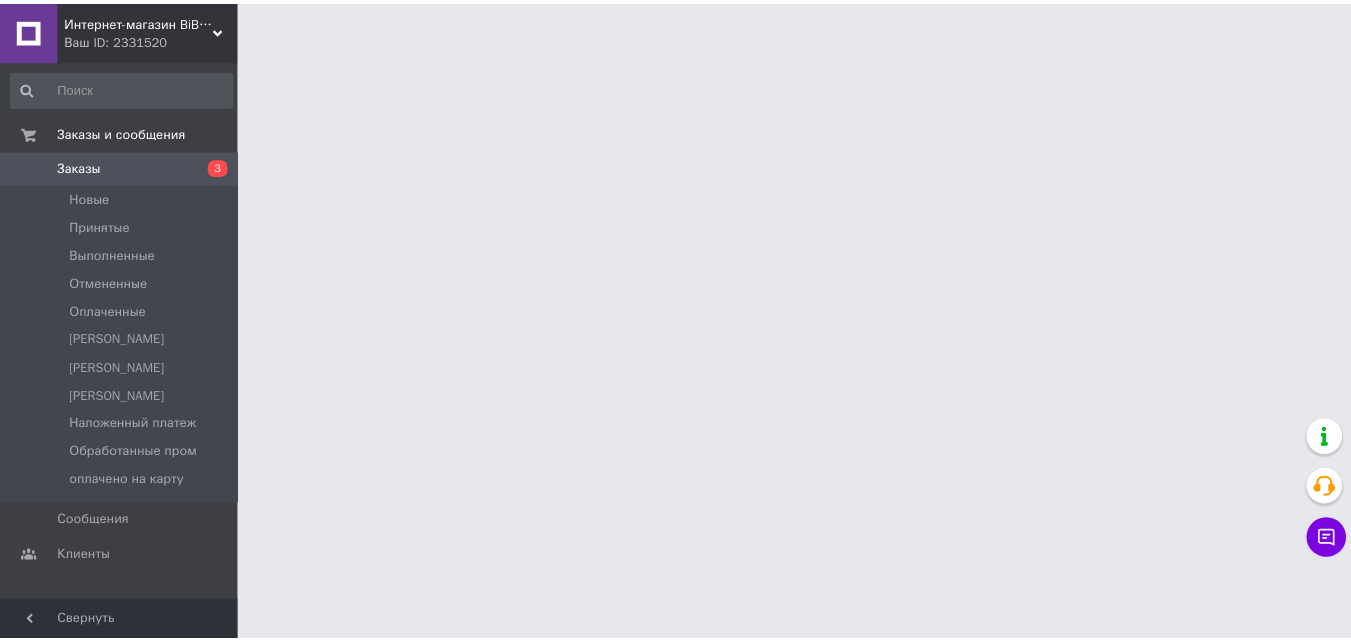scroll, scrollTop: 0, scrollLeft: 0, axis: both 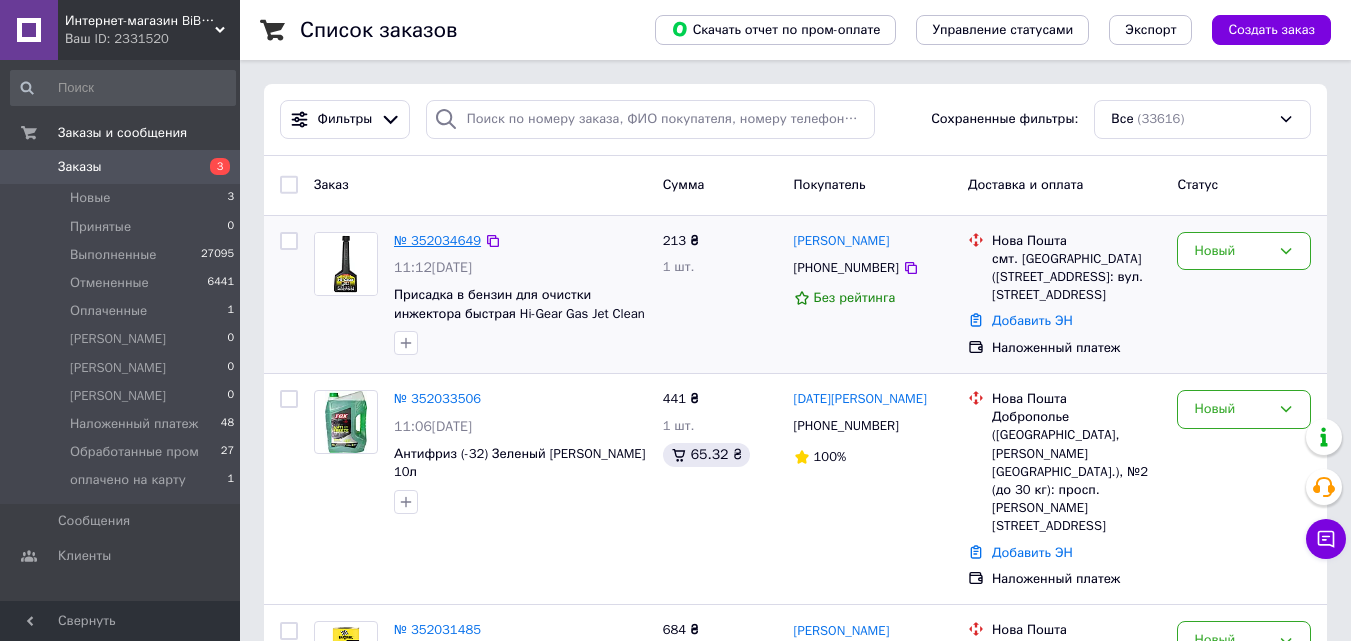 click on "№ 352034649" at bounding box center (437, 240) 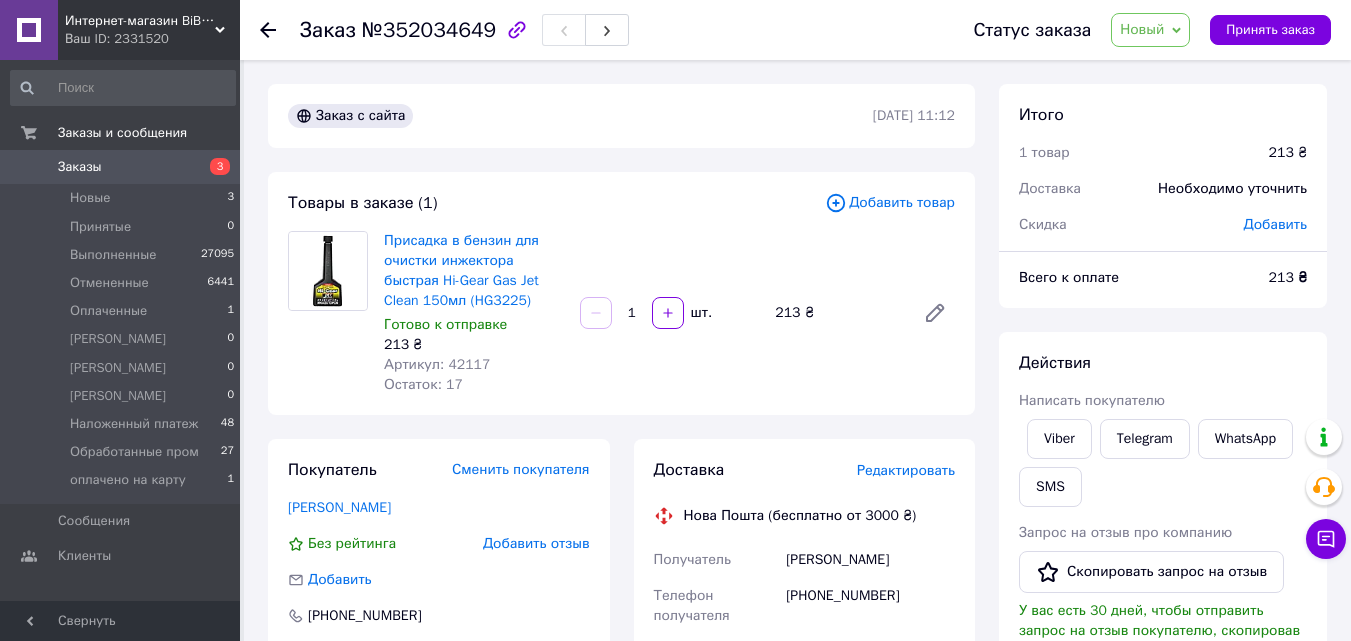 click on "Заказы 3" at bounding box center (123, 167) 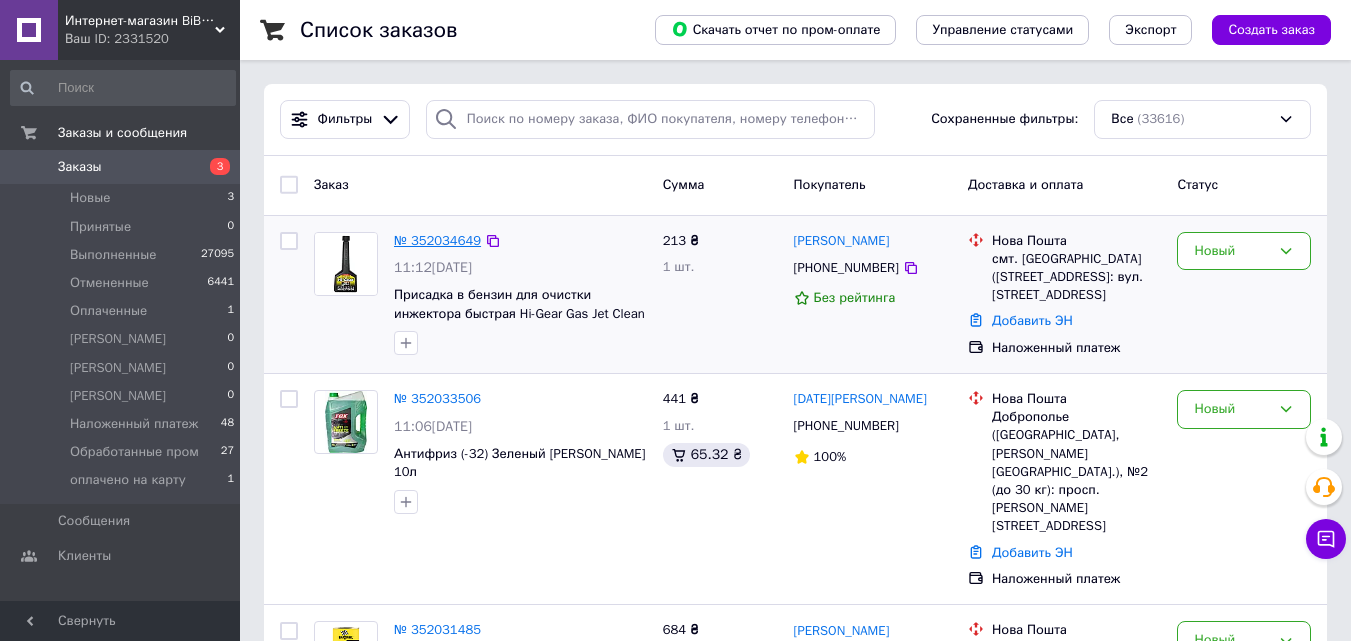 click on "№ 352034649" at bounding box center (437, 240) 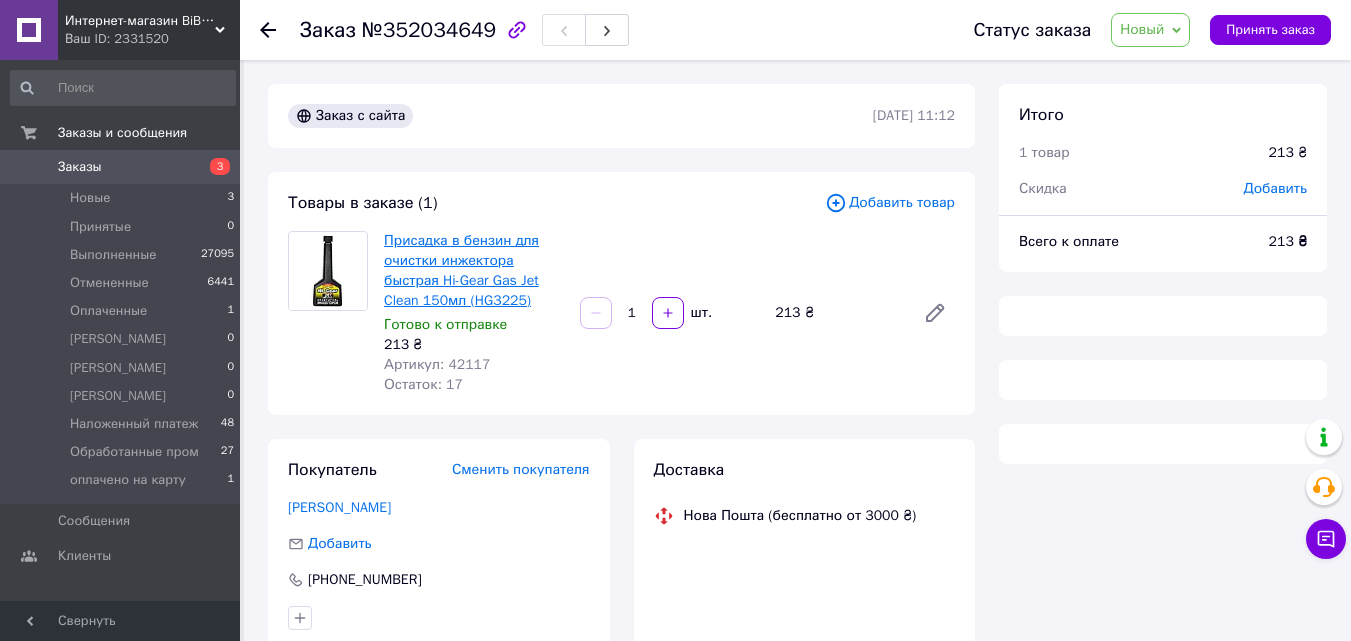 click on "Присадка в бензин для очистки инжектора быстрая Hi-Gear Gas Jet Clean 150мл (HG3225)" at bounding box center [461, 270] 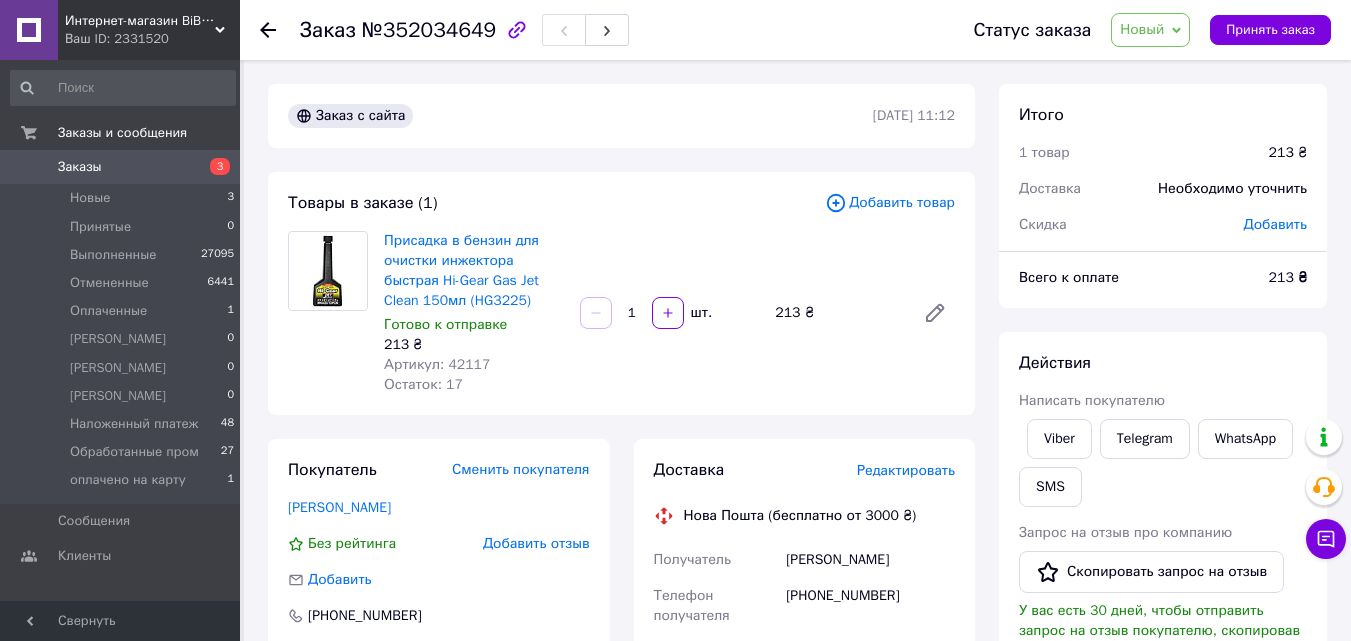 click on "Заказы" at bounding box center (80, 167) 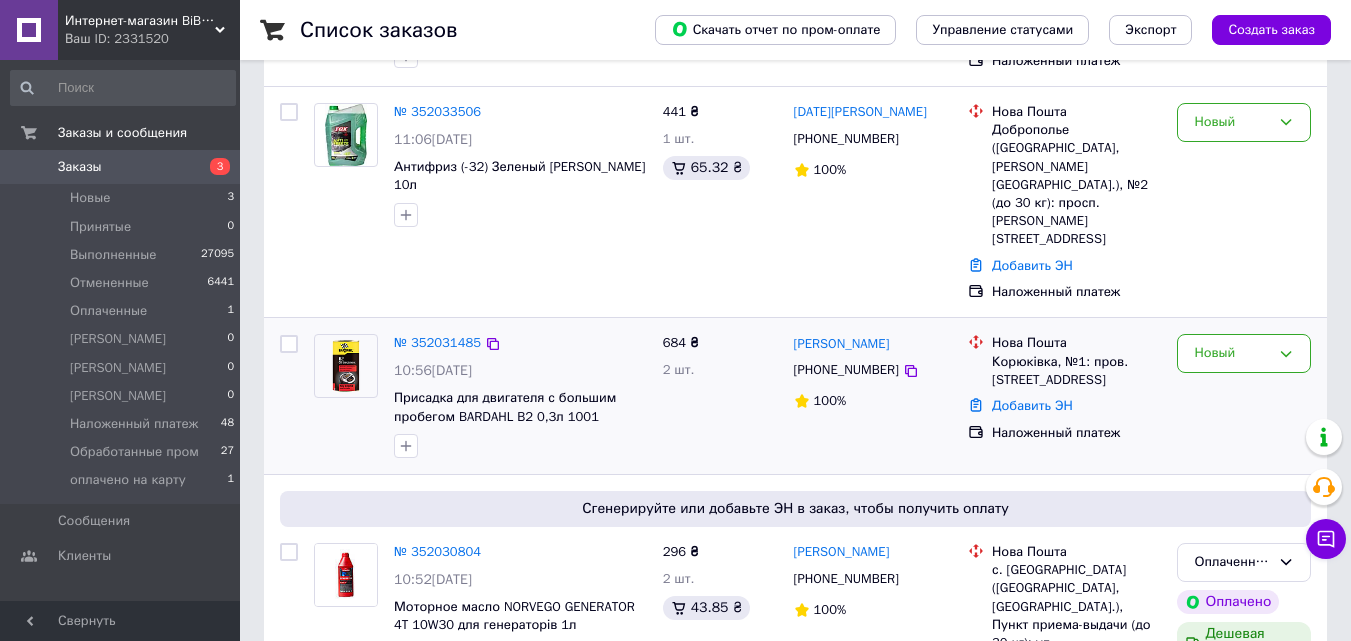 scroll, scrollTop: 400, scrollLeft: 0, axis: vertical 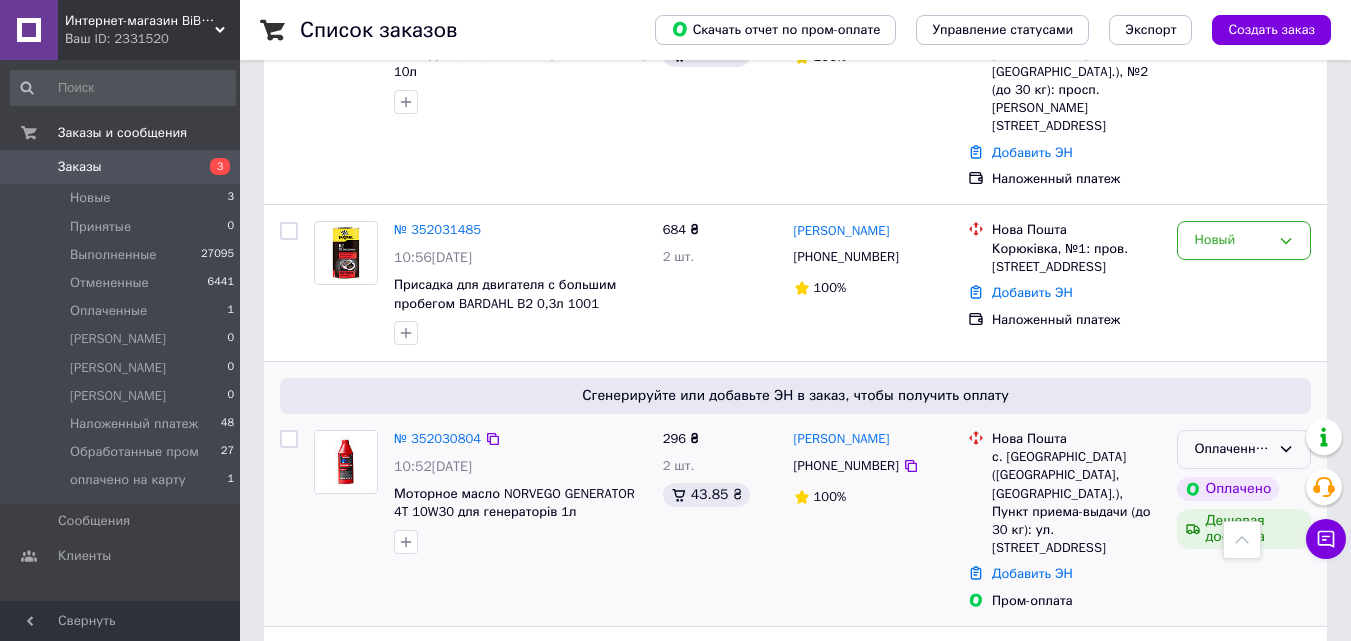 click on "Оплаченный" at bounding box center (1232, 449) 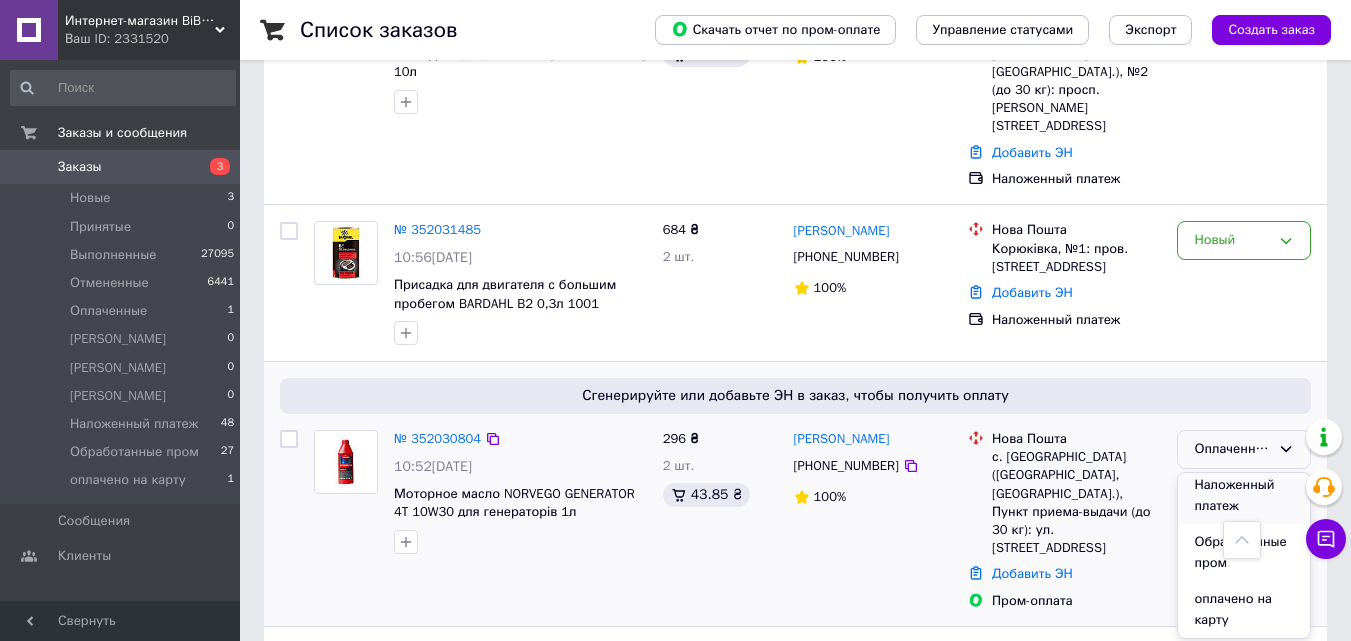 scroll, scrollTop: 287, scrollLeft: 0, axis: vertical 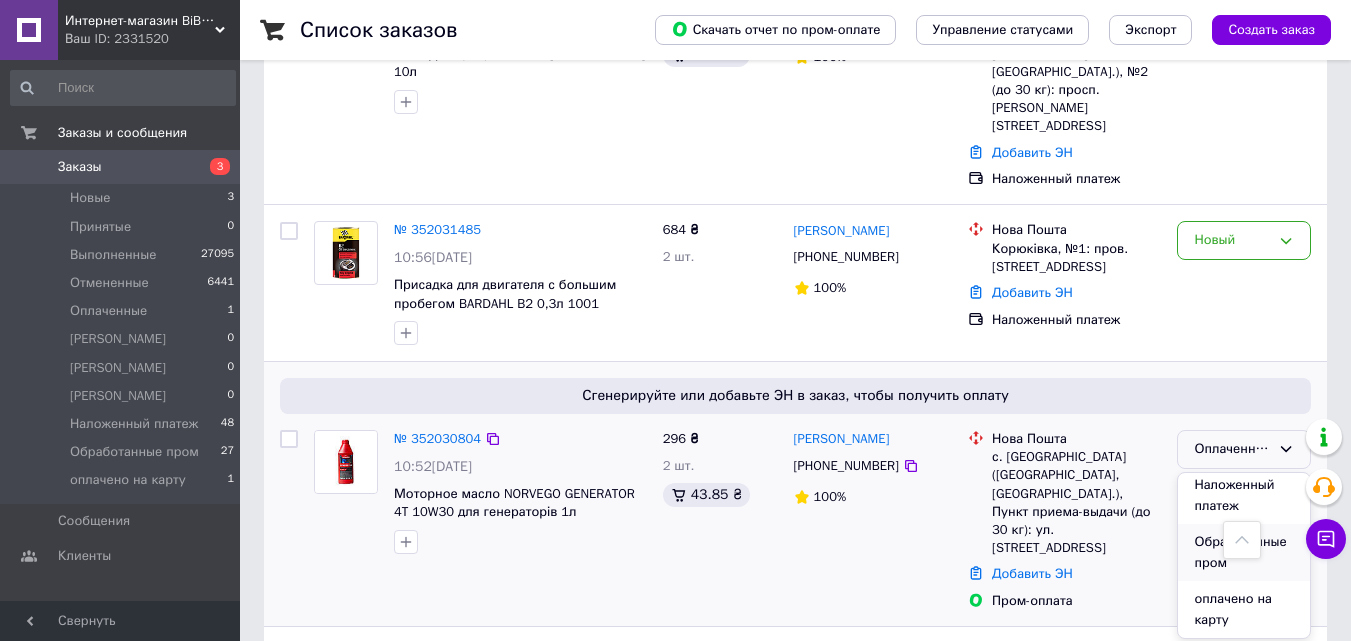 click on "Обработанные пром" at bounding box center (1244, 552) 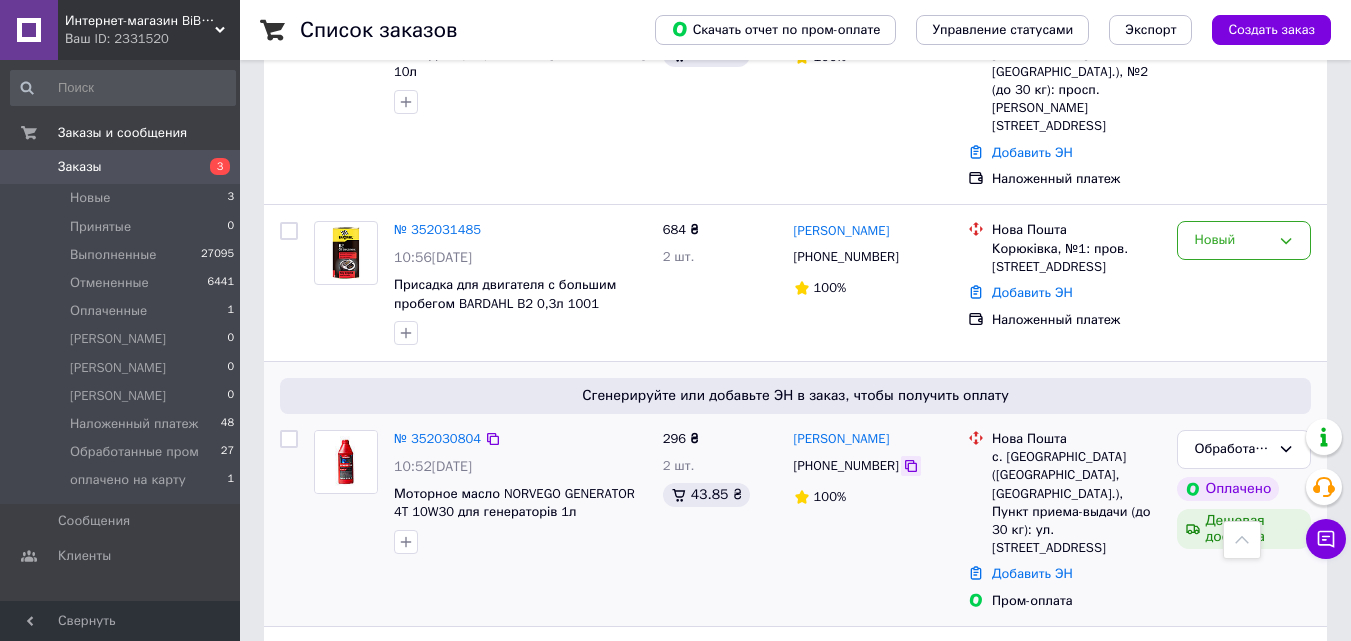 click 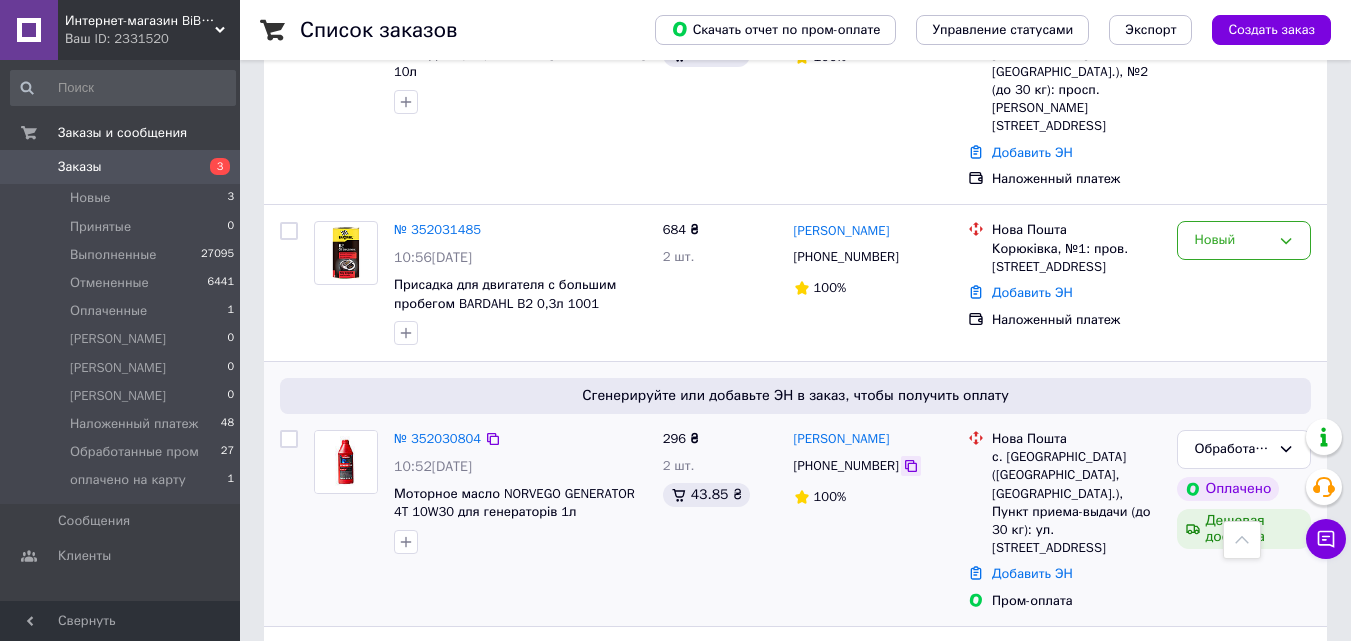 click 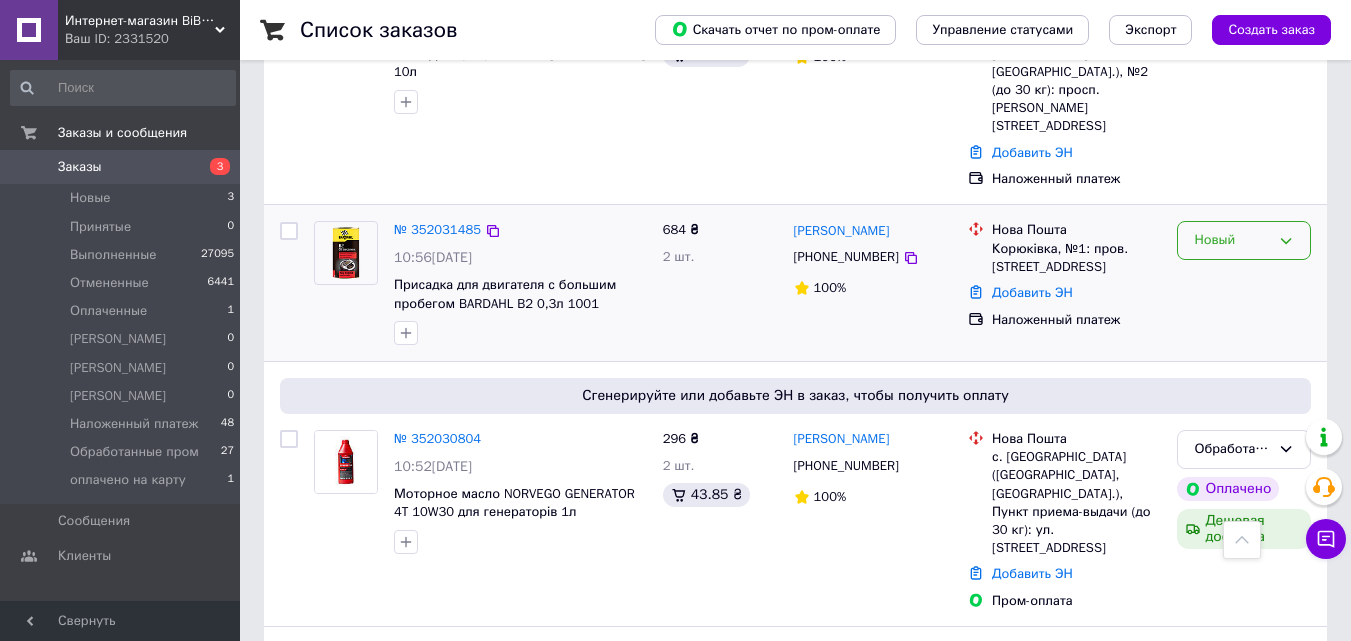 click on "Новый" at bounding box center (1232, 240) 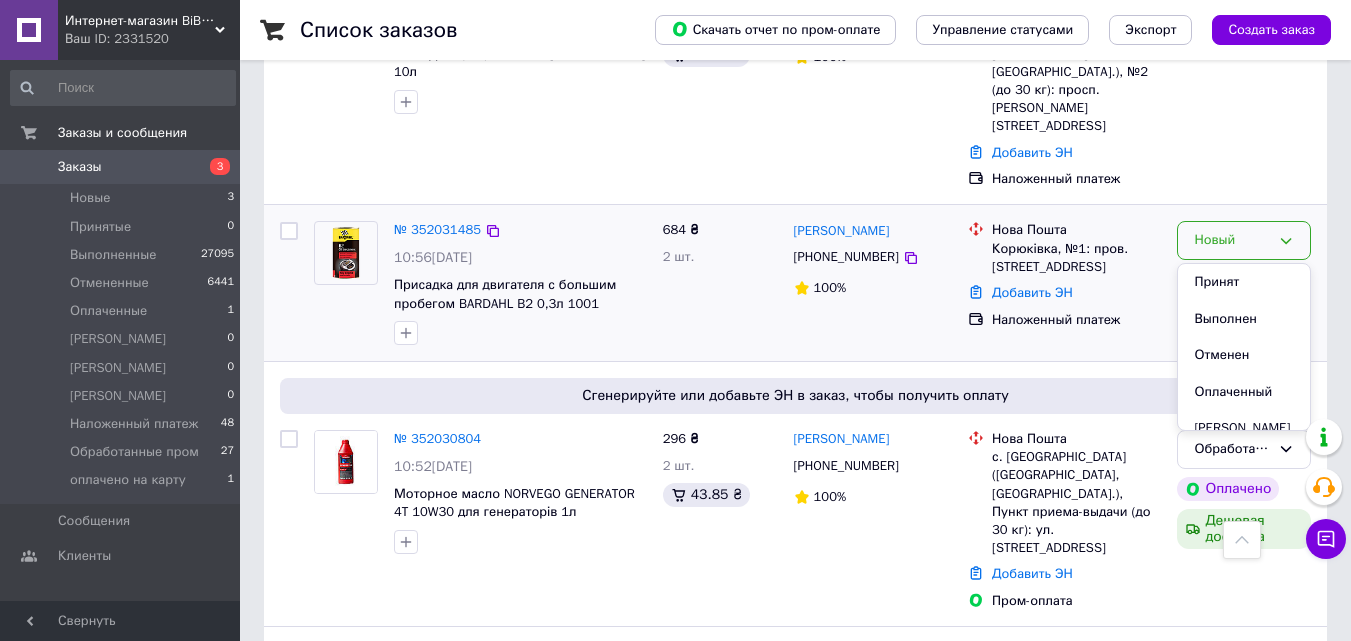 click on "Принят" at bounding box center [1244, 282] 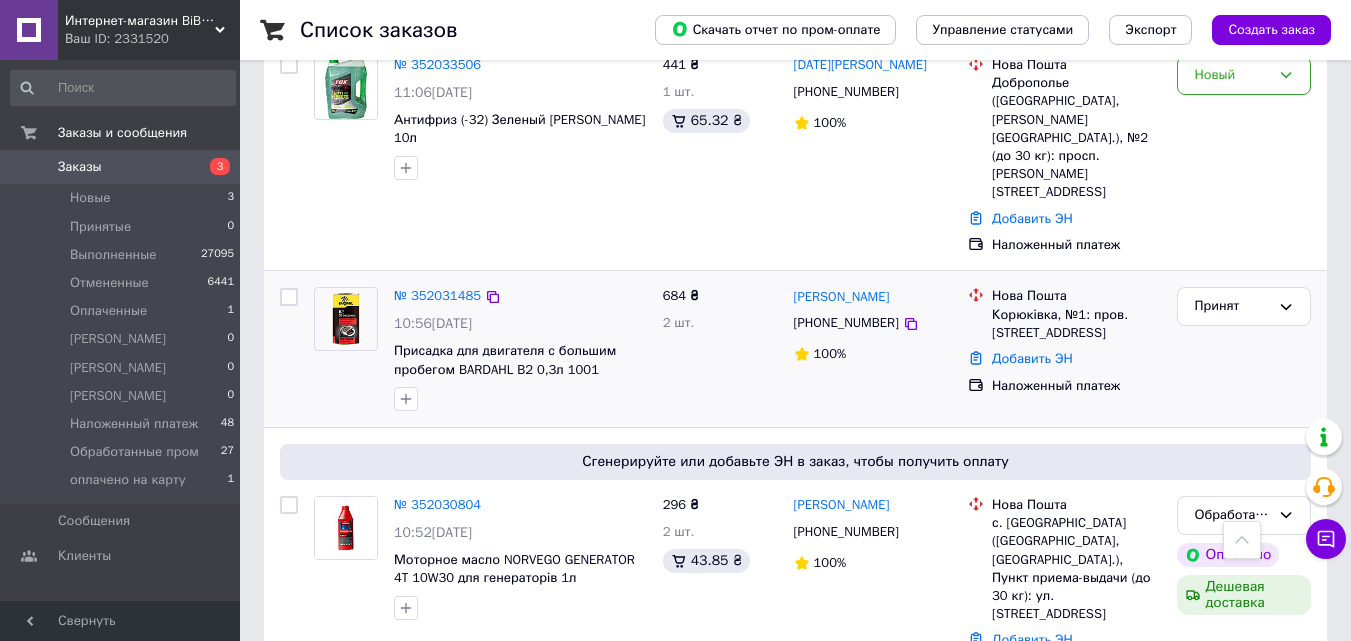 scroll, scrollTop: 200, scrollLeft: 0, axis: vertical 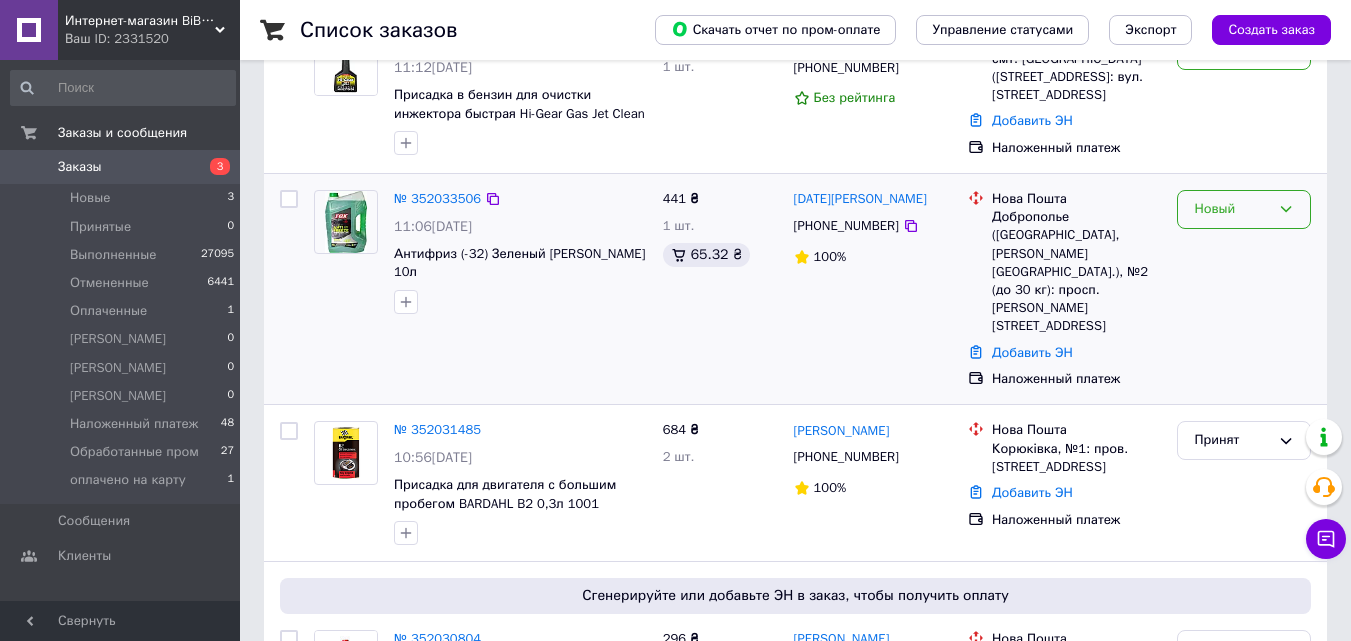 click on "Новый" at bounding box center (1232, 209) 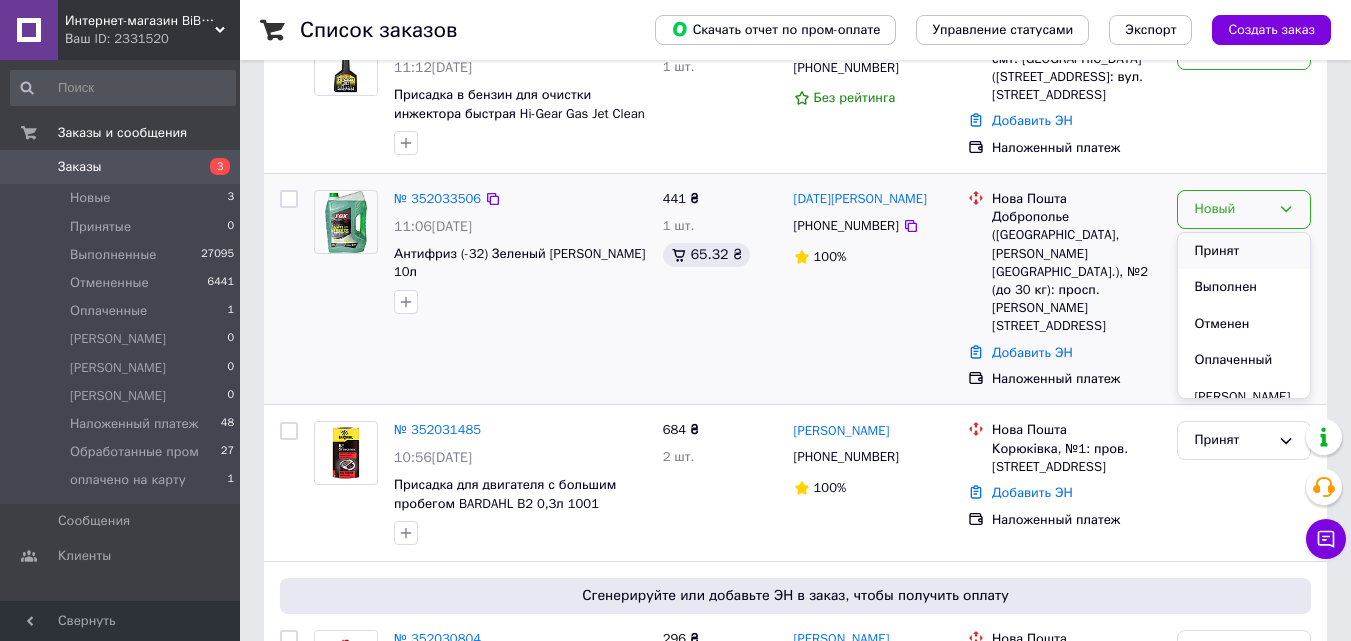 click on "Принят" at bounding box center [1244, 251] 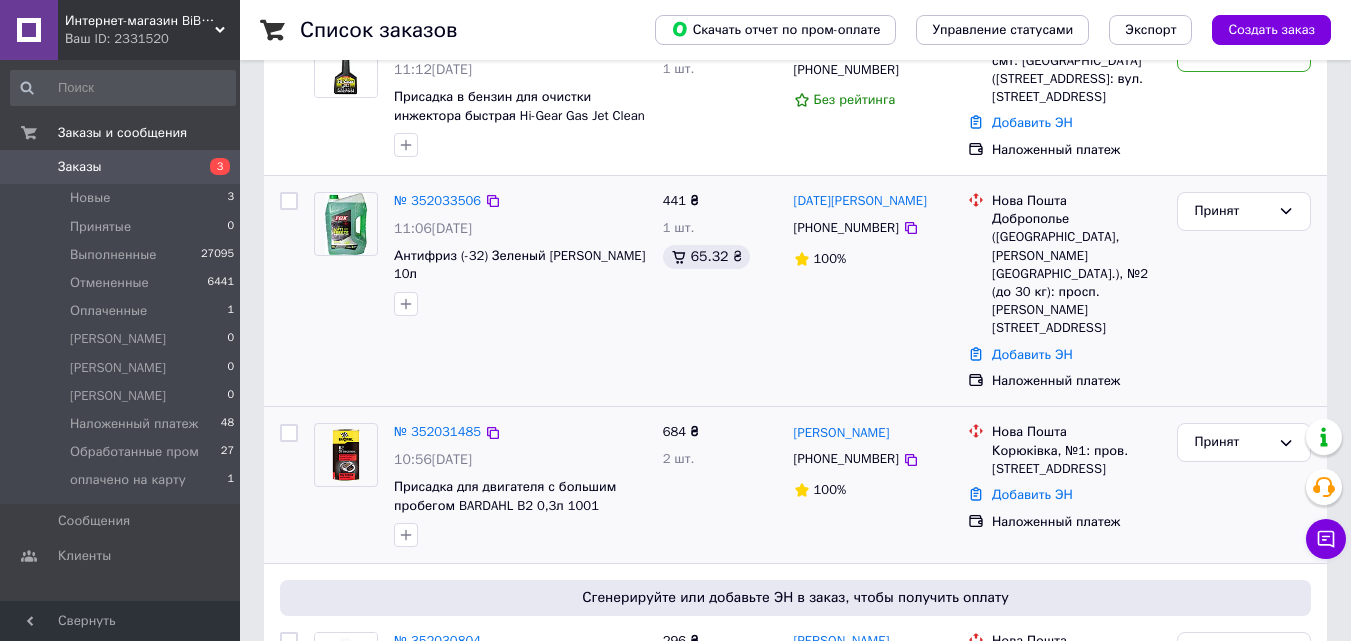 scroll, scrollTop: 200, scrollLeft: 0, axis: vertical 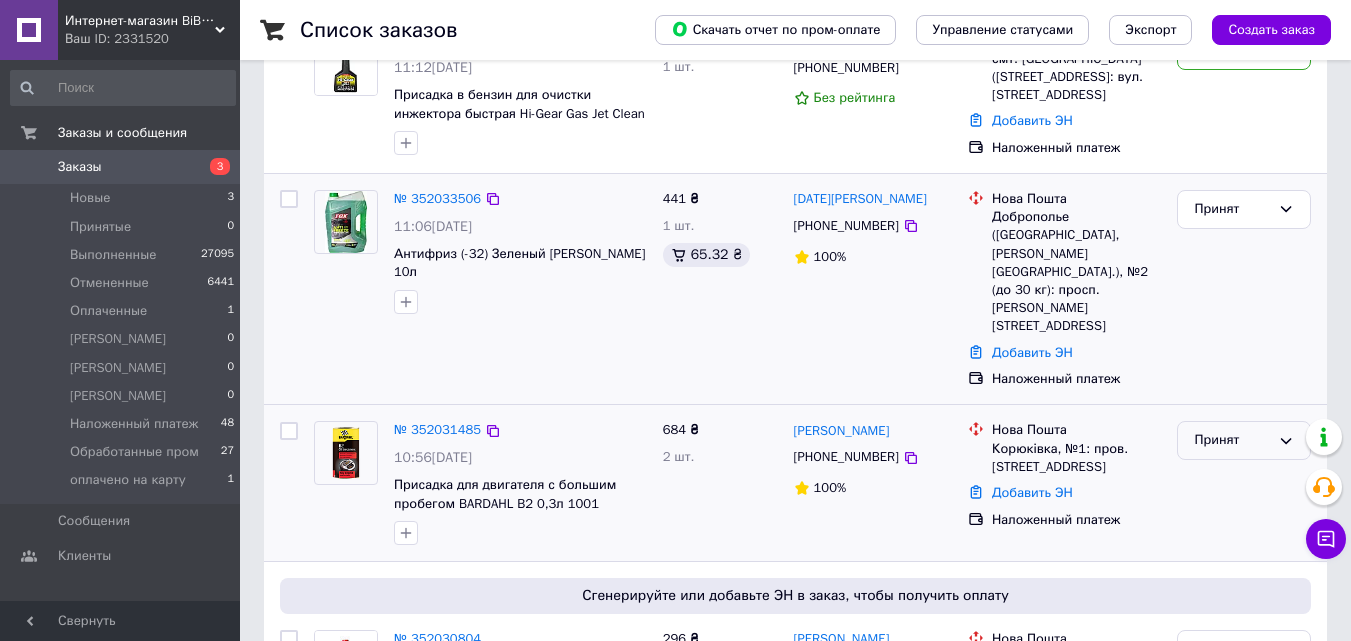 click on "Принят" at bounding box center (1232, 440) 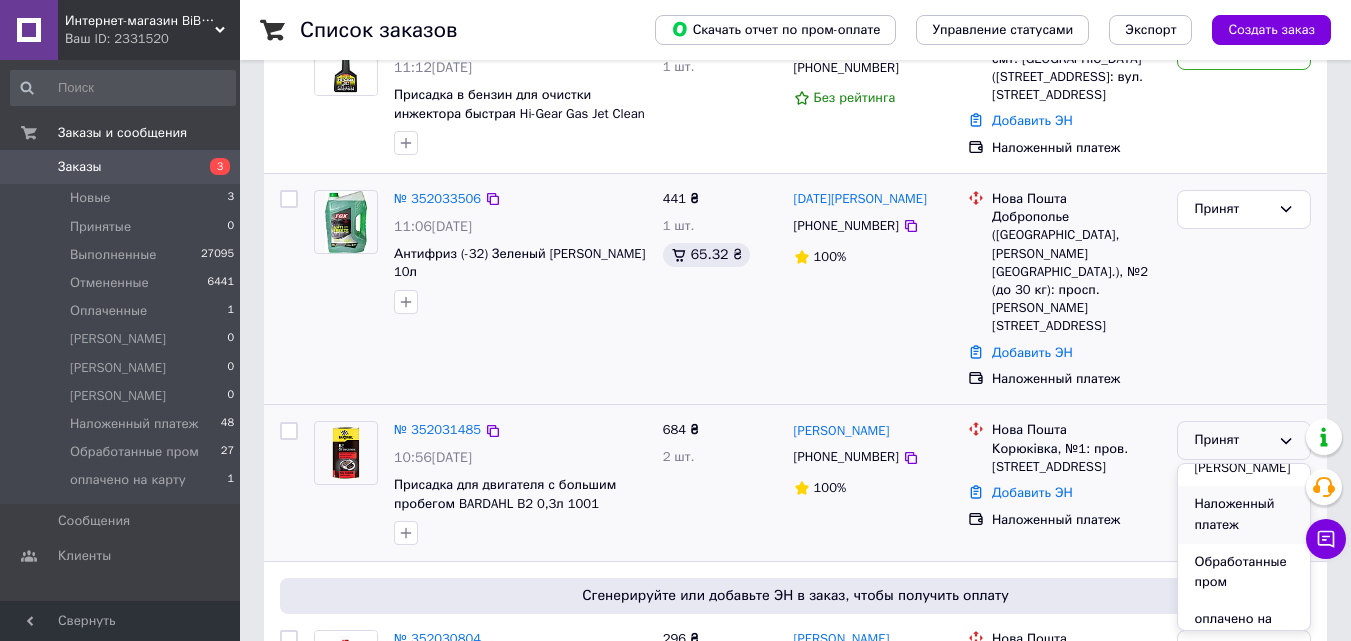 scroll, scrollTop: 200, scrollLeft: 0, axis: vertical 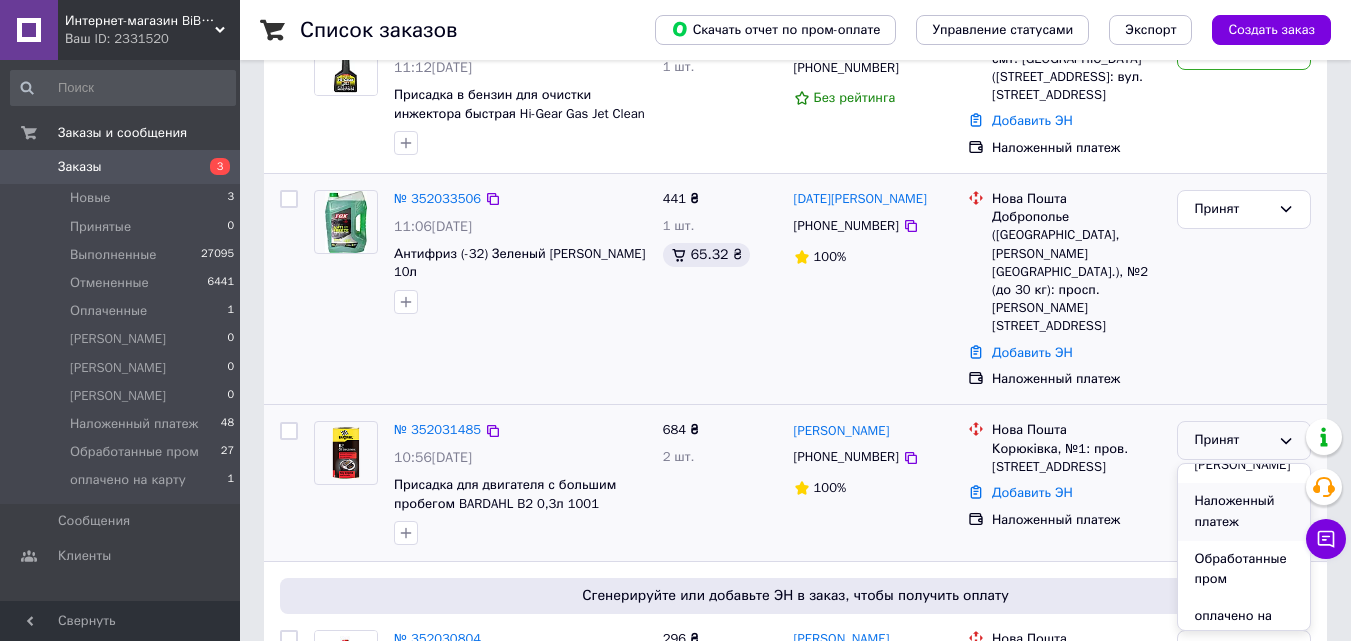 click on "Наложенный платеж" at bounding box center (1244, 511) 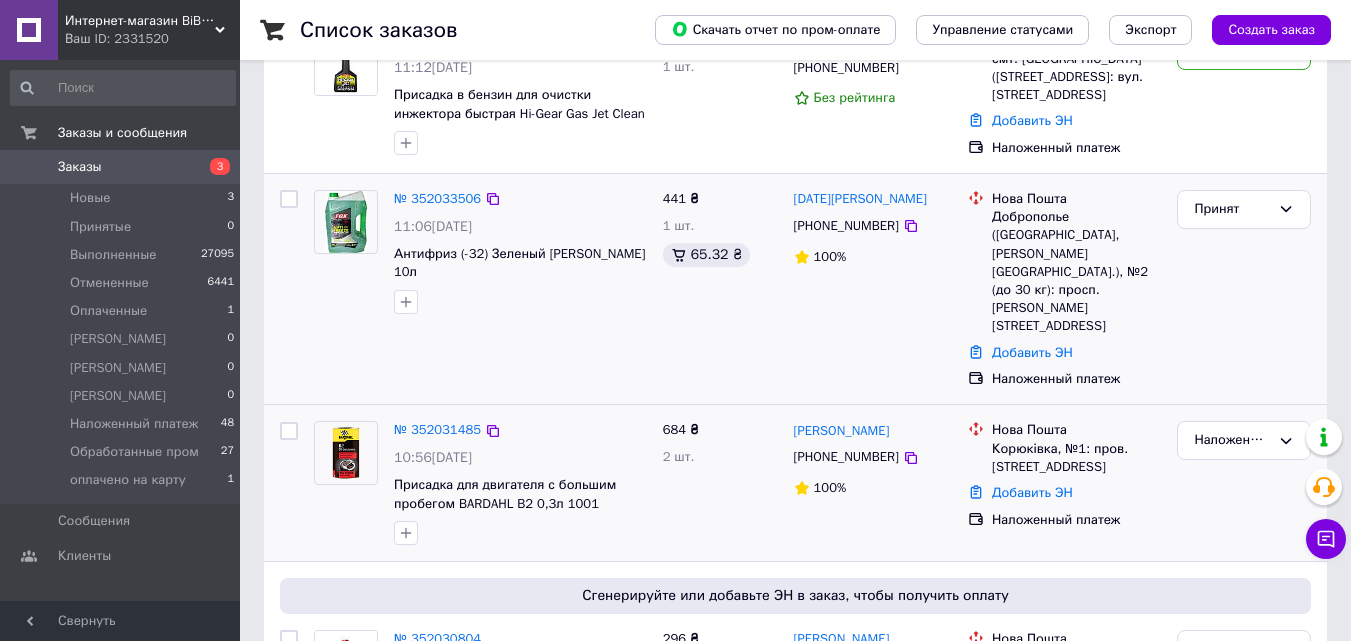 click on "Корюківка, №1: пров. [STREET_ADDRESS]" at bounding box center (1076, 458) 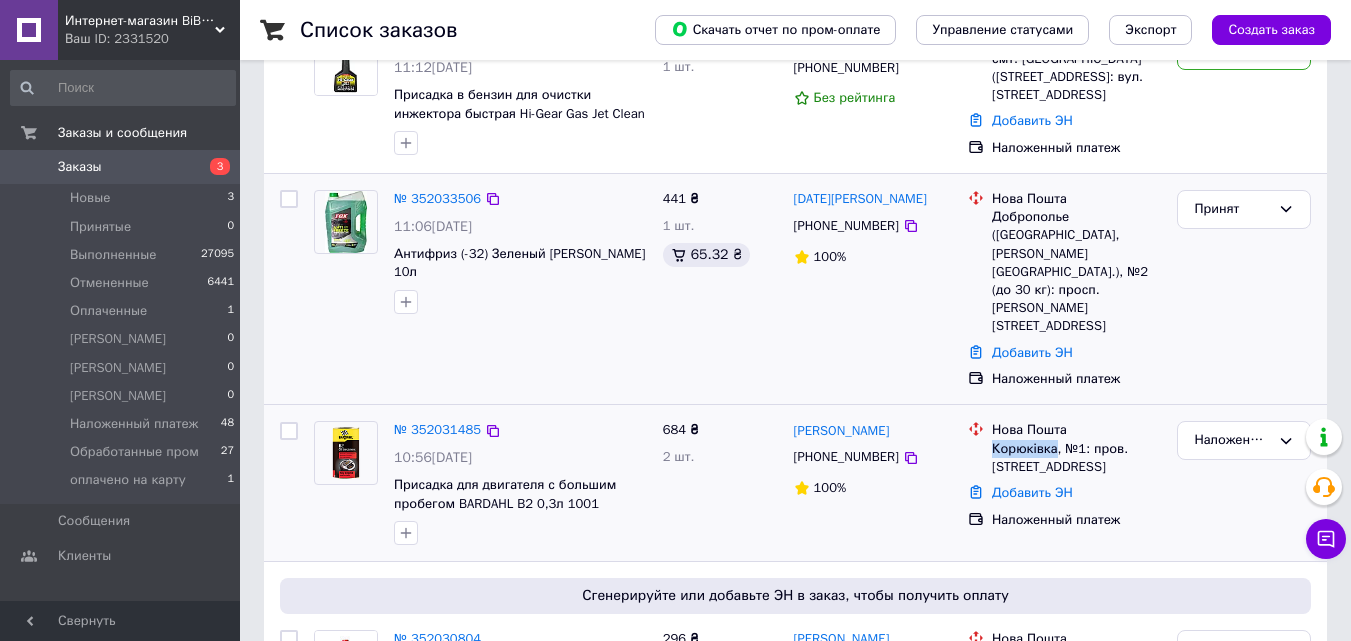 click on "Корюківка, №1: пров. [STREET_ADDRESS]" at bounding box center [1076, 458] 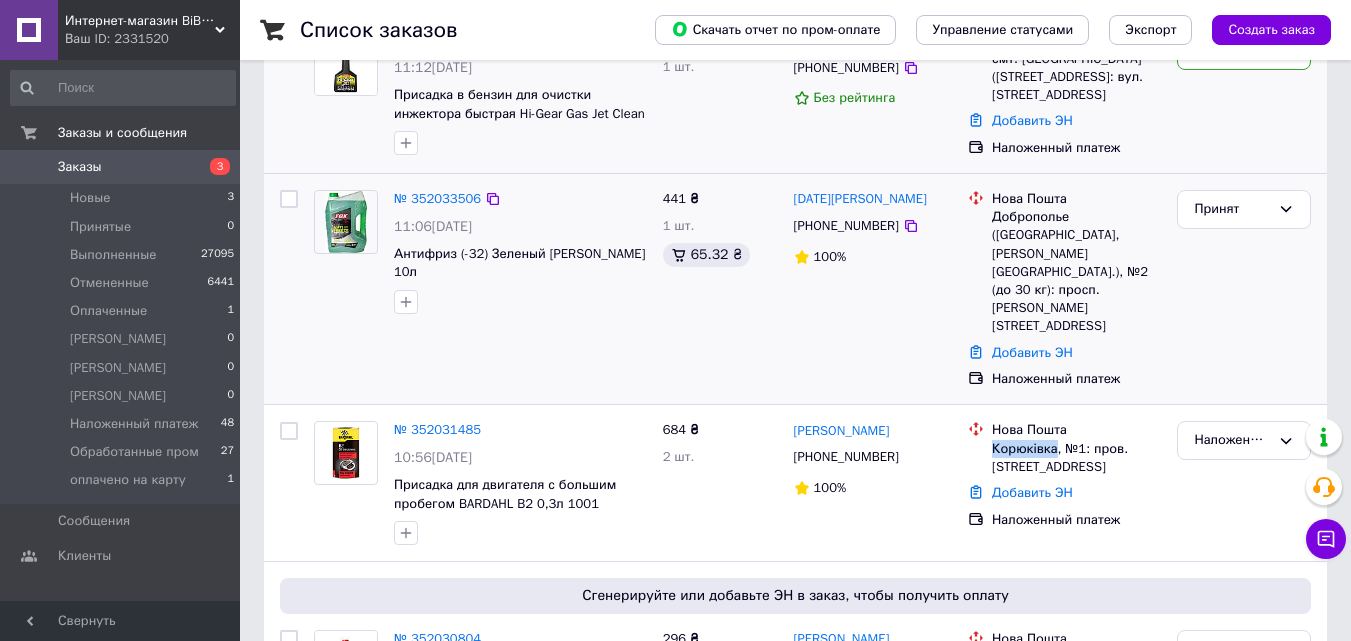 copy on "Корюківка" 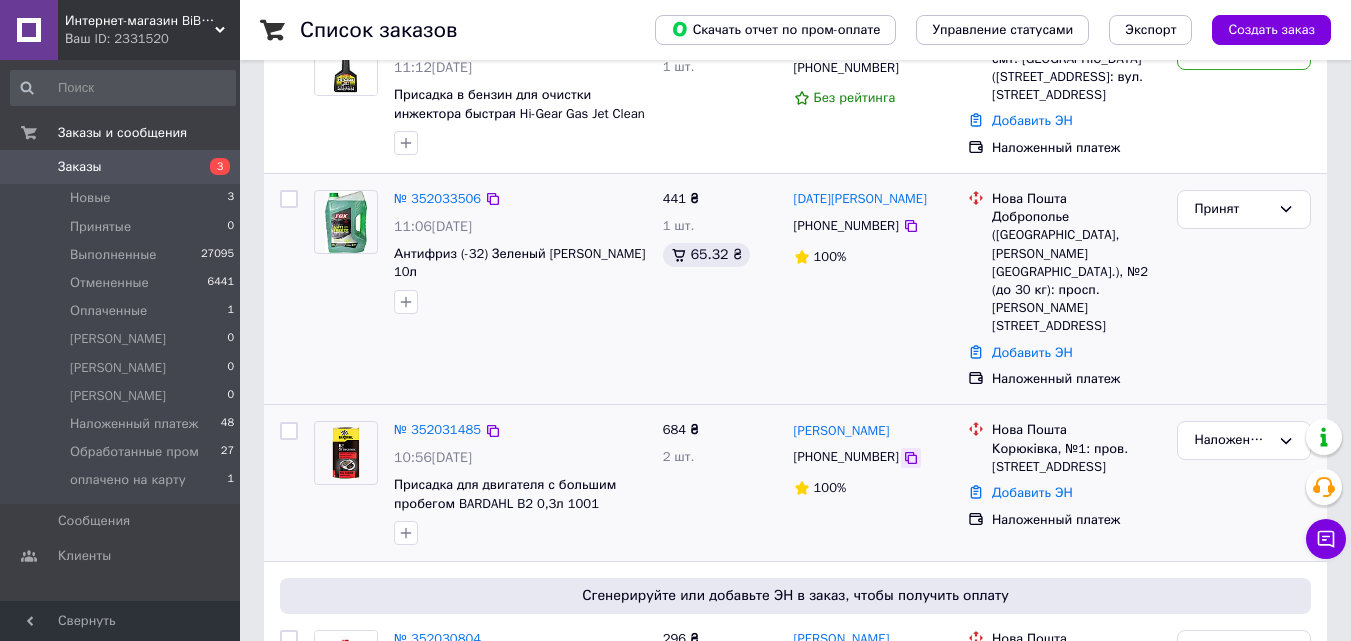 click 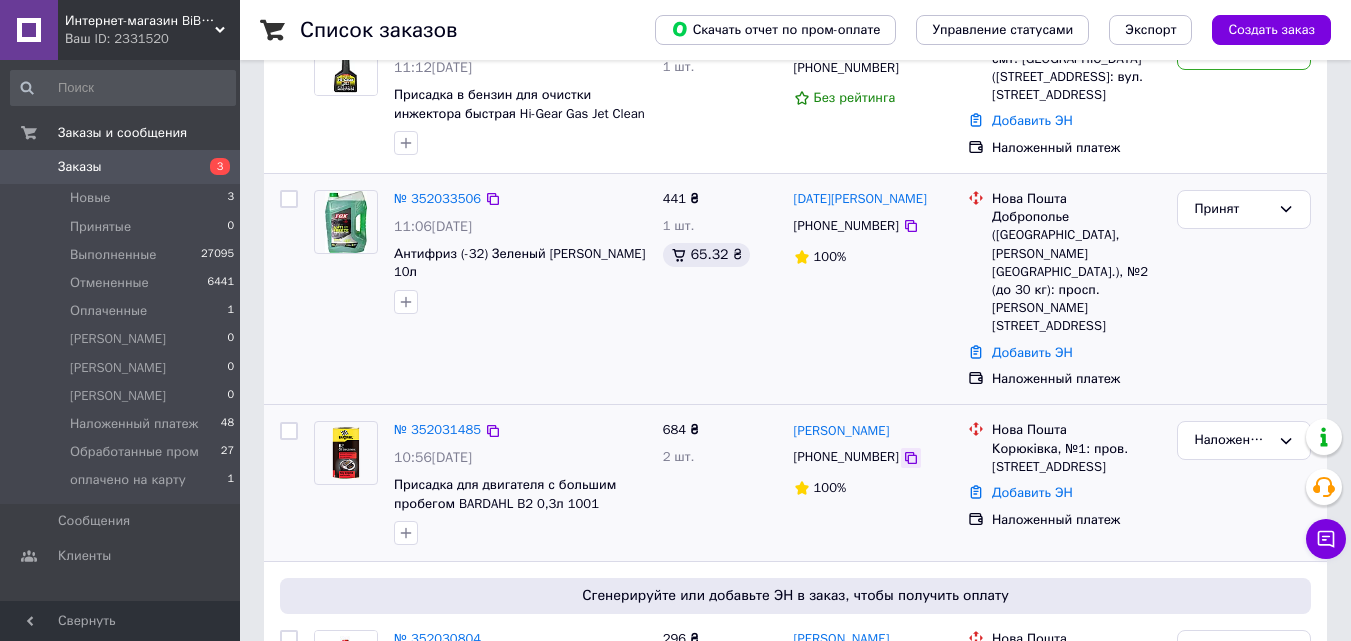 click 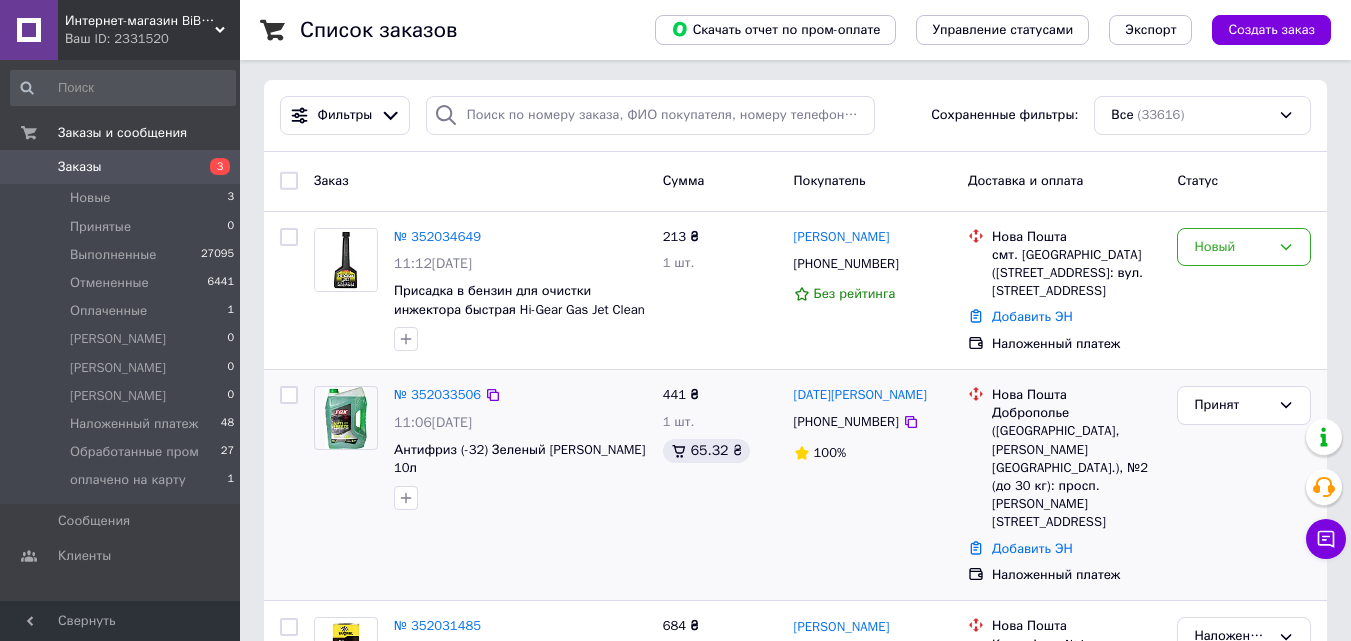 scroll, scrollTop: 0, scrollLeft: 0, axis: both 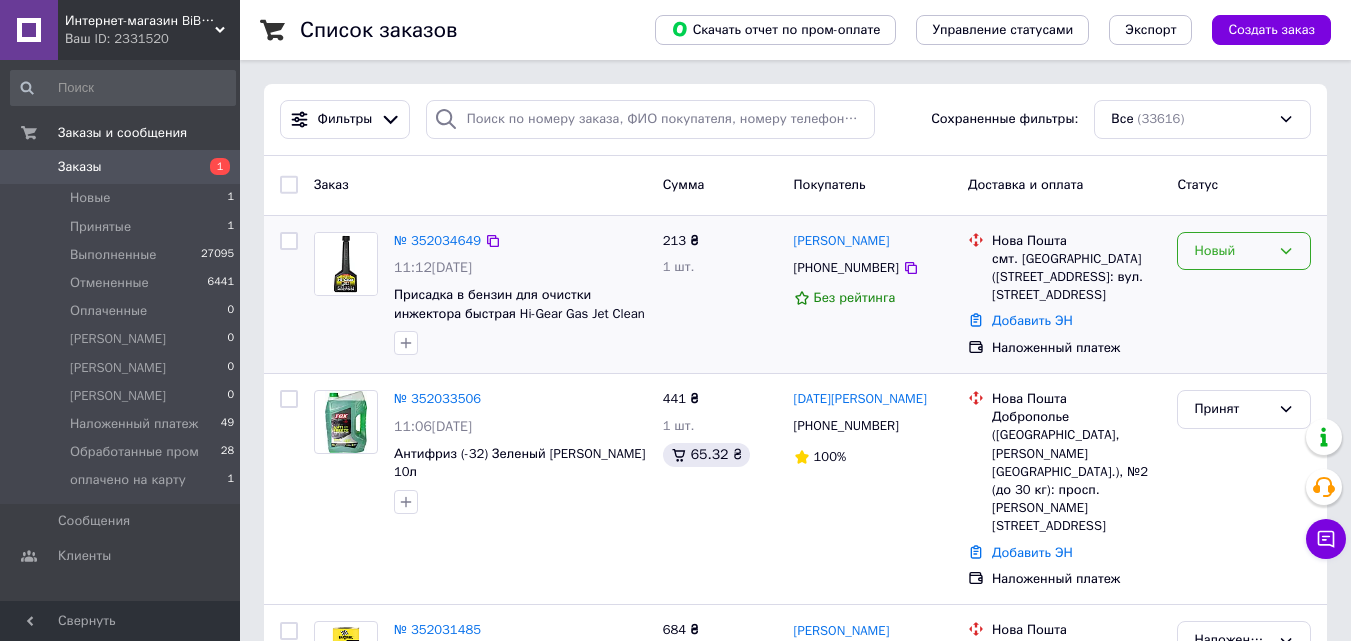 click on "Новый" at bounding box center [1232, 251] 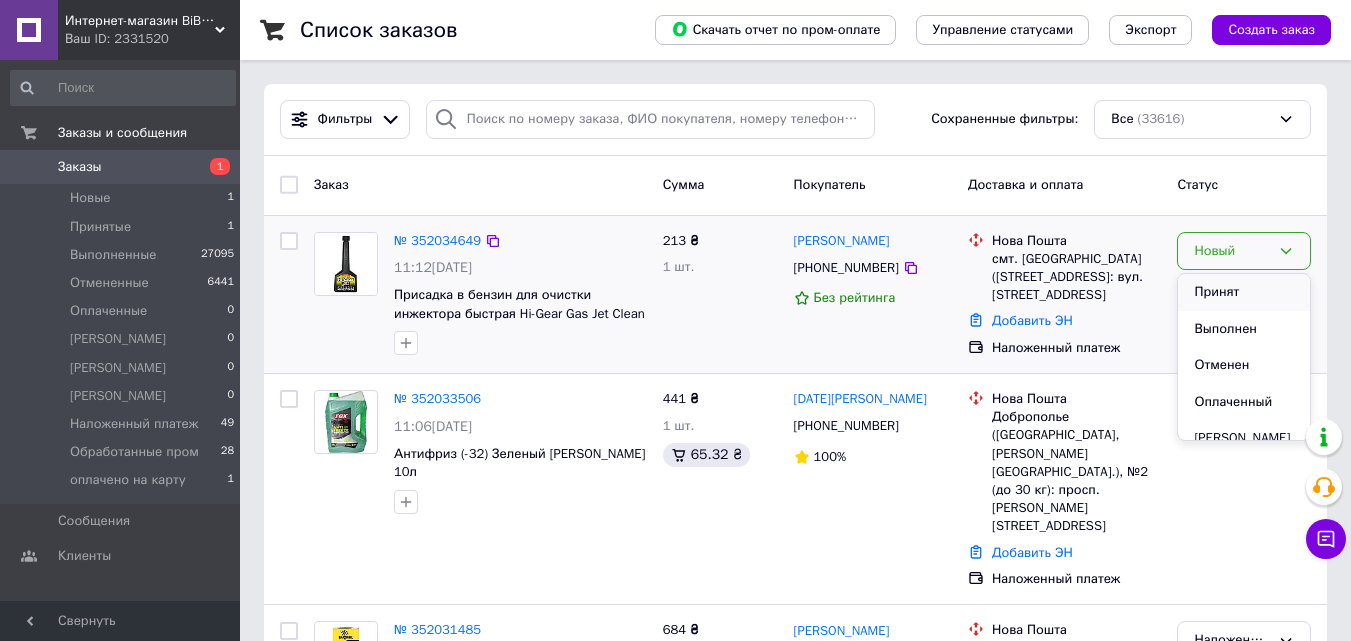 click on "Принят" at bounding box center [1244, 292] 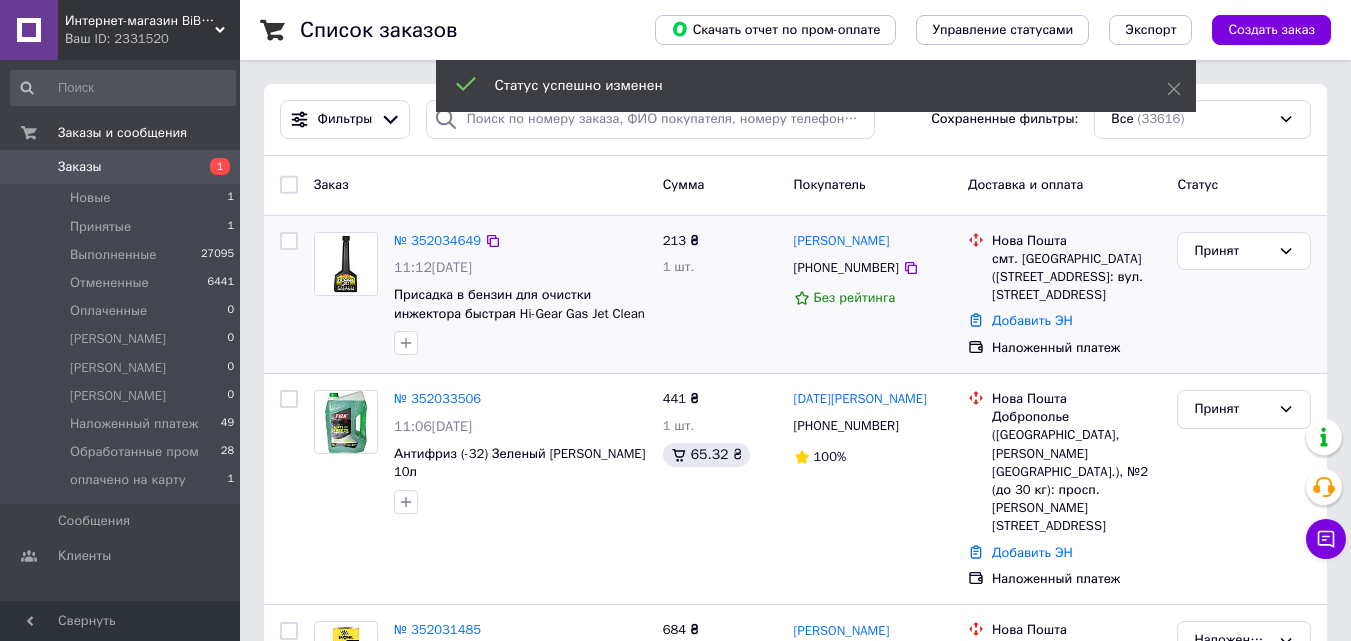click on "Принят" at bounding box center (1232, 251) 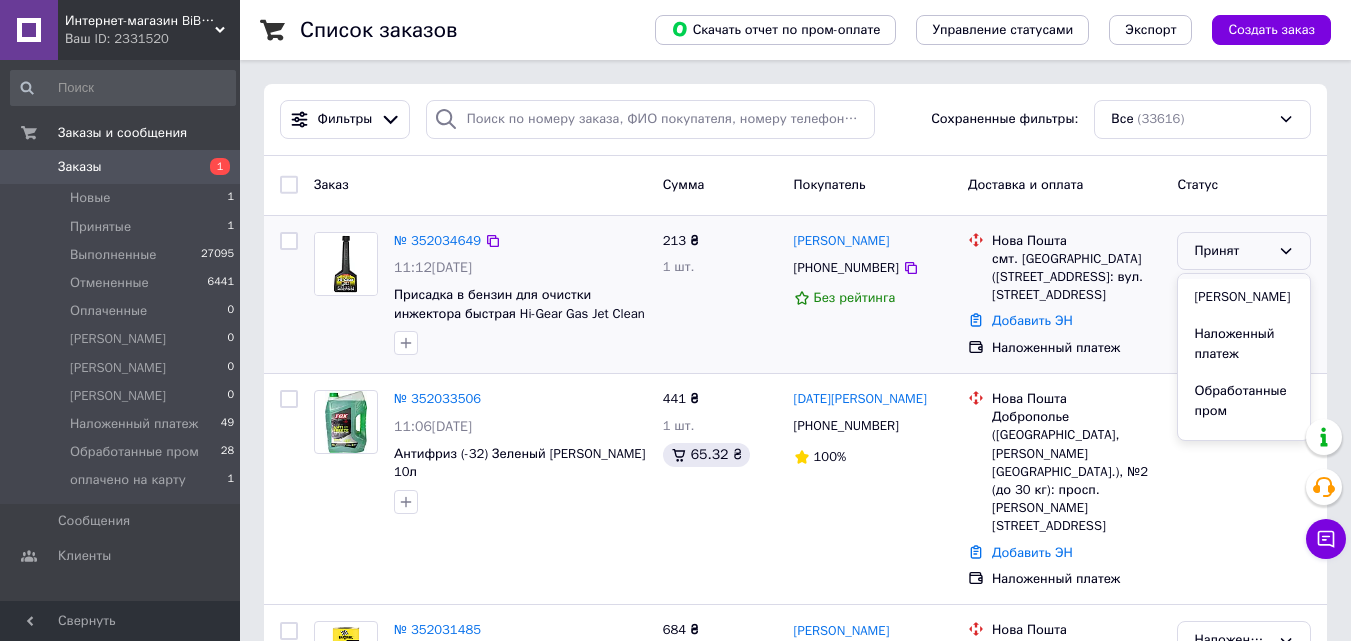 scroll, scrollTop: 200, scrollLeft: 0, axis: vertical 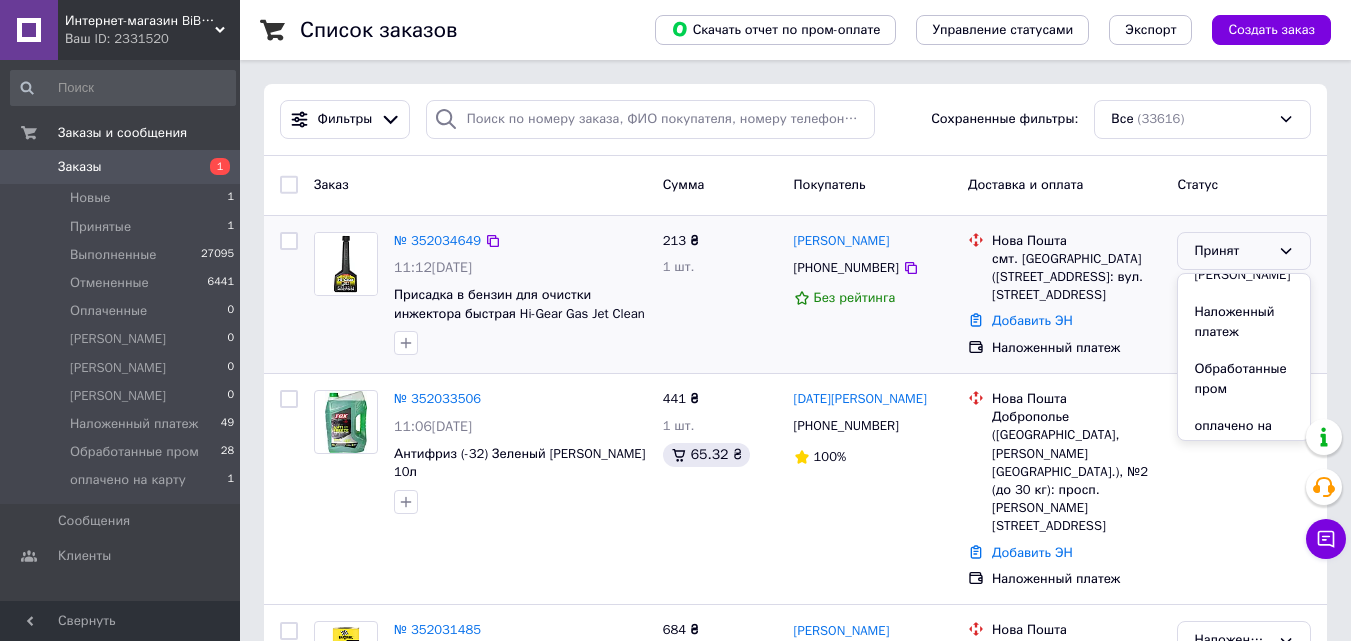 click on "Наложенный платеж" at bounding box center (1244, 322) 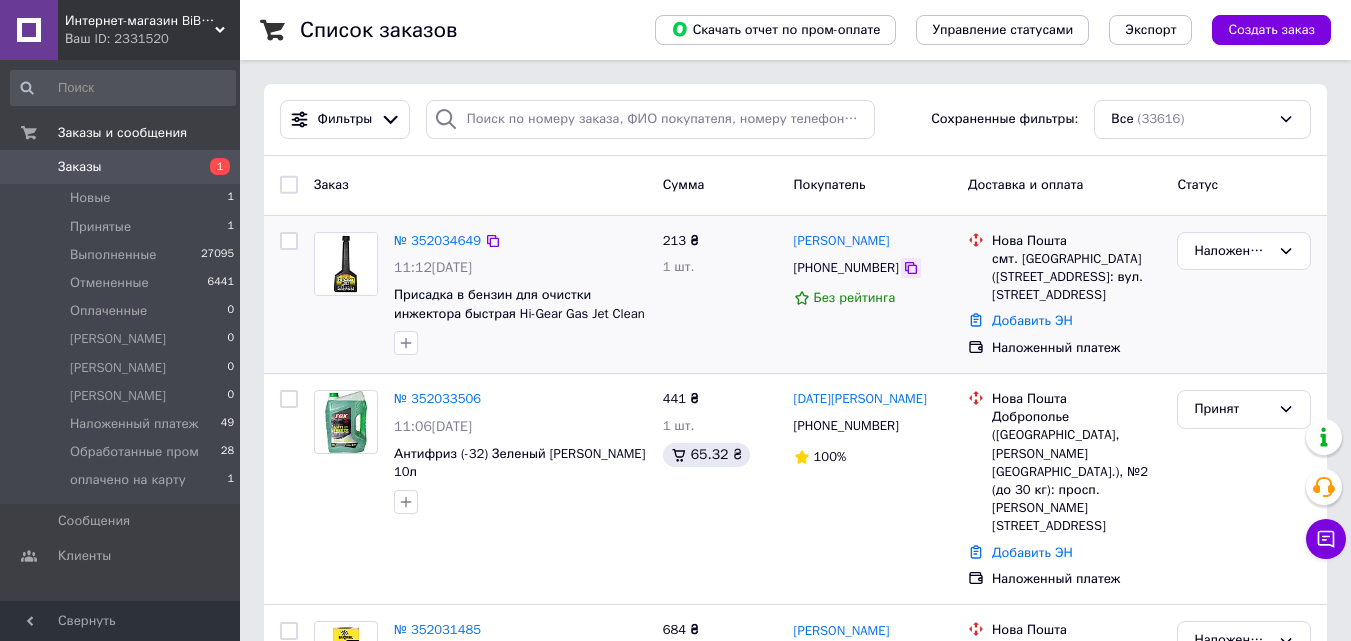 click 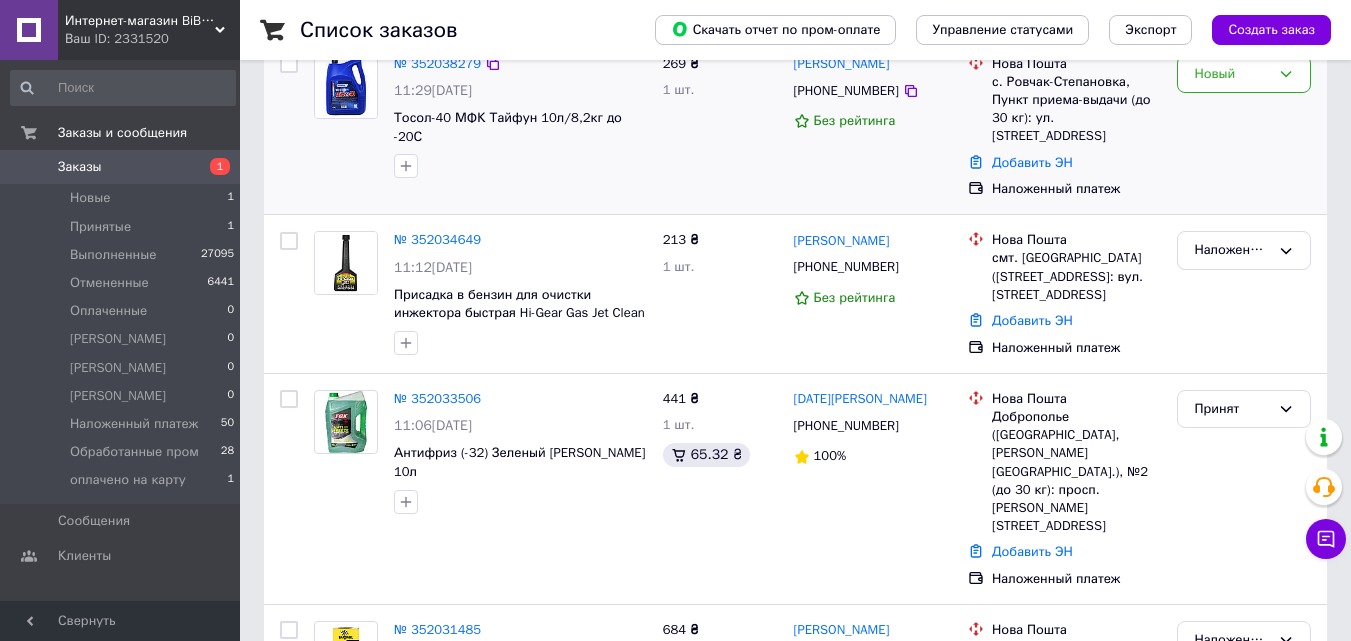 scroll, scrollTop: 200, scrollLeft: 0, axis: vertical 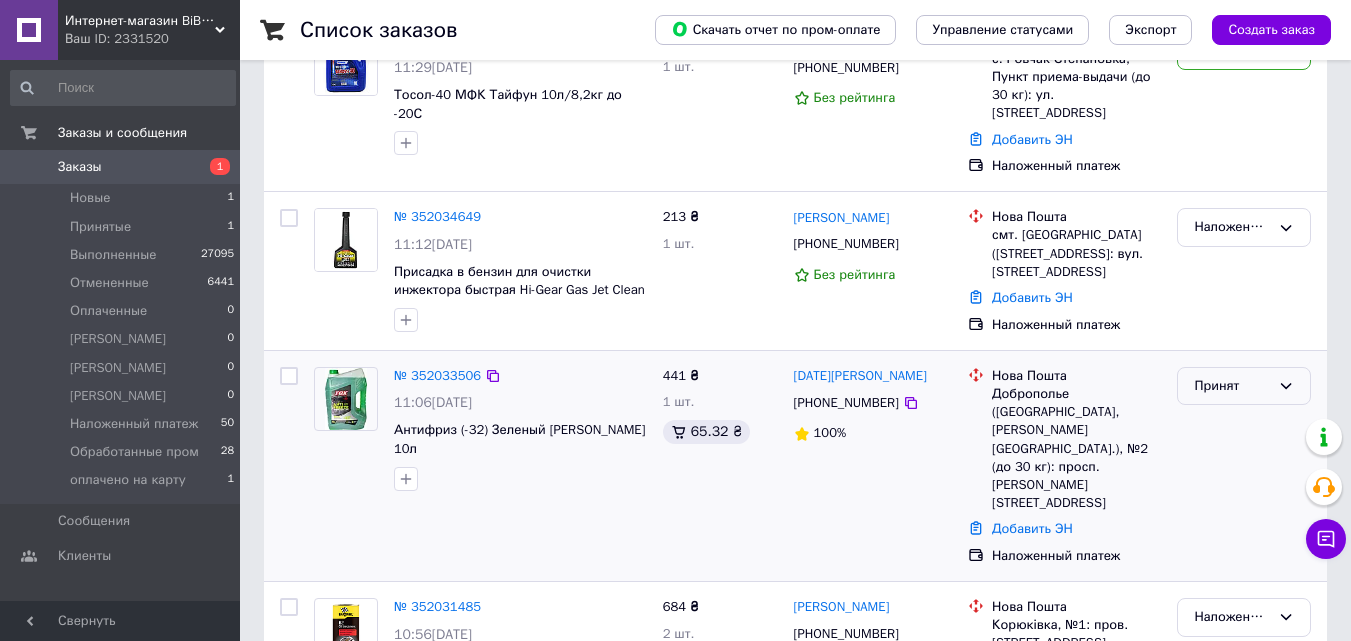 click on "Принят" at bounding box center [1232, 386] 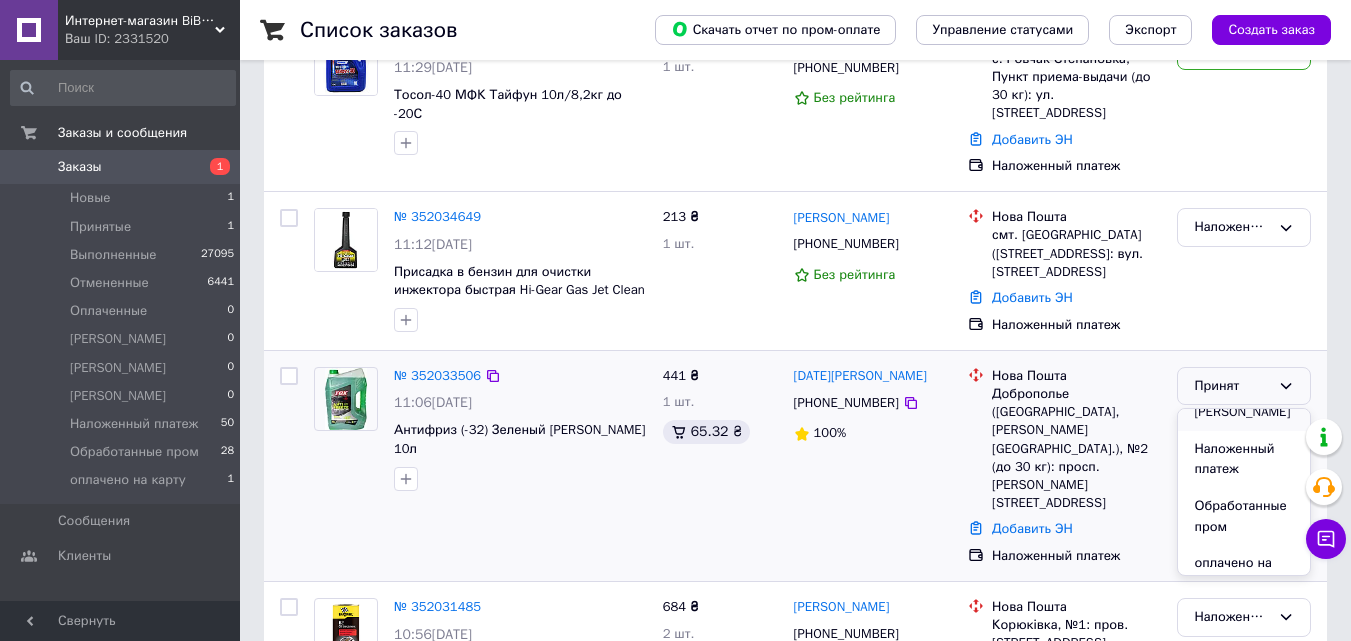 scroll, scrollTop: 200, scrollLeft: 0, axis: vertical 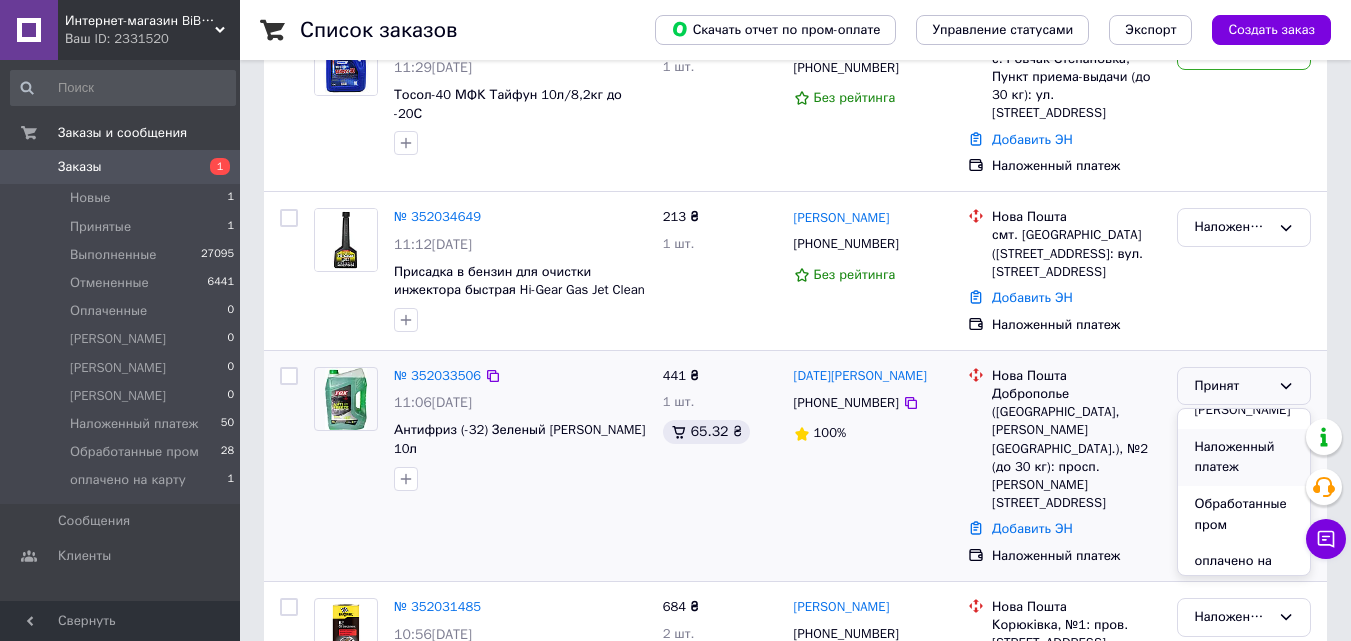 click on "Наложенный платеж" at bounding box center [1244, 457] 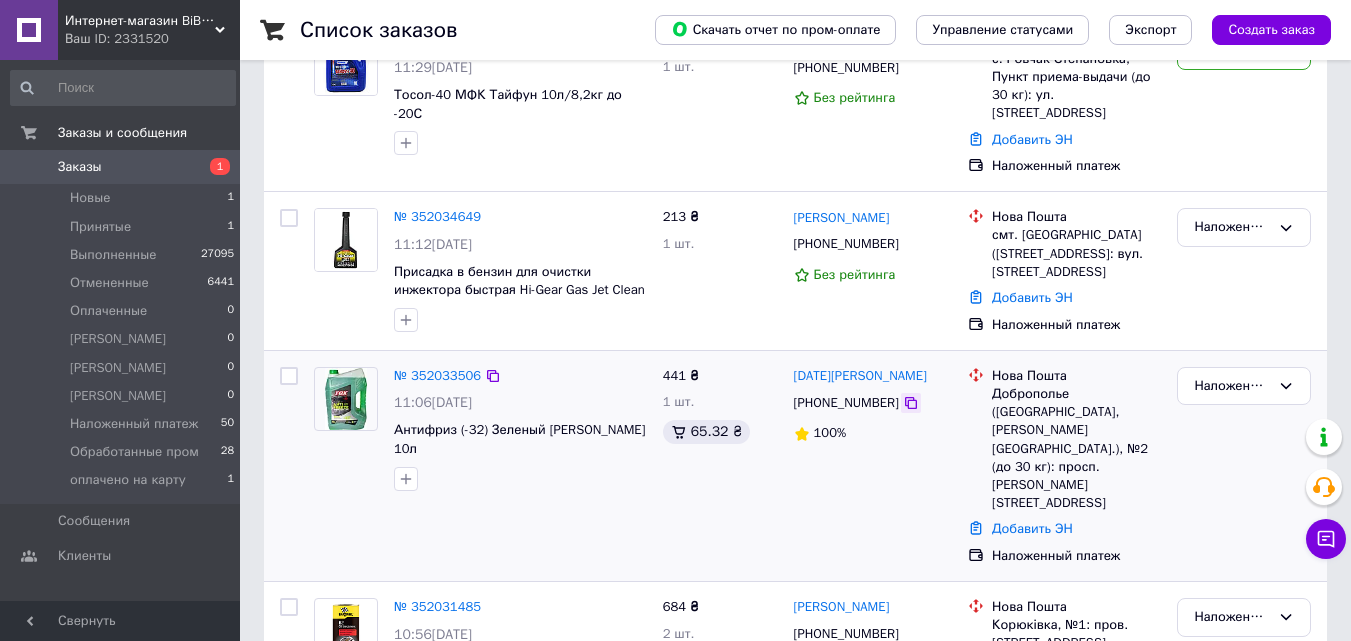 click 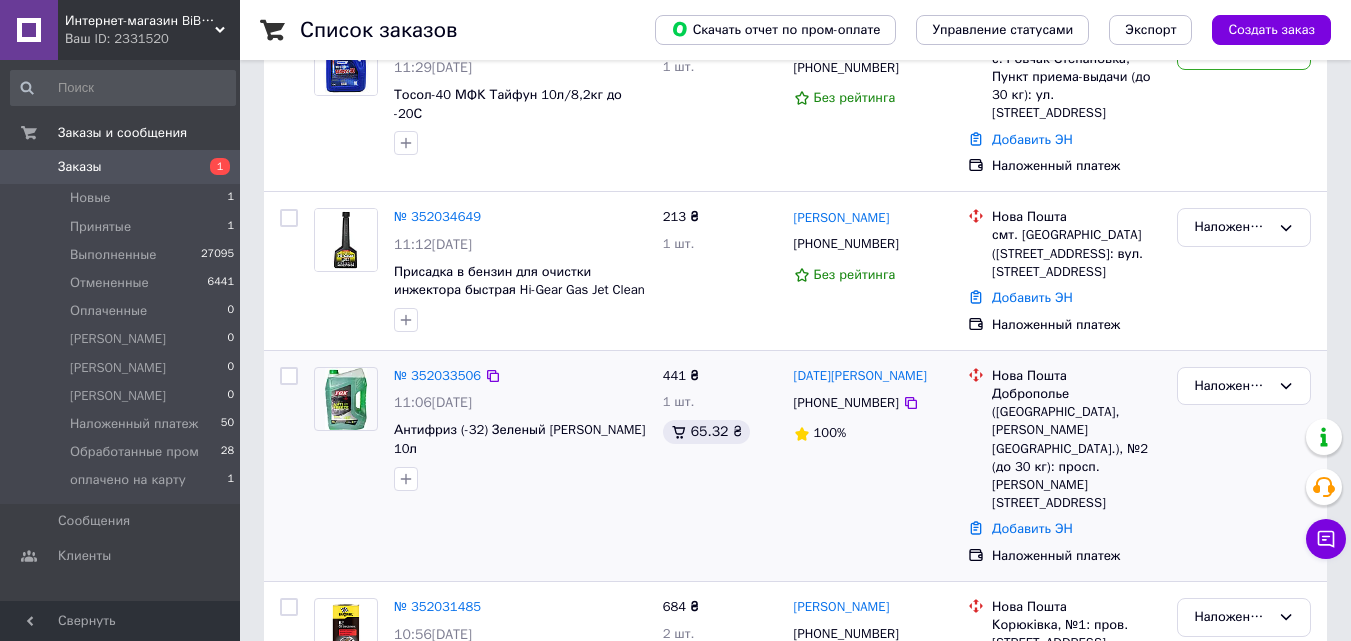 drag, startPoint x: 900, startPoint y: 385, endPoint x: 883, endPoint y: 404, distance: 25.495098 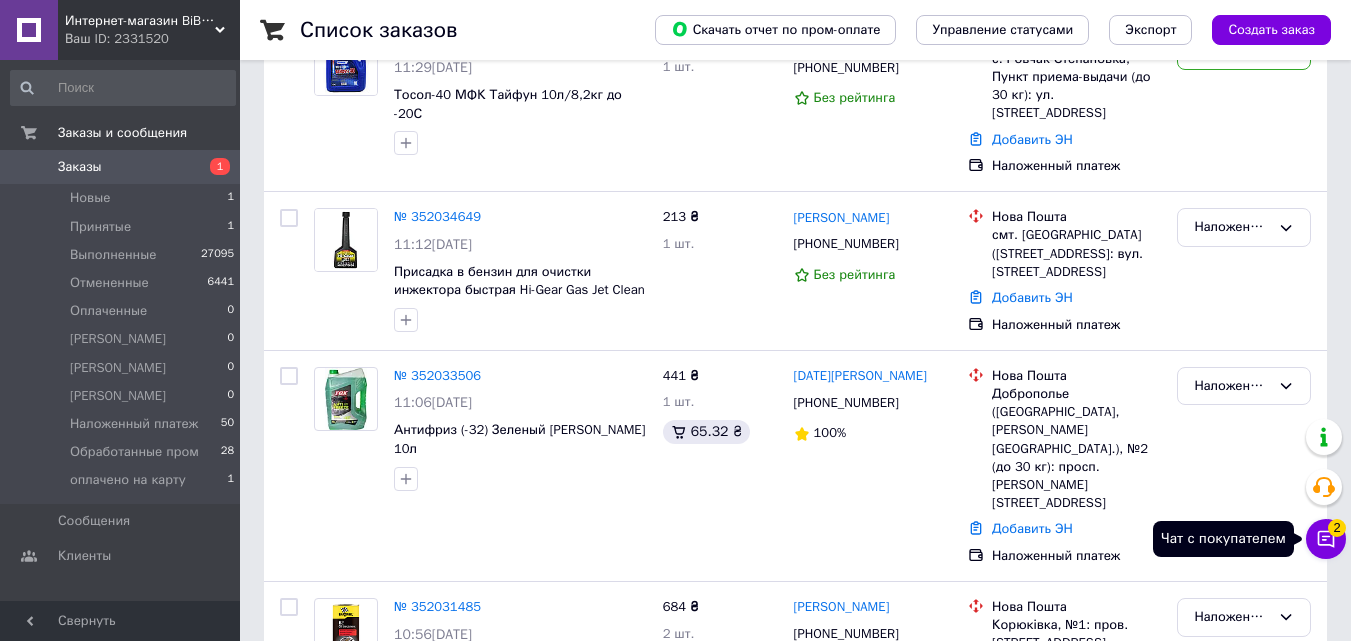 click 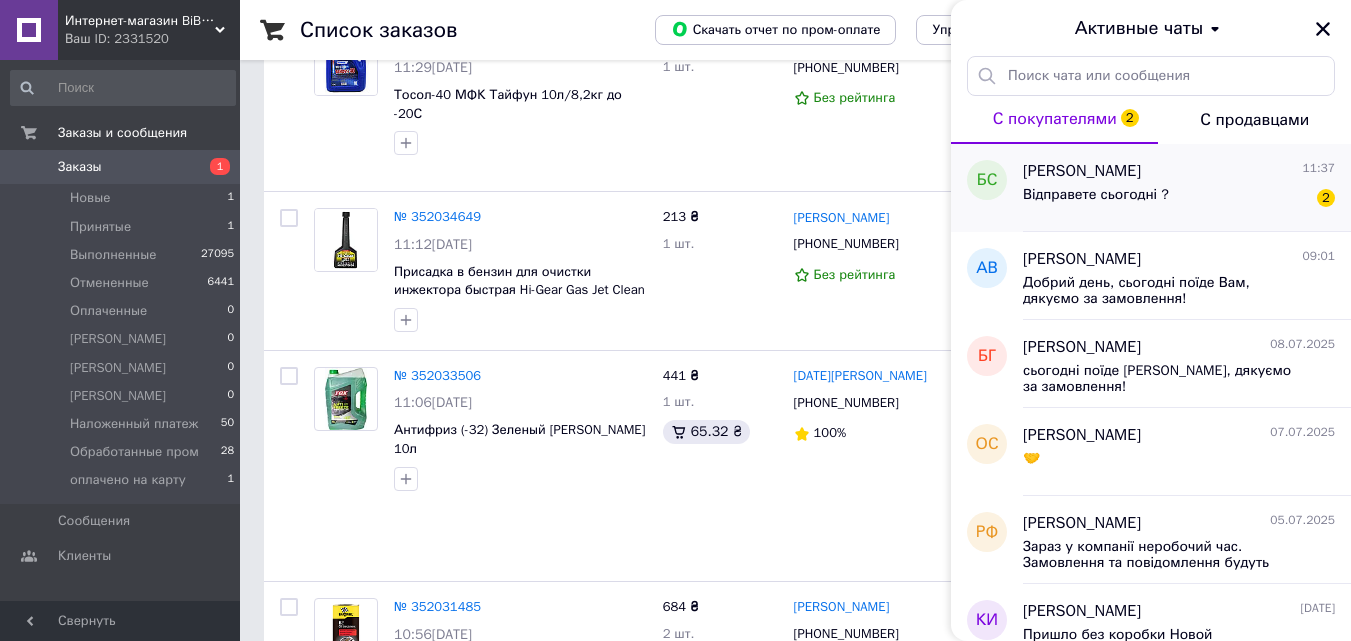click on "Відправете сьогодні ?" at bounding box center (1096, 201) 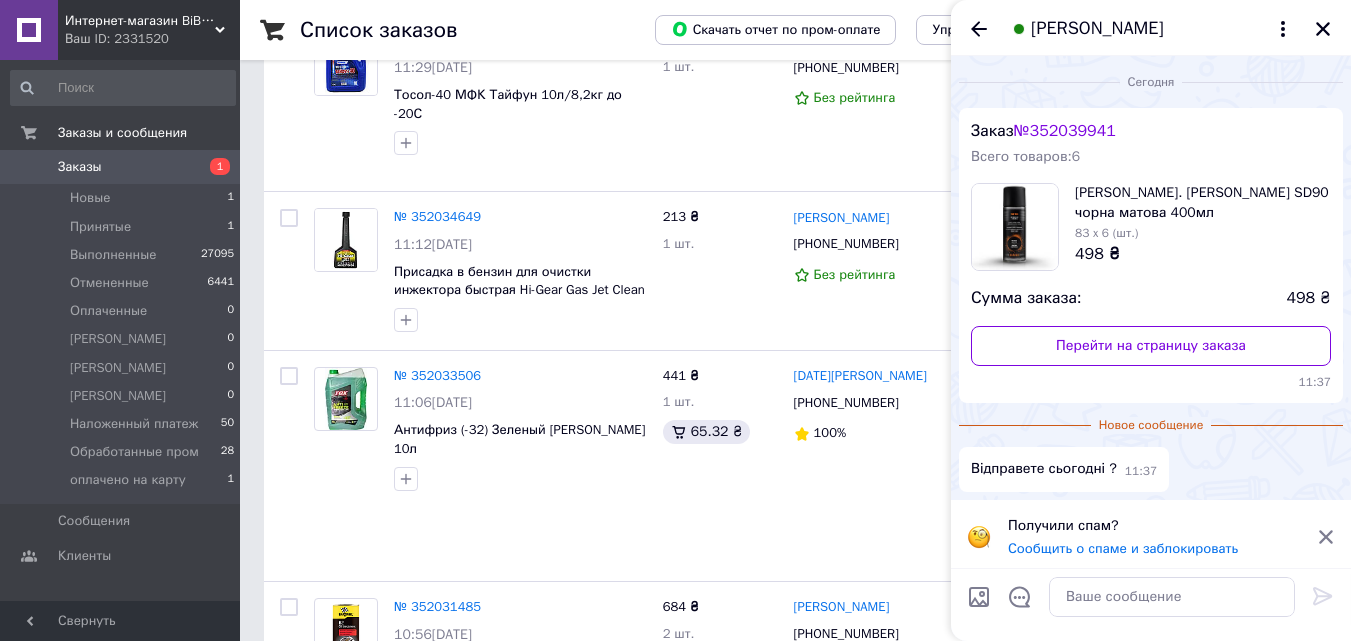 scroll, scrollTop: 5, scrollLeft: 0, axis: vertical 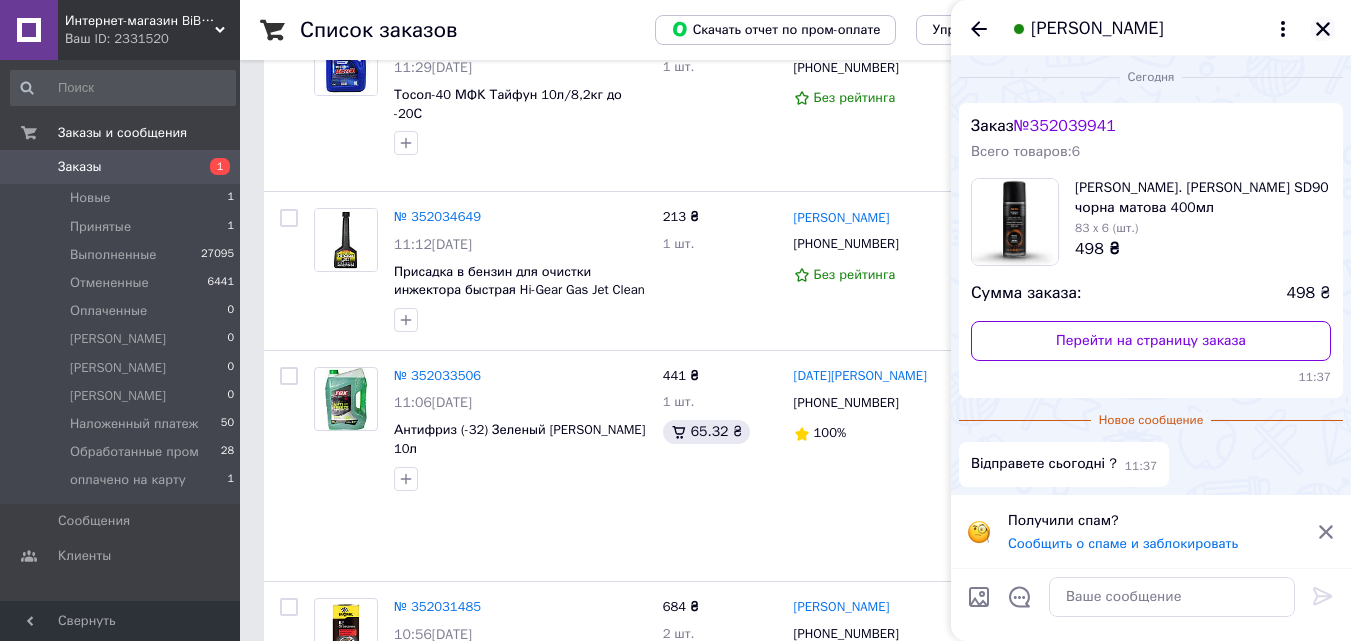 click 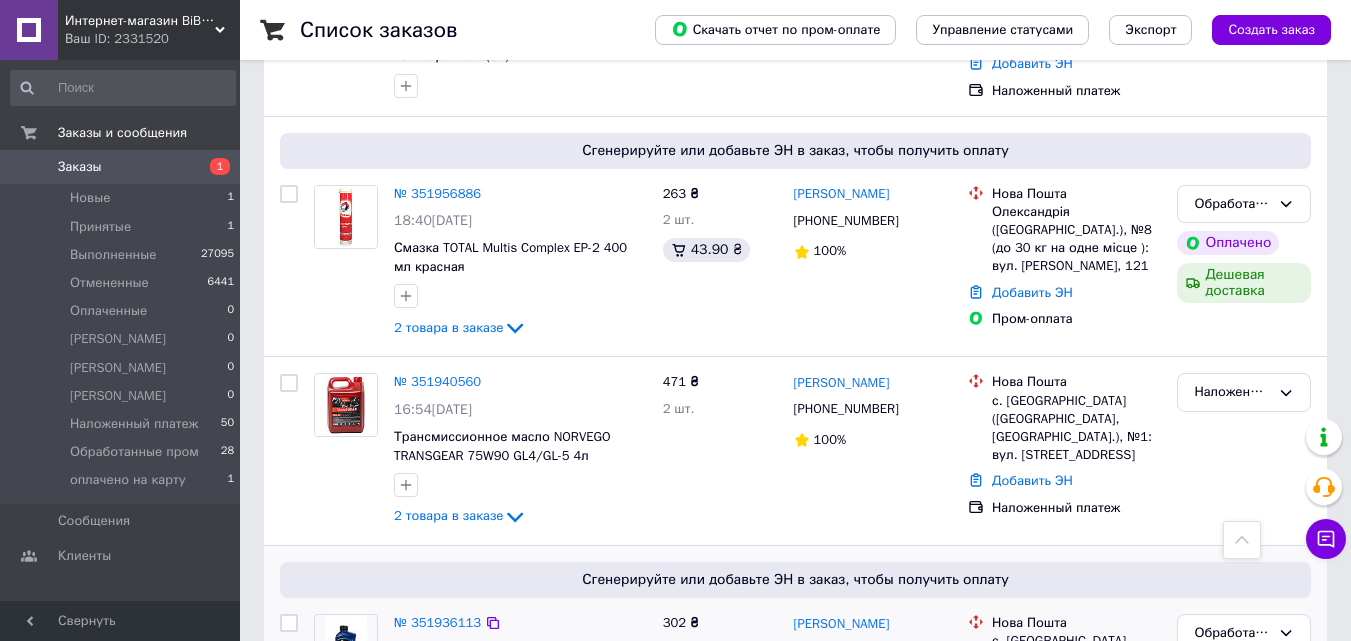 scroll, scrollTop: 3036, scrollLeft: 0, axis: vertical 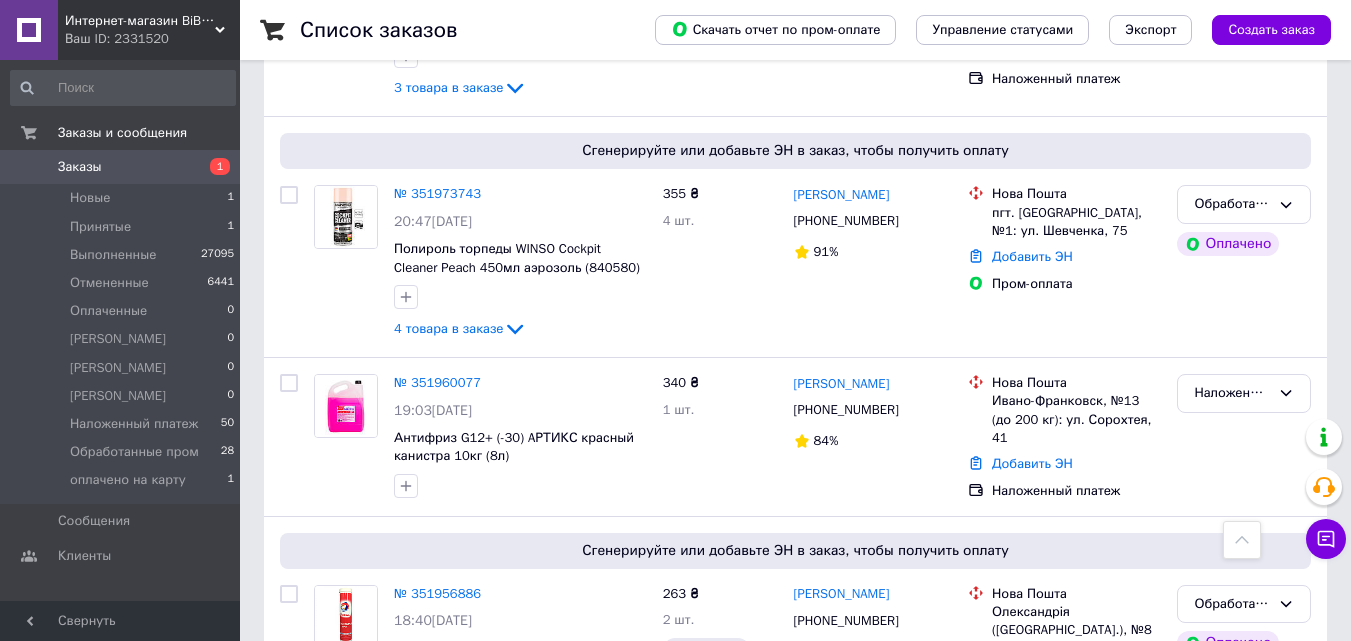 click on "Заказы" at bounding box center [121, 167] 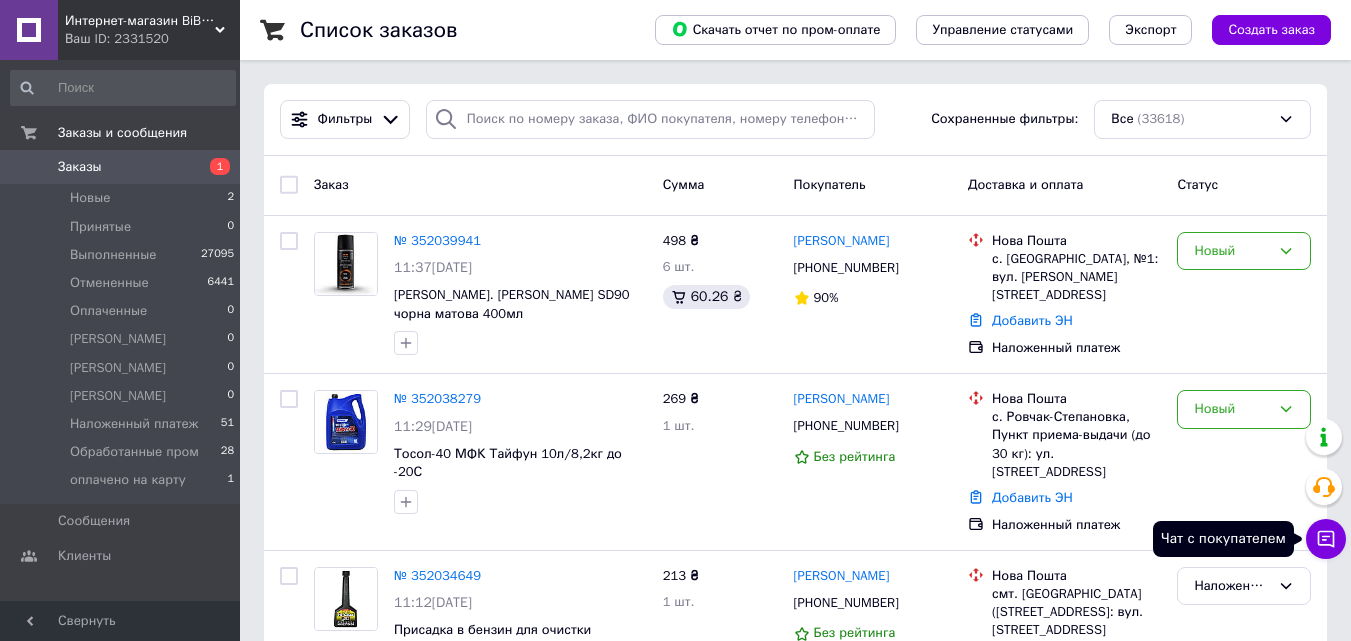 click 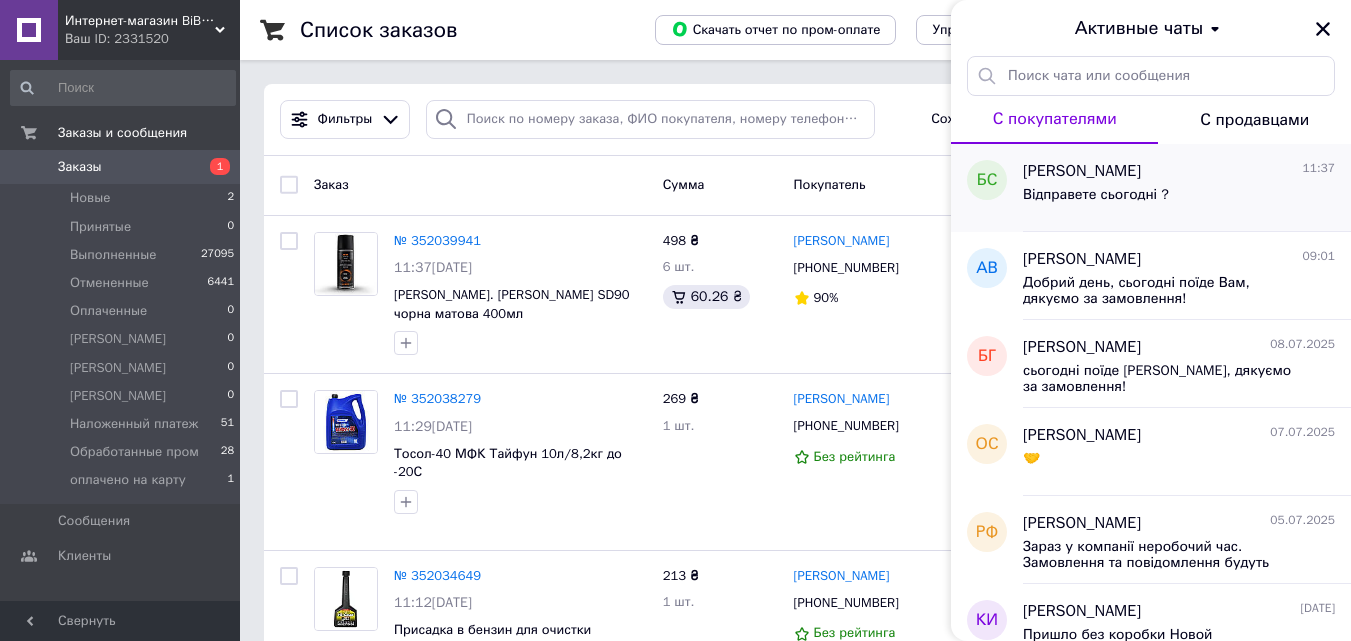 click on "Відправете сьогодні ?" at bounding box center [1096, 195] 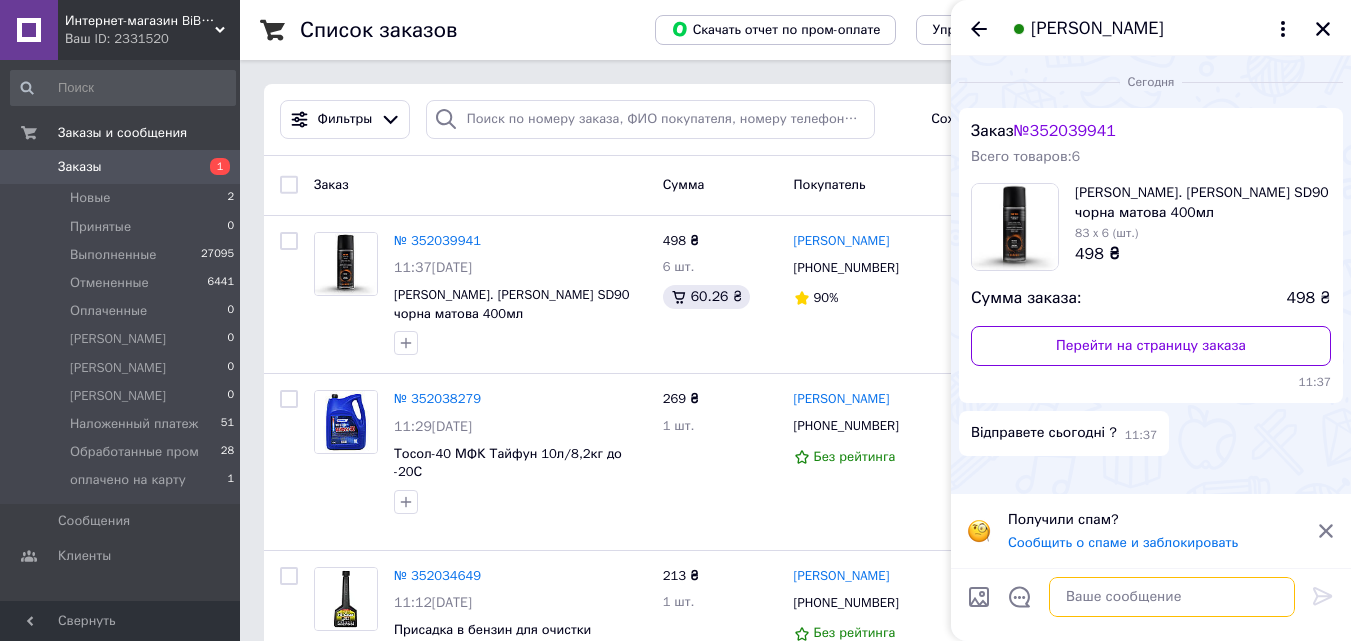 click at bounding box center [1172, 597] 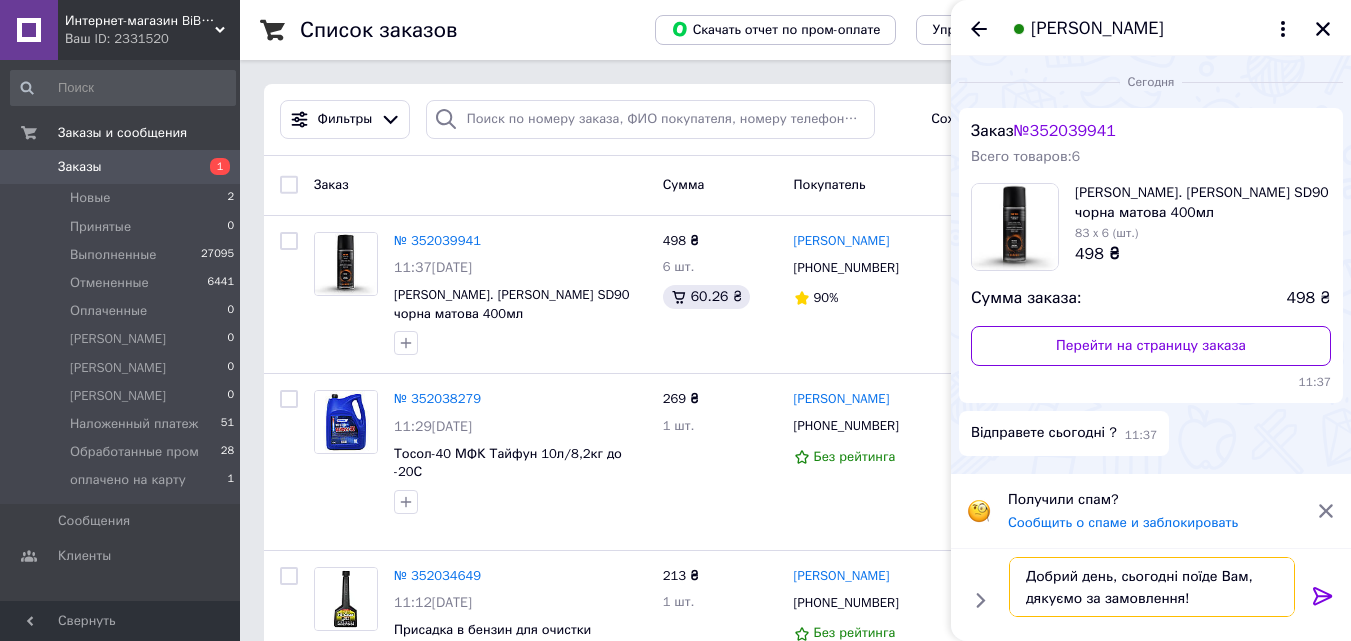type on "Добрий день, сьогодні поїде Вам, дякуємо за замовлення!" 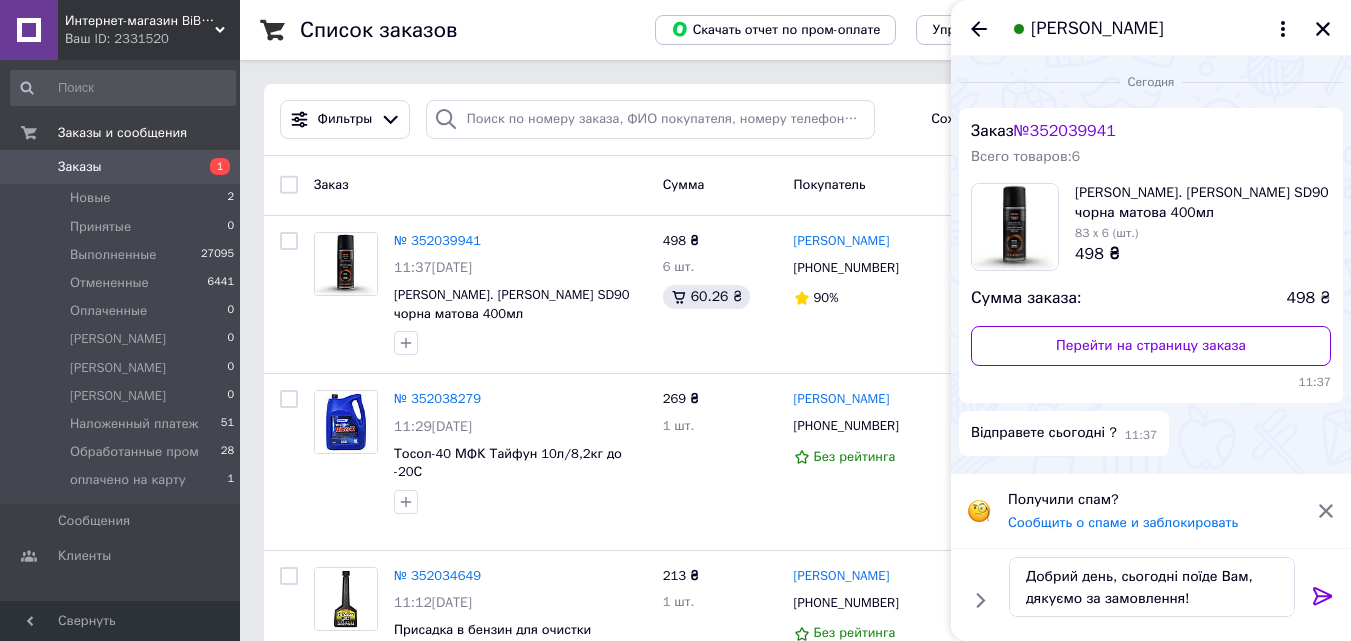 click 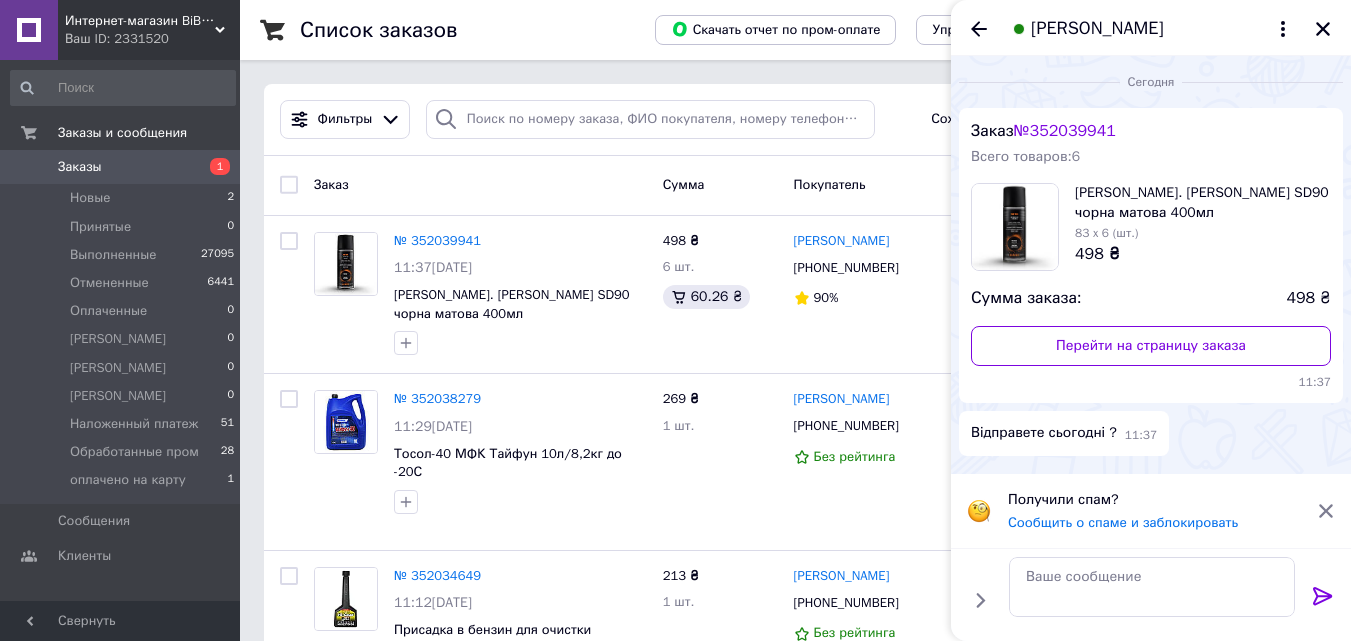 scroll, scrollTop: 0, scrollLeft: 0, axis: both 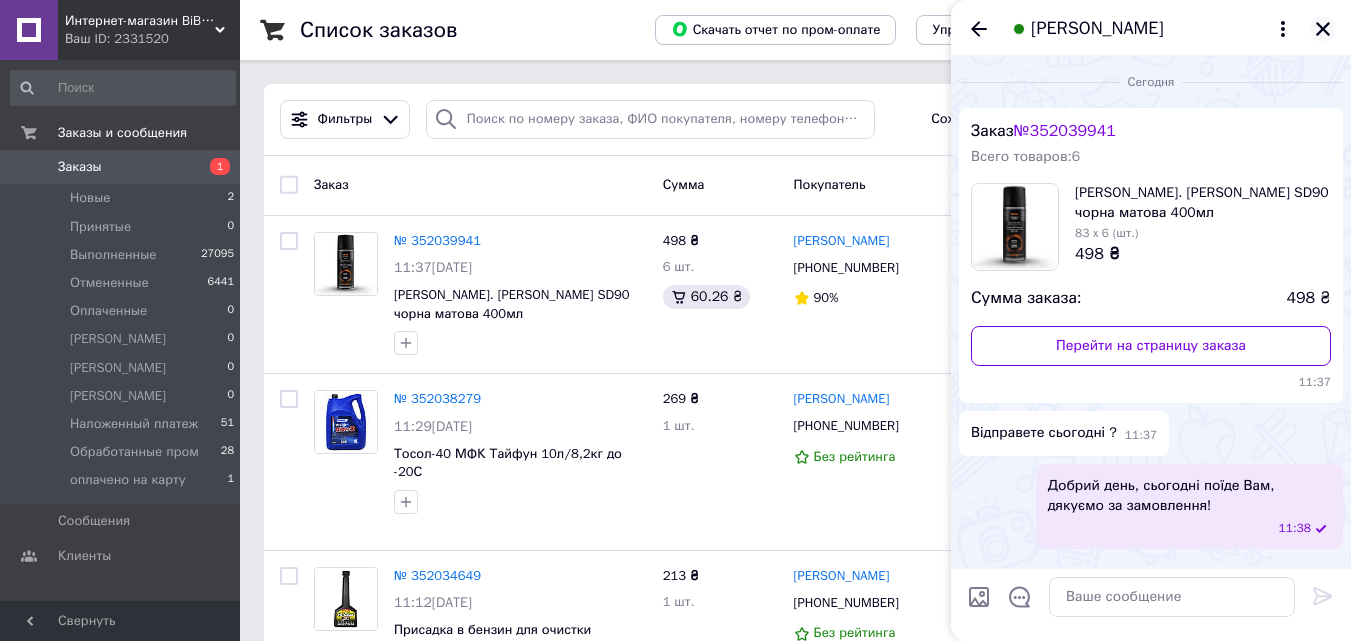 click 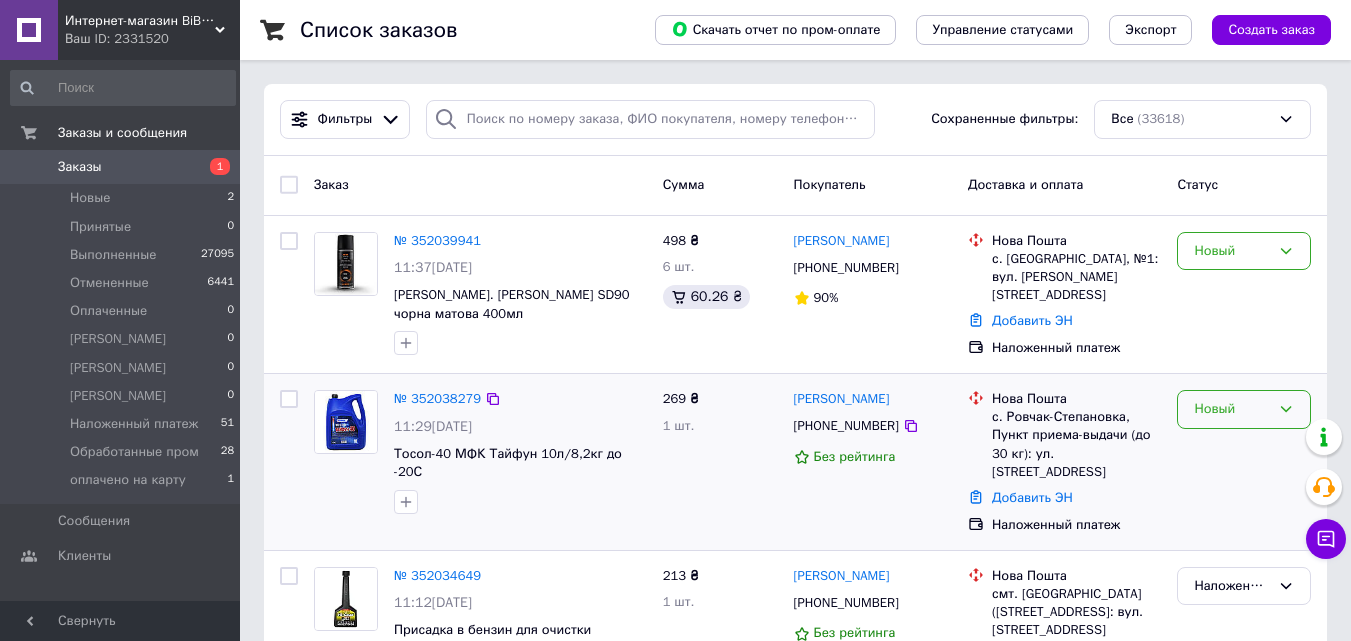 click on "Новый" at bounding box center [1232, 409] 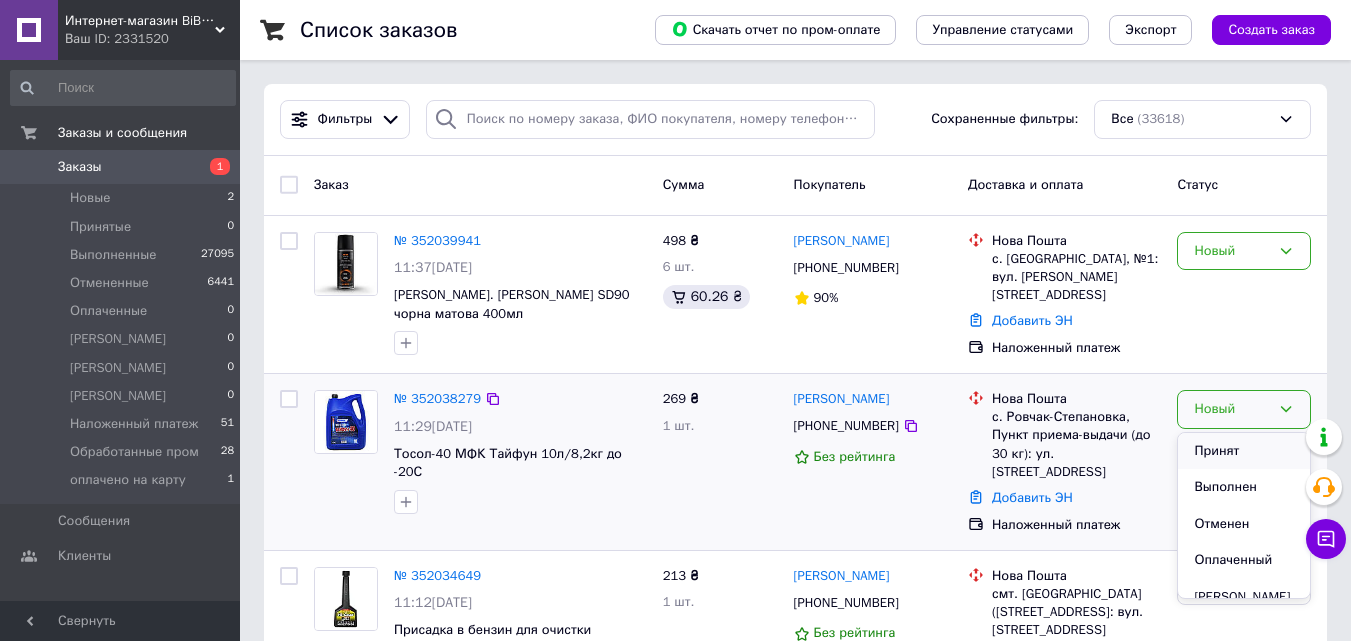 click on "Принят" at bounding box center (1244, 451) 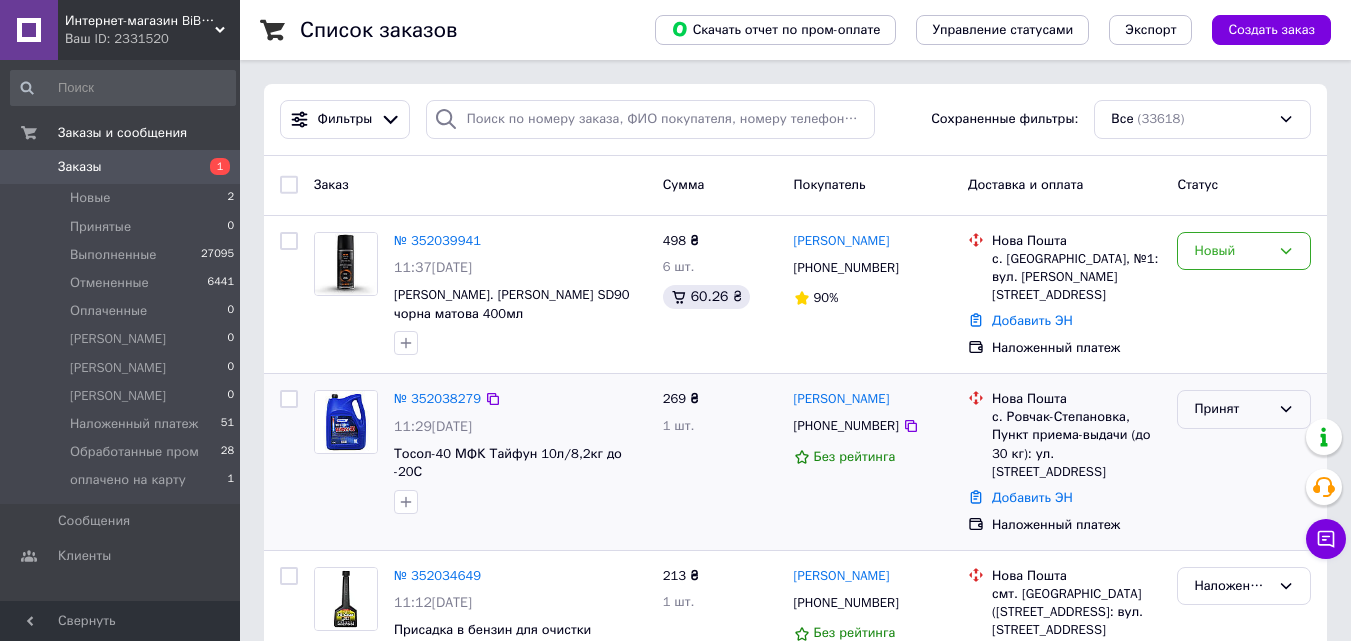 click on "Принят" at bounding box center [1232, 409] 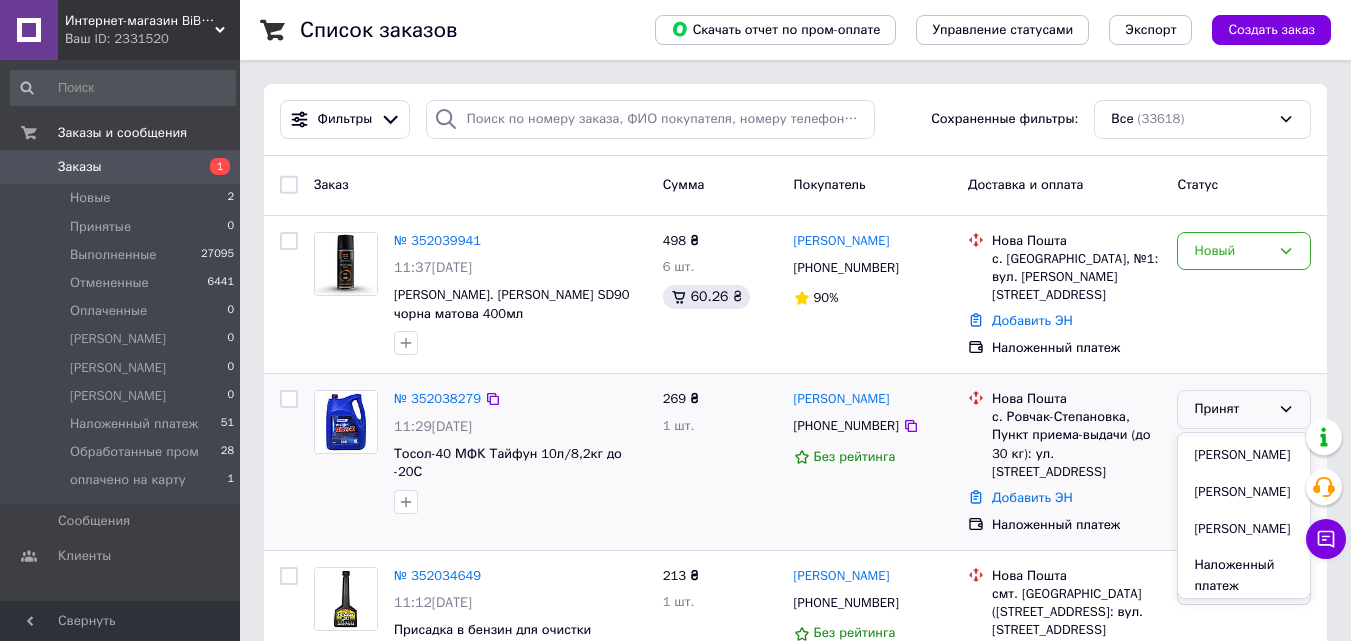 scroll, scrollTop: 200, scrollLeft: 0, axis: vertical 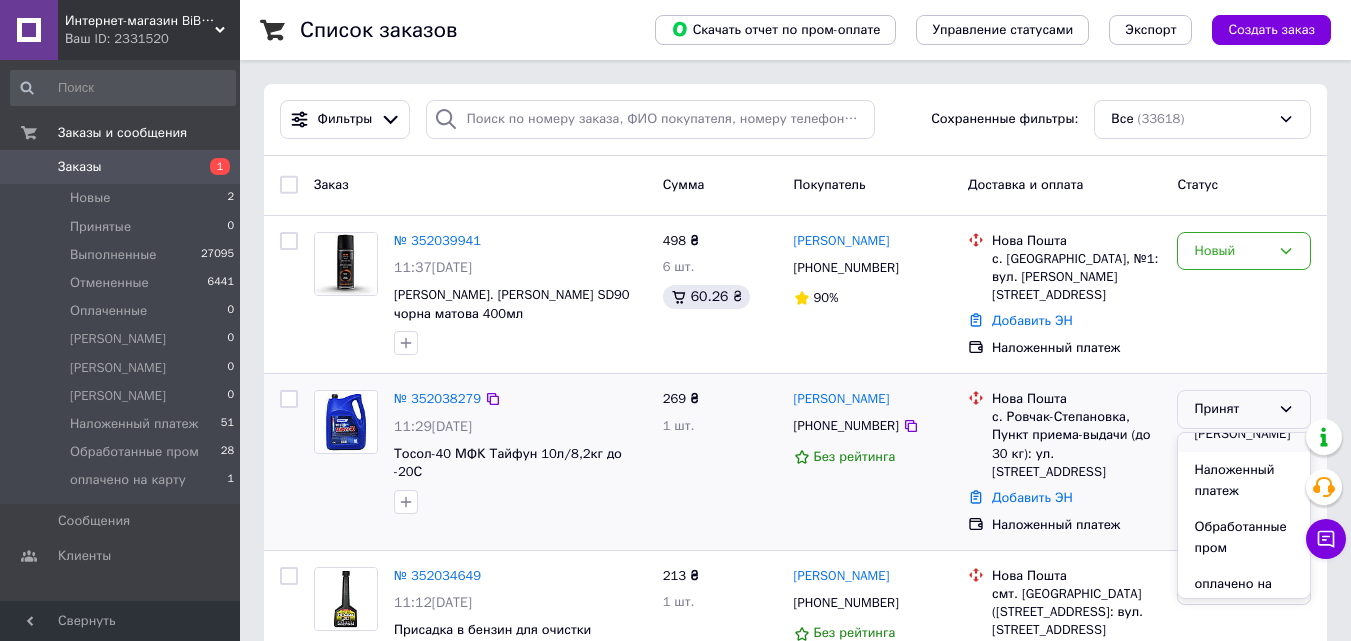 click on "[PERSON_NAME]" at bounding box center (1244, 434) 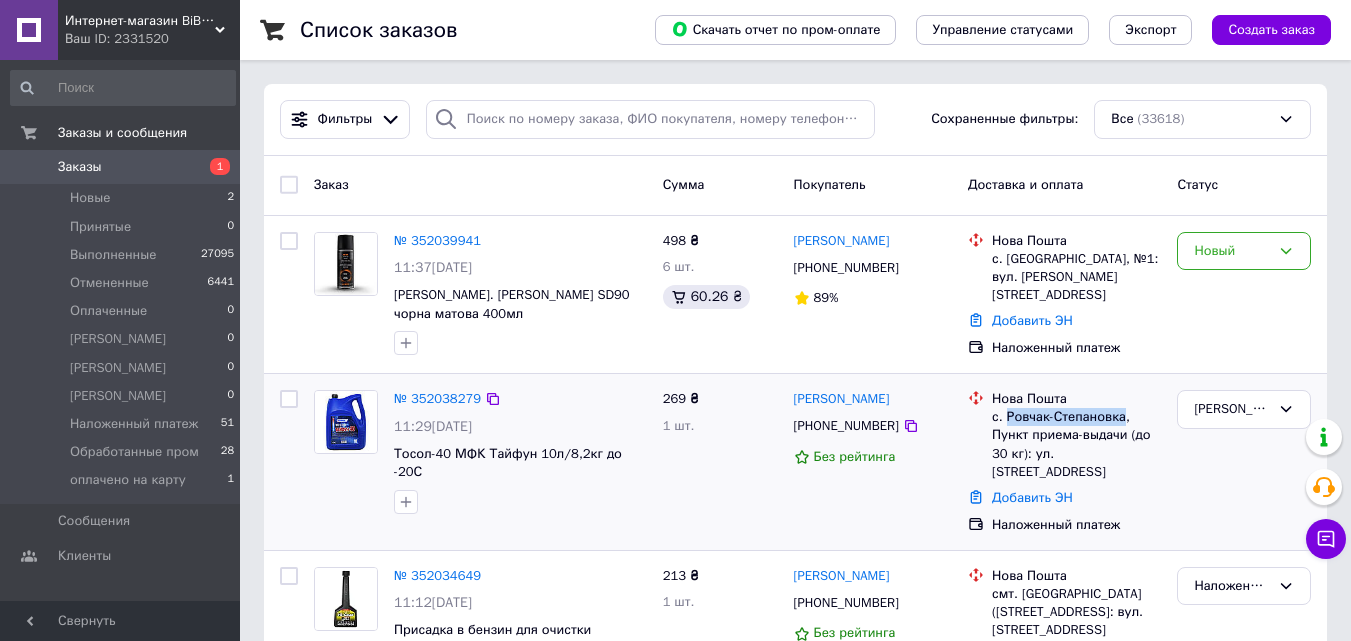 drag, startPoint x: 1122, startPoint y: 418, endPoint x: 1008, endPoint y: 422, distance: 114.07015 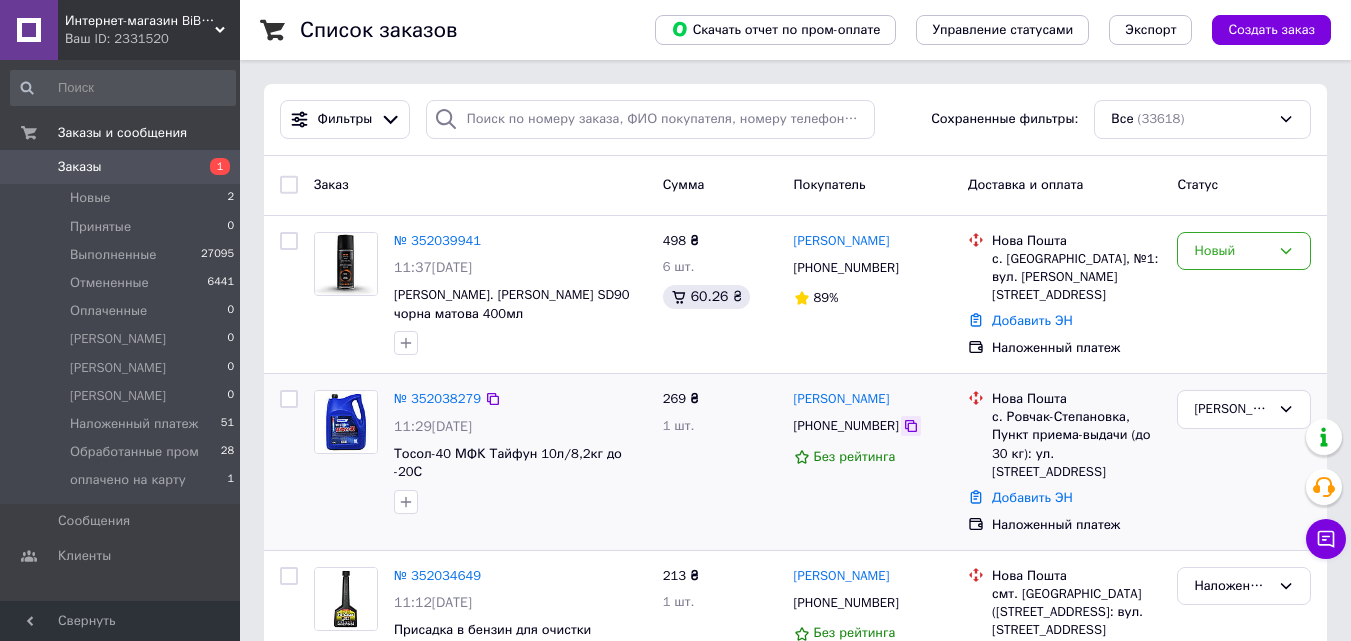 click 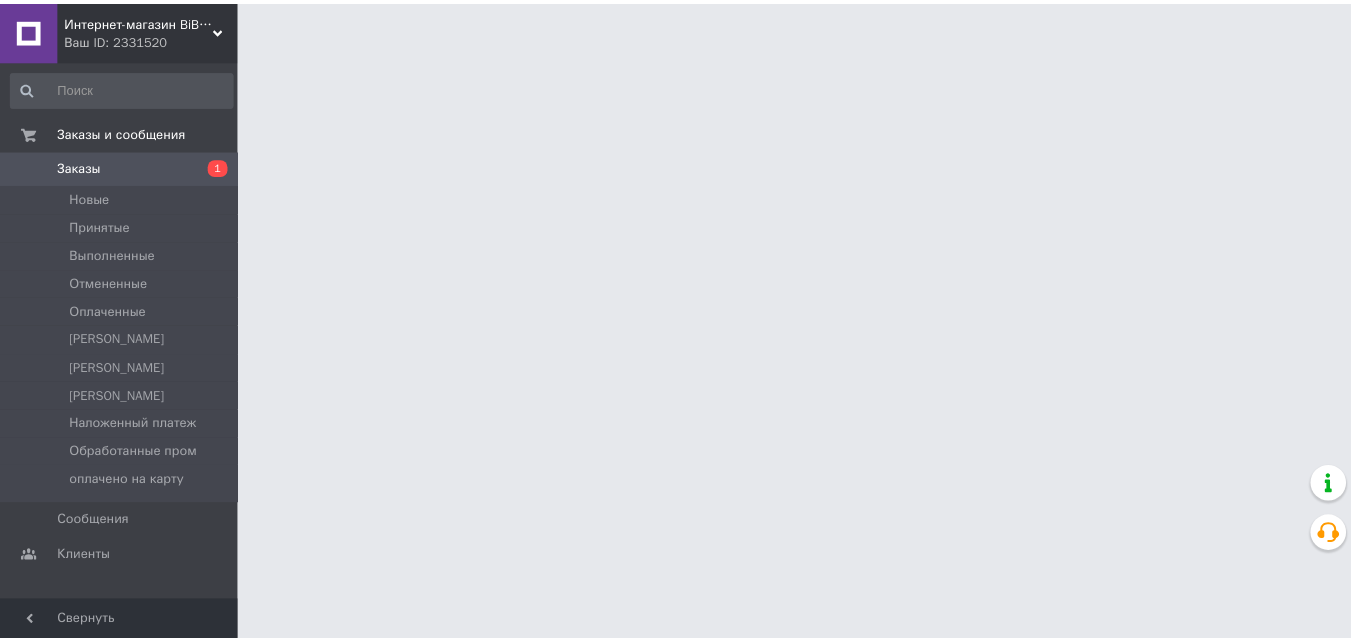 scroll, scrollTop: 0, scrollLeft: 0, axis: both 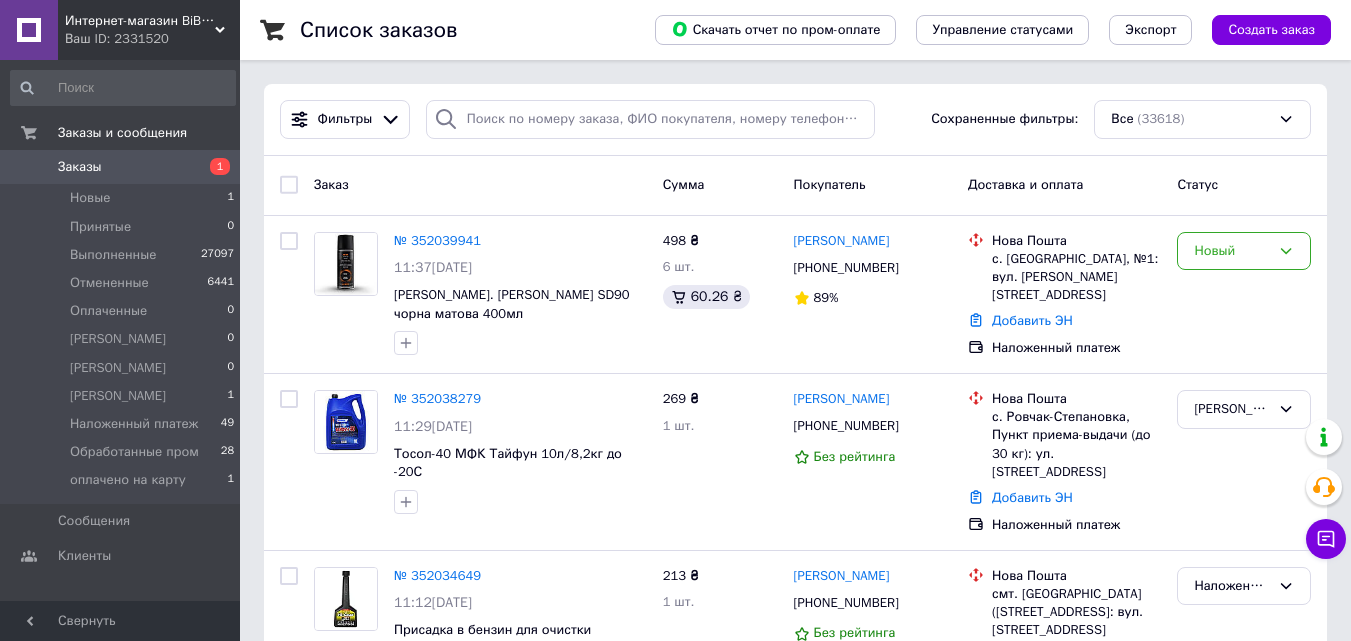click on "Интернет-магазин BiBiOil" at bounding box center (140, 21) 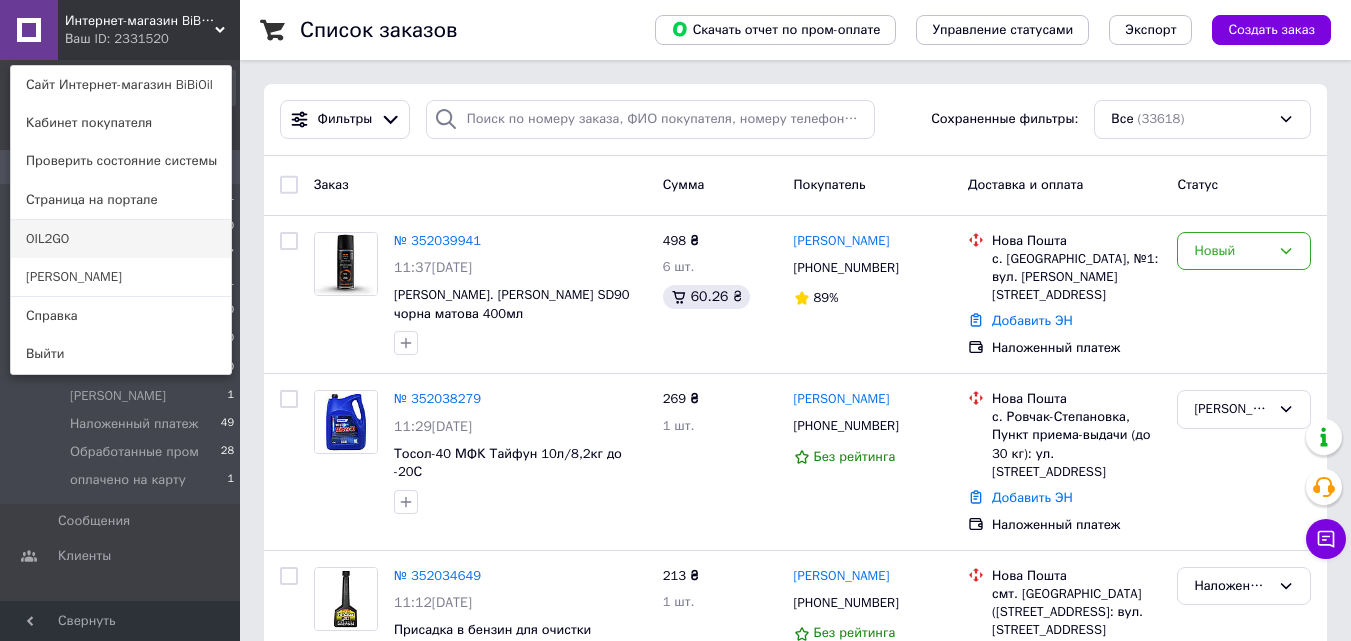 click on "OIL2GO" at bounding box center (121, 239) 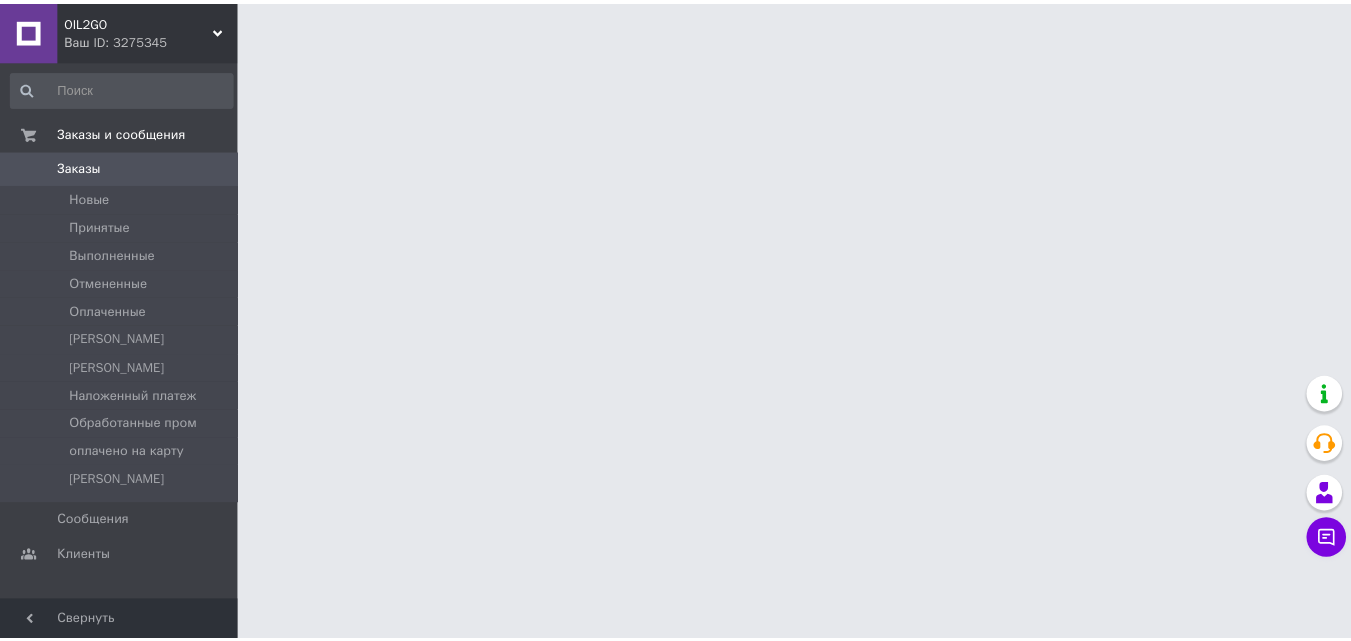 scroll, scrollTop: 0, scrollLeft: 0, axis: both 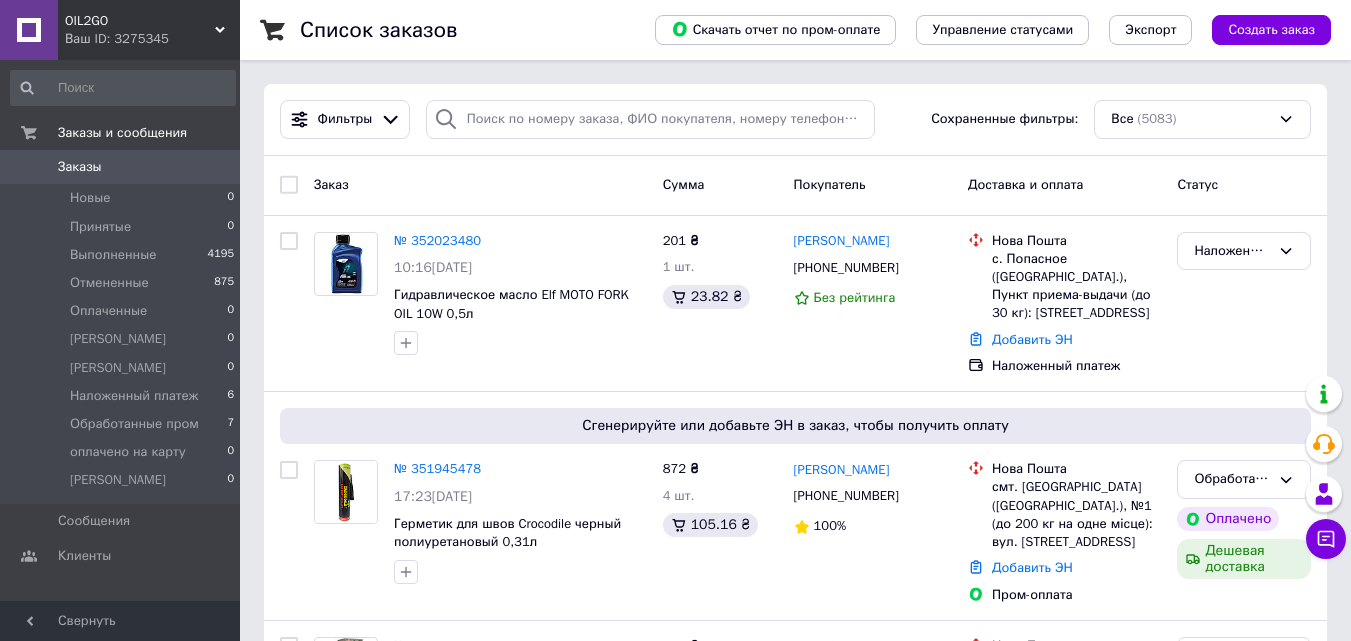 click on "OIL2GO" at bounding box center [140, 21] 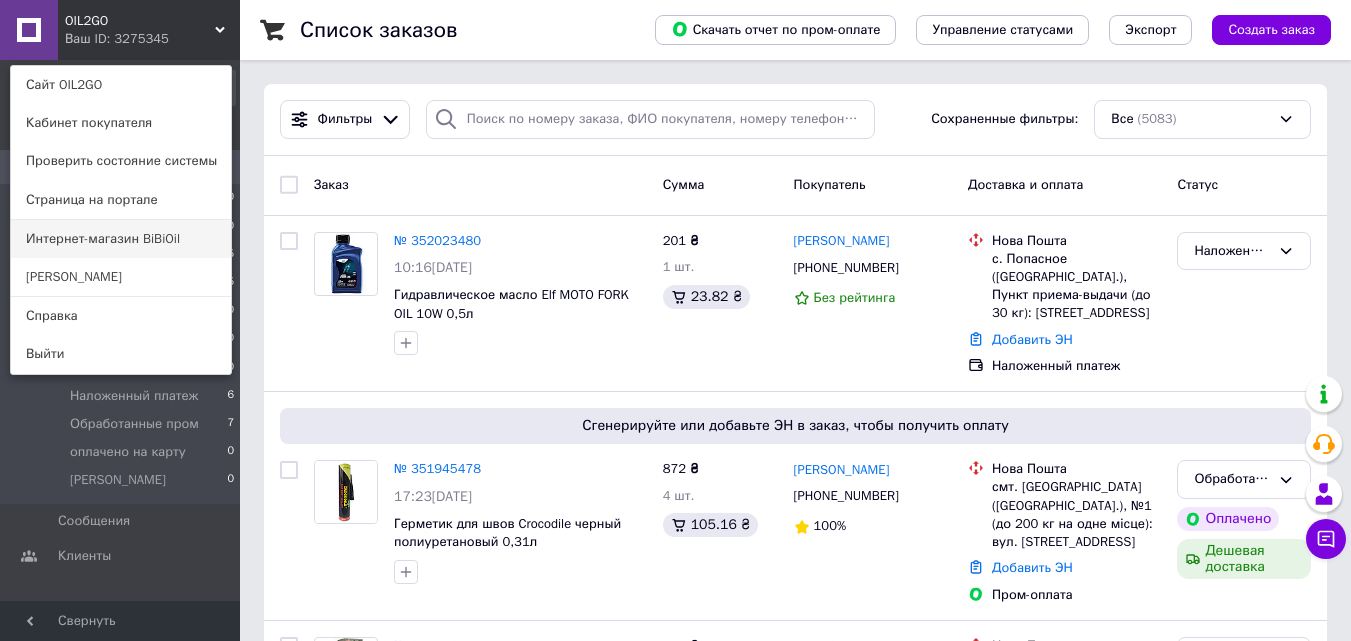click on "Интернет-магазин BiBiOil" at bounding box center (121, 239) 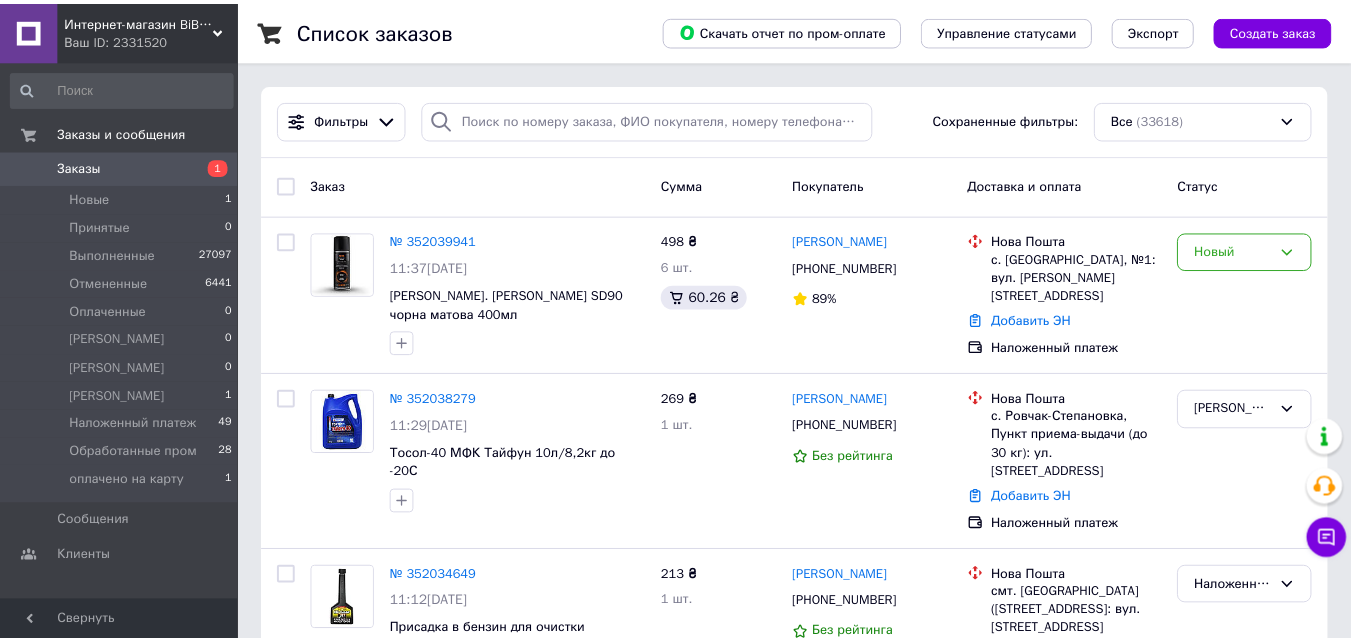 scroll, scrollTop: 0, scrollLeft: 0, axis: both 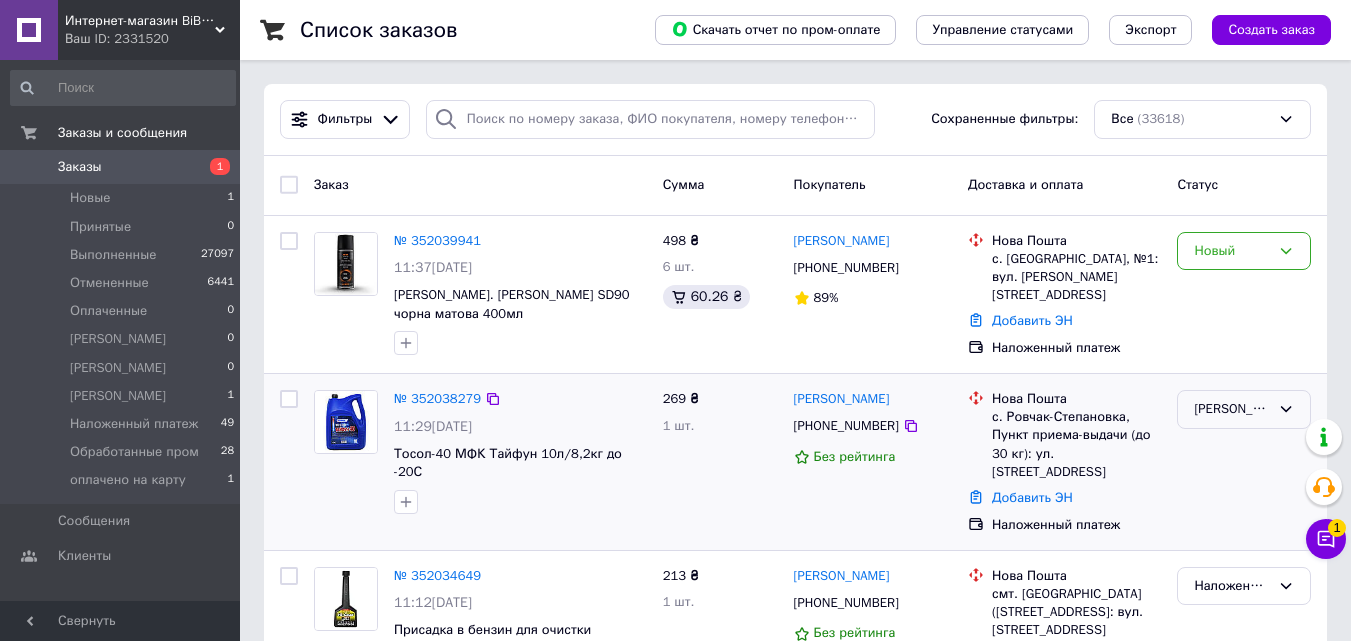 click on "[PERSON_NAME]" at bounding box center [1232, 409] 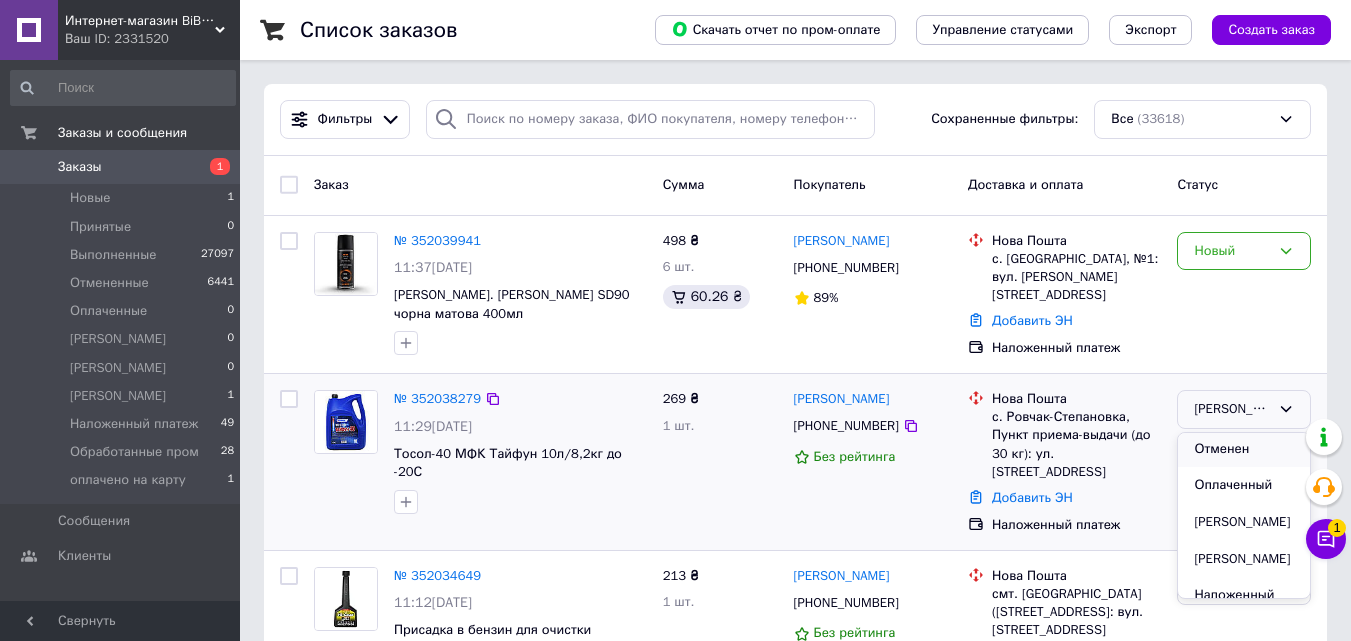 scroll, scrollTop: 200, scrollLeft: 0, axis: vertical 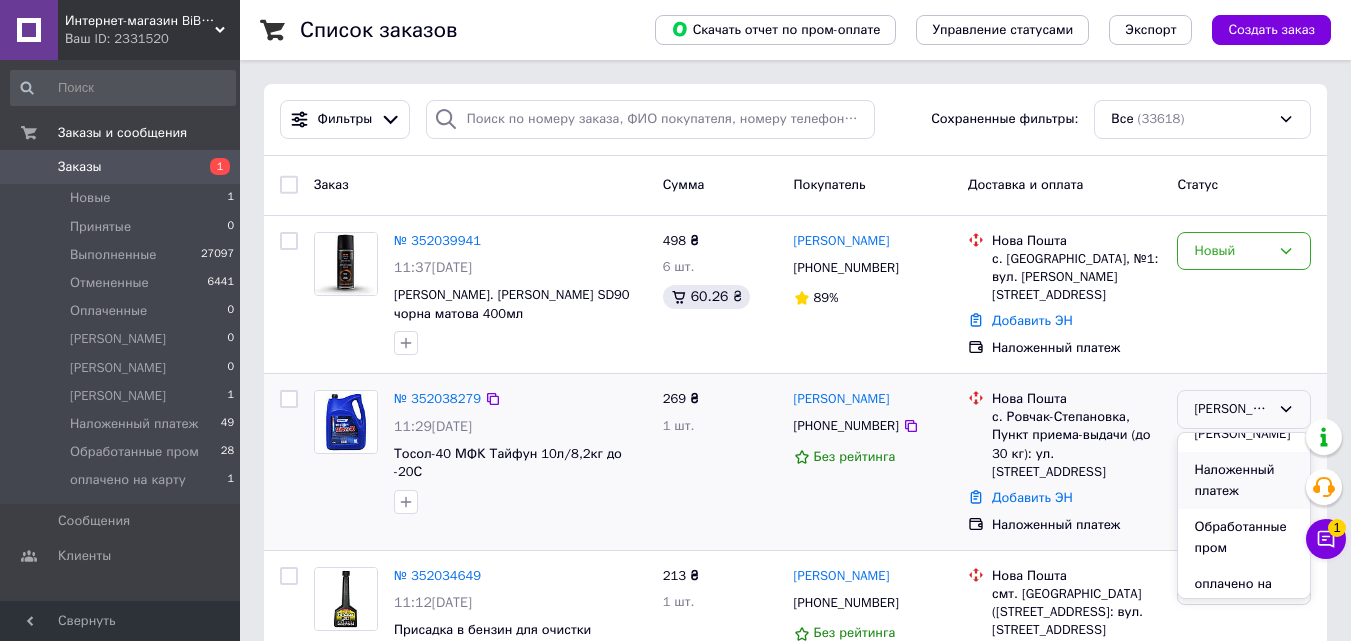 click on "Наложенный платеж" at bounding box center (1244, 480) 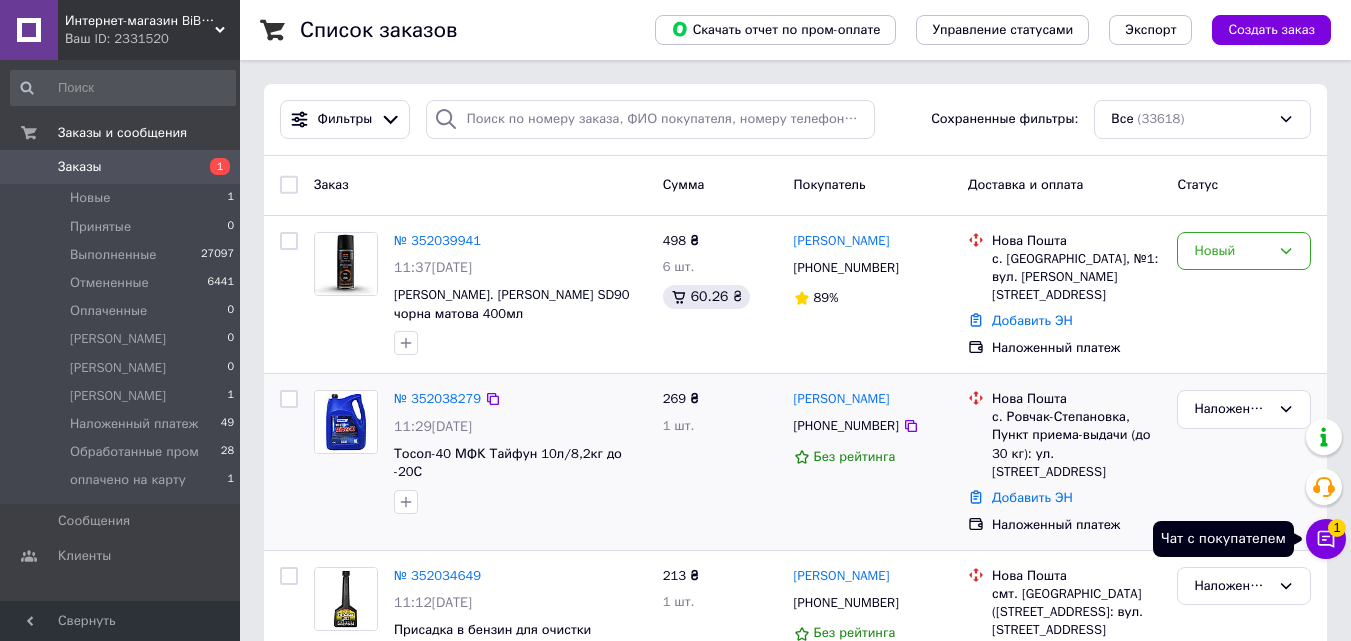 click 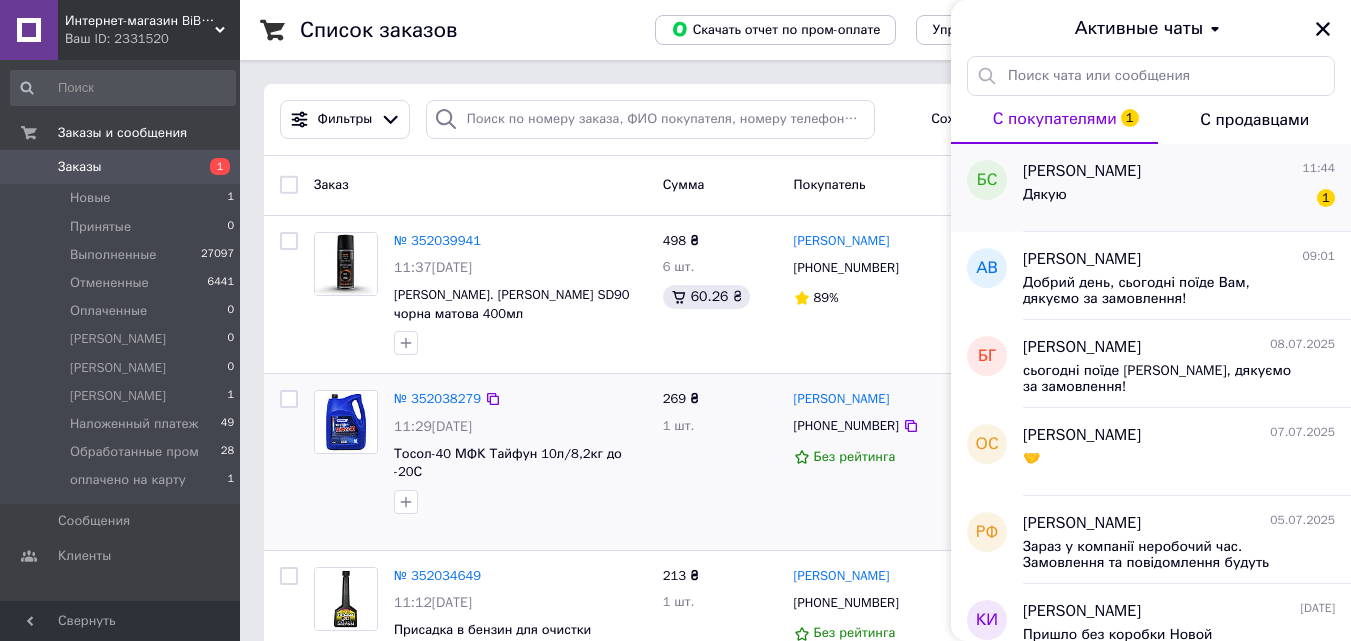 click on "Дякую 1" at bounding box center [1179, 199] 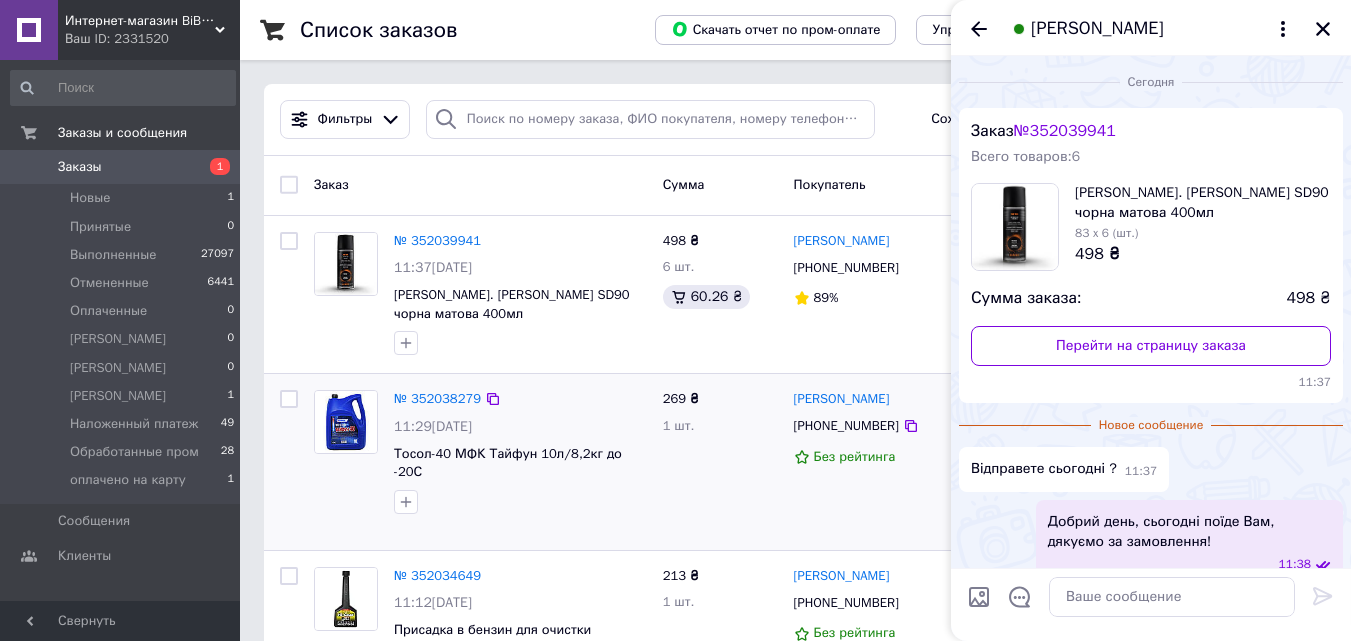 scroll, scrollTop: 78, scrollLeft: 0, axis: vertical 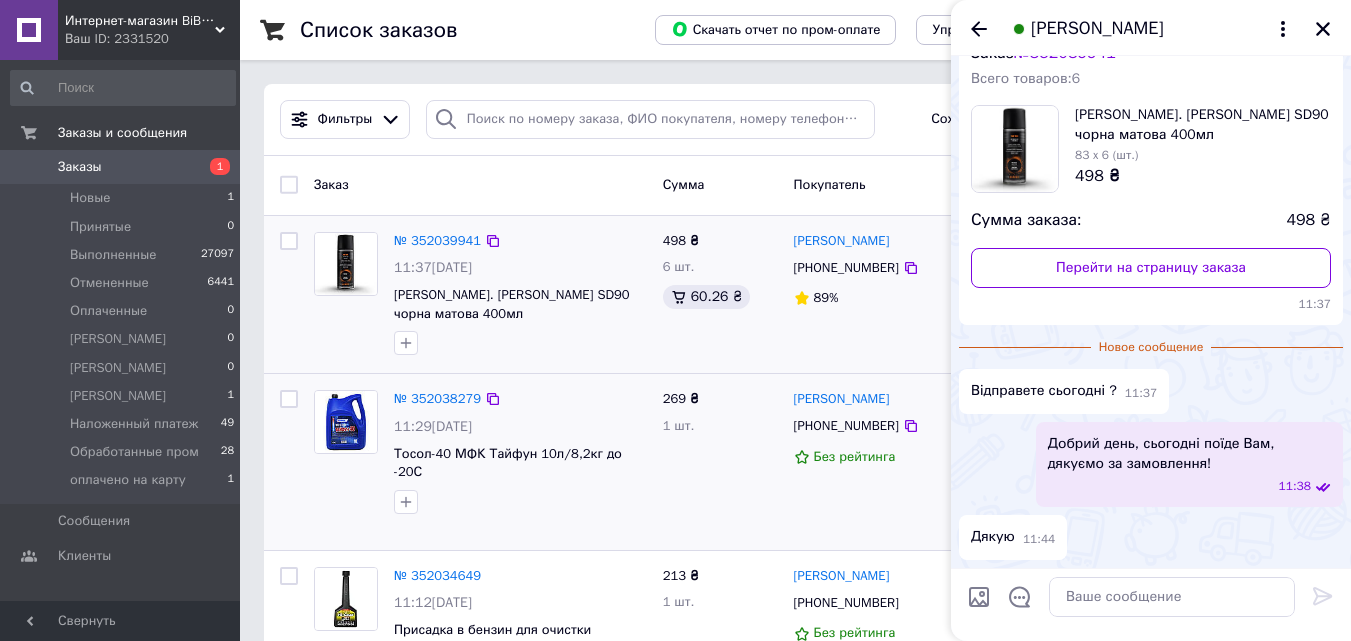 click on "11:37, 10.07.2025" at bounding box center (520, 268) 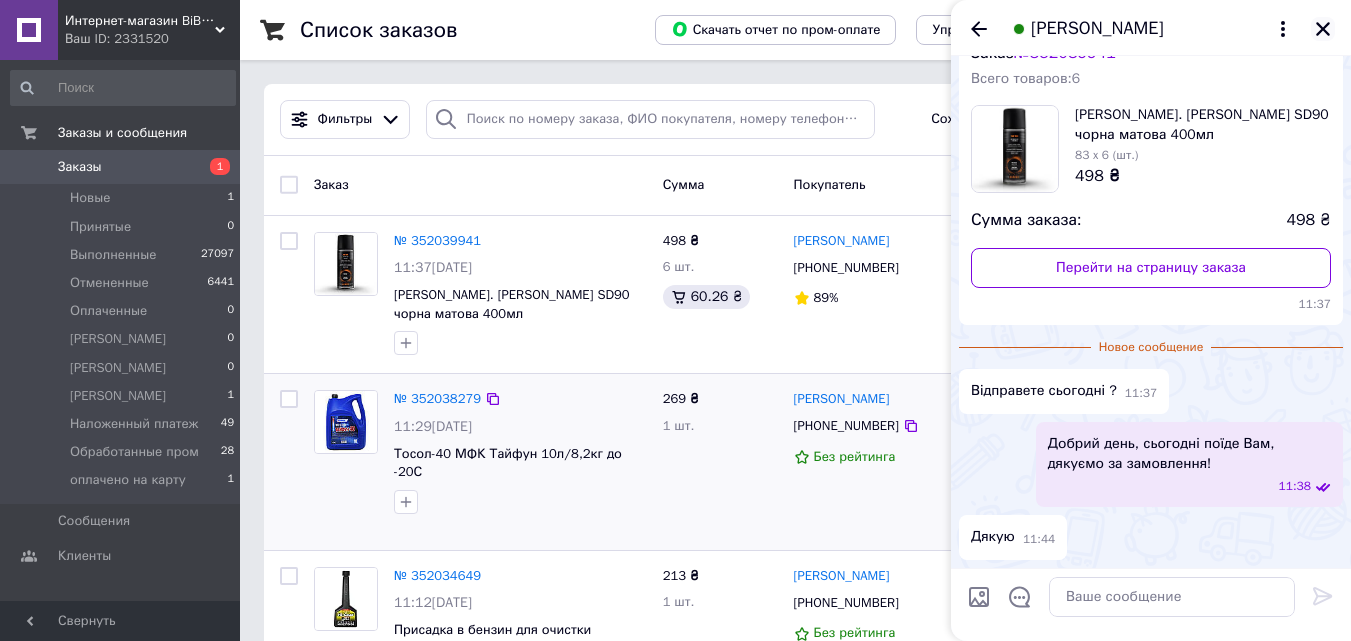 click 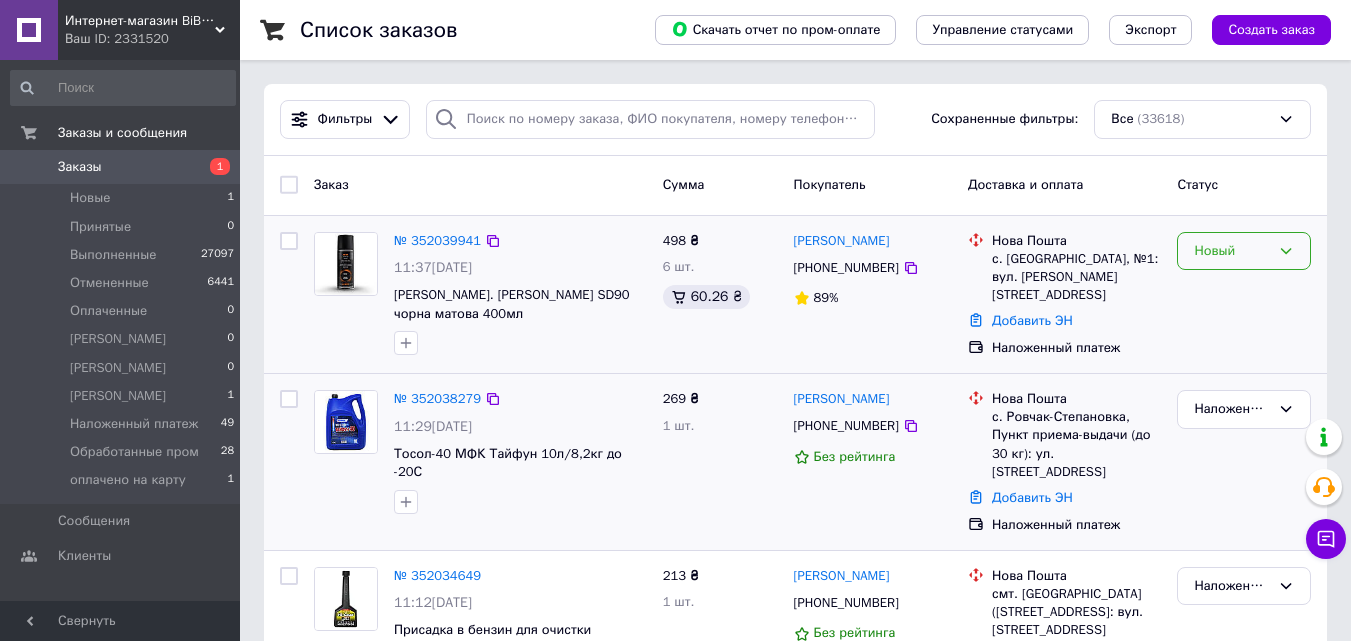 click on "Новый" at bounding box center (1244, 251) 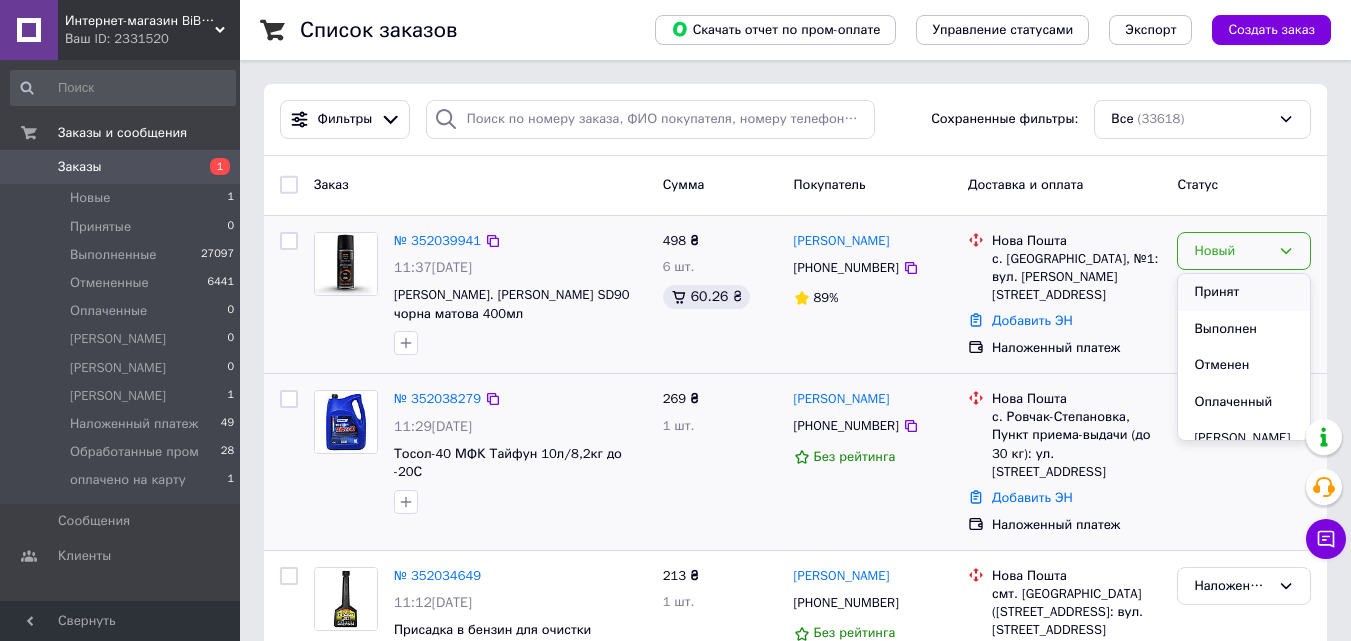 click on "Принят" at bounding box center [1244, 292] 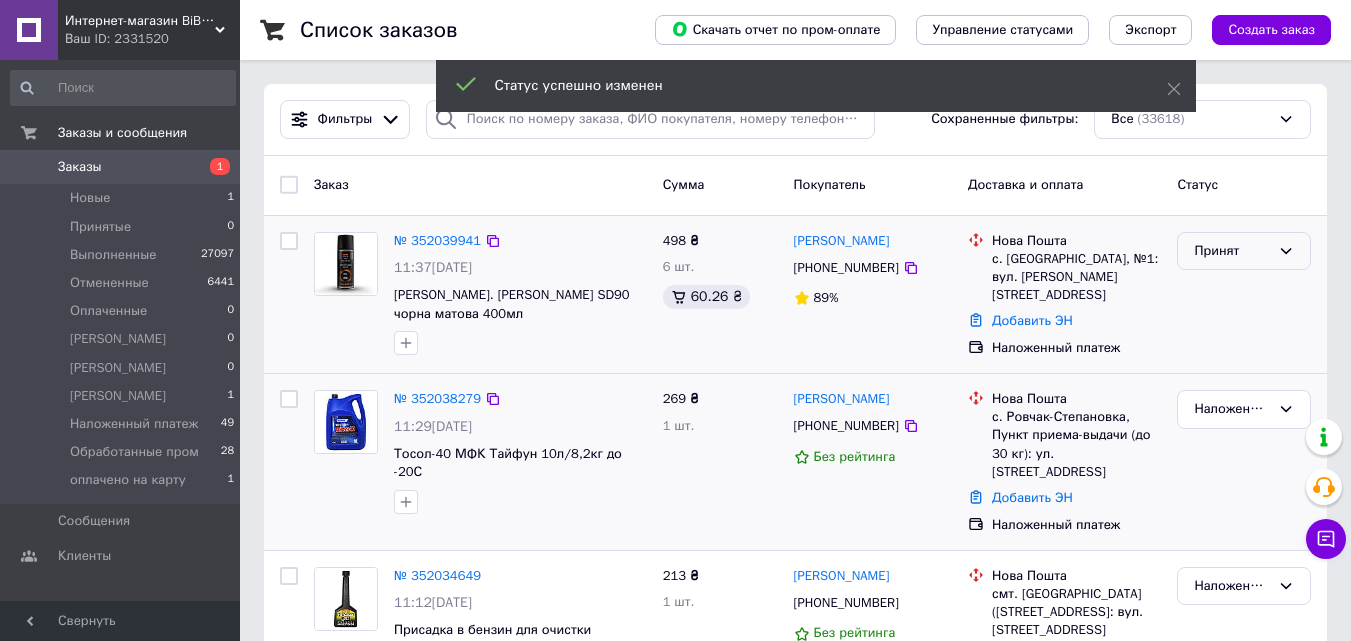 click on "Принят" at bounding box center [1232, 251] 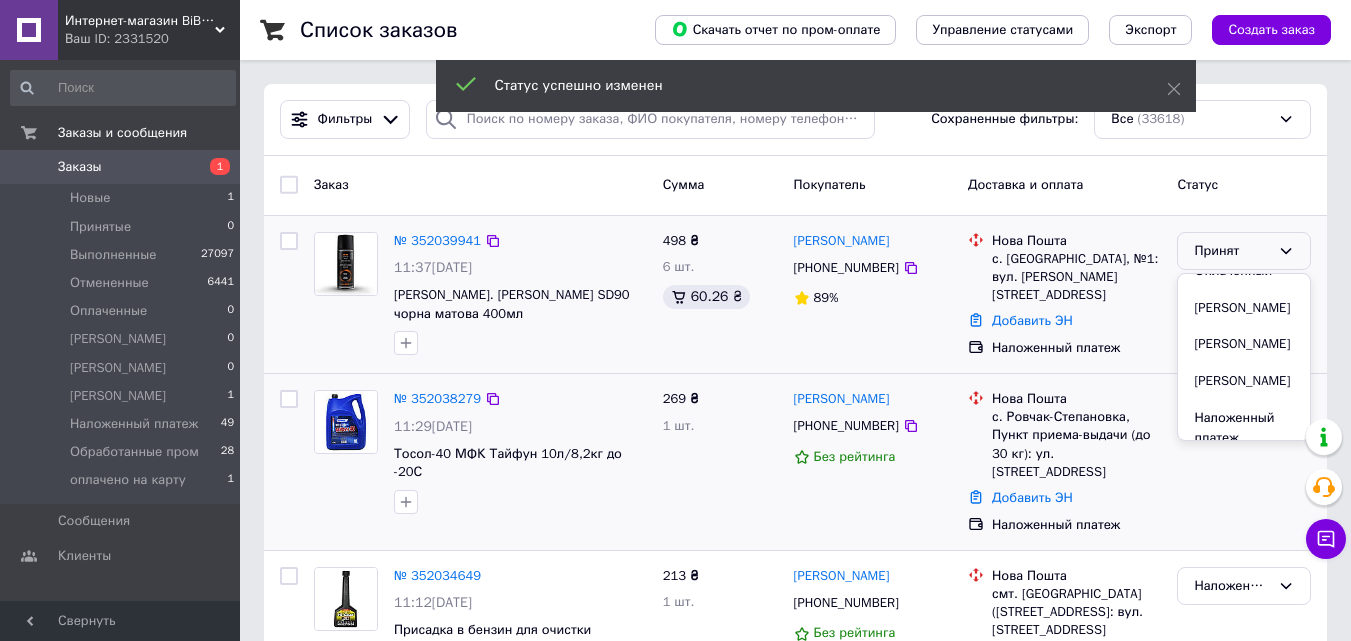 scroll, scrollTop: 287, scrollLeft: 0, axis: vertical 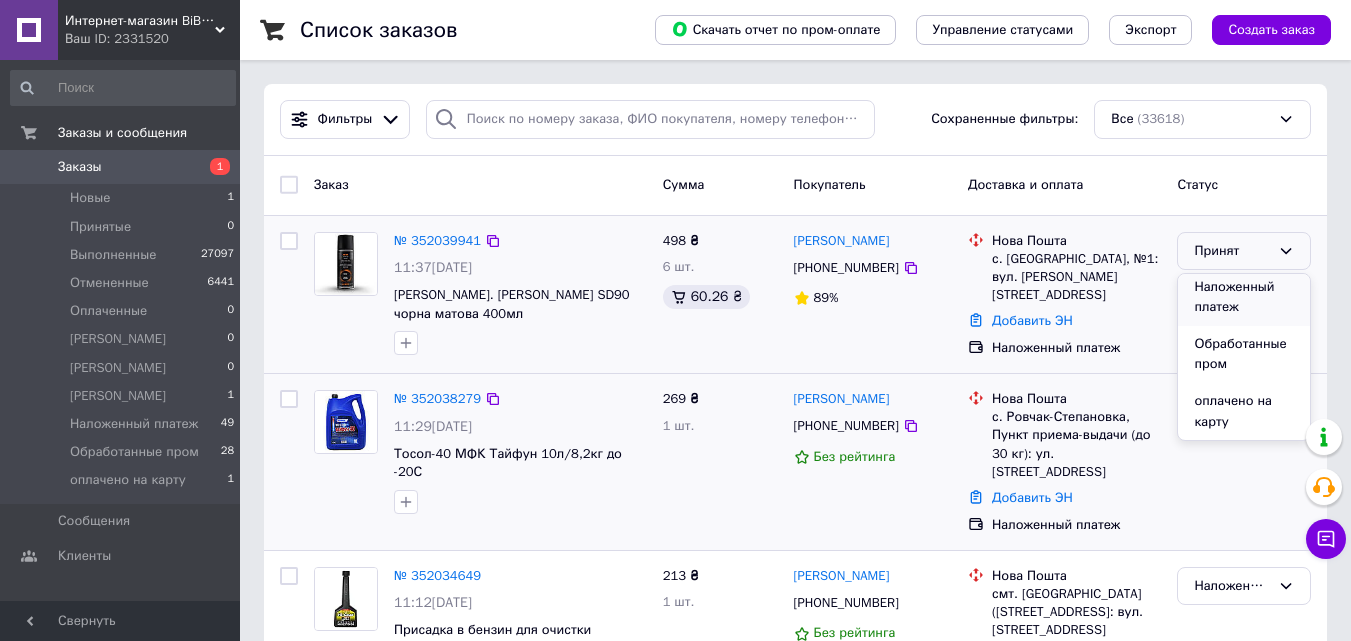click on "Наложенный платеж" at bounding box center (1244, 297) 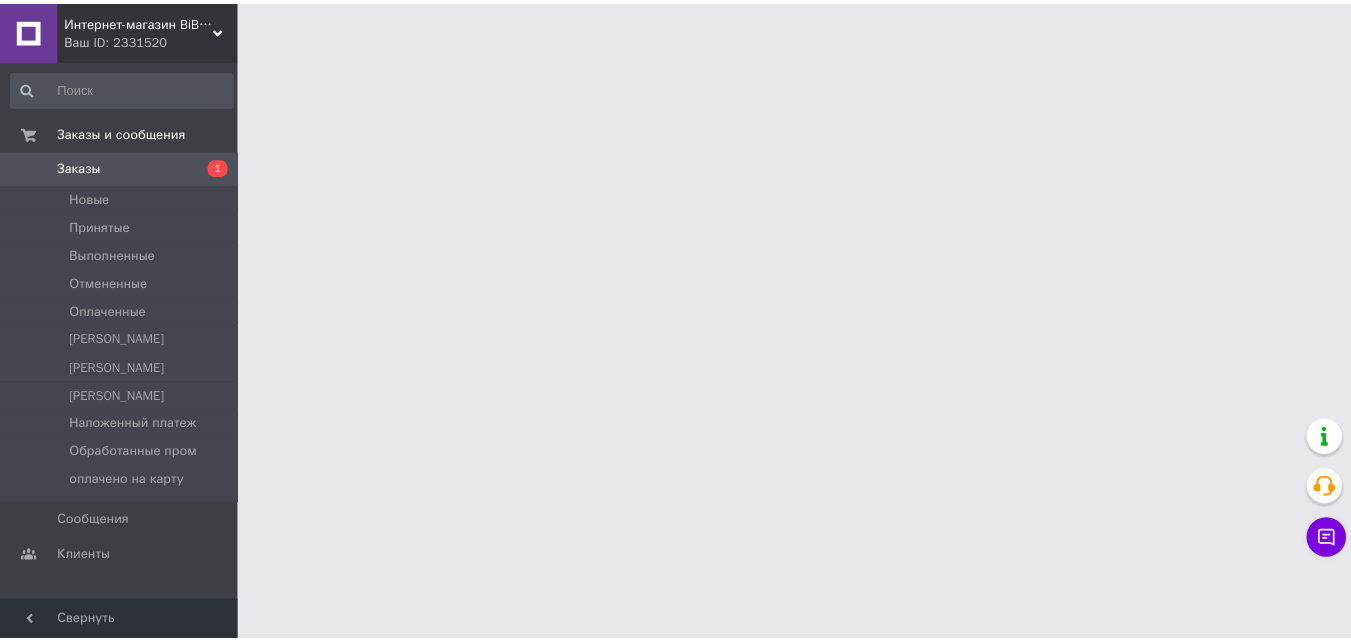 scroll, scrollTop: 0, scrollLeft: 0, axis: both 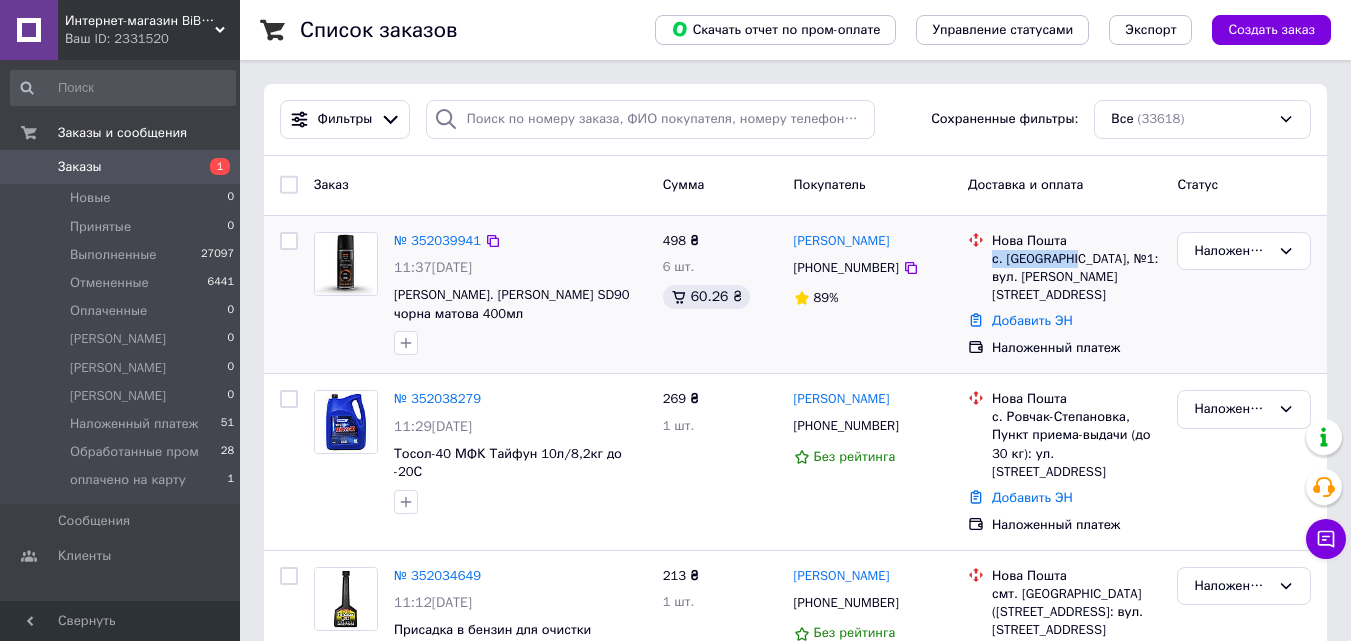 drag, startPoint x: 1074, startPoint y: 257, endPoint x: 994, endPoint y: 251, distance: 80.224686 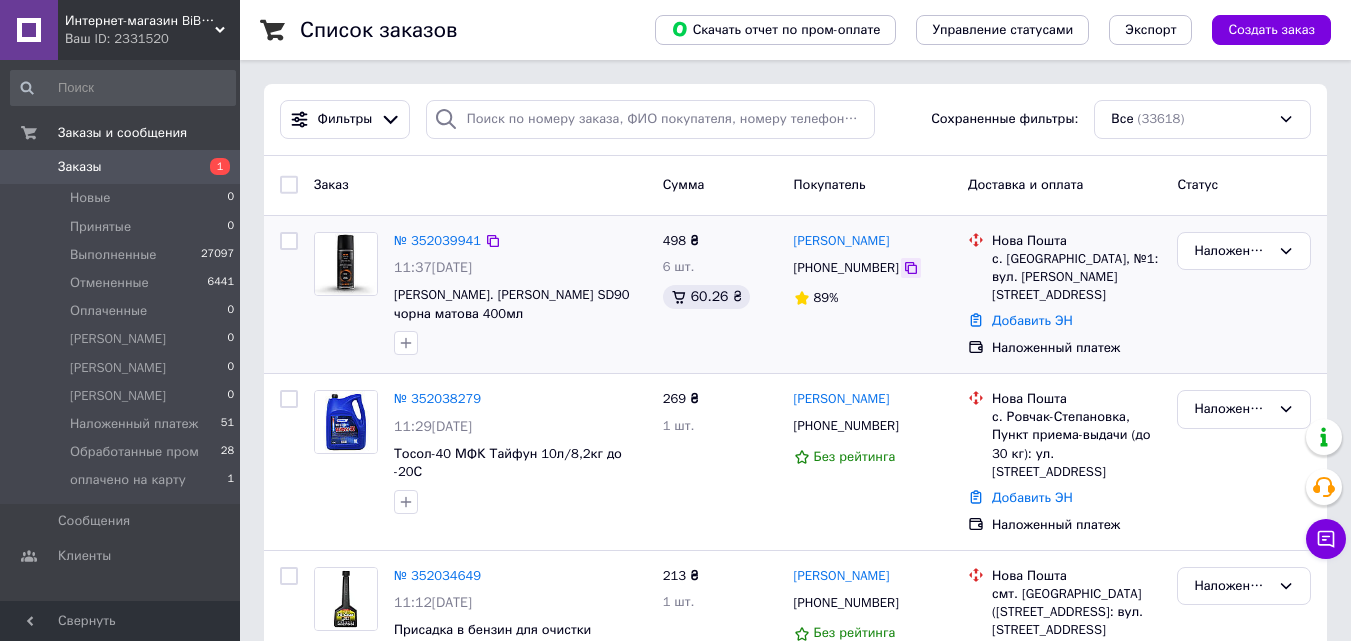 click 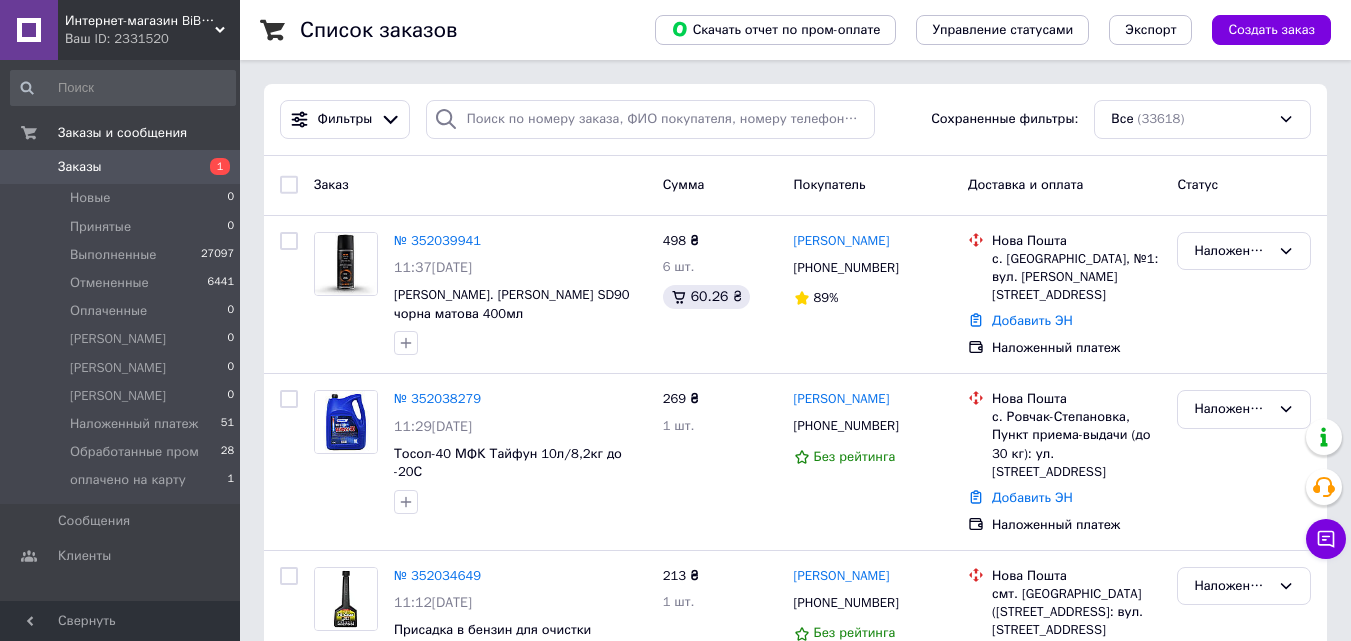 click on "Интернет-магазин BiBiOil" at bounding box center [140, 21] 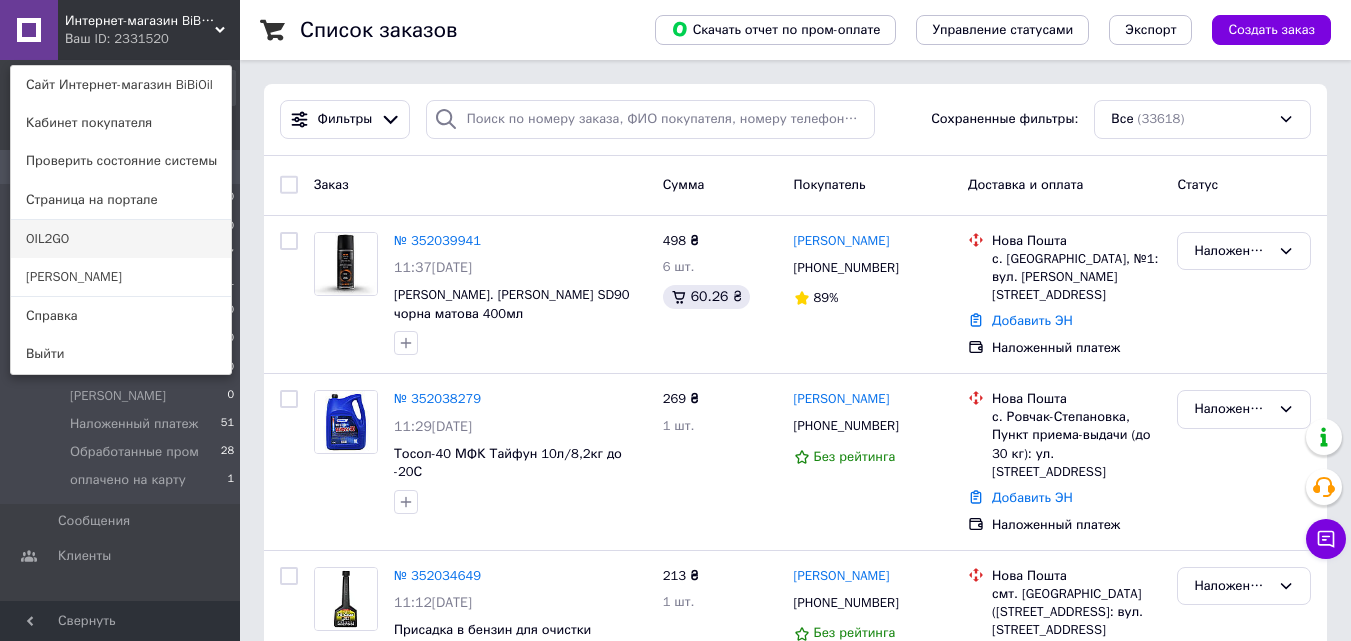click on "OIL2GO" at bounding box center (121, 239) 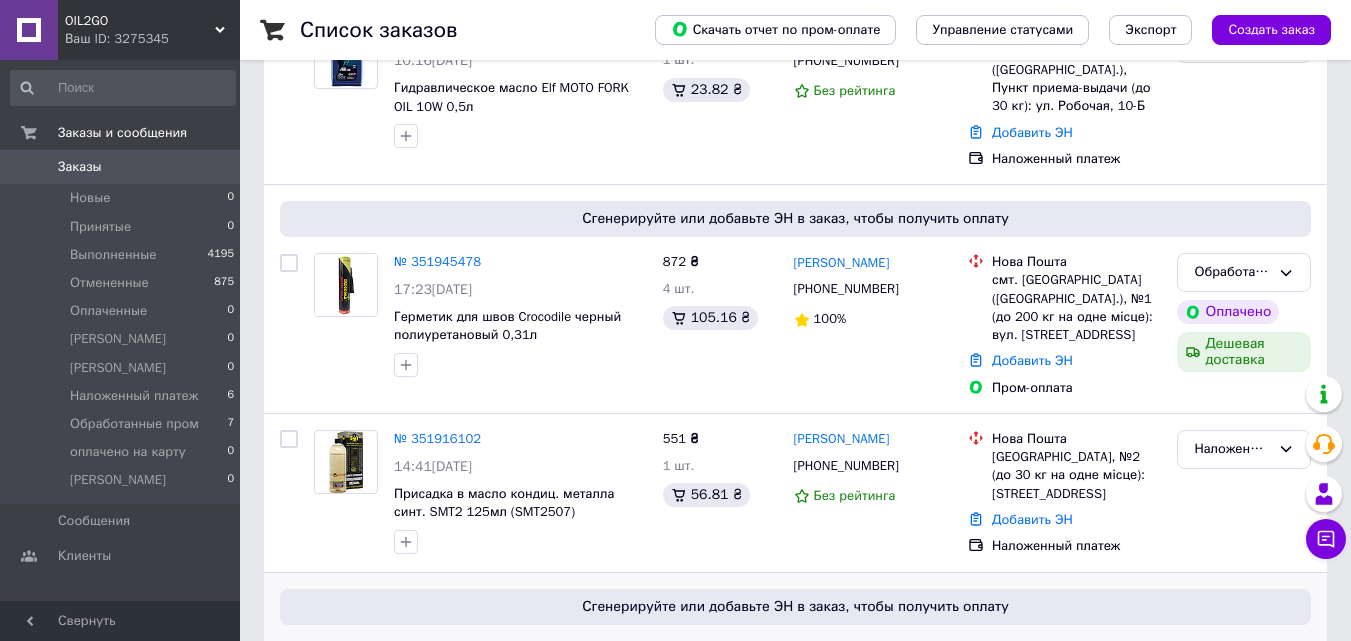 scroll, scrollTop: 400, scrollLeft: 0, axis: vertical 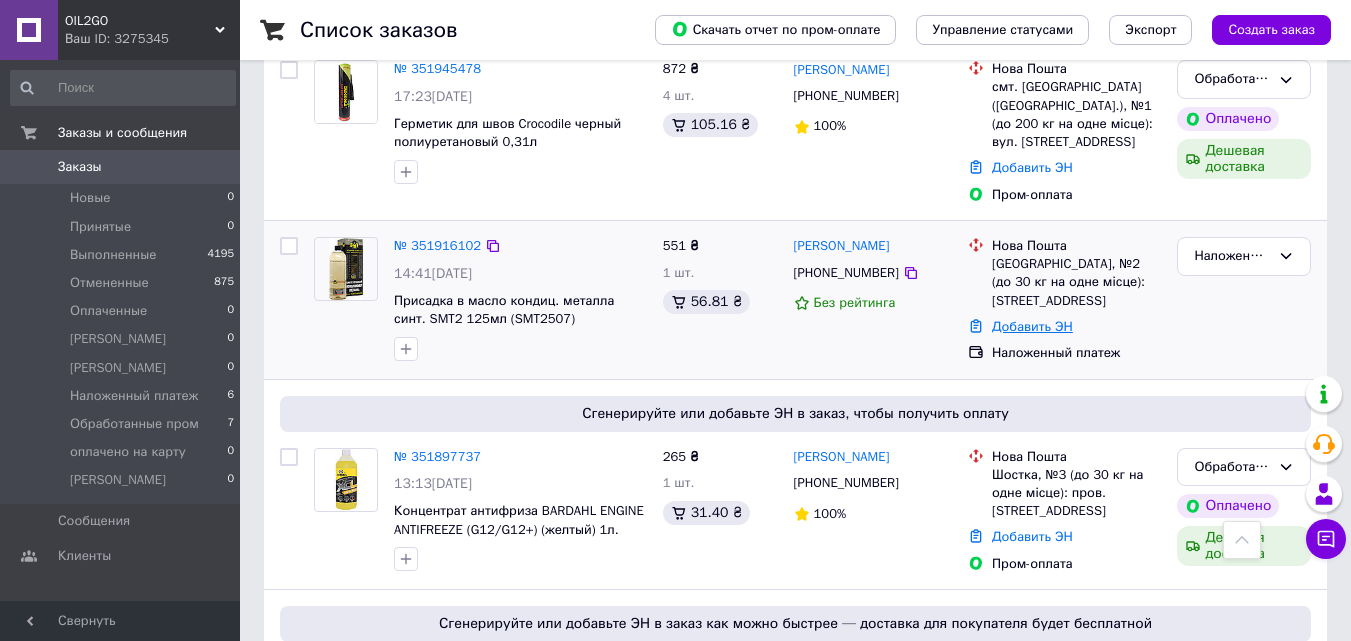 click on "Добавить ЭН" at bounding box center (1032, 326) 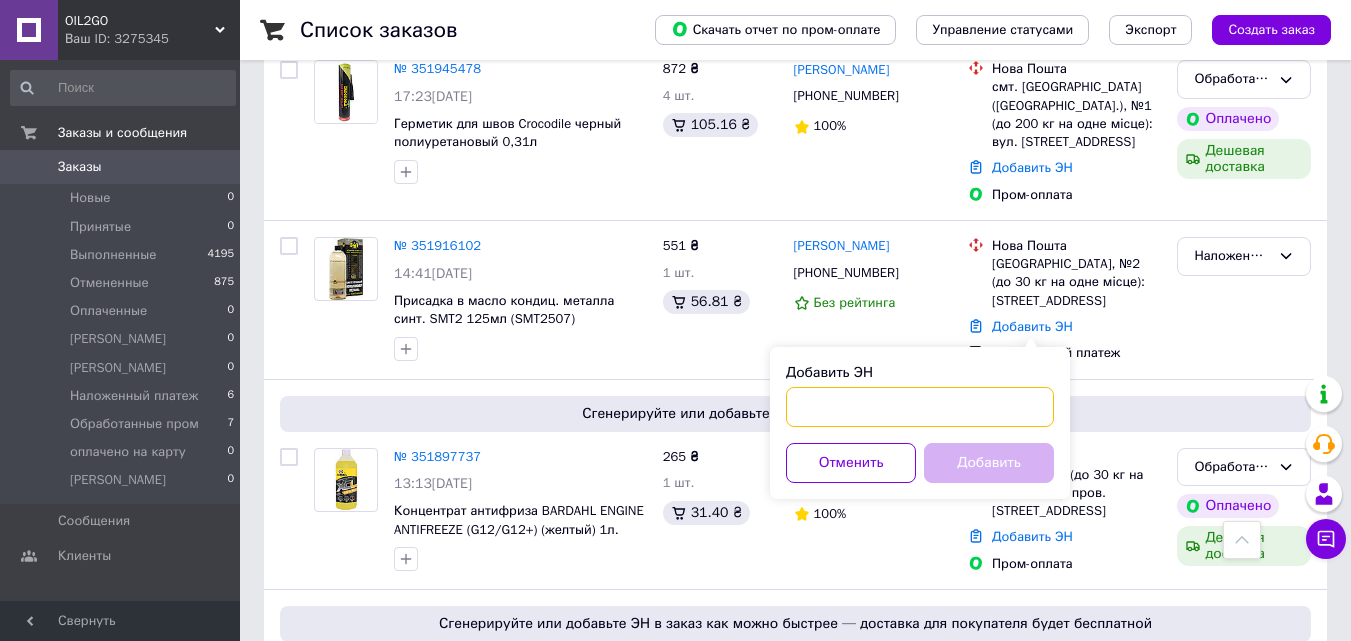 click on "Добавить ЭН" at bounding box center [920, 407] 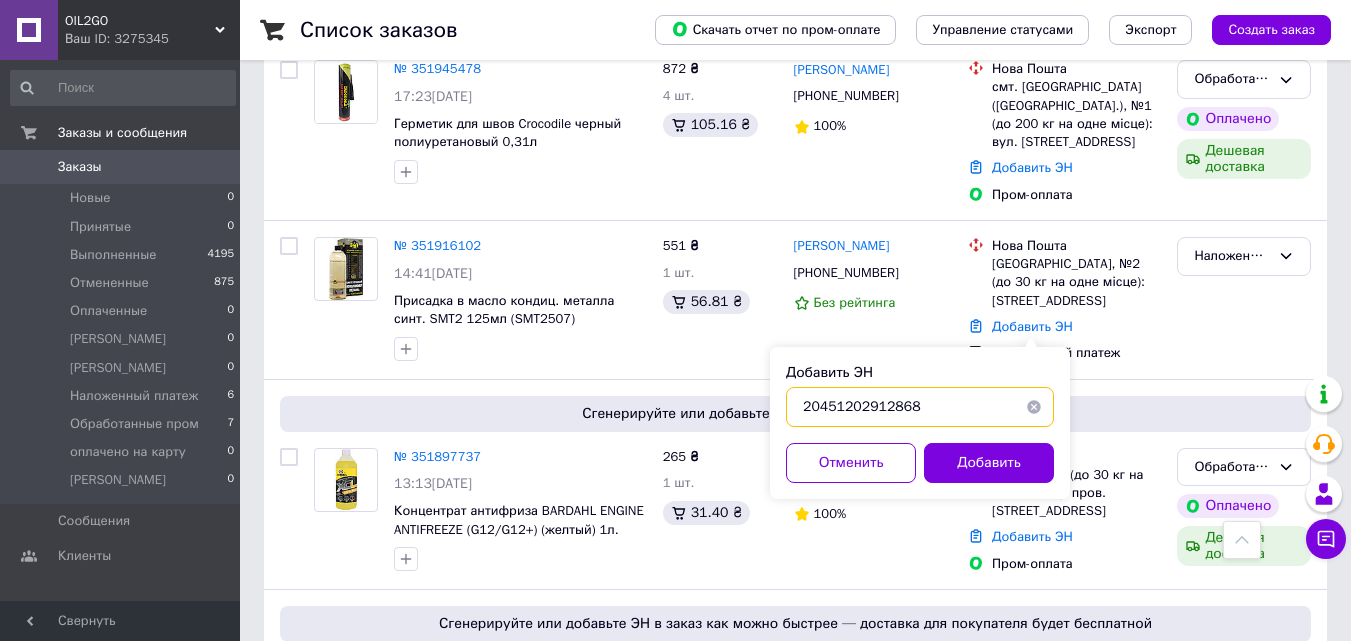 type on "20451202912868" 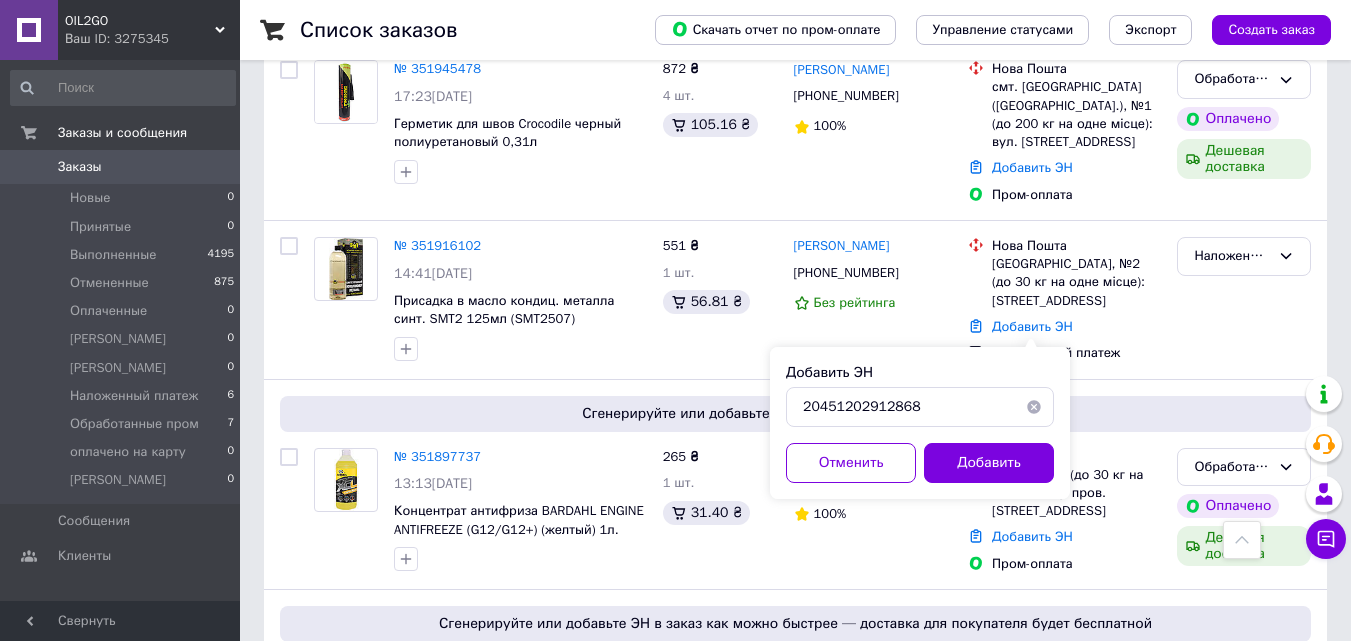 click on "Добавить" at bounding box center (989, 463) 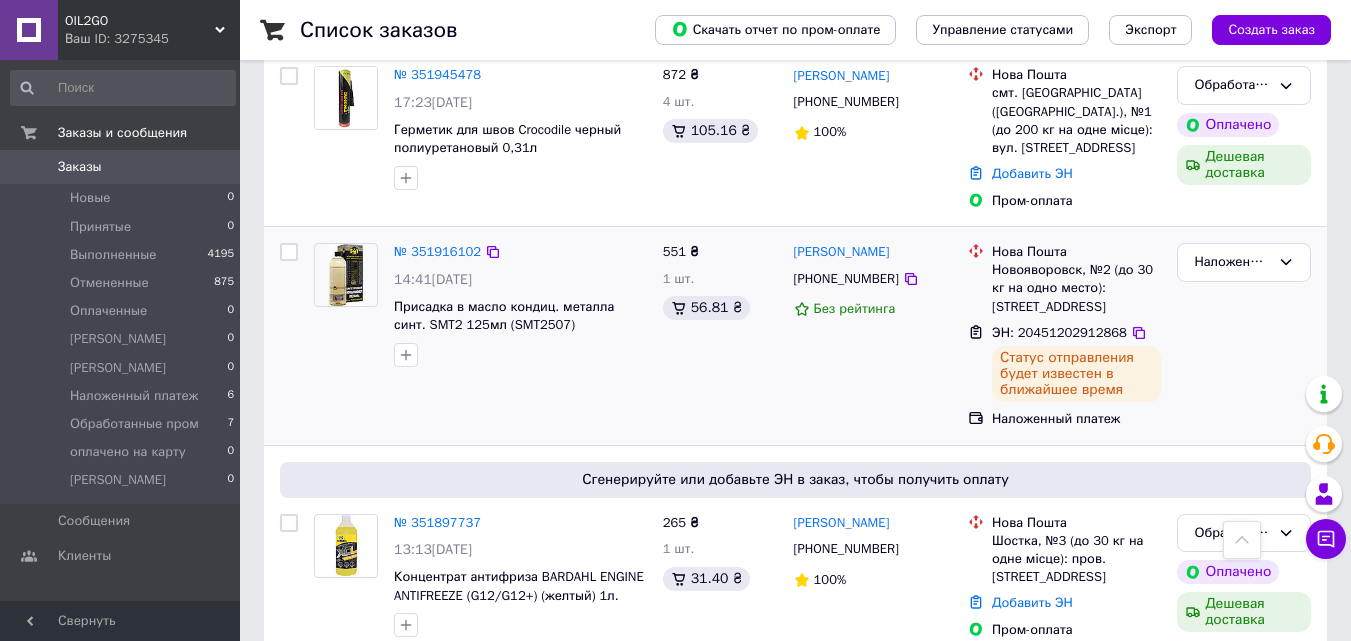 scroll, scrollTop: 300, scrollLeft: 0, axis: vertical 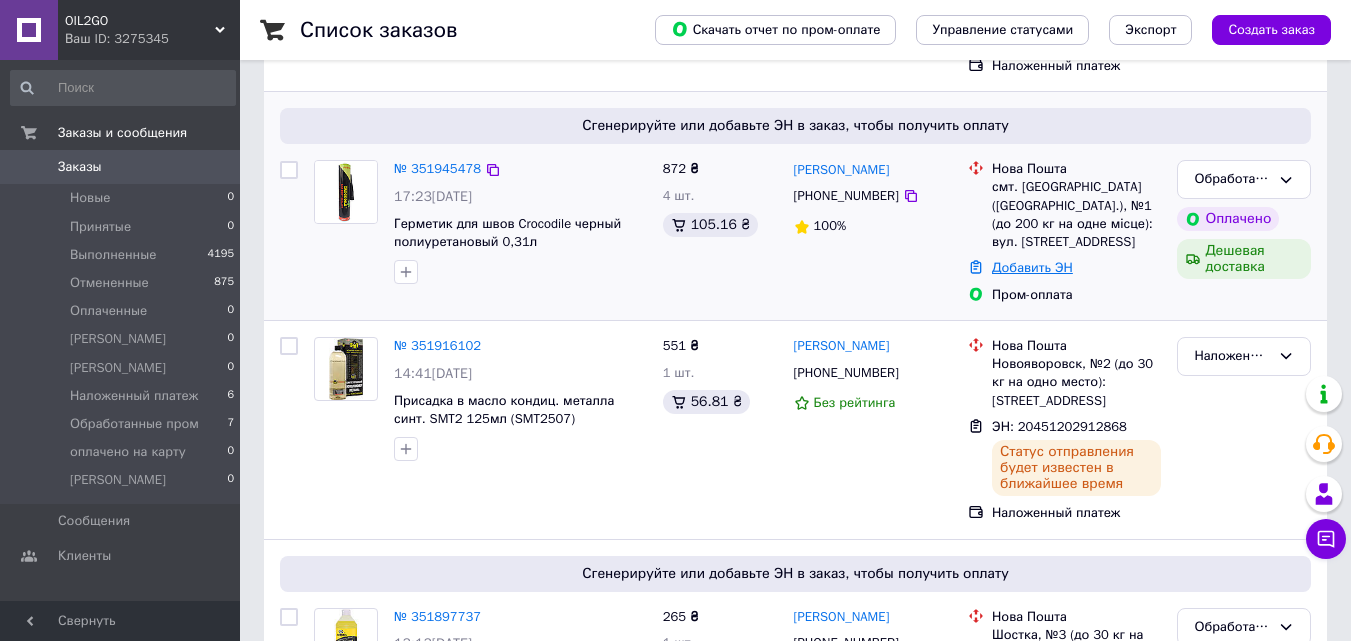 click on "Добавить ЭН" at bounding box center [1032, 267] 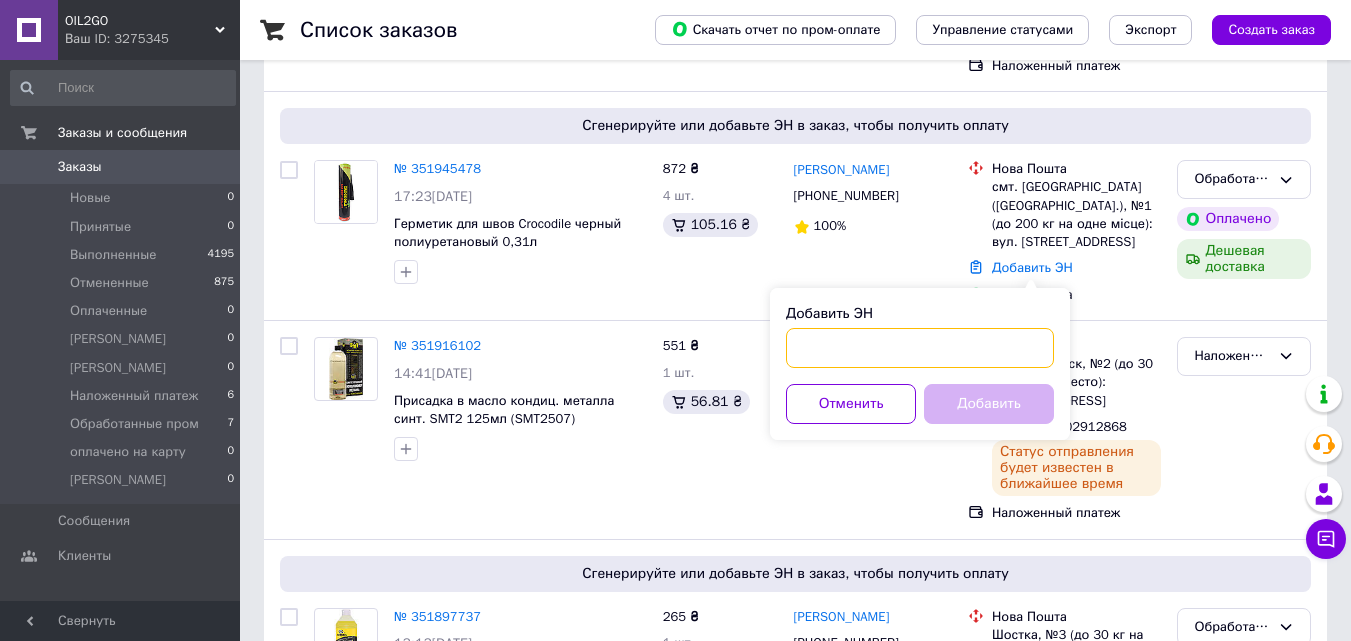 click on "Добавить ЭН" at bounding box center (920, 348) 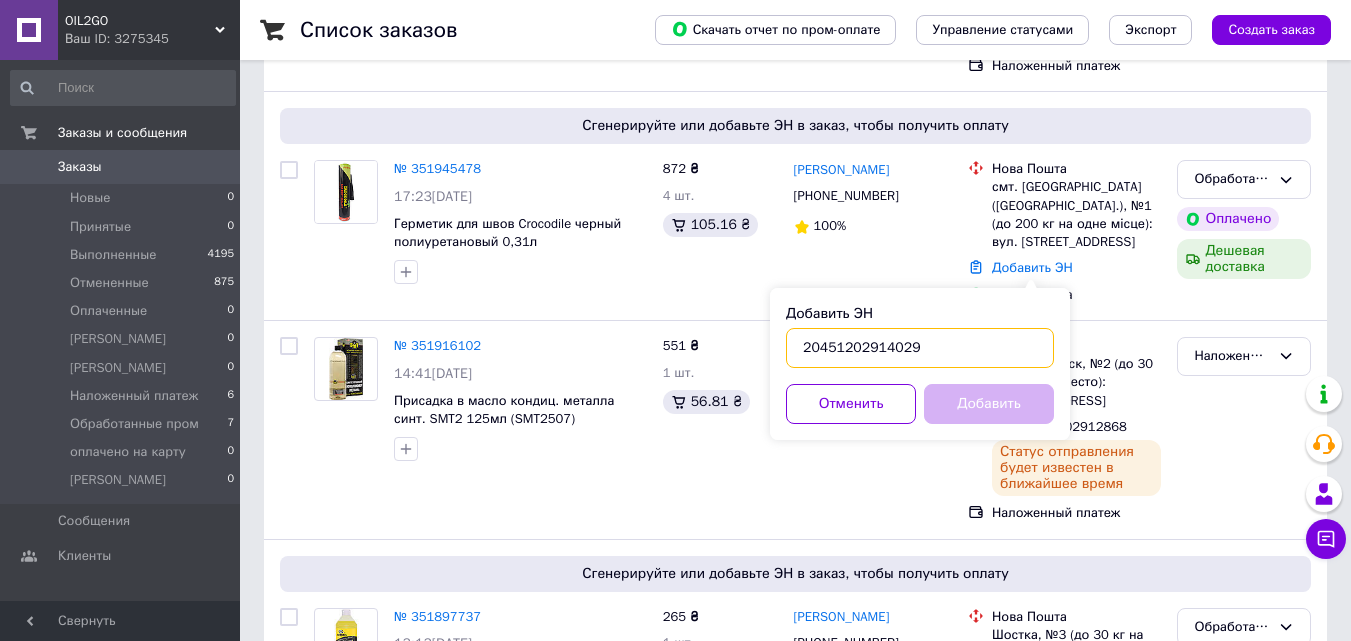 type on "20451202914029" 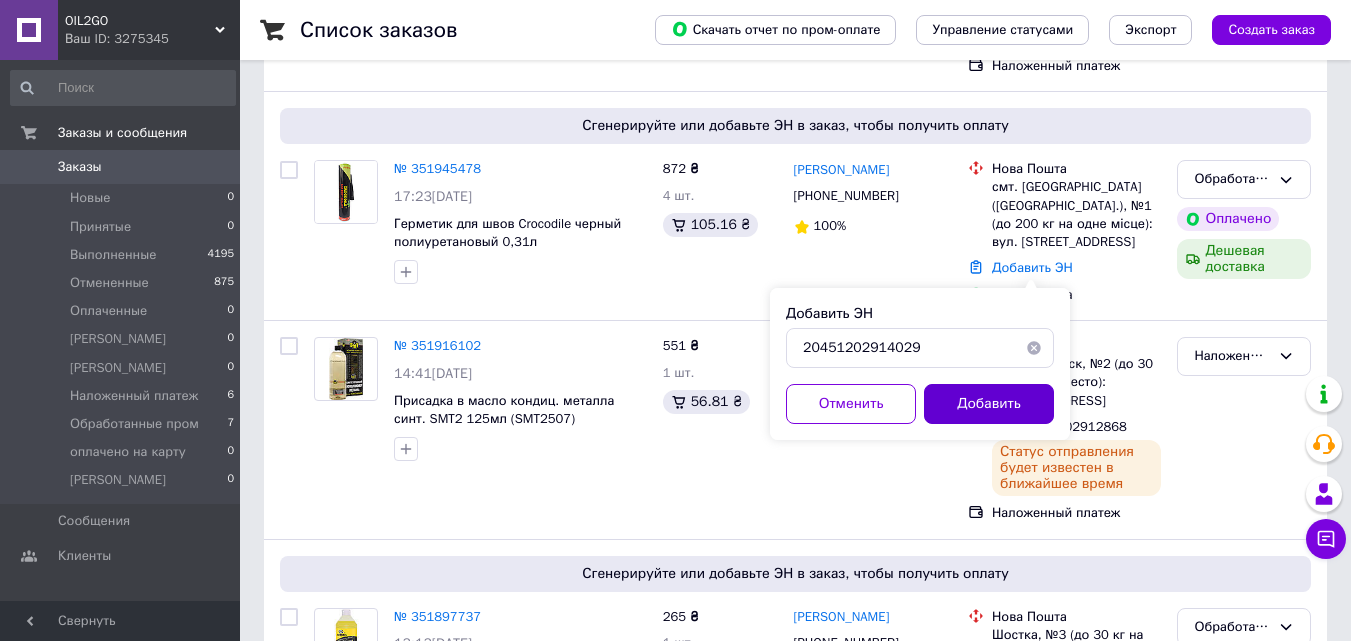 click on "Добавить" at bounding box center [989, 404] 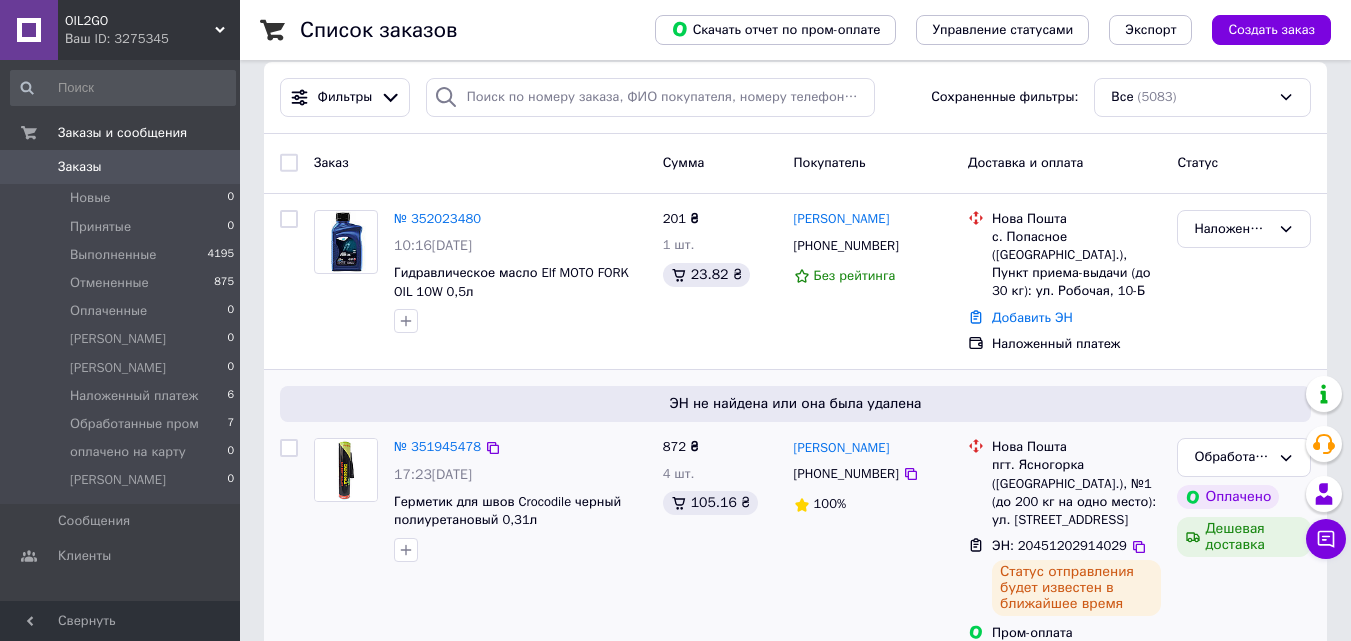 scroll, scrollTop: 0, scrollLeft: 0, axis: both 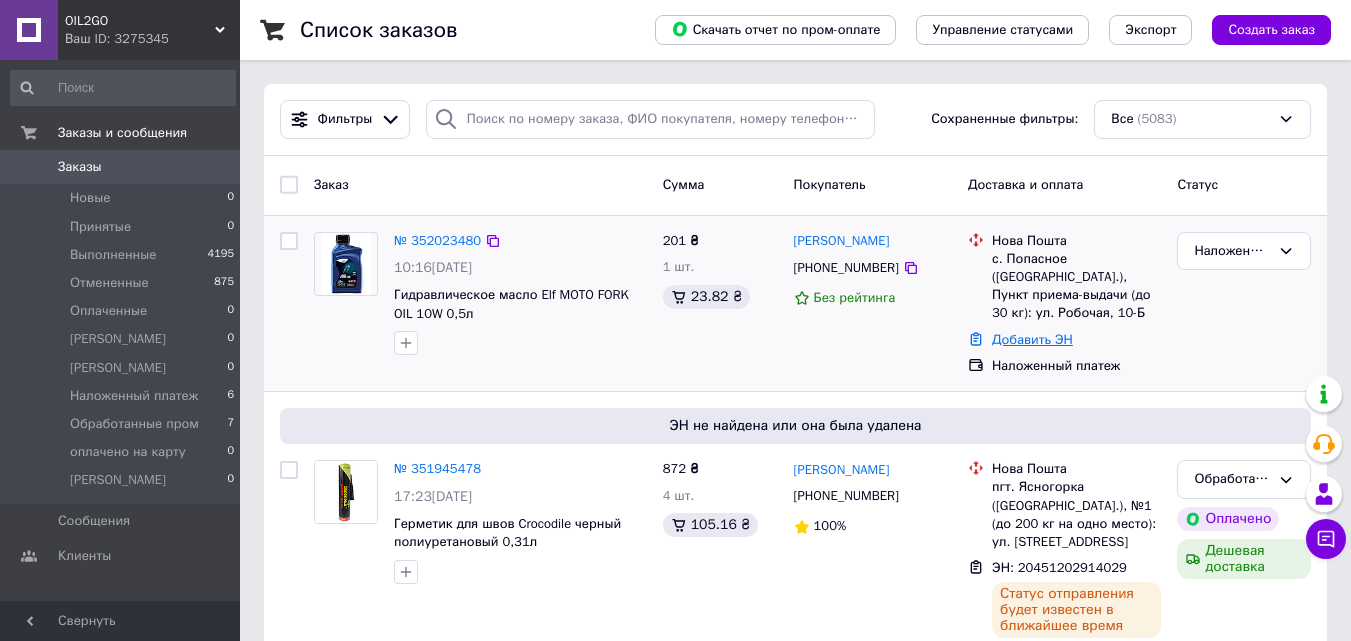 click on "Добавить ЭН" at bounding box center [1032, 339] 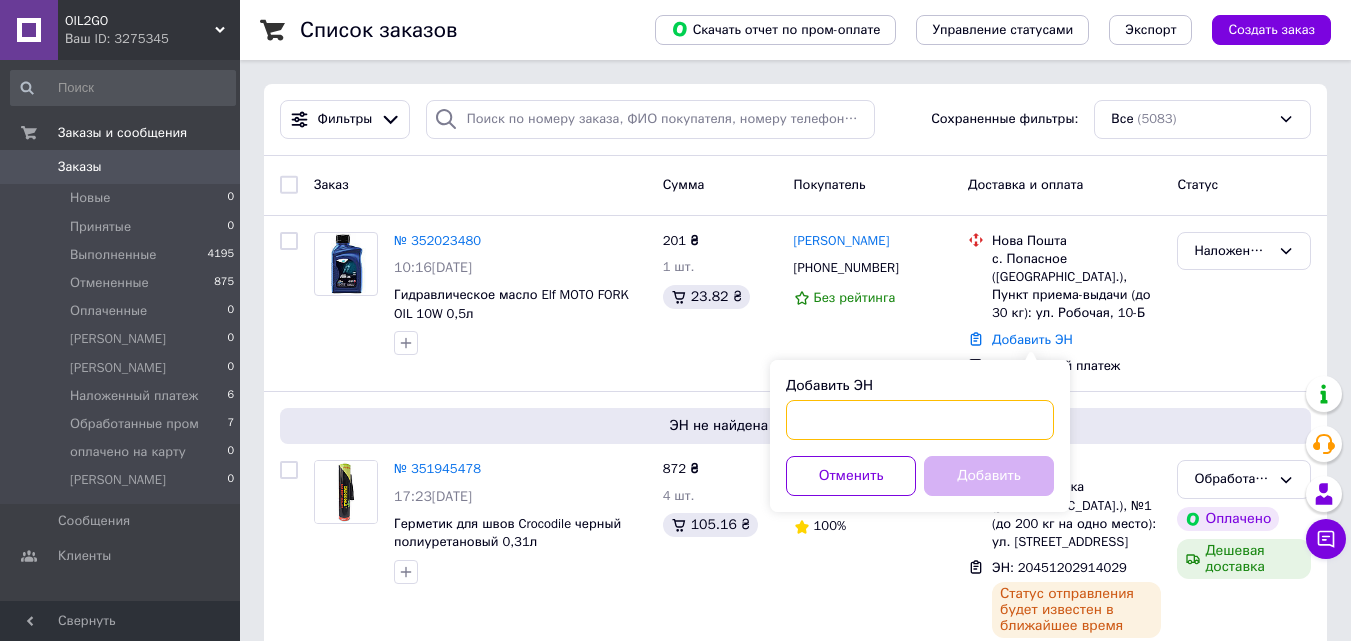 click on "Добавить ЭН" at bounding box center (920, 420) 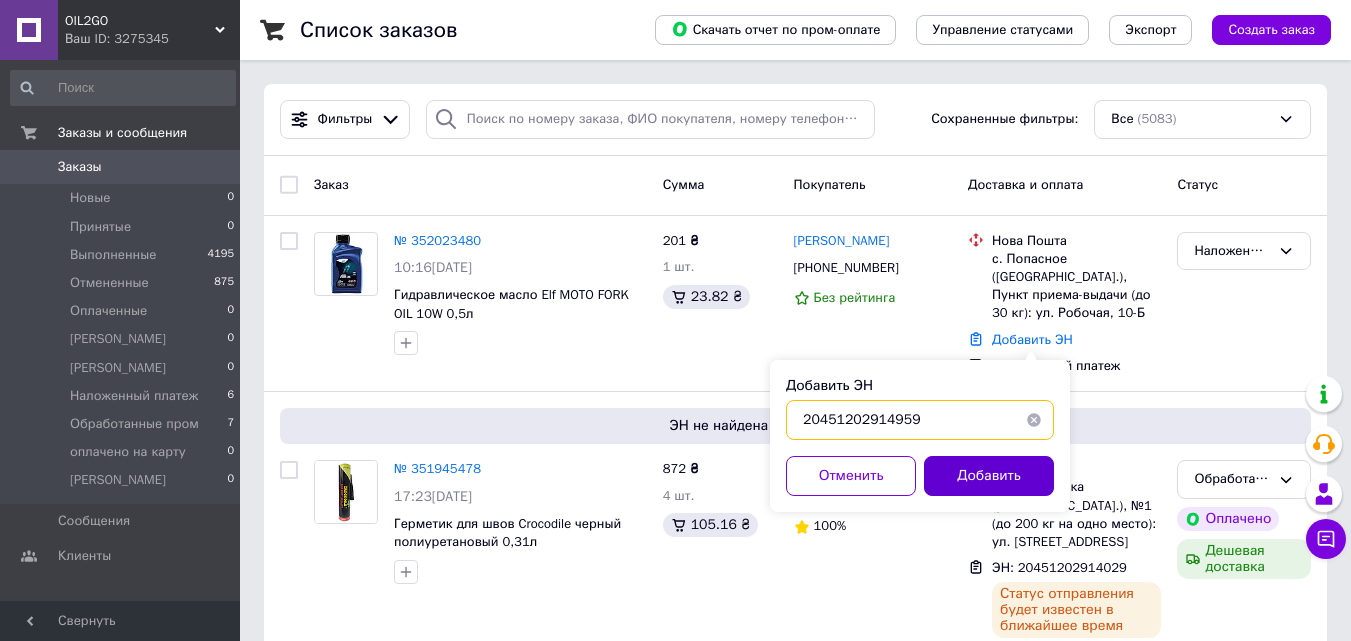 type on "20451202914959" 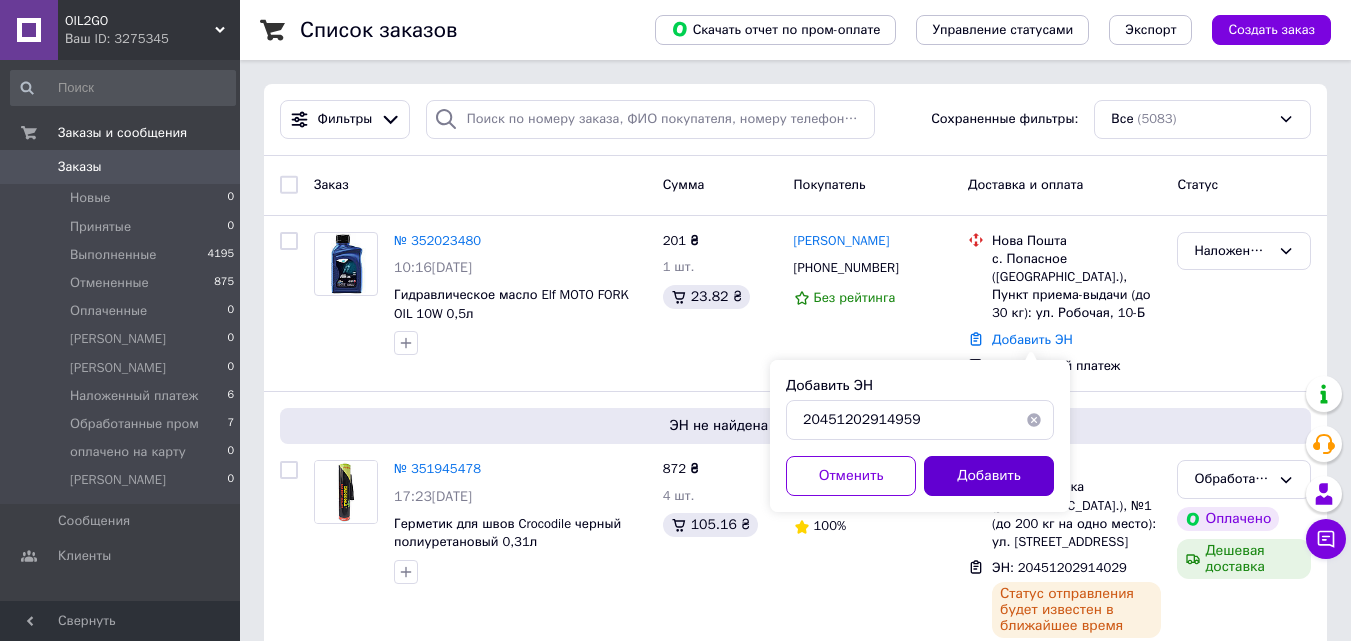 click on "Добавить" at bounding box center (989, 476) 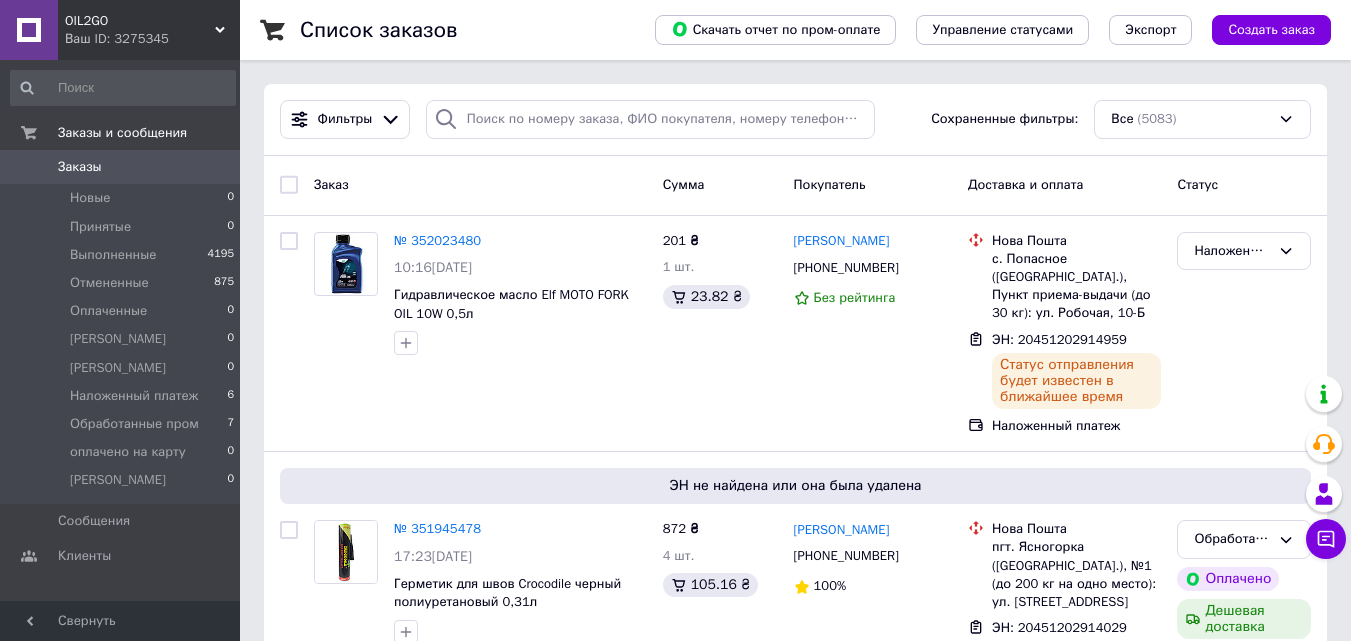 click on "OIL2GO" at bounding box center (140, 21) 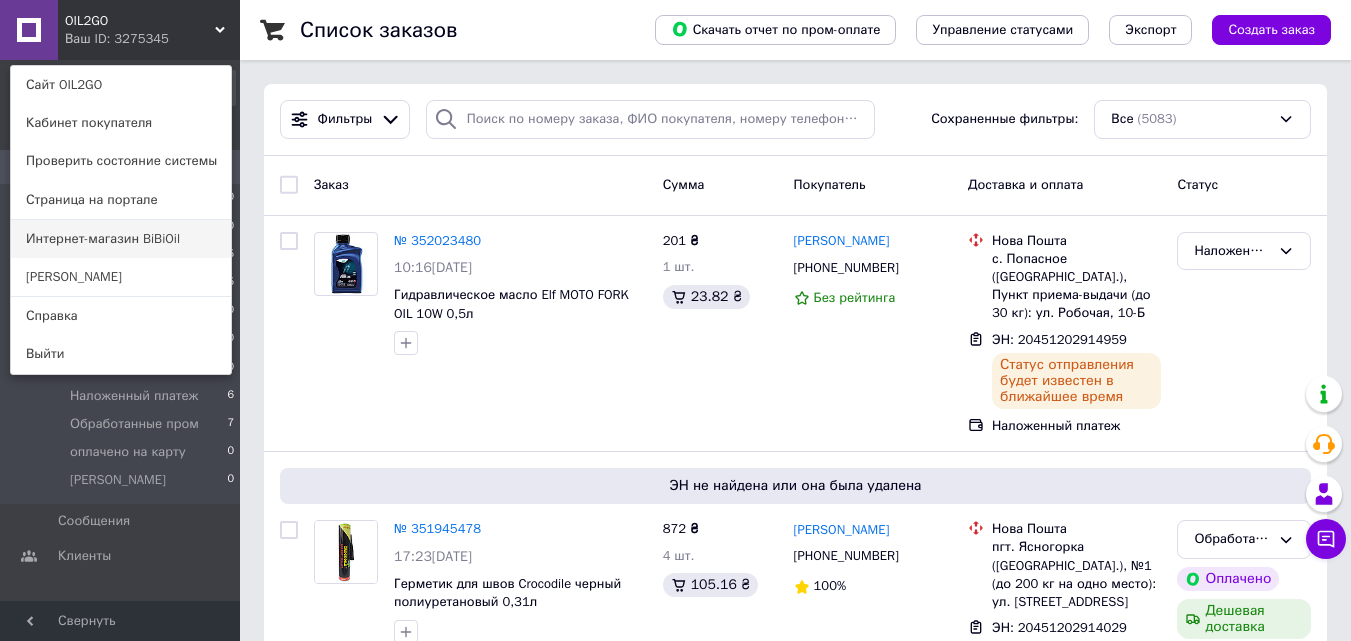 click on "Интернет-магазин BiBiOil" at bounding box center [121, 239] 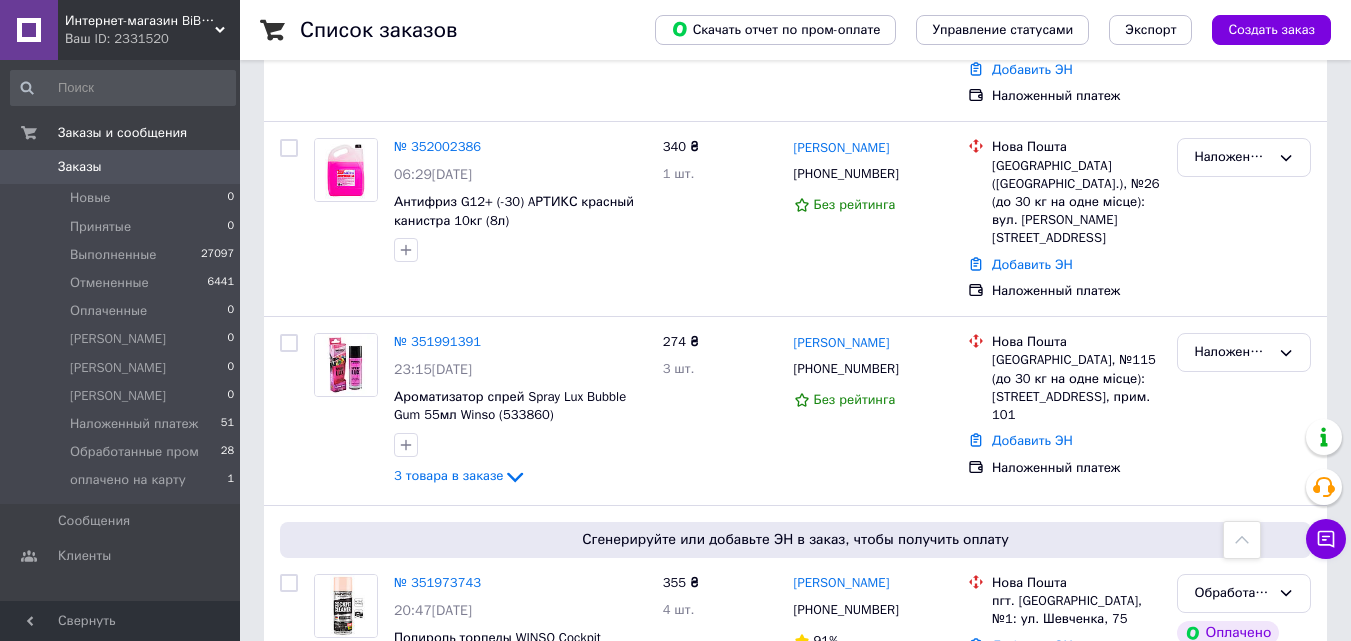 scroll, scrollTop: 3382, scrollLeft: 0, axis: vertical 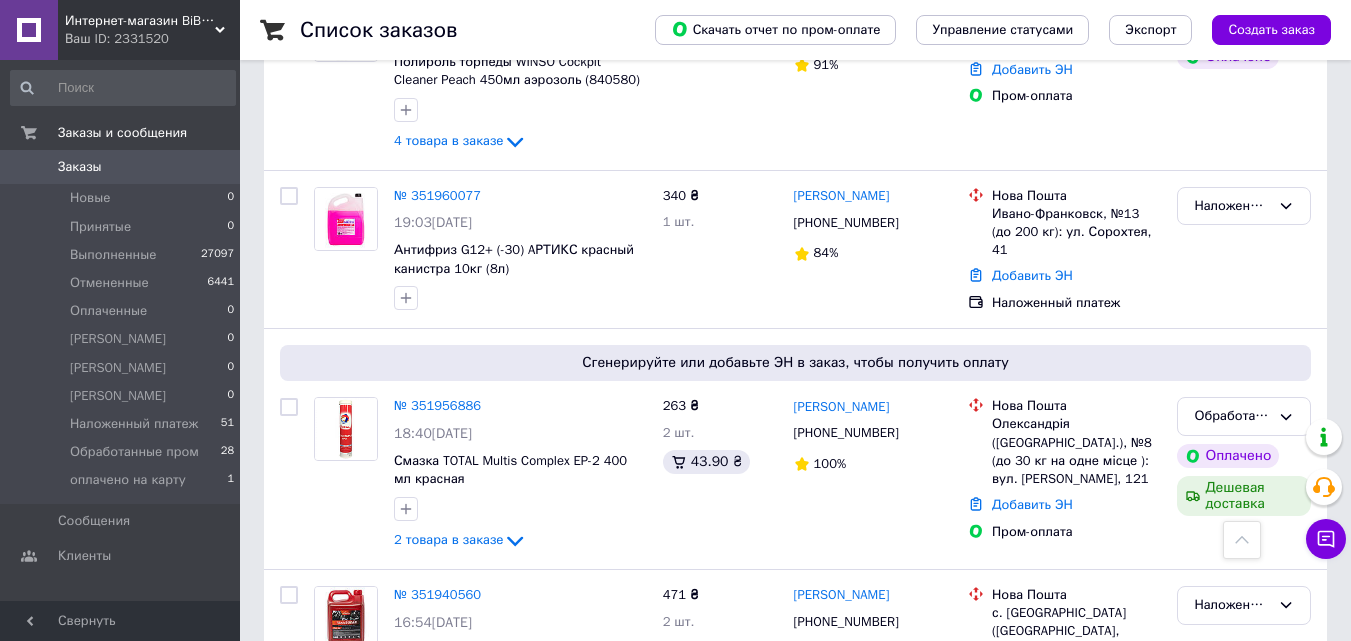 click on "2" at bounding box center [327, 803] 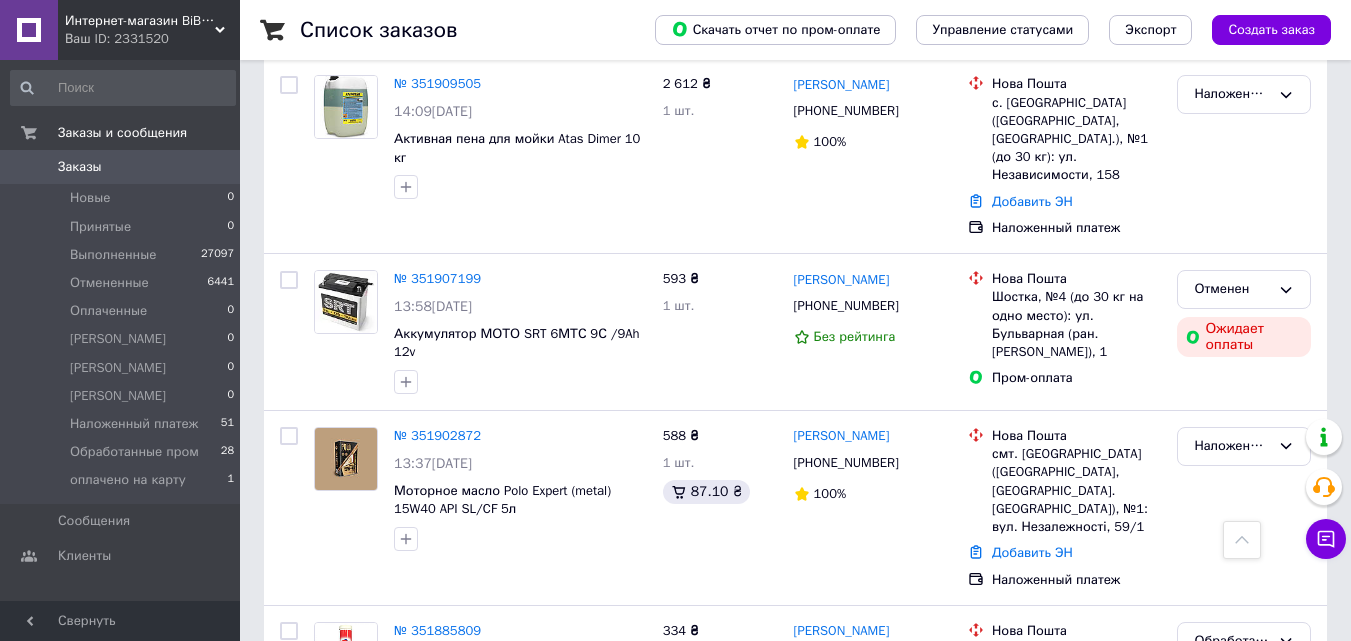 scroll, scrollTop: 1000, scrollLeft: 0, axis: vertical 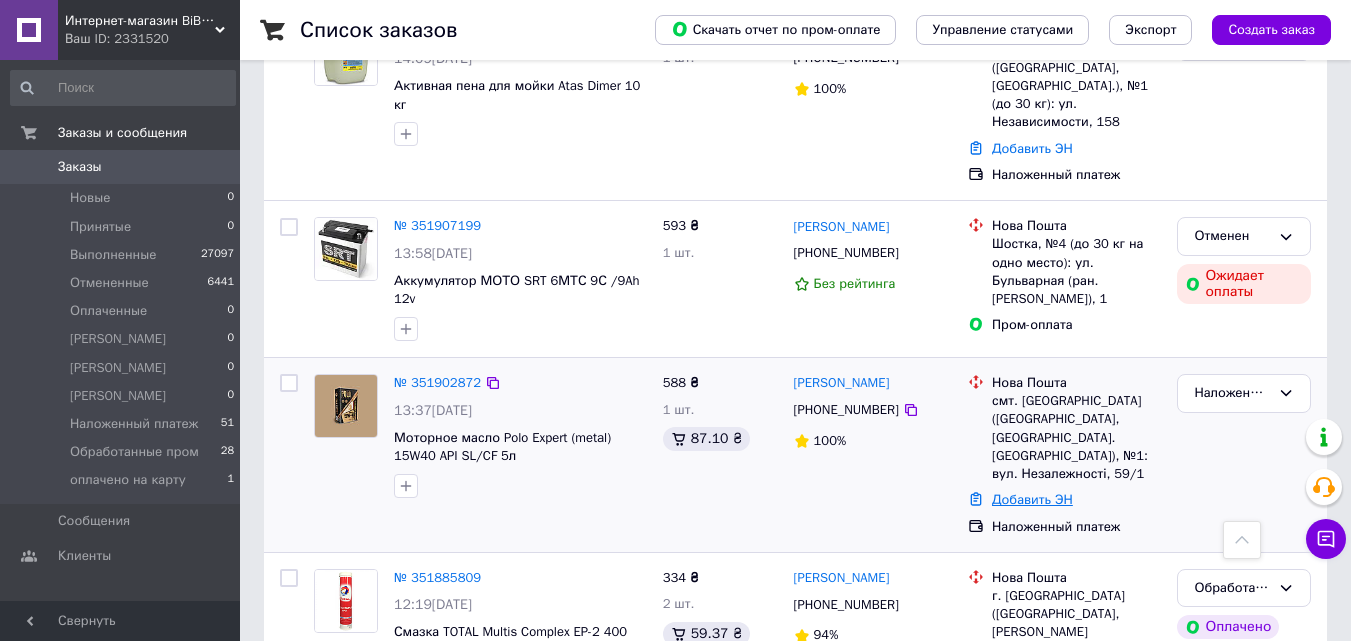 click on "Добавить ЭН" at bounding box center [1032, 499] 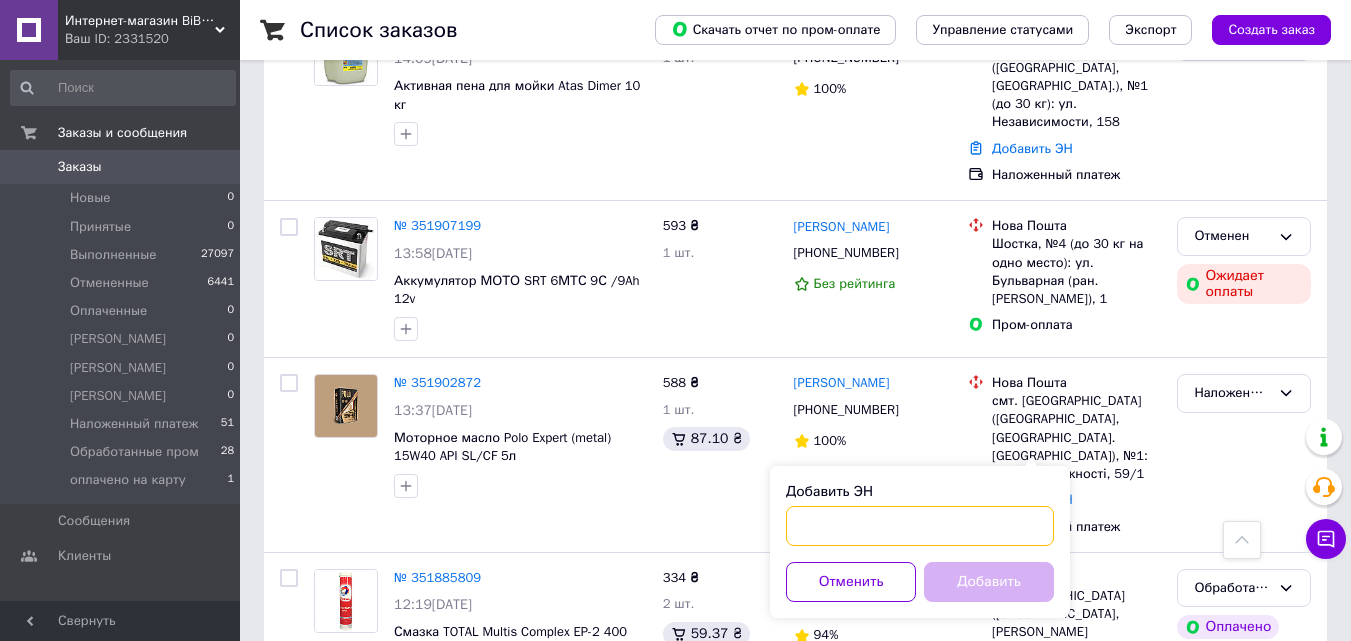 click on "Добавить ЭН" at bounding box center (920, 526) 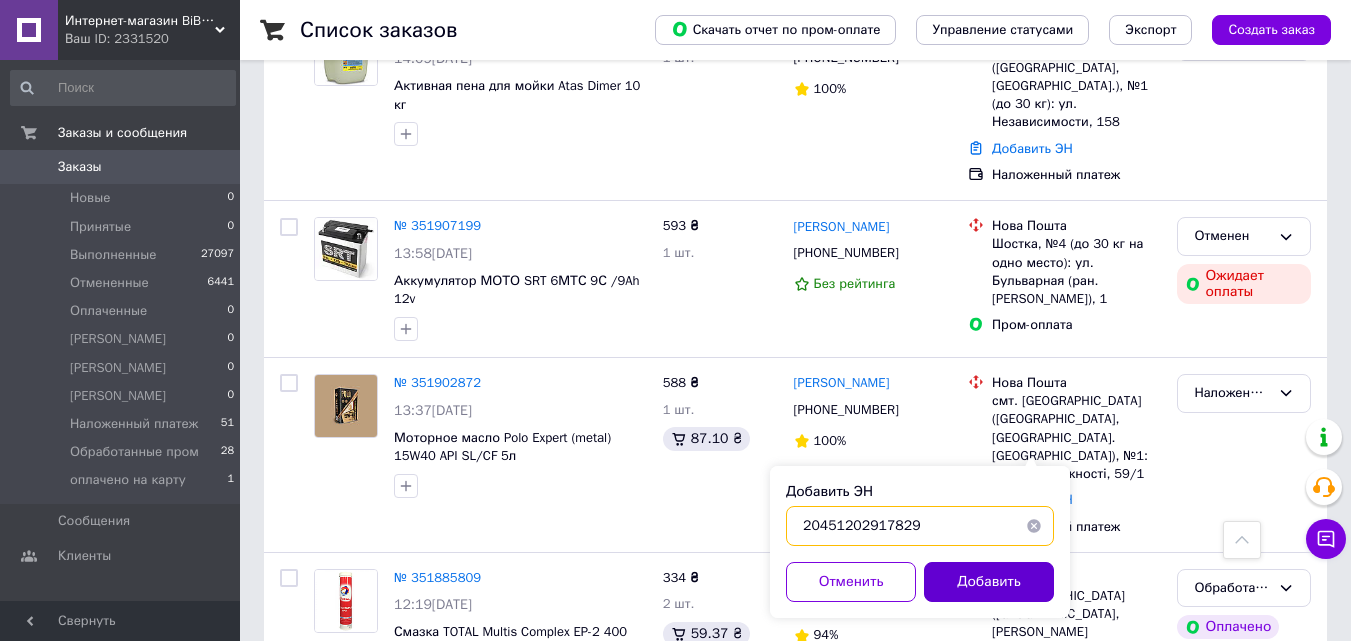 type on "20451202917829" 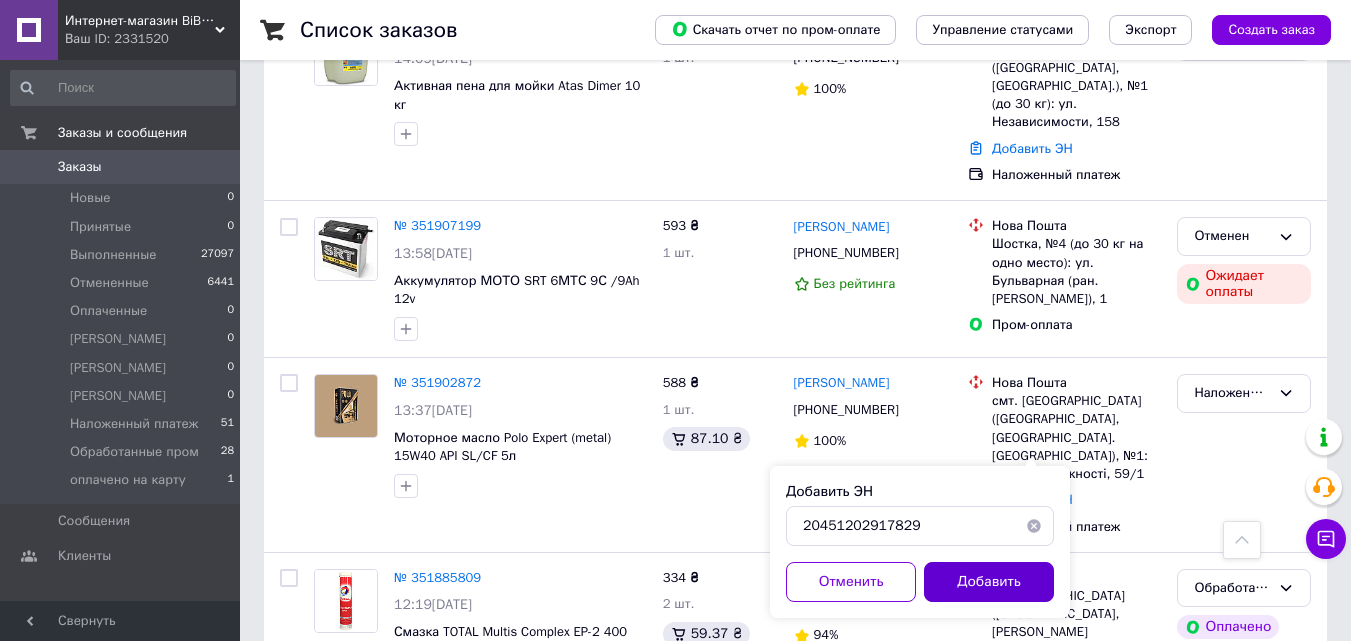 click on "Добавить" at bounding box center [989, 582] 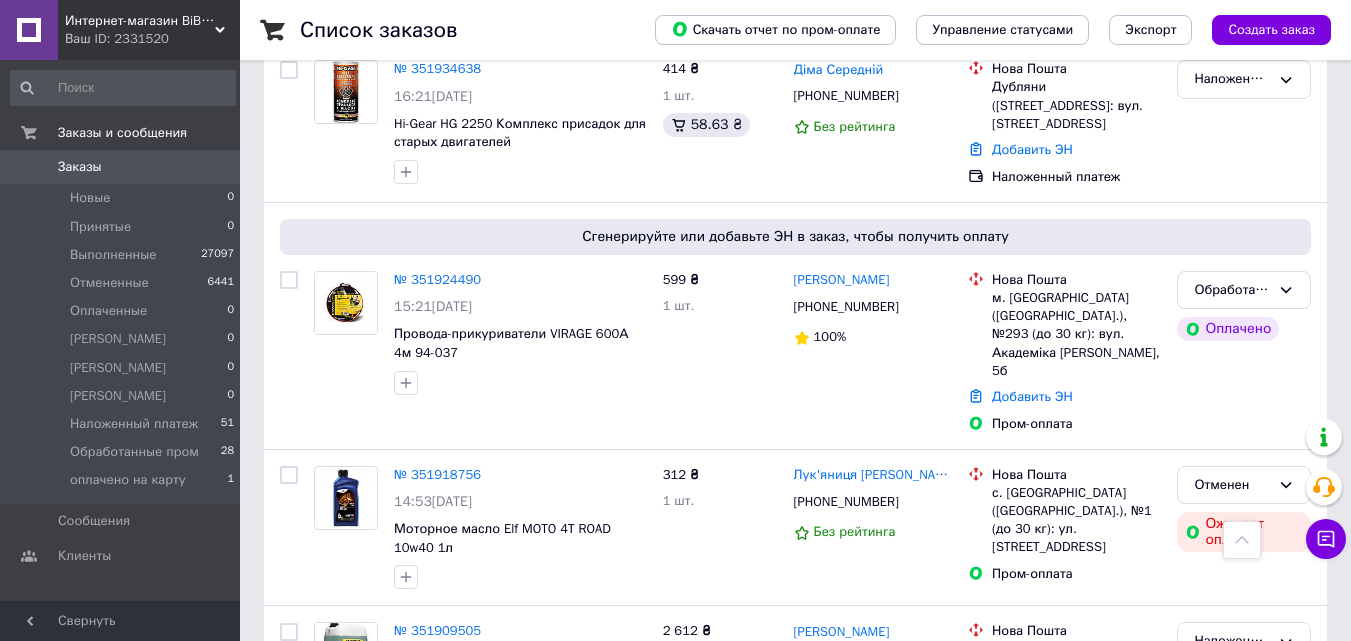 scroll, scrollTop: 200, scrollLeft: 0, axis: vertical 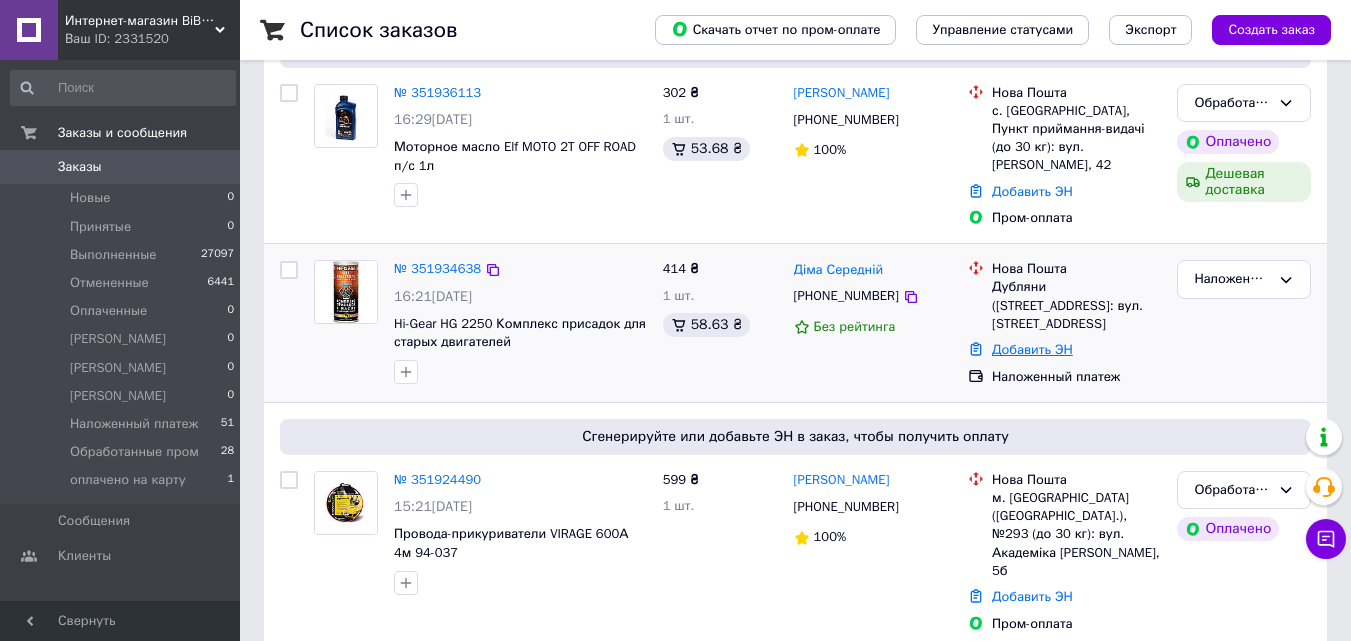 click on "Добавить ЭН" at bounding box center (1032, 349) 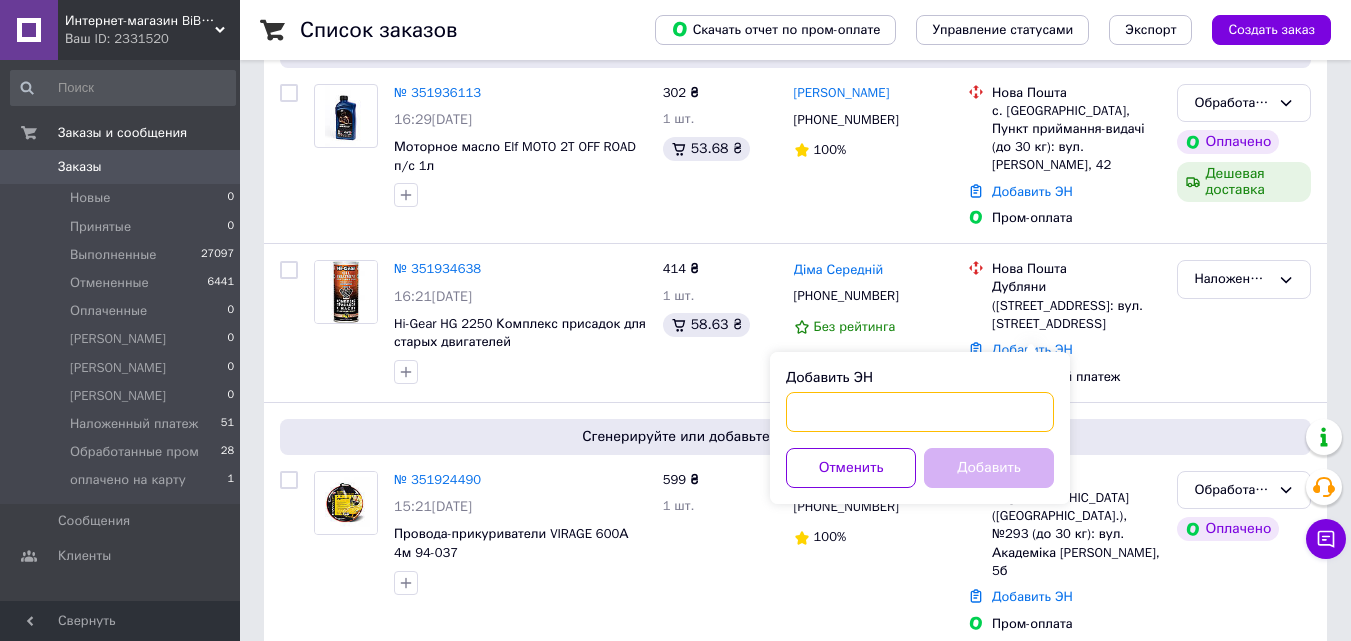 click on "Добавить ЭН" at bounding box center [920, 412] 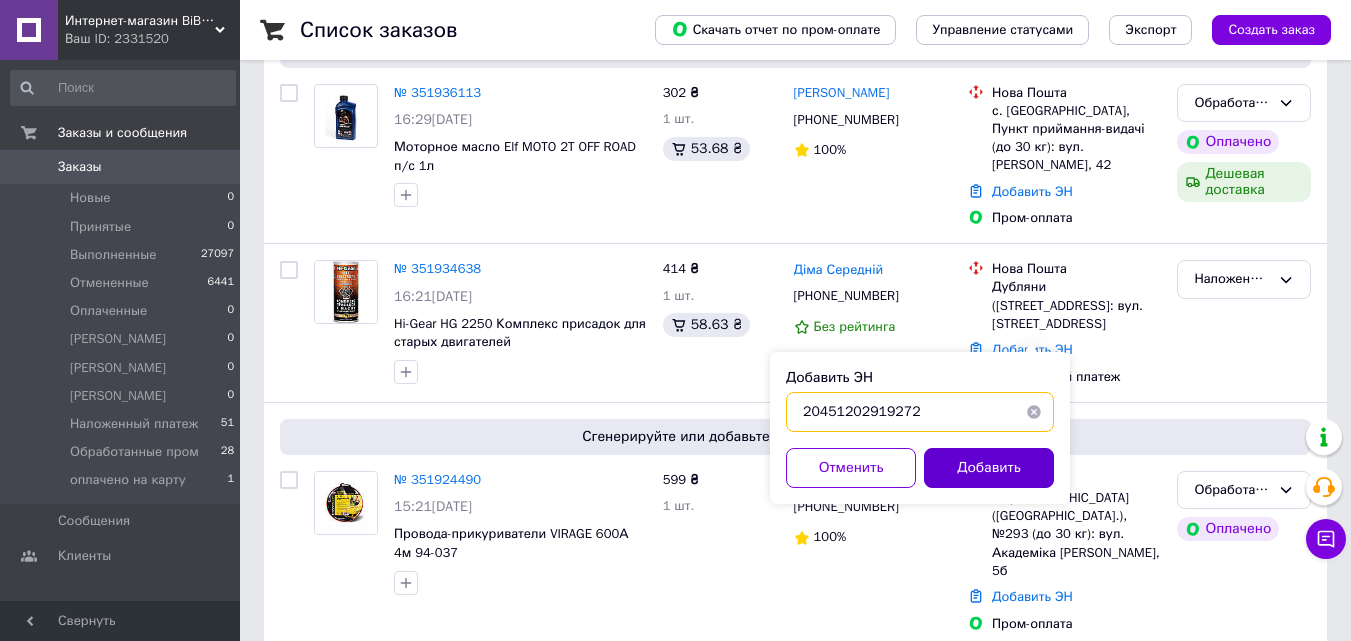 type on "20451202919272" 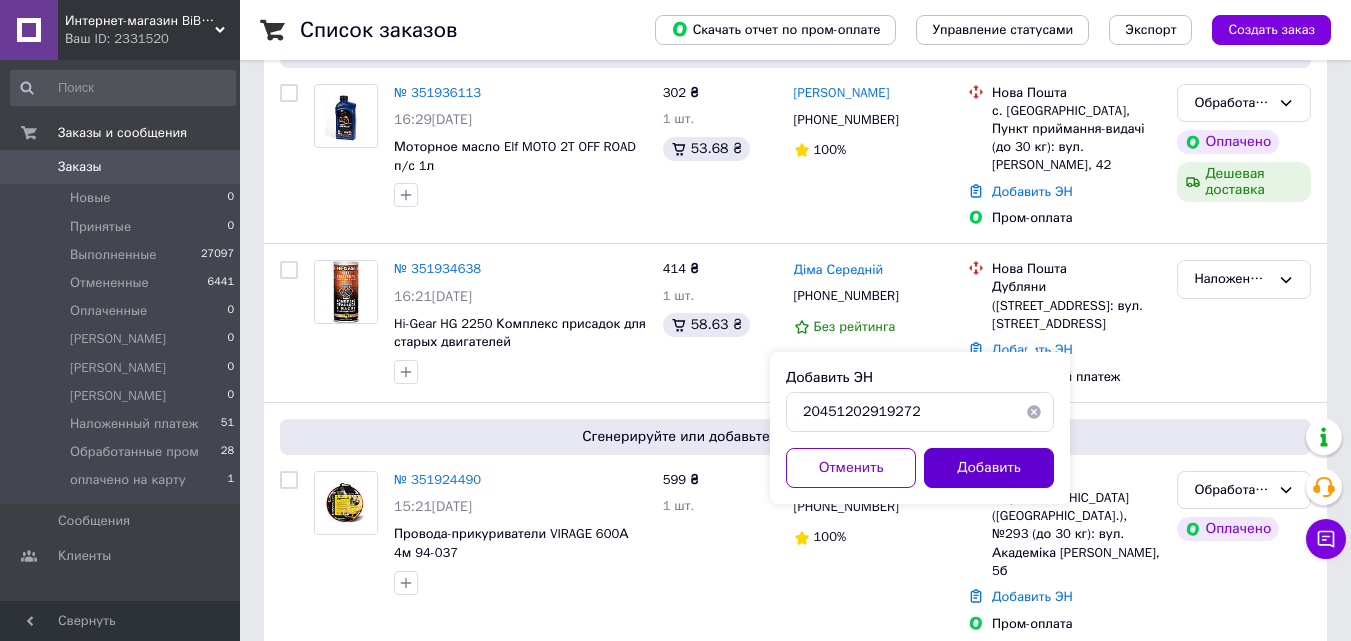 click on "Добавить" at bounding box center (989, 468) 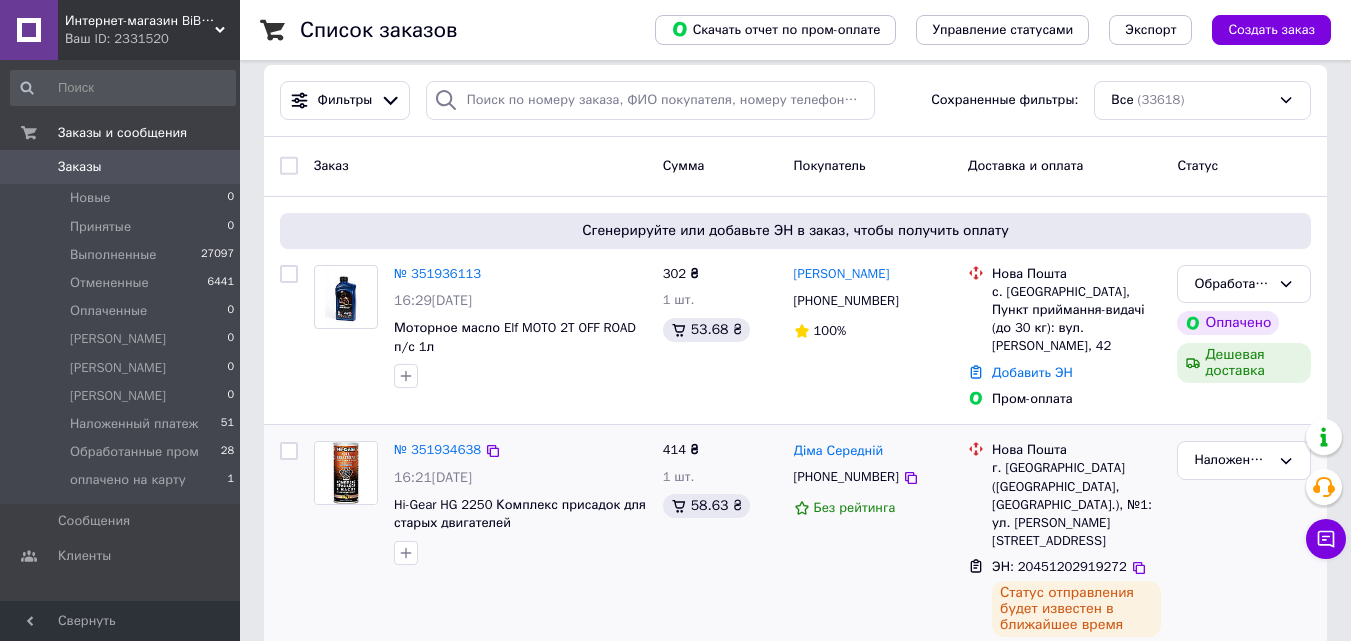 scroll, scrollTop: 0, scrollLeft: 0, axis: both 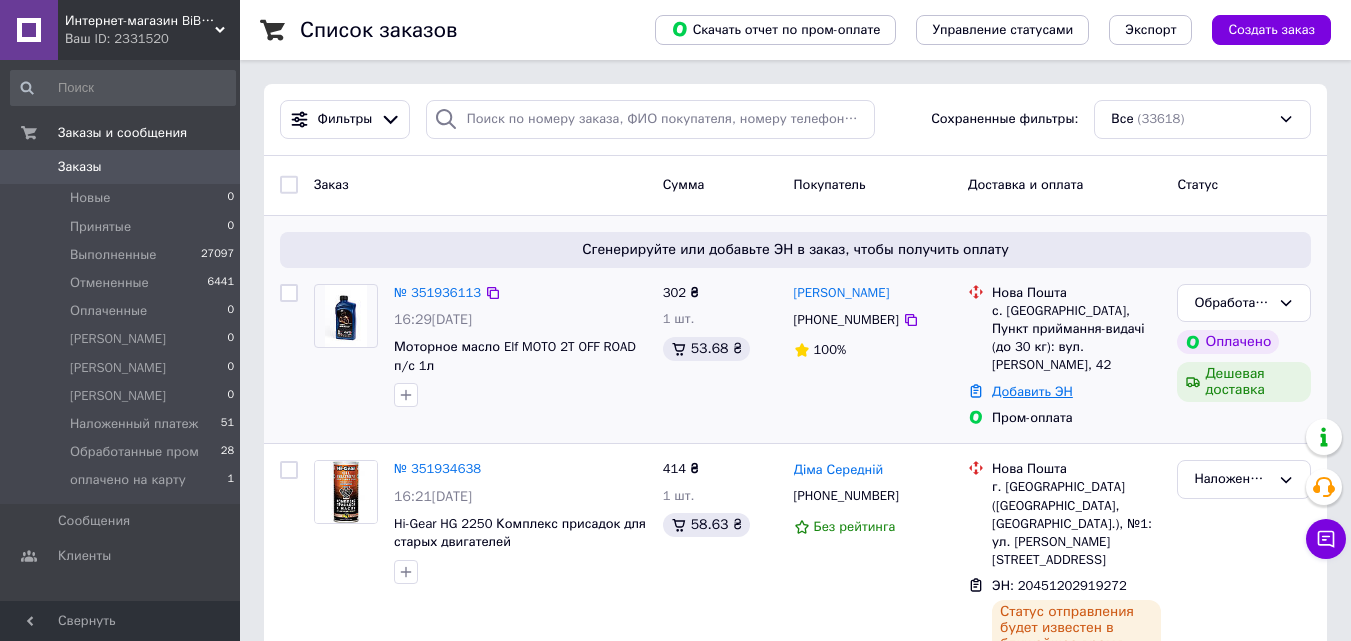 click on "Добавить ЭН" at bounding box center (1032, 391) 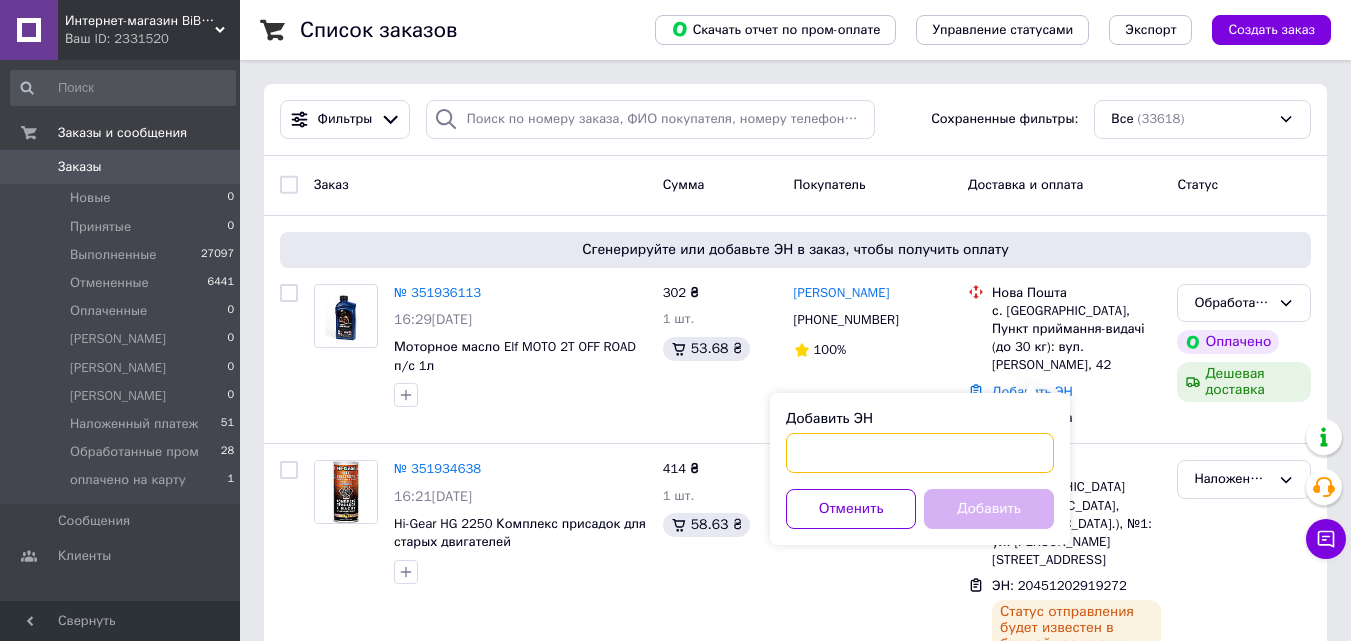 click on "Добавить ЭН" at bounding box center (920, 453) 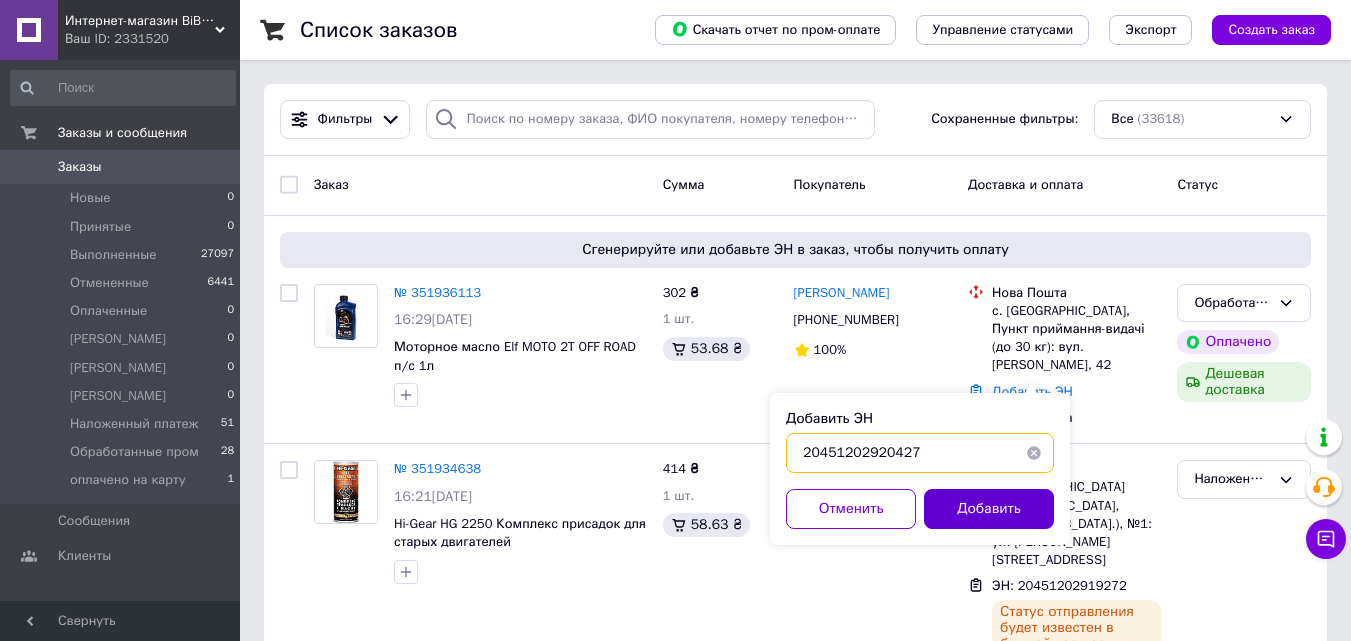 type on "20451202920427" 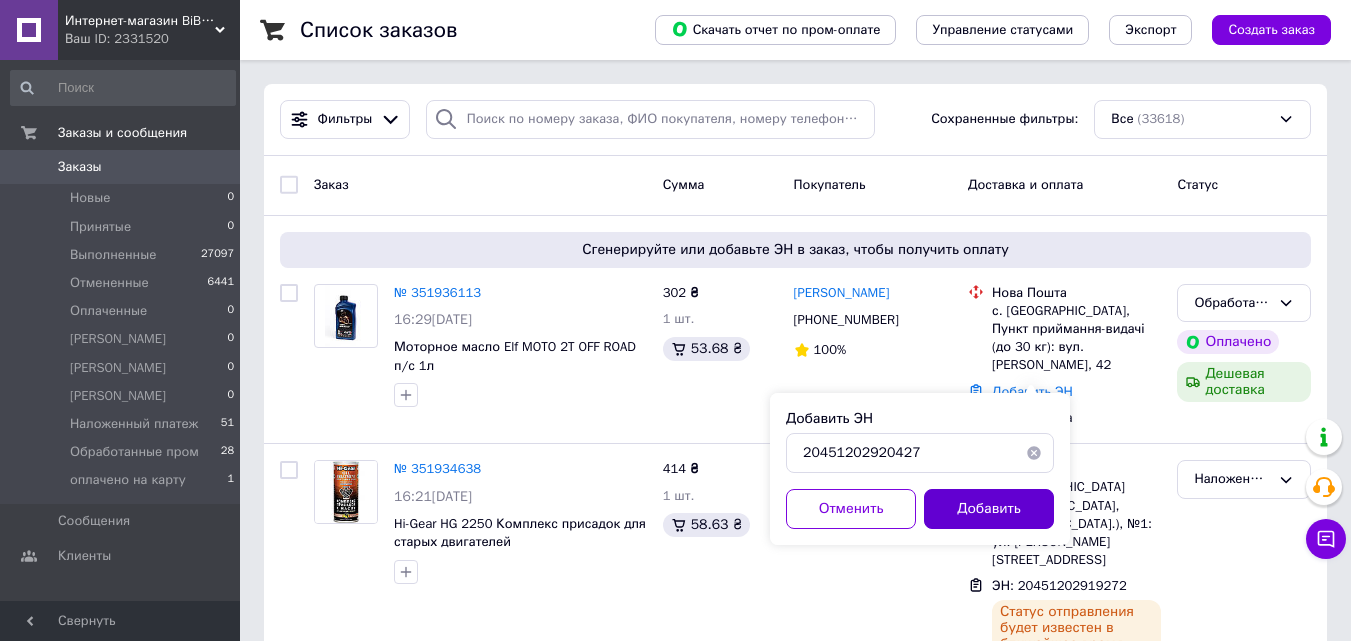 click on "Добавить" at bounding box center (989, 509) 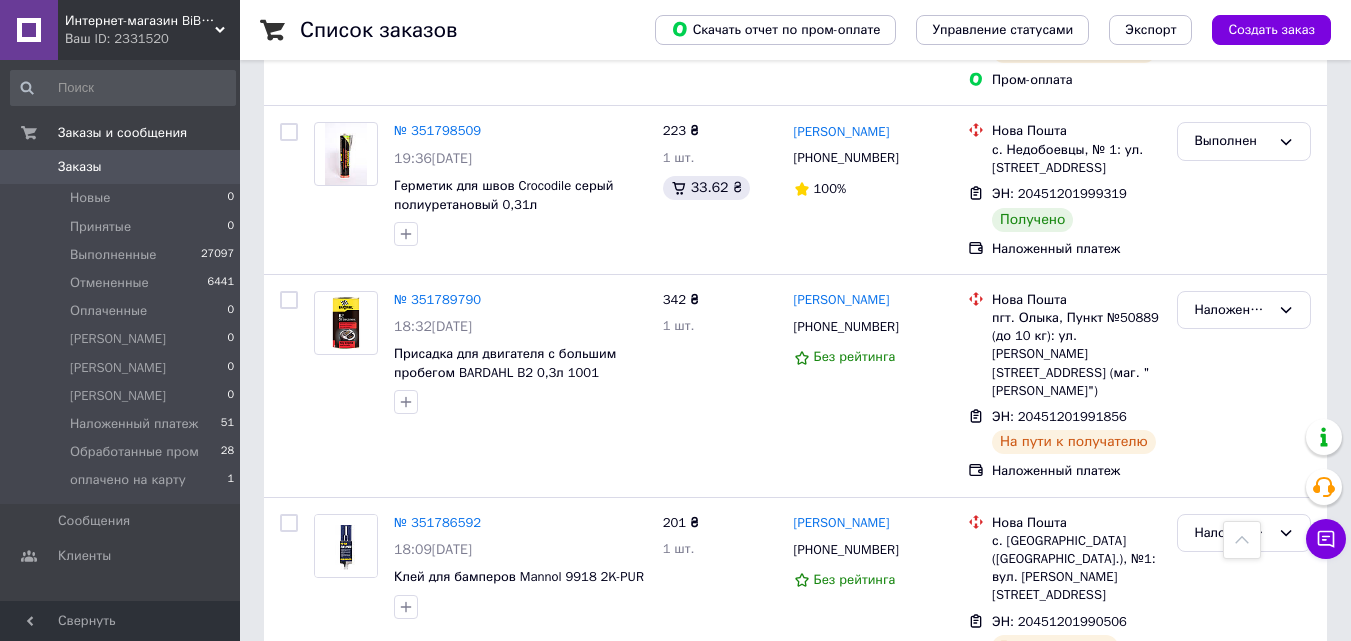 scroll, scrollTop: 3417, scrollLeft: 0, axis: vertical 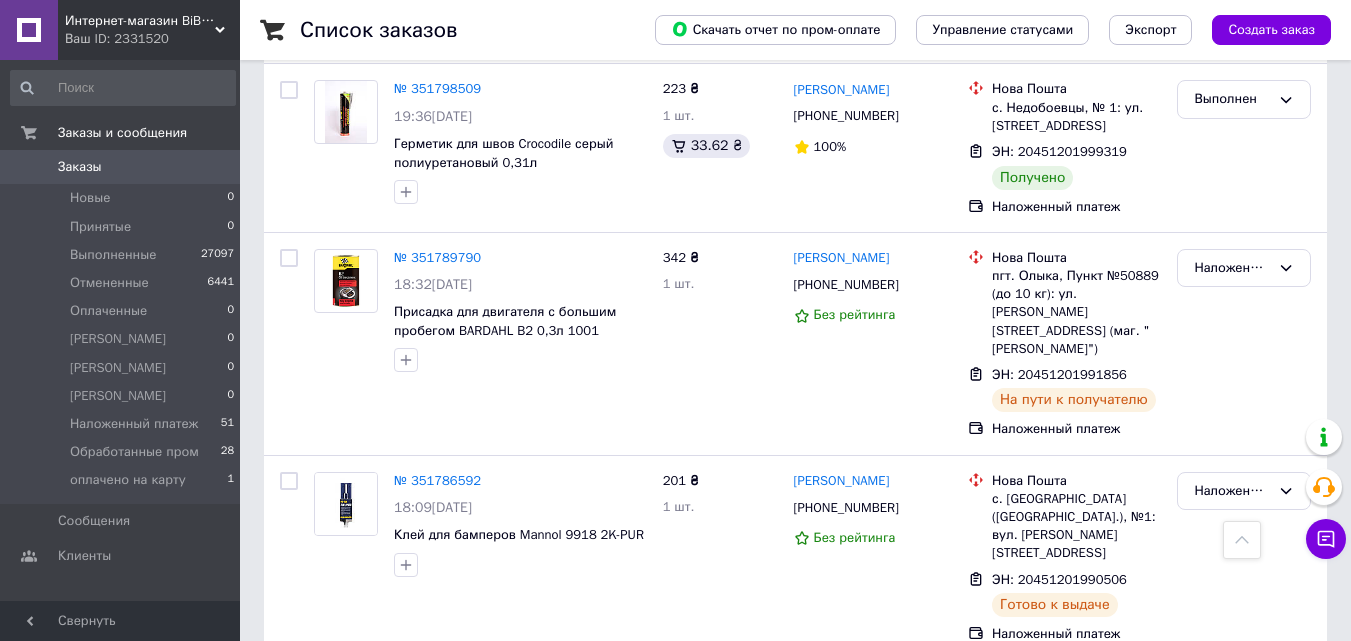 drag, startPoint x: 424, startPoint y: 590, endPoint x: 433, endPoint y: 554, distance: 37.107952 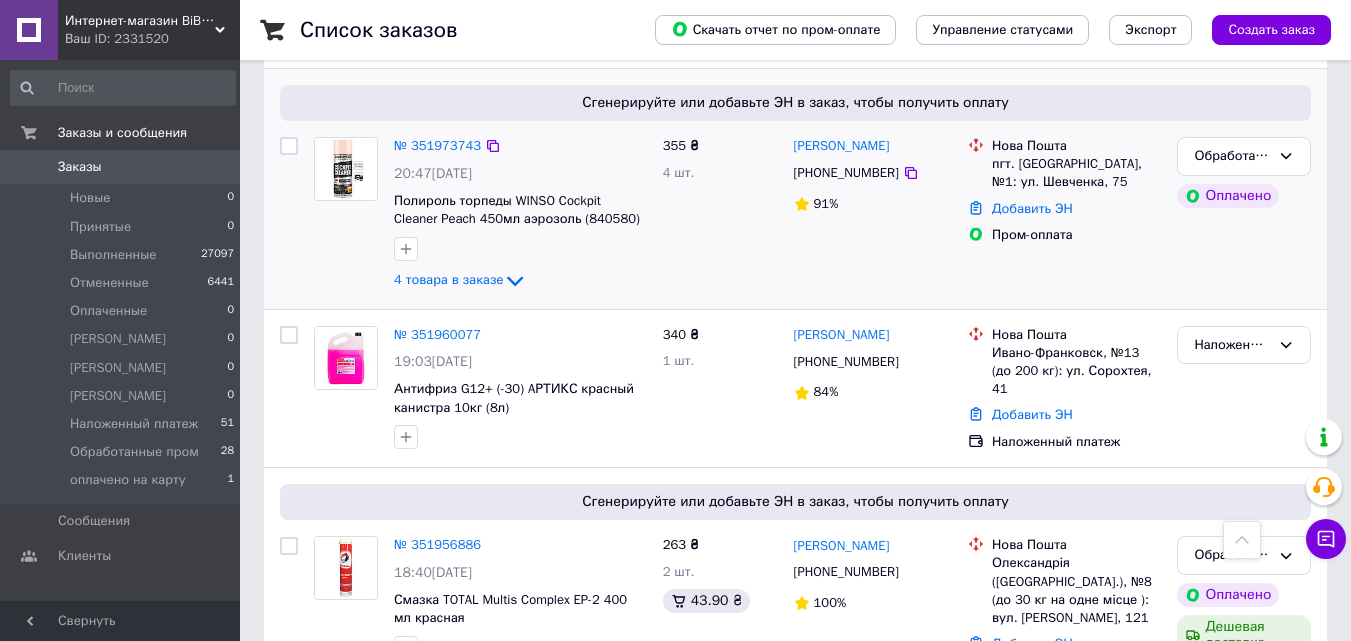 scroll, scrollTop: 3382, scrollLeft: 0, axis: vertical 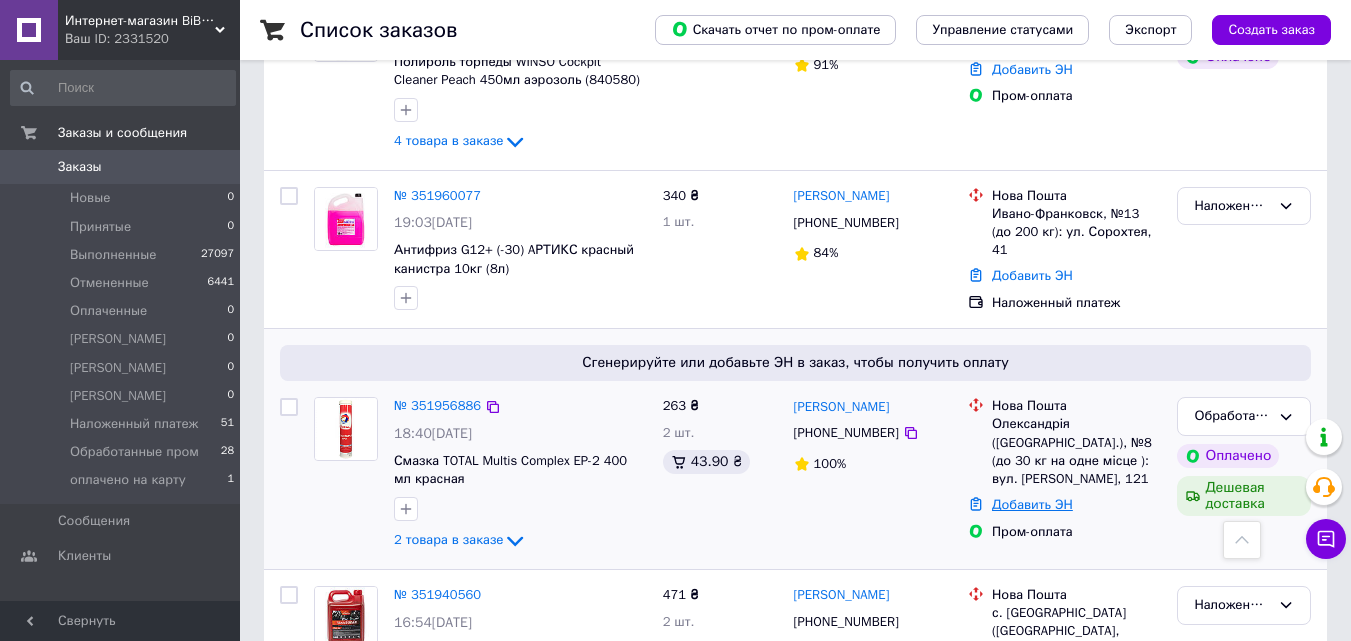 click on "Добавить ЭН" at bounding box center (1032, 504) 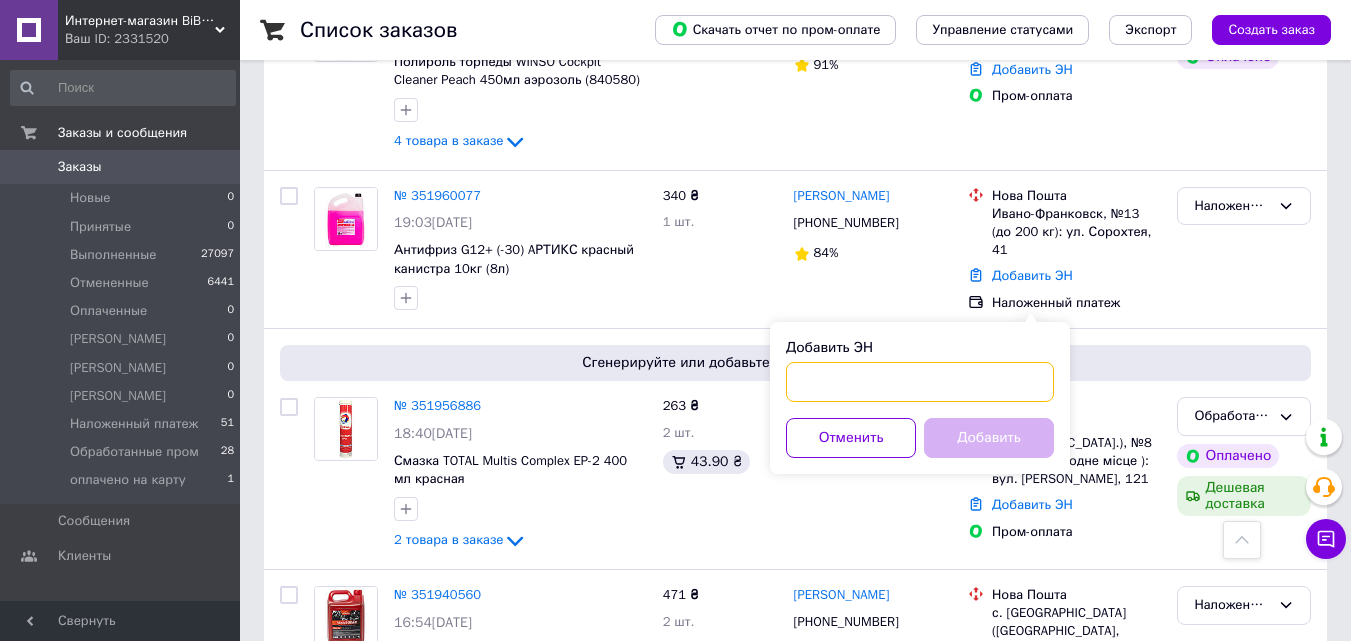click on "Добавить ЭН" at bounding box center [920, 382] 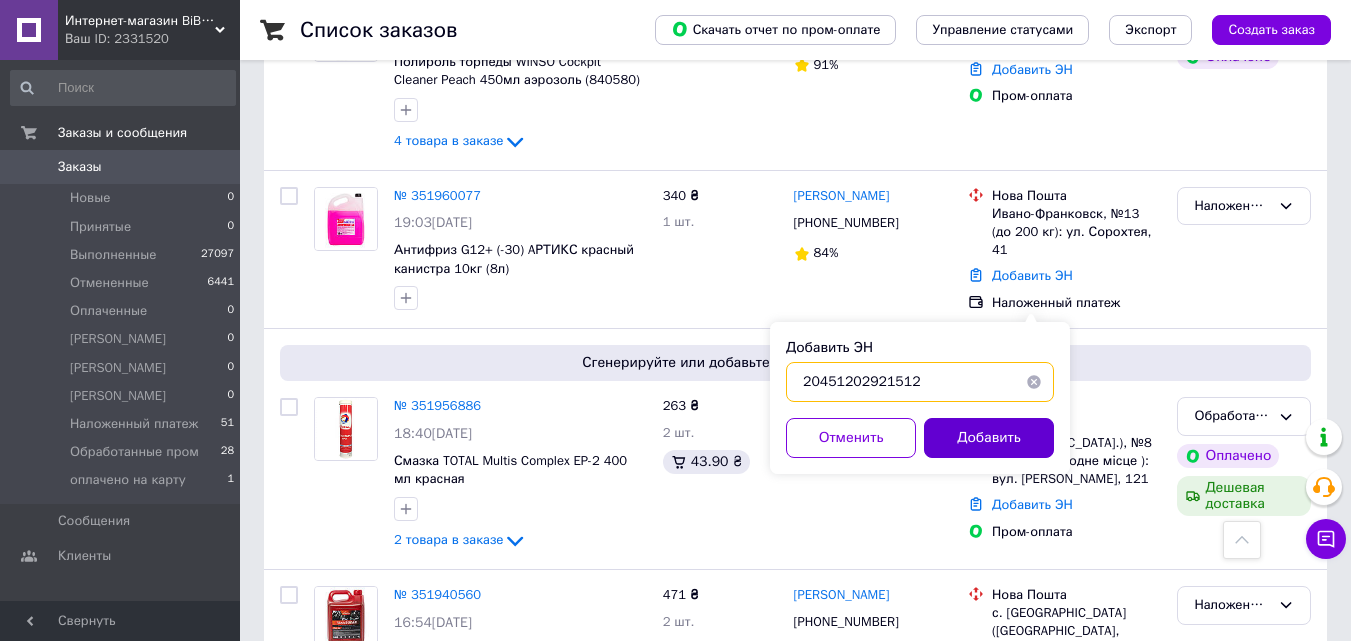 type on "20451202921512" 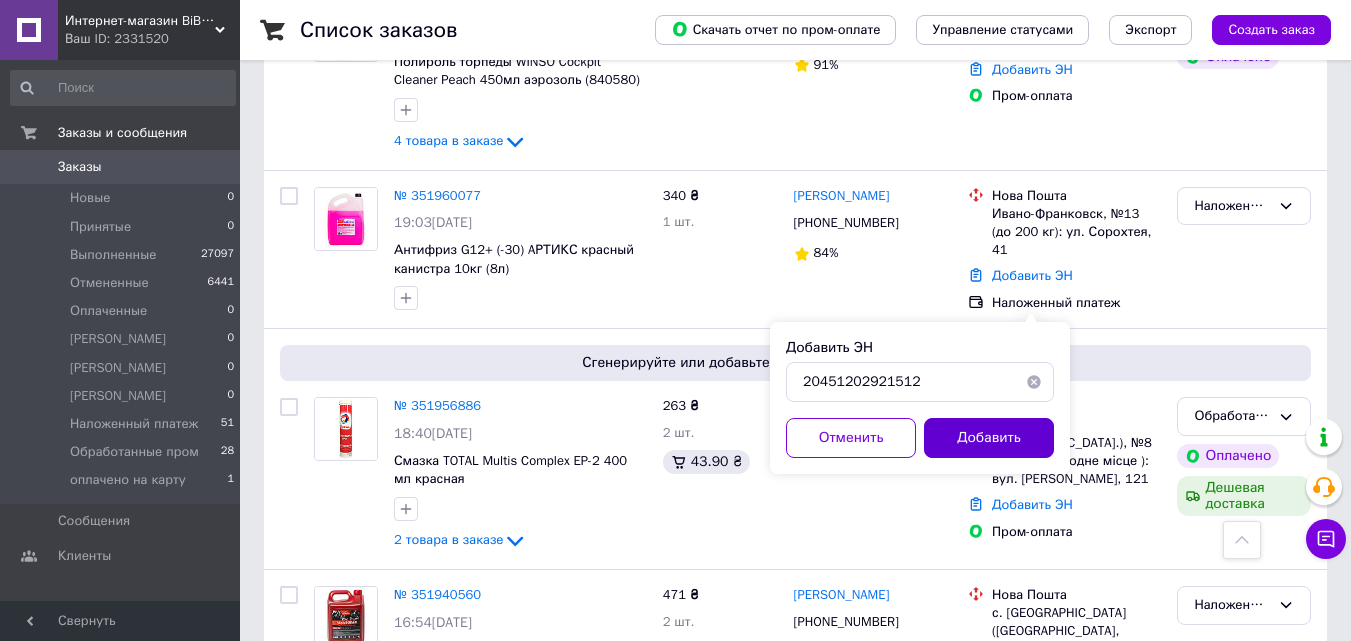 click on "Добавить" at bounding box center (989, 438) 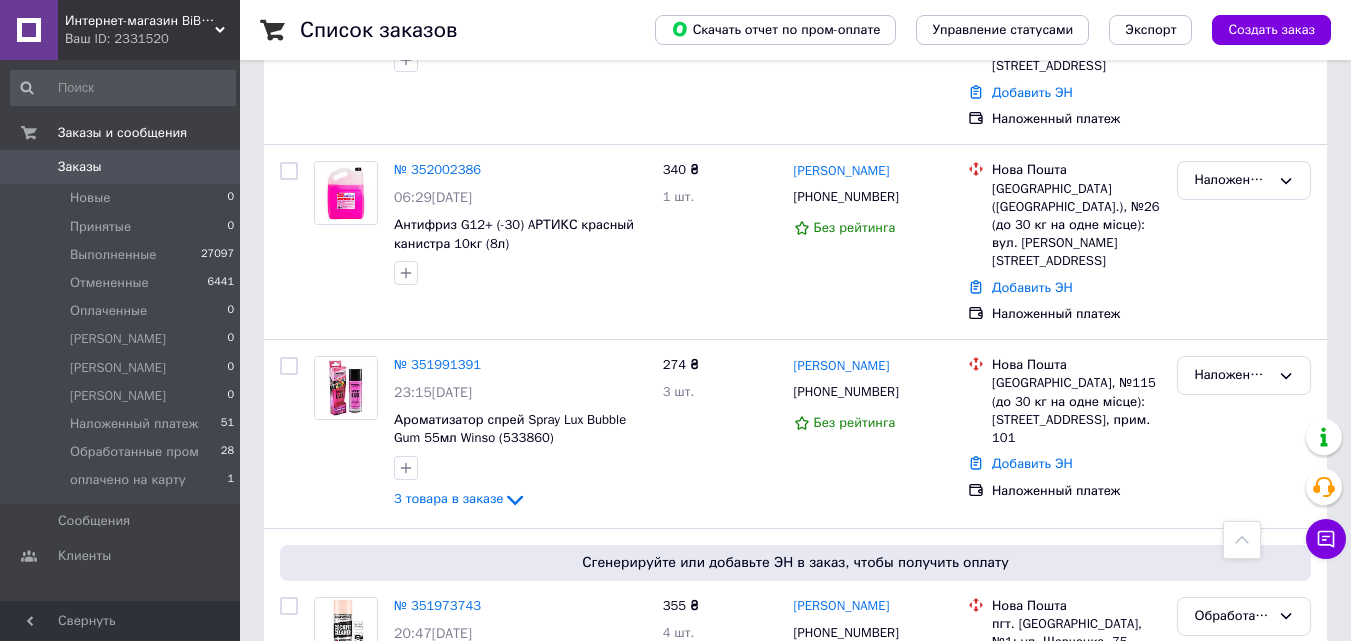 scroll, scrollTop: 2782, scrollLeft: 0, axis: vertical 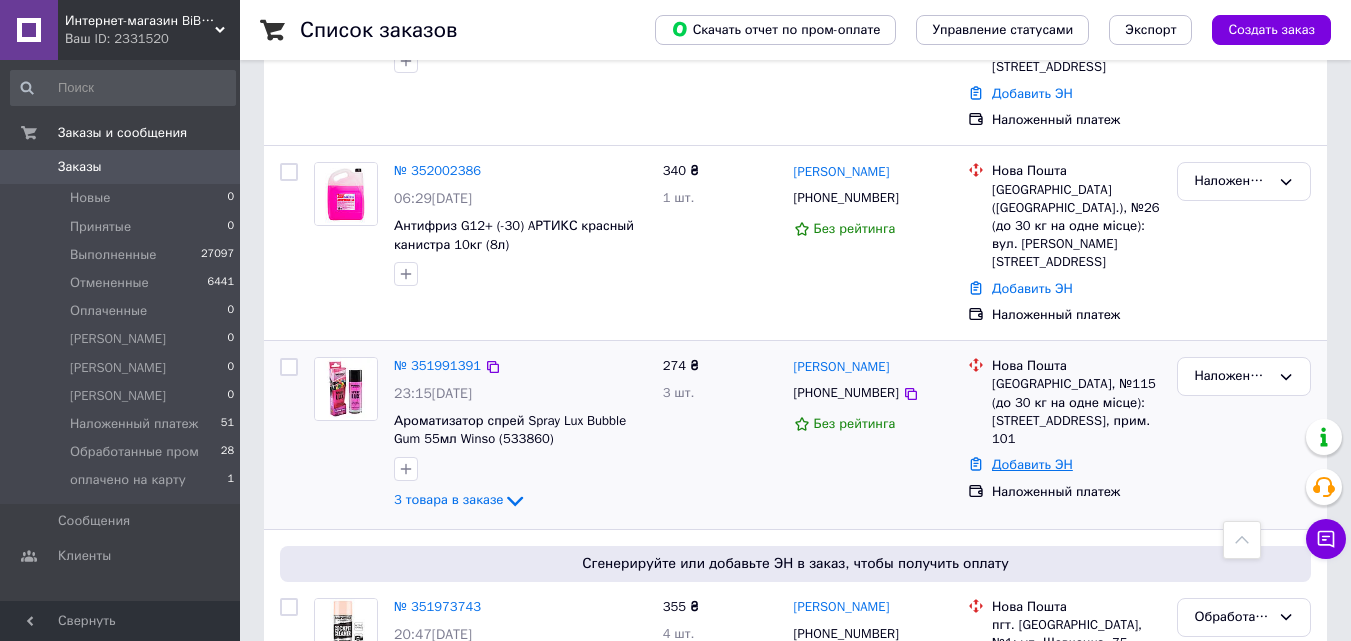 click on "Добавить ЭН" at bounding box center (1032, 464) 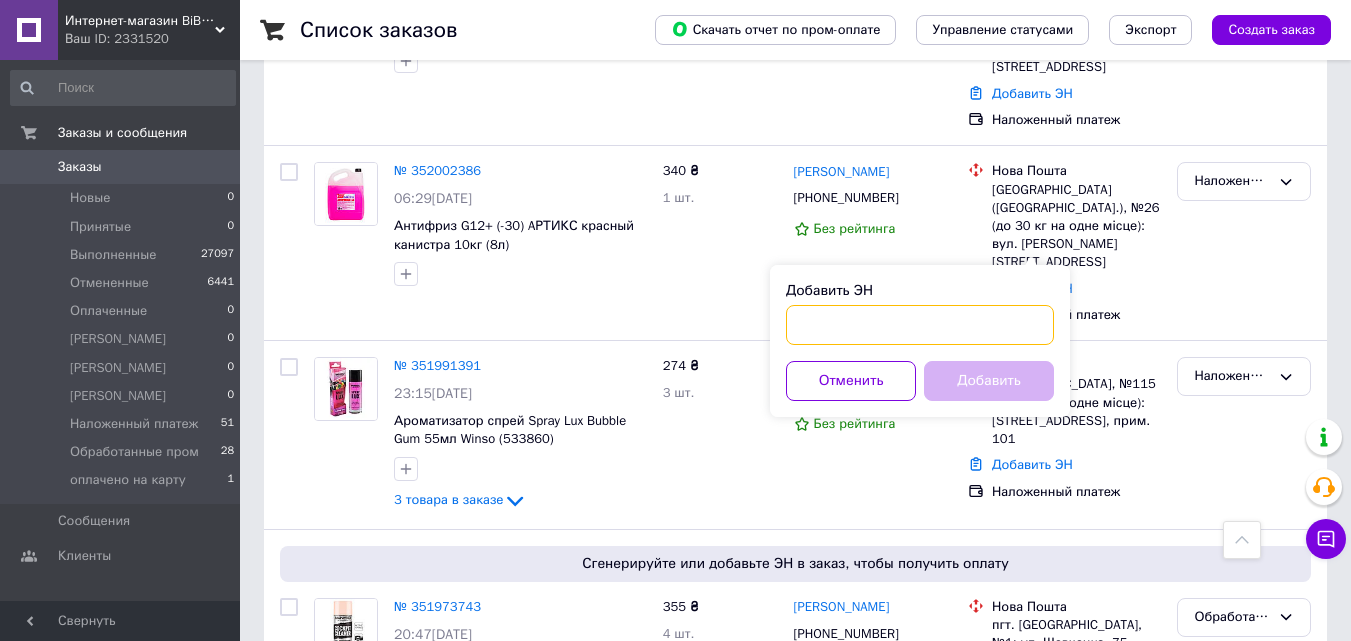 click on "Добавить ЭН" at bounding box center [920, 325] 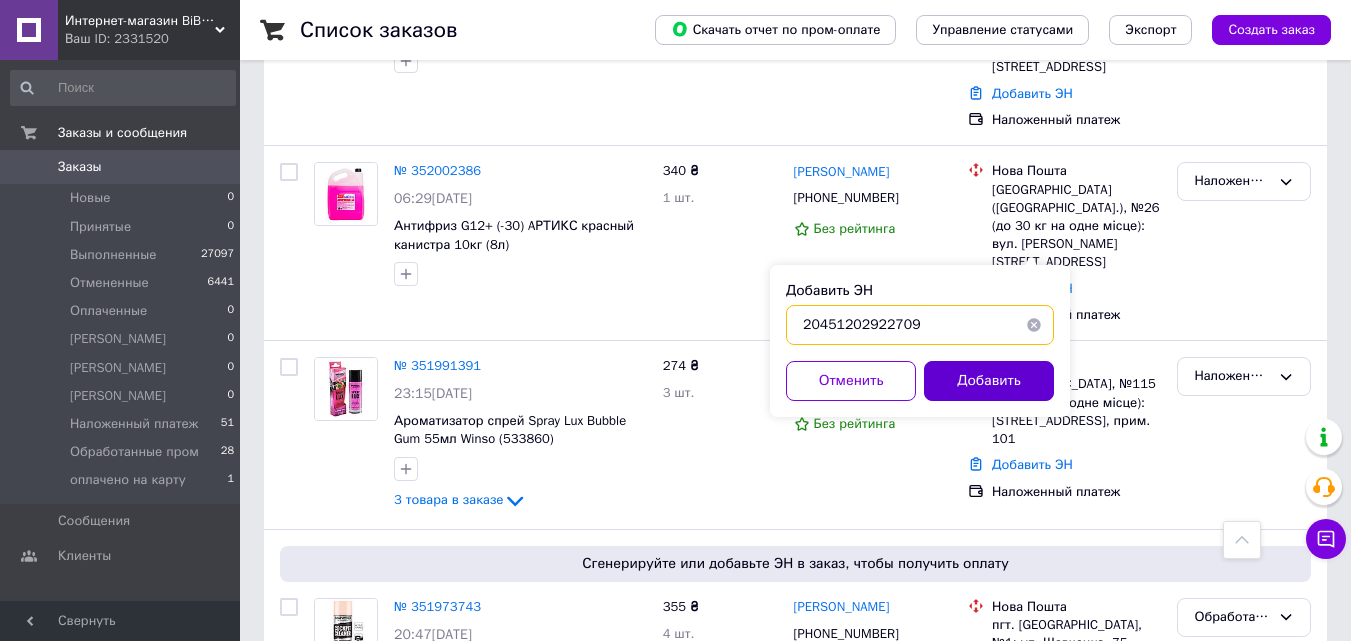 type on "20451202922709" 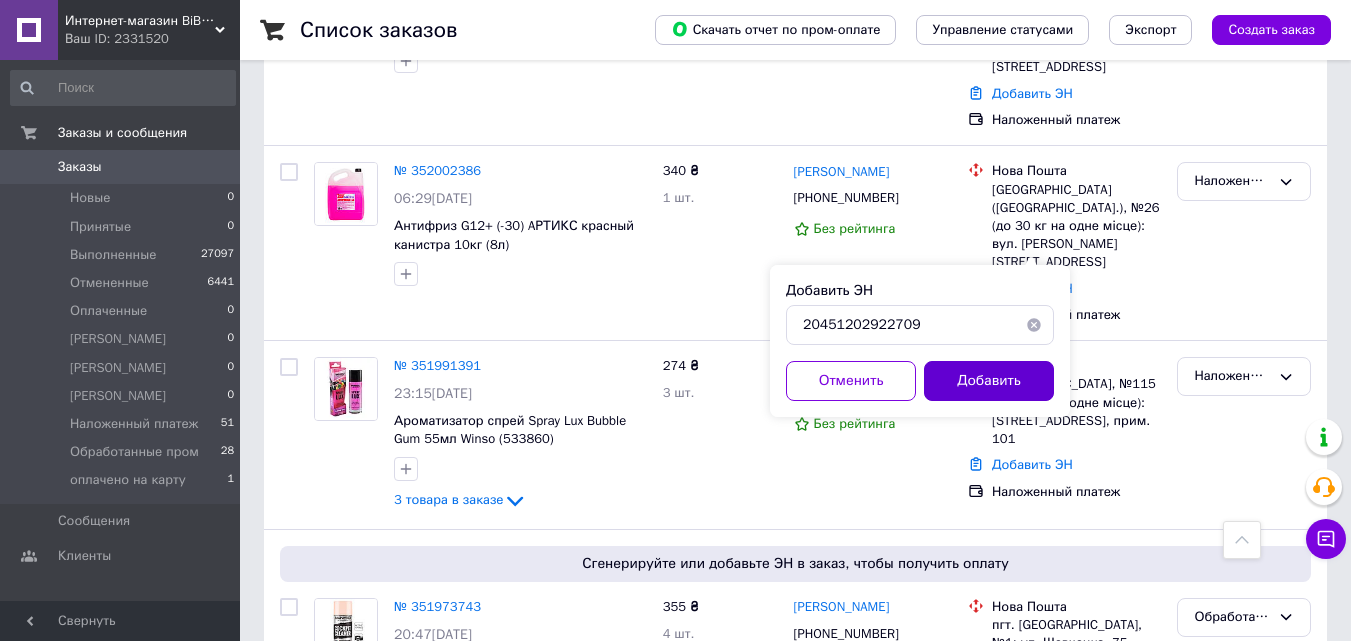 click on "Добавить" at bounding box center (989, 381) 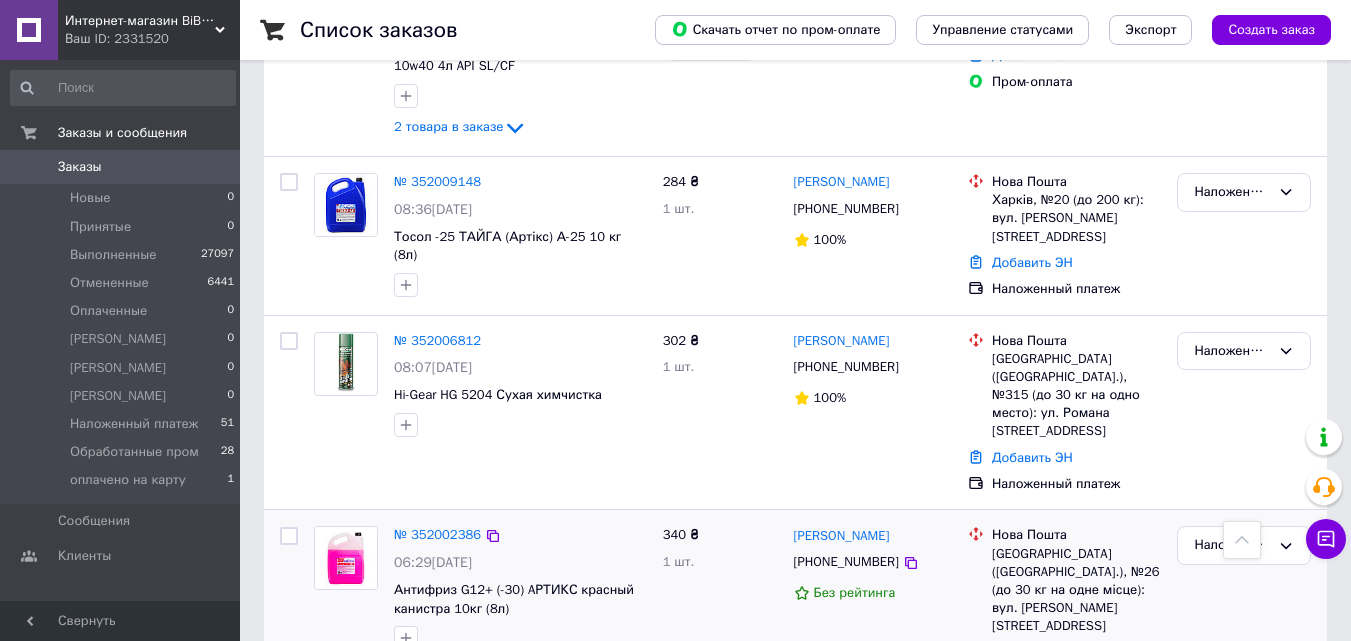 scroll, scrollTop: 2382, scrollLeft: 0, axis: vertical 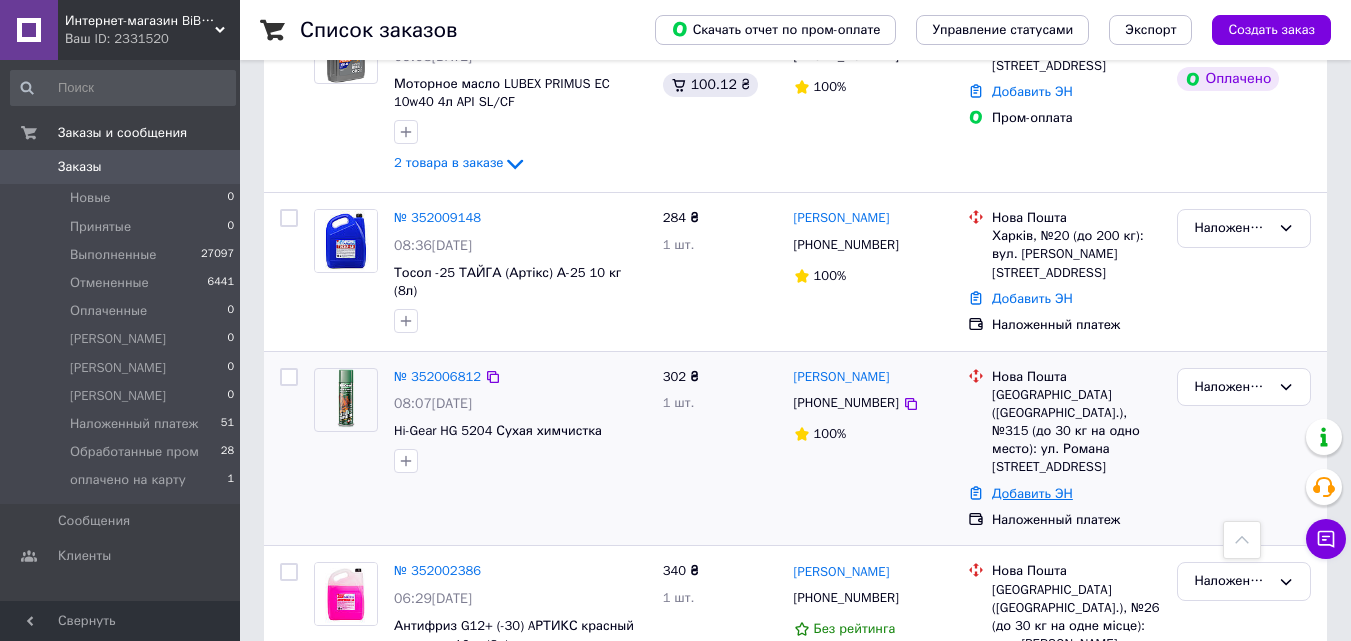click on "Добавить ЭН" at bounding box center (1032, 493) 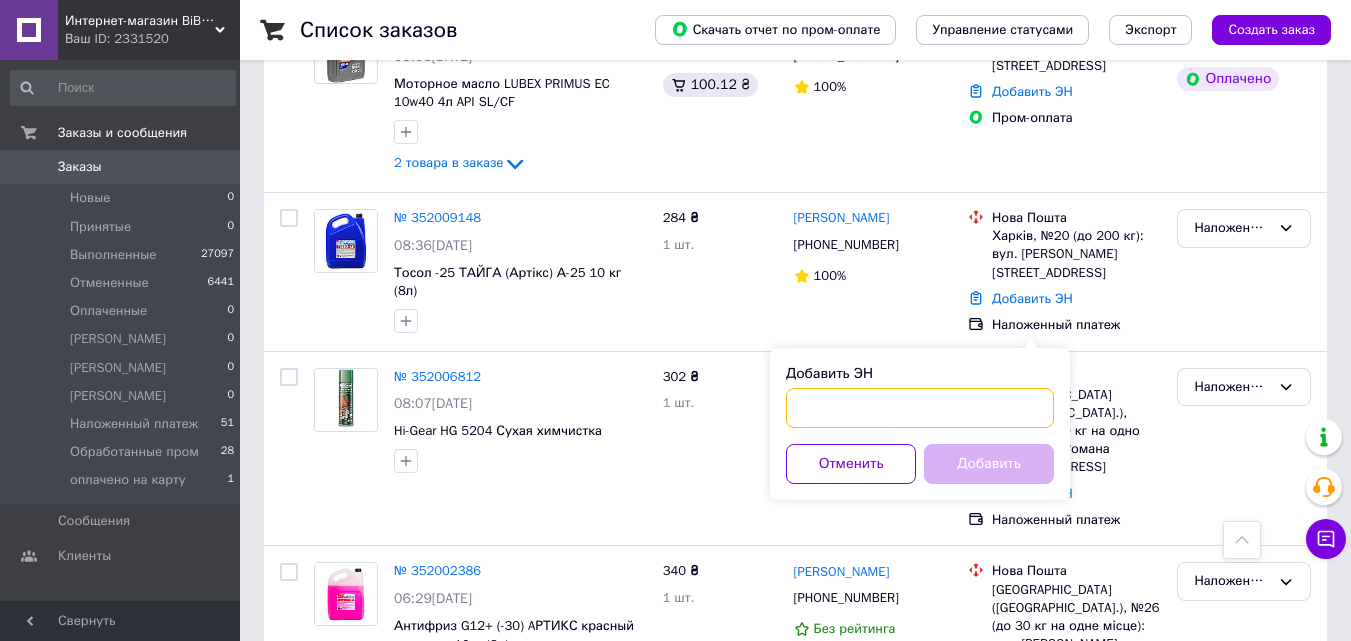click on "Добавить ЭН" at bounding box center [920, 408] 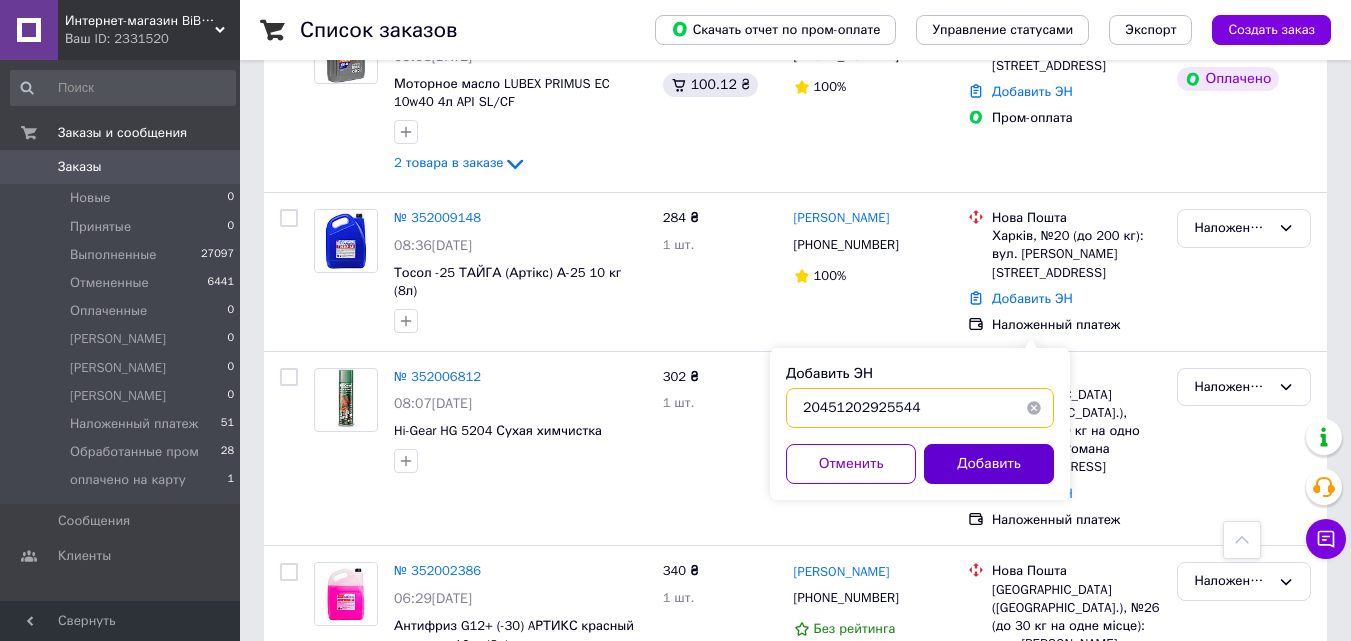 type on "20451202925544" 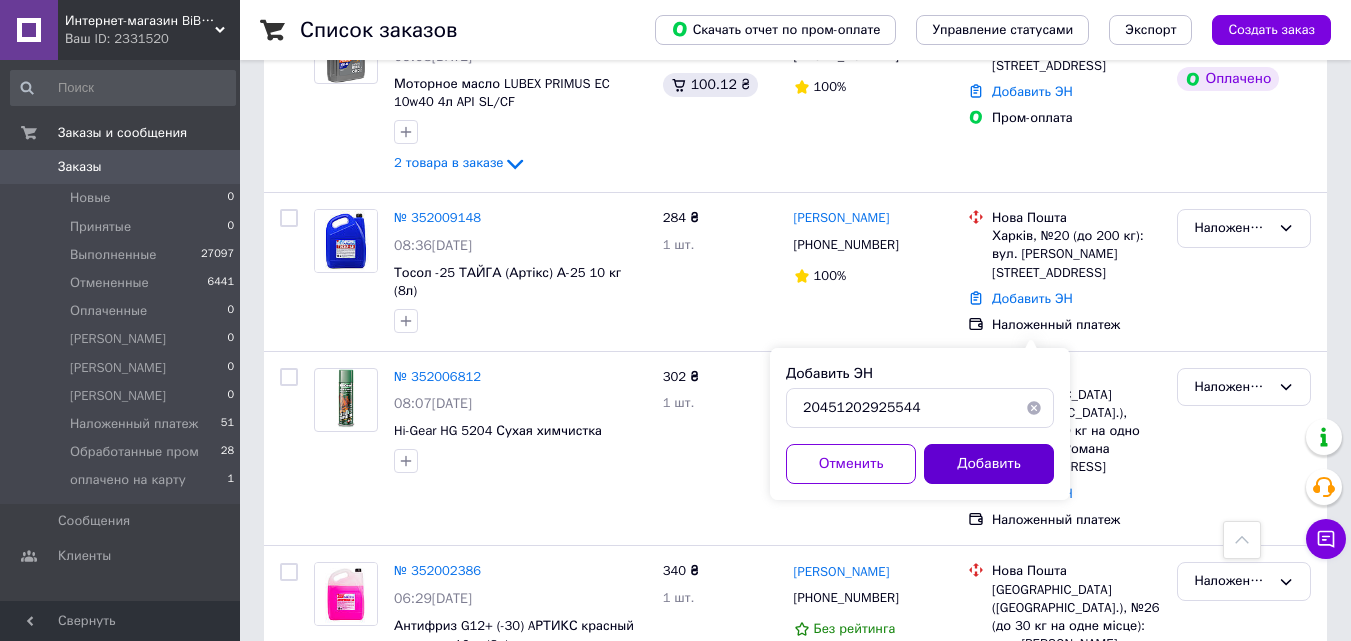 click on "Добавить" at bounding box center (989, 464) 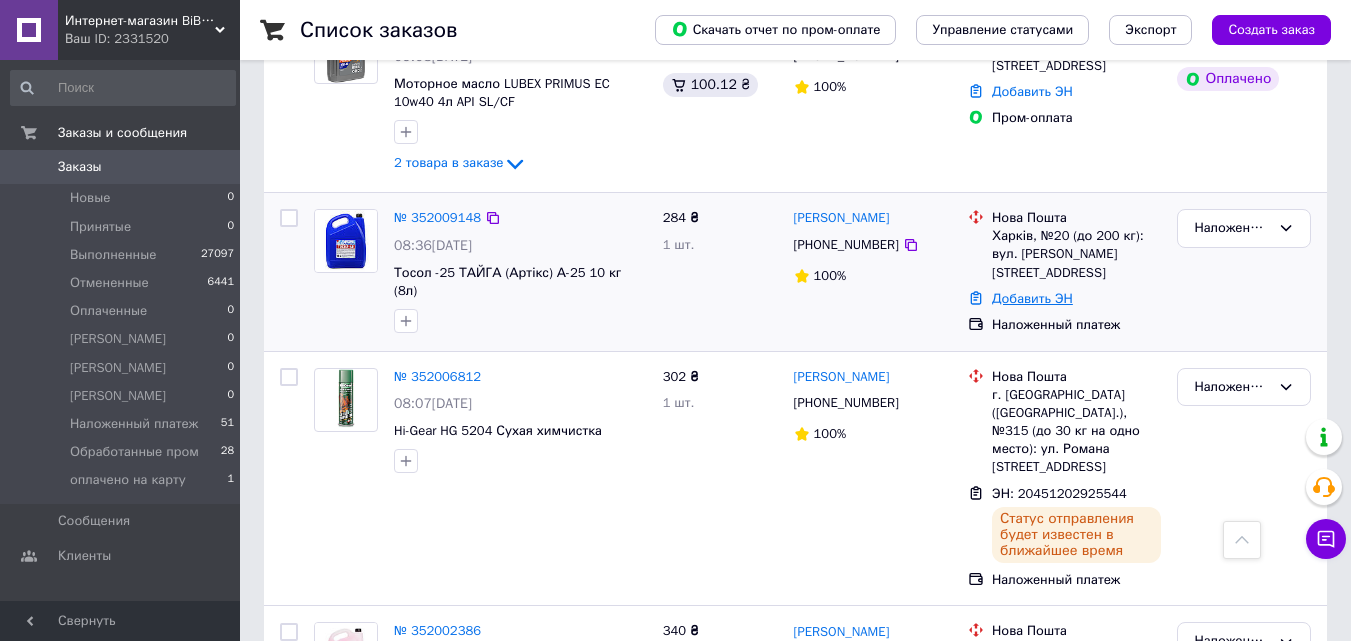 click on "Добавить ЭН" at bounding box center (1032, 298) 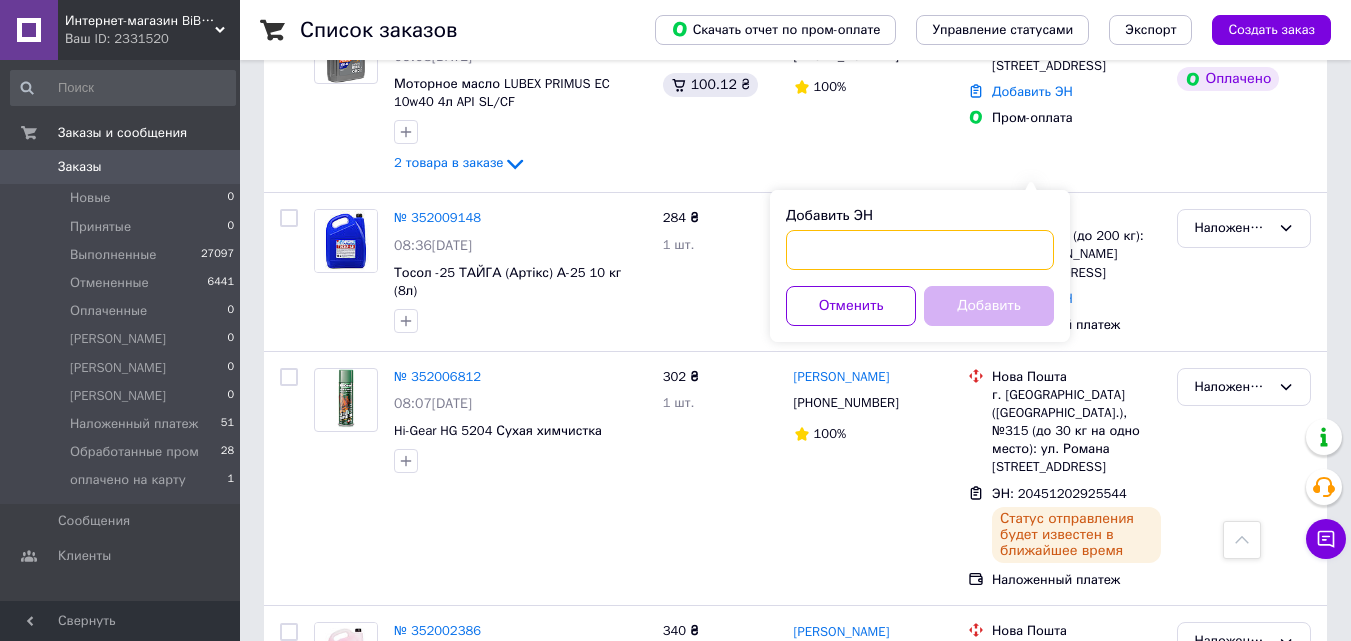 click on "Добавить ЭН" at bounding box center [920, 250] 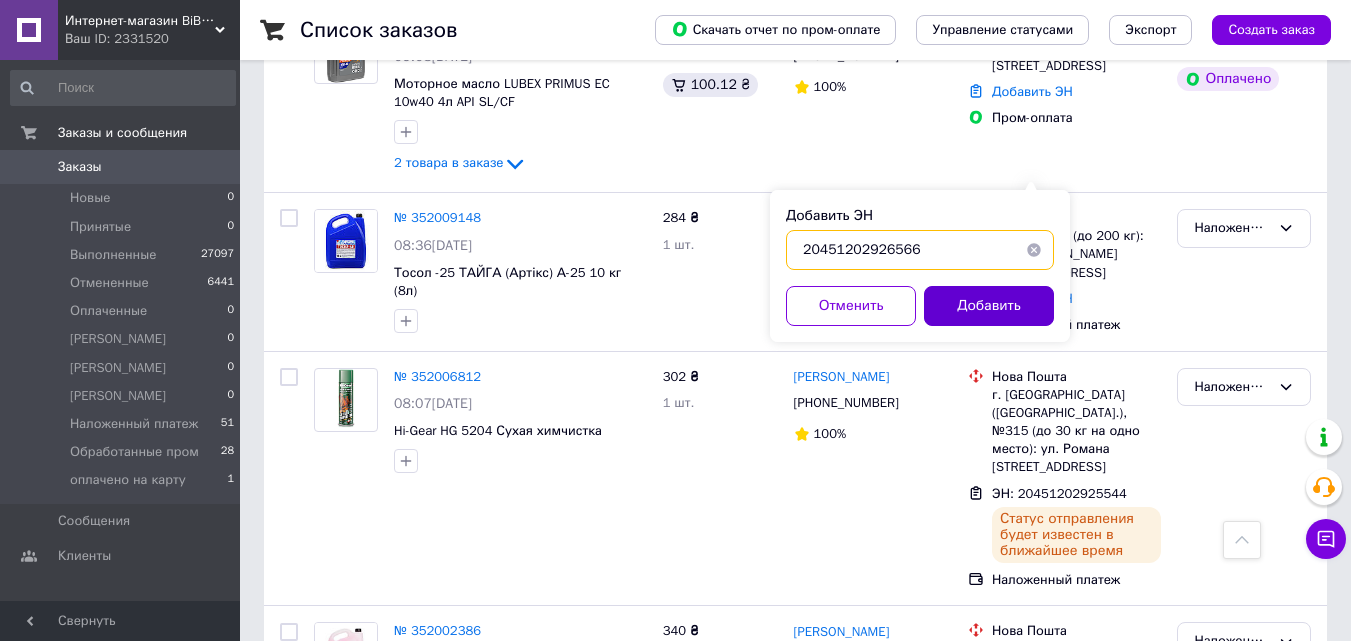 type on "20451202926566" 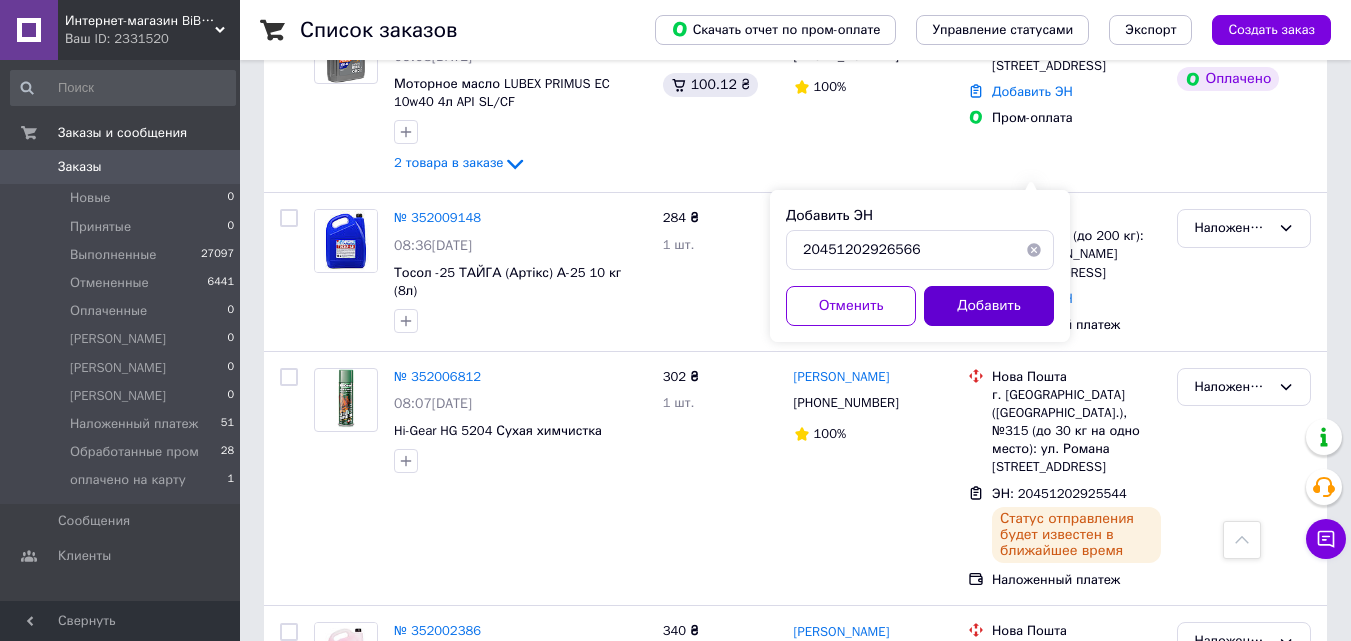 click on "Добавить" at bounding box center [989, 306] 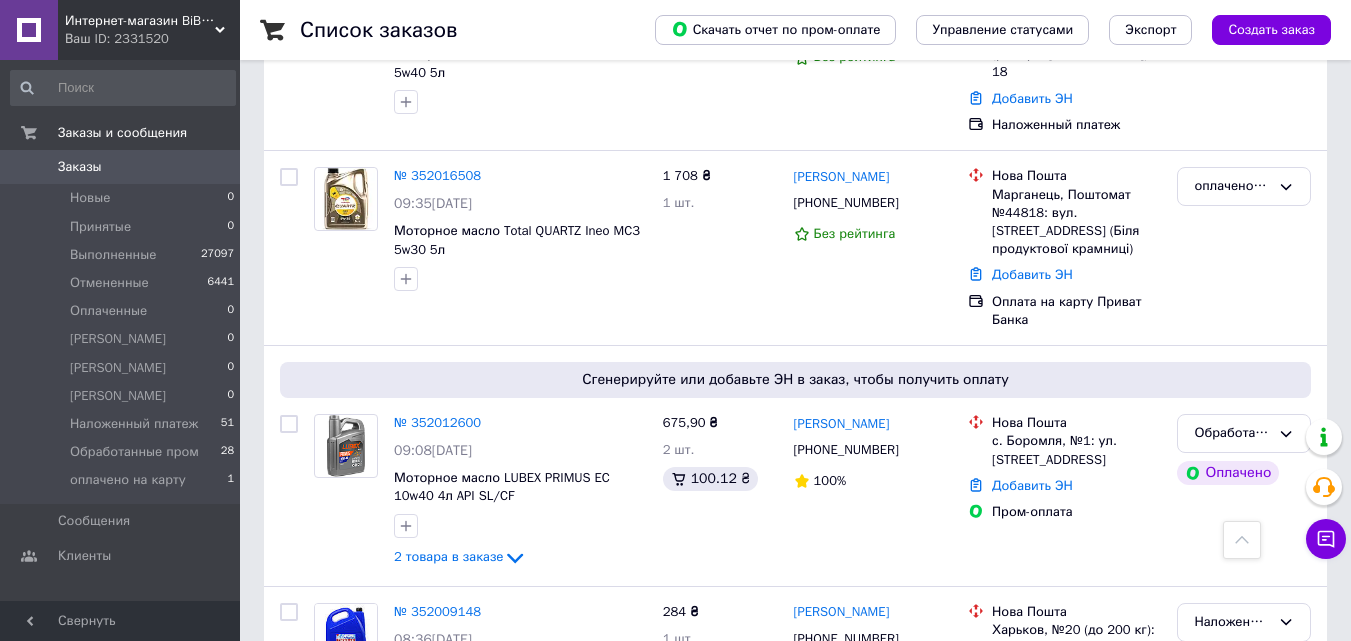 scroll, scrollTop: 1982, scrollLeft: 0, axis: vertical 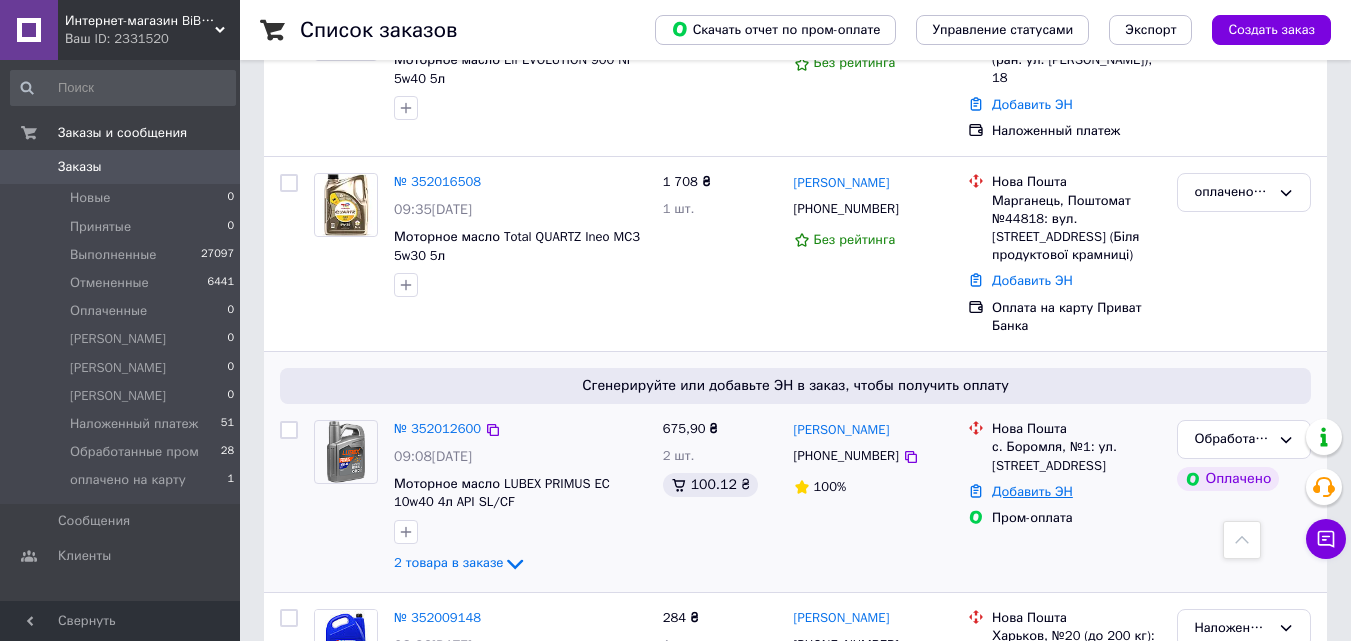 click on "Добавить ЭН" at bounding box center (1032, 491) 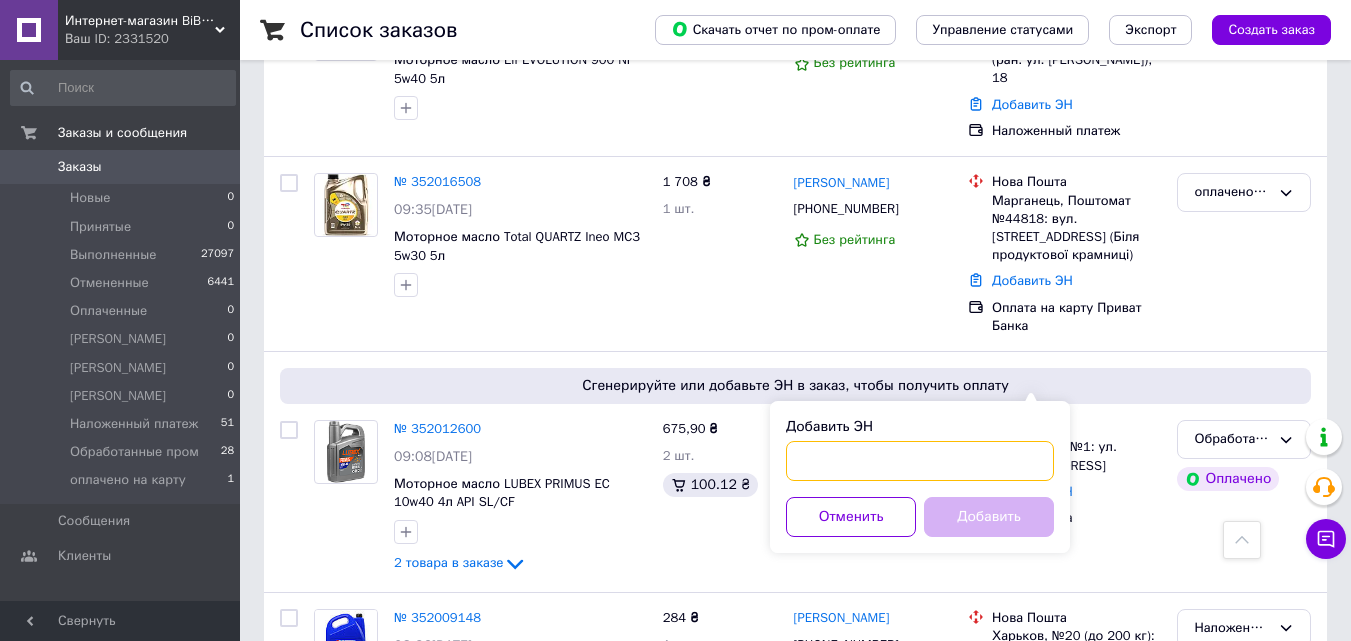 click on "Добавить ЭН" at bounding box center [920, 461] 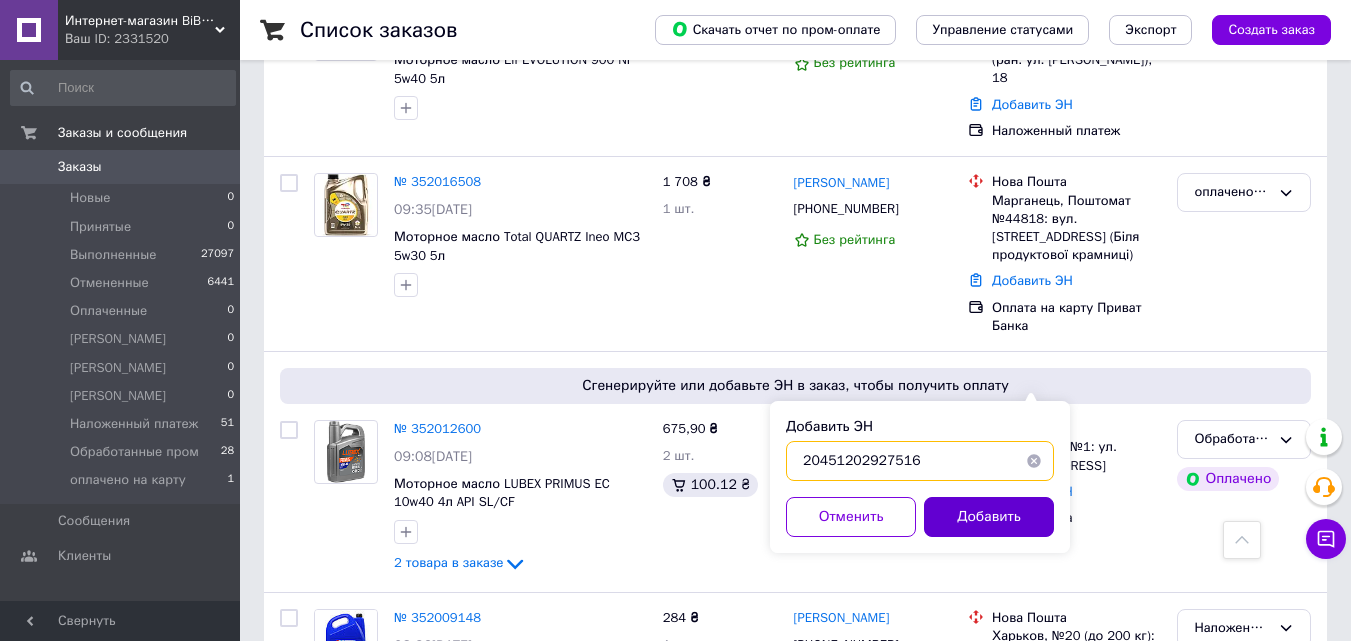 type on "20451202927516" 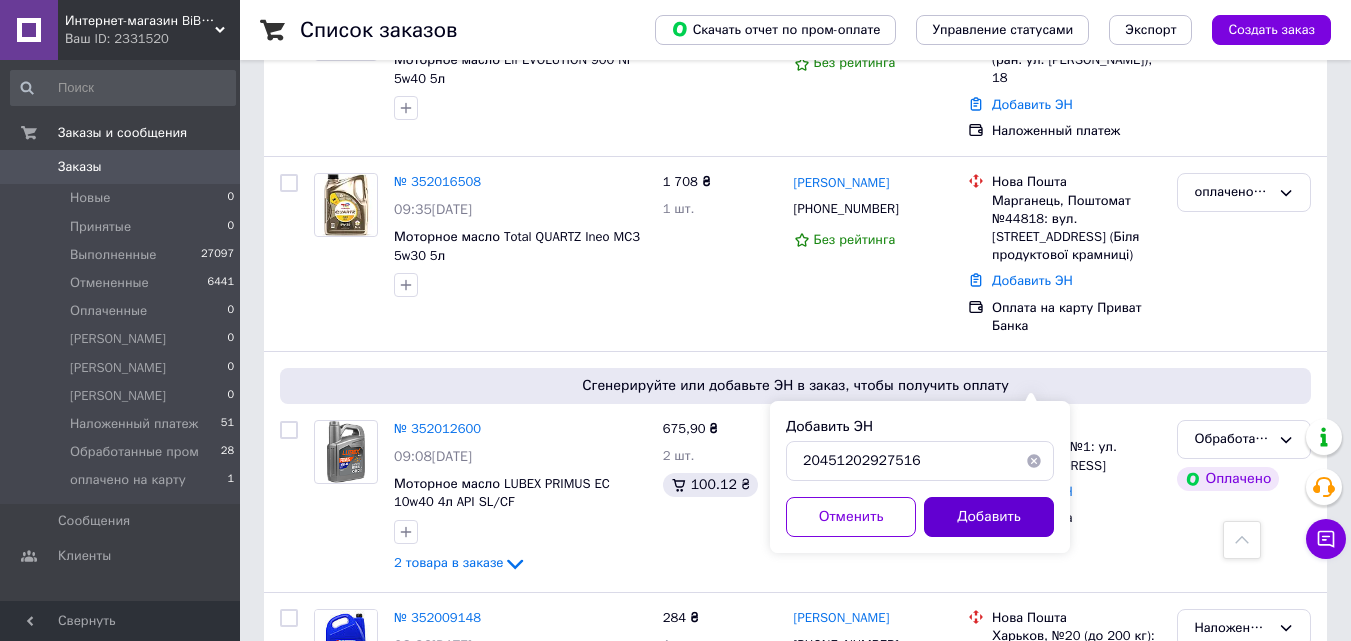 click on "Добавить" at bounding box center (989, 517) 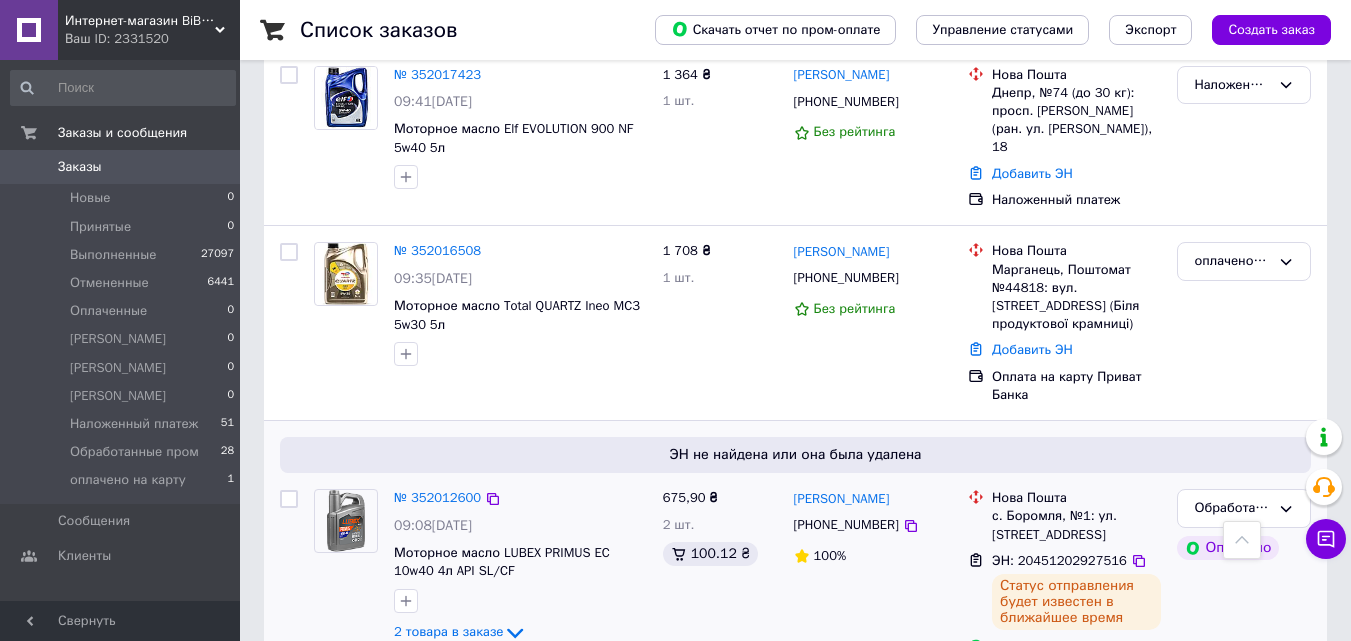 scroll, scrollTop: 1882, scrollLeft: 0, axis: vertical 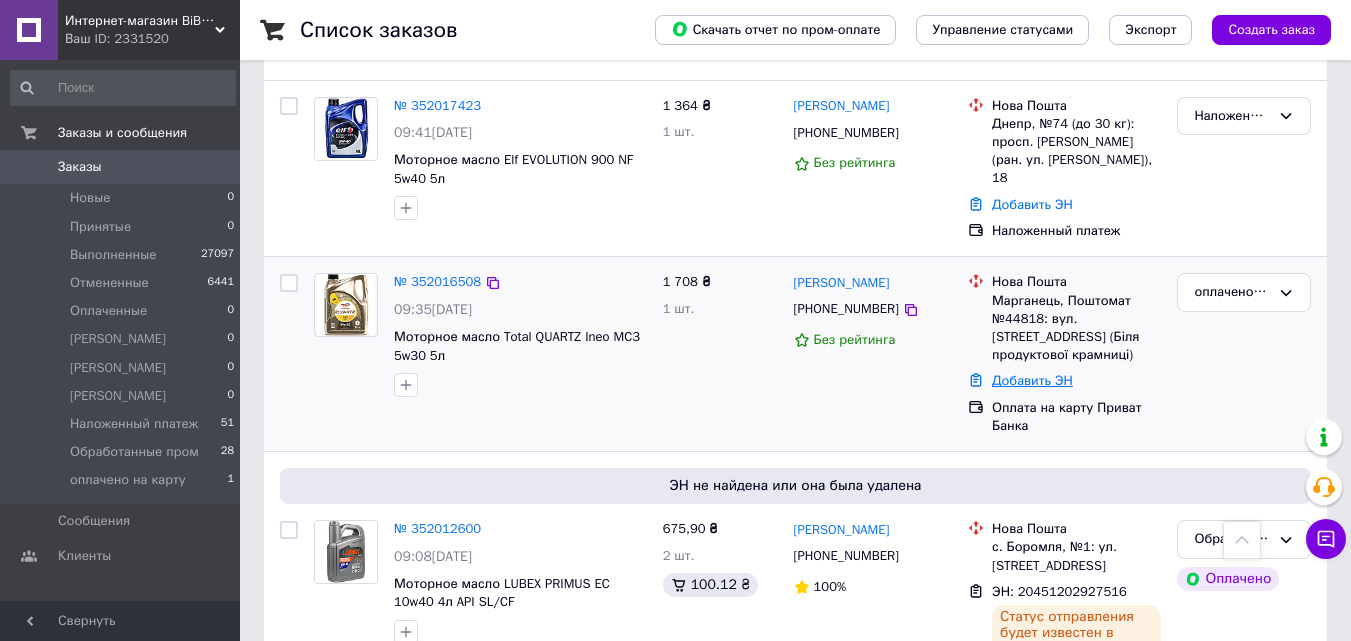 click on "Добавить ЭН" at bounding box center (1032, 380) 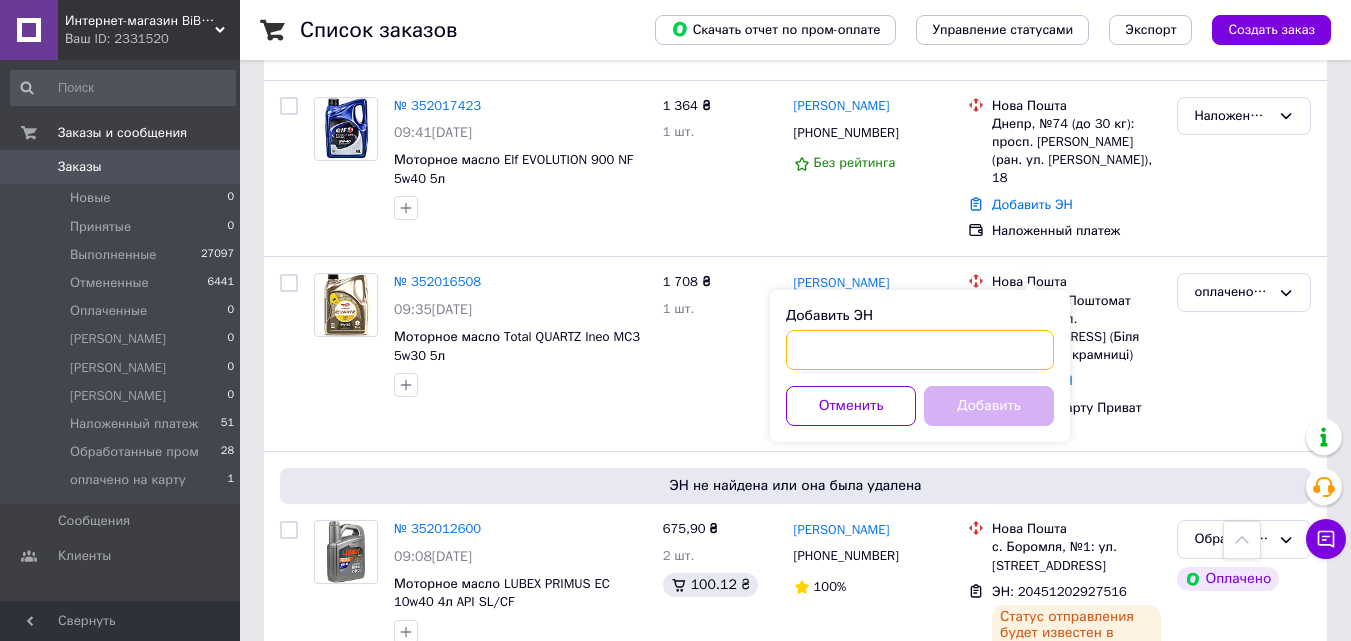 click on "Добавить ЭН" at bounding box center (920, 350) 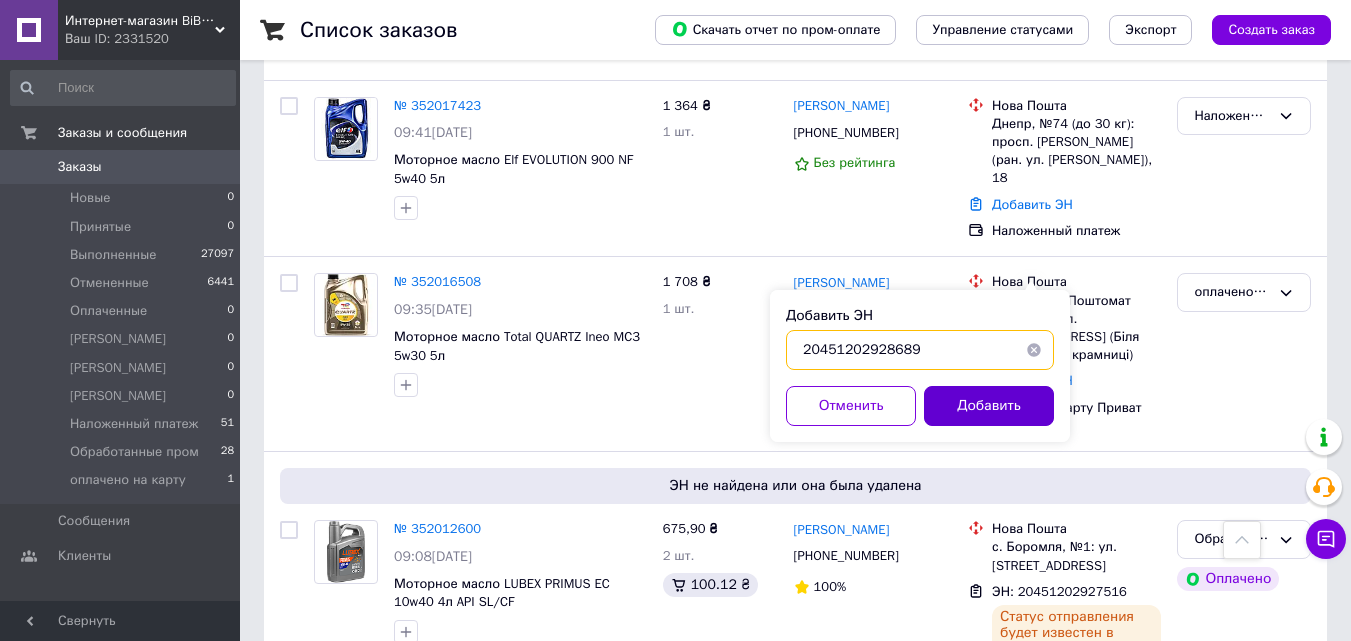 type on "20451202928689" 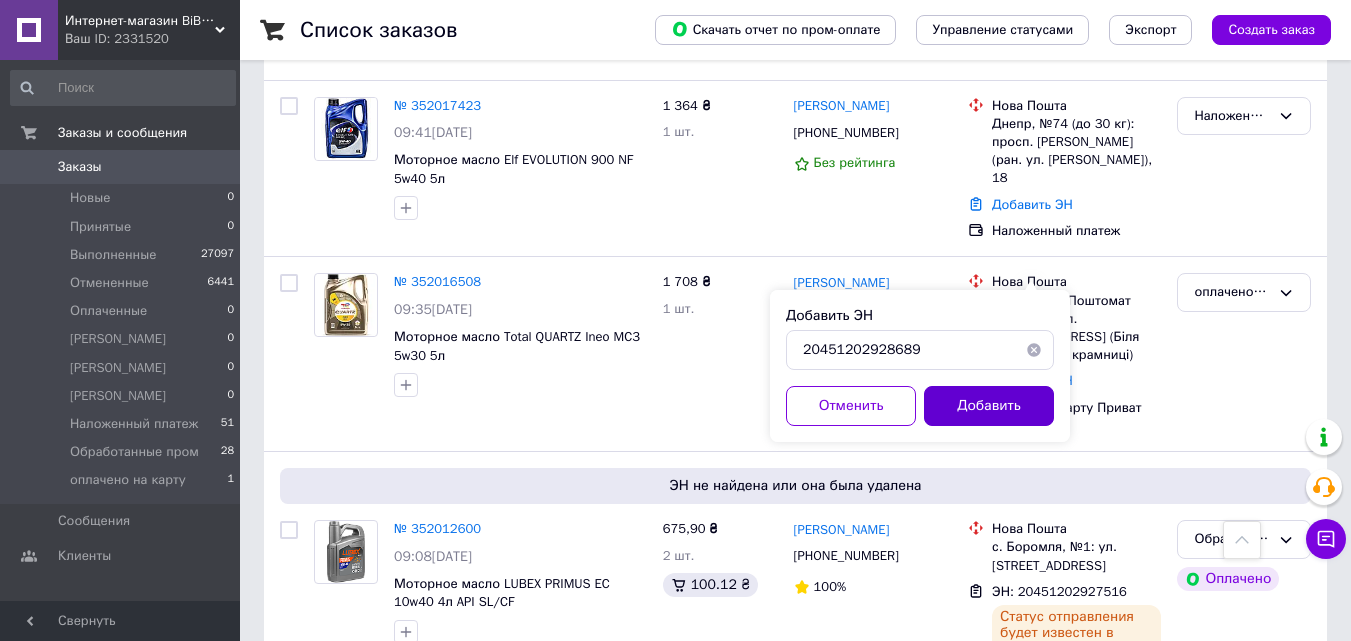 click on "Добавить" at bounding box center (989, 406) 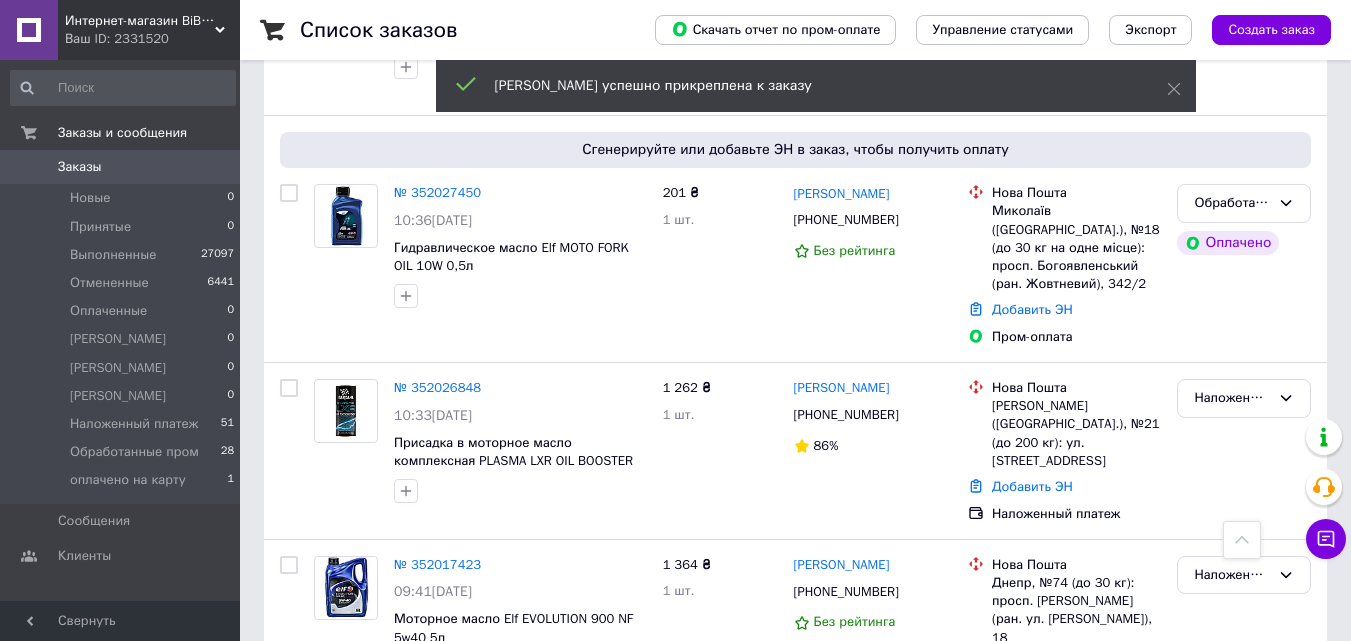 scroll, scrollTop: 1923, scrollLeft: 0, axis: vertical 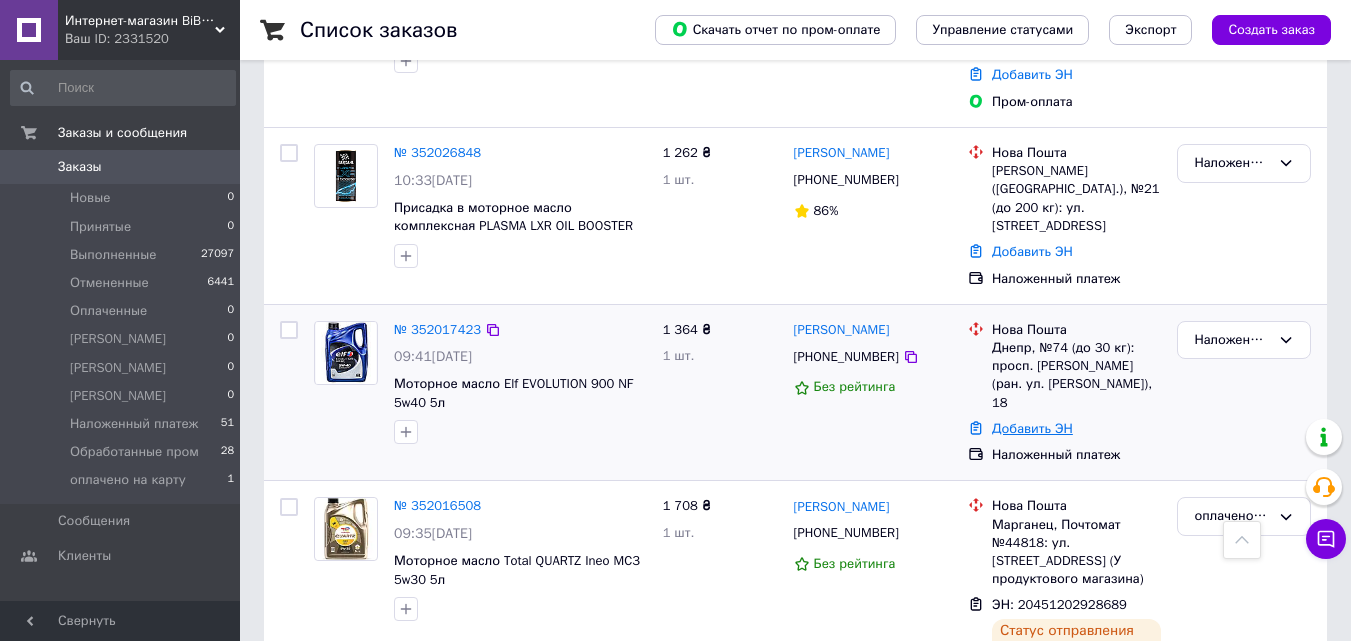 click on "Добавить ЭН" at bounding box center (1032, 428) 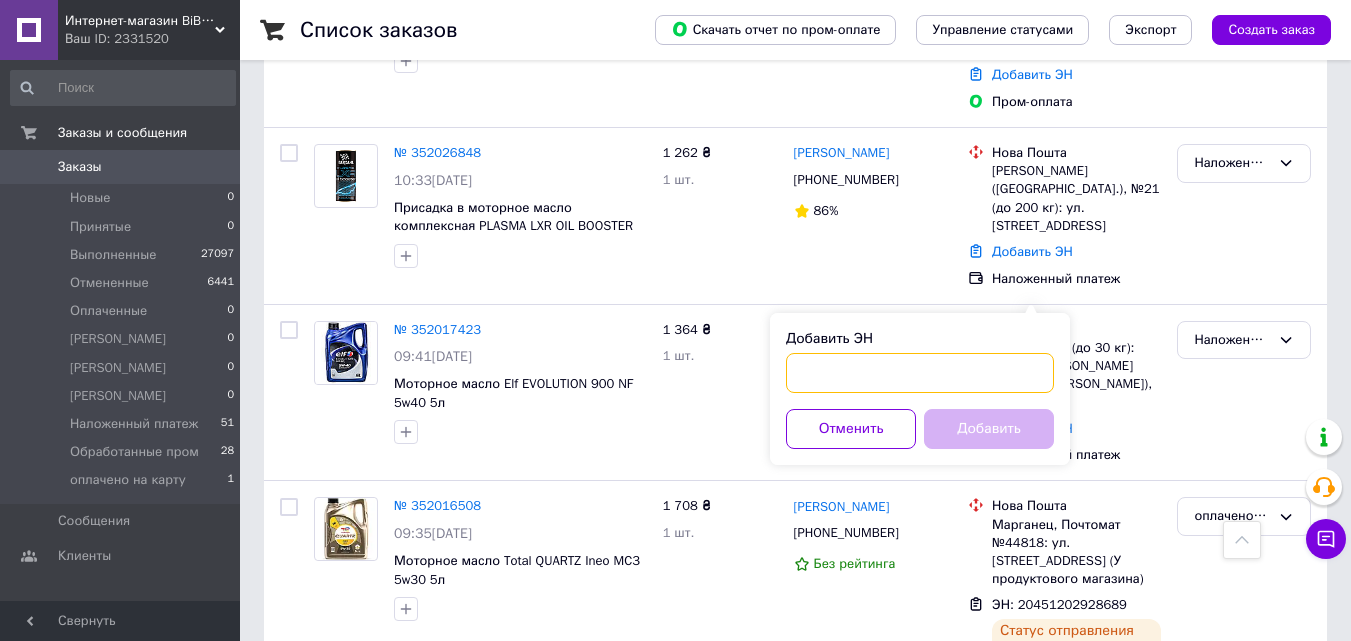 click on "Добавить ЭН" at bounding box center [920, 373] 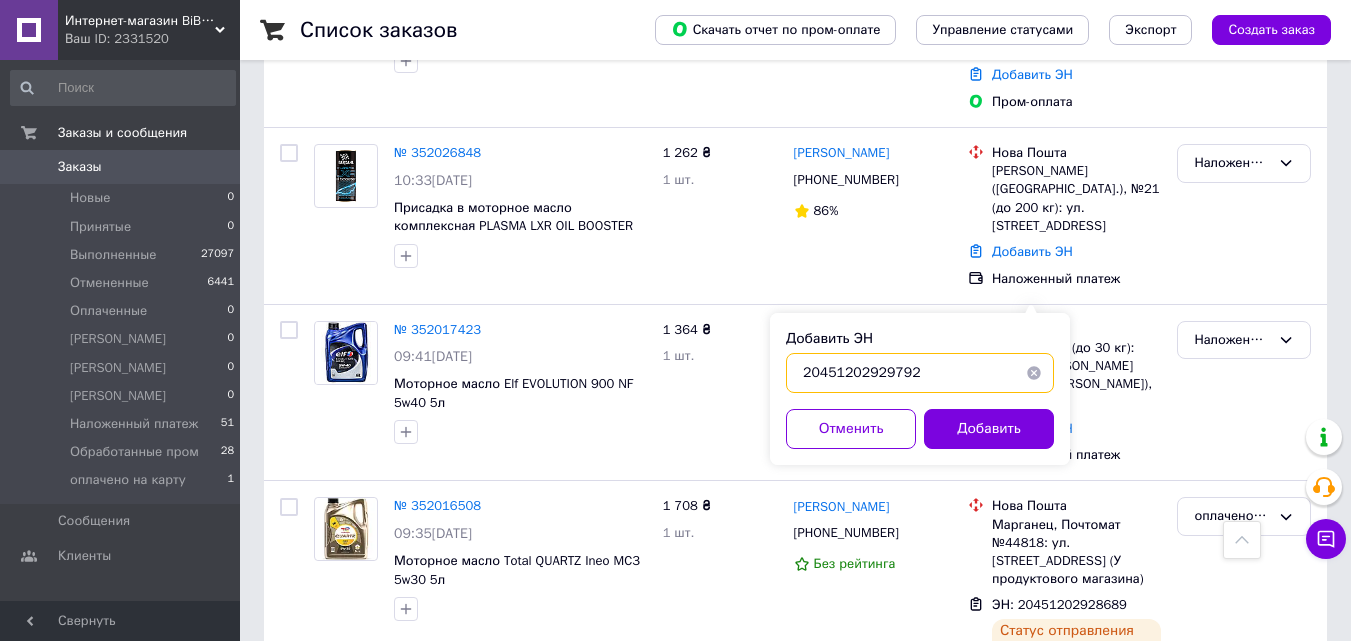 type on "20451202929792" 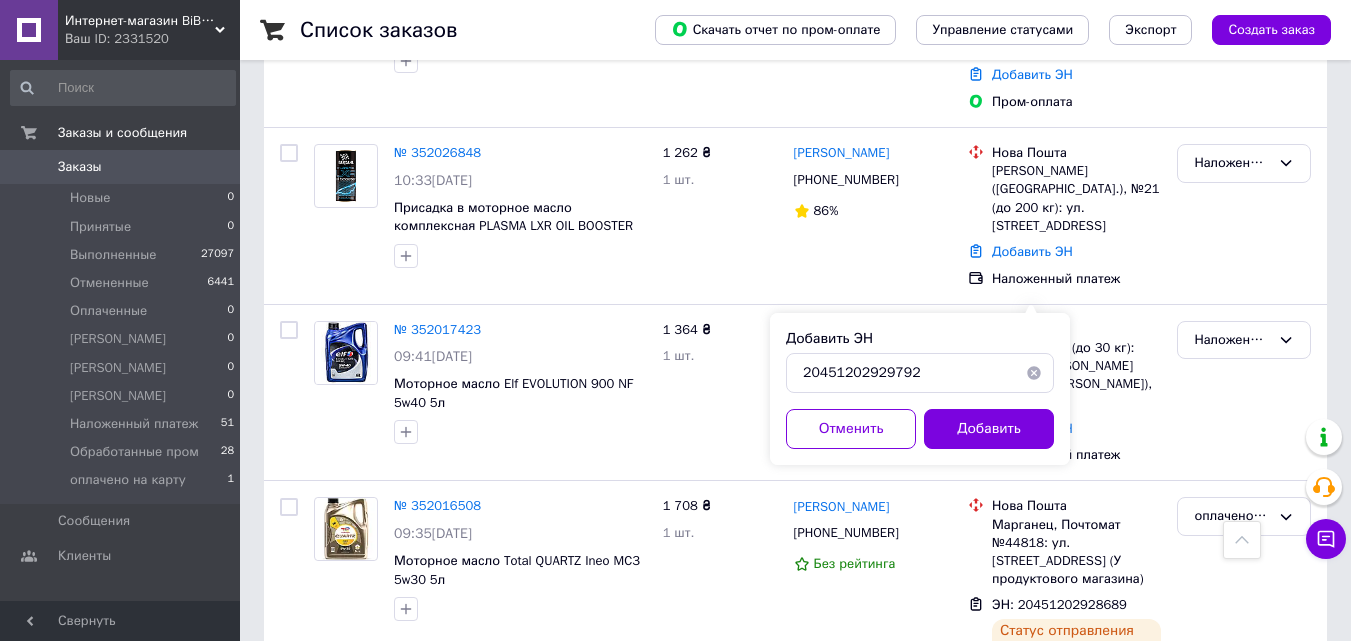 click on "Добавить ЭН 20451202929792 Отменить Добавить" at bounding box center [920, 389] 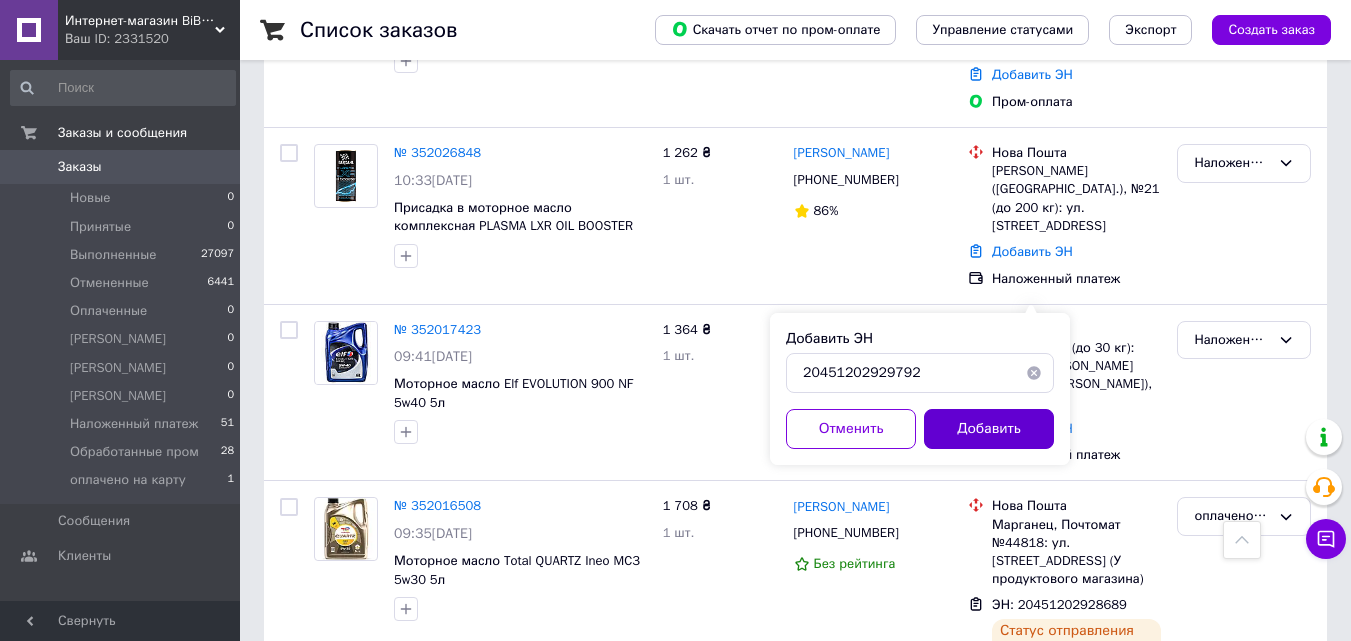 click on "Добавить" at bounding box center (989, 429) 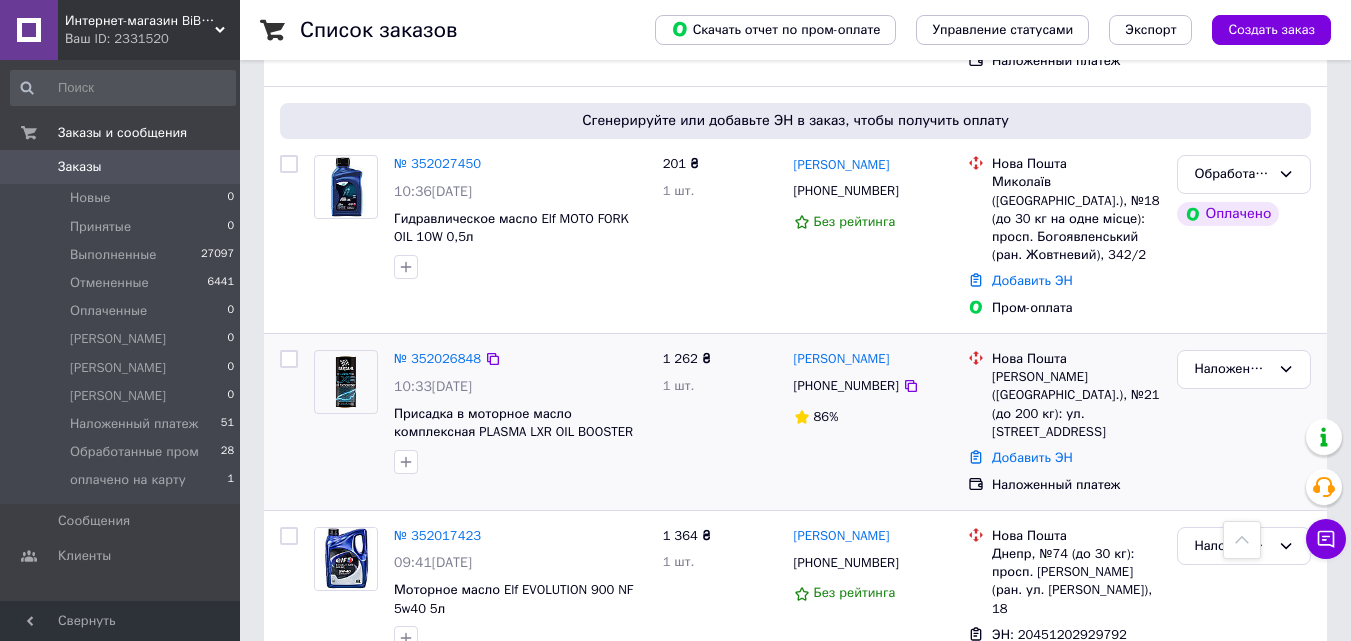 scroll, scrollTop: 1623, scrollLeft: 0, axis: vertical 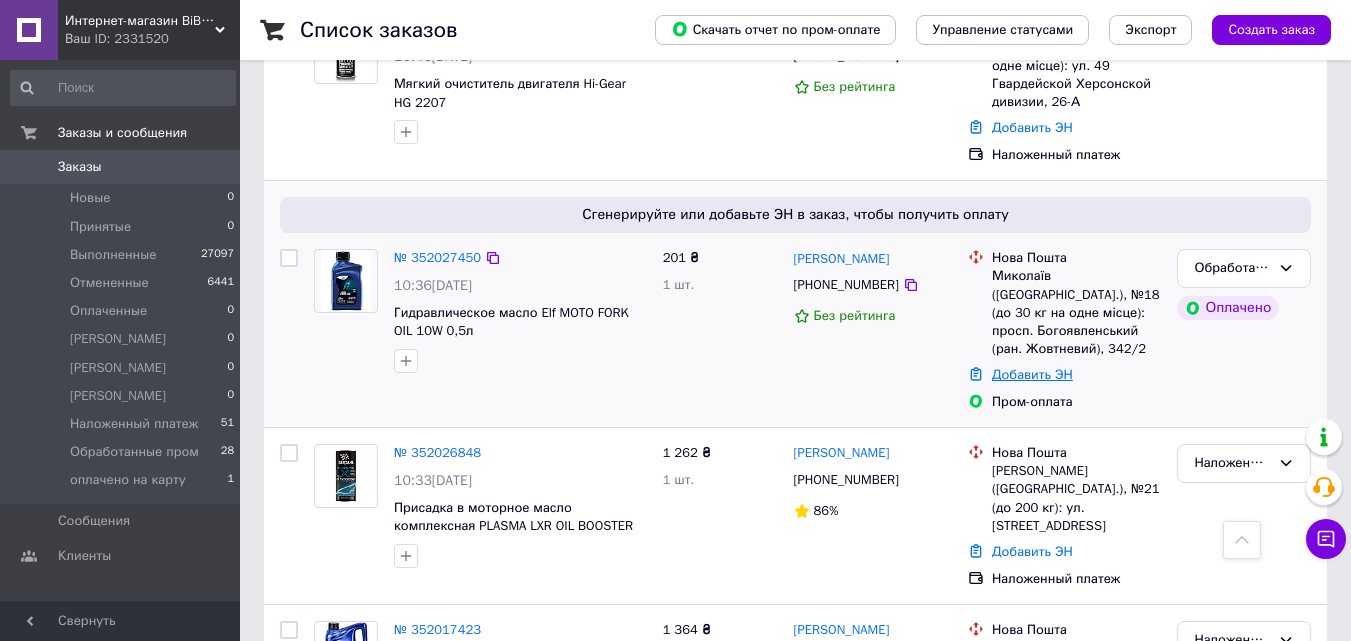 click on "Добавить ЭН" at bounding box center (1032, 374) 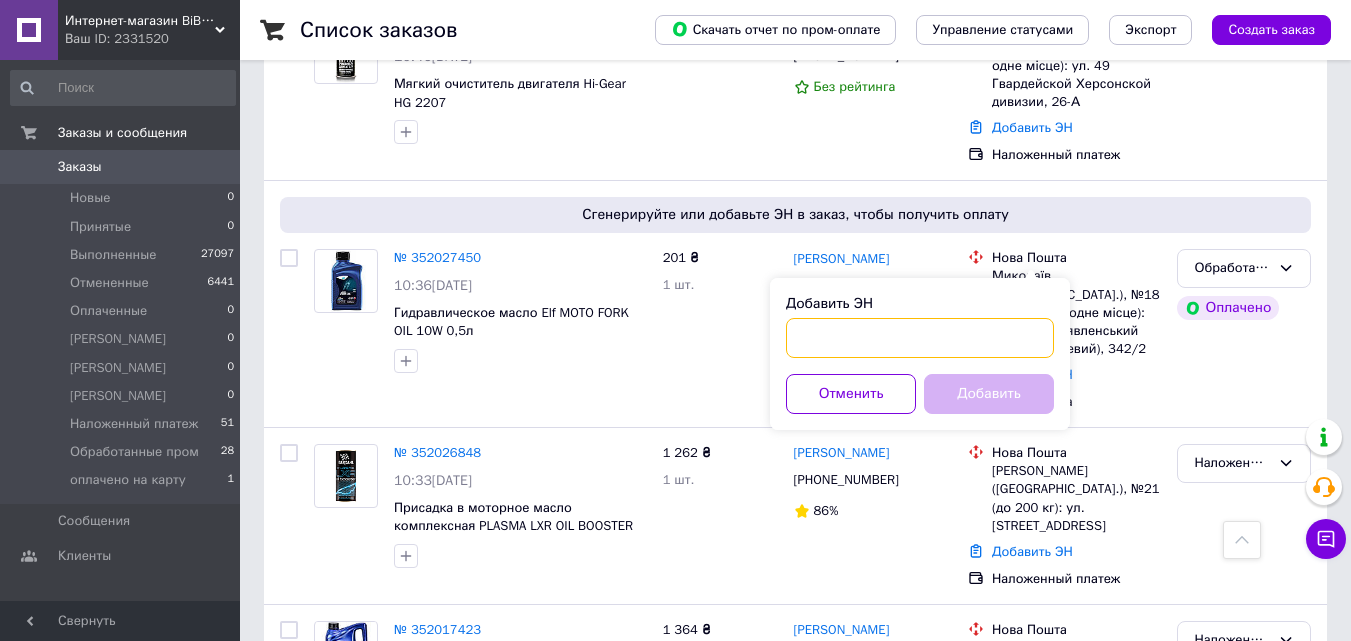 click on "Добавить ЭН" at bounding box center (920, 338) 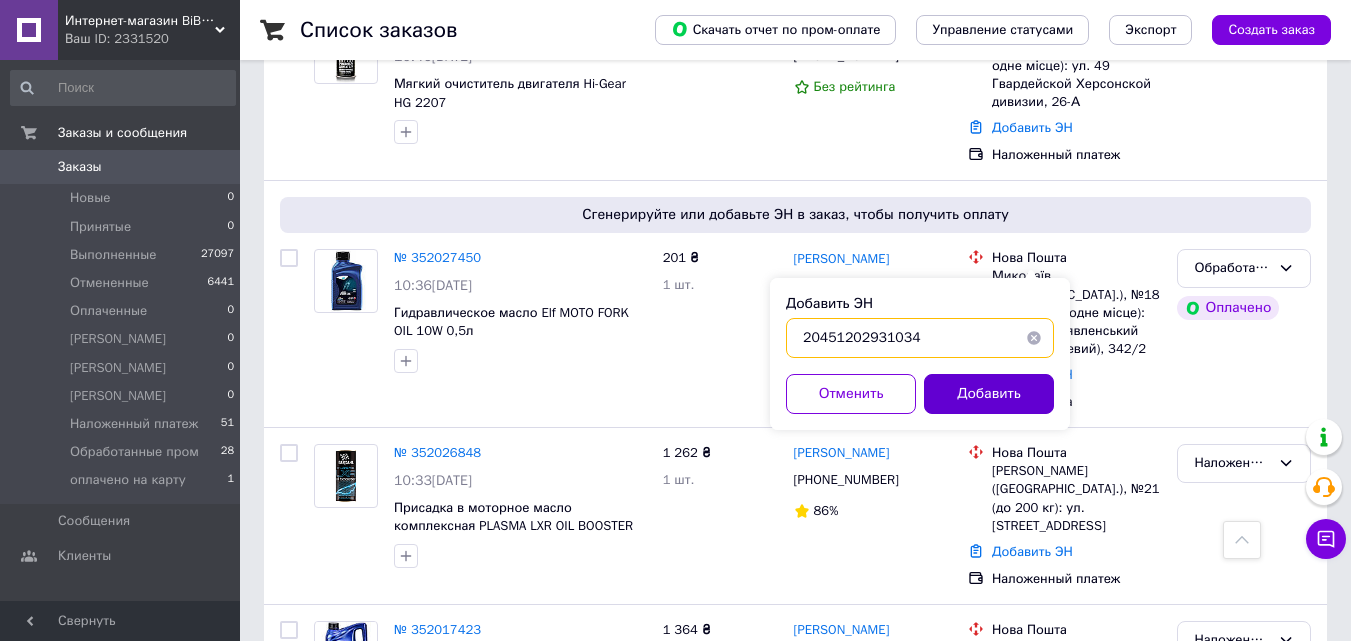 type on "20451202931034" 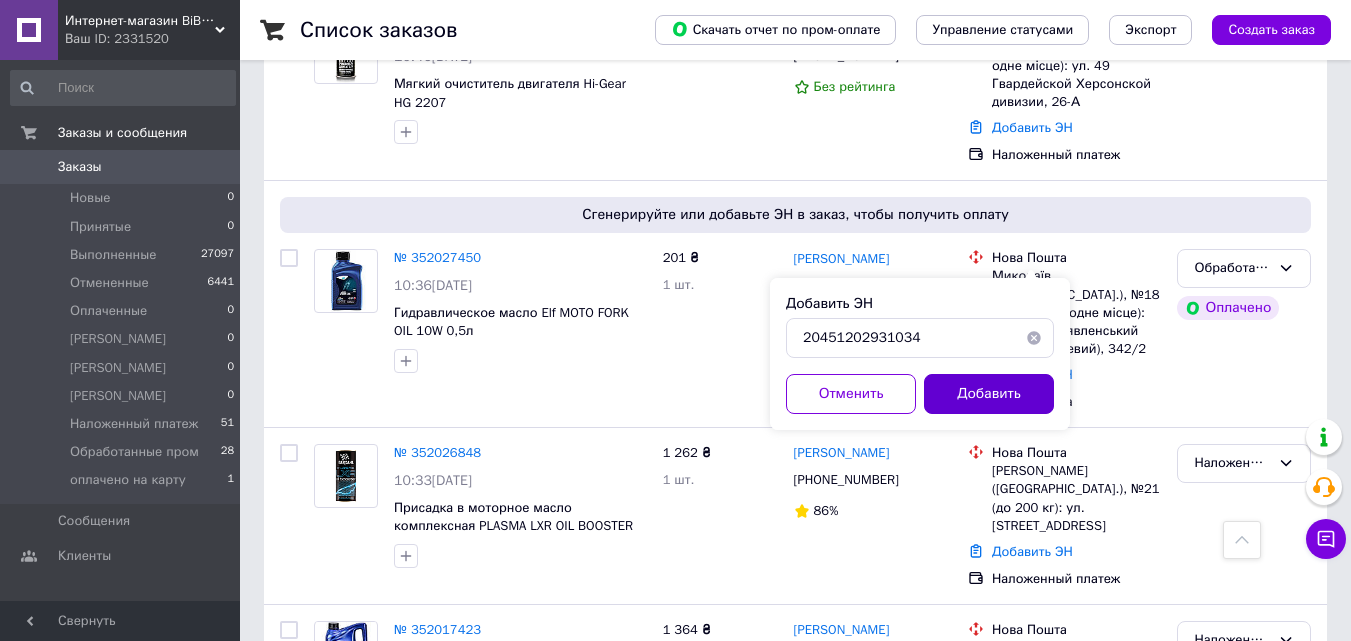 click on "Добавить" at bounding box center (989, 394) 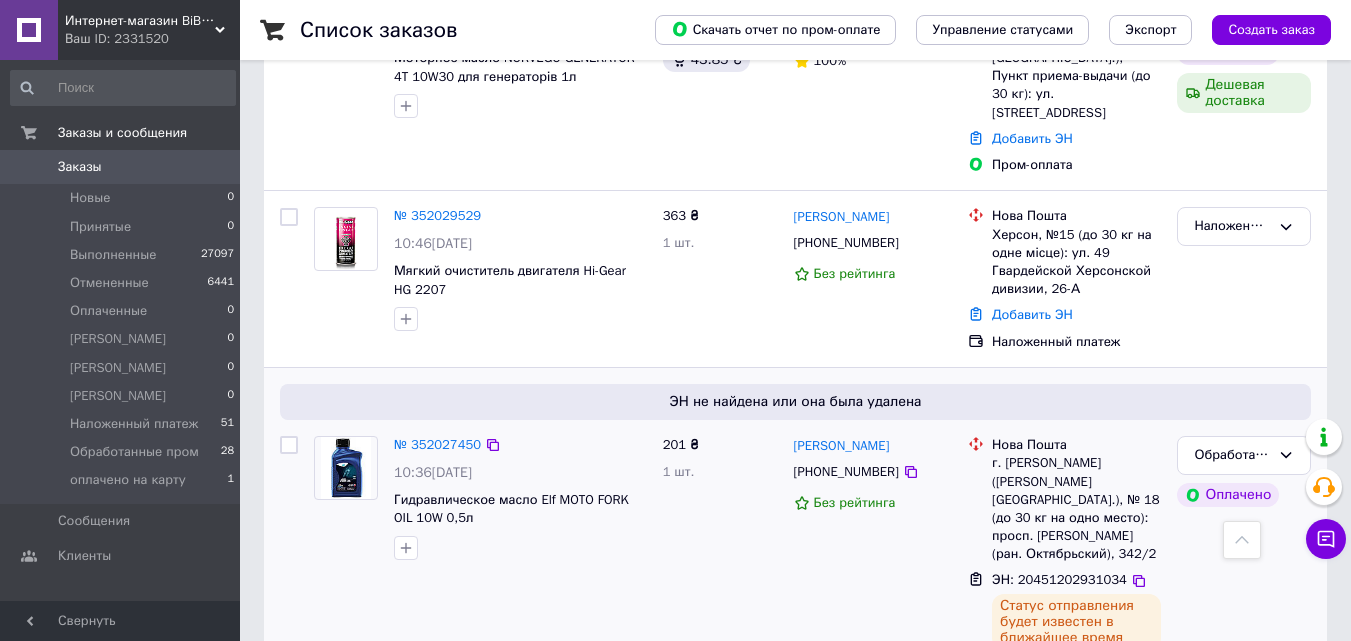 scroll, scrollTop: 1423, scrollLeft: 0, axis: vertical 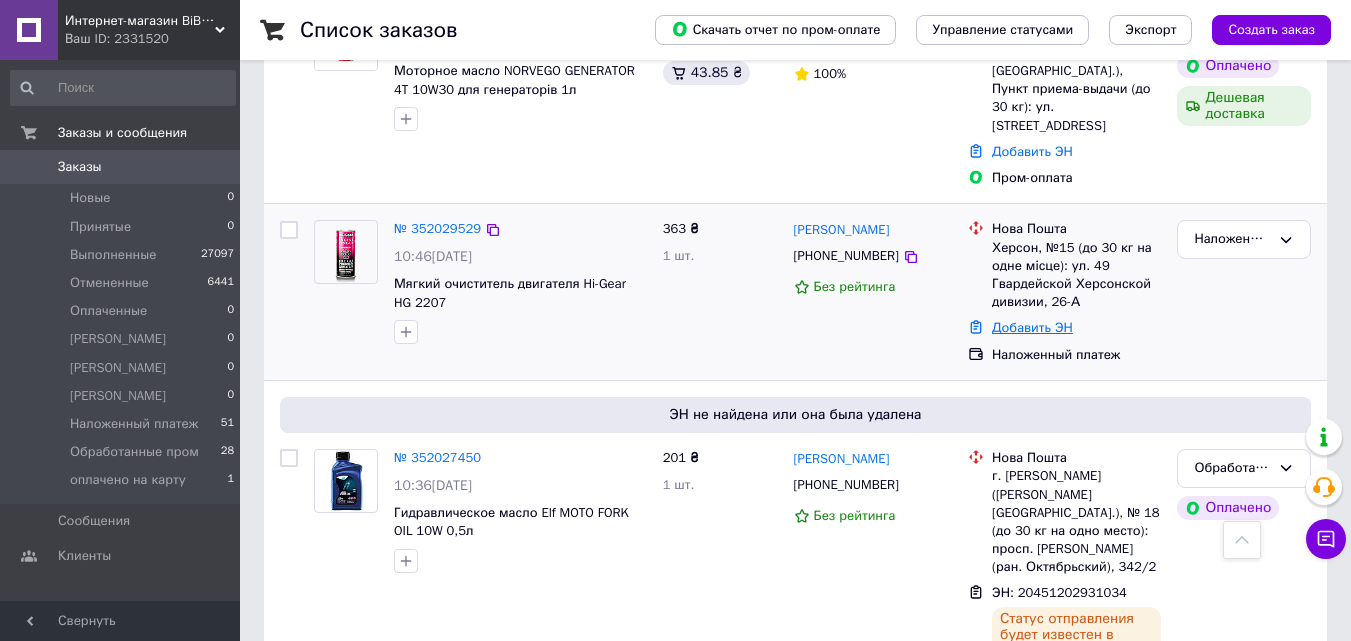 click on "Добавить ЭН" at bounding box center (1032, 327) 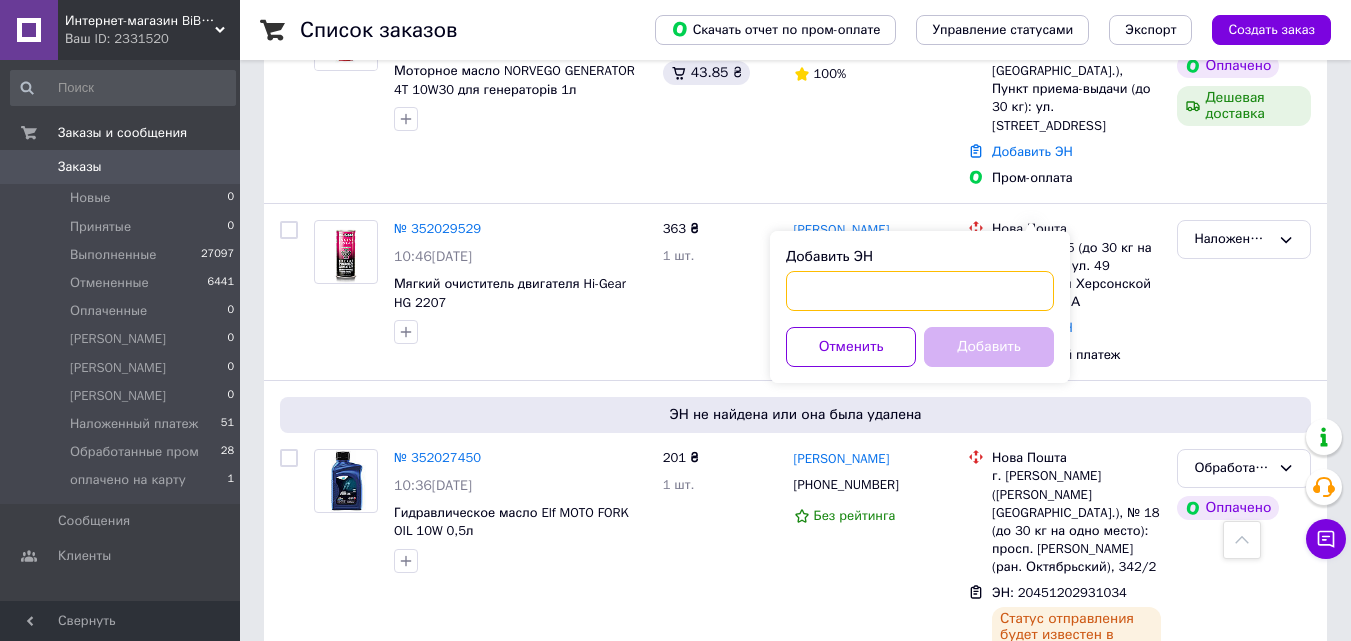 click on "Добавить ЭН" at bounding box center (920, 291) 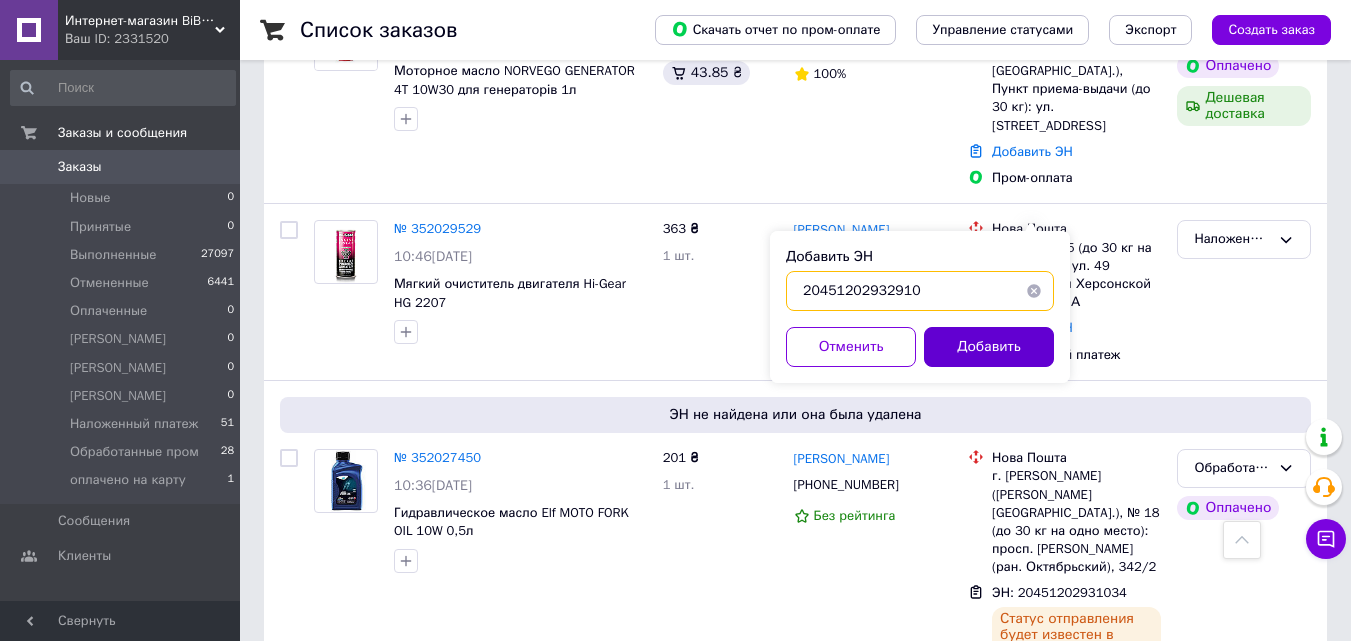 type on "20451202932910" 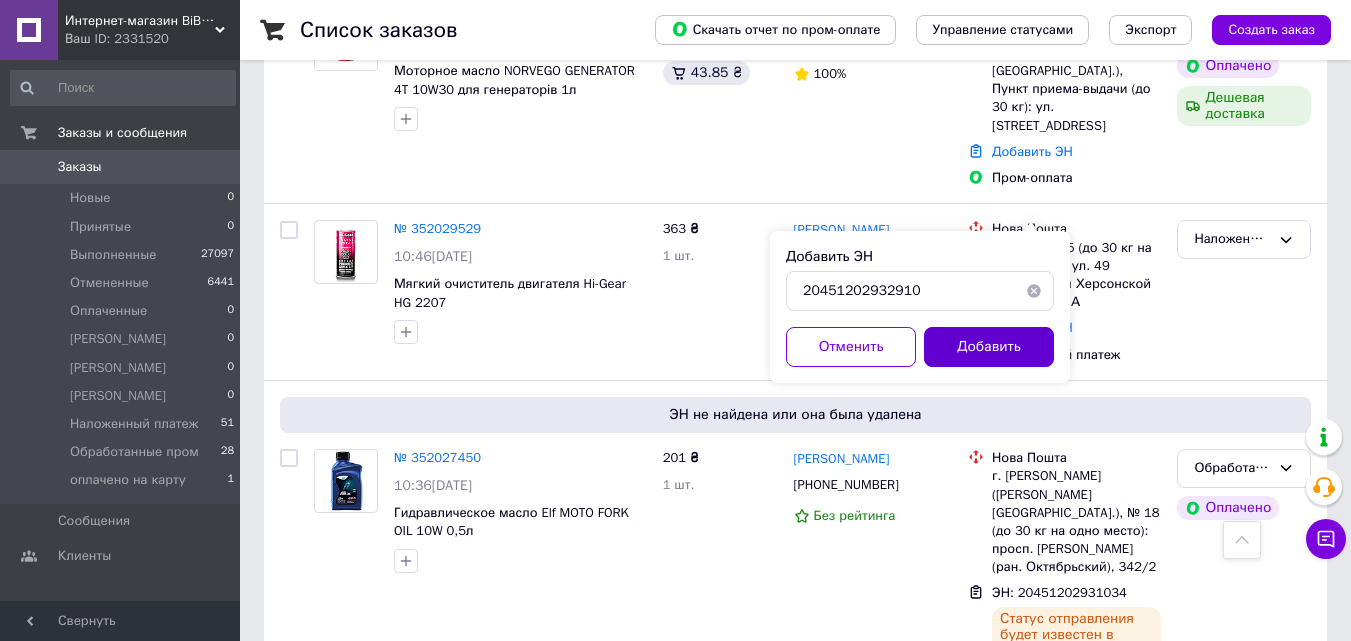 click on "Добавить" at bounding box center [989, 347] 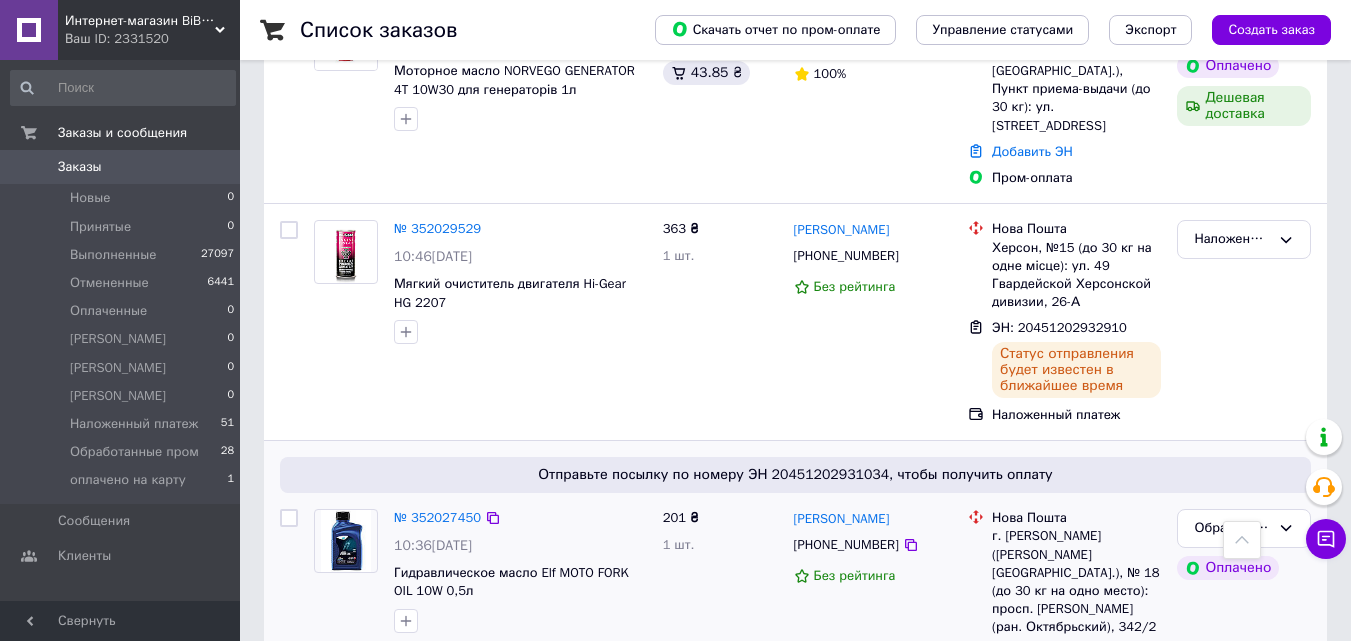 scroll, scrollTop: 1123, scrollLeft: 0, axis: vertical 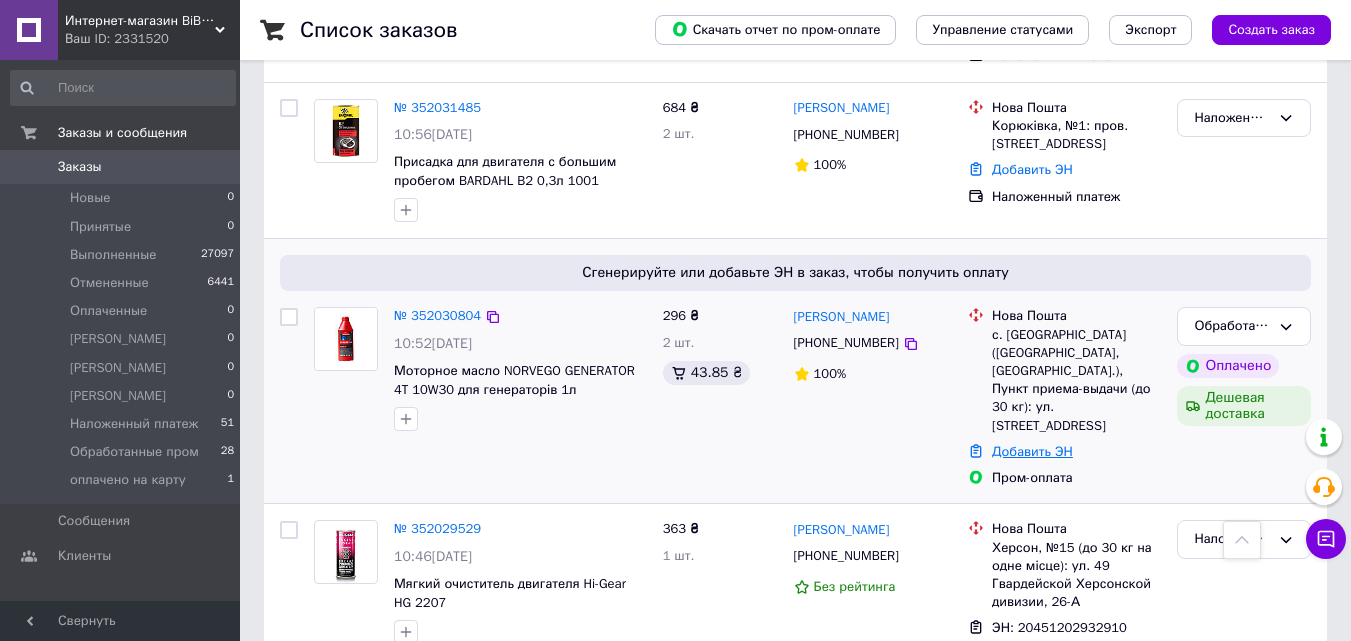 click on "Добавить ЭН" at bounding box center (1032, 451) 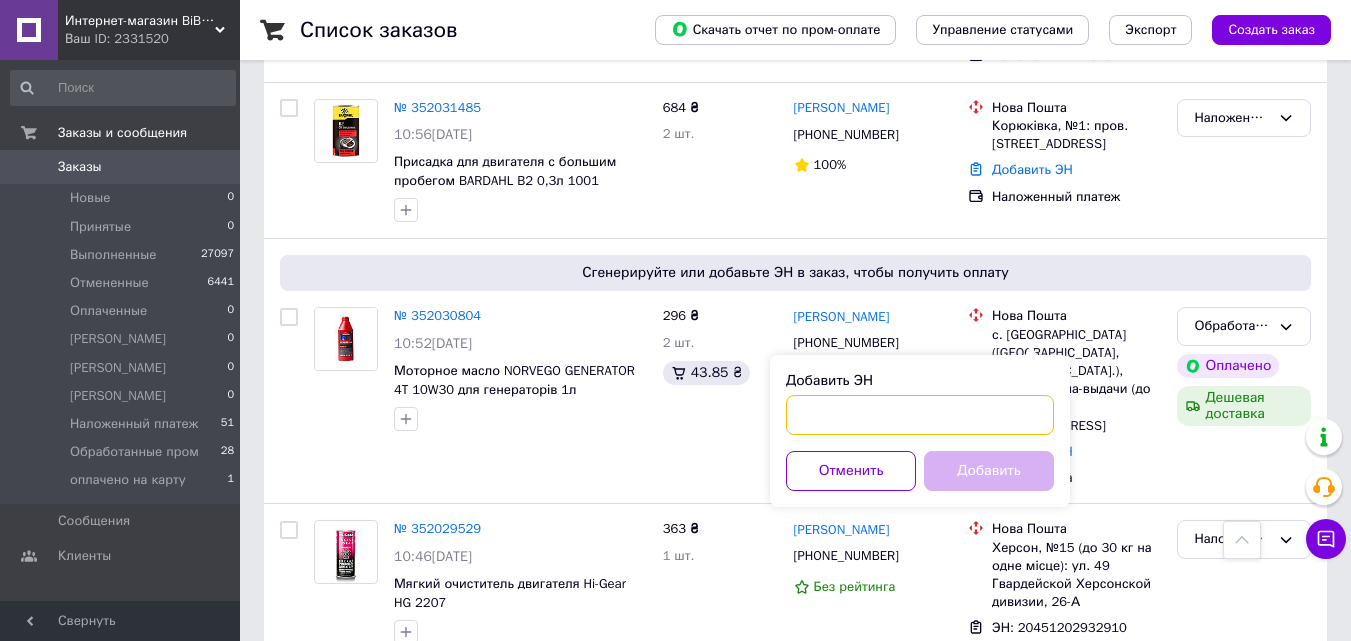 click on "Добавить ЭН" at bounding box center (920, 415) 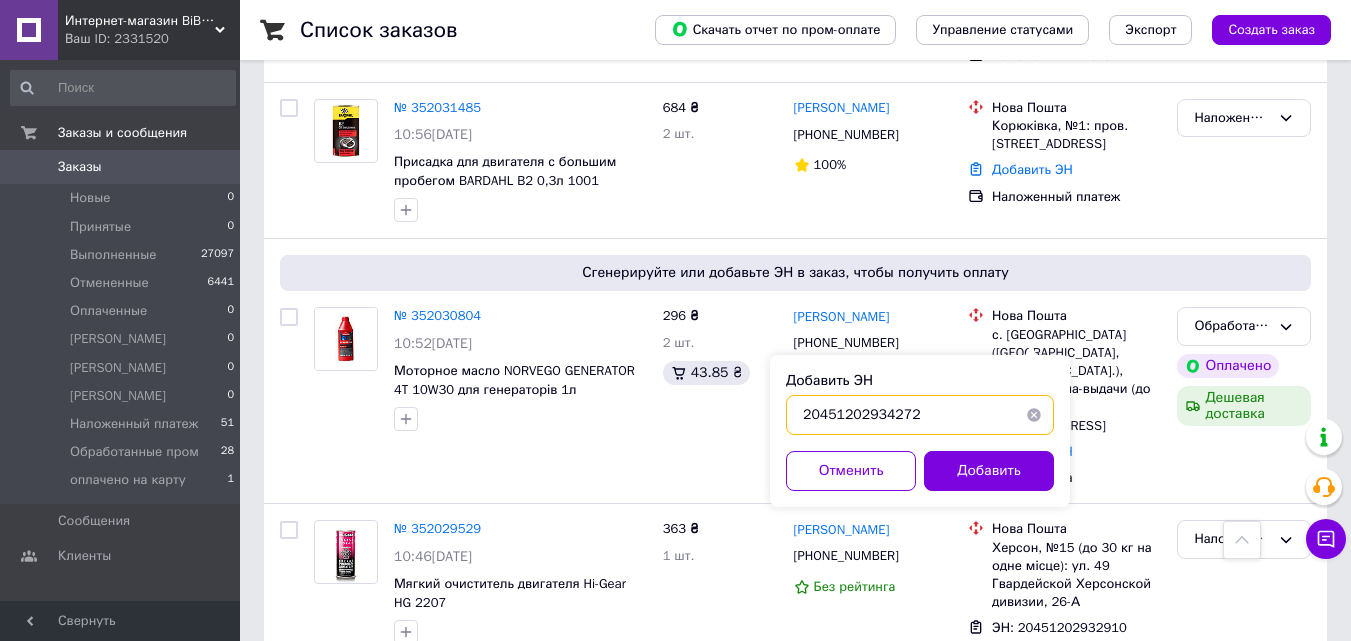 type on "20451202934272" 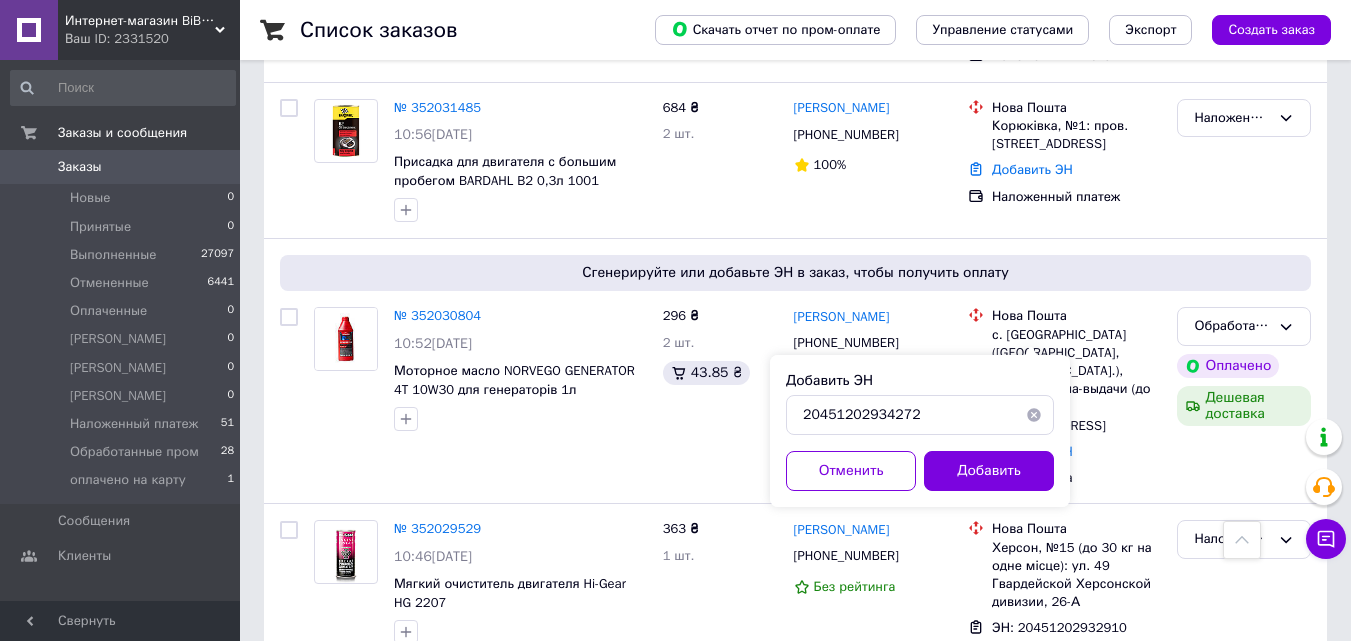 click on "Добавить" at bounding box center [989, 471] 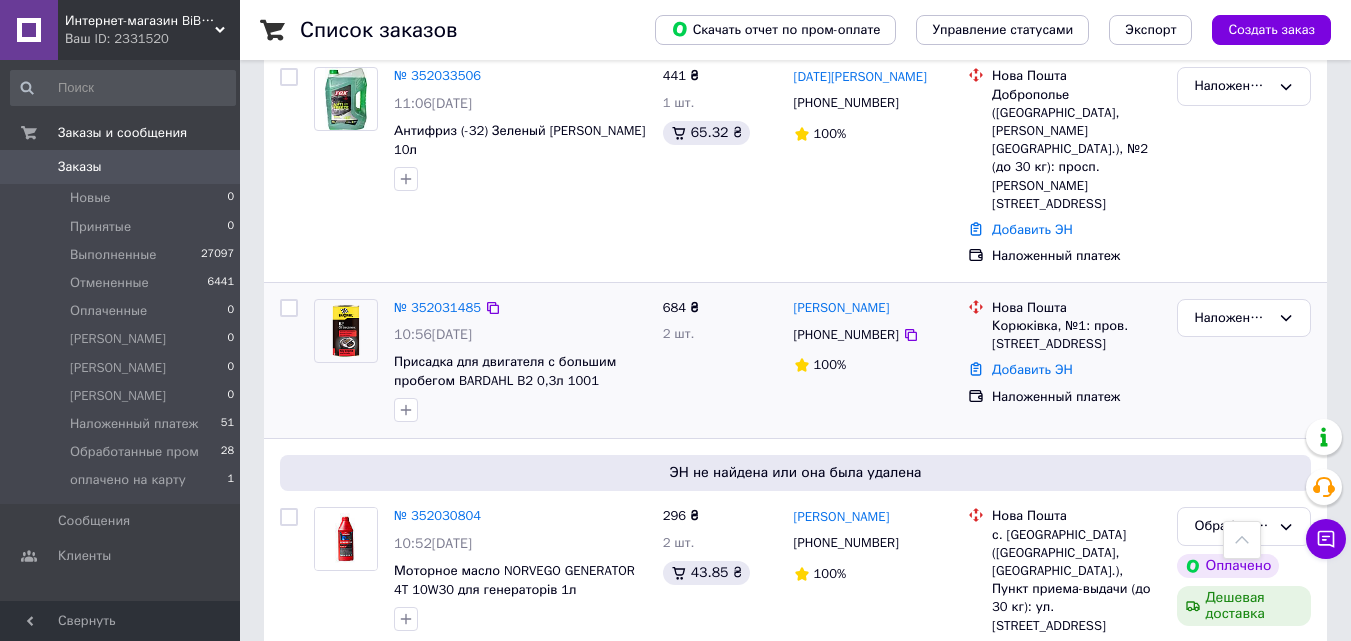 scroll, scrollTop: 723, scrollLeft: 0, axis: vertical 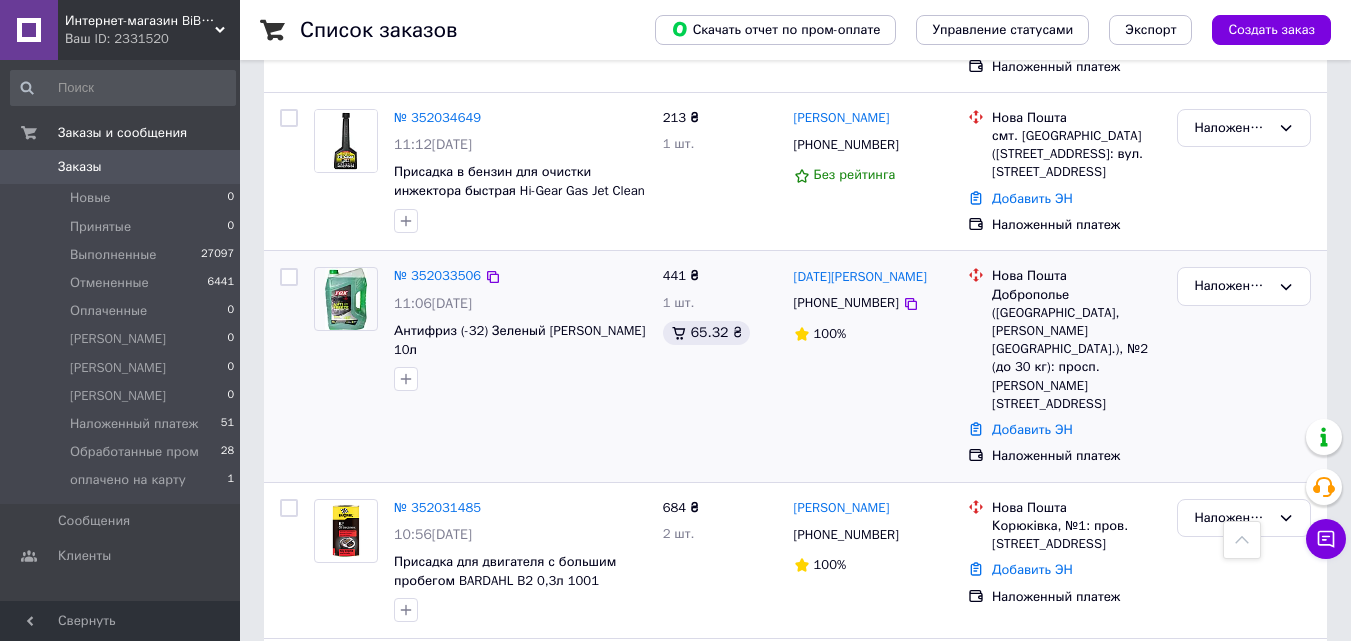 click on "Добавить ЭН" at bounding box center (1076, 430) 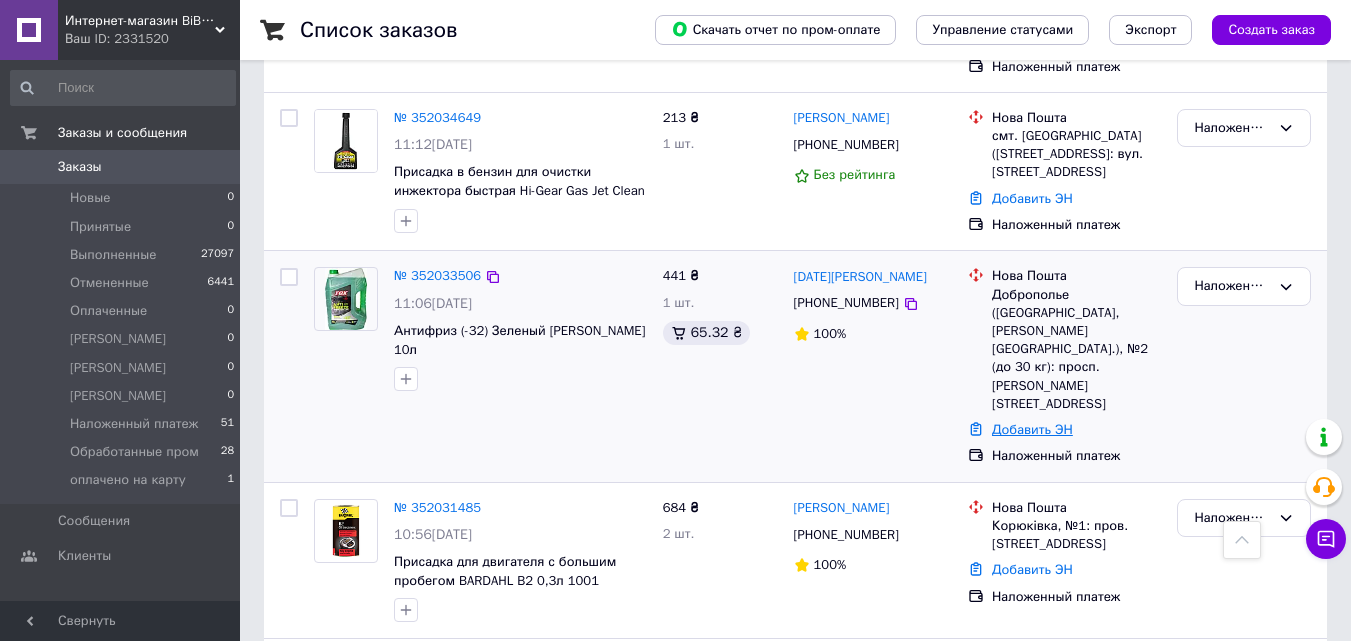 click on "Добавить ЭН" at bounding box center (1032, 429) 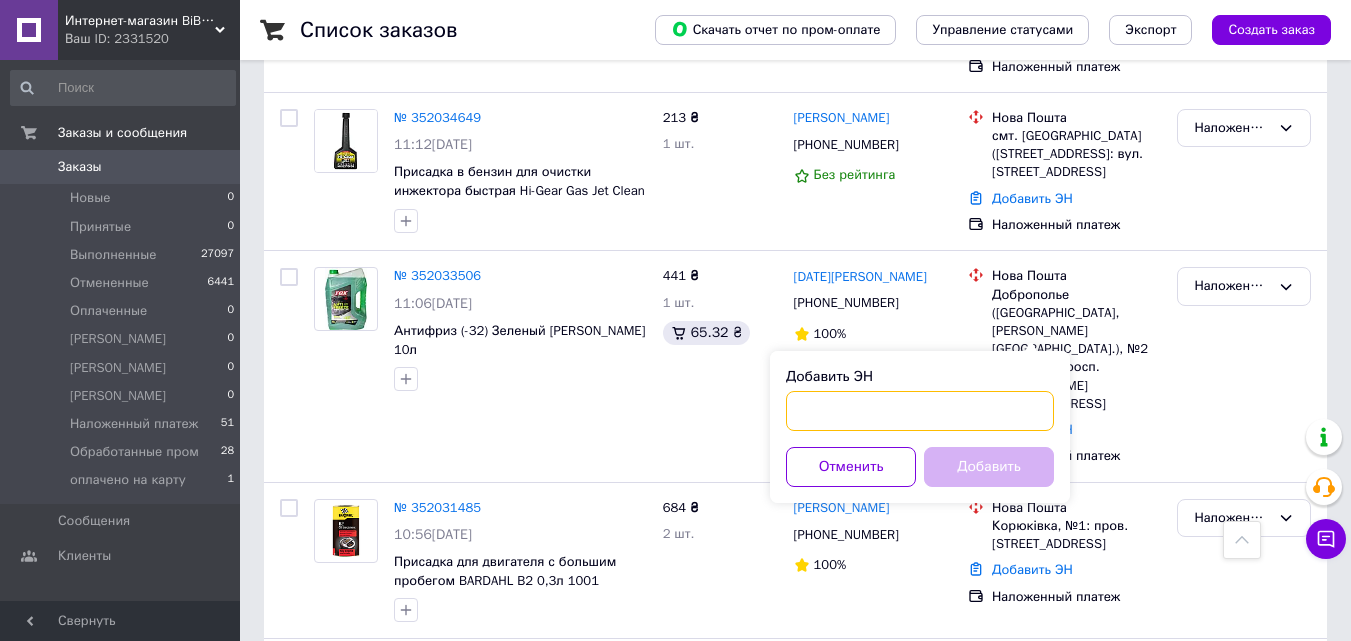 click on "Добавить ЭН" at bounding box center (920, 411) 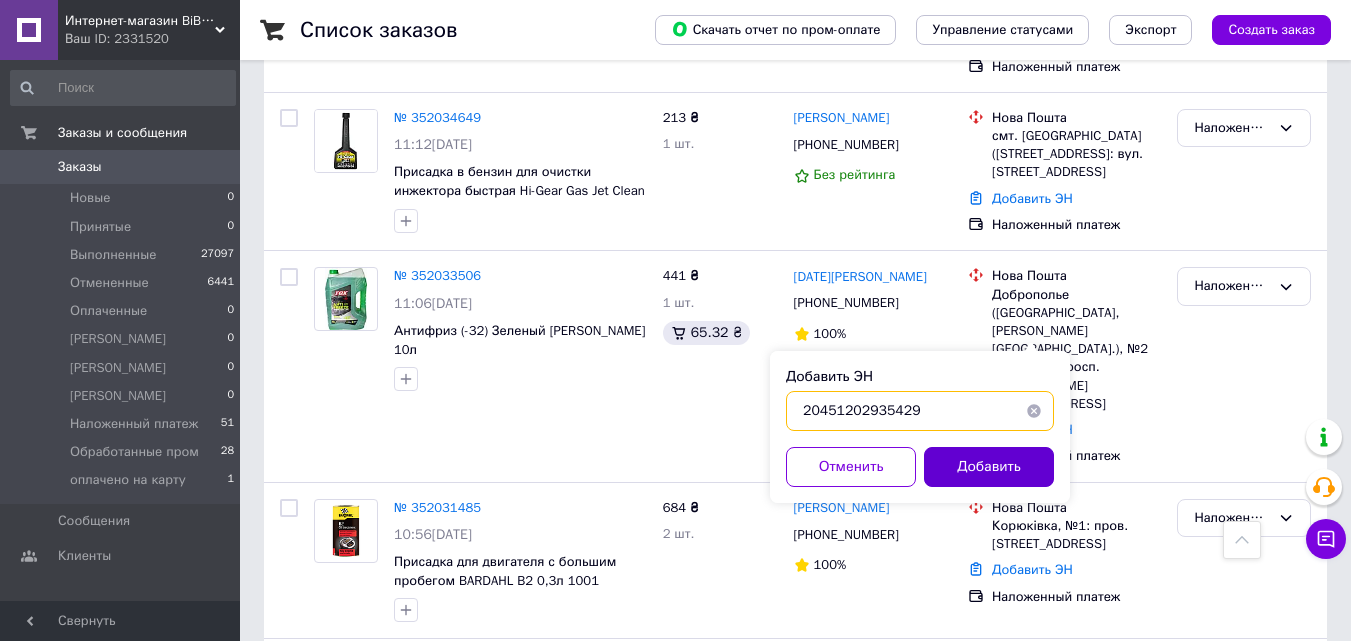 type on "20451202935429" 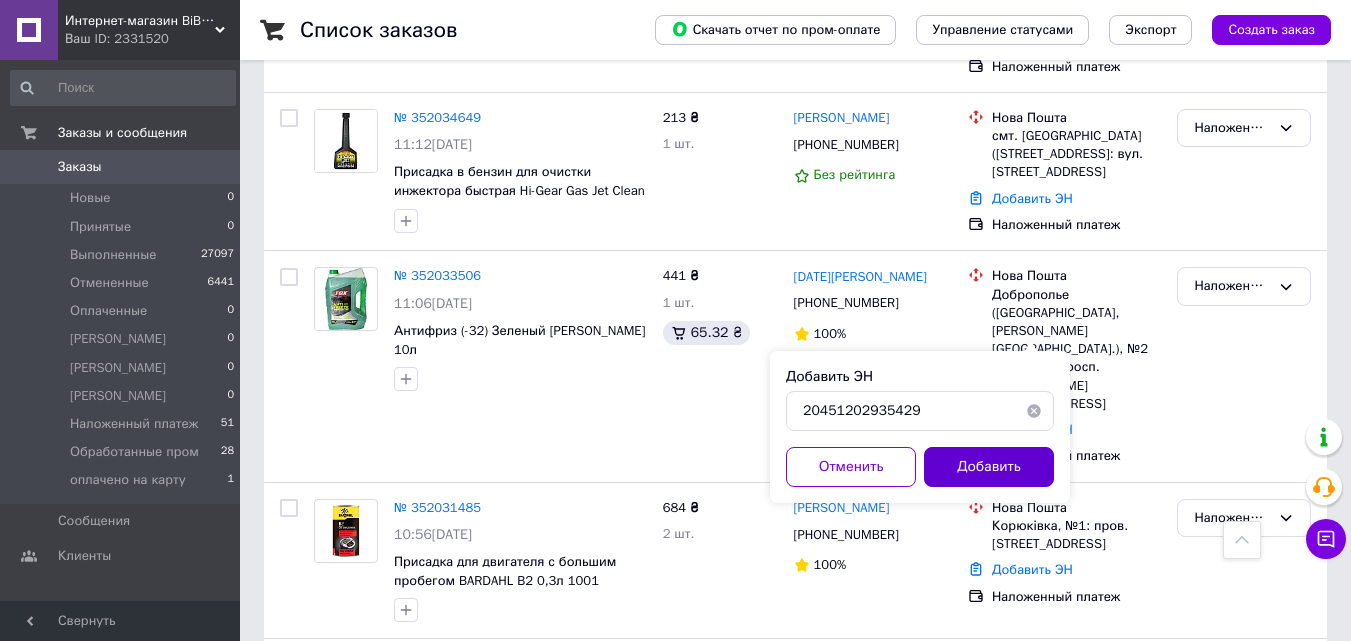 click on "Добавить" at bounding box center [989, 467] 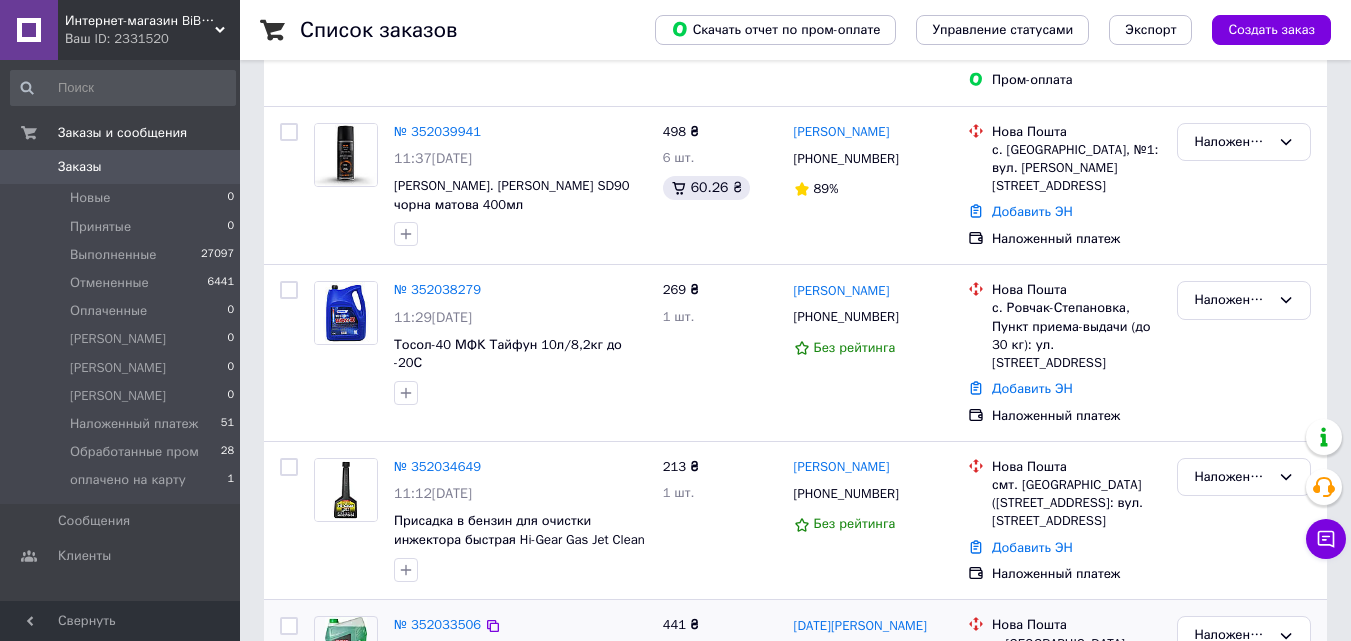 scroll, scrollTop: 400, scrollLeft: 0, axis: vertical 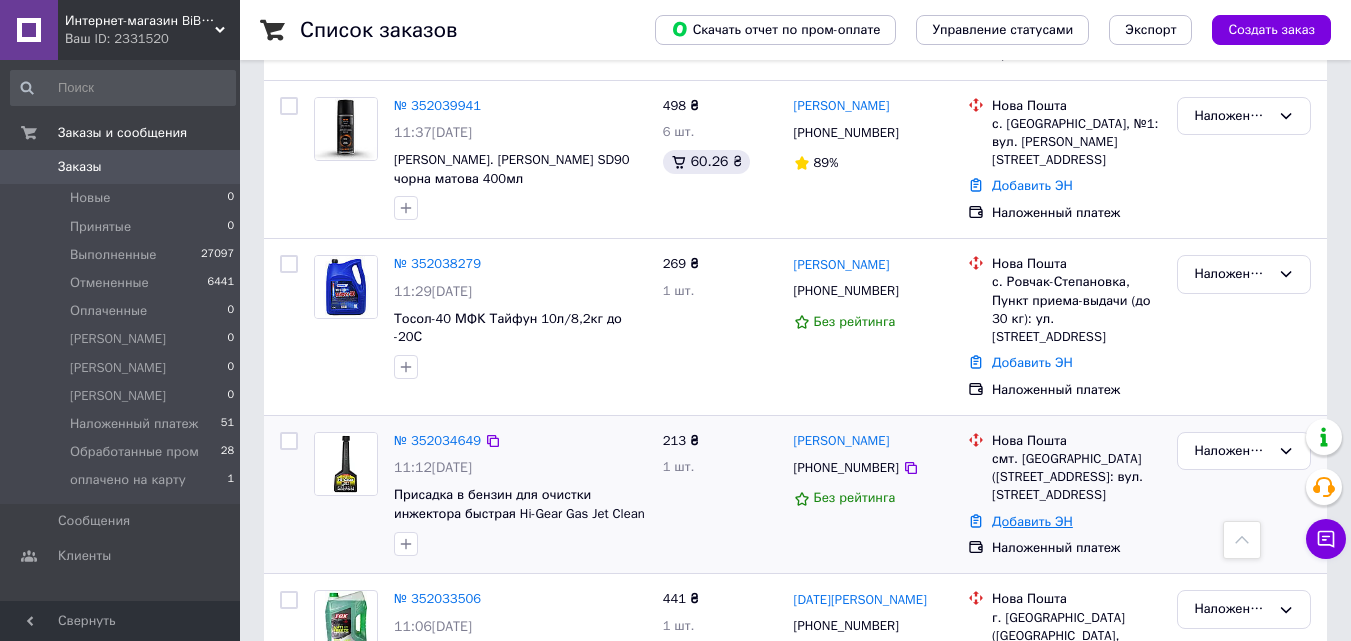 click on "Добавить ЭН" at bounding box center [1032, 521] 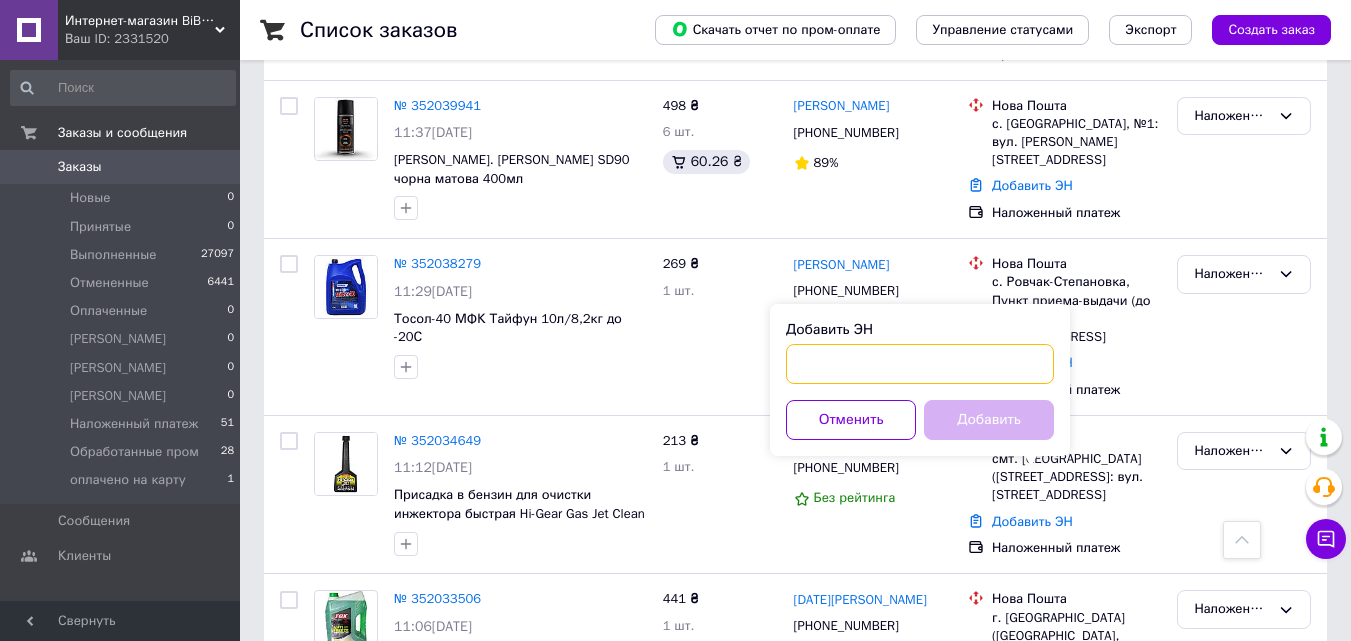 click on "Добавить ЭН" at bounding box center [920, 364] 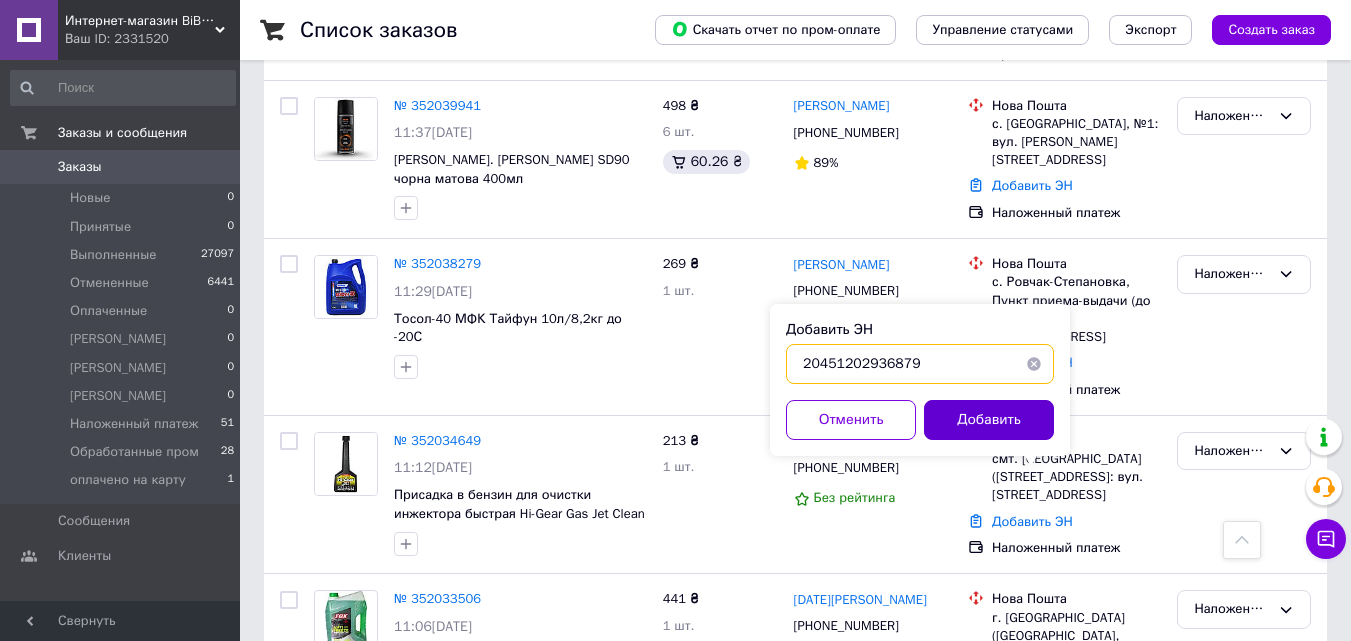 type on "20451202936879" 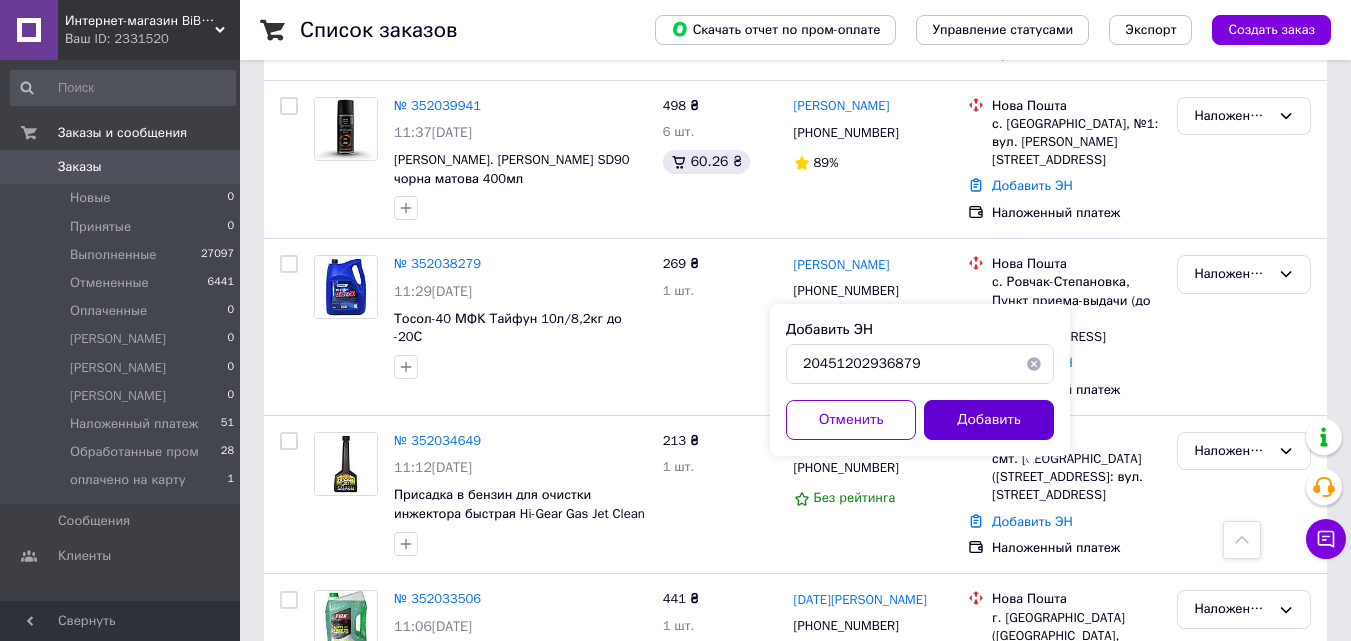 click on "Добавить" at bounding box center [989, 420] 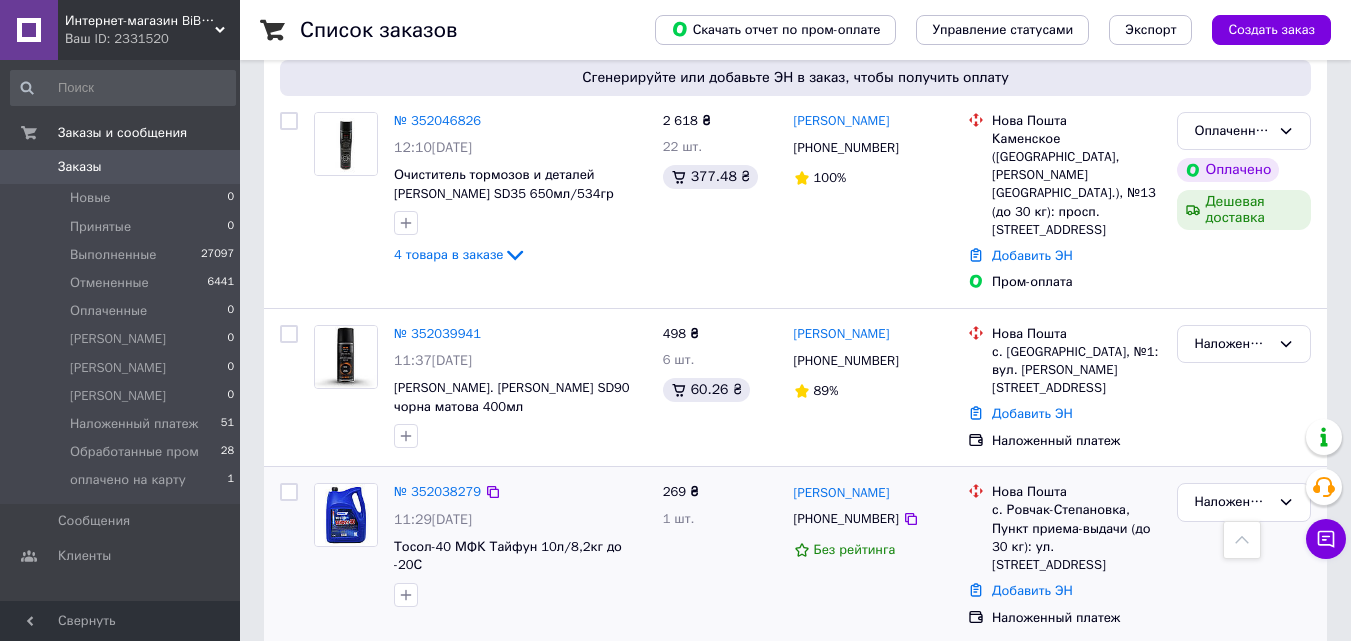 scroll, scrollTop: 0, scrollLeft: 0, axis: both 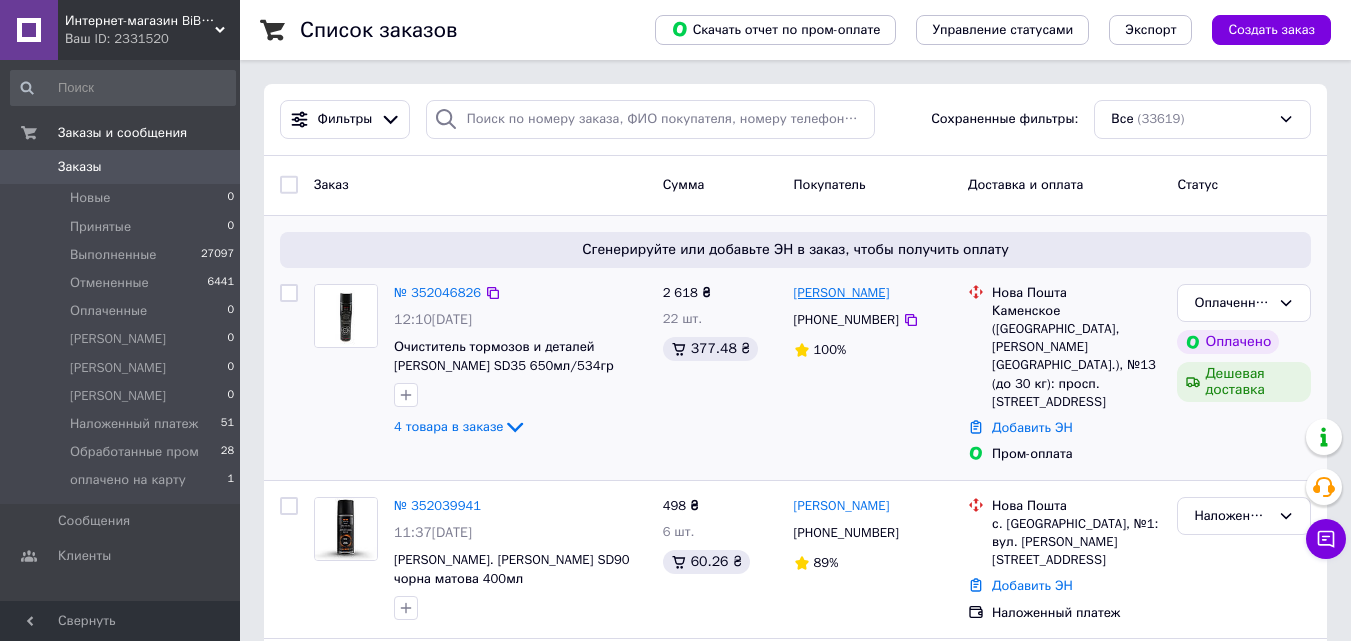 click on "Юра Кальченко" at bounding box center [842, 293] 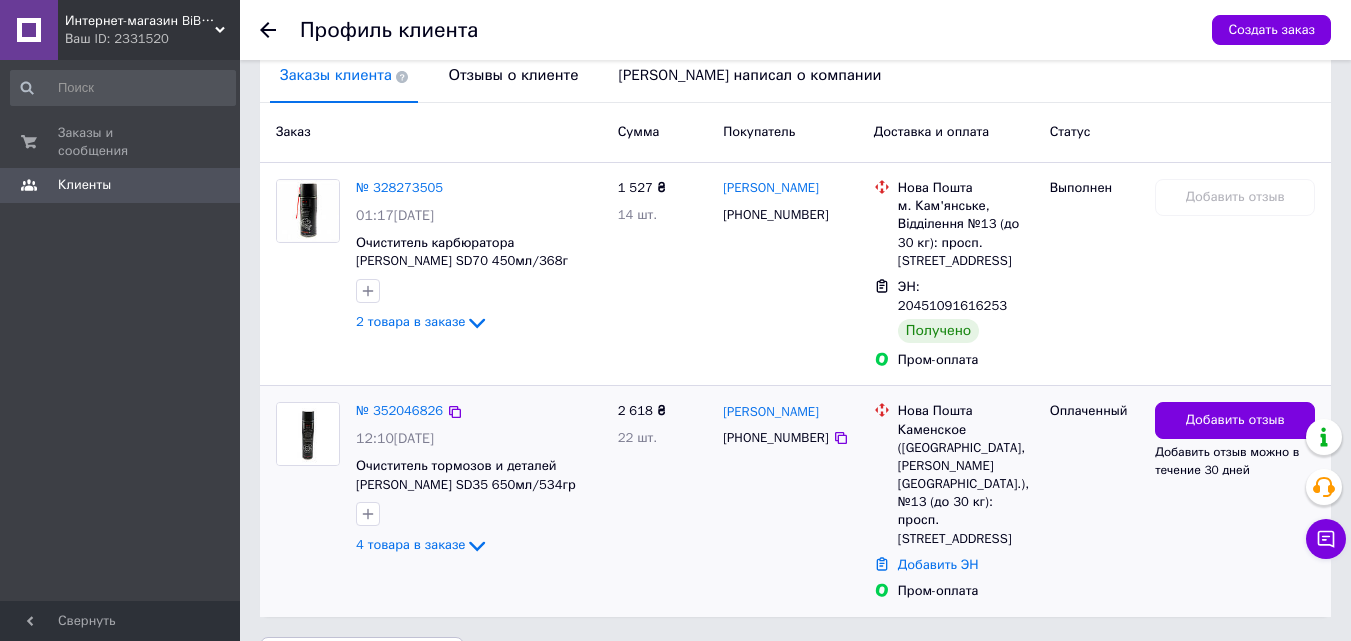 scroll, scrollTop: 520, scrollLeft: 0, axis: vertical 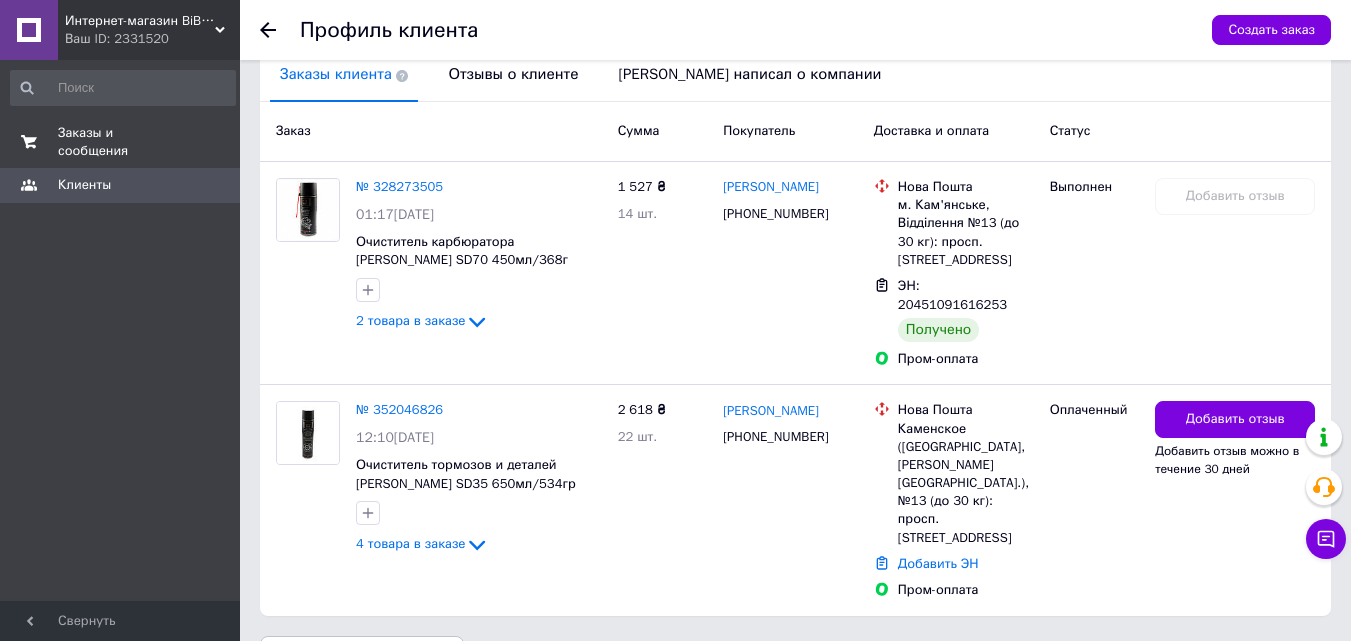 click on "Заказы и сообщения" at bounding box center [121, 142] 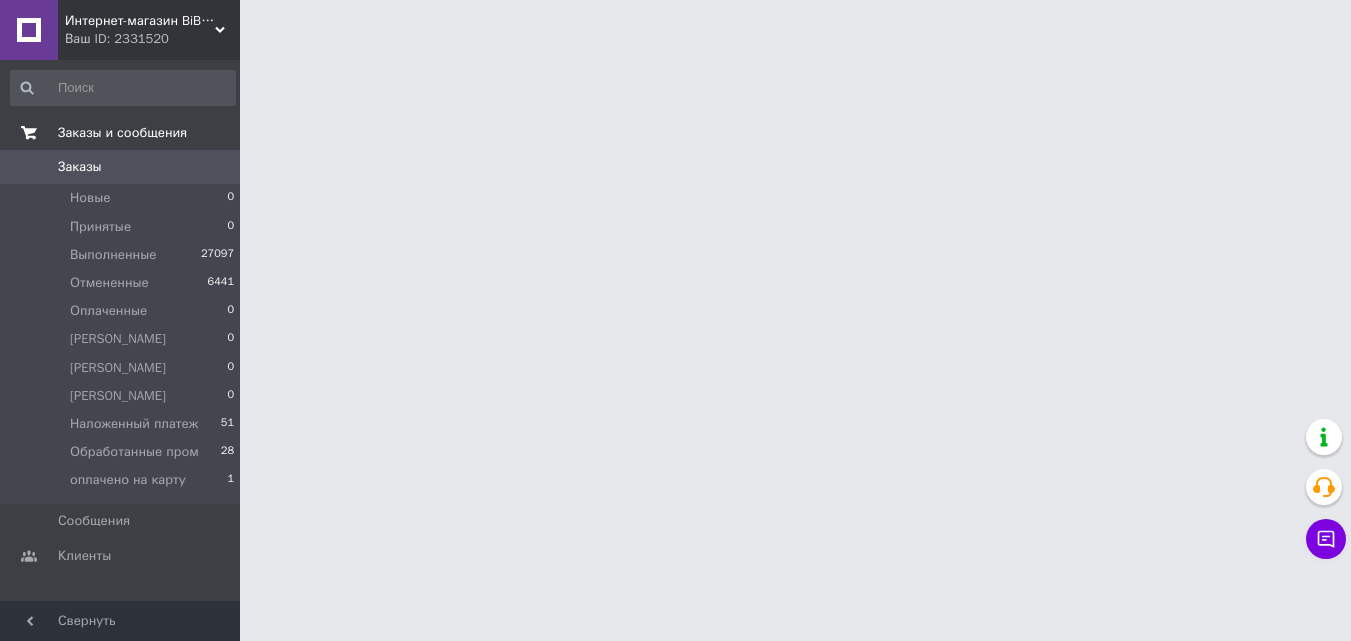 scroll, scrollTop: 0, scrollLeft: 0, axis: both 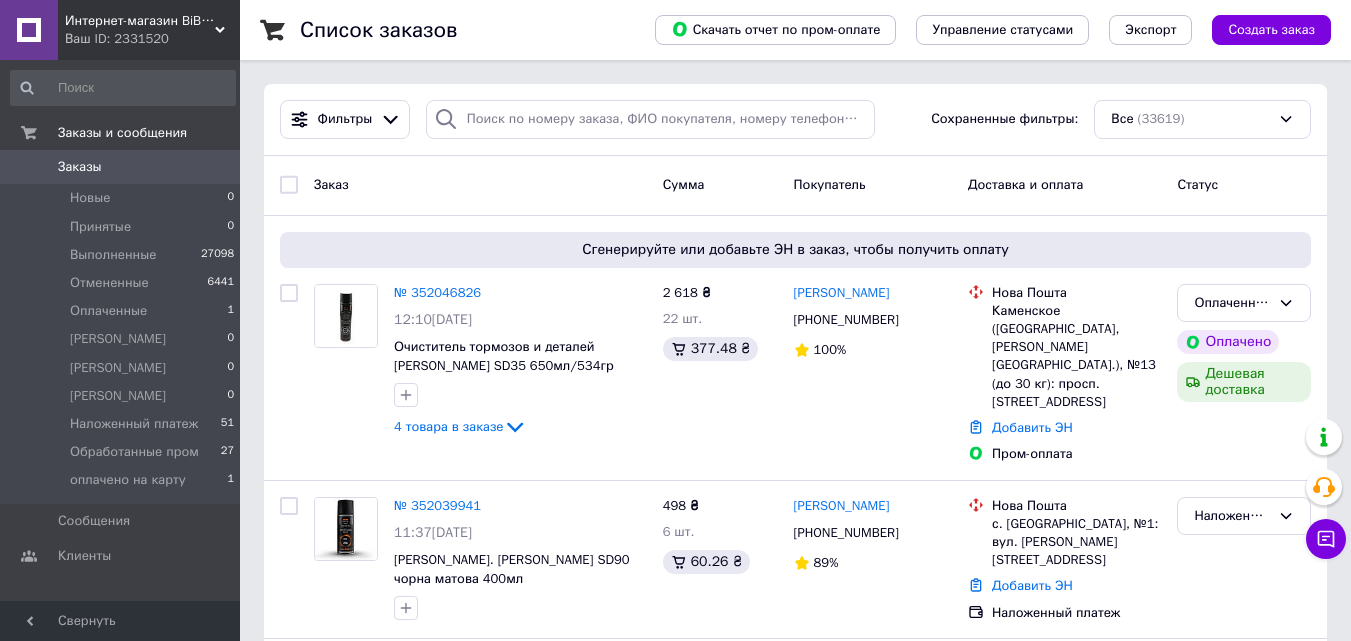 click on "Интернет-магазин BiBiOil" at bounding box center [140, 21] 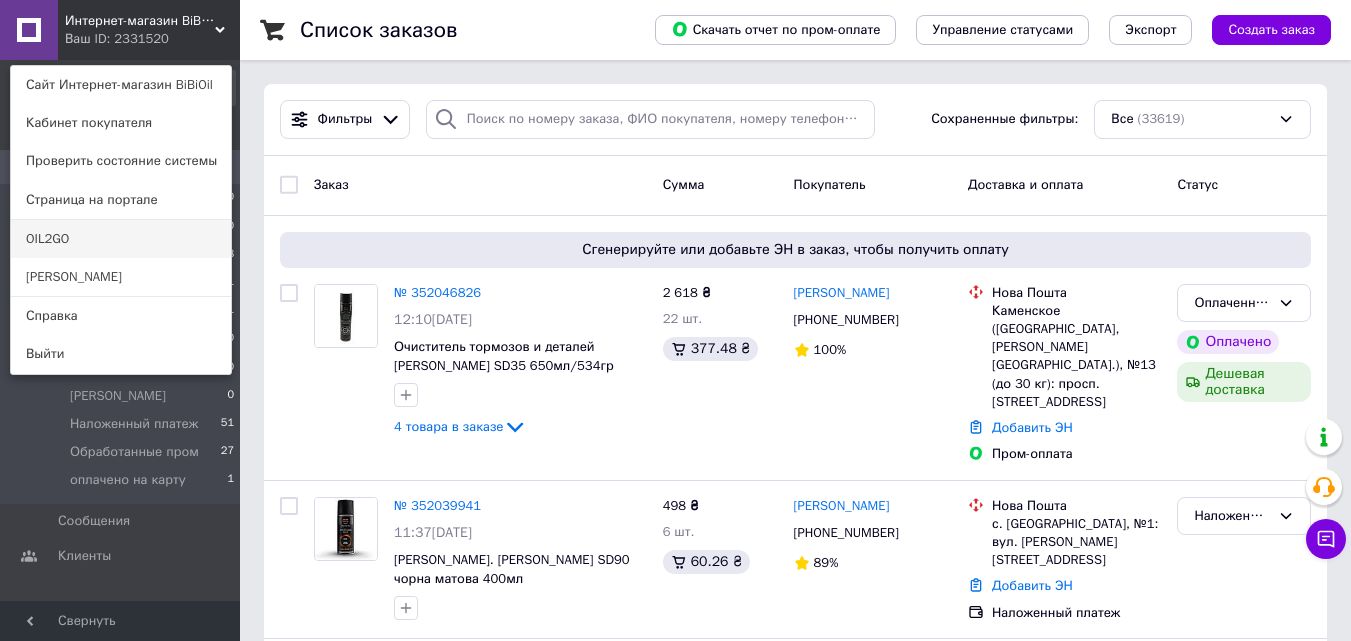click on "OIL2GO" at bounding box center (121, 239) 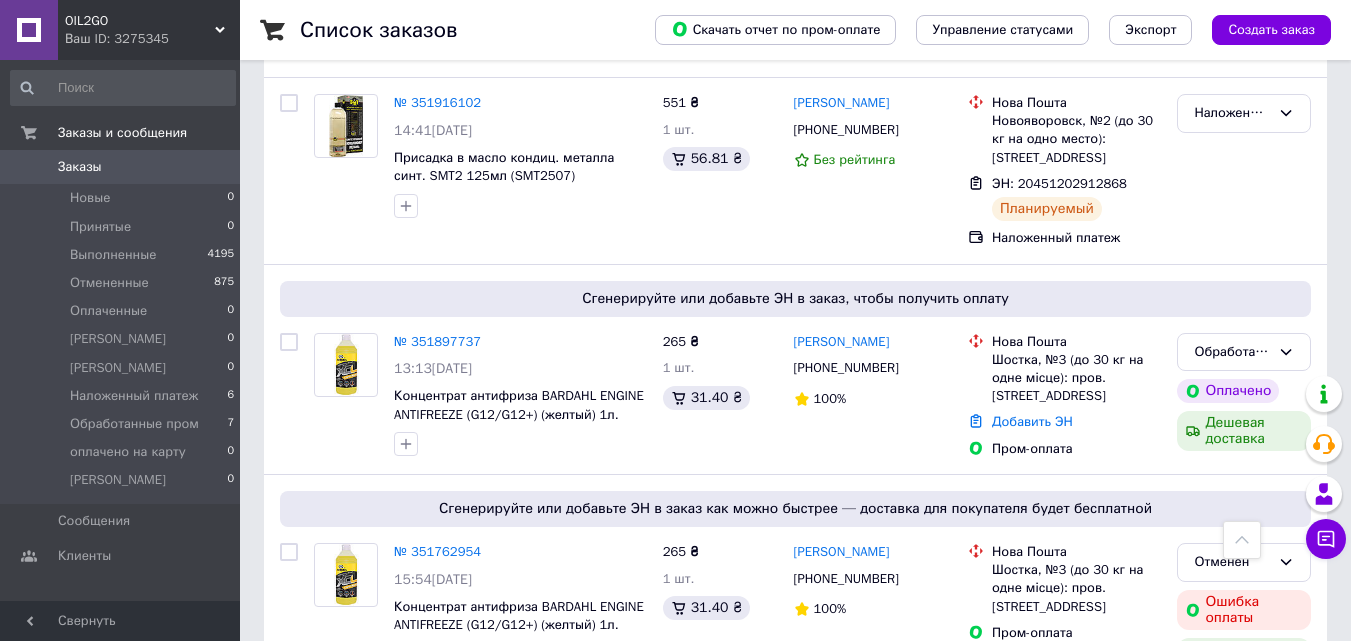 scroll, scrollTop: 600, scrollLeft: 0, axis: vertical 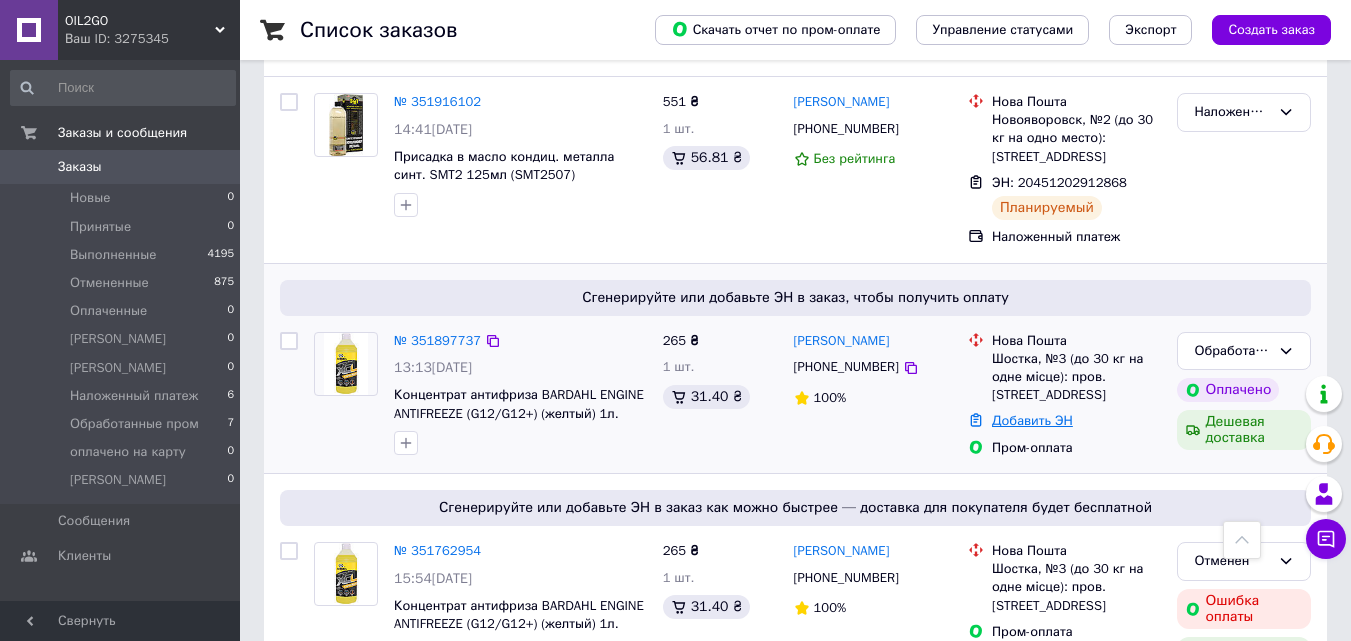 click on "Добавить ЭН" at bounding box center (1032, 420) 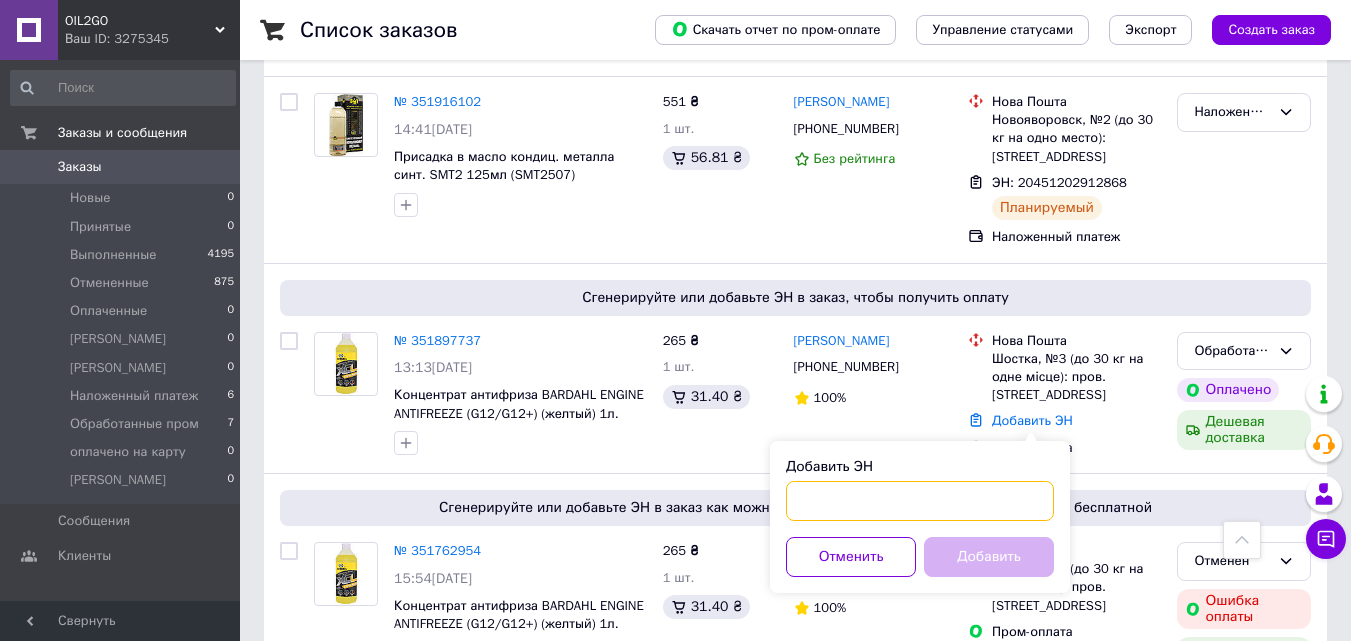 click on "Добавить ЭН" at bounding box center [920, 501] 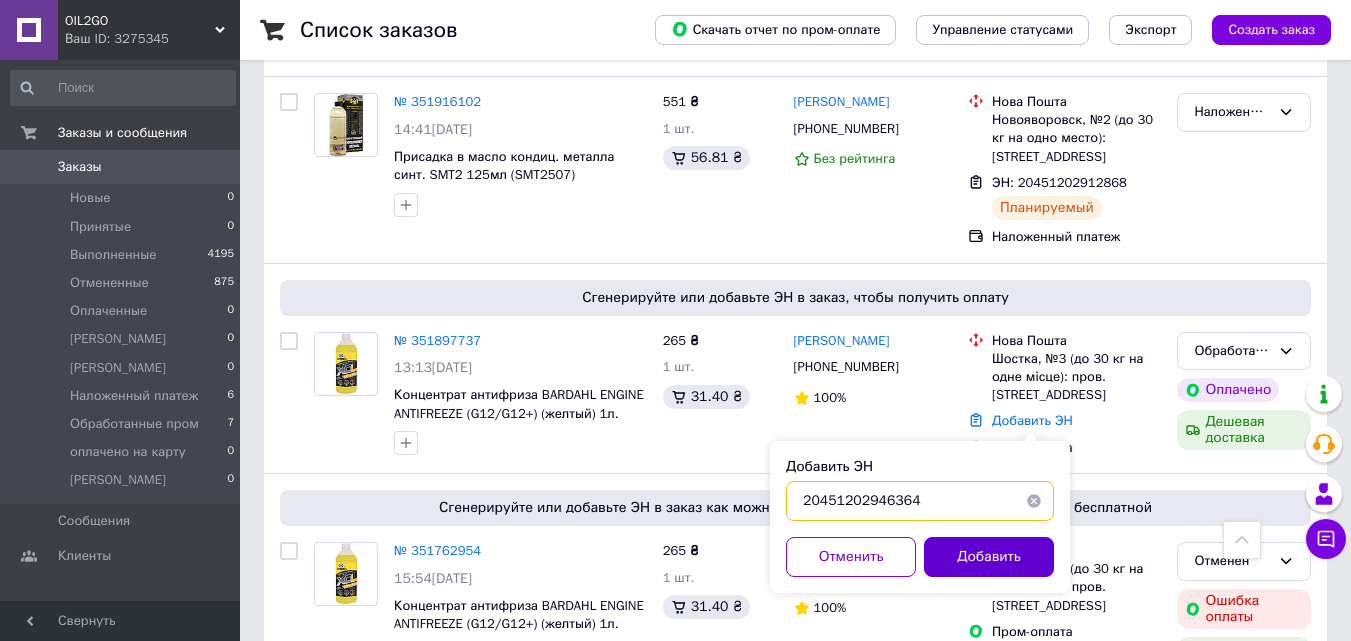 type on "20451202946364" 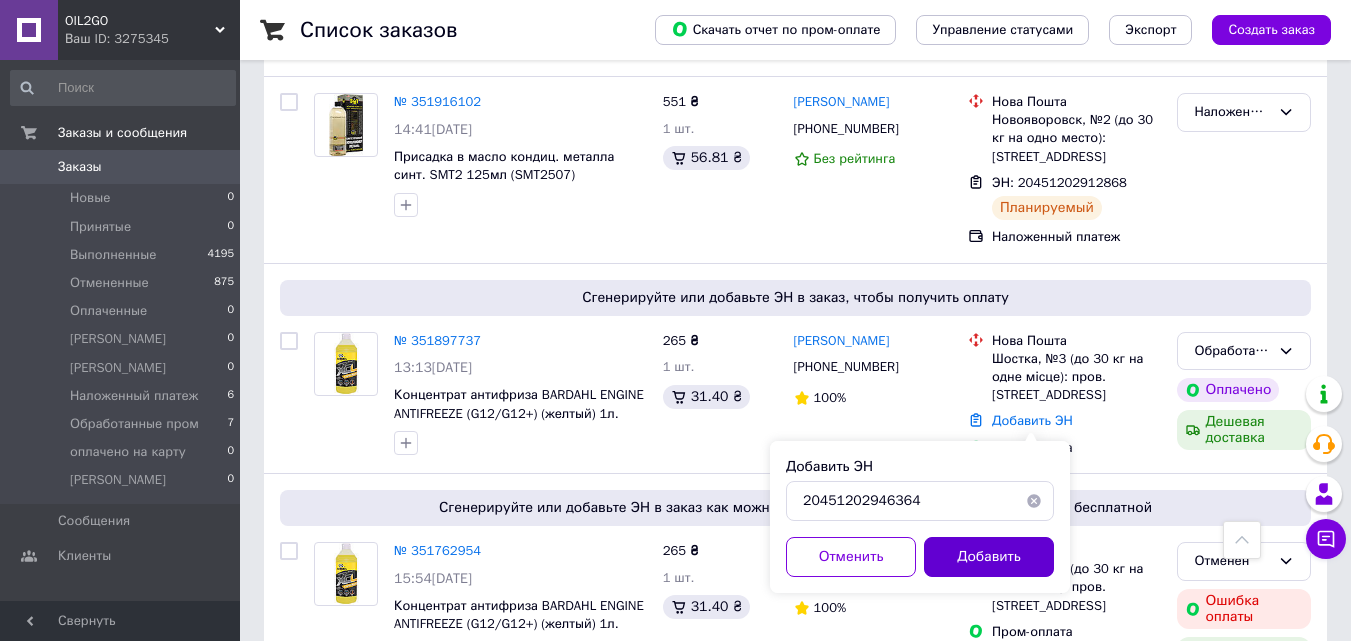 click on "Добавить" at bounding box center (989, 557) 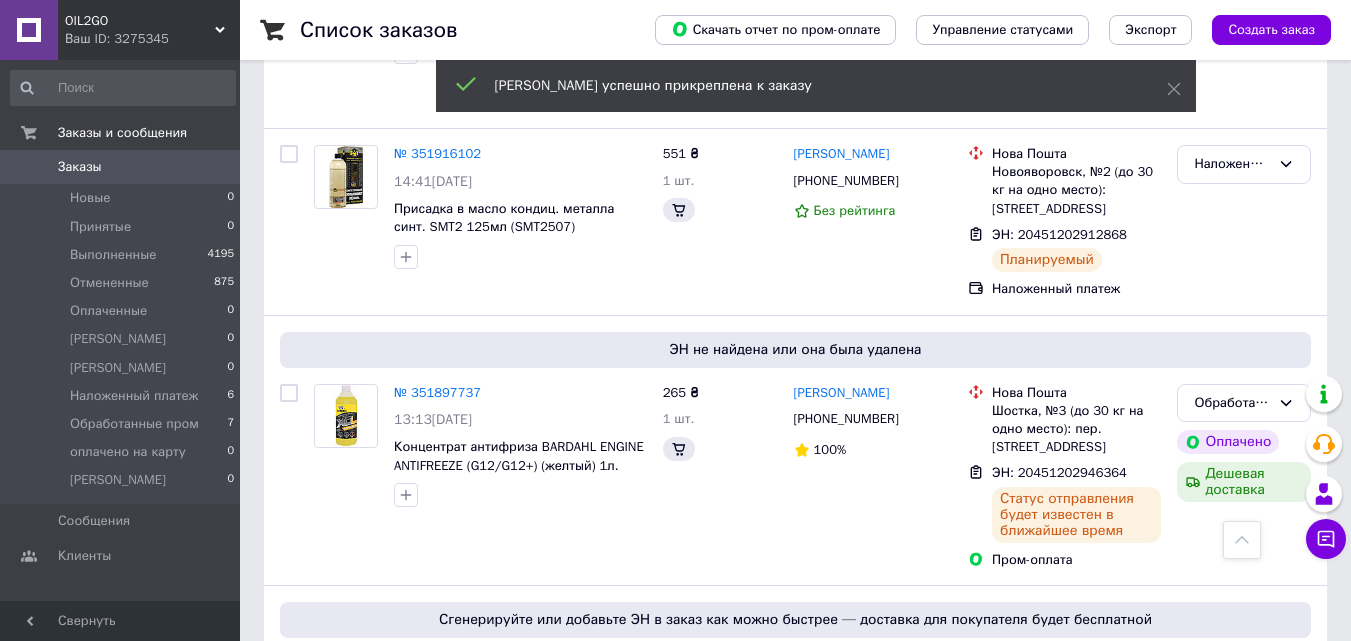 scroll, scrollTop: 600, scrollLeft: 0, axis: vertical 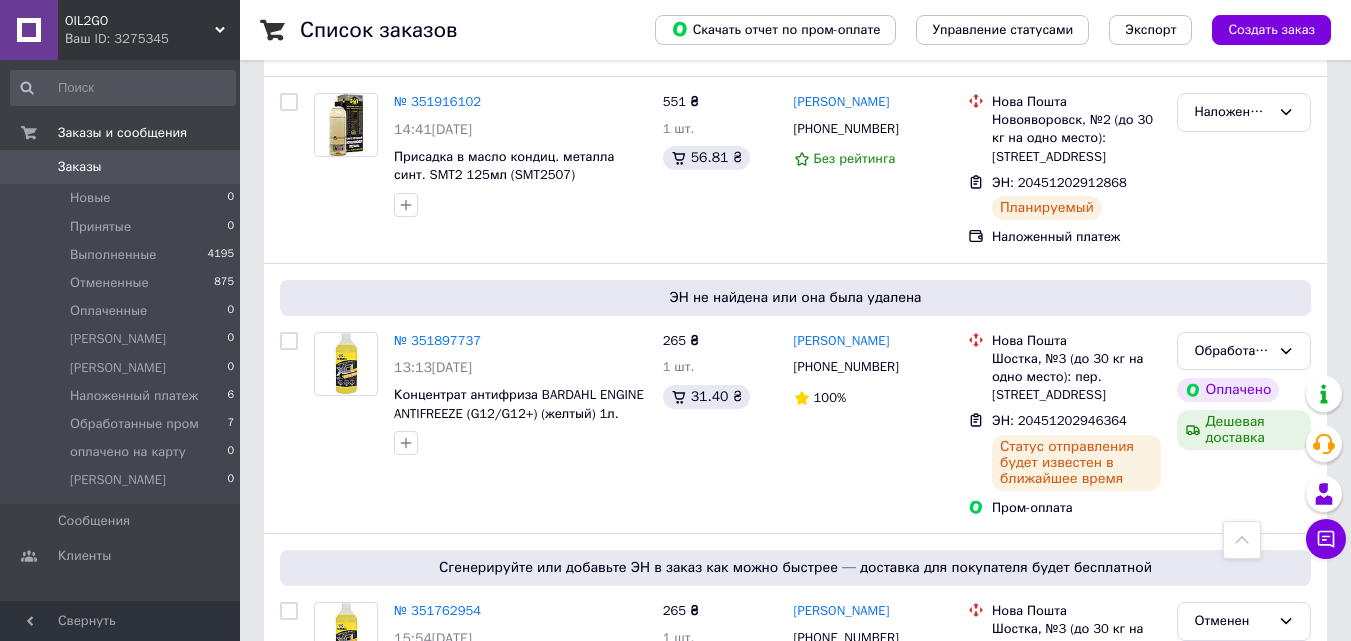 click on "Ваш ID: 3275345" at bounding box center (152, 39) 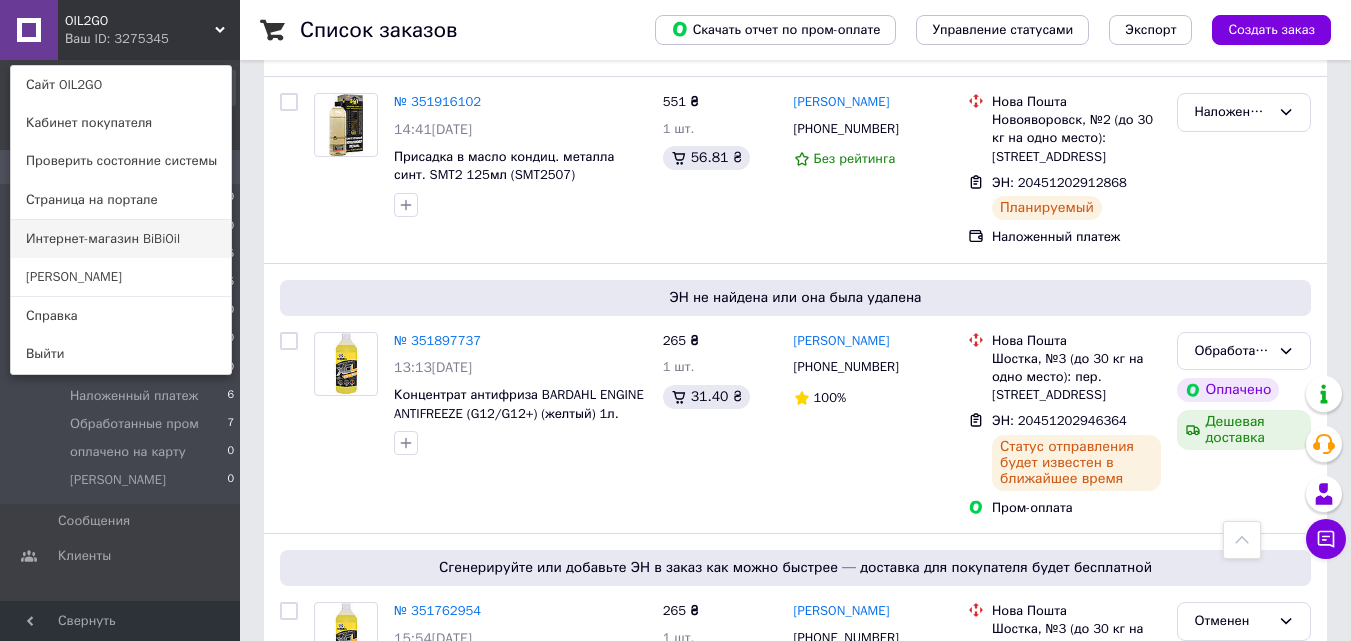click on "Интернет-магазин BiBiOil" at bounding box center [121, 239] 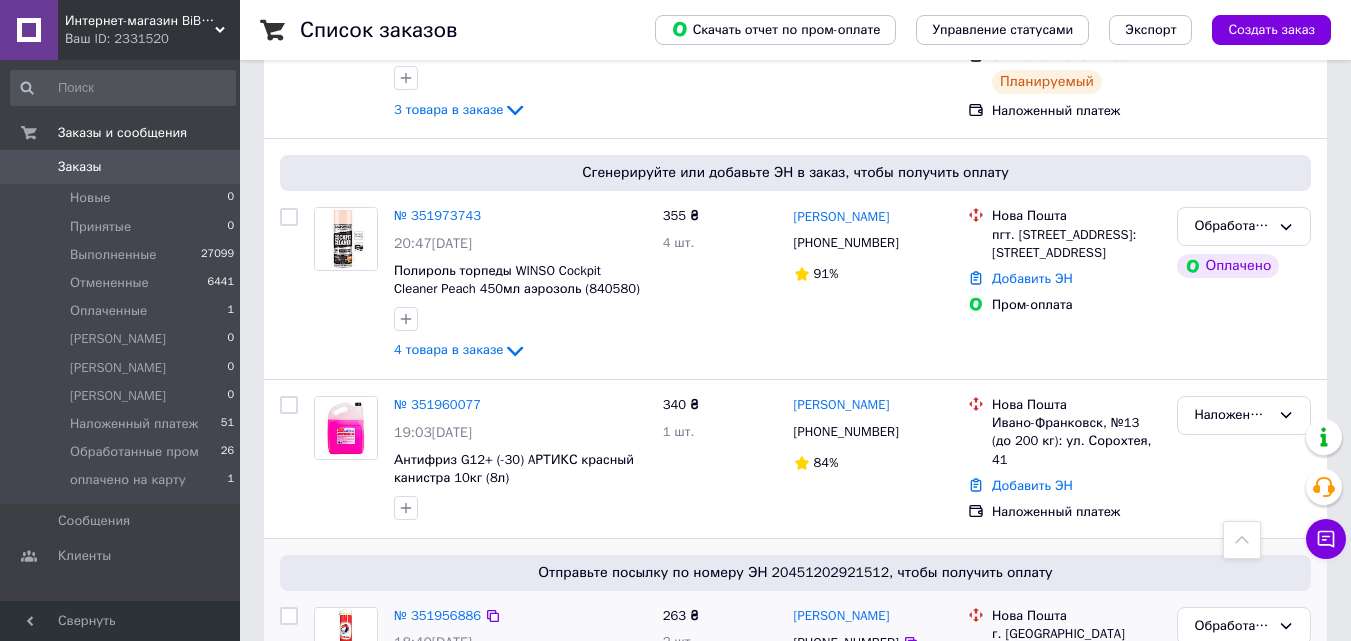 scroll, scrollTop: 3720, scrollLeft: 0, axis: vertical 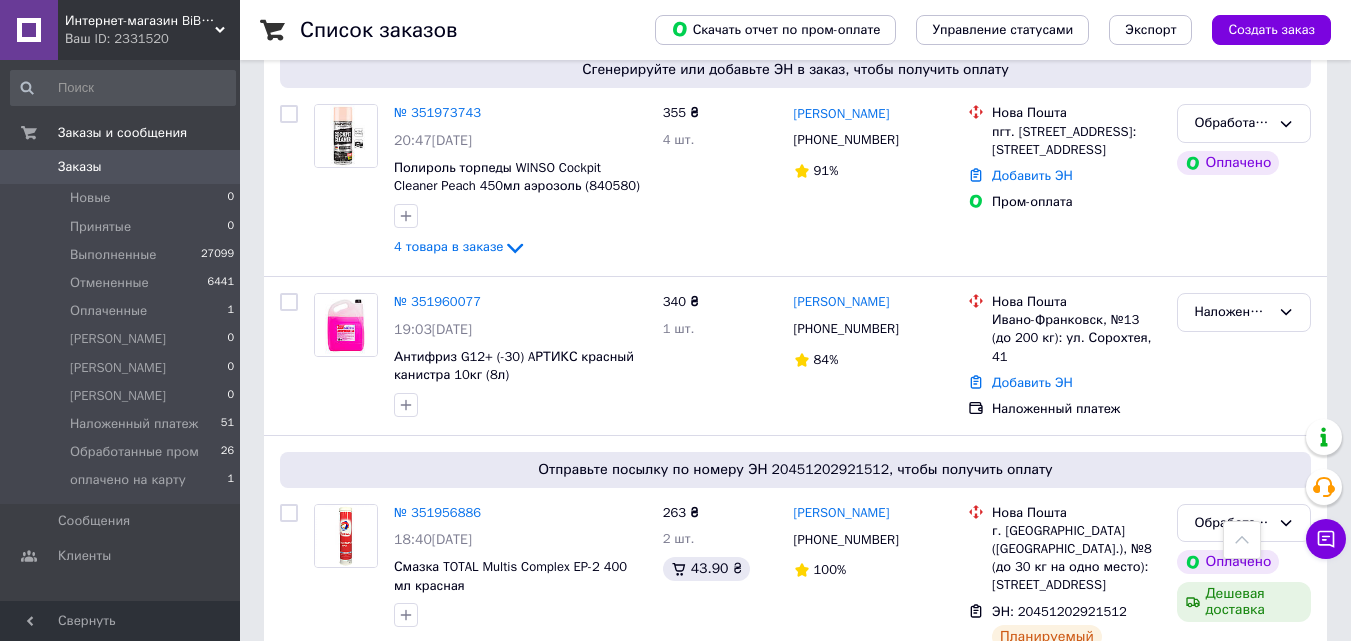 click on "2" at bounding box center [327, 736] 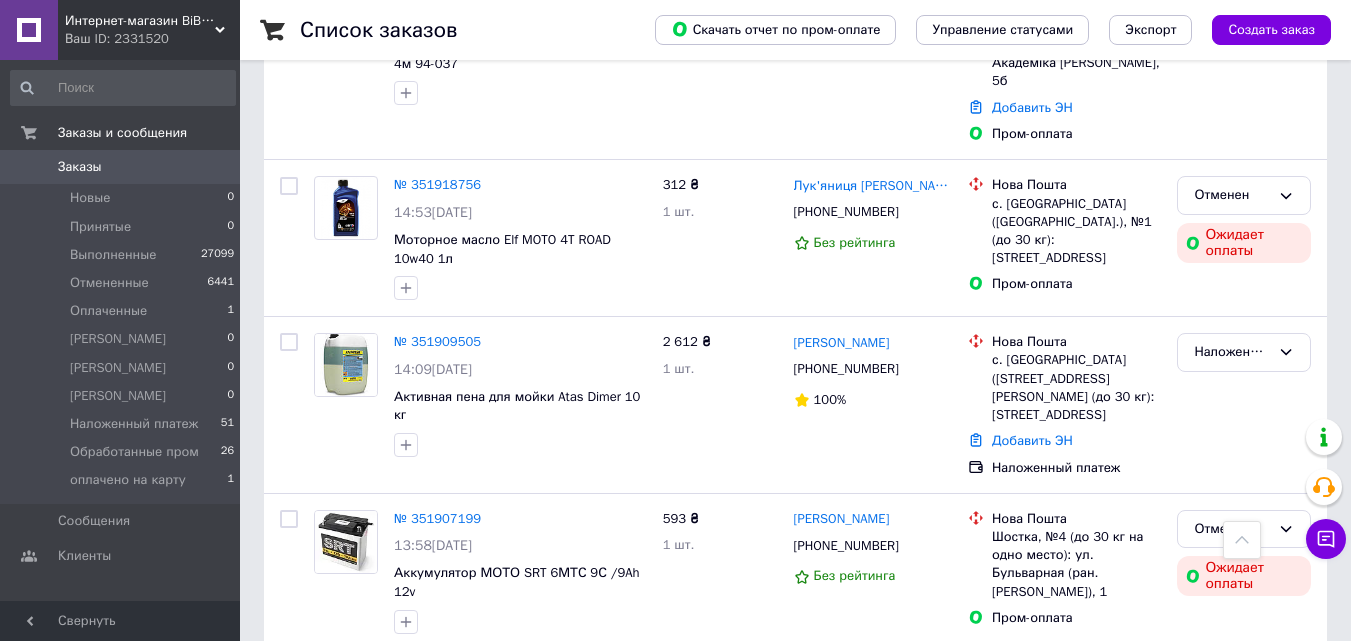 scroll, scrollTop: 1100, scrollLeft: 0, axis: vertical 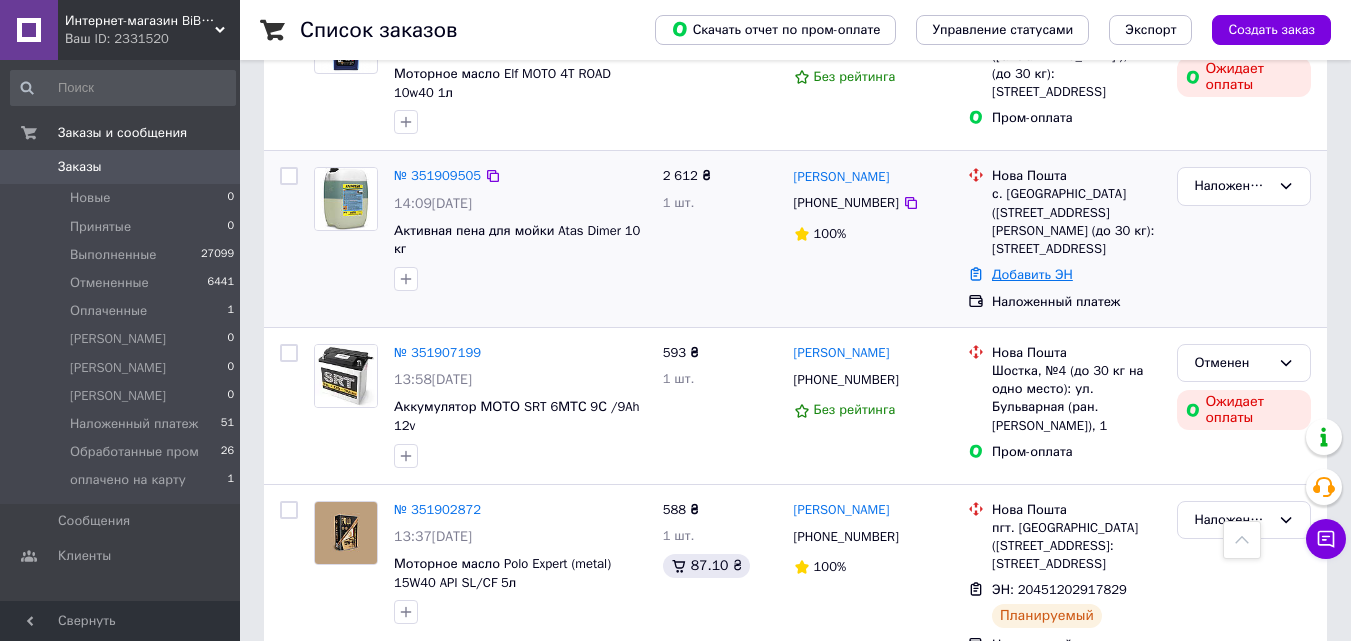 click on "Добавить ЭН" at bounding box center (1032, 274) 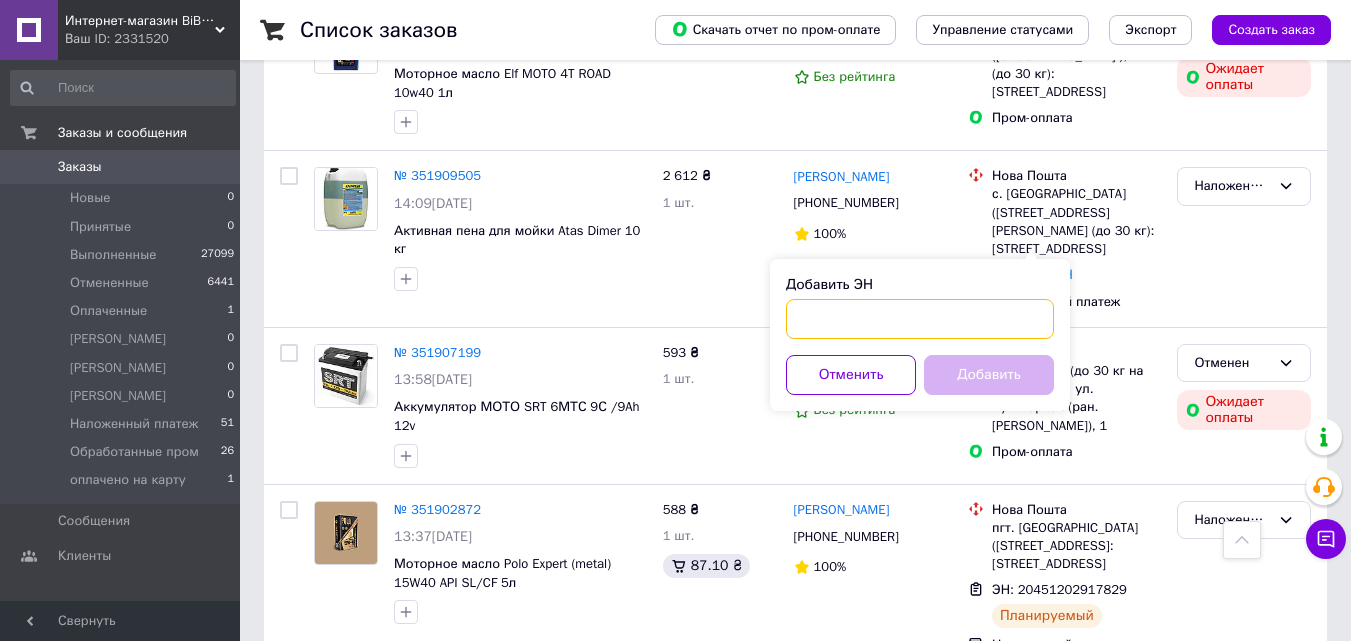 click on "Добавить ЭН" at bounding box center (920, 319) 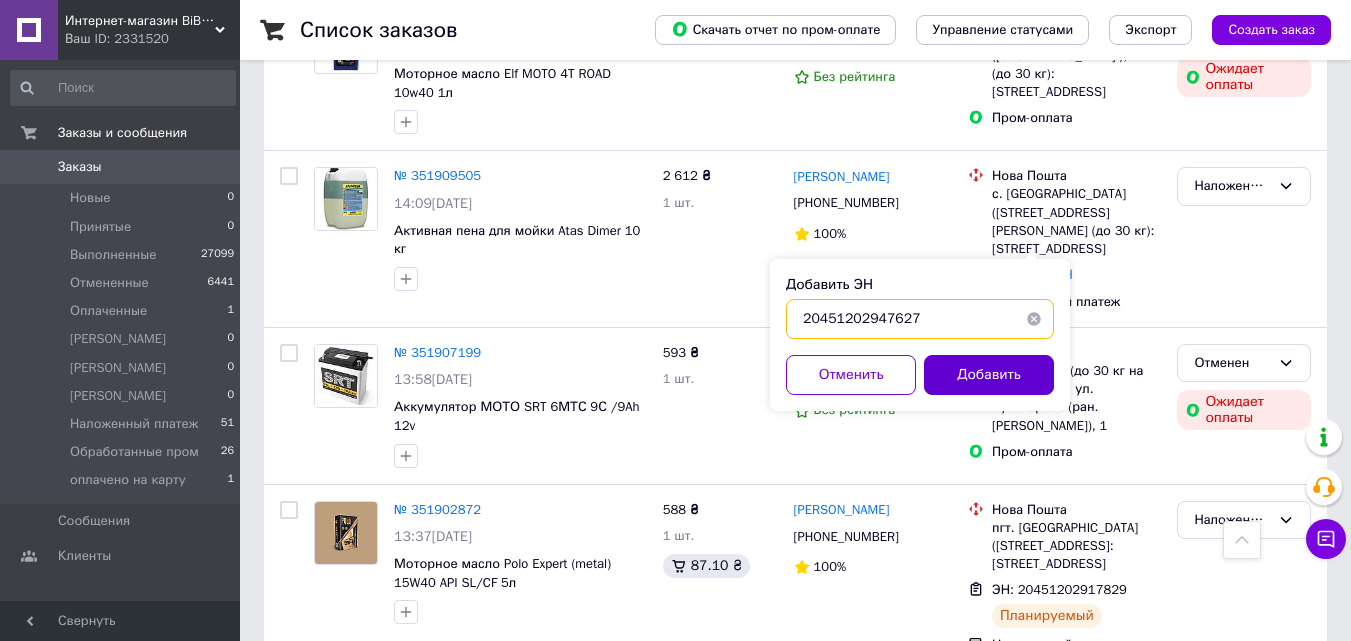 type on "20451202947627" 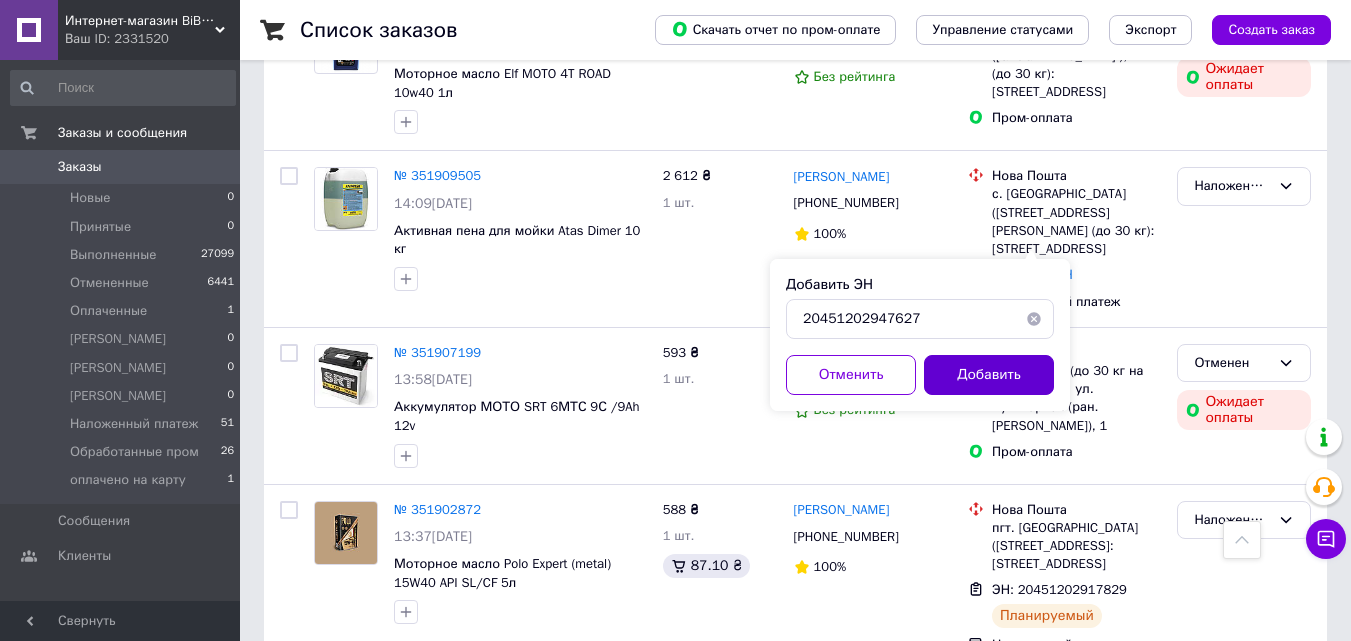 click on "Добавить" at bounding box center (989, 375) 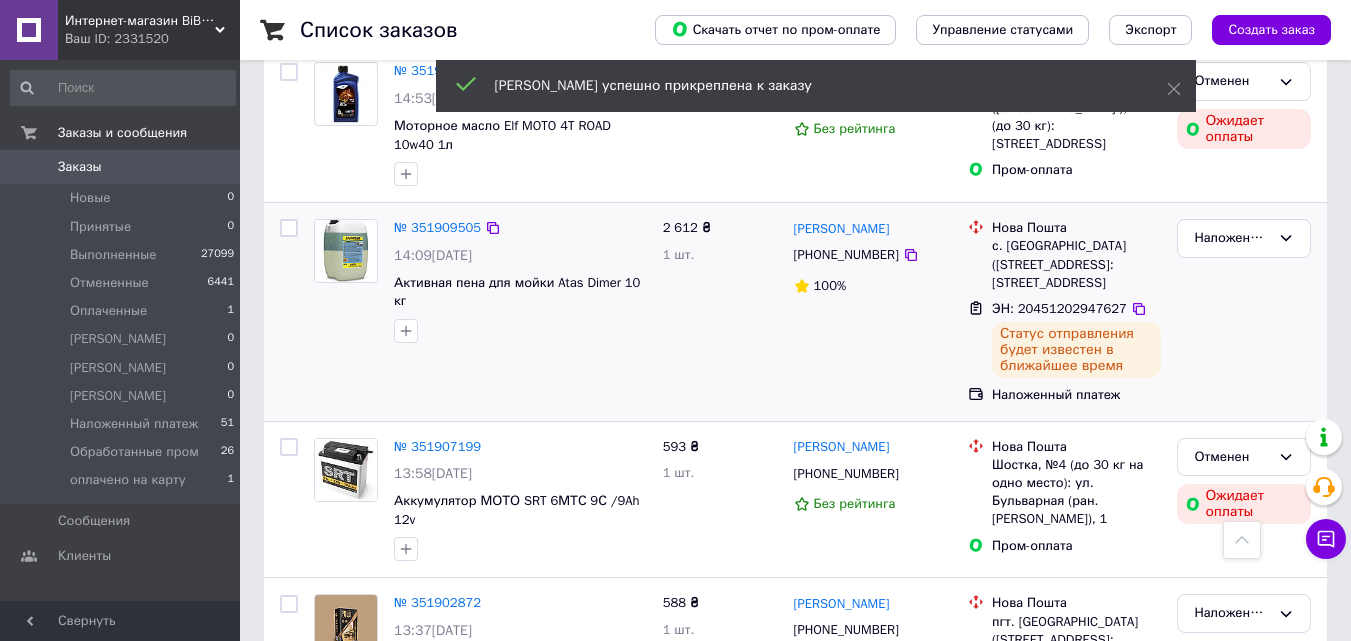 scroll, scrollTop: 1100, scrollLeft: 0, axis: vertical 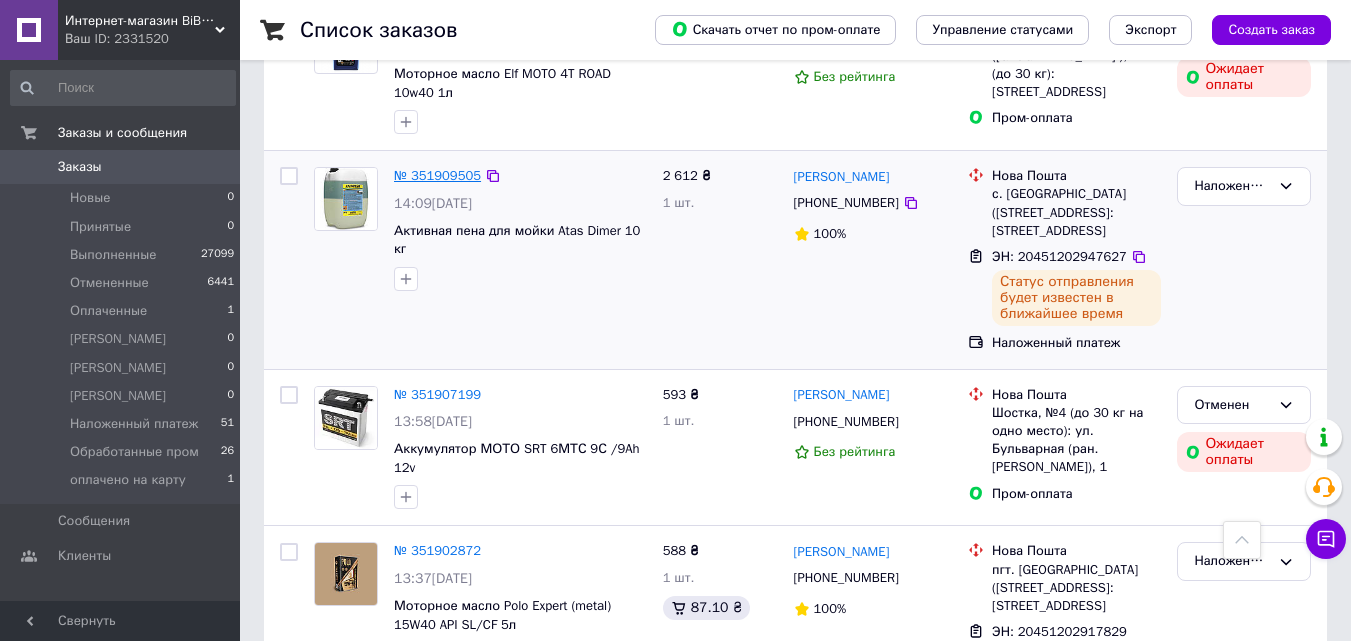 click on "№ 351909505" at bounding box center [437, 175] 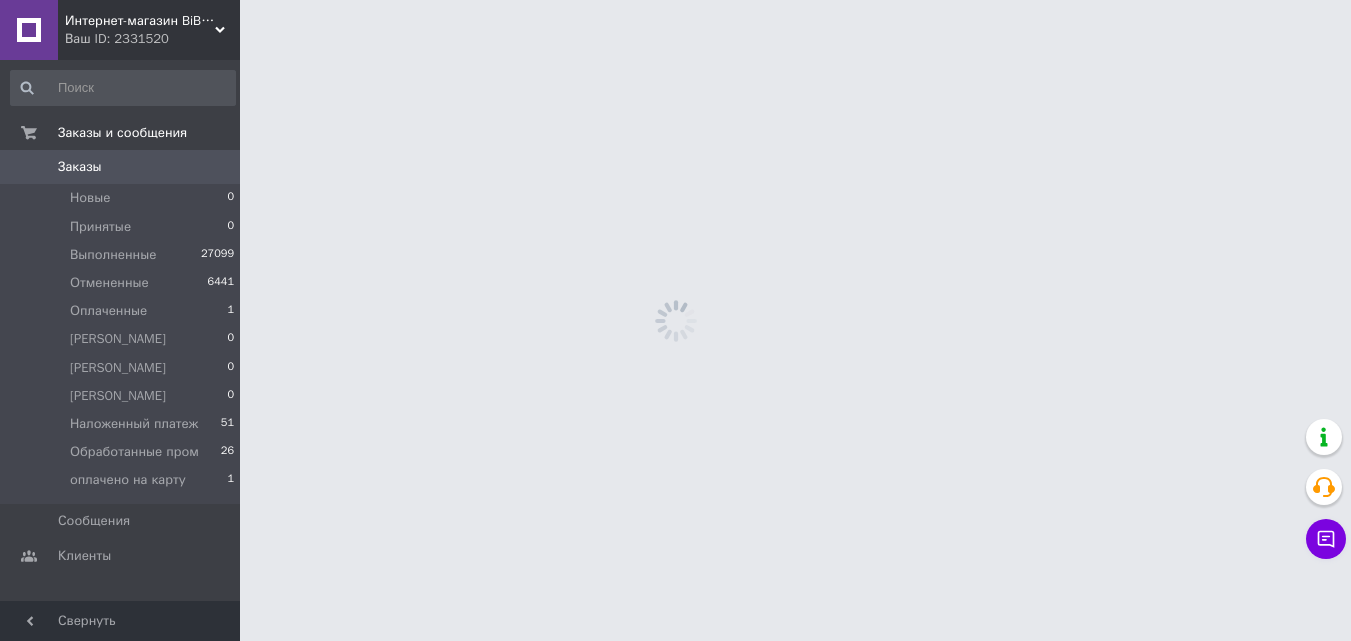scroll, scrollTop: 0, scrollLeft: 0, axis: both 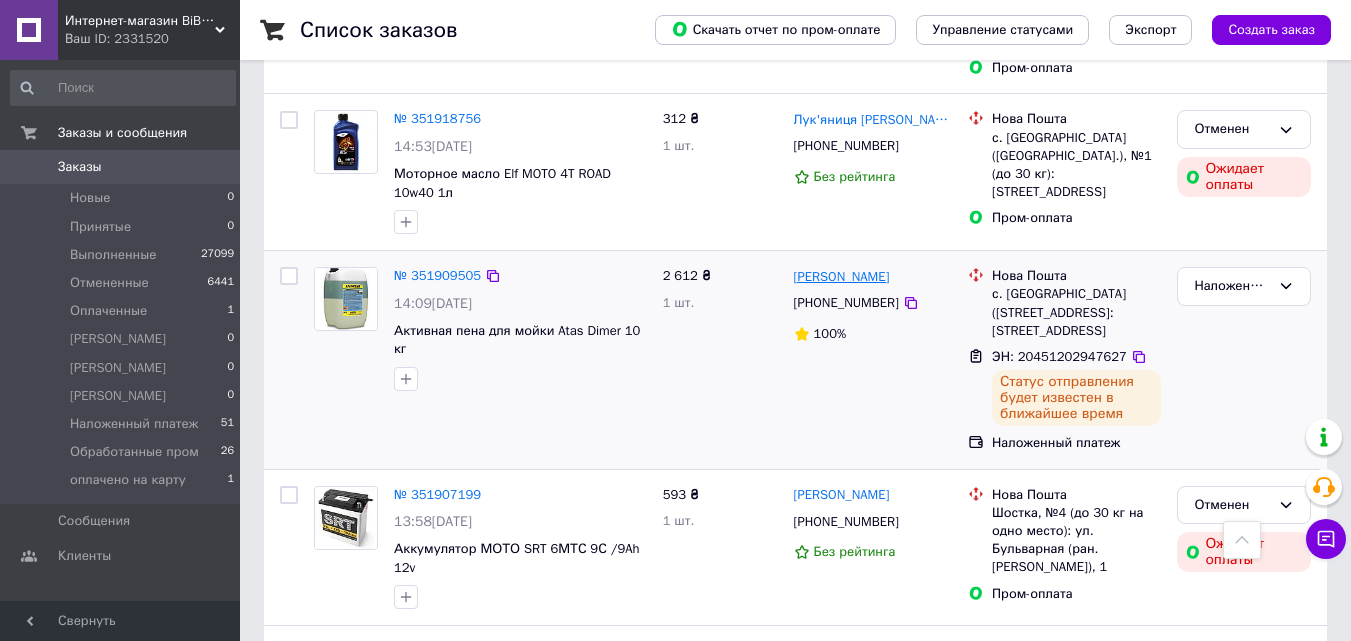 click on "Сергій колєсніченко" at bounding box center (842, 277) 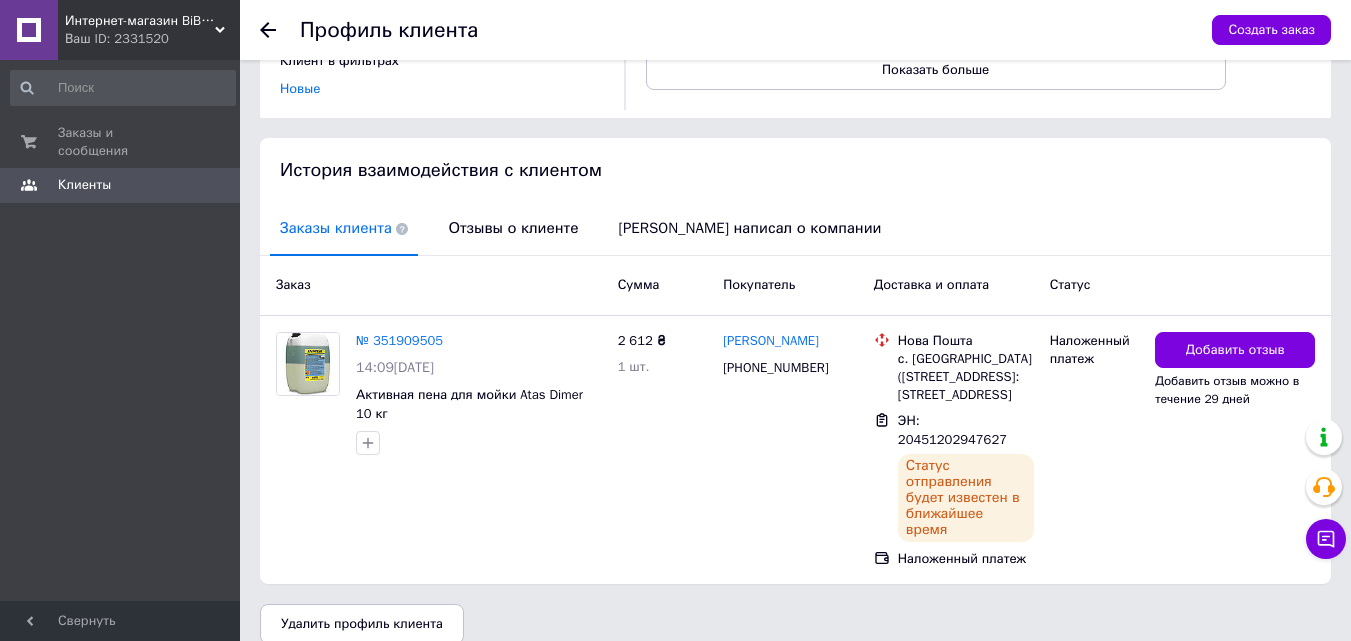 scroll, scrollTop: 332, scrollLeft: 0, axis: vertical 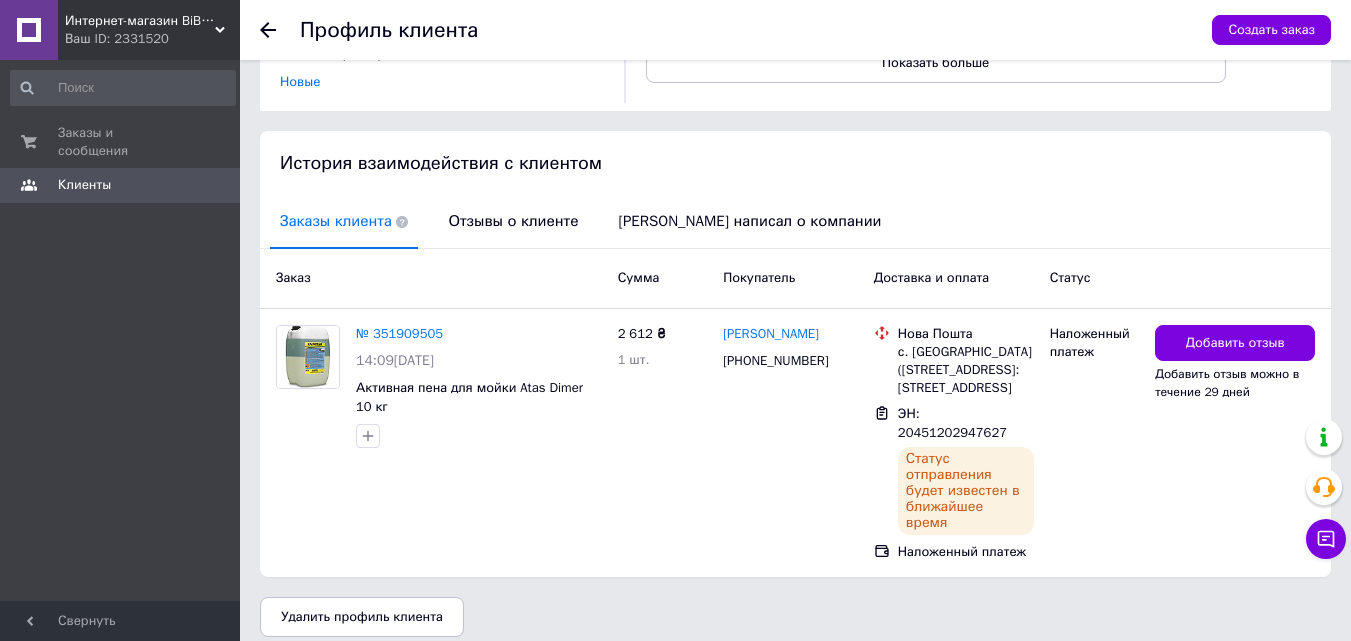 click 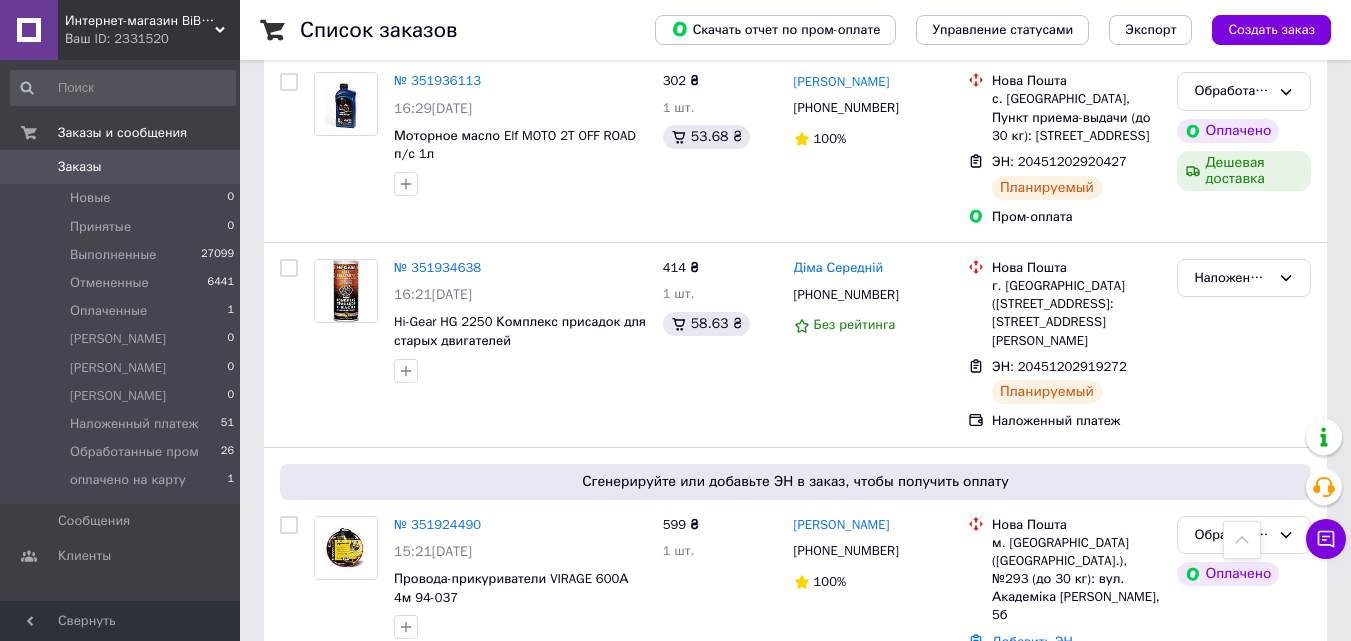 scroll, scrollTop: 100, scrollLeft: 0, axis: vertical 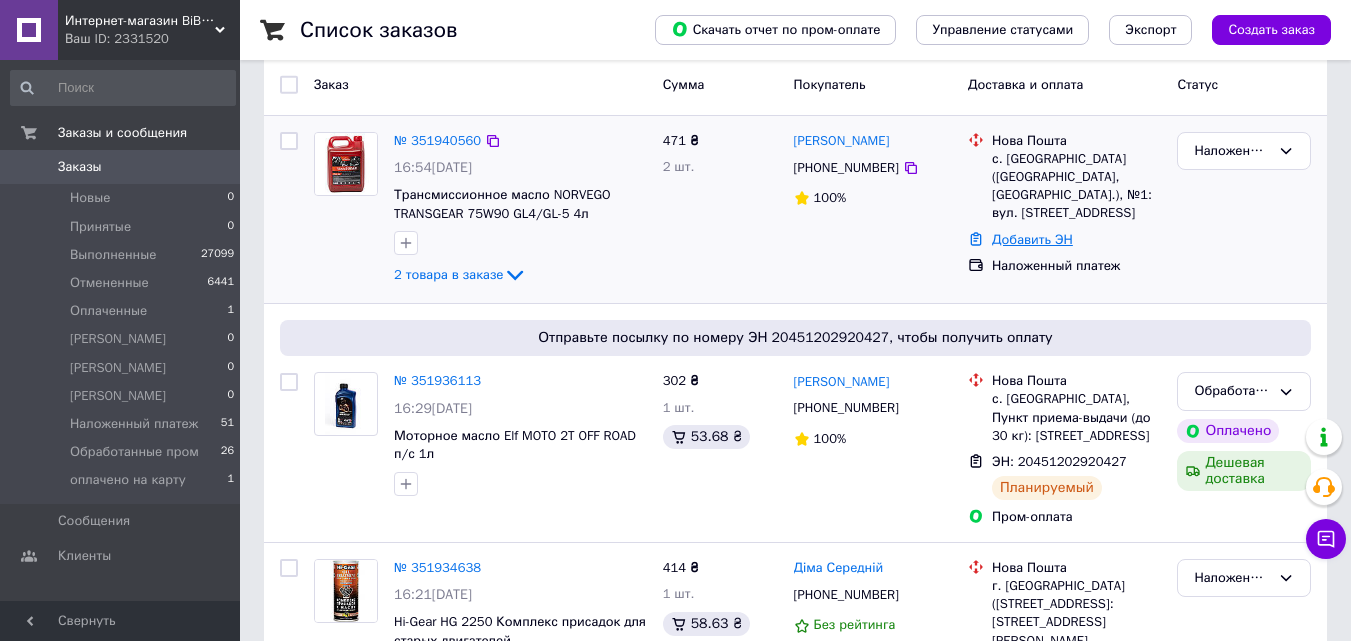 click on "Добавить ЭН" at bounding box center [1032, 239] 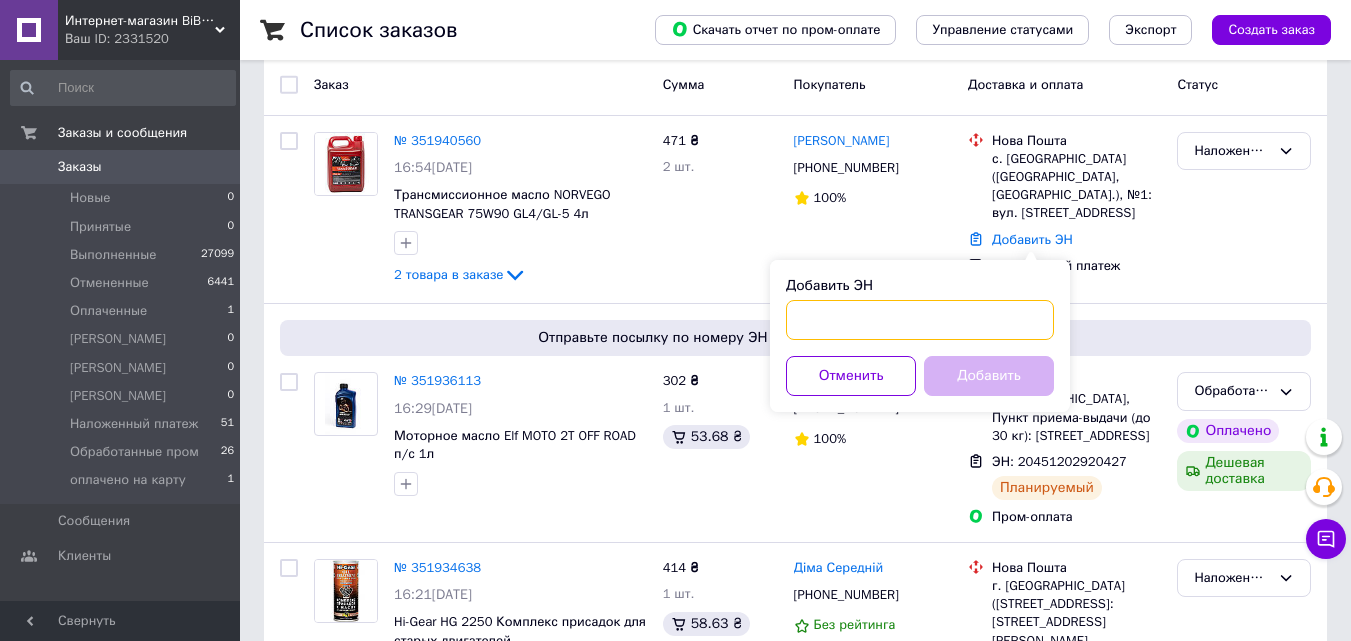 click on "Добавить ЭН" at bounding box center [920, 320] 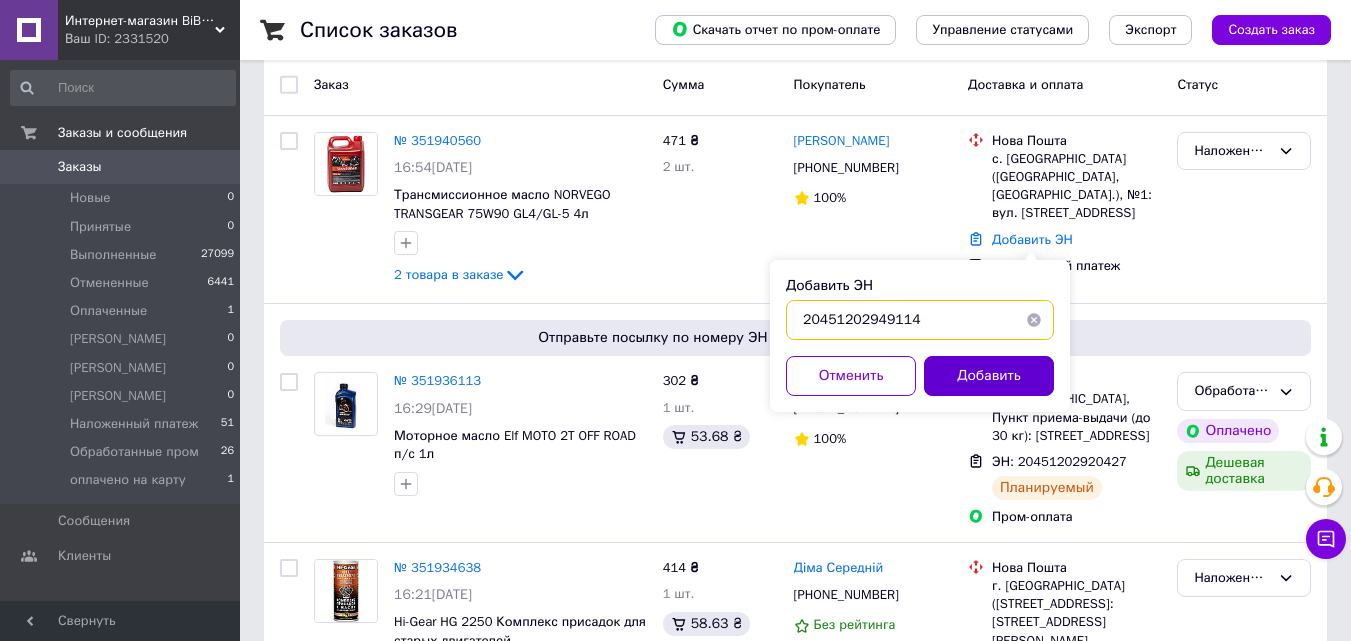 type on "20451202949114" 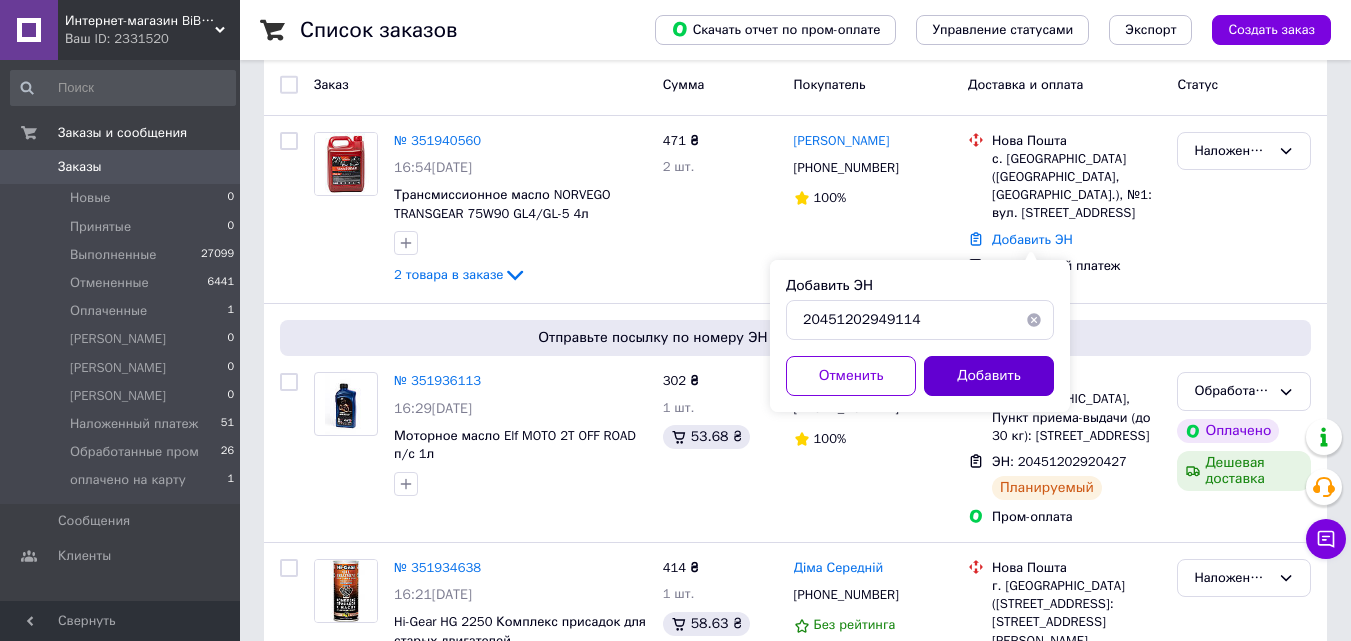 click on "Добавить" at bounding box center (989, 376) 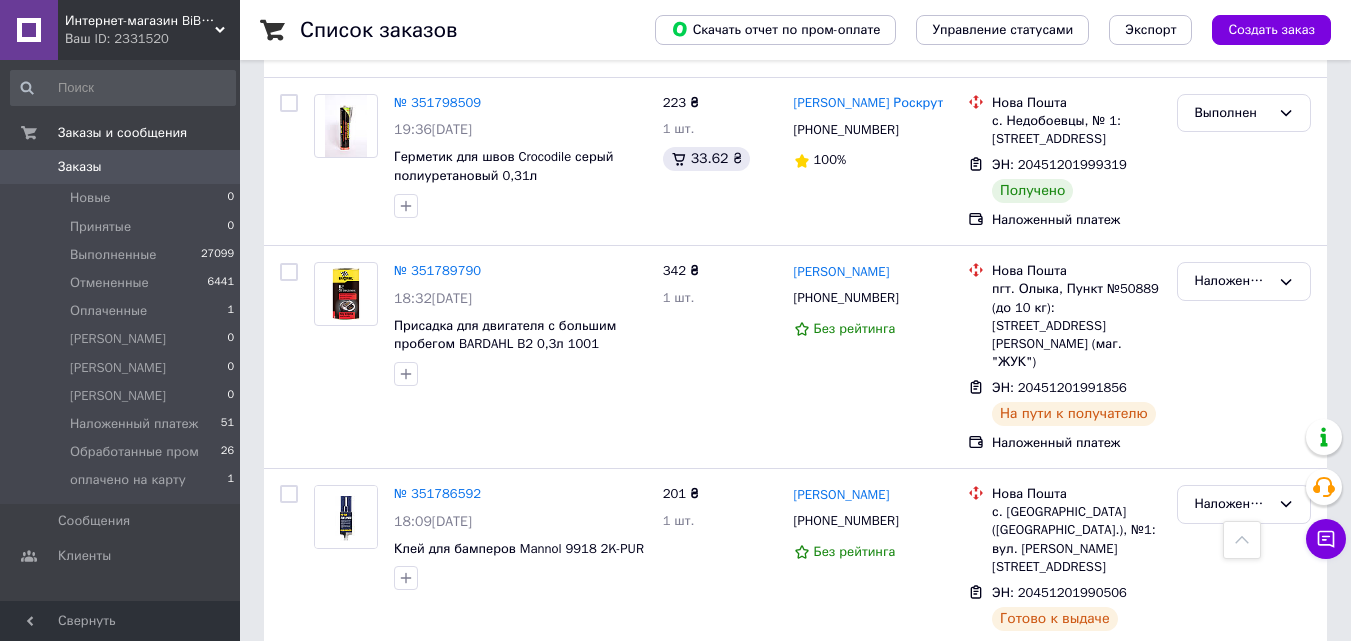 scroll, scrollTop: 3477, scrollLeft: 0, axis: vertical 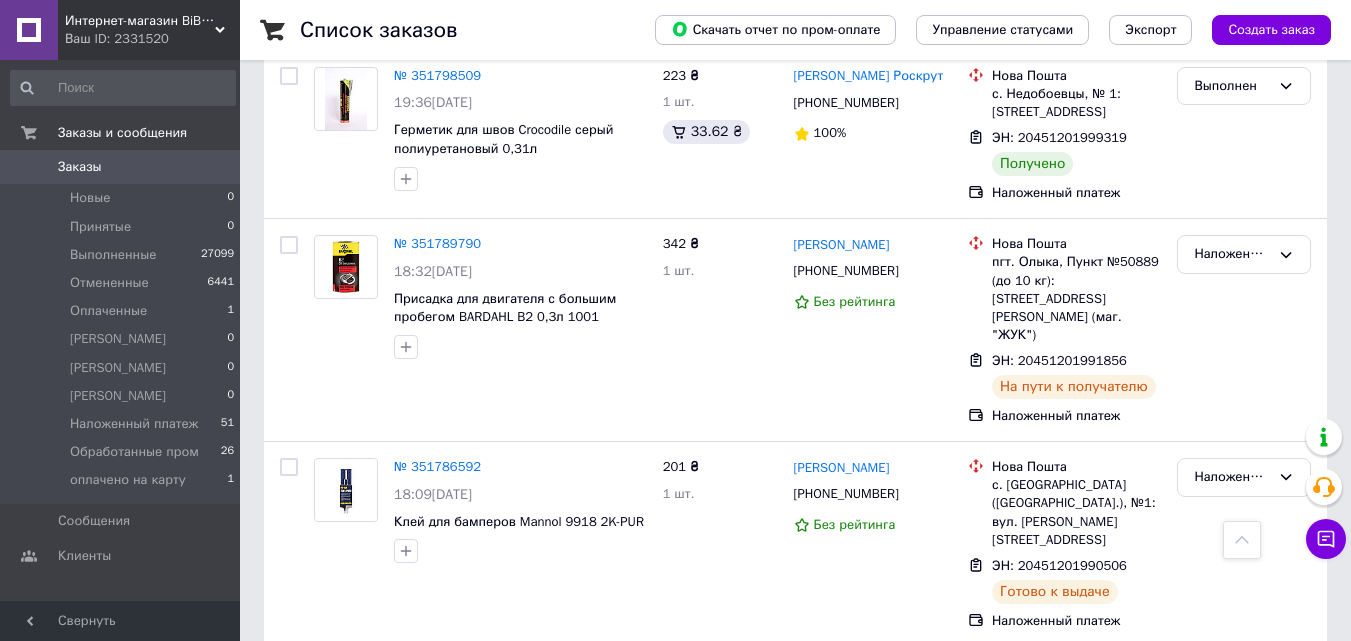 click on "1" at bounding box center [415, 691] 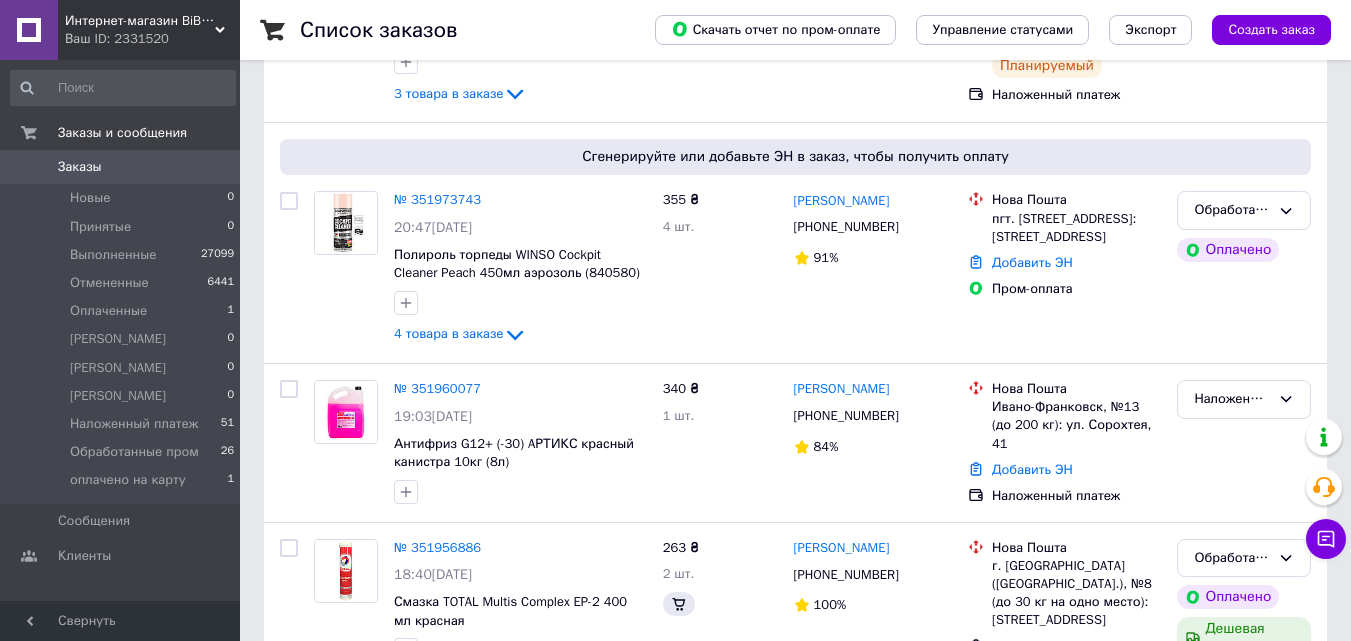 scroll, scrollTop: 0, scrollLeft: 0, axis: both 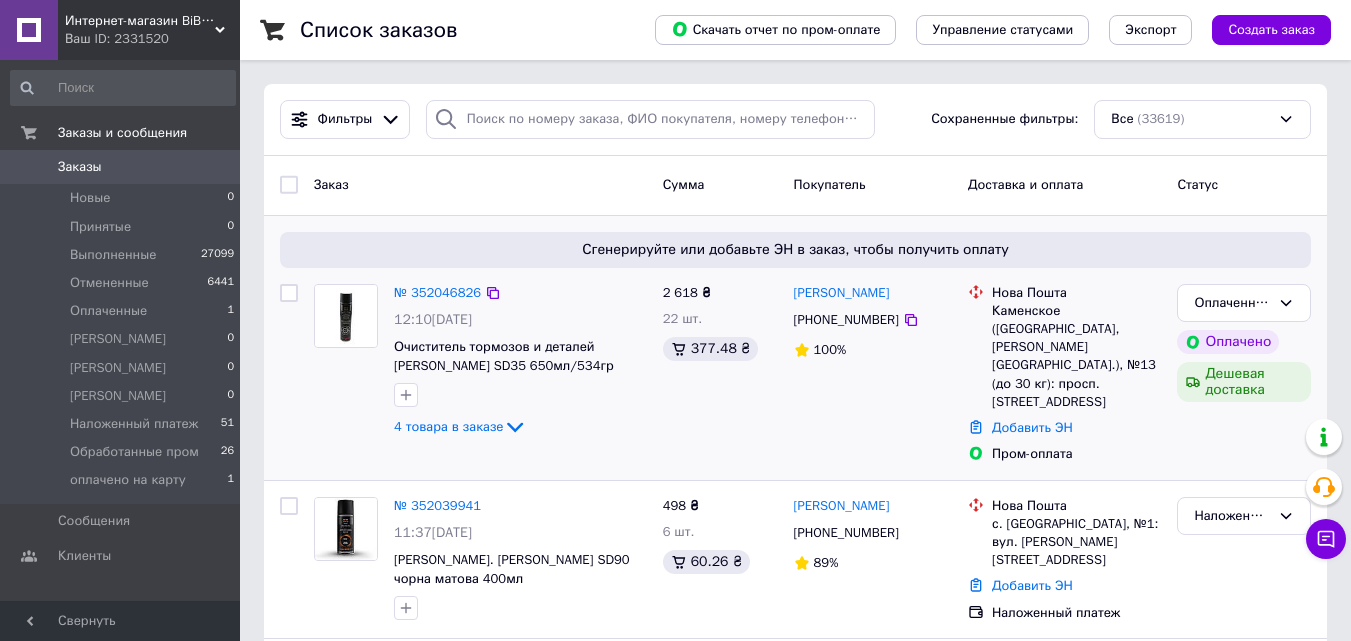 click on "4 товара в заказе" 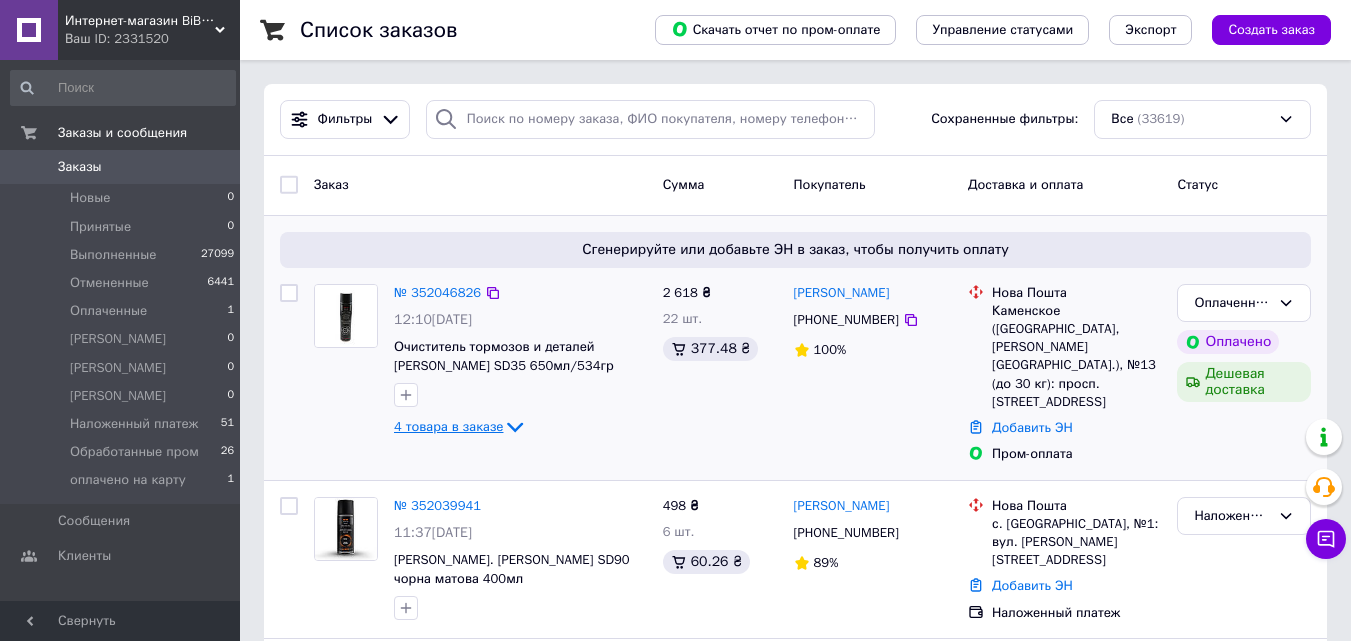 click on "4 товара в заказе" at bounding box center [448, 426] 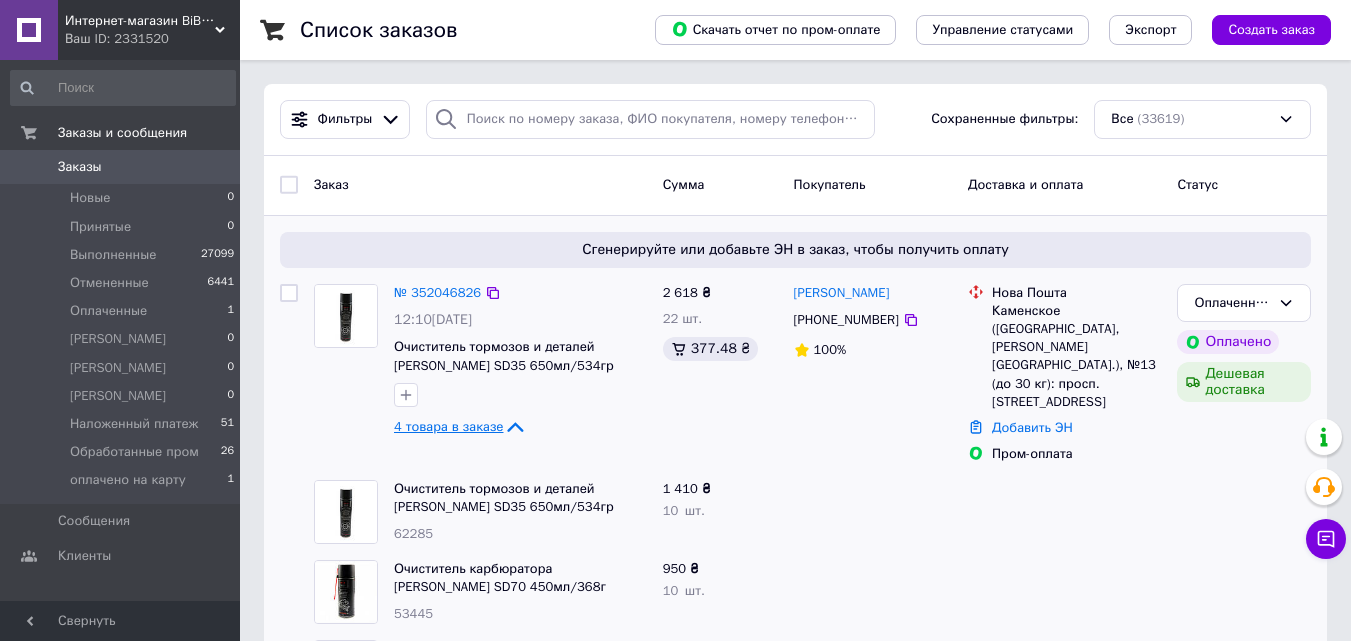 scroll, scrollTop: 100, scrollLeft: 0, axis: vertical 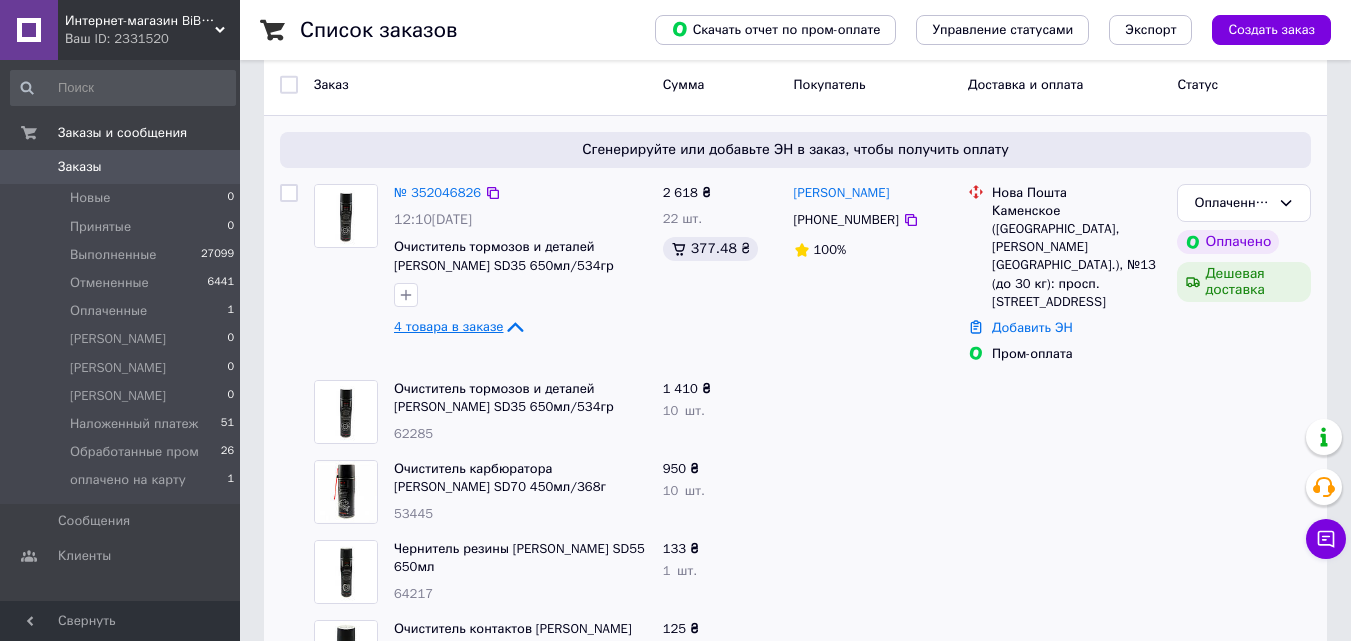 click on "4 товара в заказе" at bounding box center [448, 326] 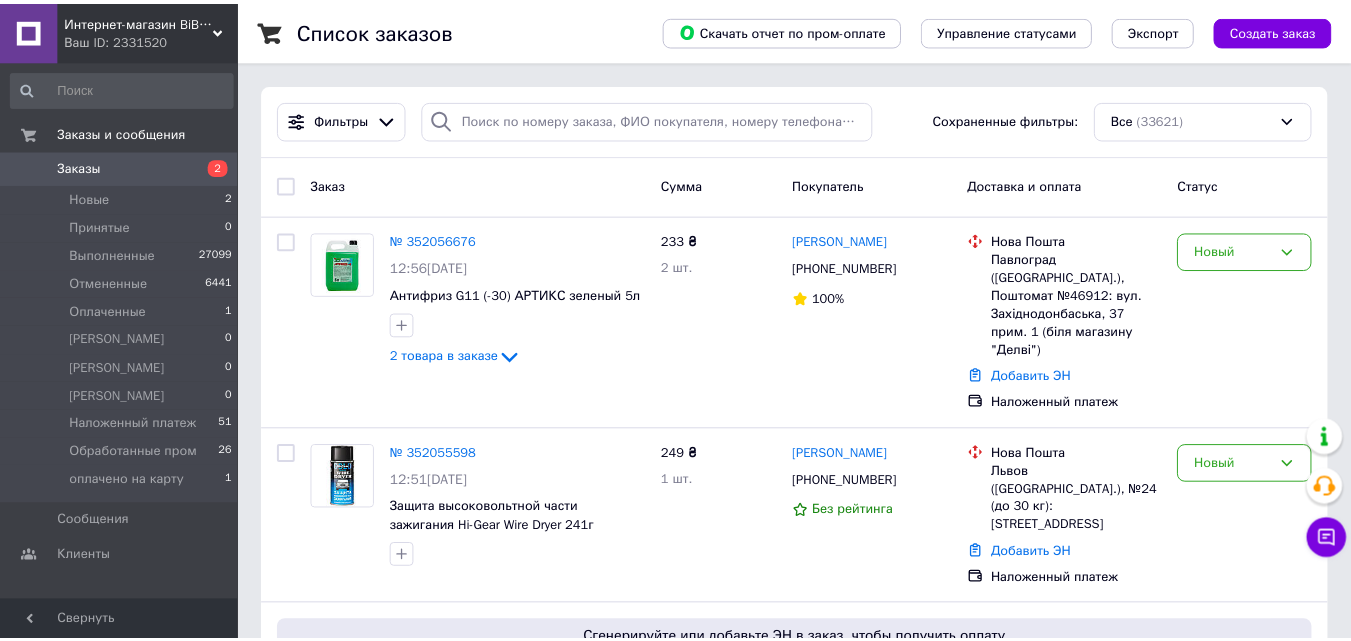 scroll, scrollTop: 0, scrollLeft: 0, axis: both 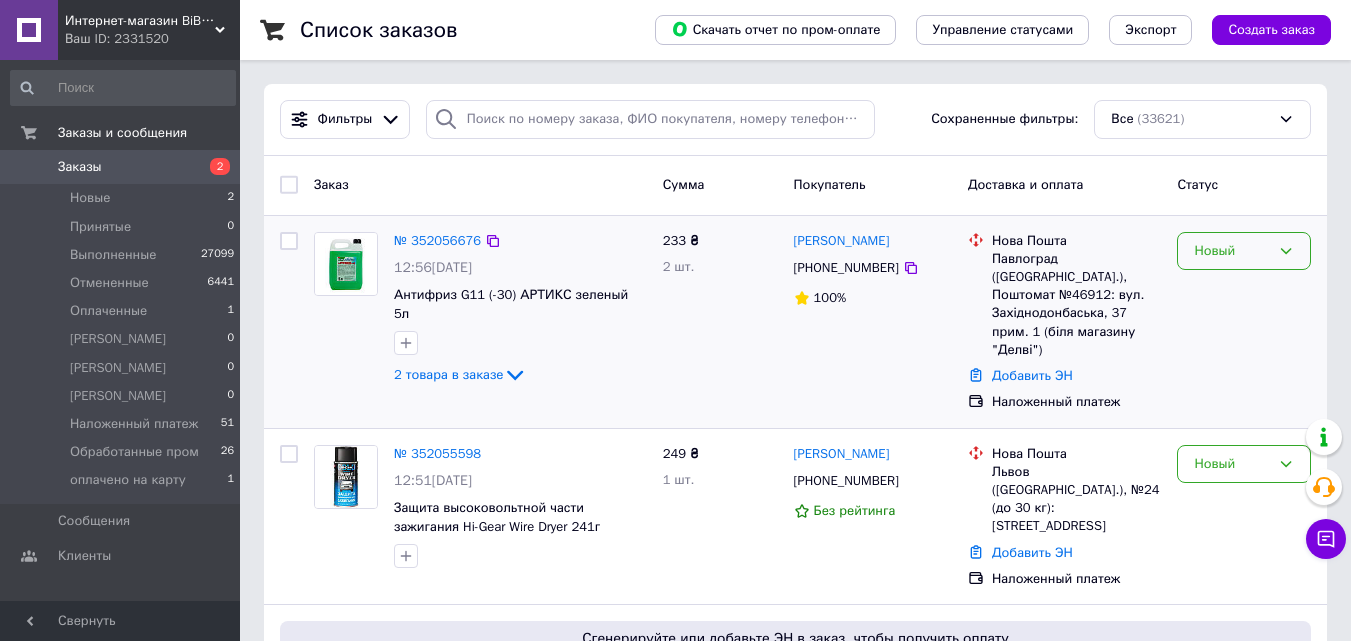 click on "Новый" at bounding box center [1232, 251] 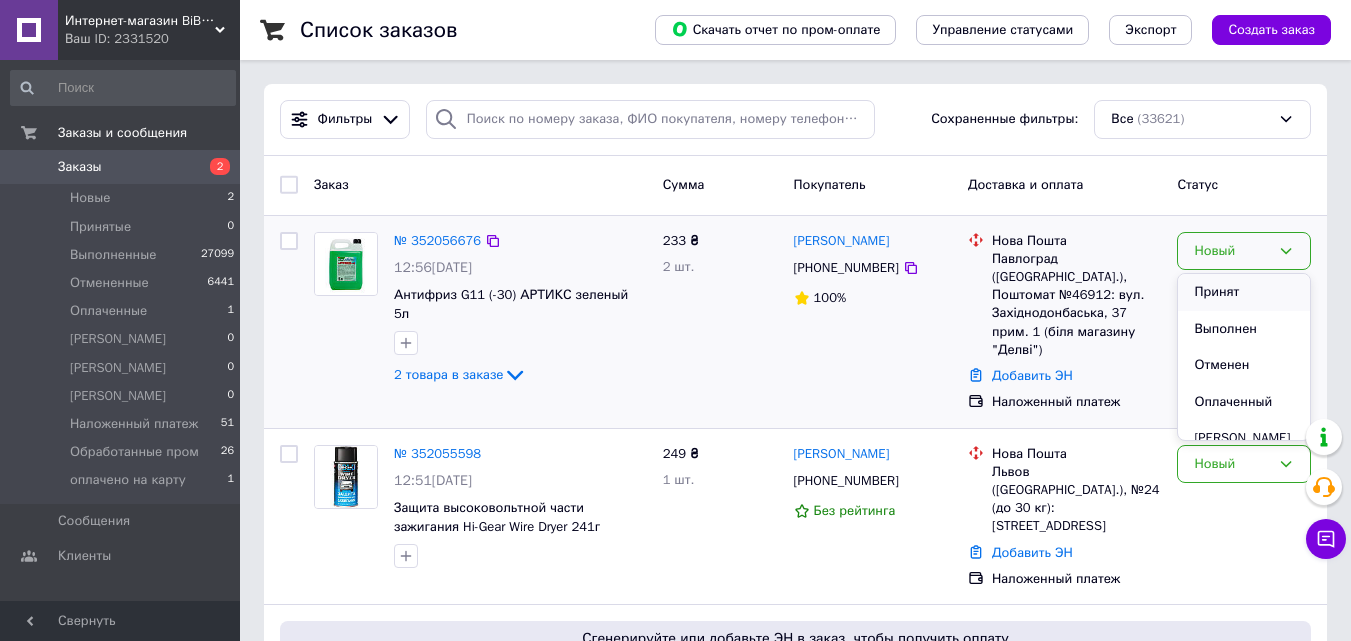 click on "Принят" at bounding box center [1244, 292] 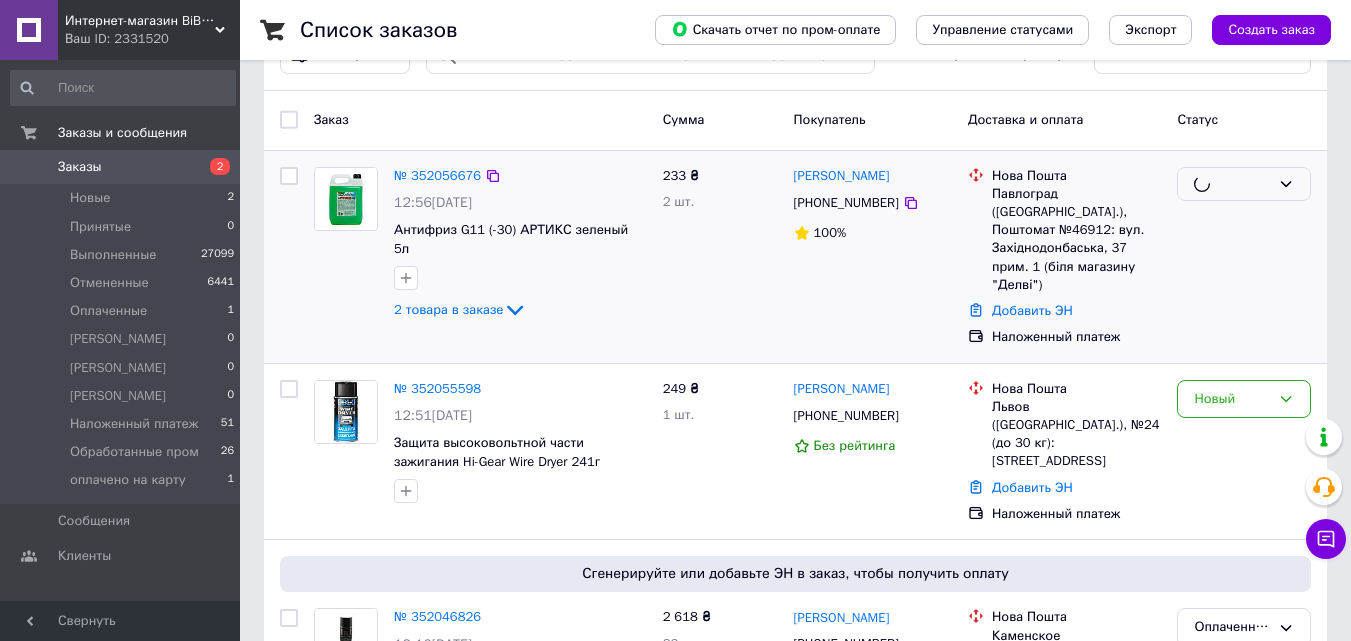 scroll, scrollTop: 100, scrollLeft: 0, axis: vertical 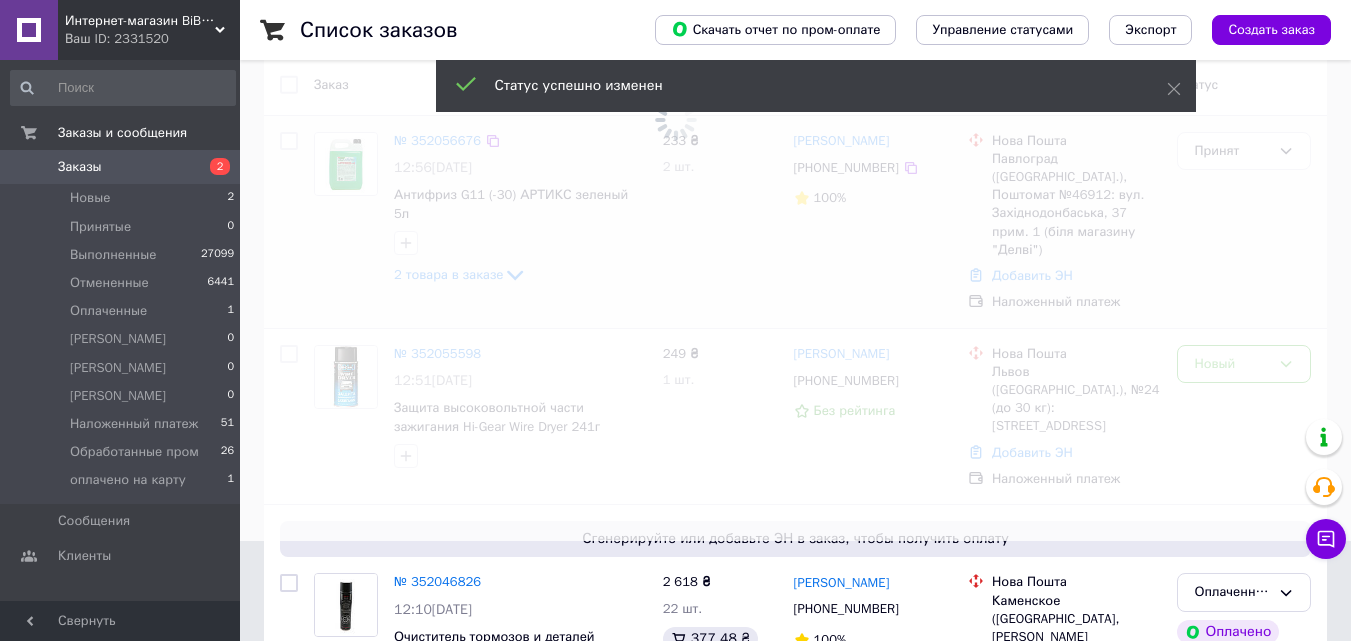 click at bounding box center [675, 220] 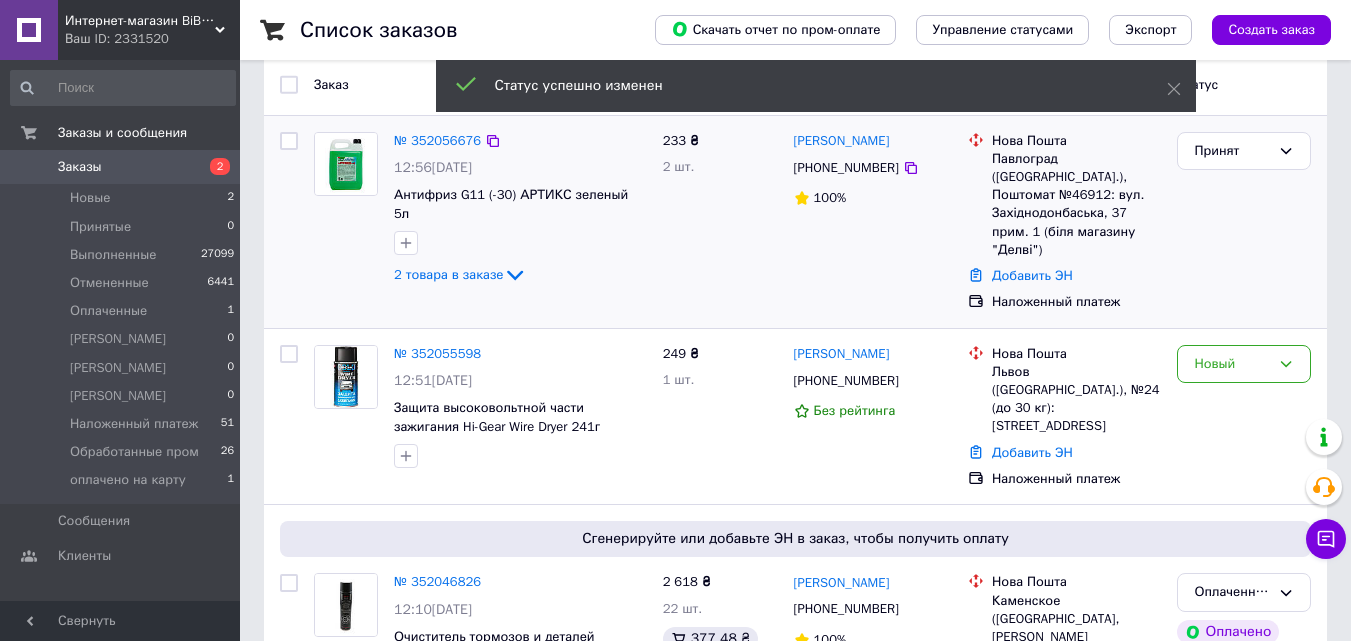 click on "Новый" at bounding box center [1232, 364] 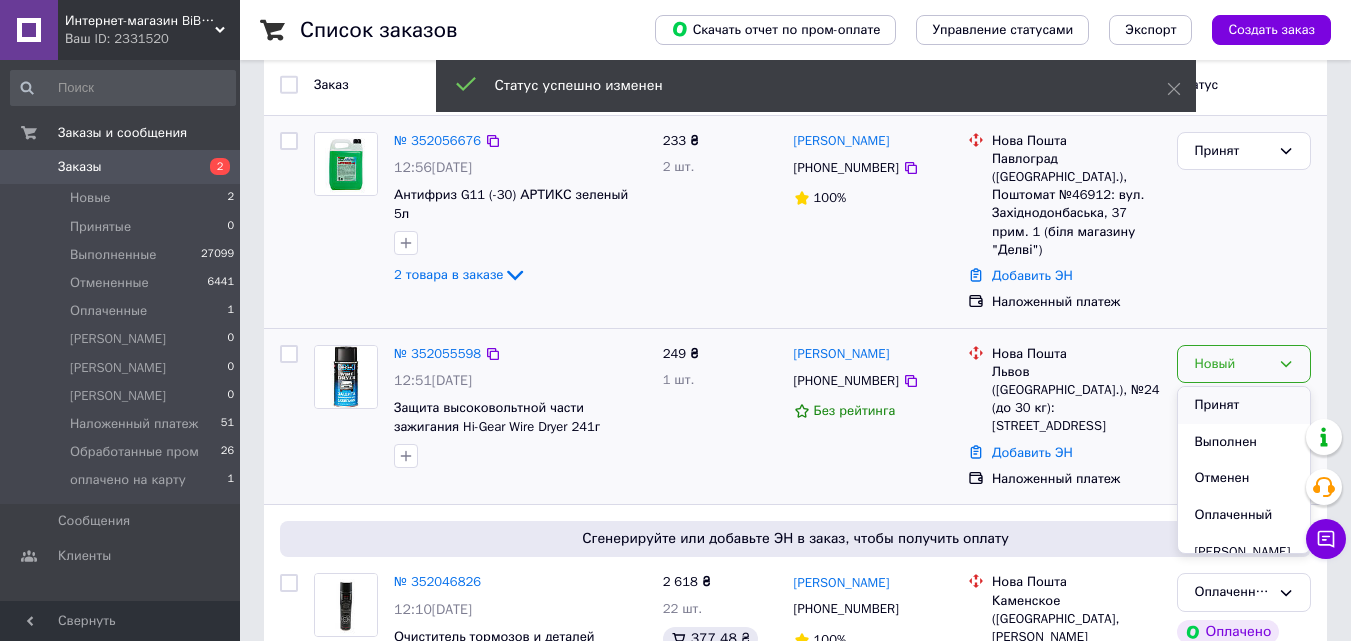 click on "Принят" at bounding box center (1244, 405) 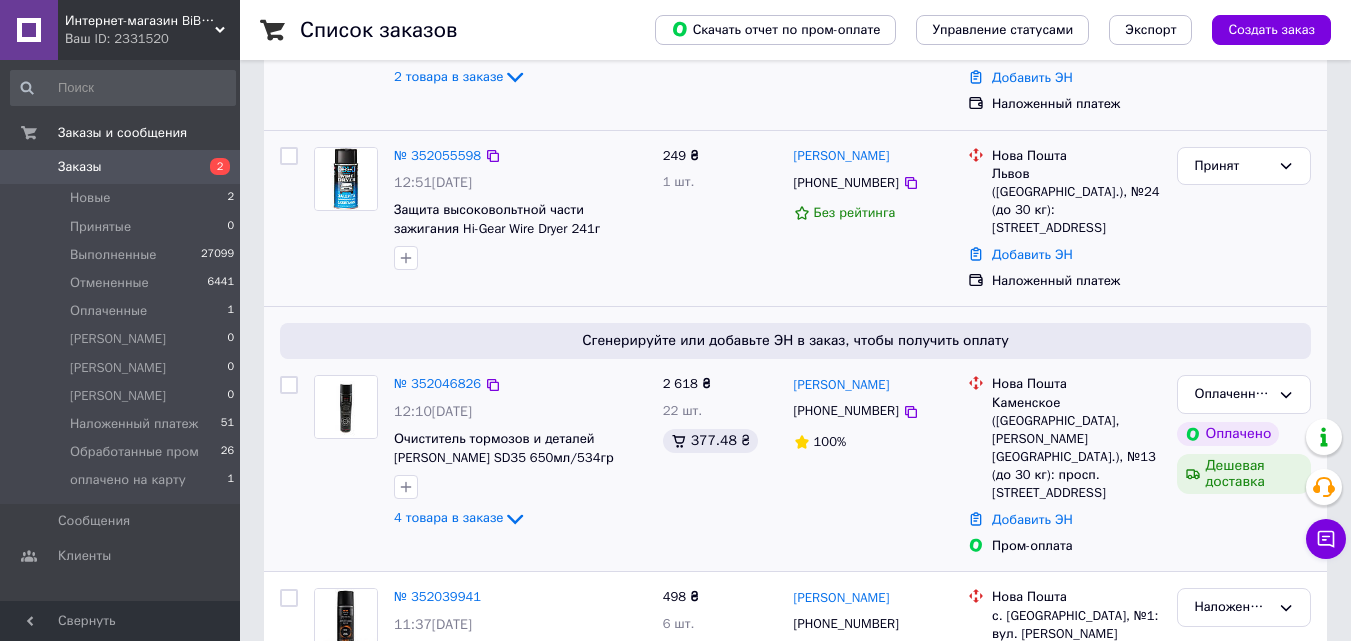 scroll, scrollTop: 300, scrollLeft: 0, axis: vertical 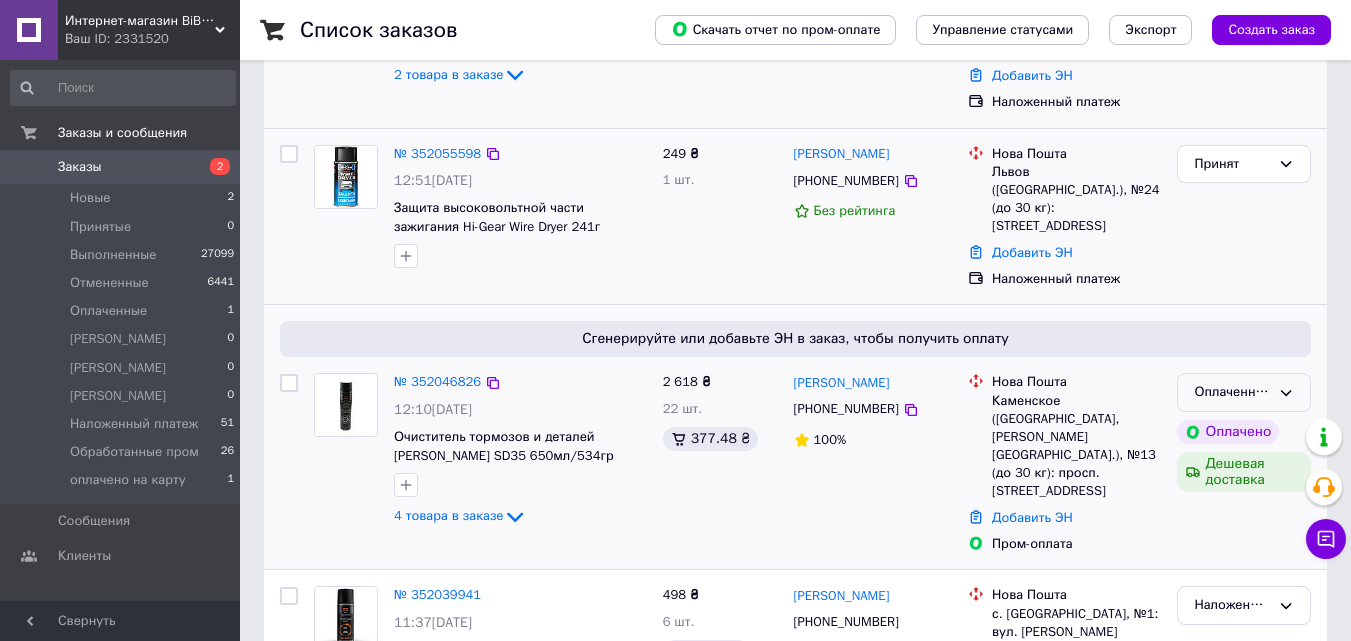 click on "Оплаченный" at bounding box center (1232, 392) 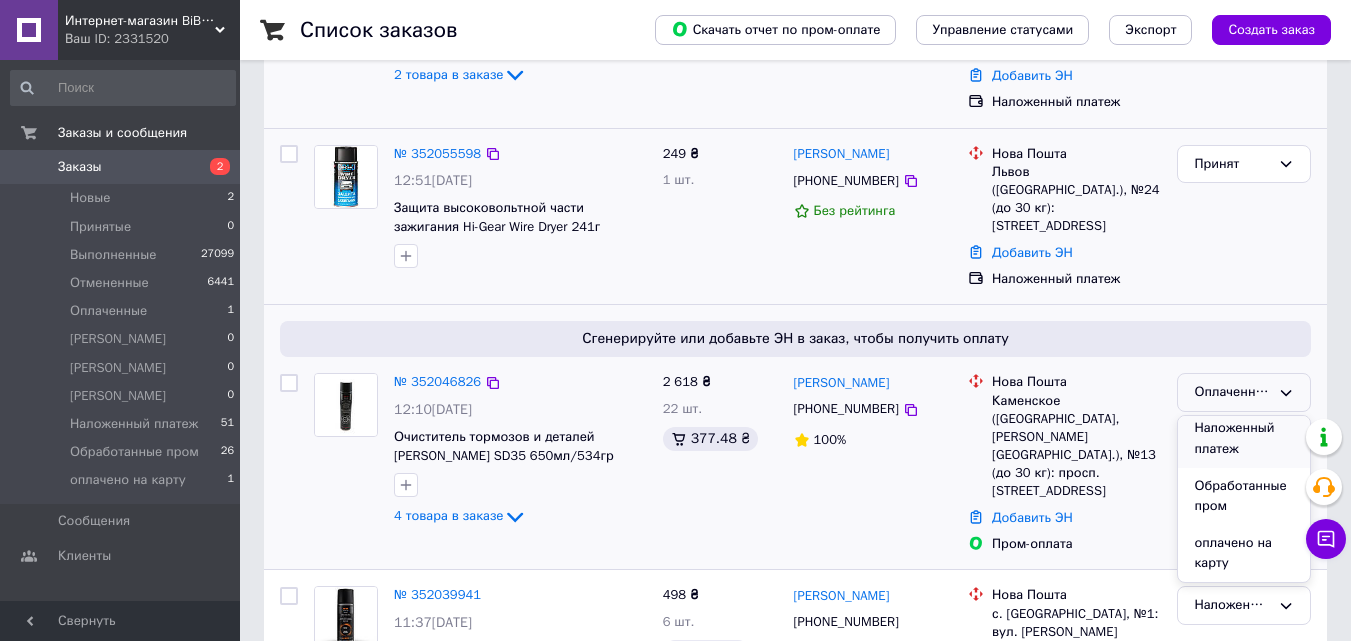 scroll, scrollTop: 287, scrollLeft: 0, axis: vertical 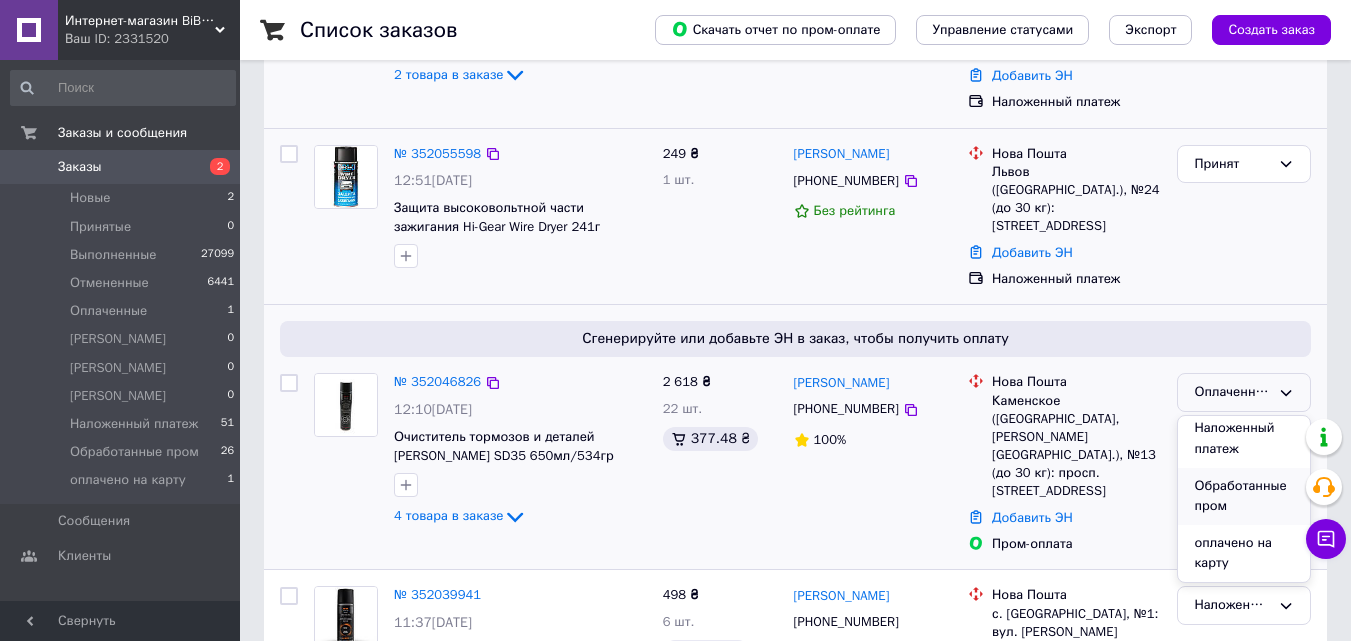 click on "Обработанные пром" at bounding box center [1244, 496] 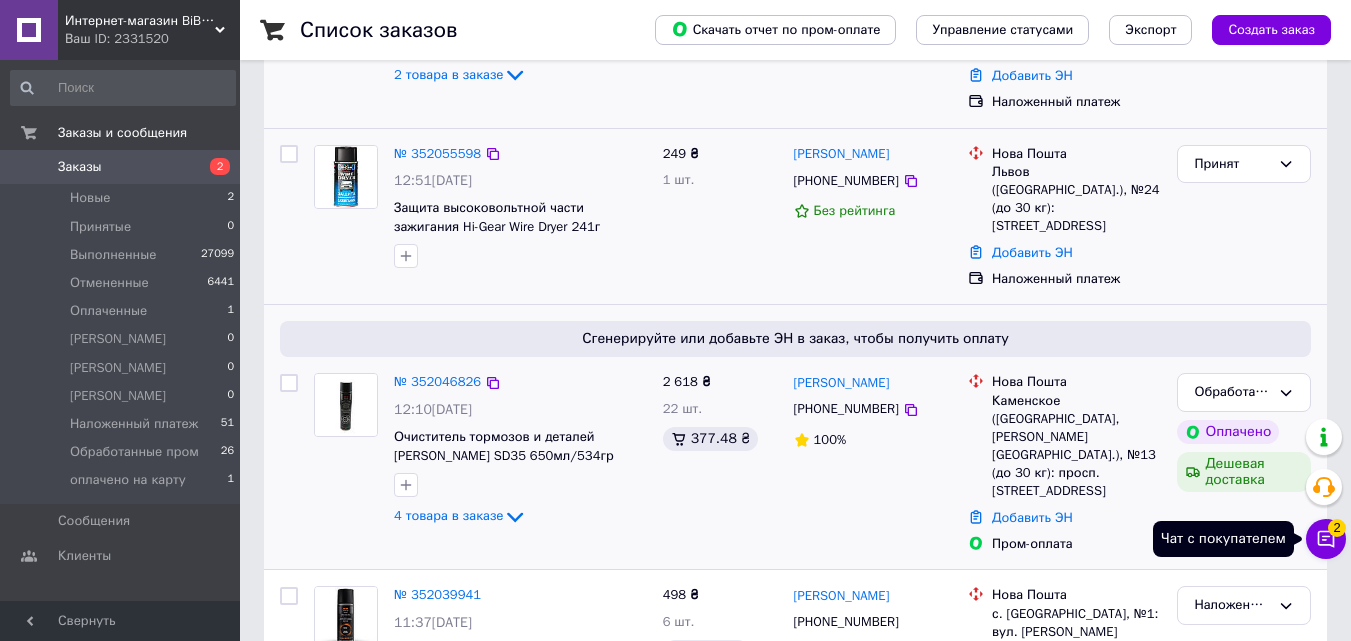 click on "Чат с покупателем 2" at bounding box center (1326, 539) 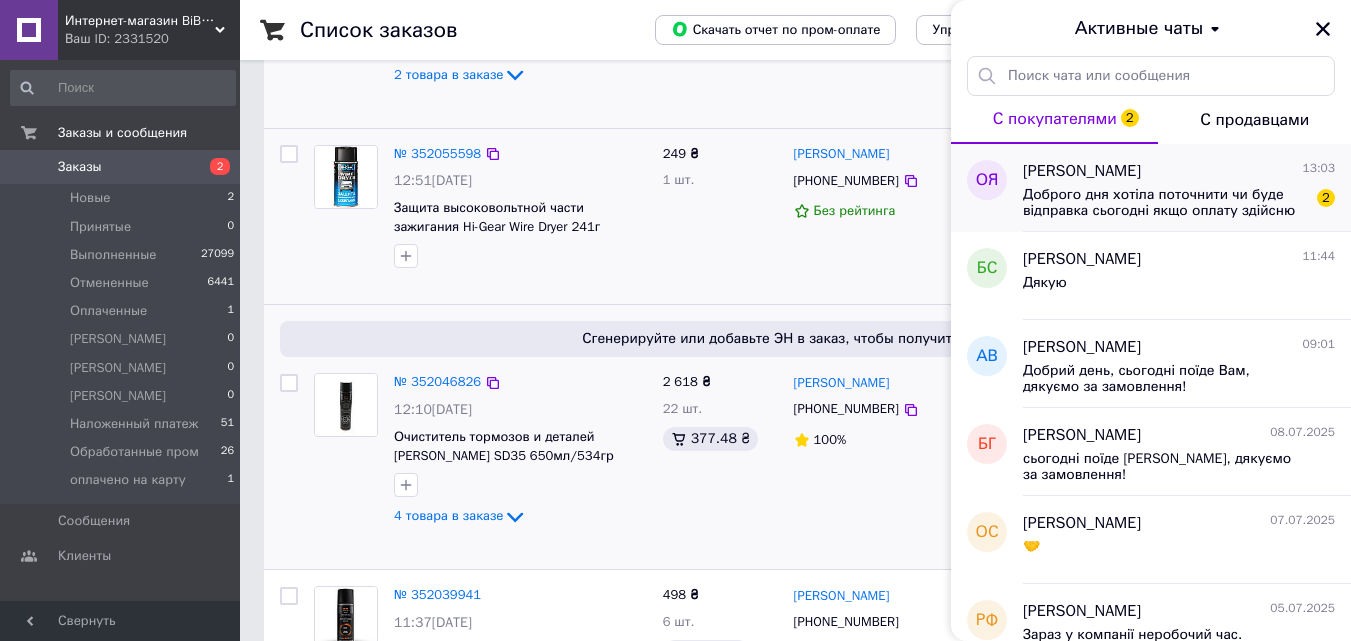 click on "Доброго дня хотіла поточнити чи буде відправка сьогодні якщо оплату здійсню зараз?" at bounding box center (1165, 203) 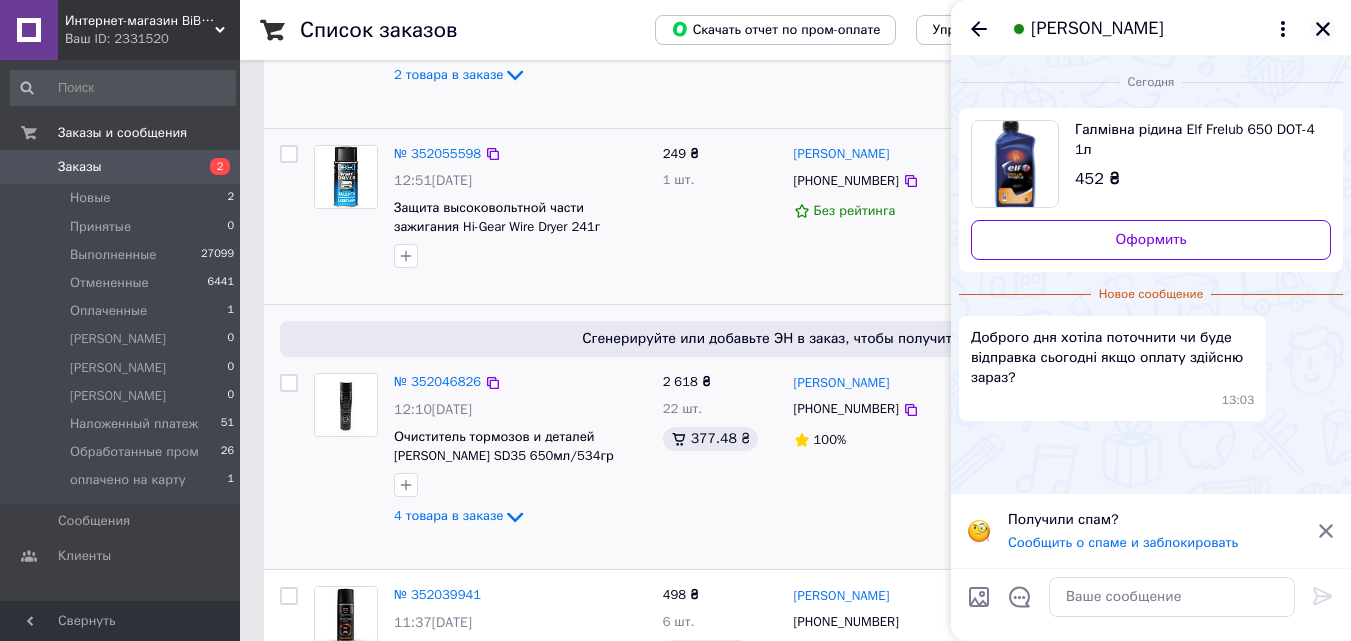 click 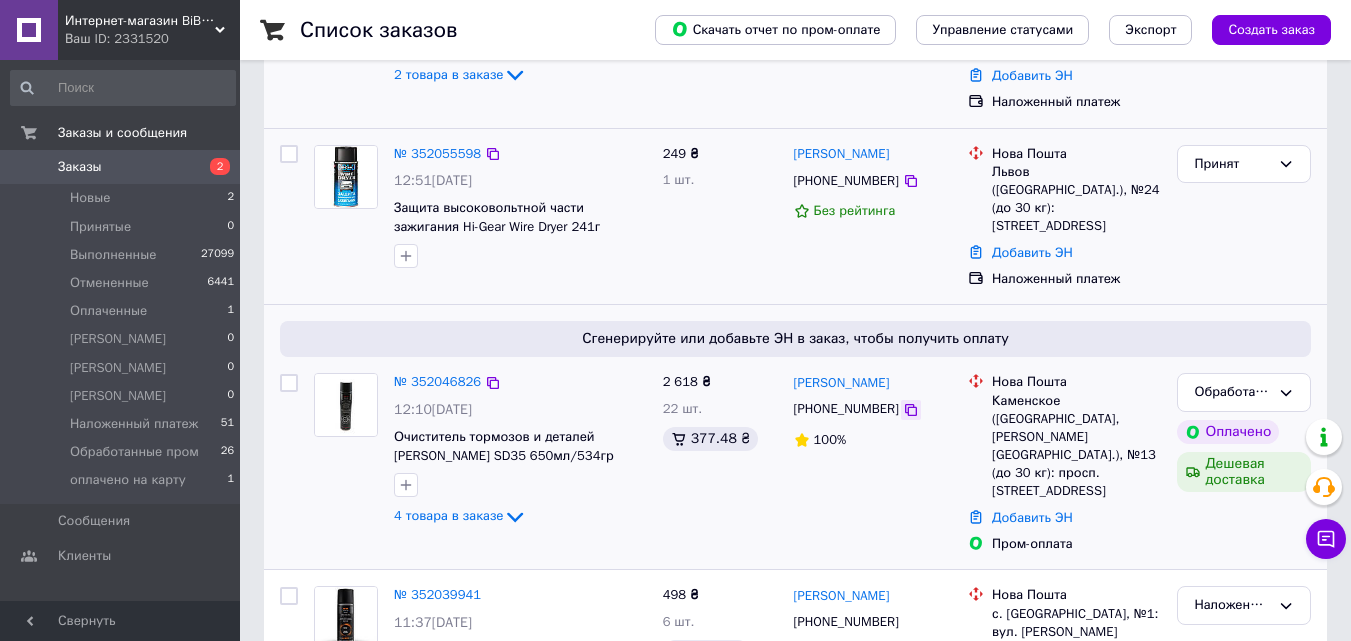 click 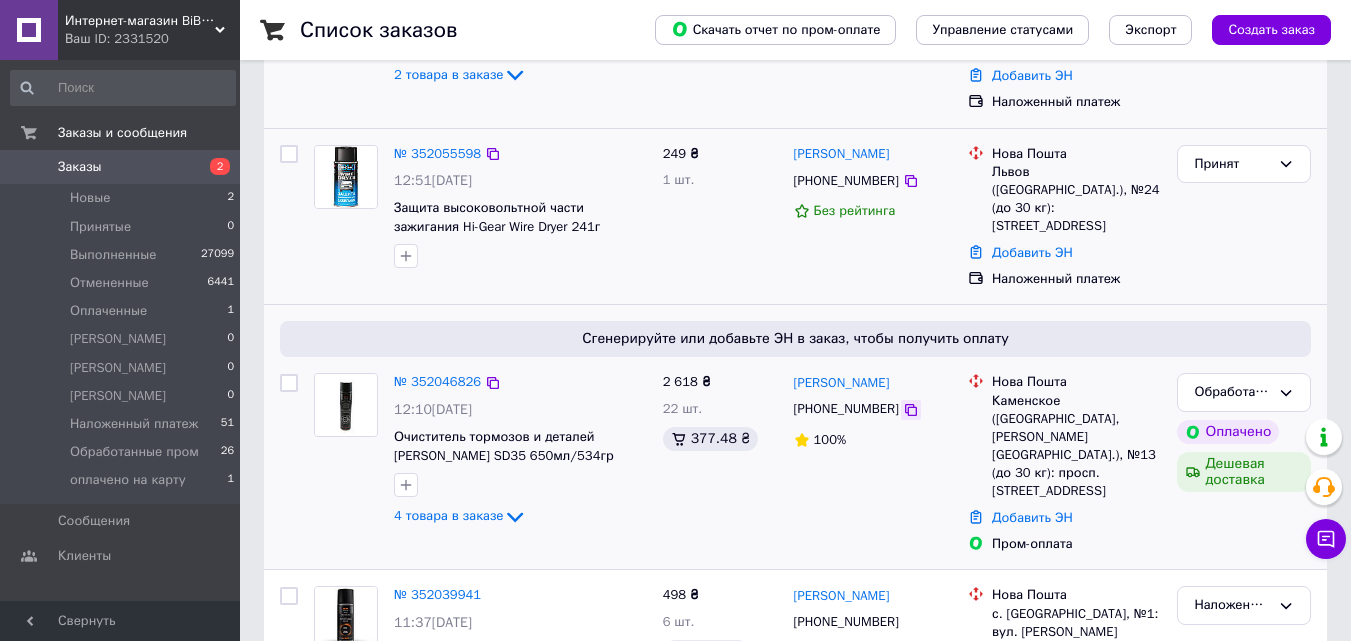 click 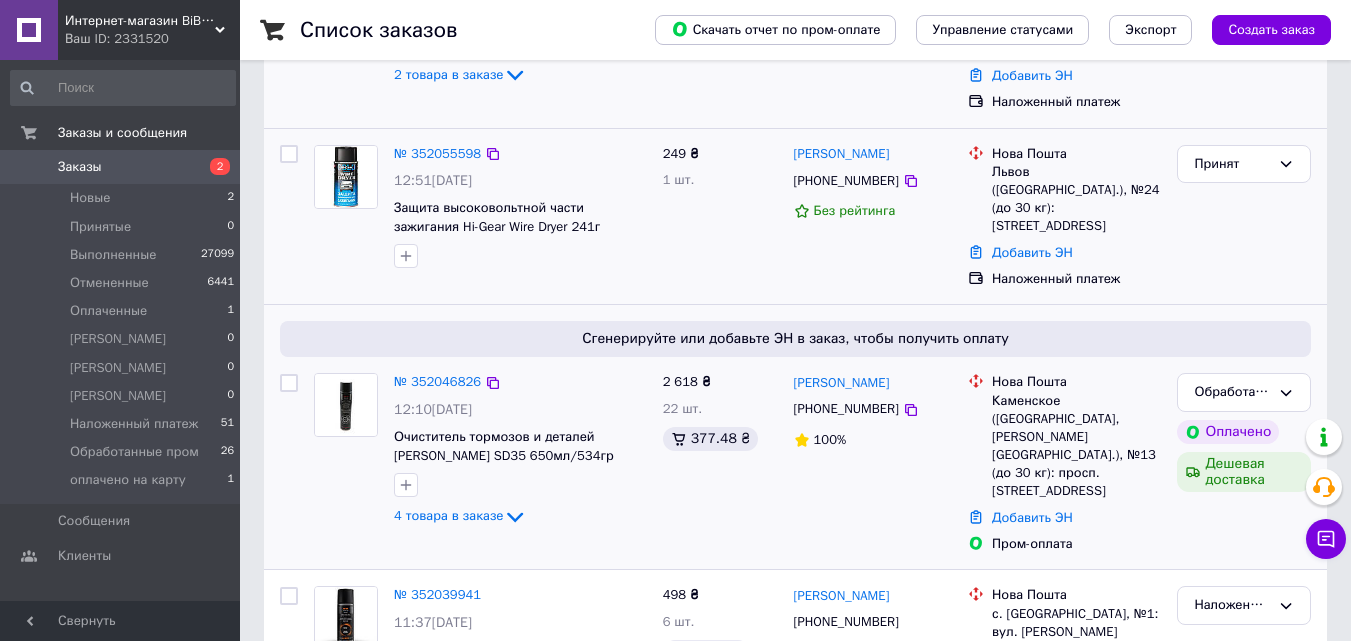 click on "4 товара в заказе" at bounding box center [448, 516] 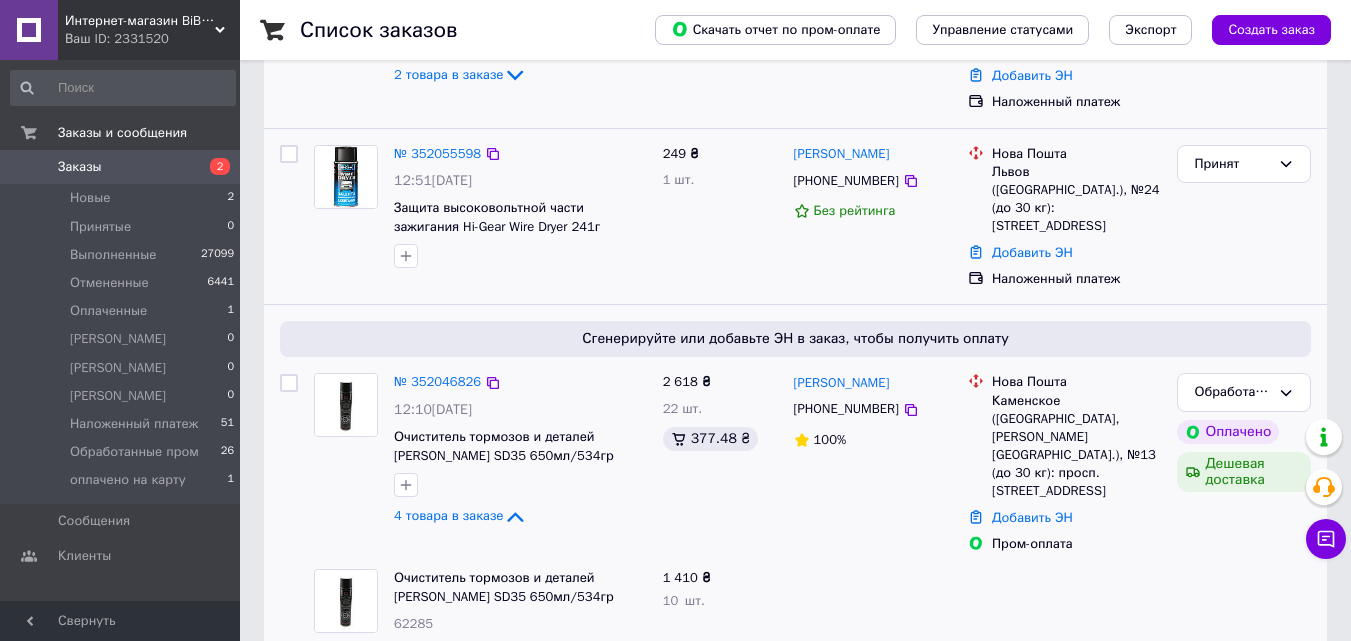 scroll, scrollTop: 500, scrollLeft: 0, axis: vertical 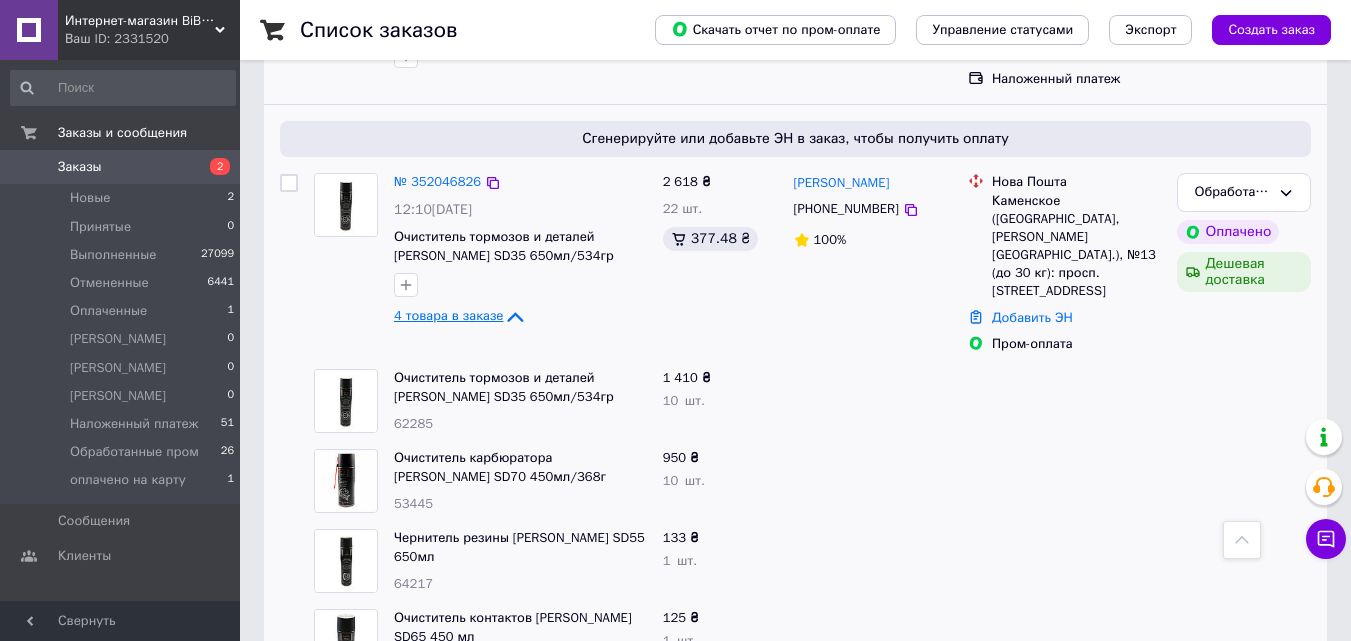 click on "4 товара в заказе" at bounding box center (448, 316) 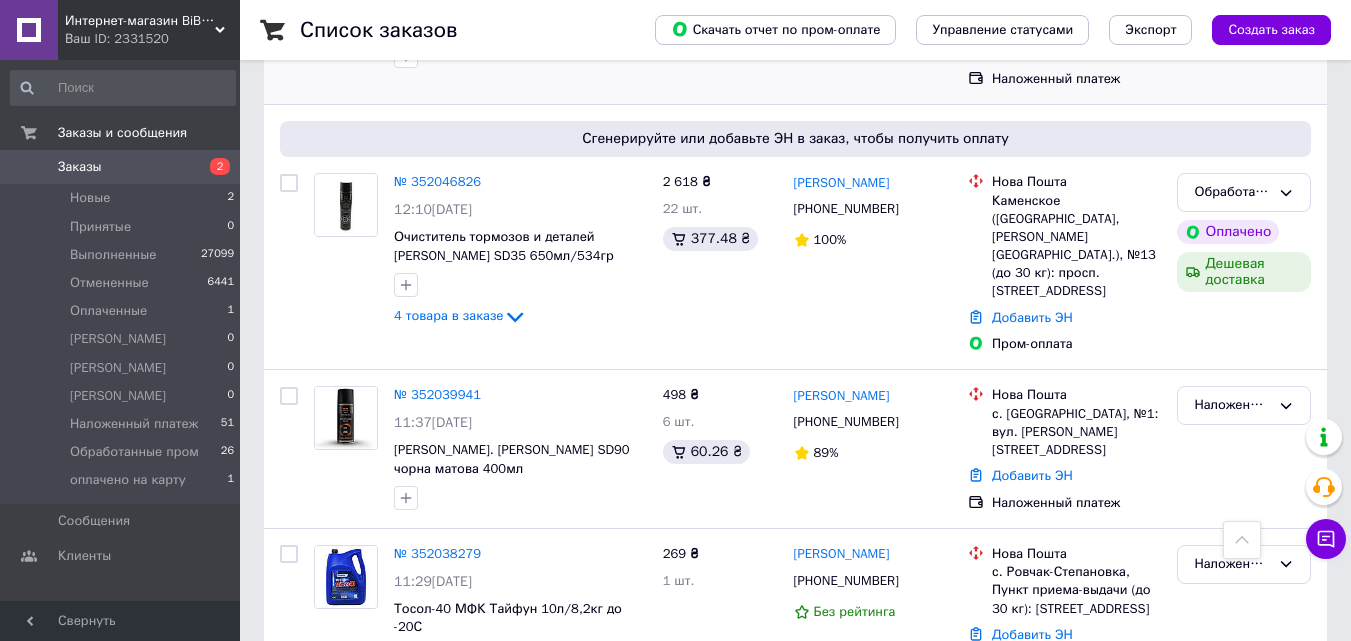 click on "Заказы" at bounding box center (121, 167) 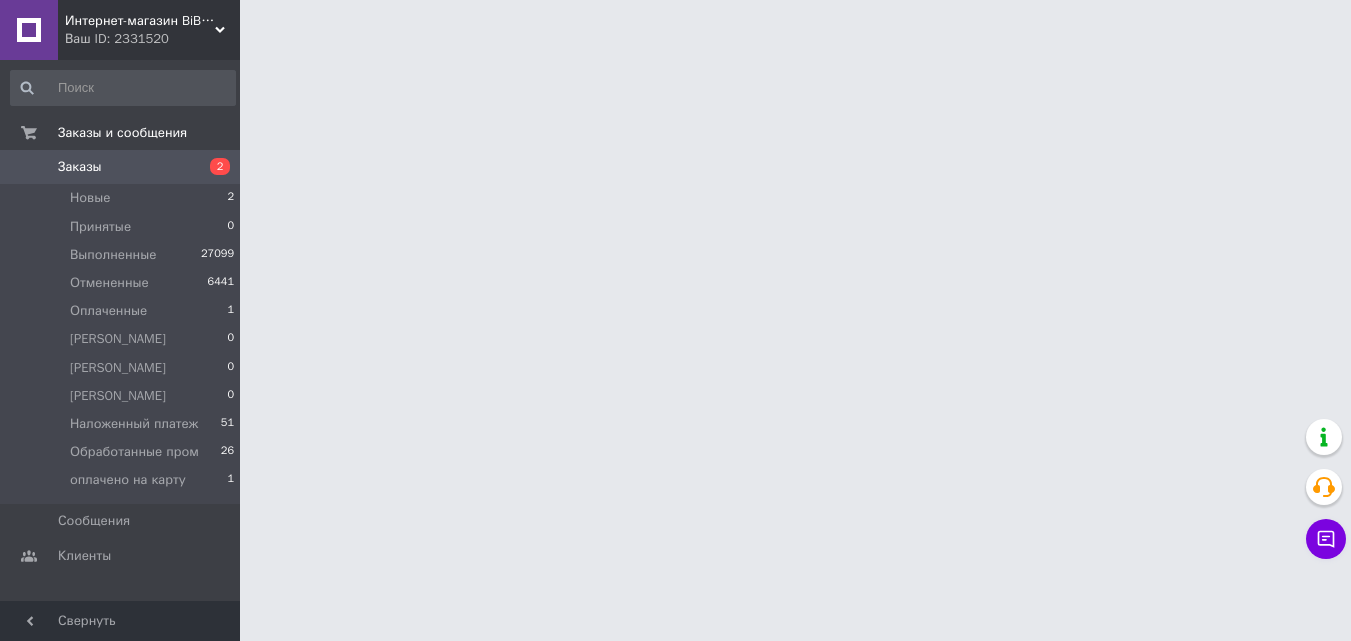 scroll, scrollTop: 0, scrollLeft: 0, axis: both 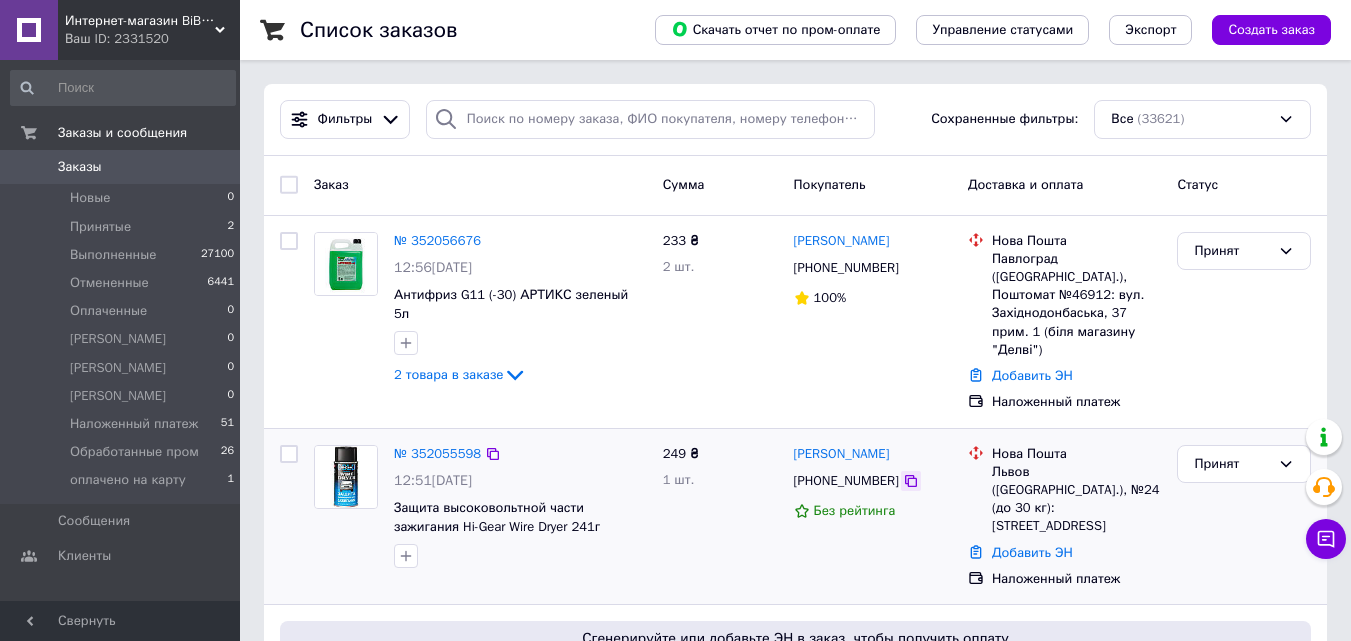 click 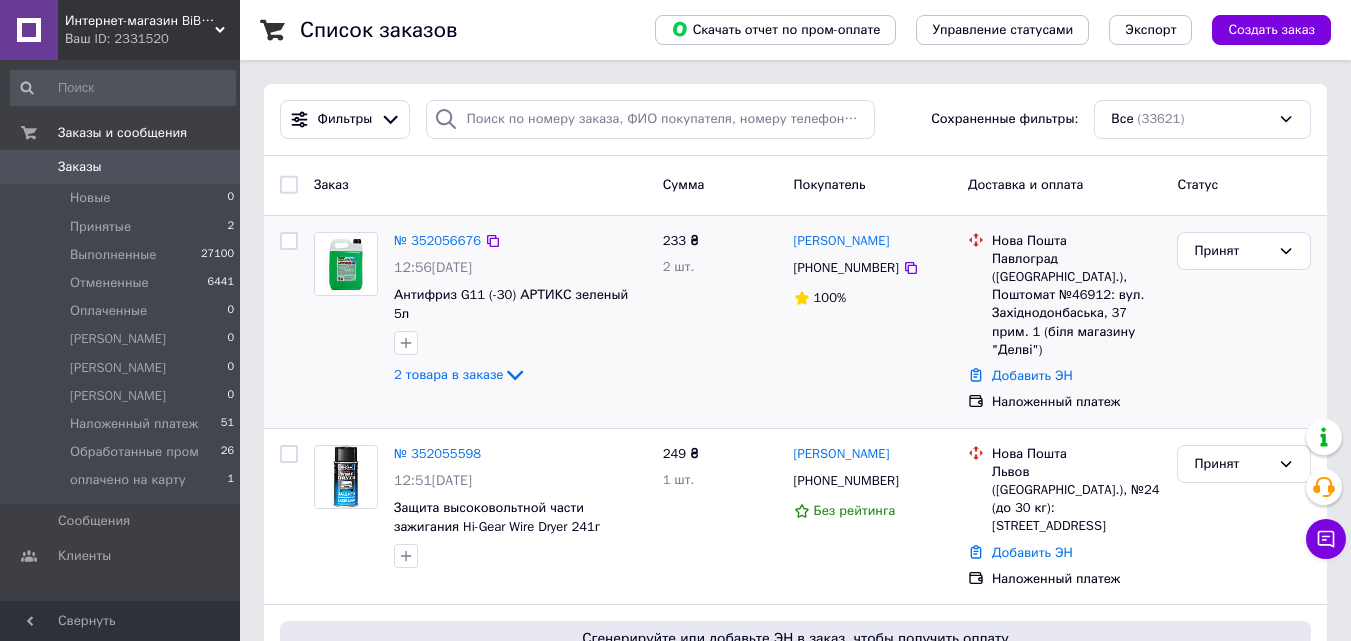 scroll, scrollTop: 100, scrollLeft: 0, axis: vertical 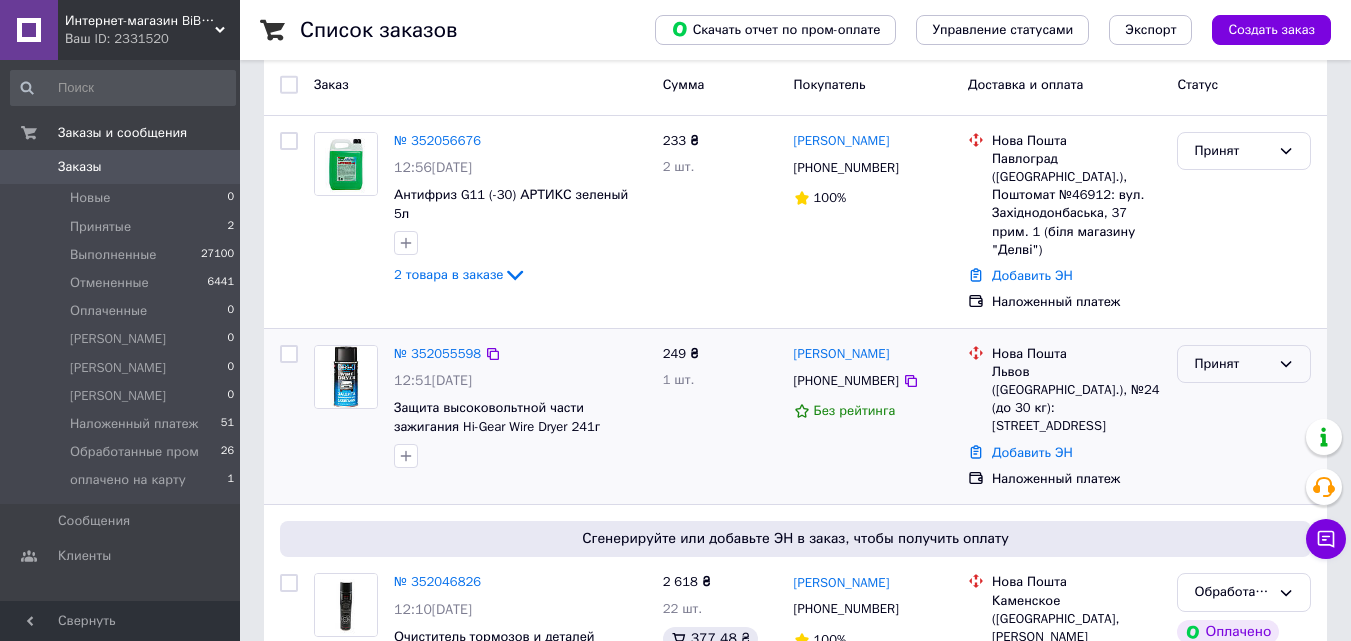 click on "Принят" at bounding box center [1232, 364] 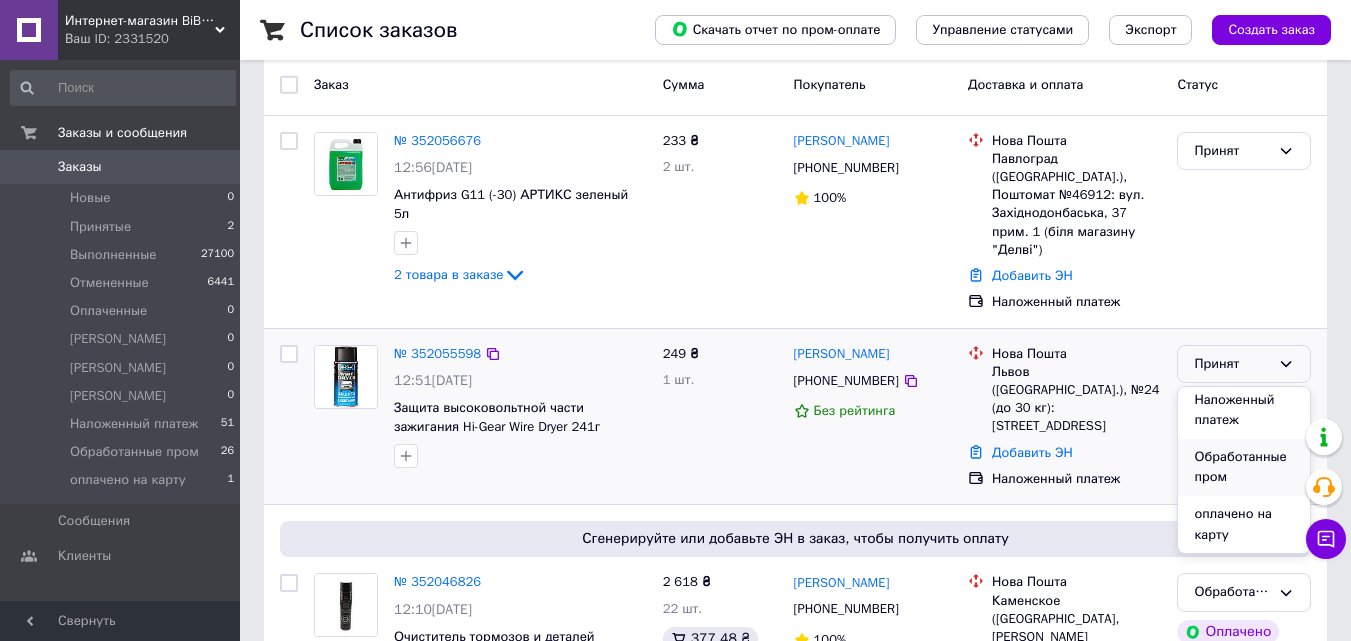 scroll, scrollTop: 287, scrollLeft: 0, axis: vertical 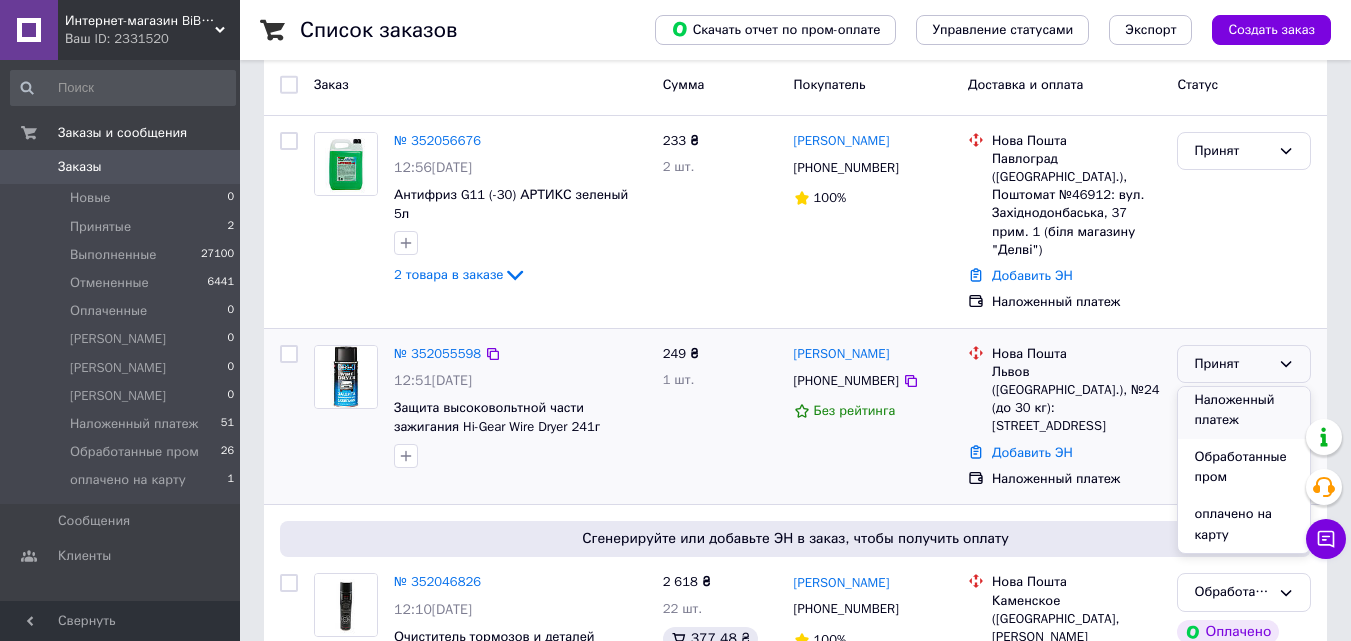click on "Наложенный платеж" at bounding box center [1244, 410] 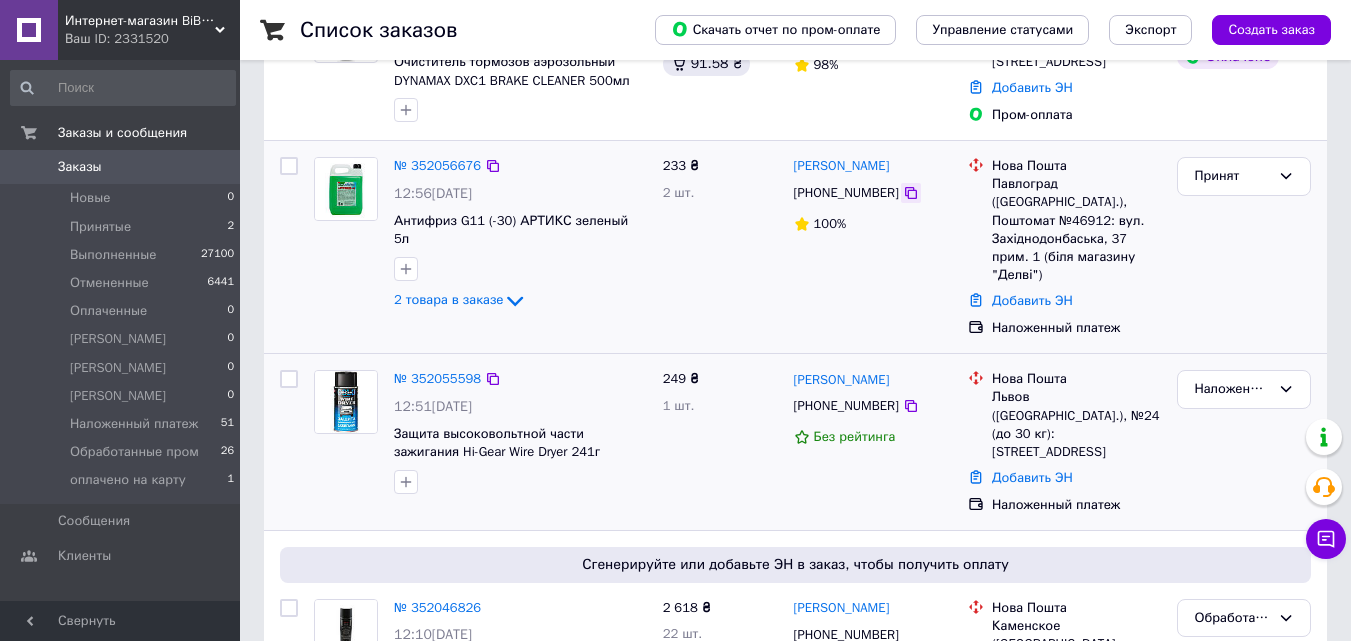 scroll, scrollTop: 300, scrollLeft: 0, axis: vertical 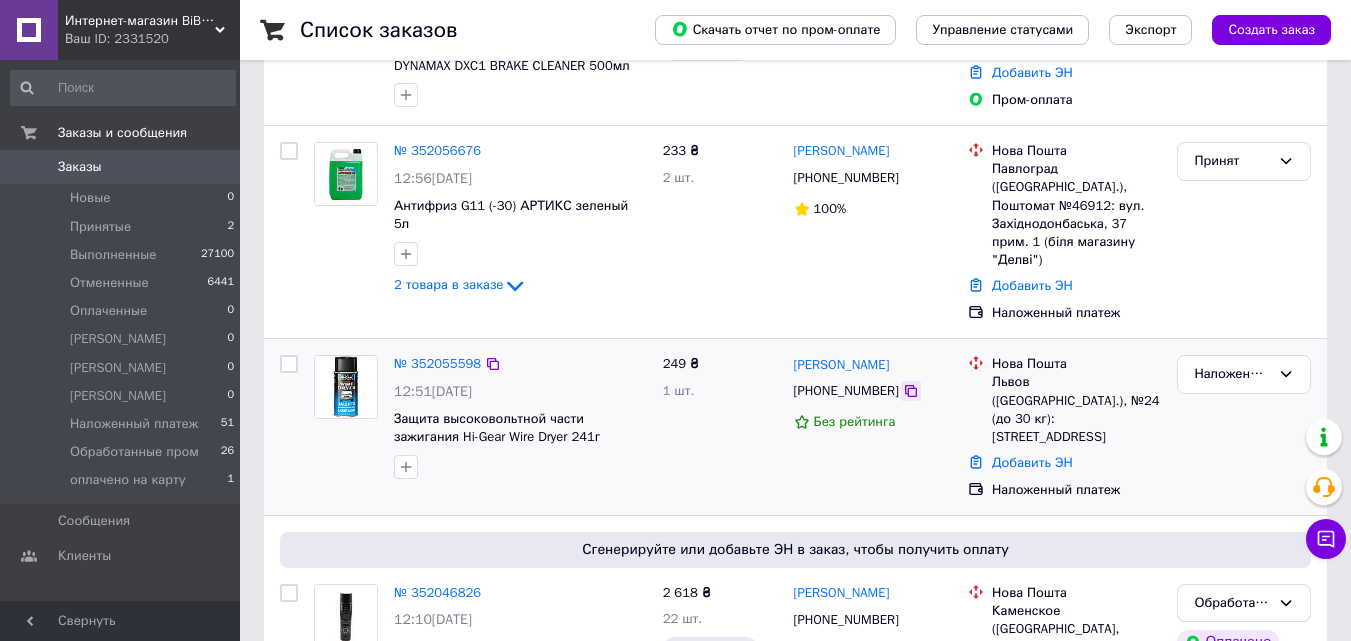 click 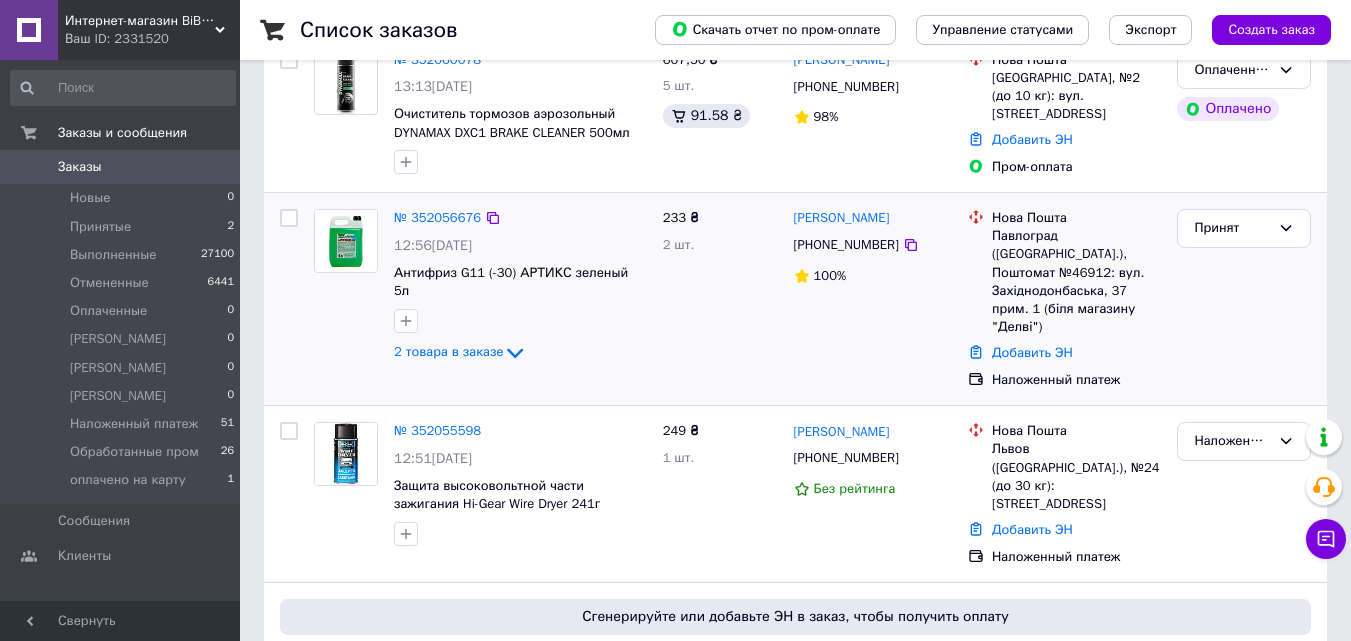 scroll, scrollTop: 200, scrollLeft: 0, axis: vertical 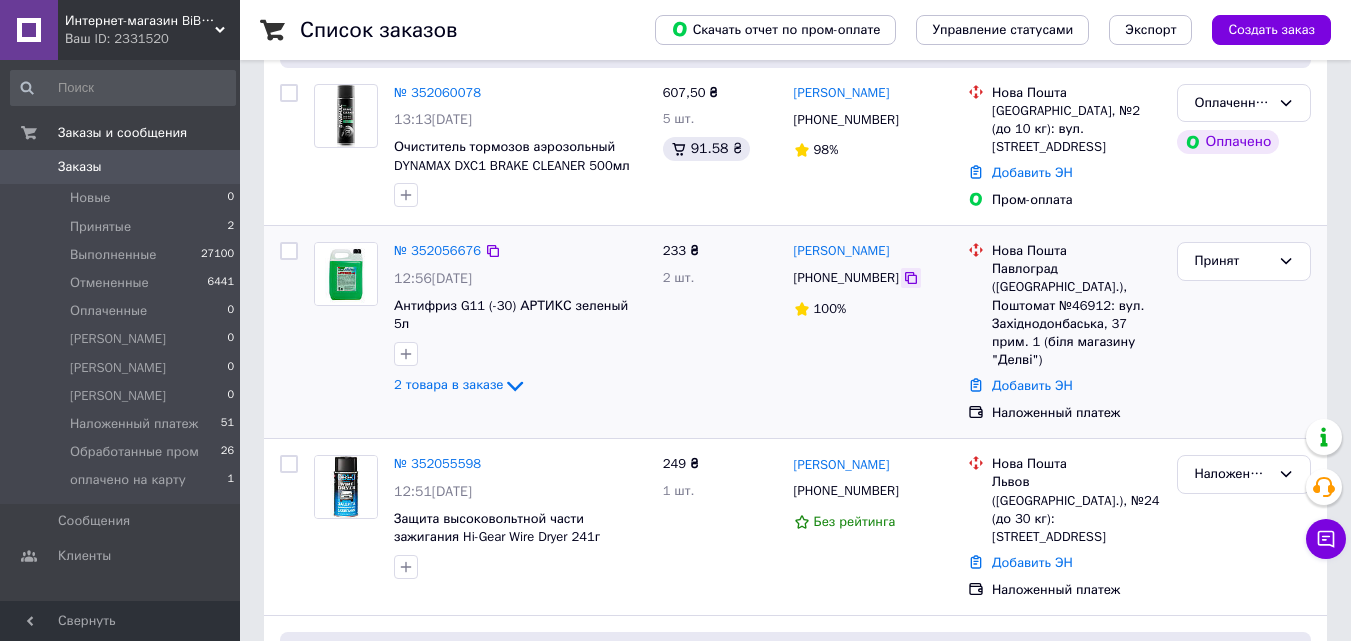 click 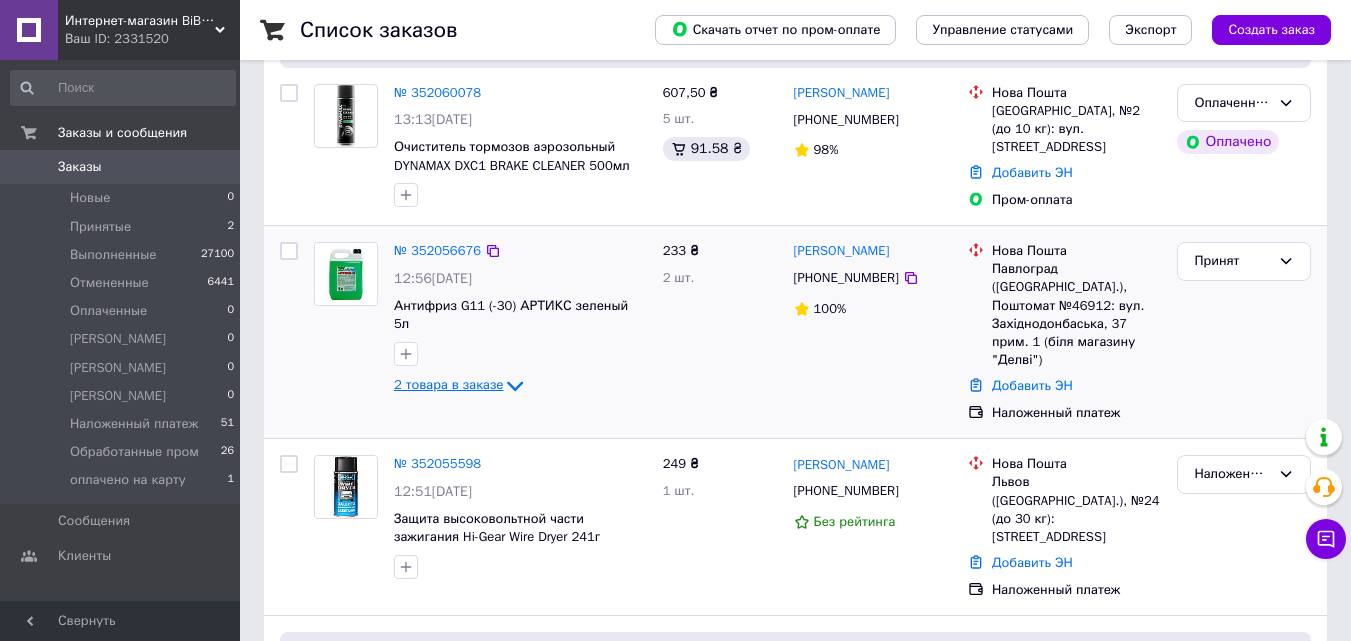 click on "2 товара в заказе" at bounding box center [448, 385] 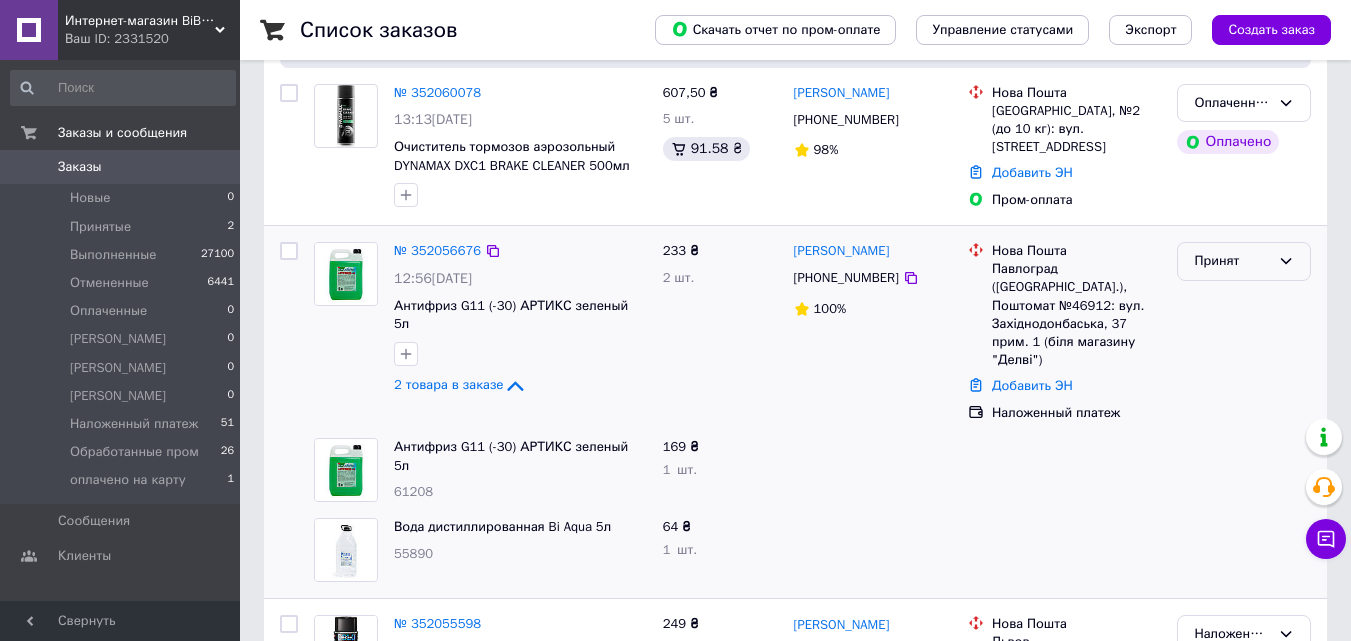 click on "Принят" at bounding box center (1244, 261) 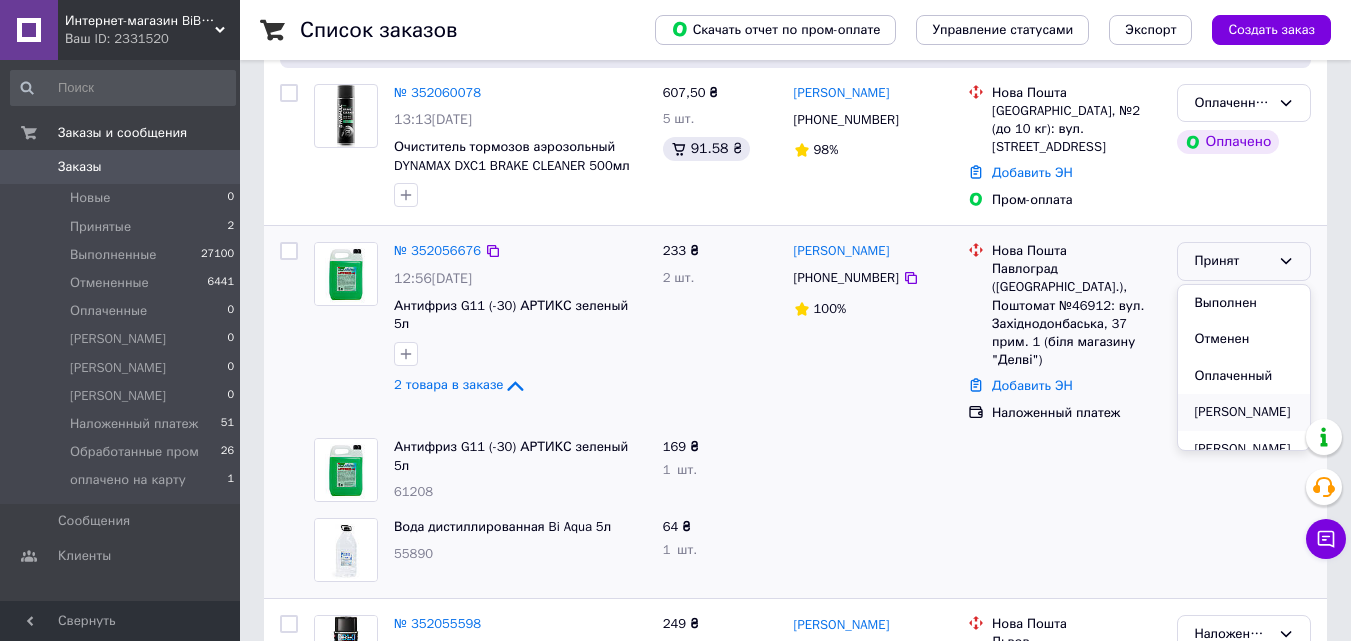 scroll, scrollTop: 287, scrollLeft: 0, axis: vertical 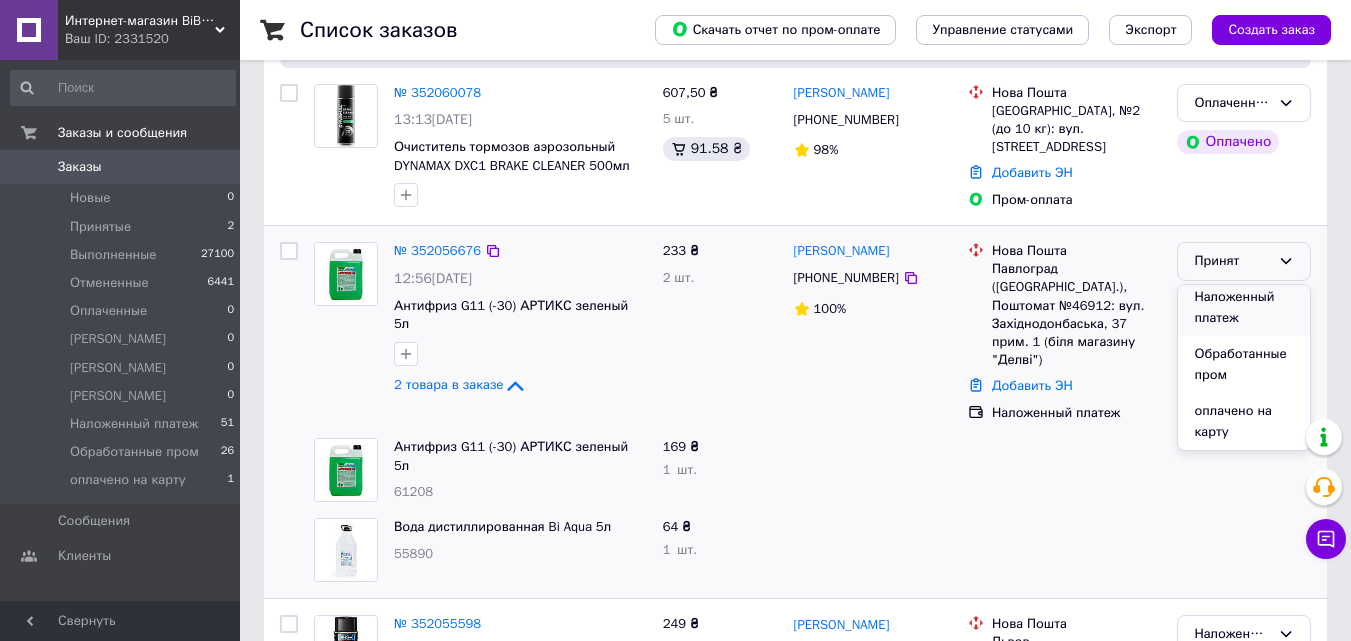 click on "Наложенный платеж" at bounding box center [1244, 307] 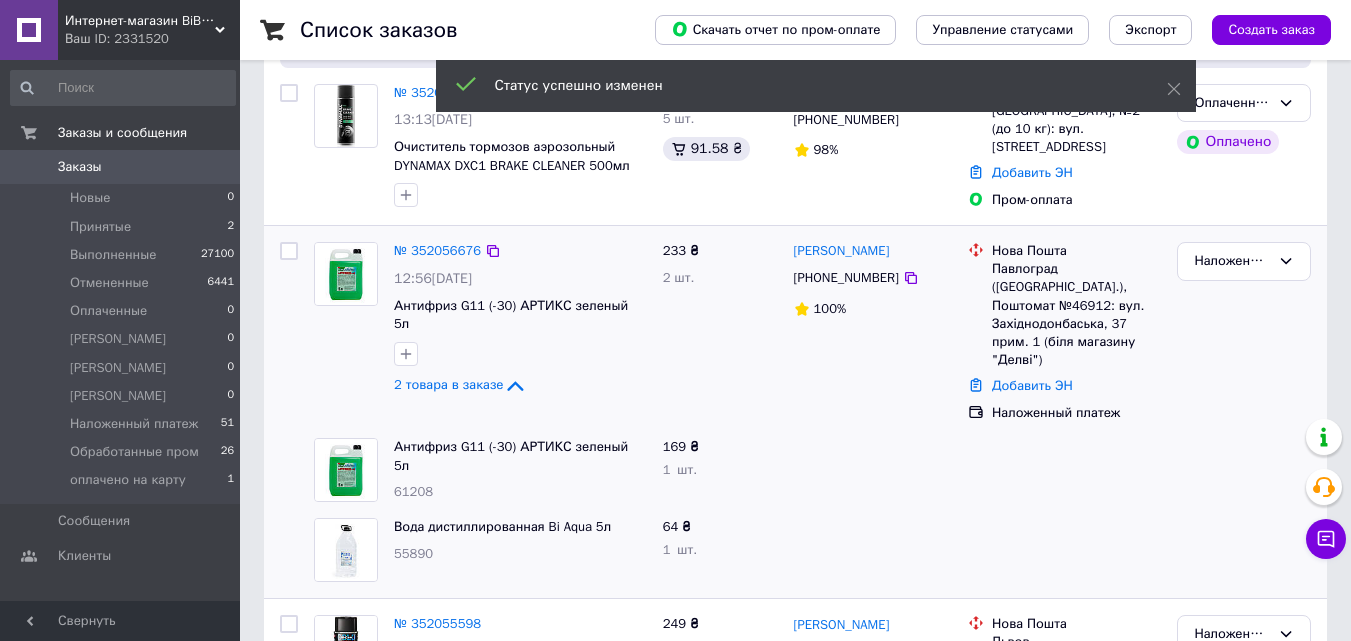 click 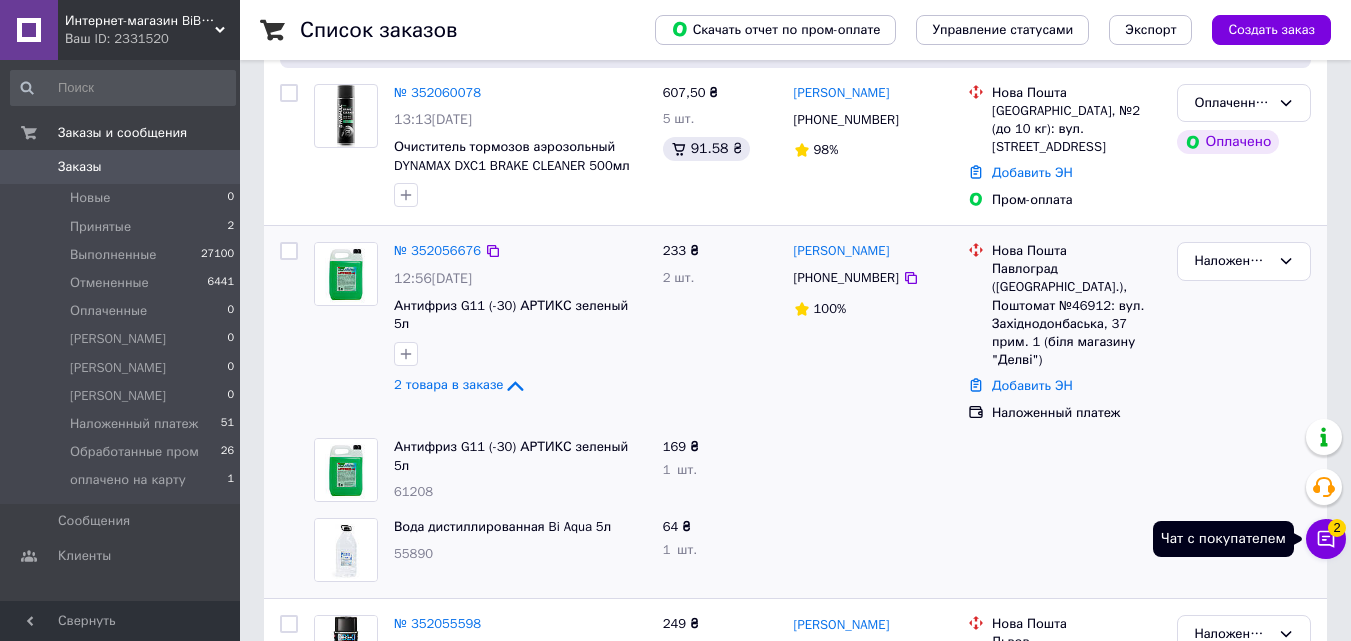 click 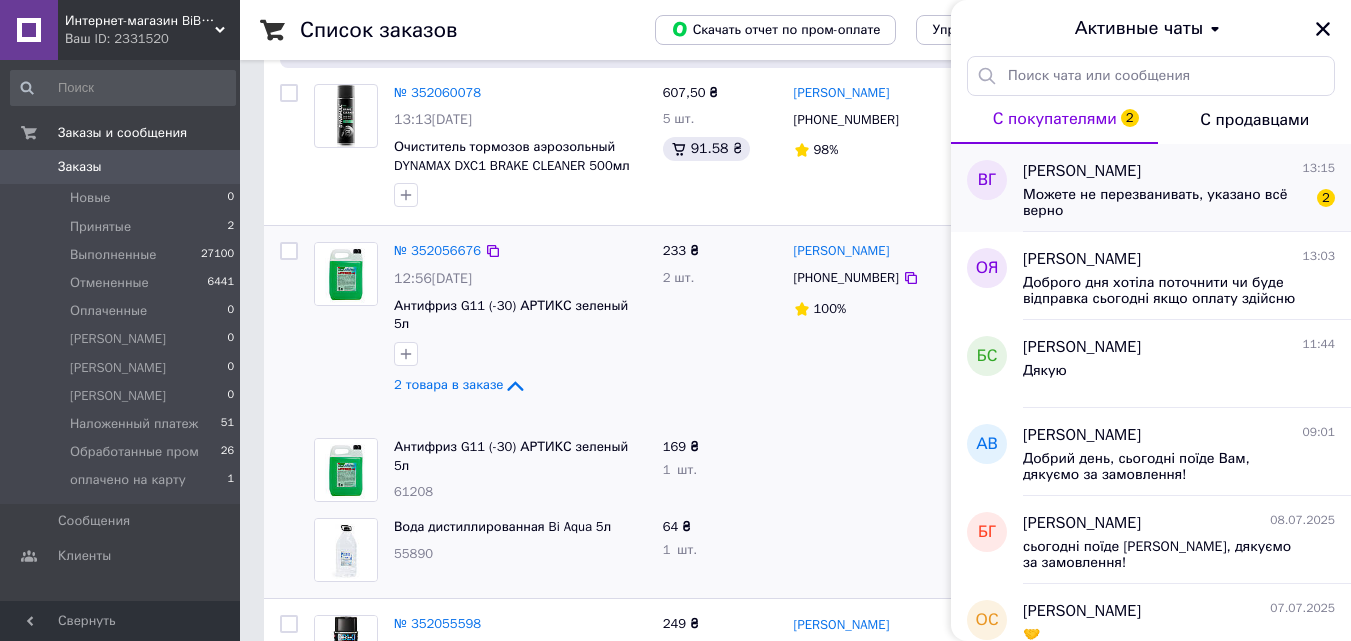 click on "Можете не перезванивать, указано всё верно" at bounding box center [1165, 203] 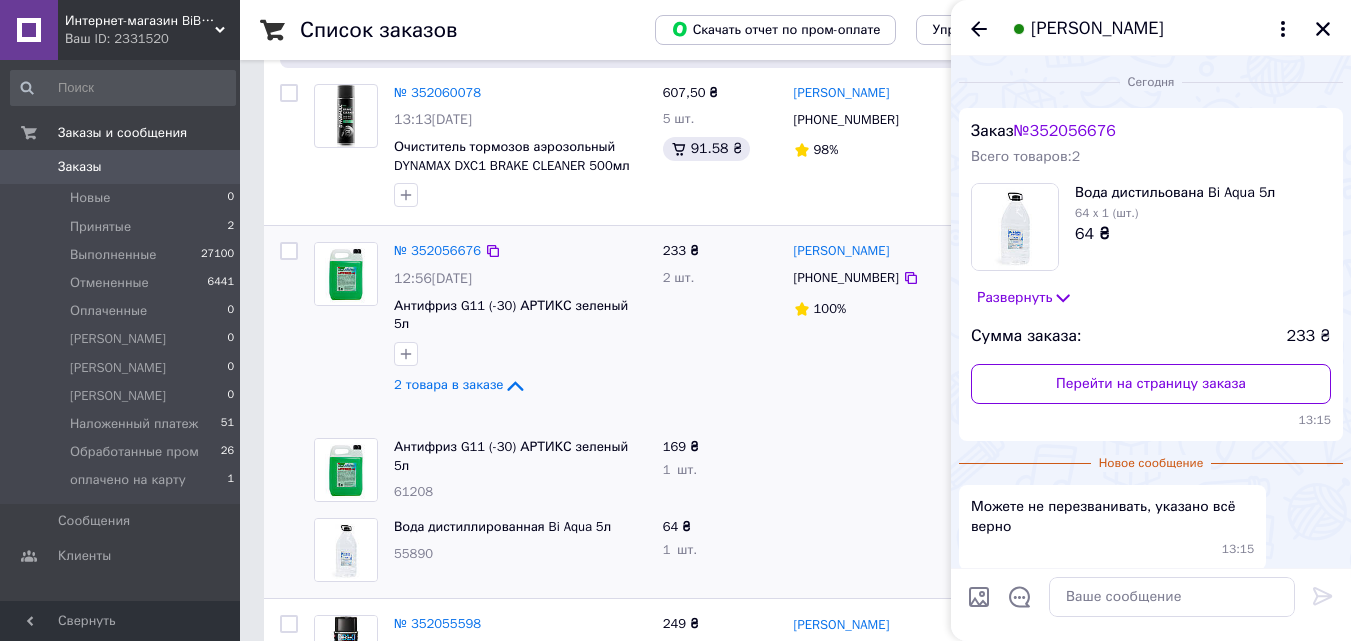 scroll, scrollTop: 83, scrollLeft: 0, axis: vertical 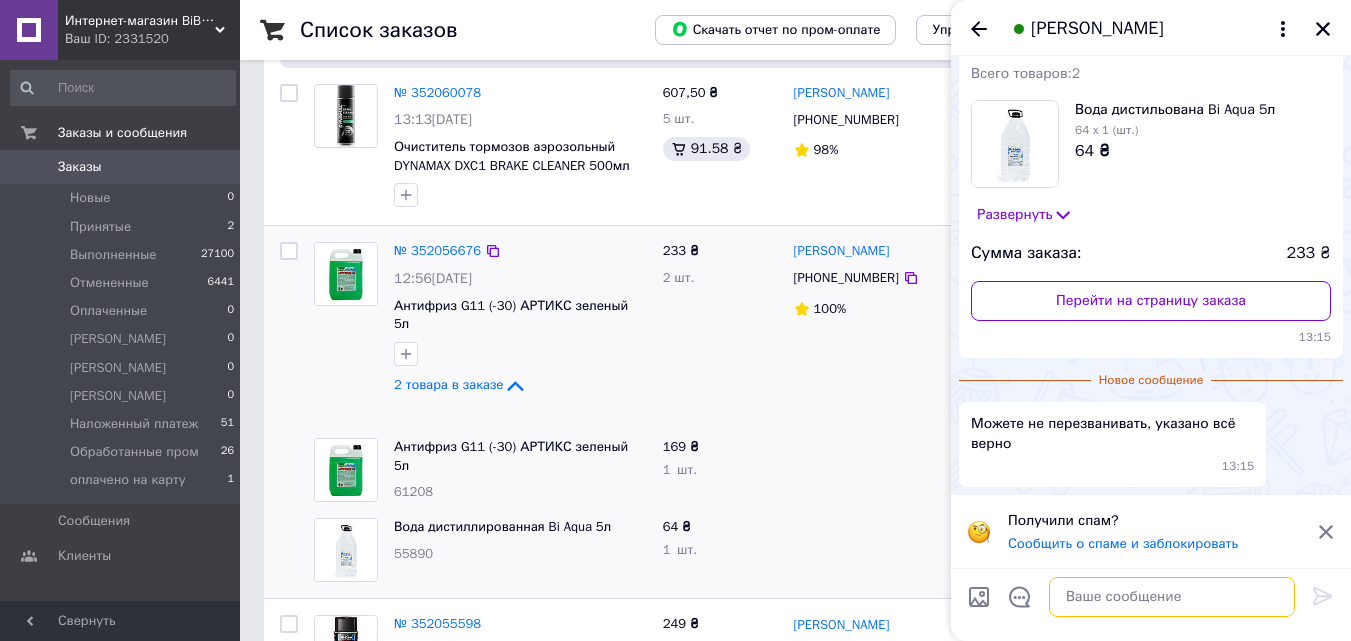 click at bounding box center [1172, 597] 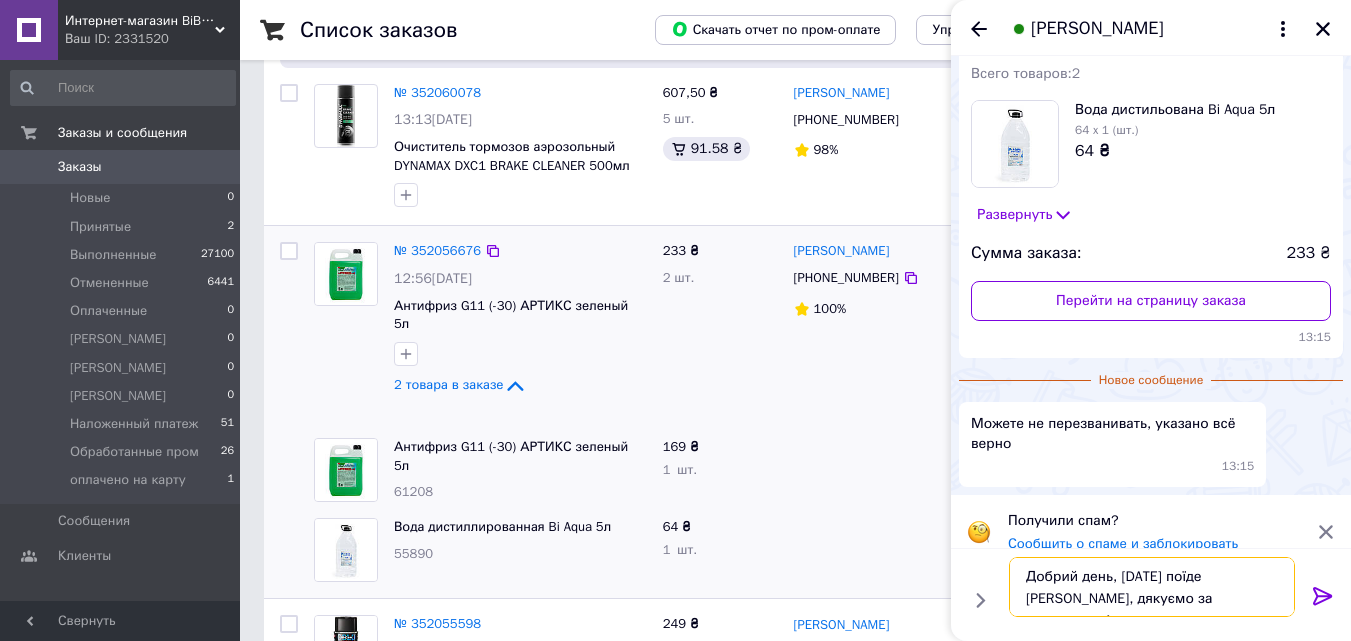 type on "Добрий день, завтра поїде Вам, дякуємо за замовлення!" 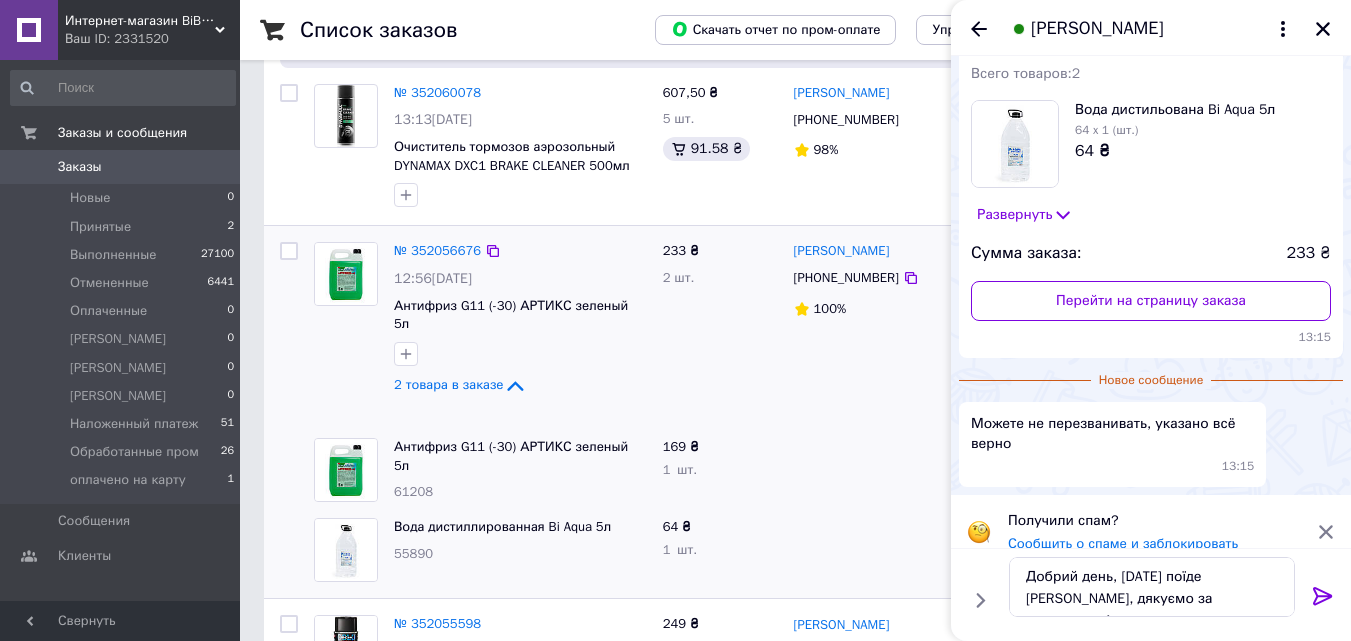 click 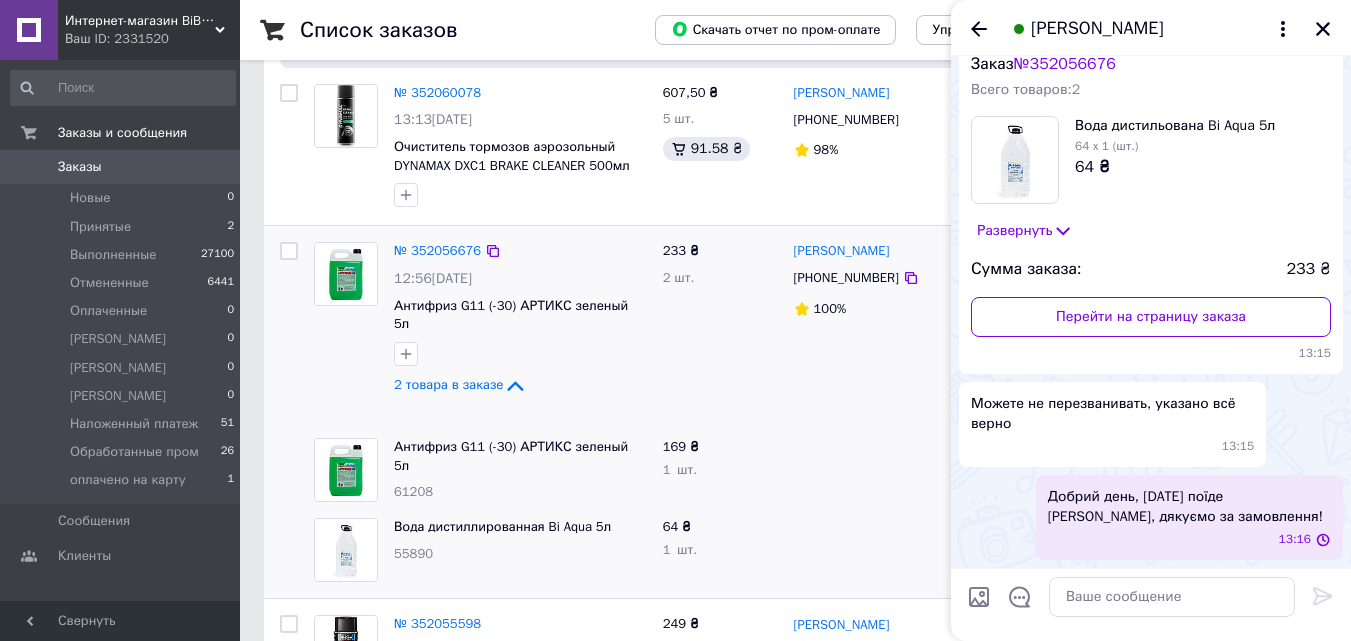 scroll, scrollTop: 67, scrollLeft: 0, axis: vertical 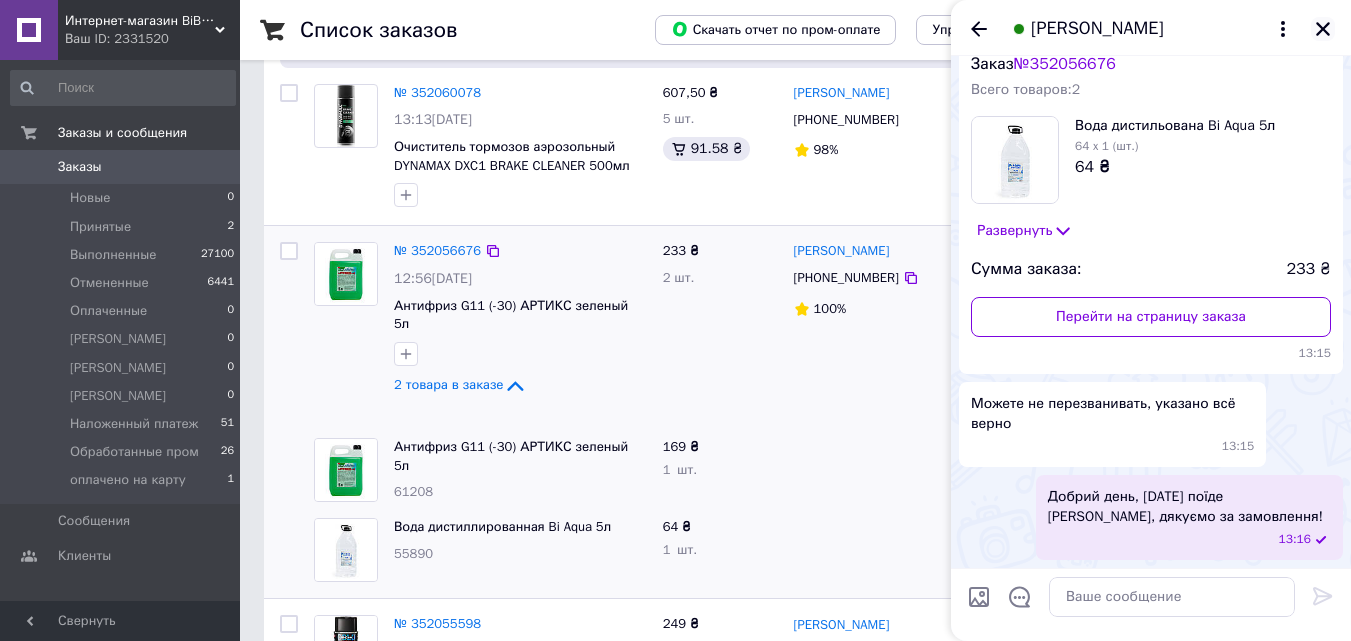 click 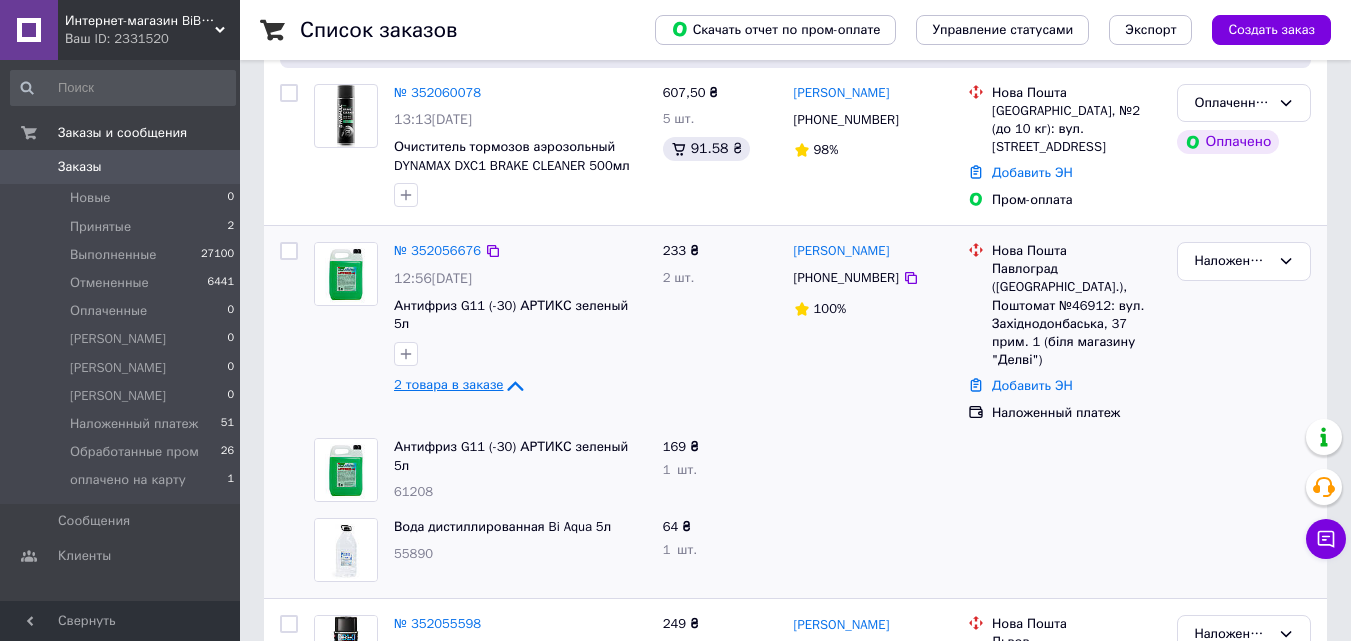 click on "2 товара в заказе" at bounding box center [448, 385] 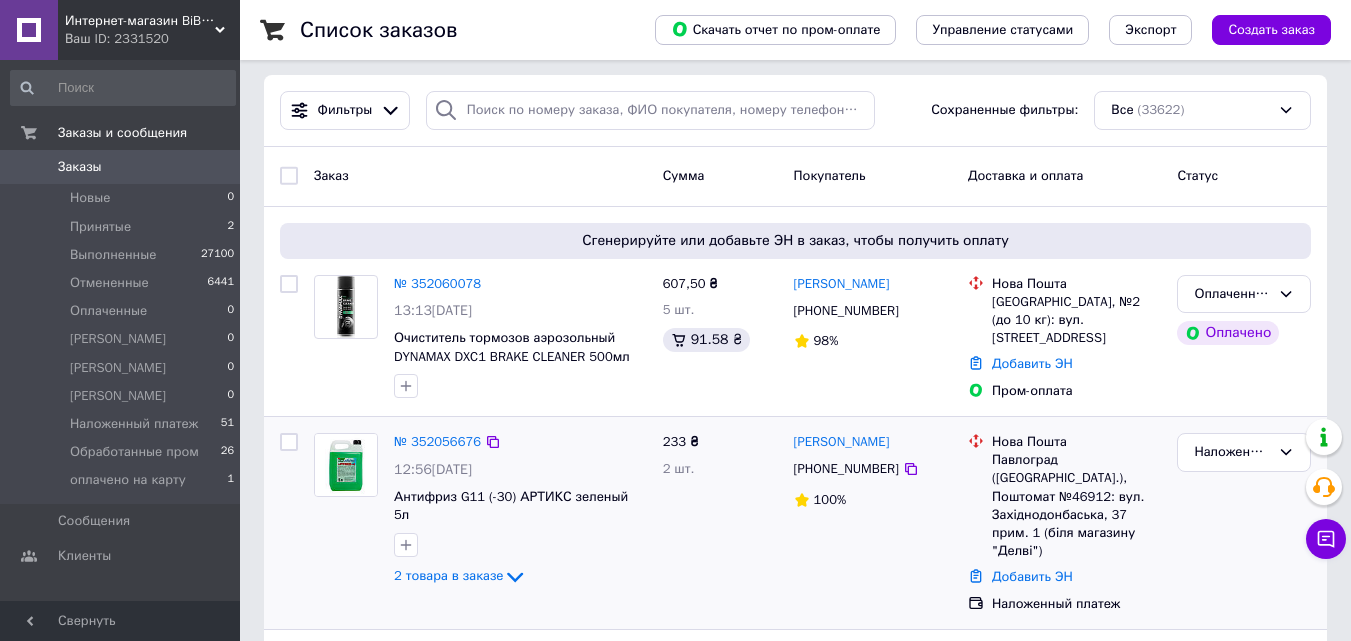 scroll, scrollTop: 0, scrollLeft: 0, axis: both 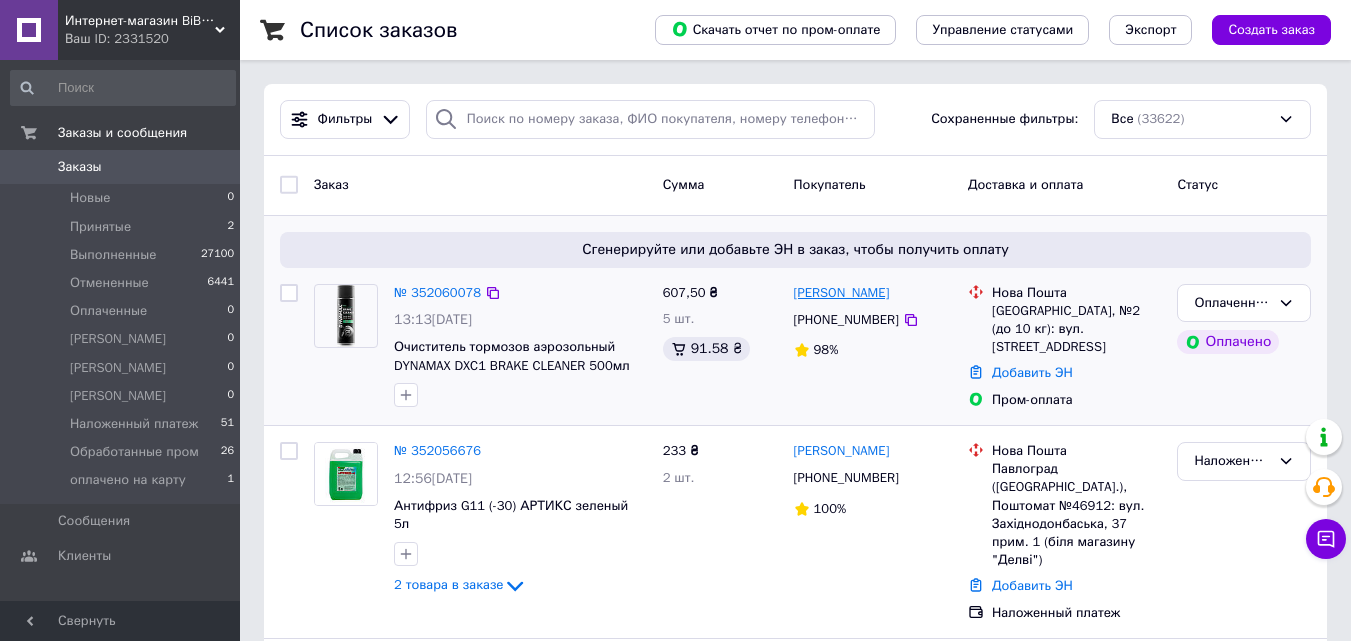 click on "Константин Ивашина" at bounding box center [842, 293] 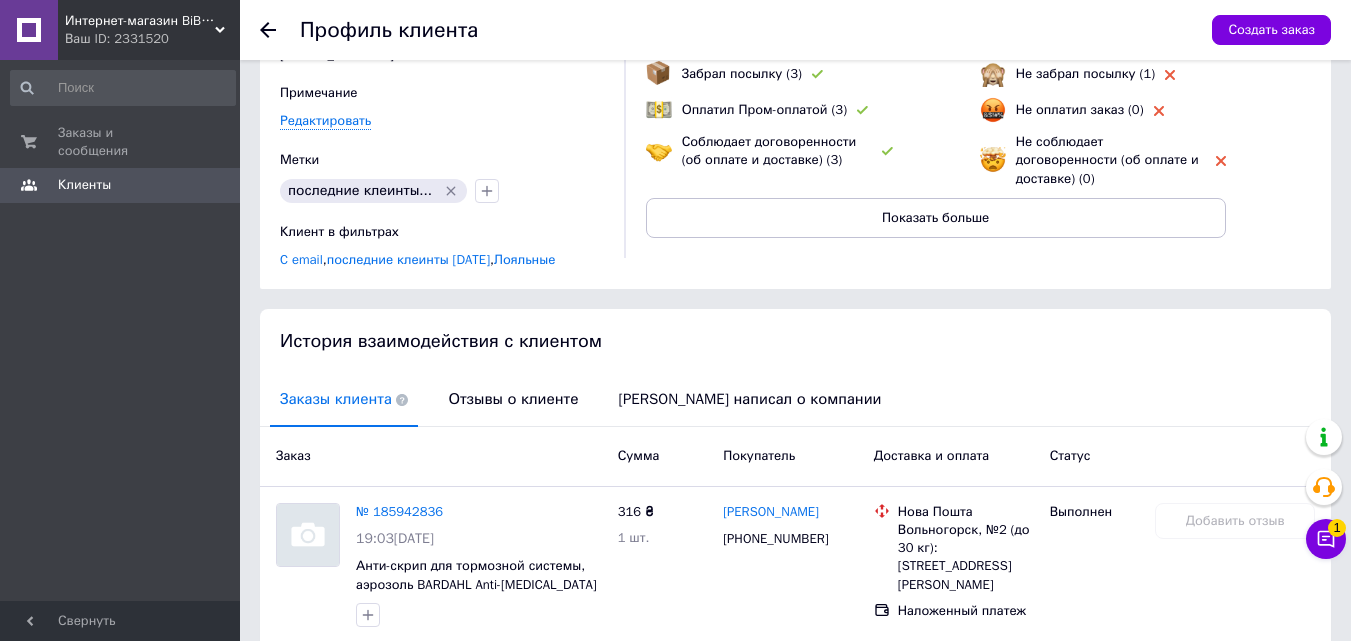 scroll, scrollTop: 379, scrollLeft: 0, axis: vertical 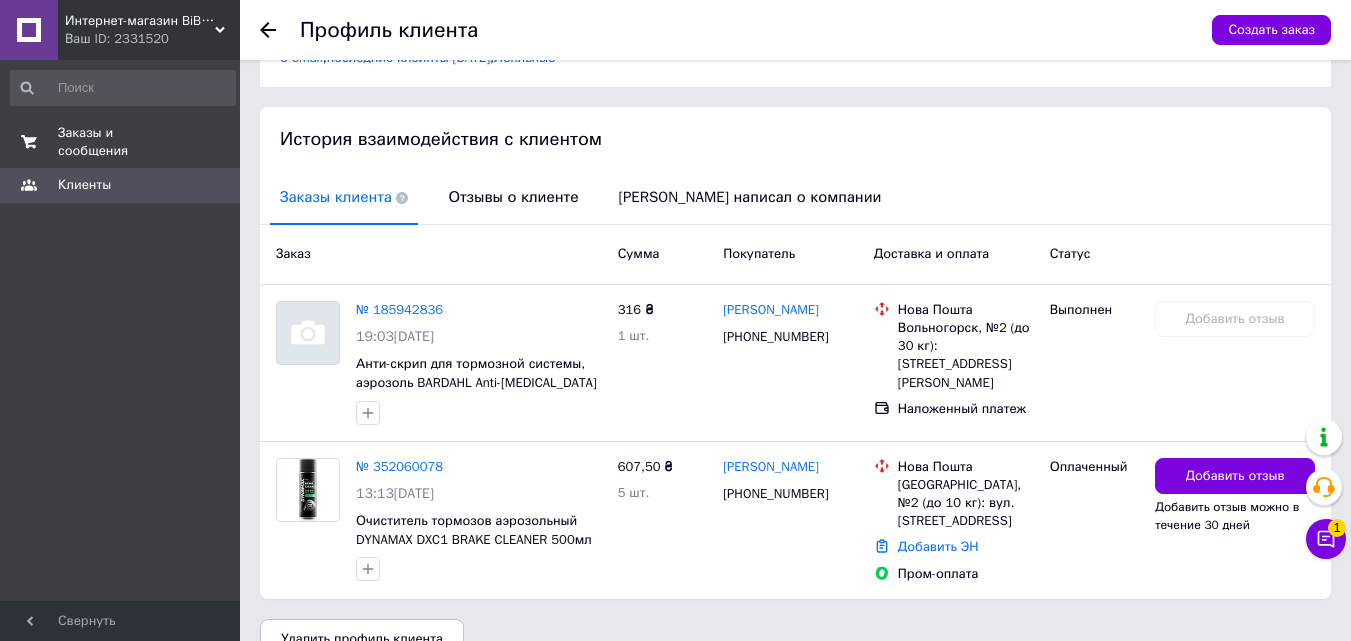 click on "0 0" at bounding box center (212, 142) 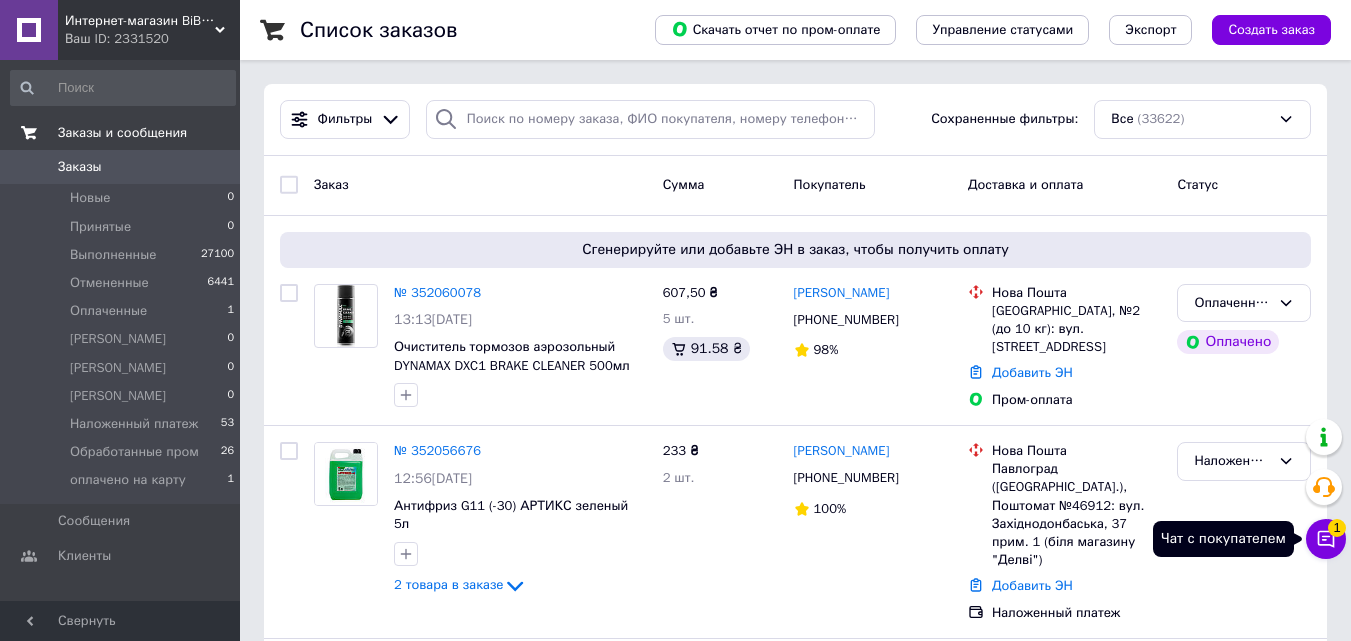 click 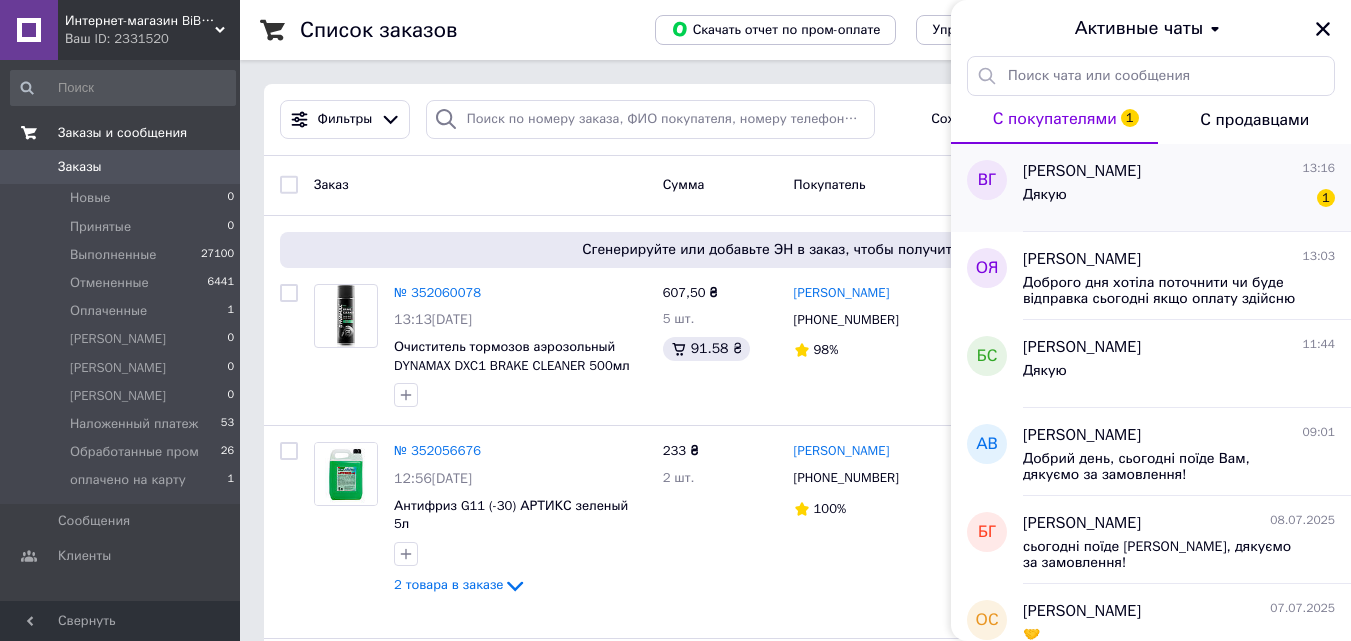 click on "Дякую 1" at bounding box center (1179, 199) 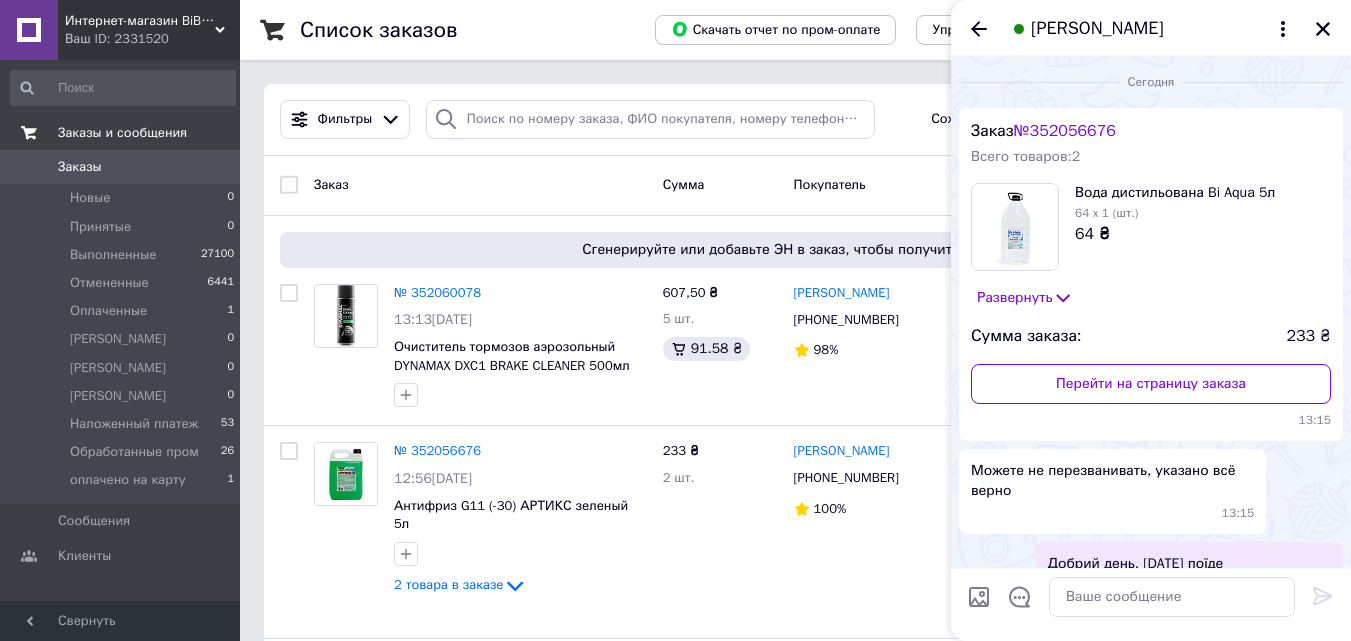 scroll, scrollTop: 156, scrollLeft: 0, axis: vertical 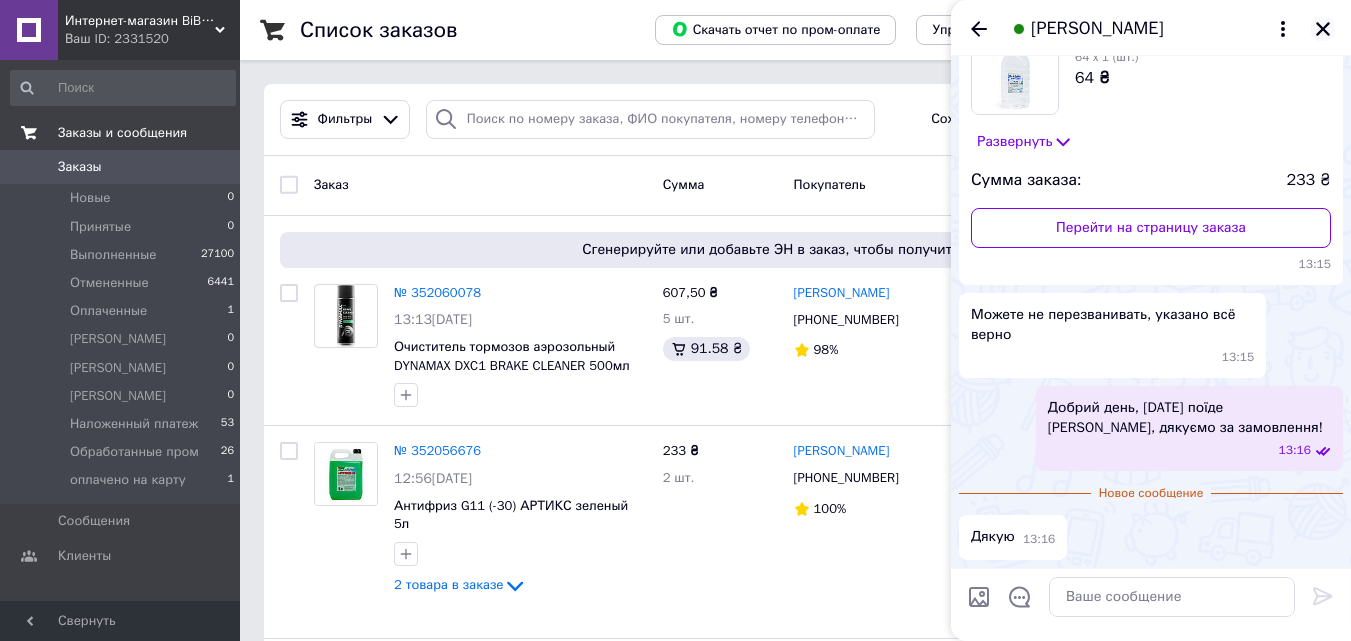 click 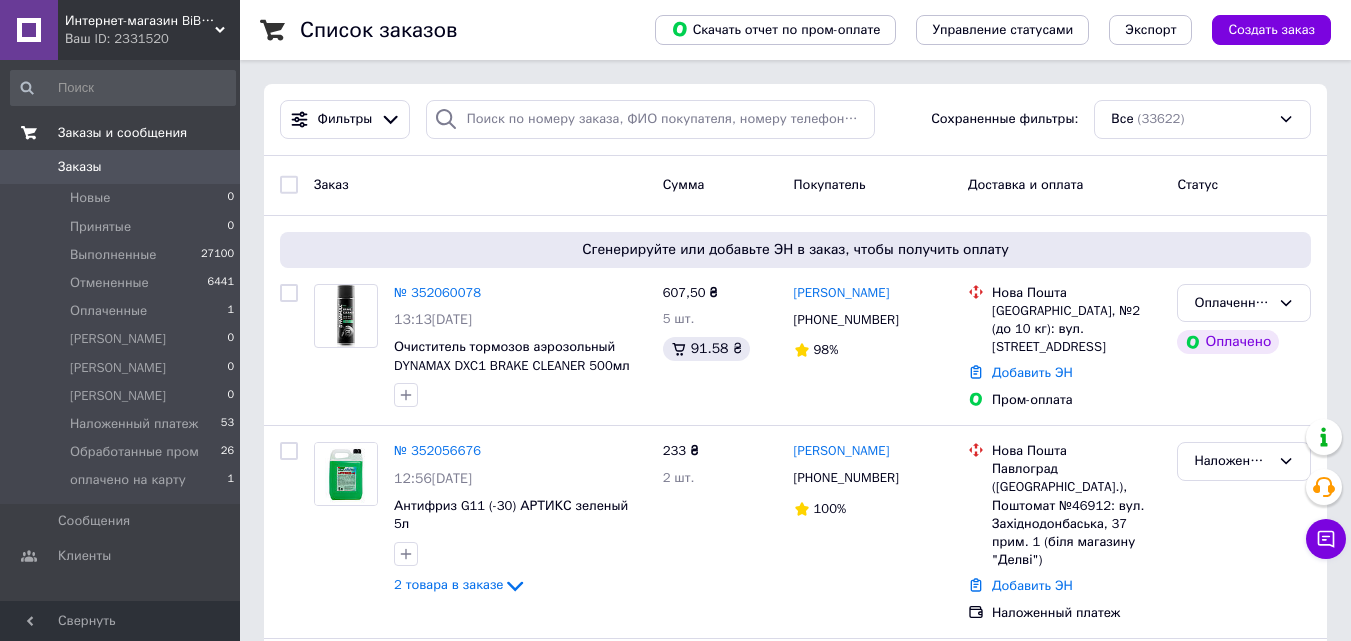 click on "Ваш ID: 2331520" at bounding box center [152, 39] 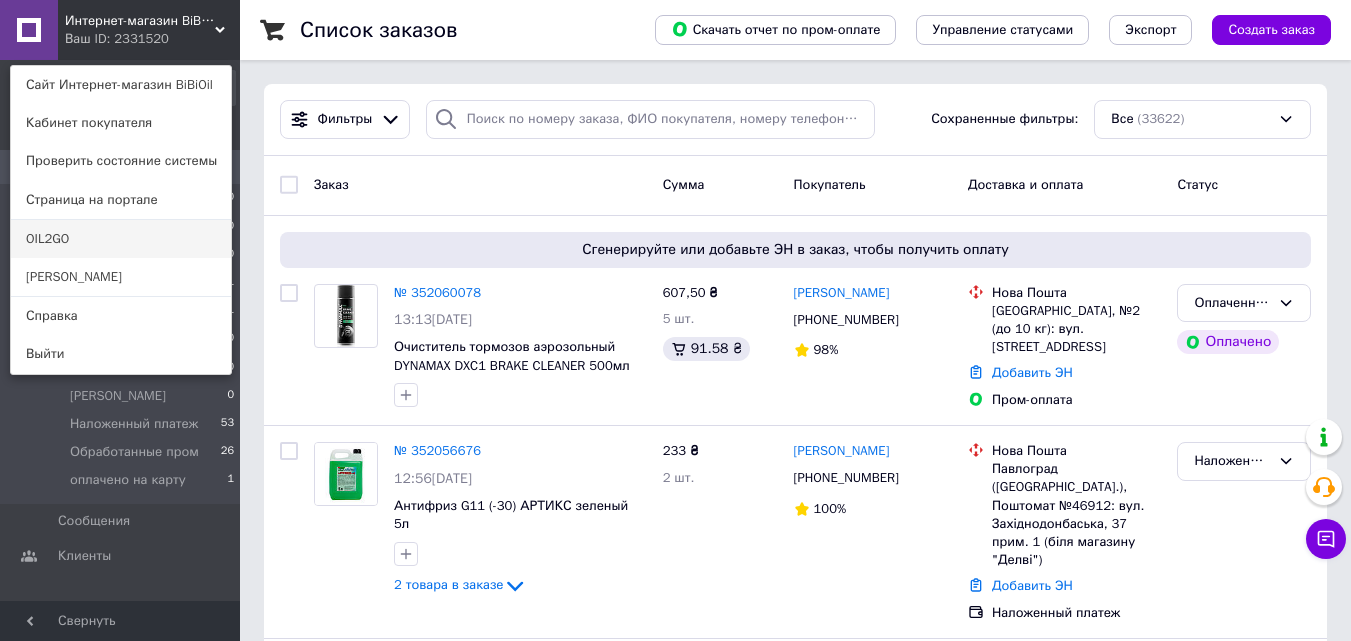 click on "OIL2GO" at bounding box center (121, 239) 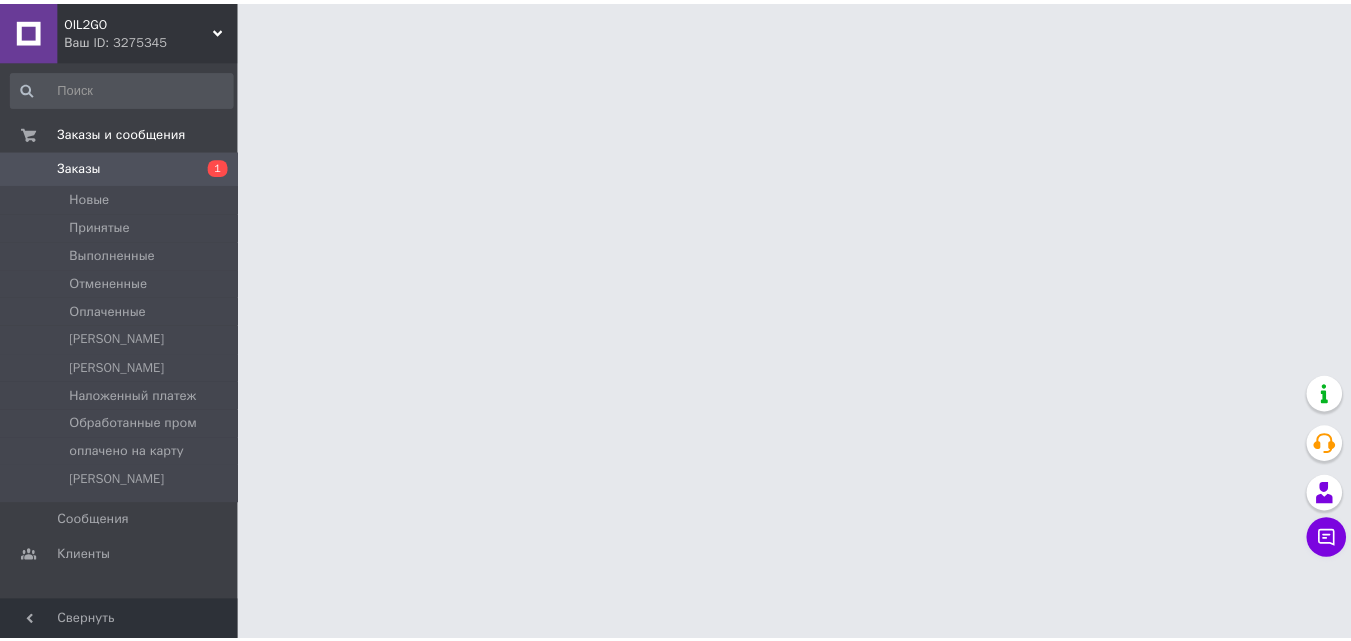 scroll, scrollTop: 0, scrollLeft: 0, axis: both 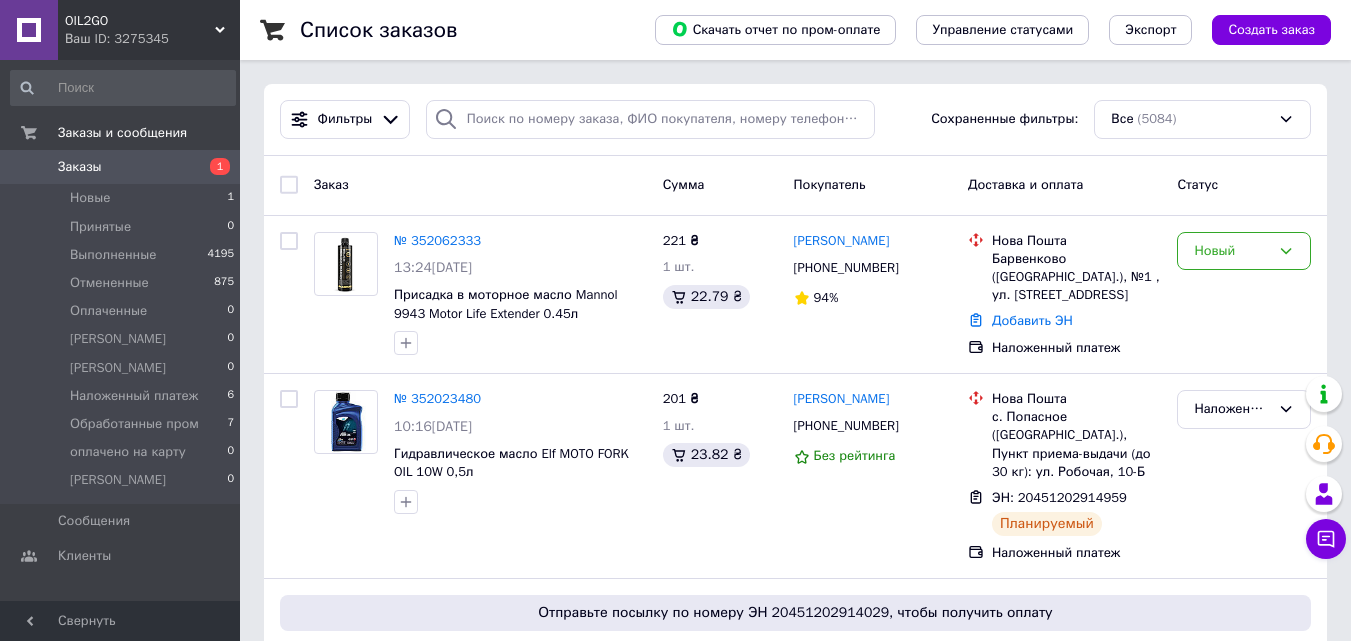 click on "OIL2GO" at bounding box center [140, 21] 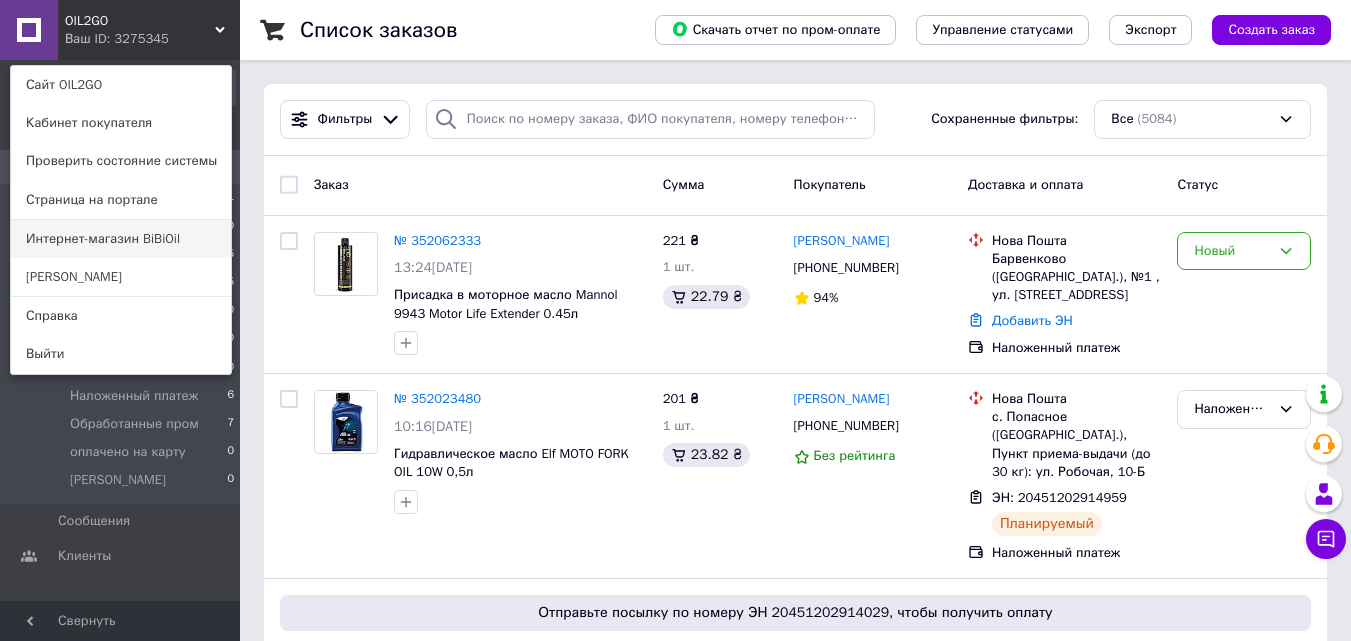 click on "Интернет-магазин BiBiOil" at bounding box center [121, 239] 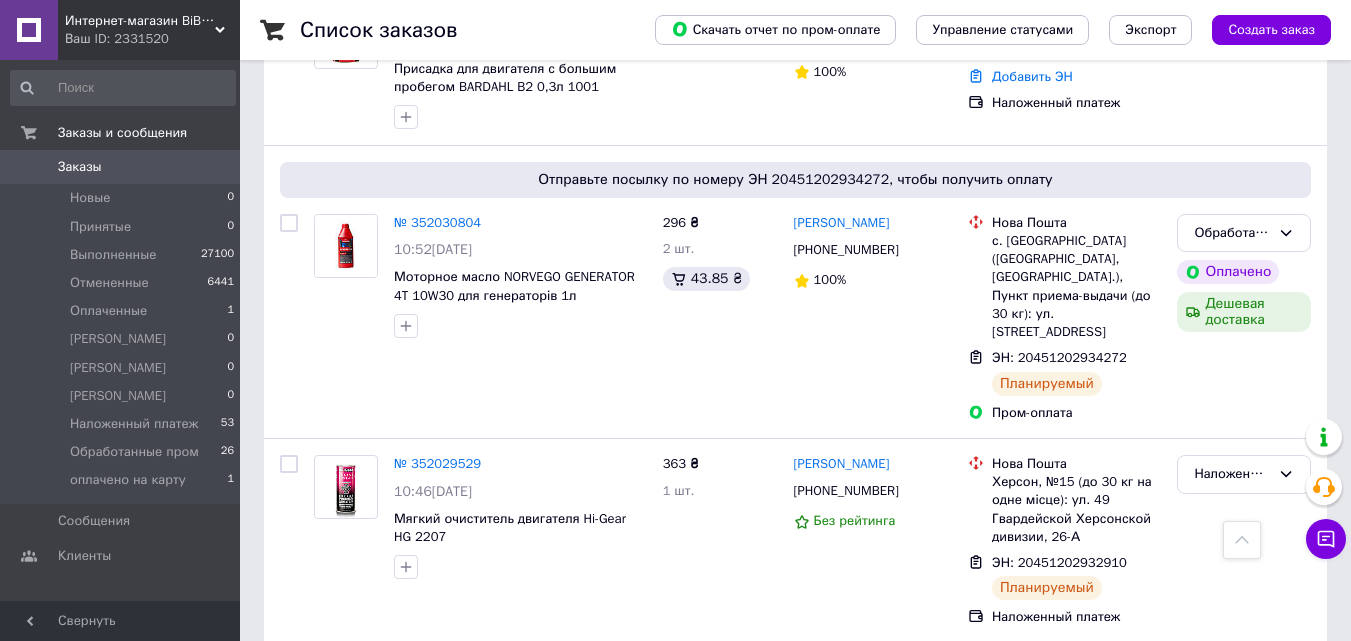 scroll, scrollTop: 1900, scrollLeft: 0, axis: vertical 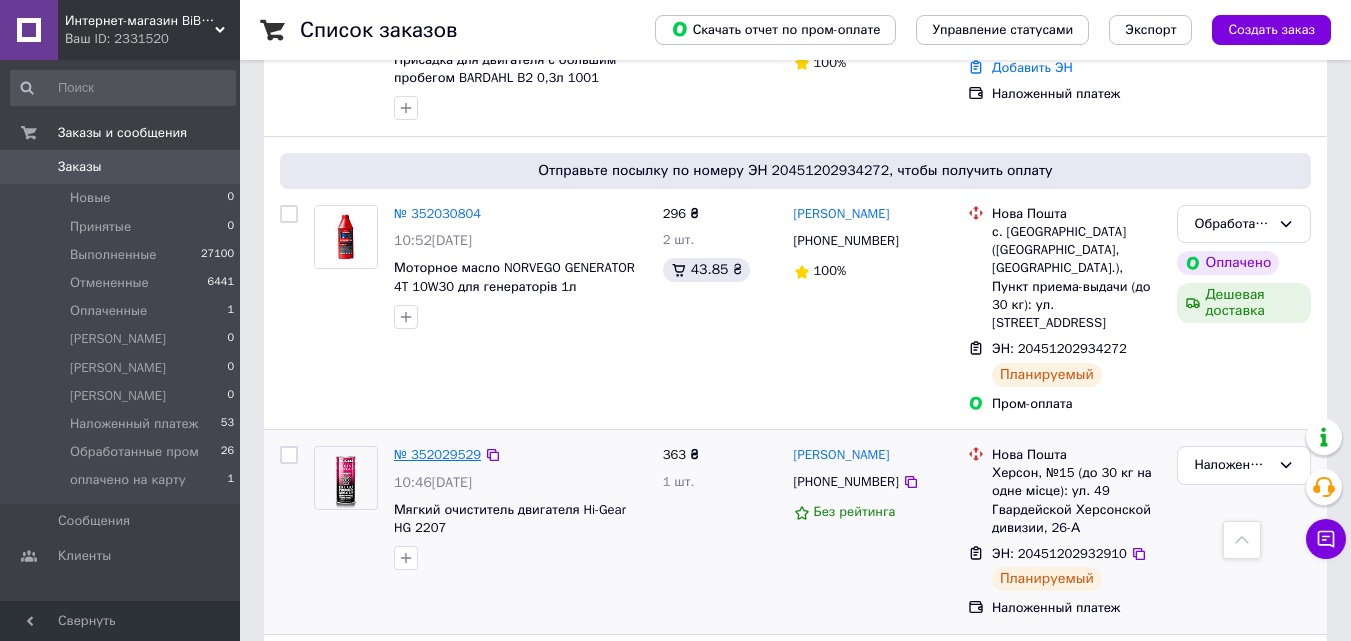 click on "№ 352029529" at bounding box center [437, 454] 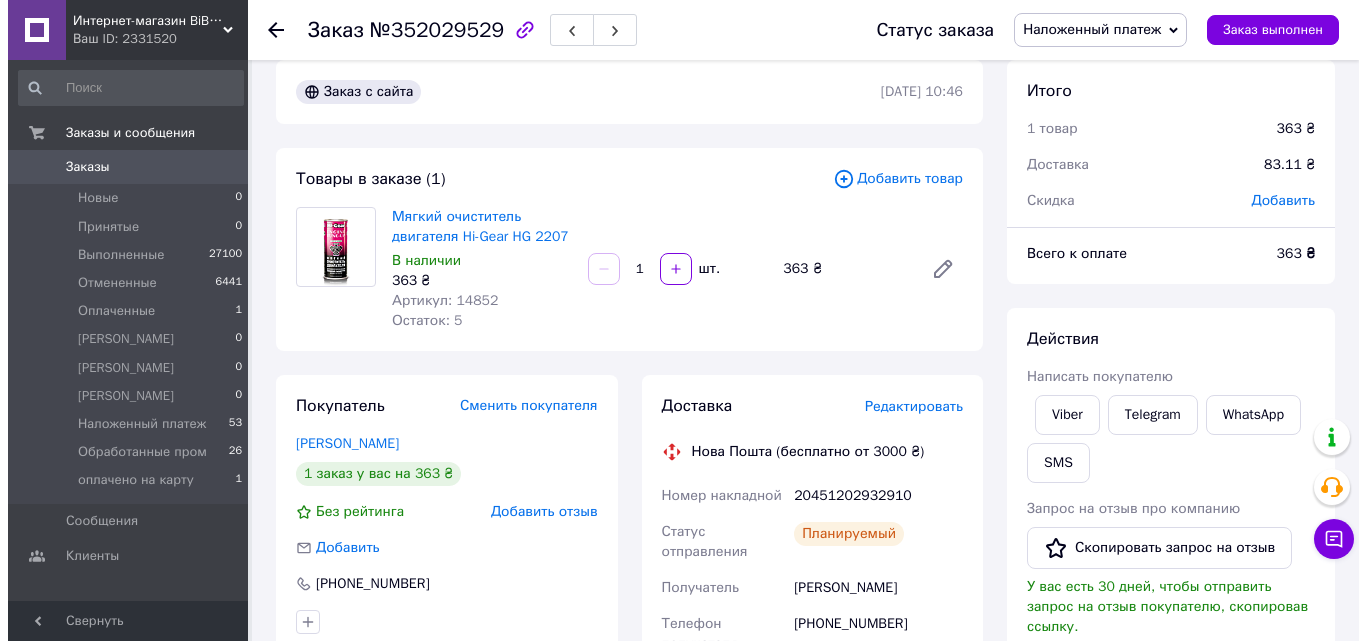 scroll, scrollTop: 0, scrollLeft: 0, axis: both 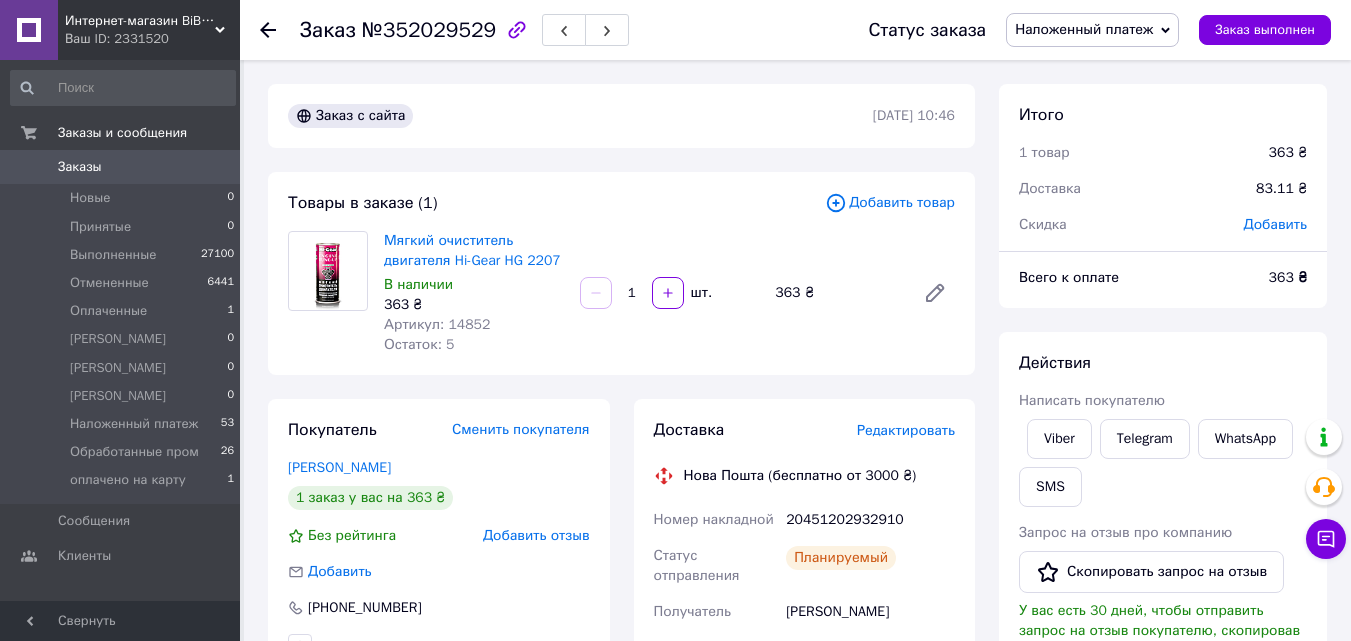 click on "Редактировать" at bounding box center [906, 430] 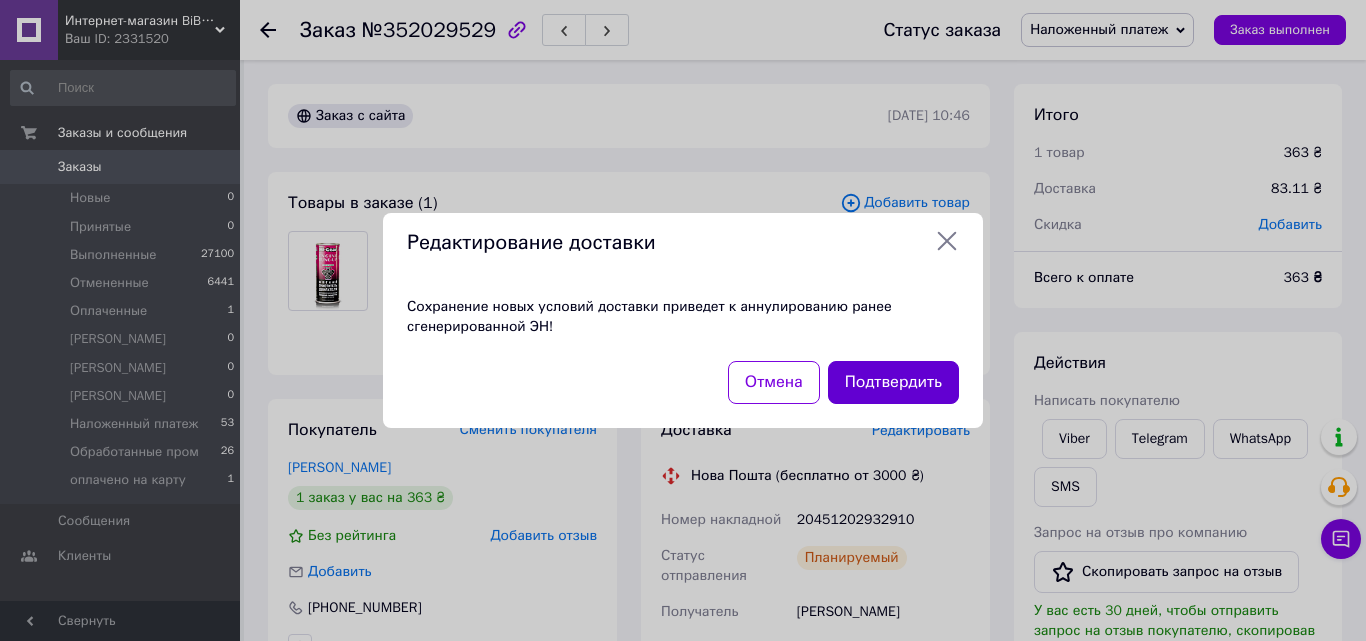 click on "Подтвердить" at bounding box center (893, 382) 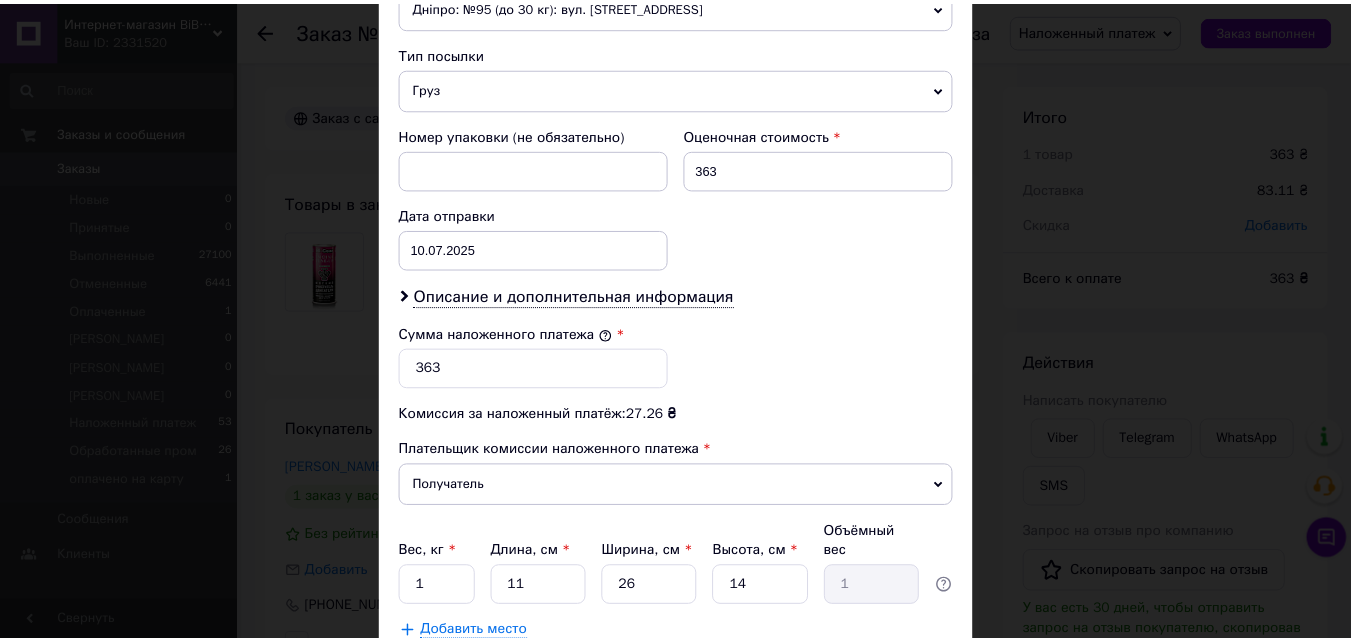 scroll, scrollTop: 885, scrollLeft: 0, axis: vertical 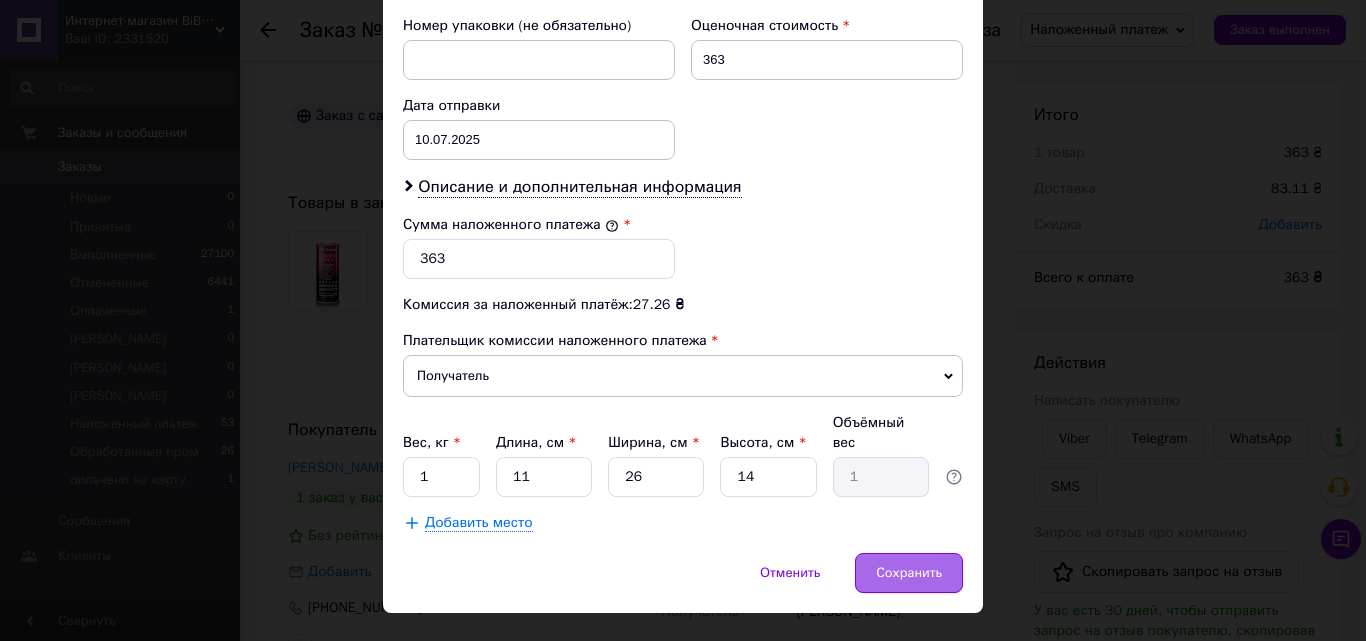 click on "Сохранить" at bounding box center [909, 573] 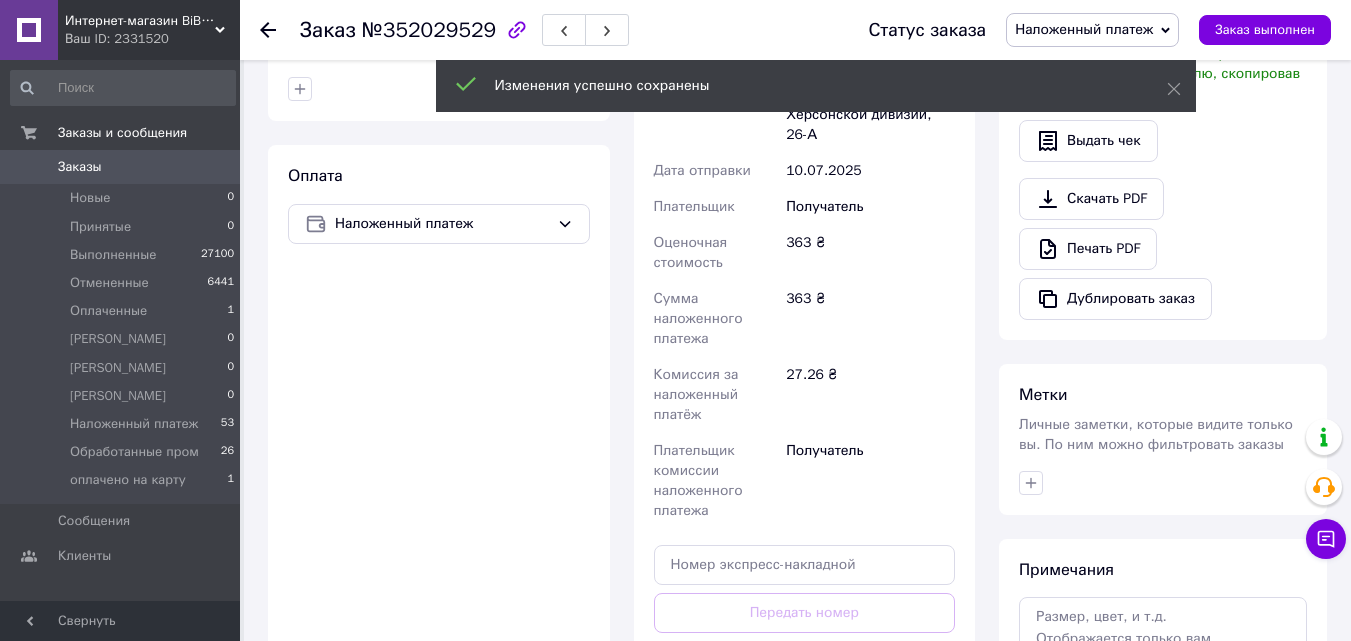 scroll, scrollTop: 800, scrollLeft: 0, axis: vertical 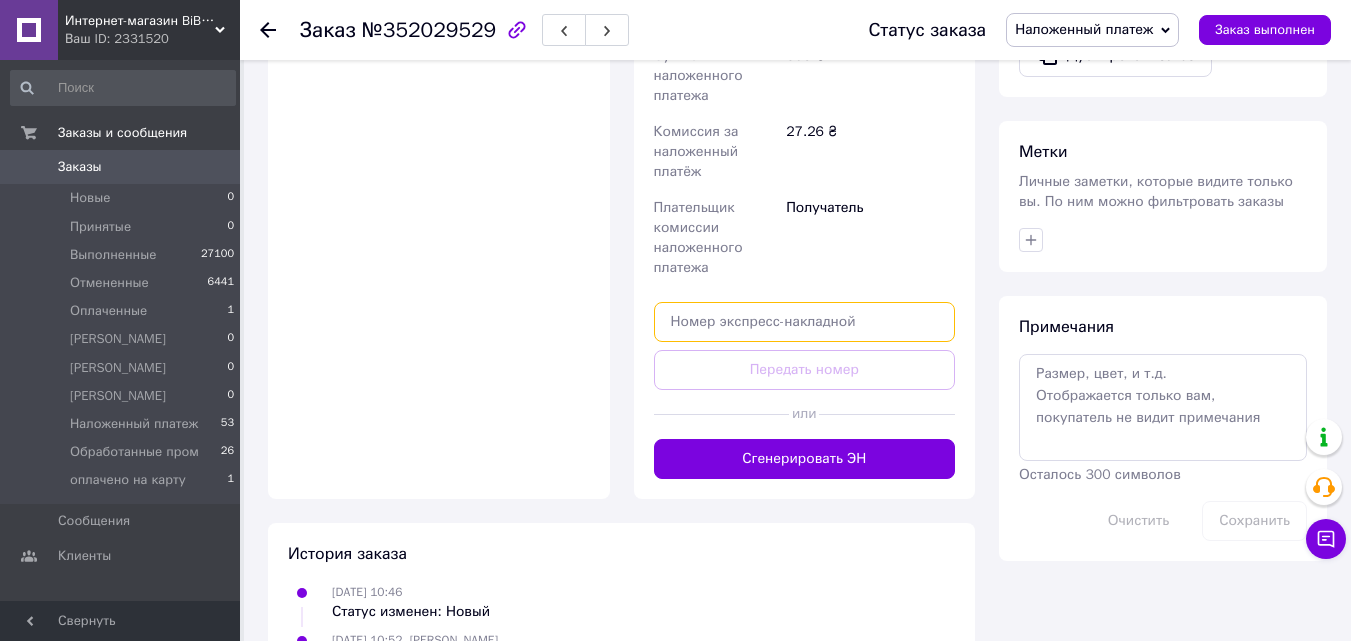 click at bounding box center (805, 322) 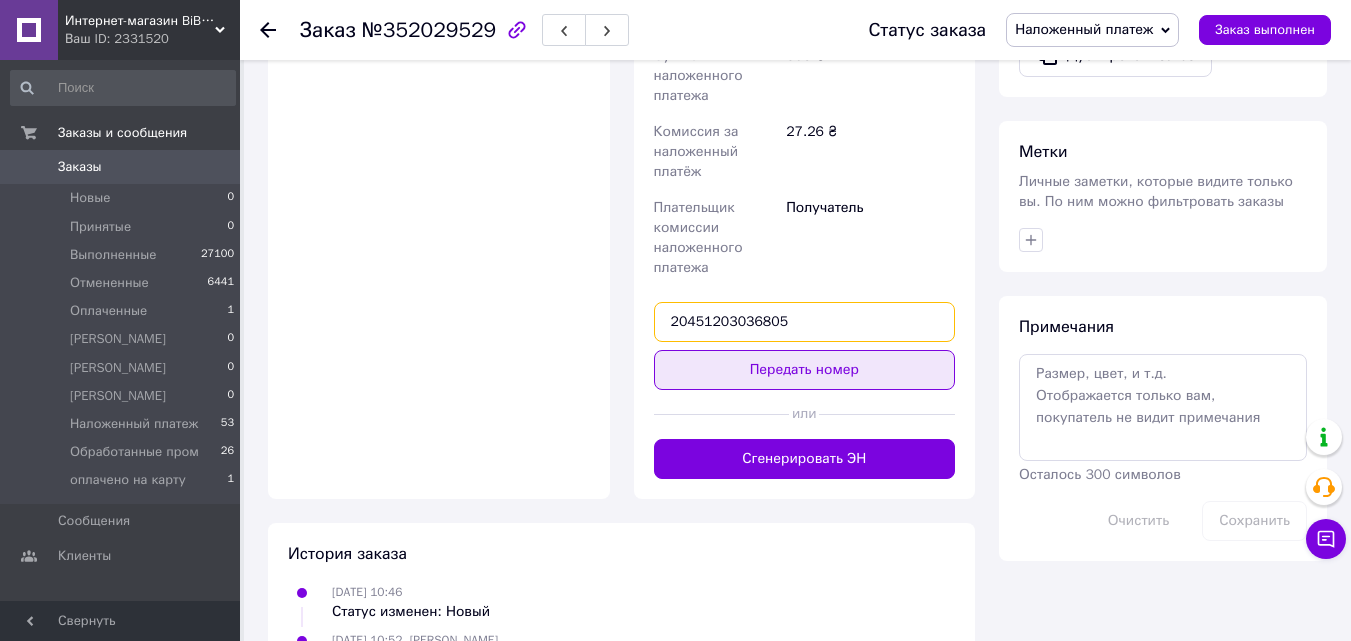 type on "20451203036805" 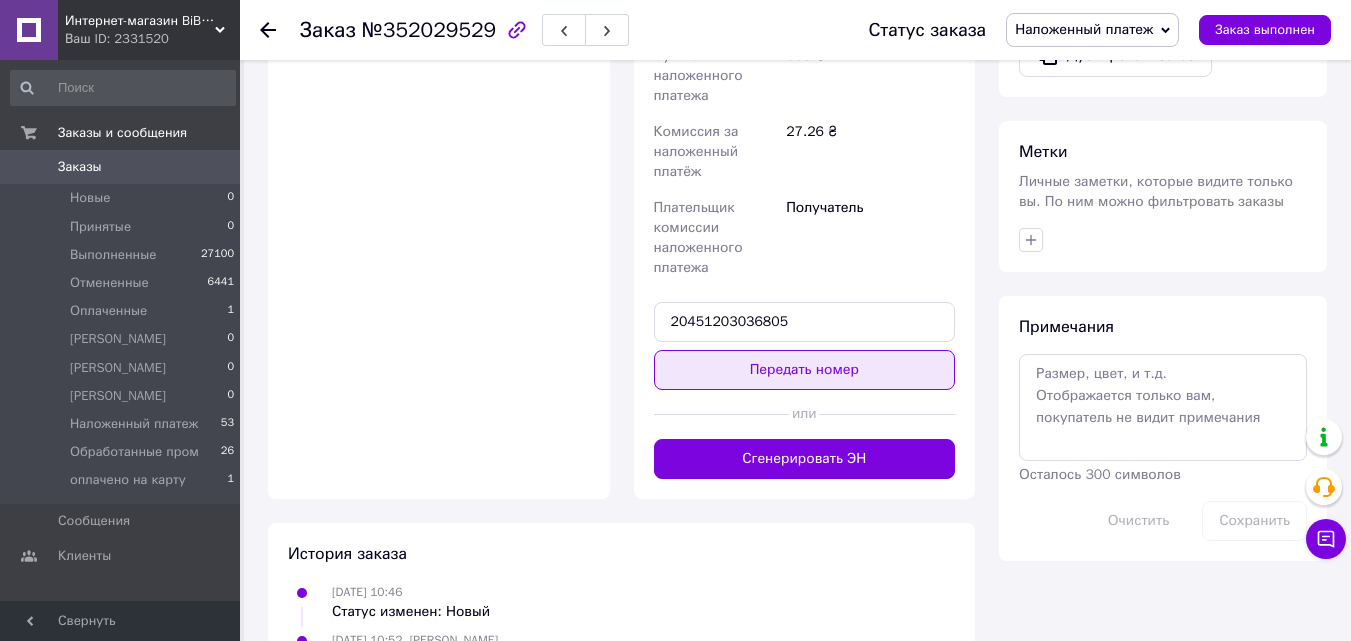 click on "Передать номер" at bounding box center (805, 370) 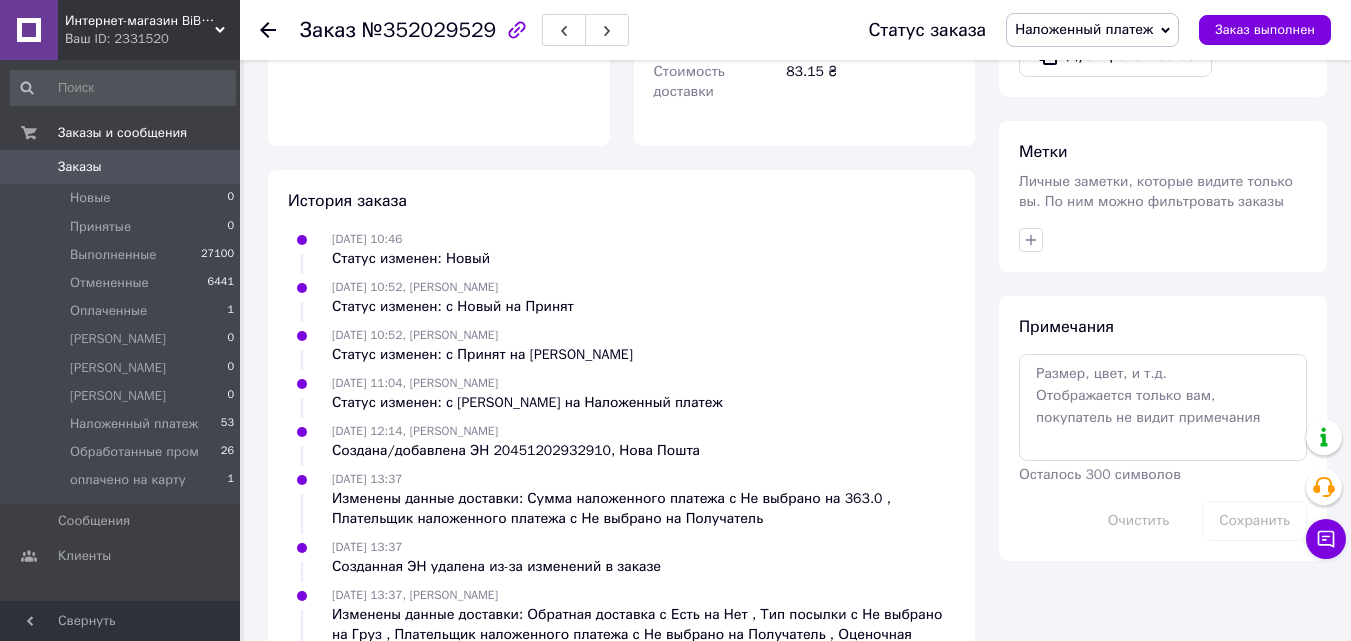 click 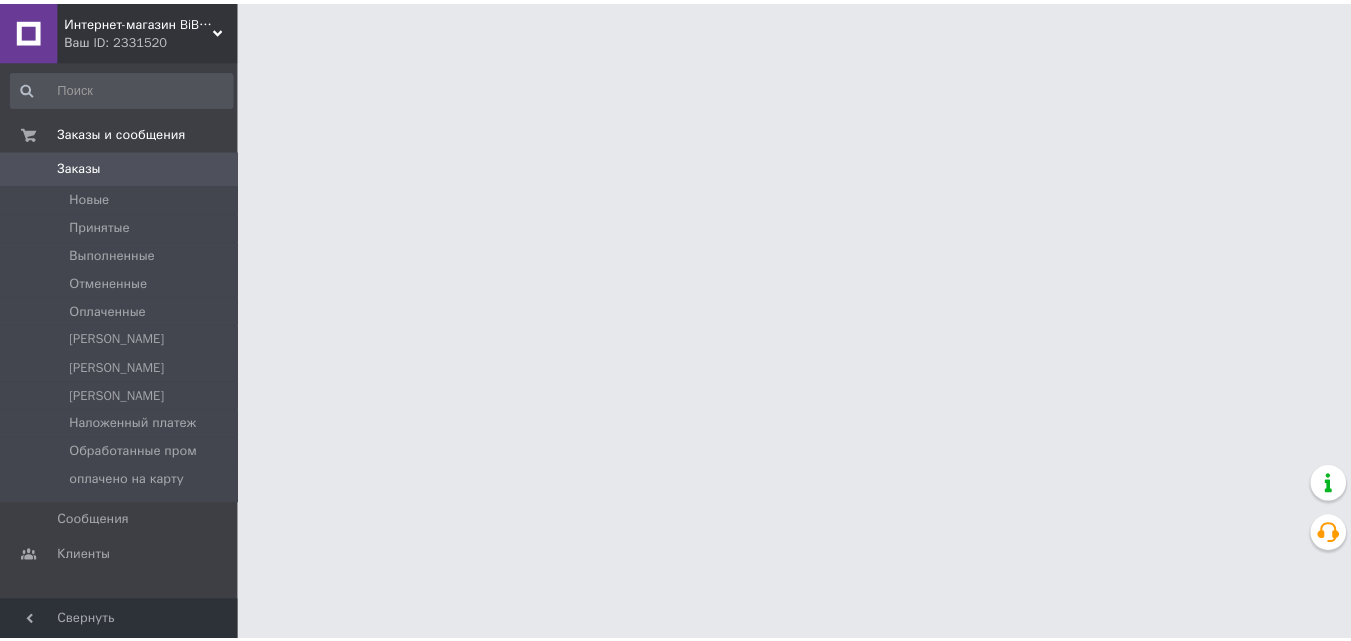 scroll, scrollTop: 0, scrollLeft: 0, axis: both 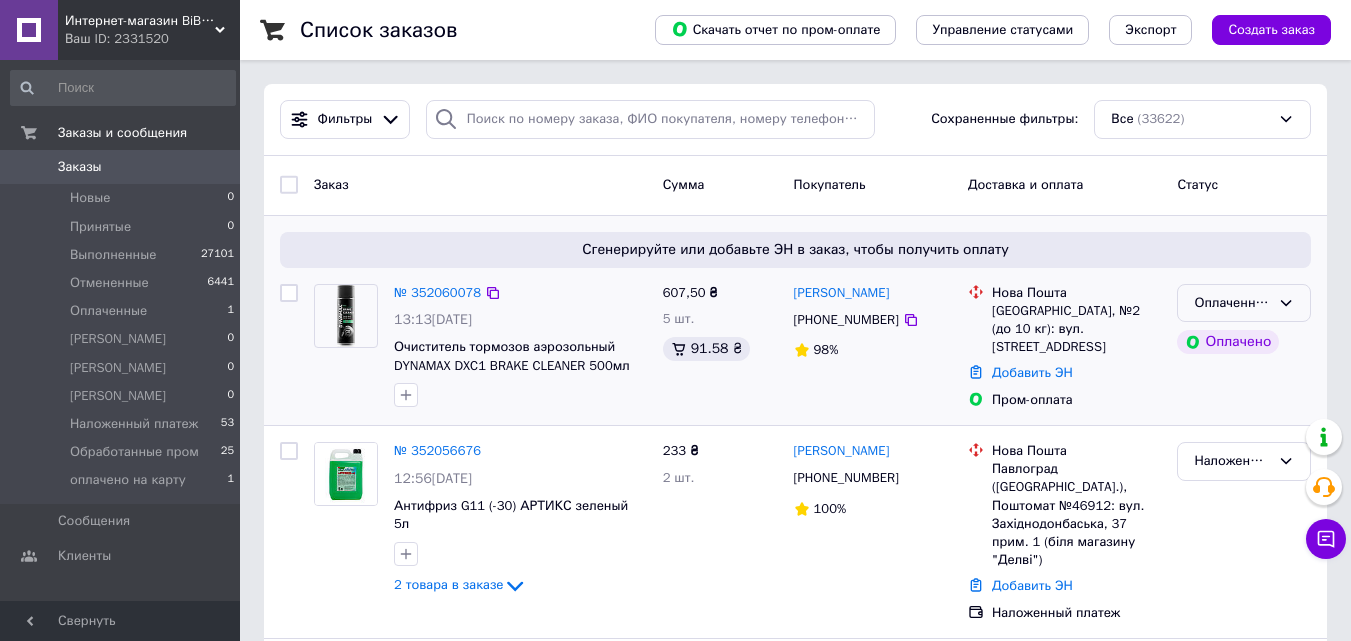 click on "Оплаченный" at bounding box center (1232, 303) 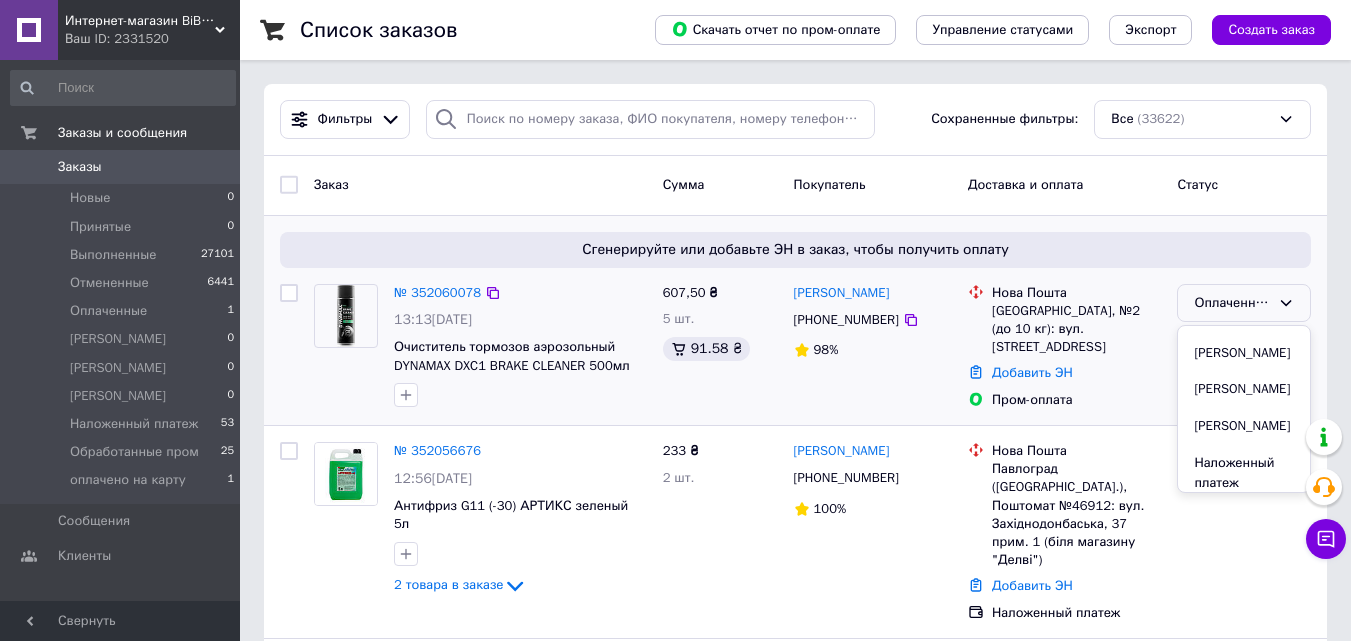 scroll, scrollTop: 287, scrollLeft: 0, axis: vertical 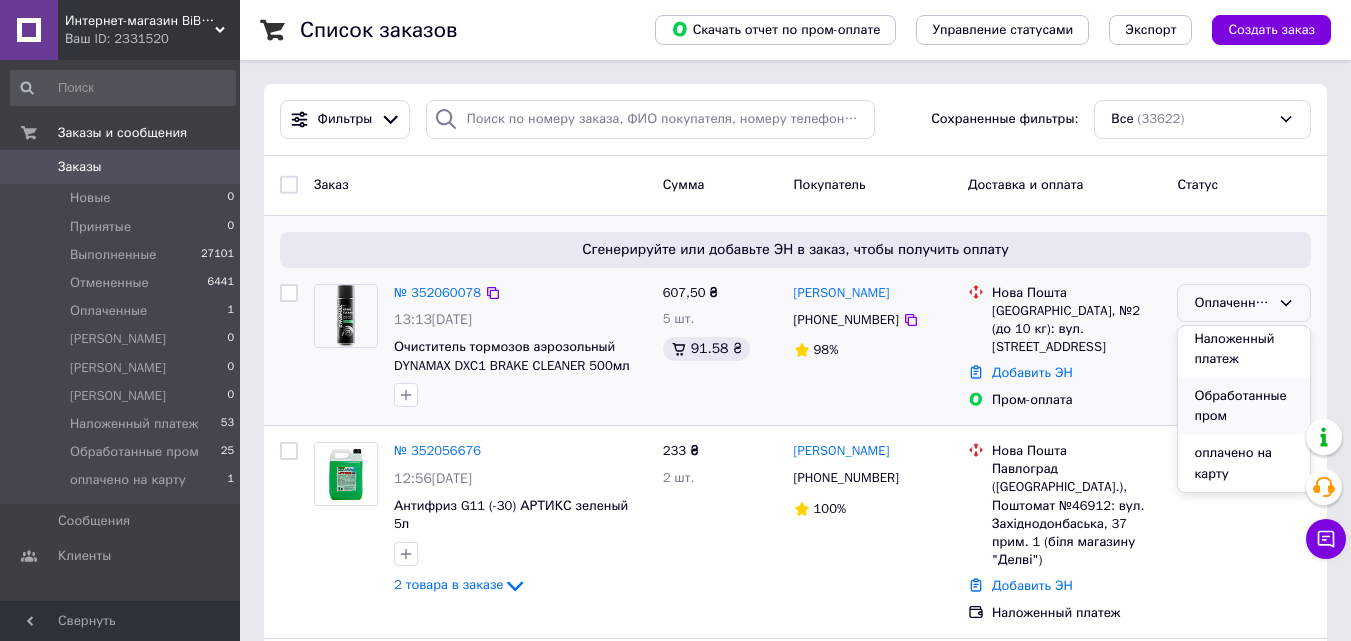click on "Обработанные пром" at bounding box center [1244, 406] 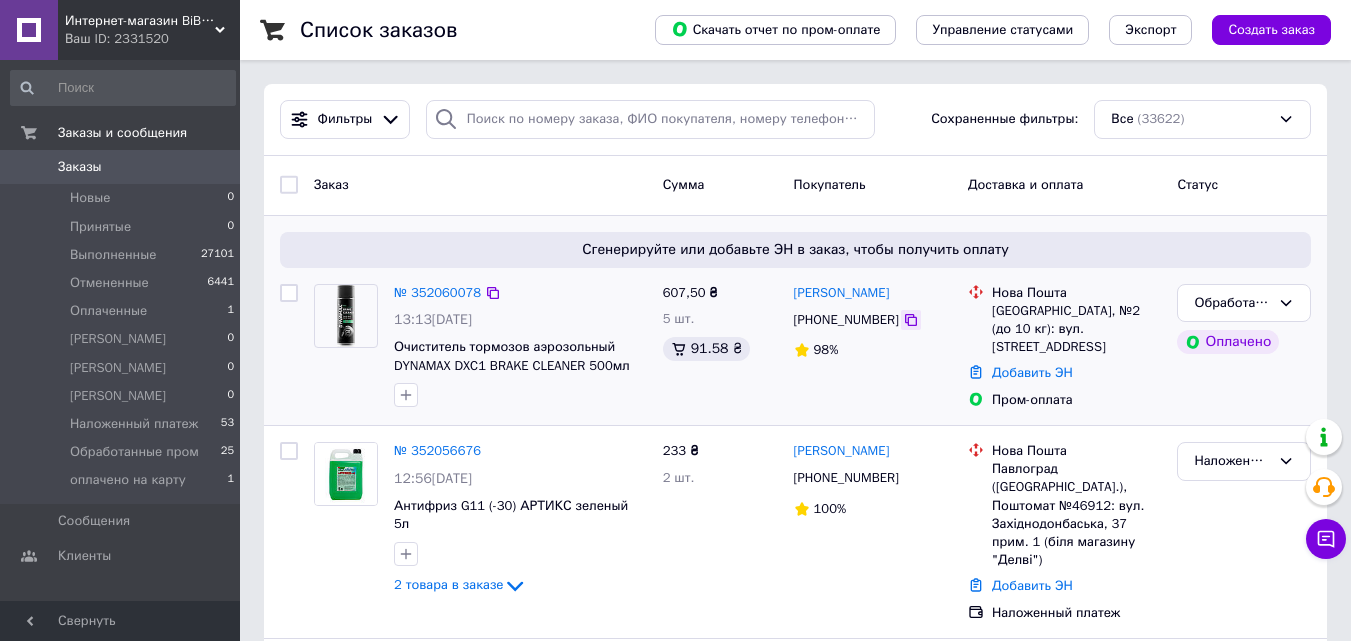 click 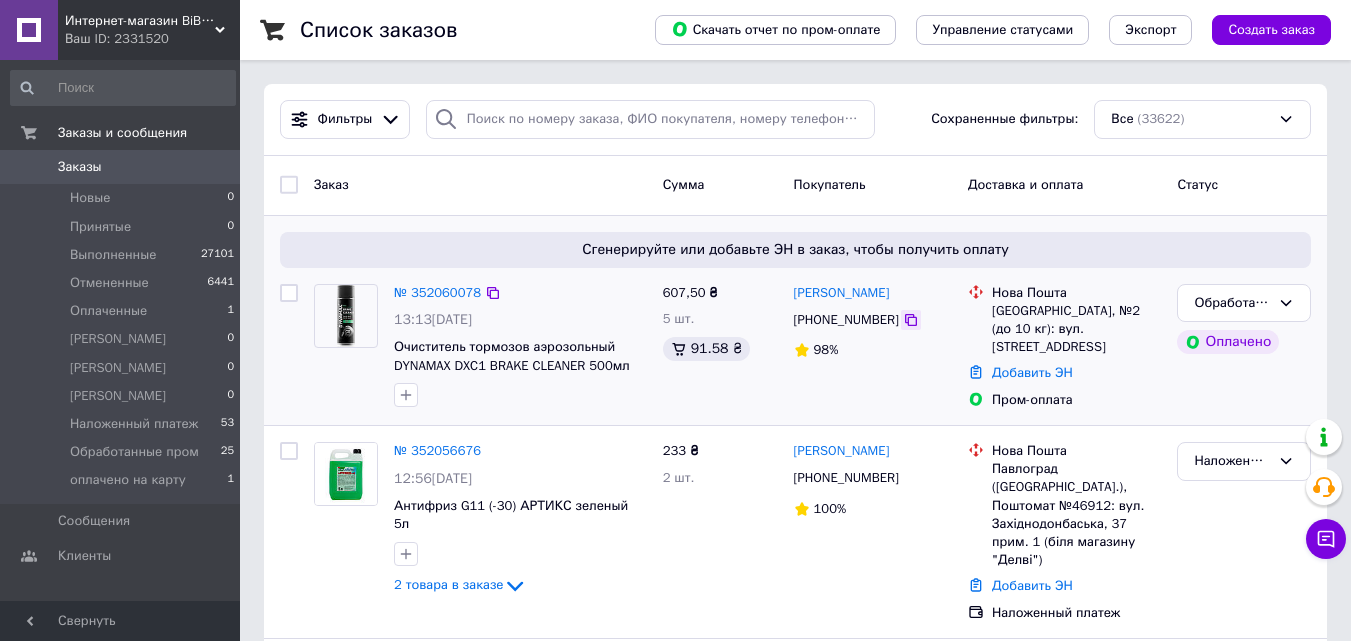 click 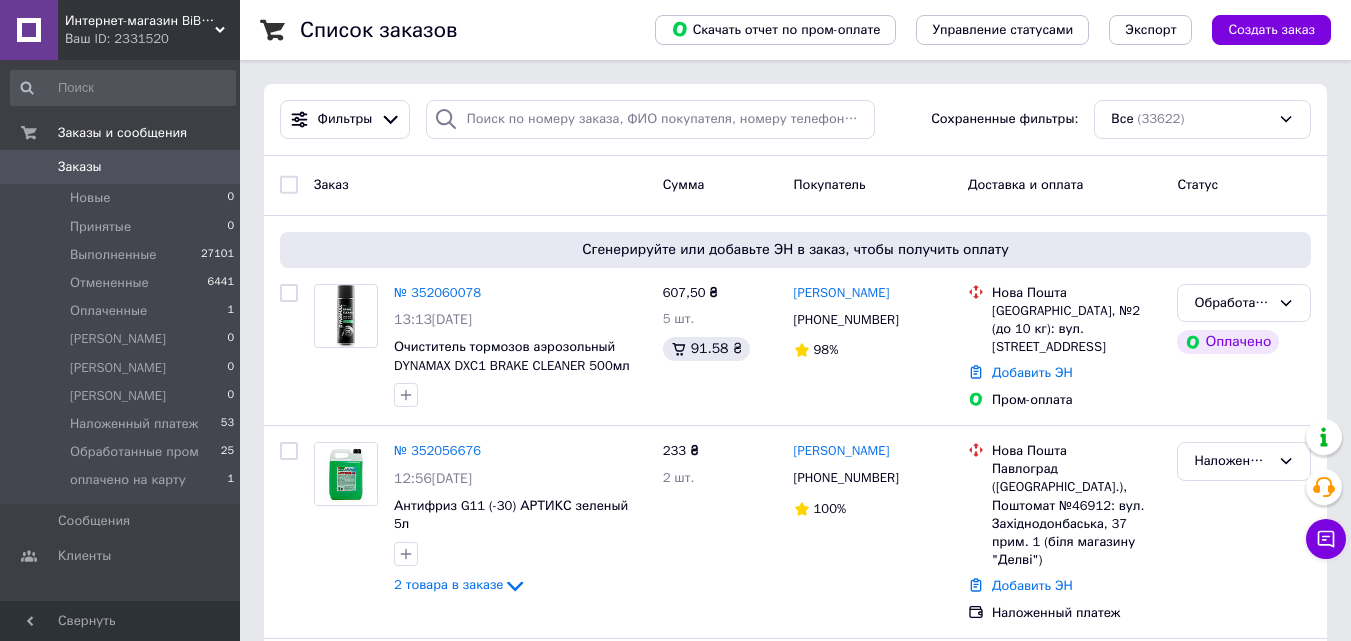 click on "Интернет-магазин BiBiOil" at bounding box center (140, 21) 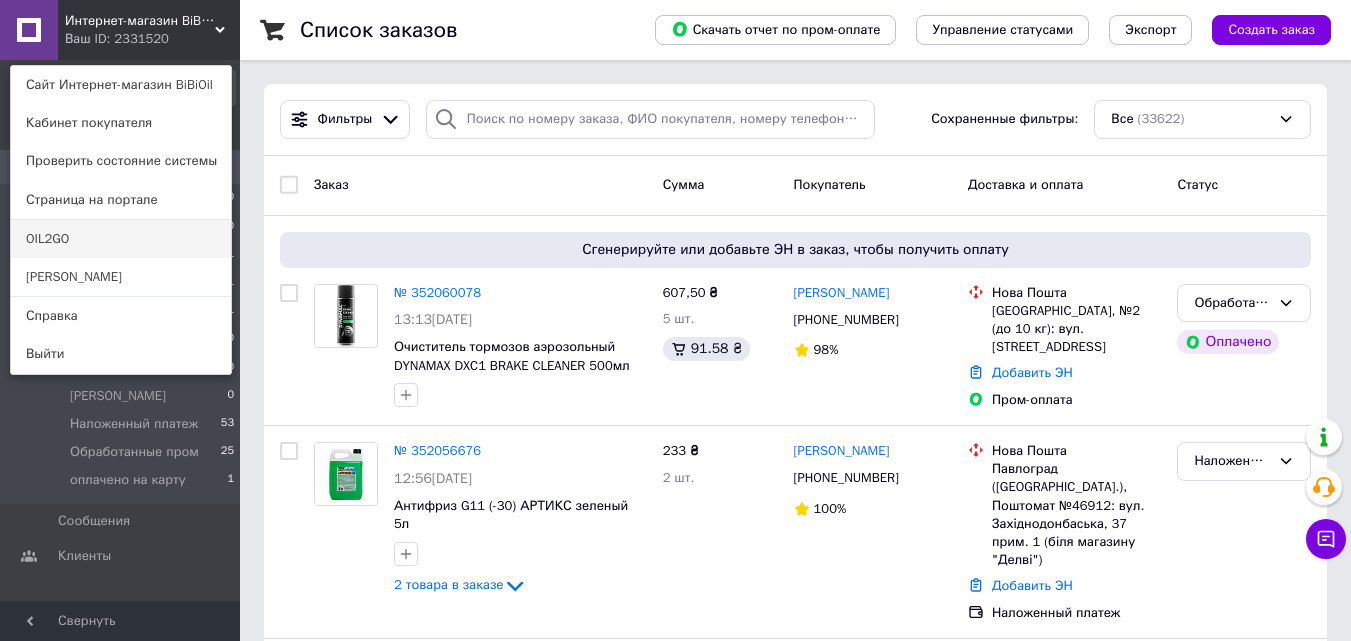 click on "OIL2GO" at bounding box center [121, 239] 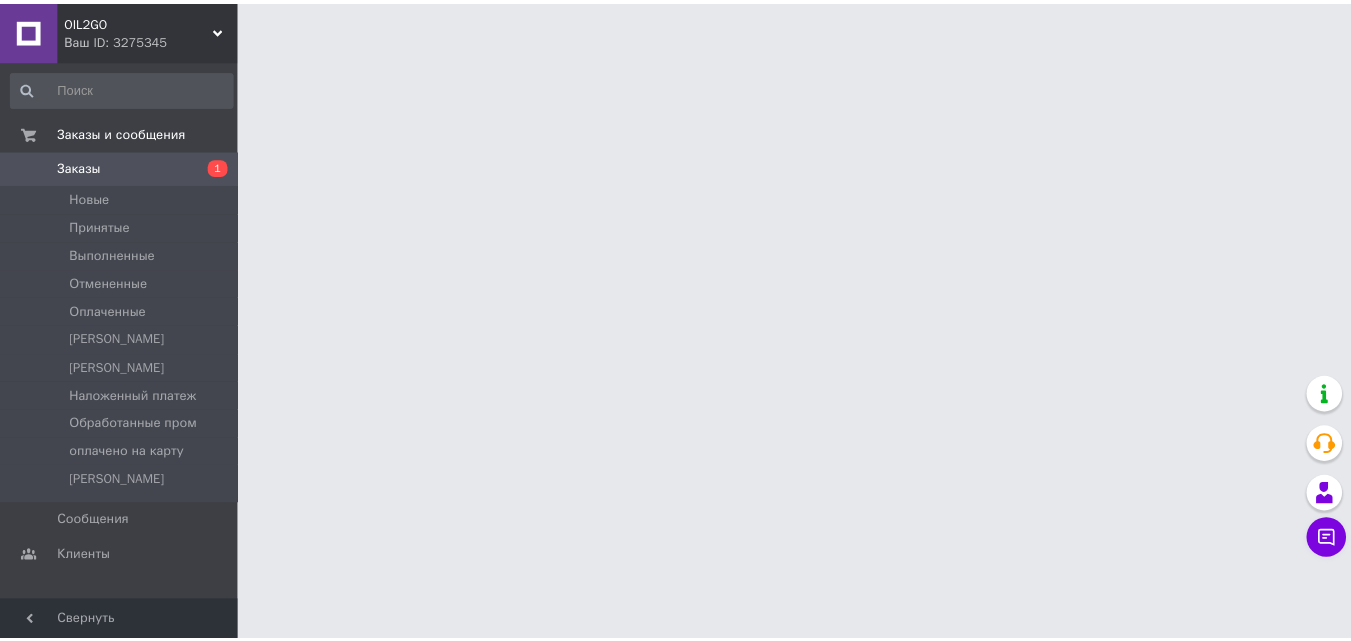 scroll, scrollTop: 0, scrollLeft: 0, axis: both 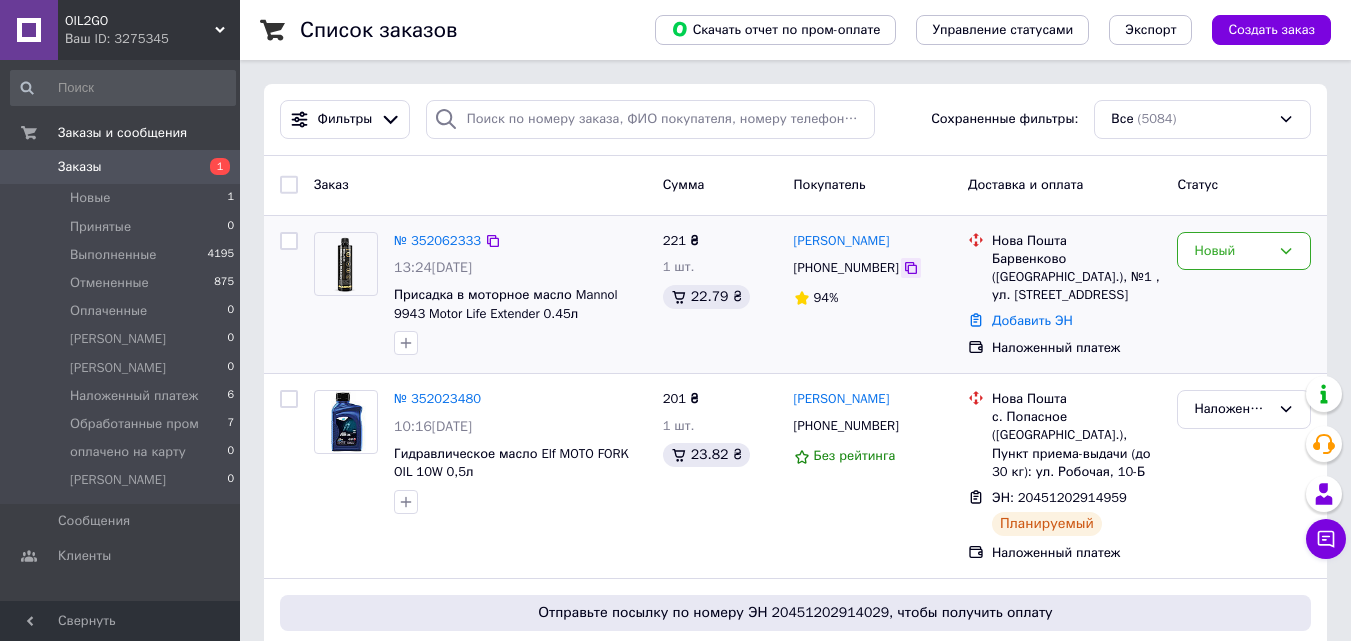 click at bounding box center (911, 268) 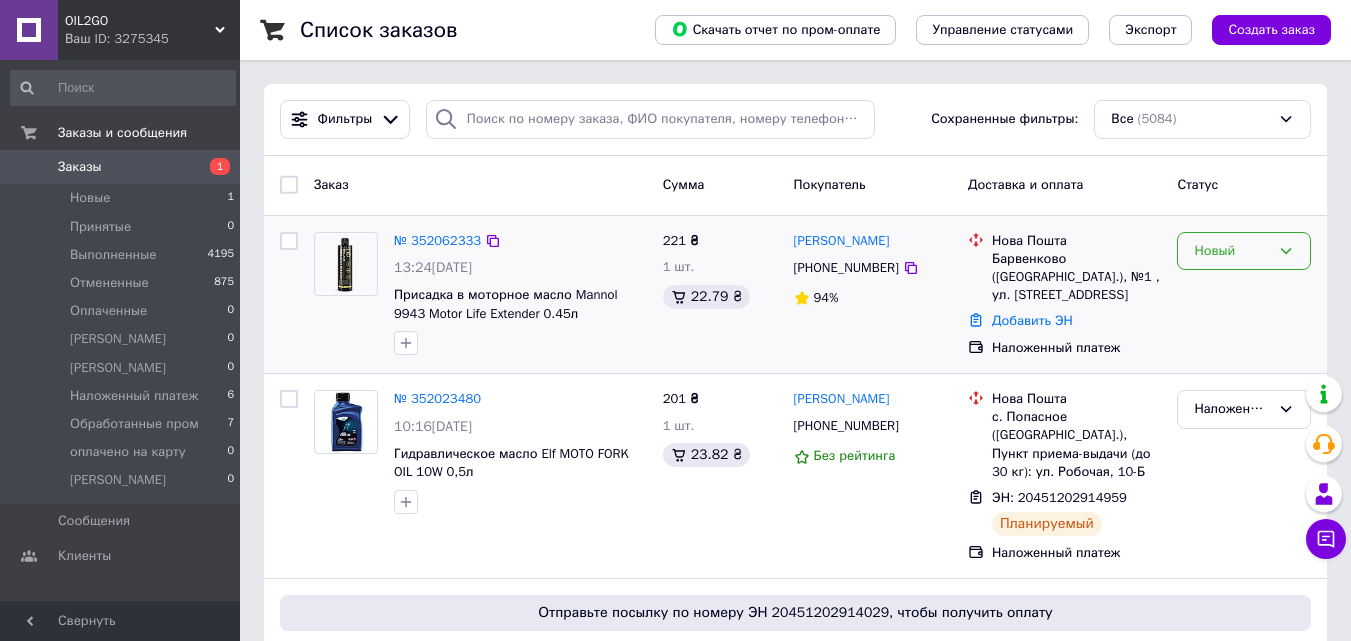 click on "Новый" at bounding box center [1244, 251] 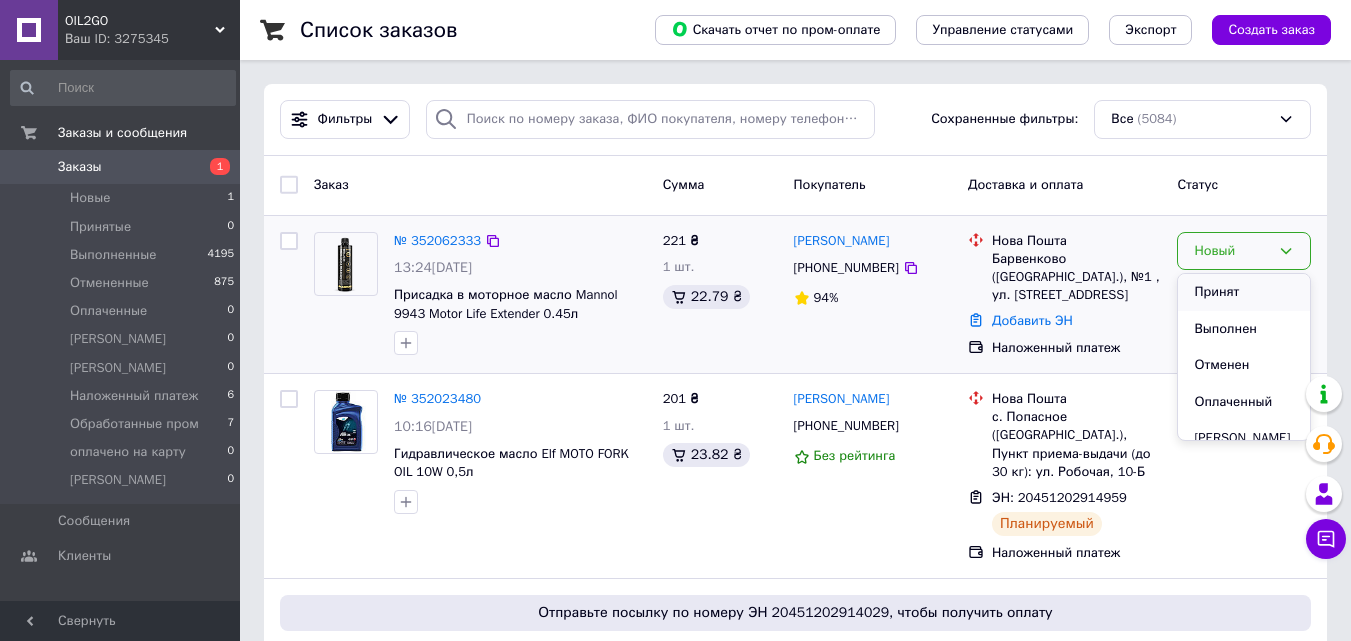 click on "Принят" at bounding box center (1244, 292) 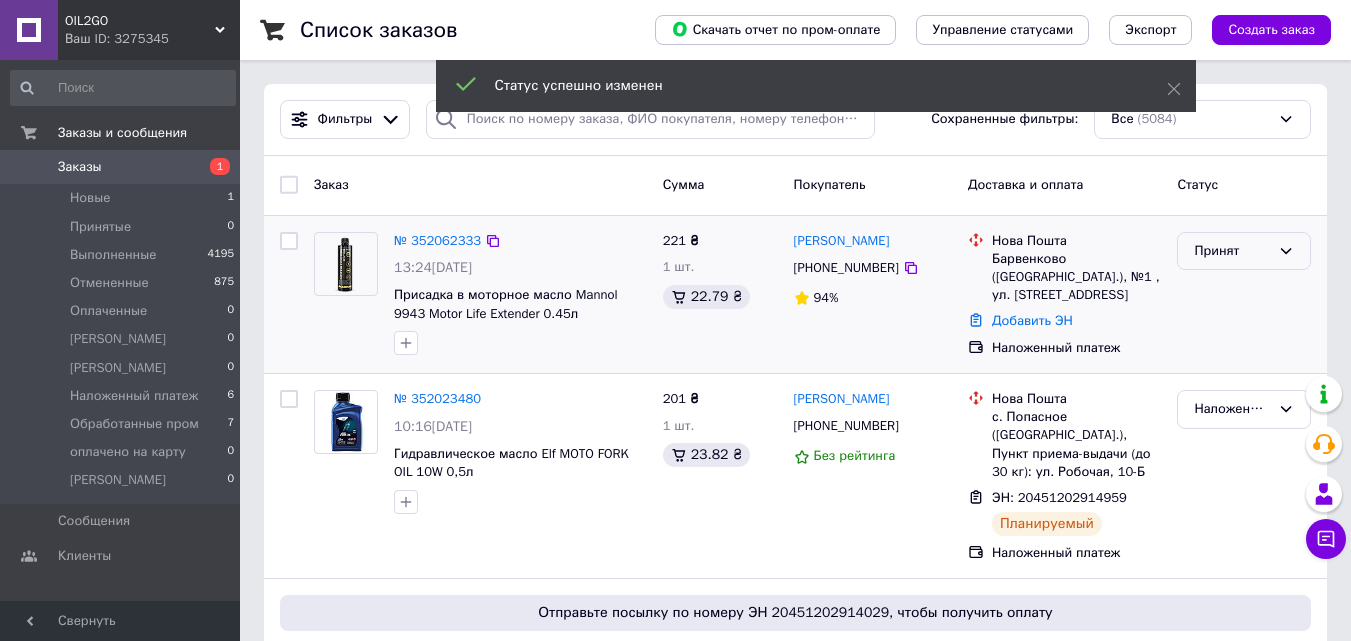 click on "Принят" at bounding box center [1232, 251] 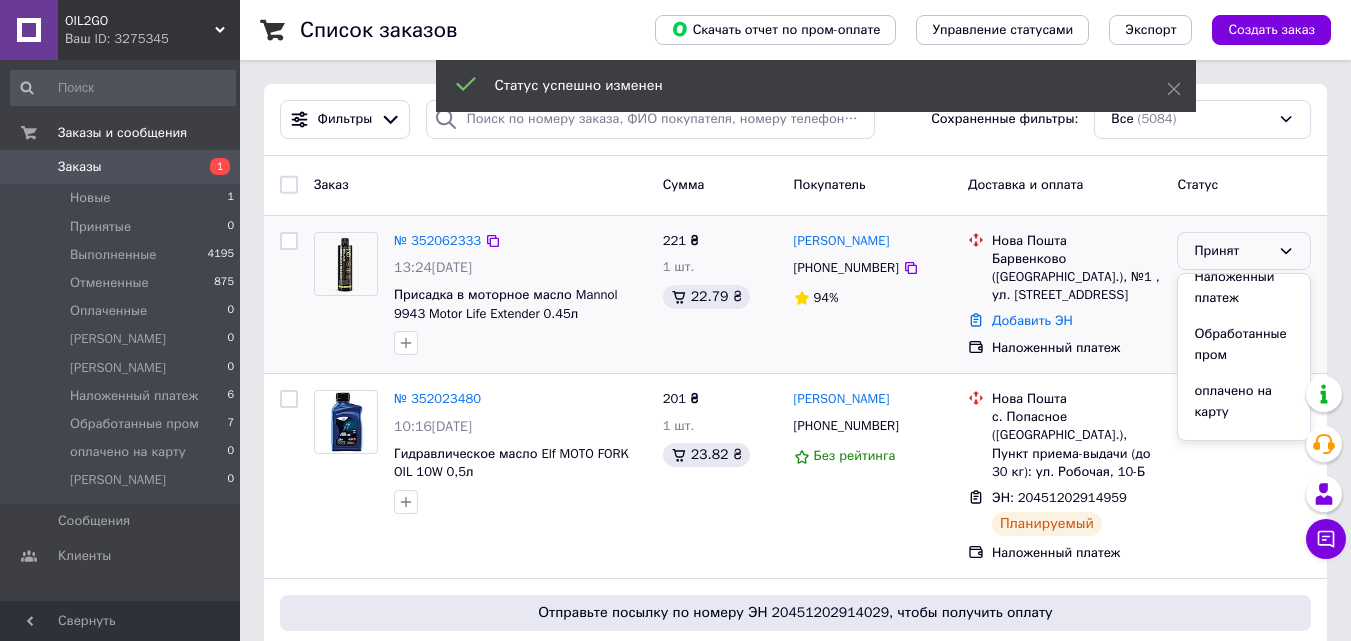 scroll, scrollTop: 200, scrollLeft: 0, axis: vertical 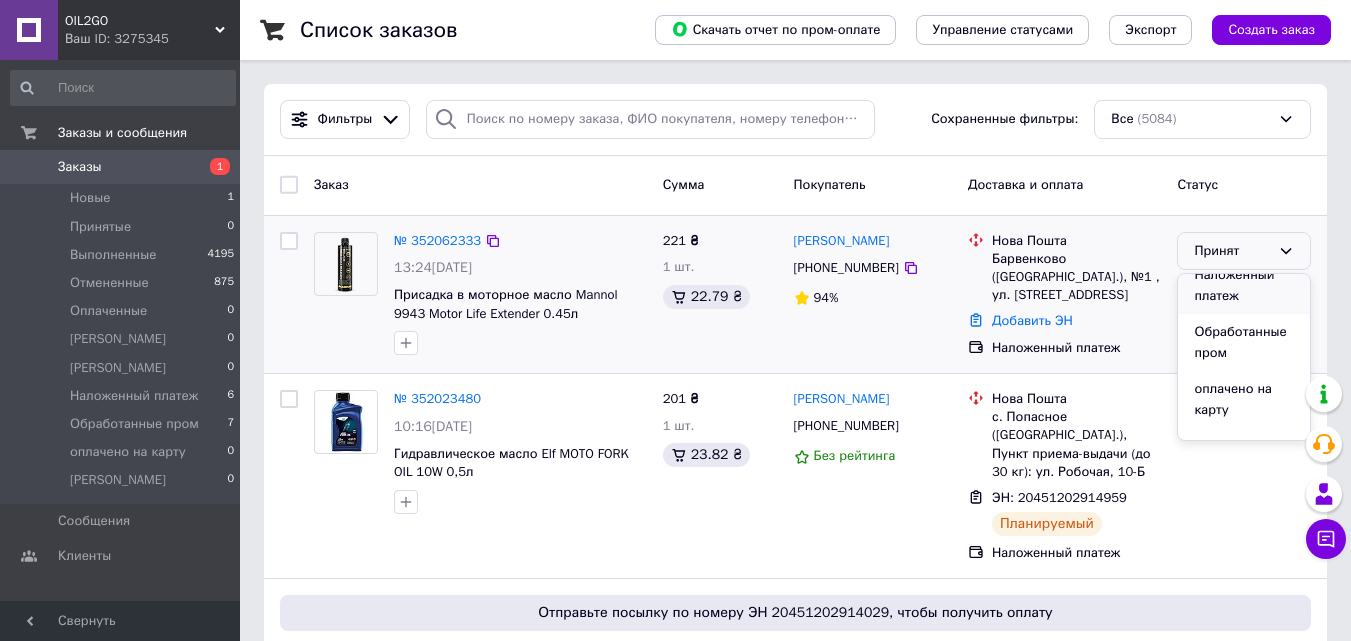 click on "Наложенный платеж" at bounding box center (1244, 285) 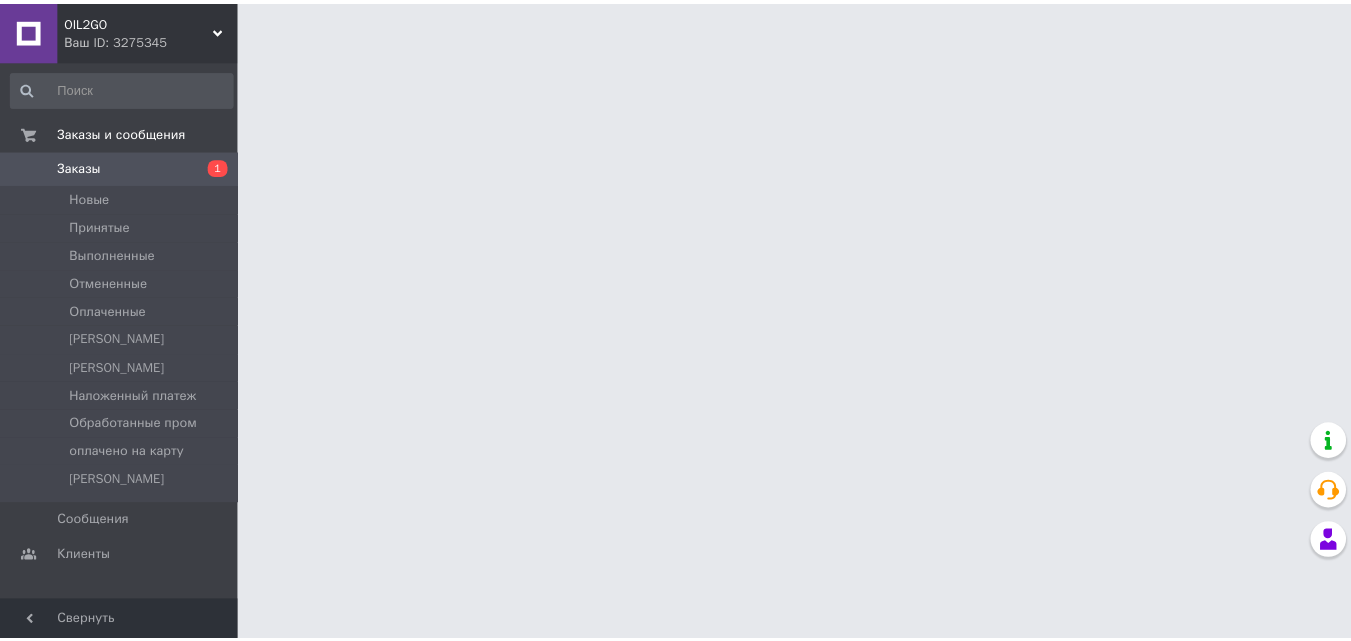 scroll, scrollTop: 0, scrollLeft: 0, axis: both 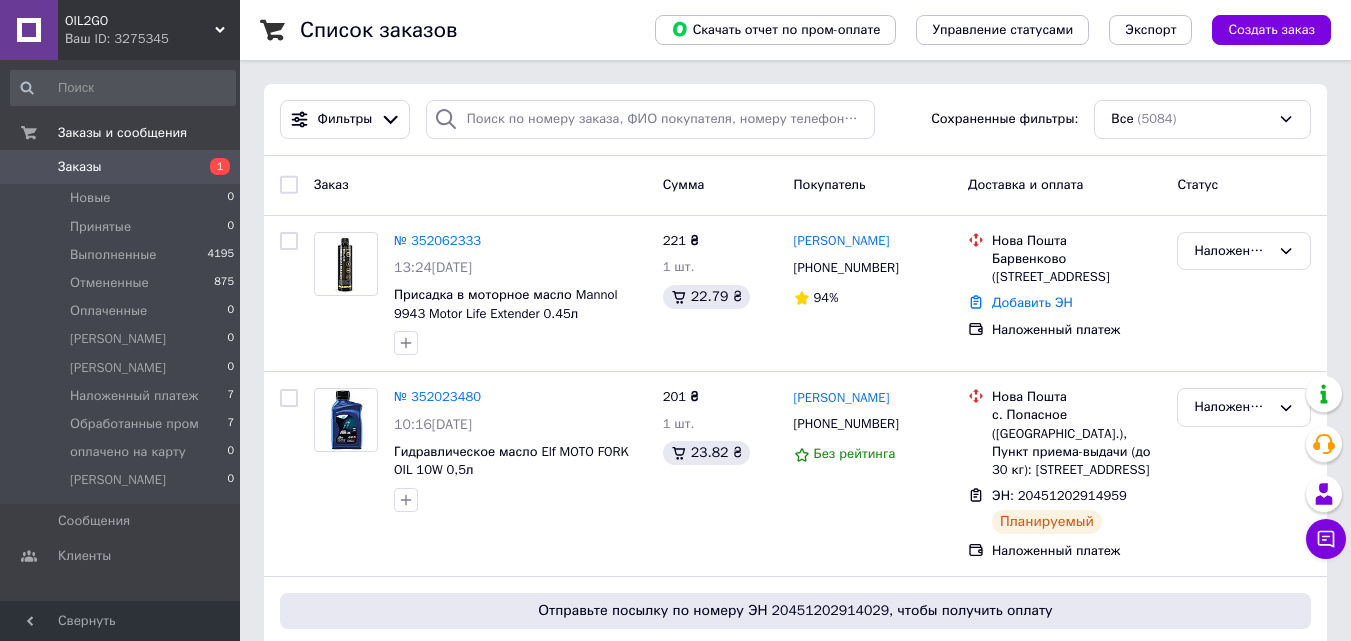 click on "OIL2GO" at bounding box center (140, 21) 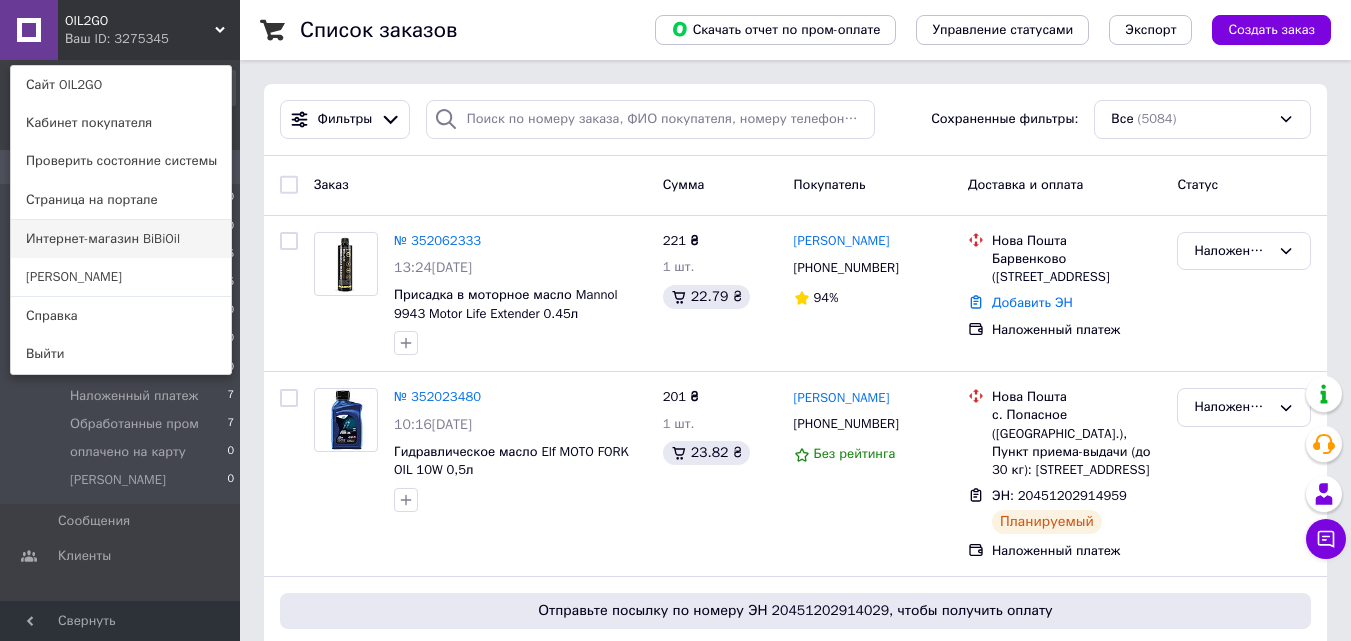 click on "Интернет-магазин BiBiOil" at bounding box center (121, 239) 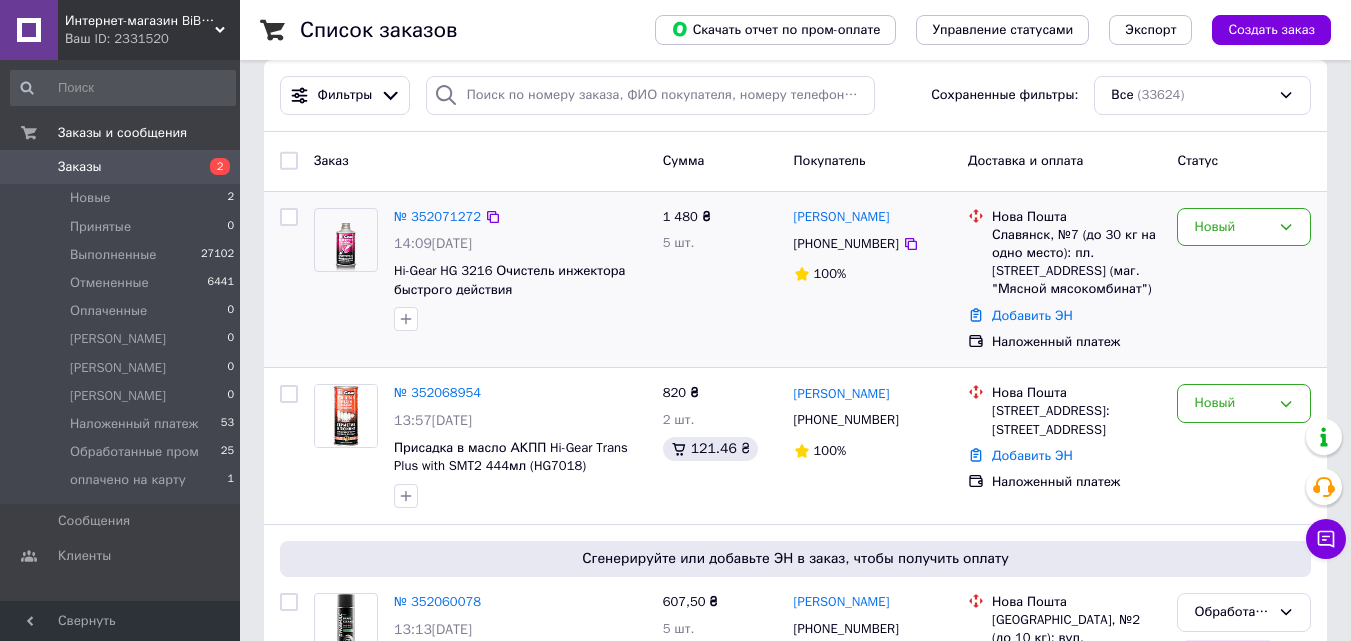 scroll, scrollTop: 0, scrollLeft: 0, axis: both 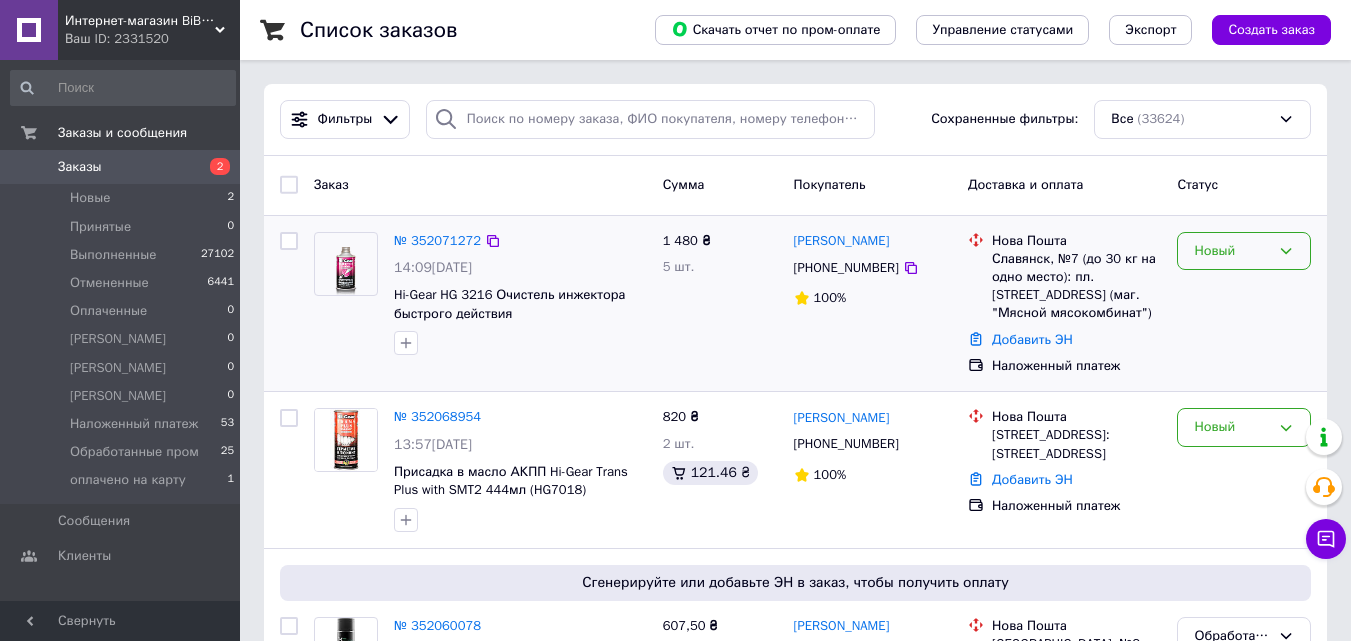 click on "Новый" at bounding box center [1244, 251] 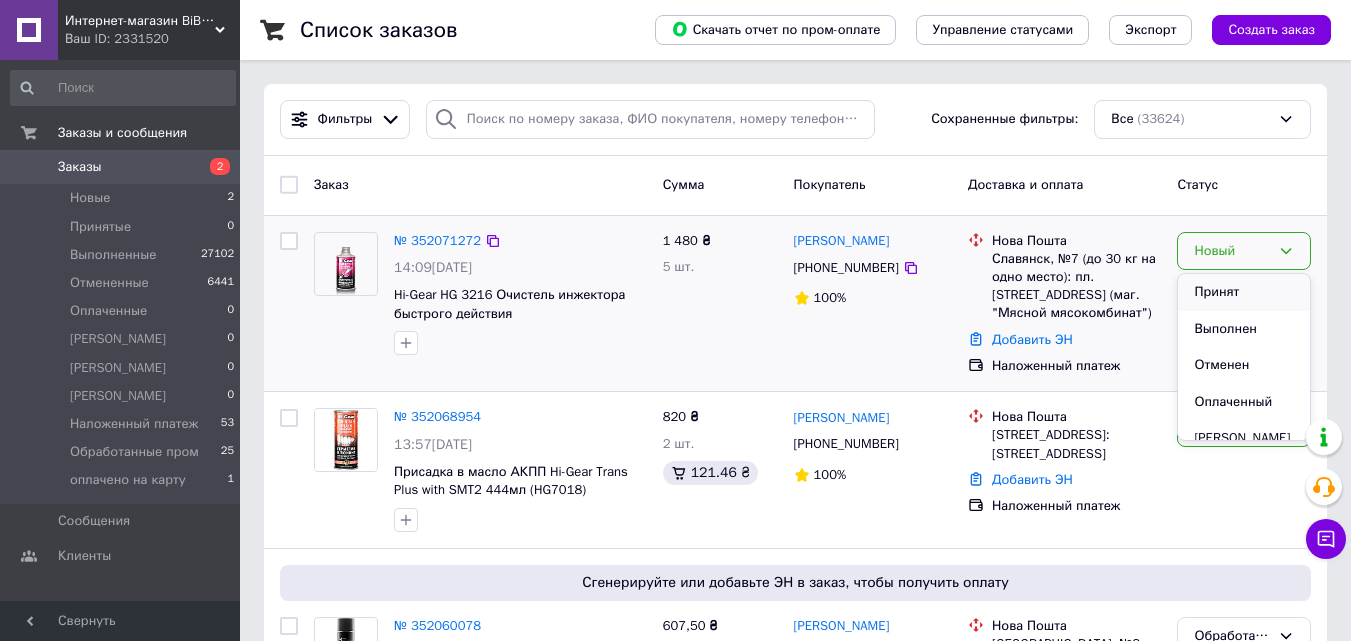 click on "Принят" at bounding box center [1244, 292] 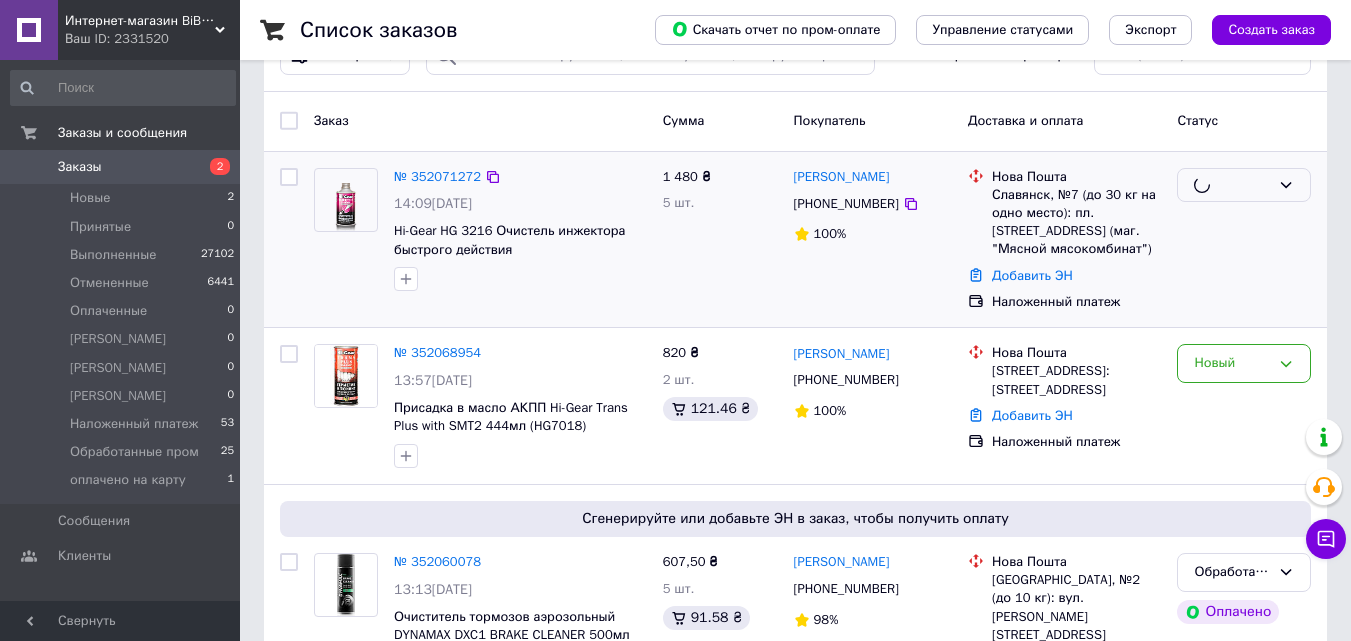 scroll, scrollTop: 100, scrollLeft: 0, axis: vertical 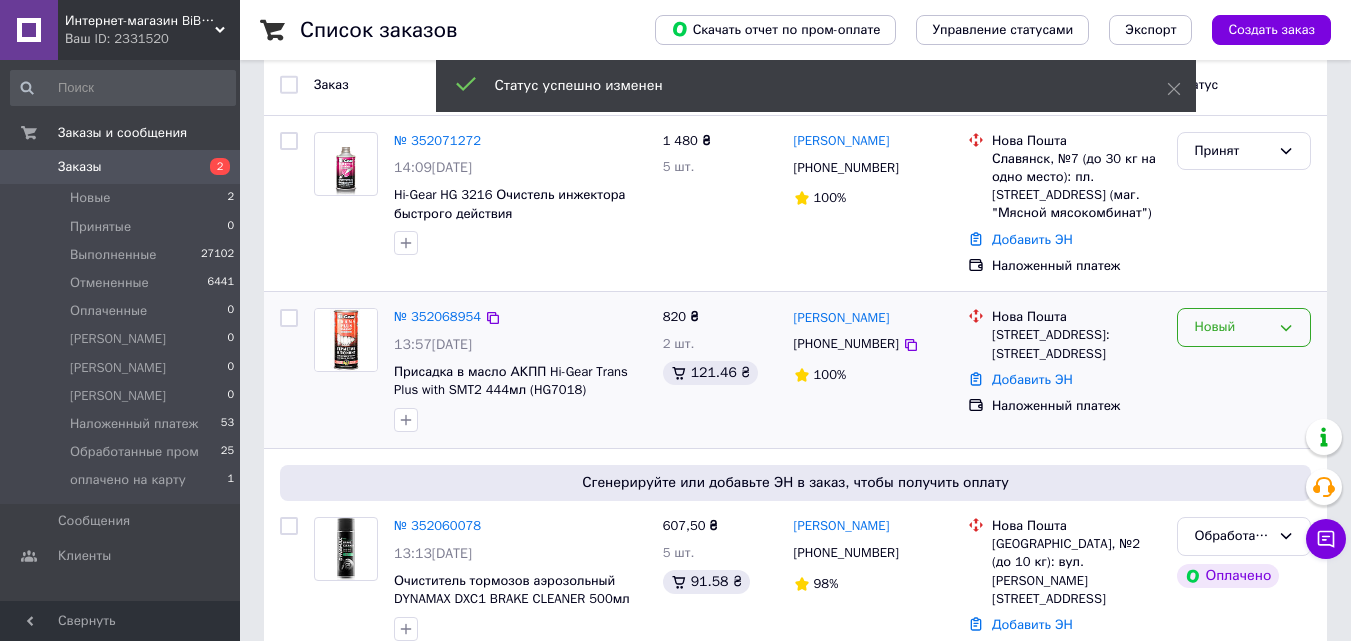click on "Новый" at bounding box center [1232, 327] 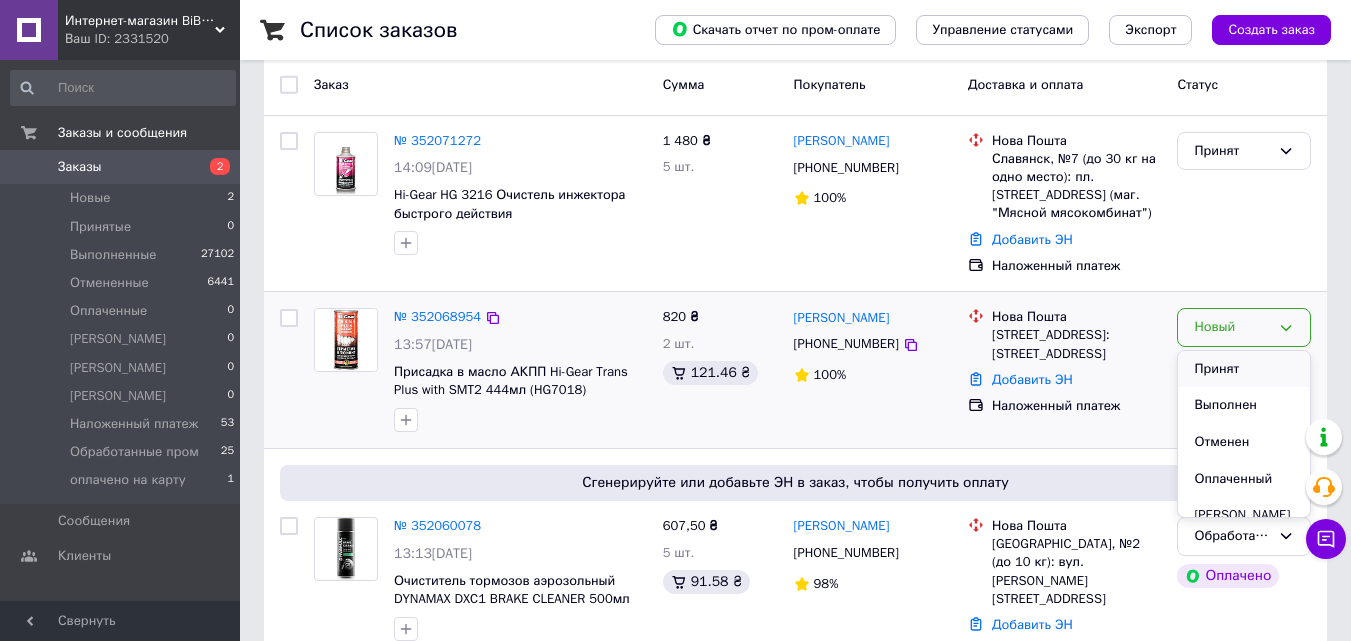 click on "Принят" at bounding box center [1244, 369] 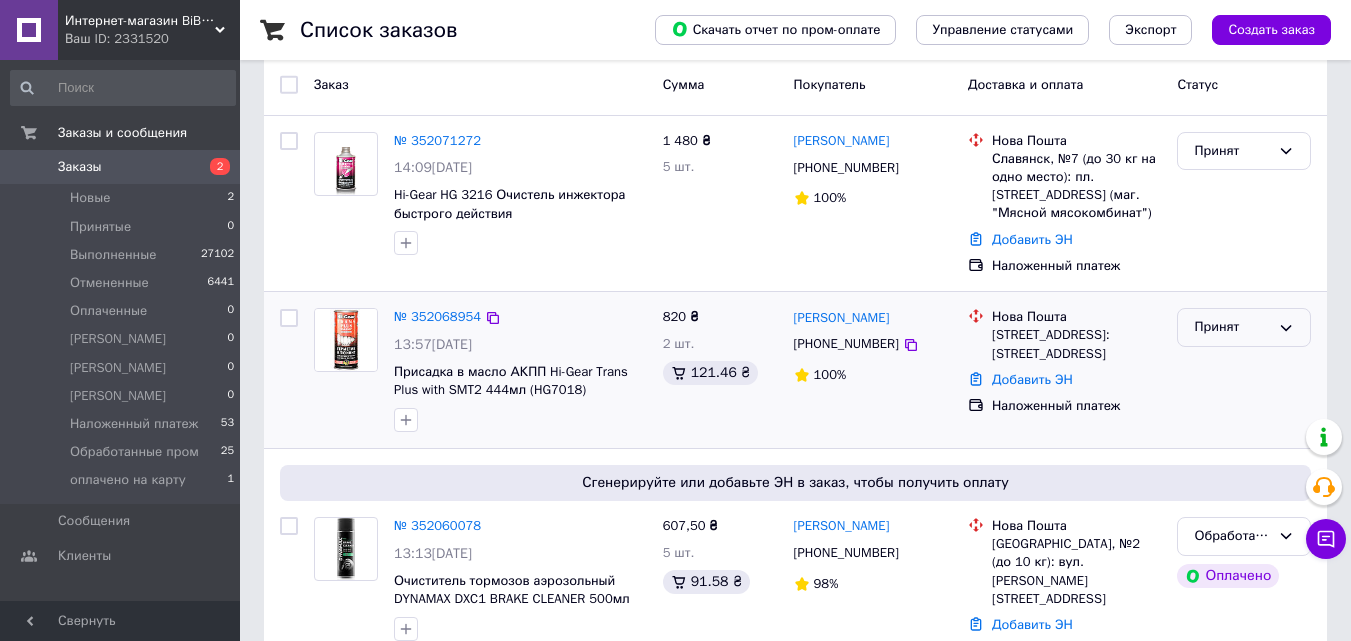 click on "Принят" at bounding box center (1232, 327) 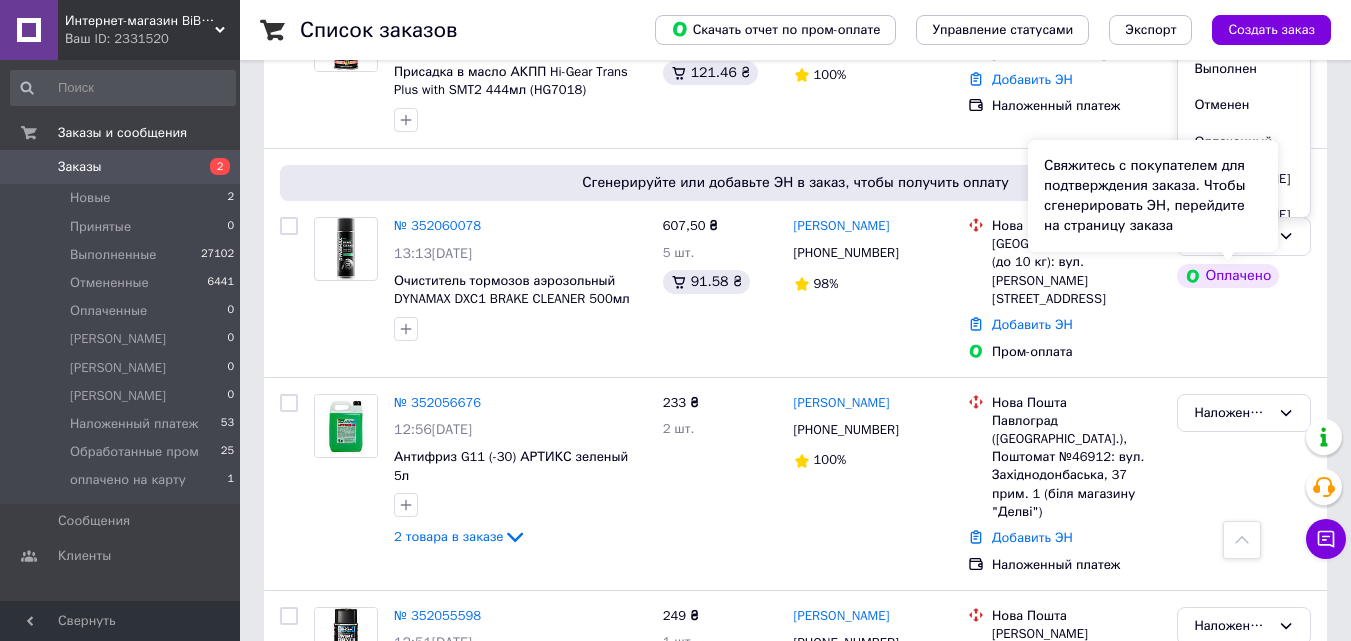 scroll, scrollTop: 300, scrollLeft: 0, axis: vertical 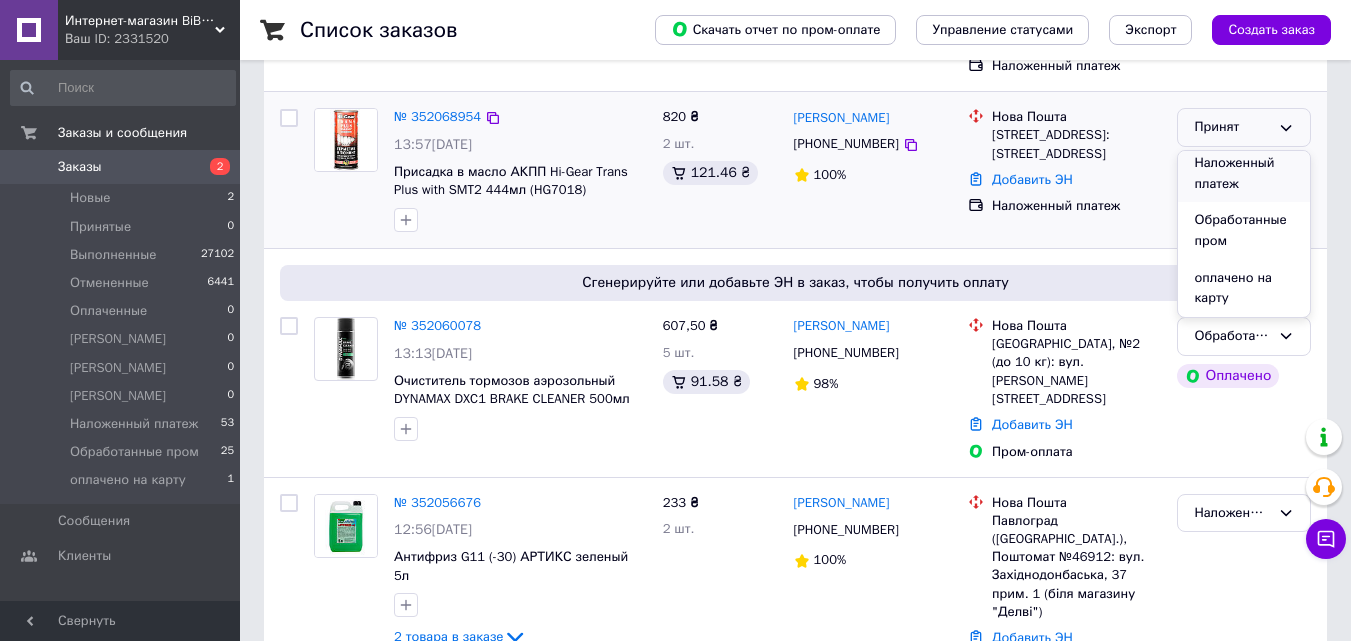 click on "Наложенный платеж" at bounding box center [1244, 173] 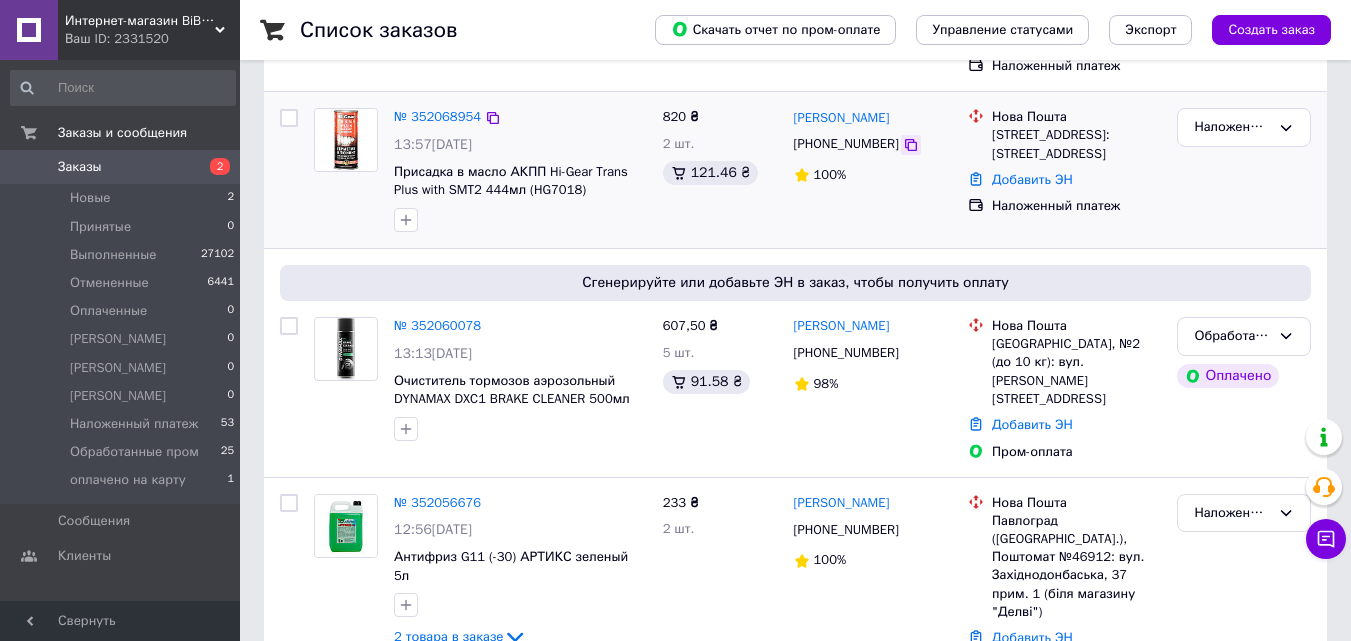 click 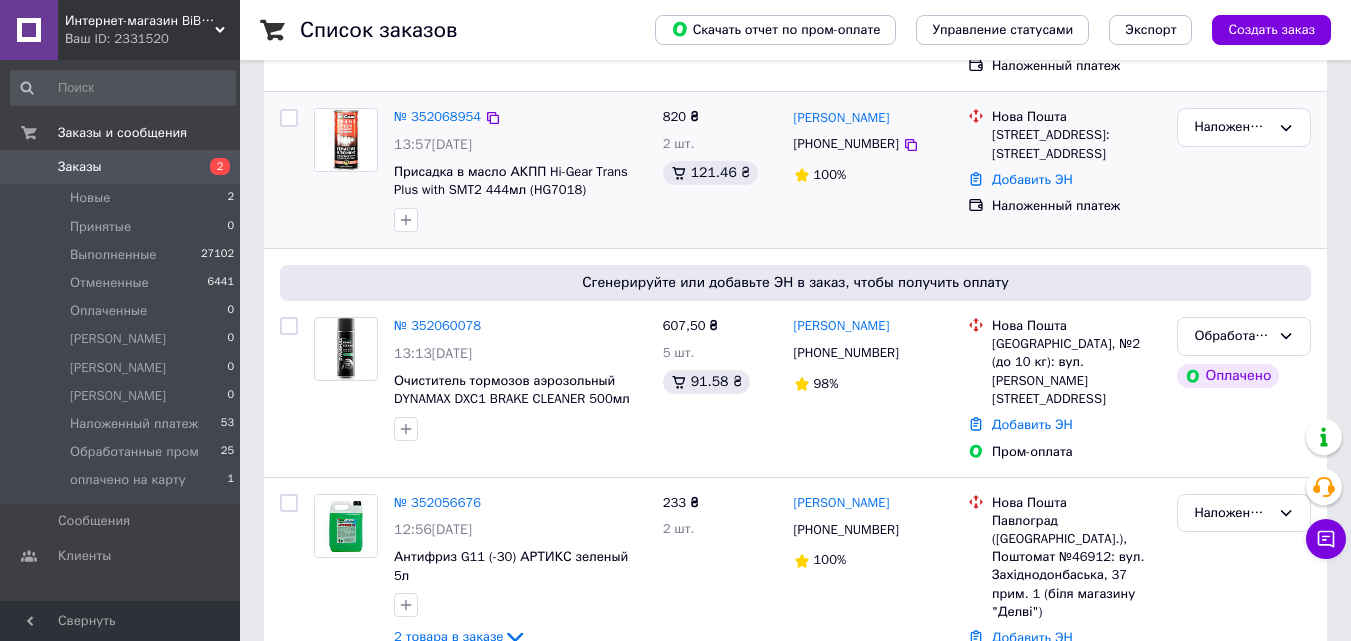 drag, startPoint x: 903, startPoint y: 141, endPoint x: 833, endPoint y: 247, distance: 127.02756 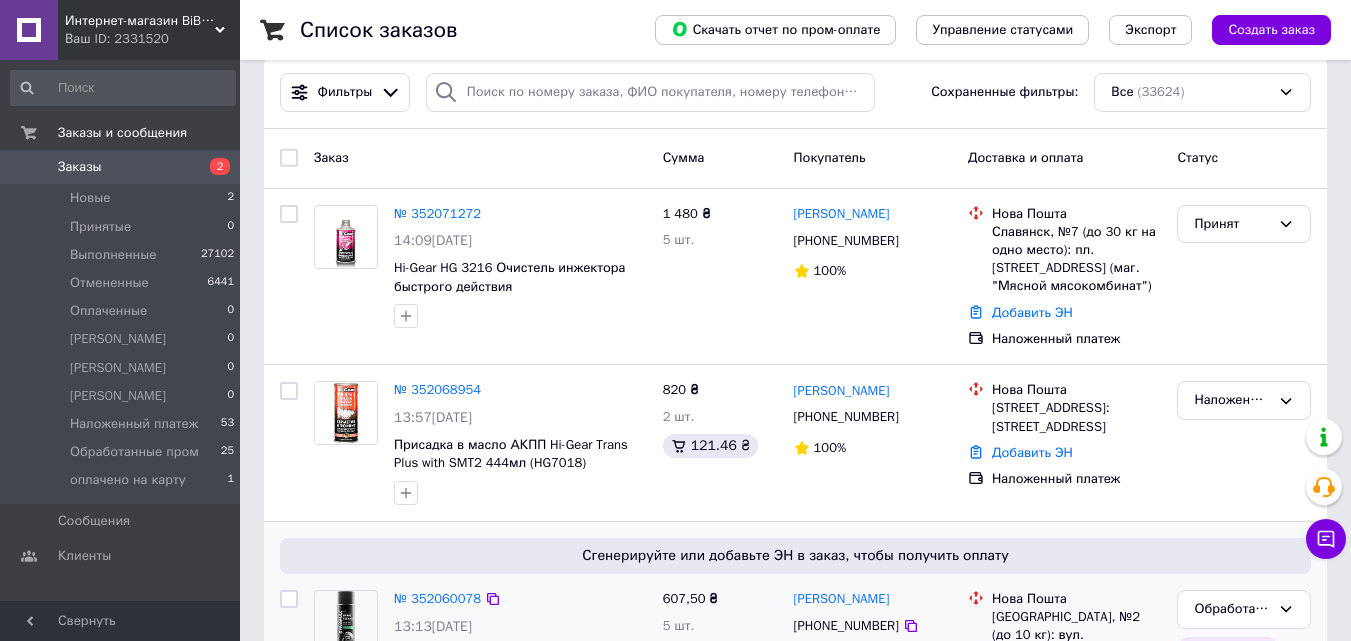 scroll, scrollTop: 0, scrollLeft: 0, axis: both 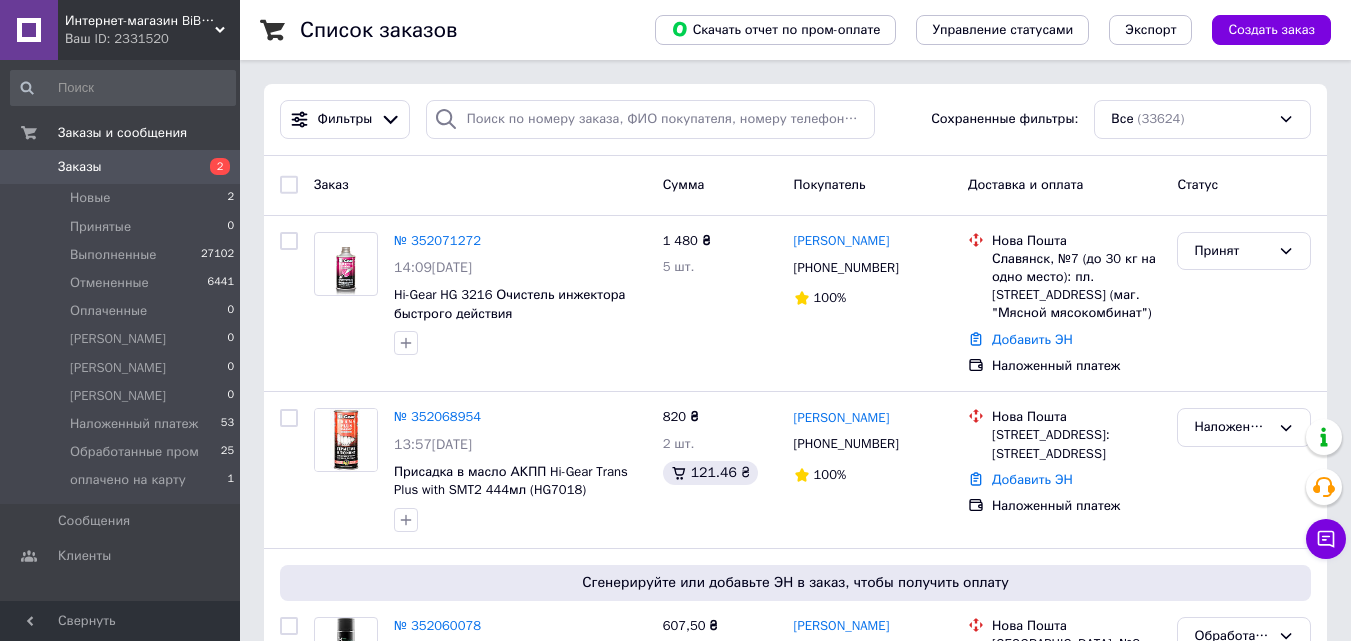 click 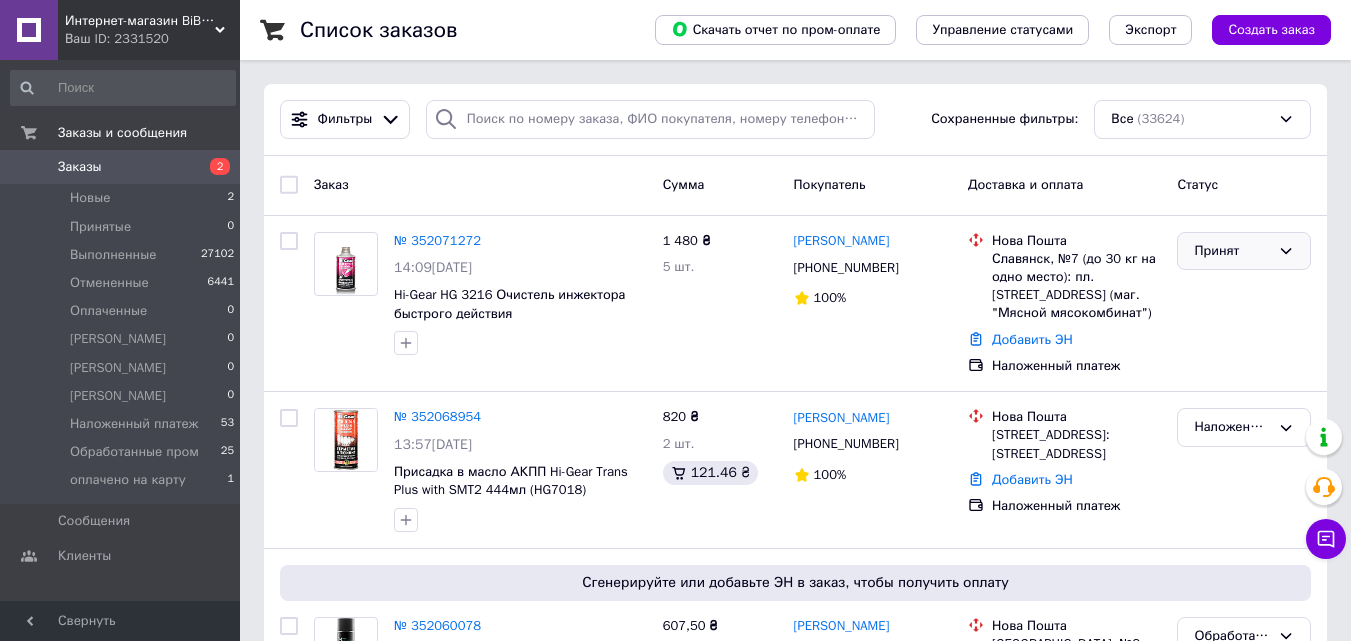 click on "Принят" at bounding box center [1232, 251] 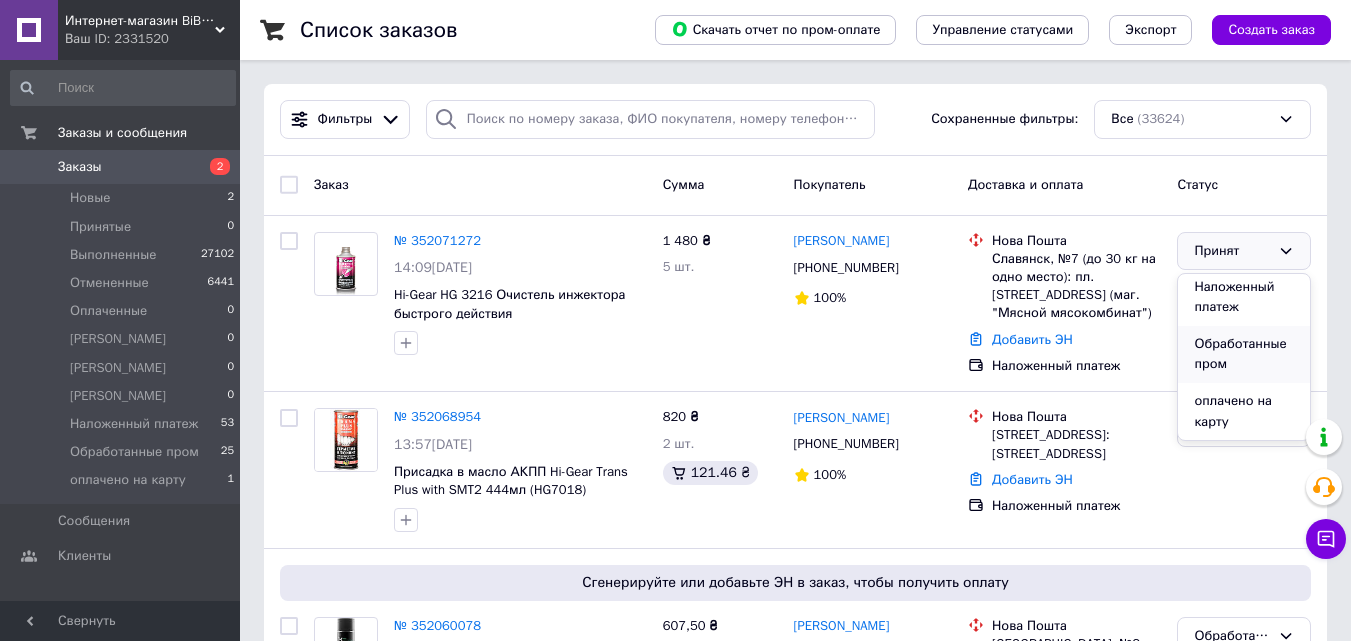 scroll, scrollTop: 187, scrollLeft: 0, axis: vertical 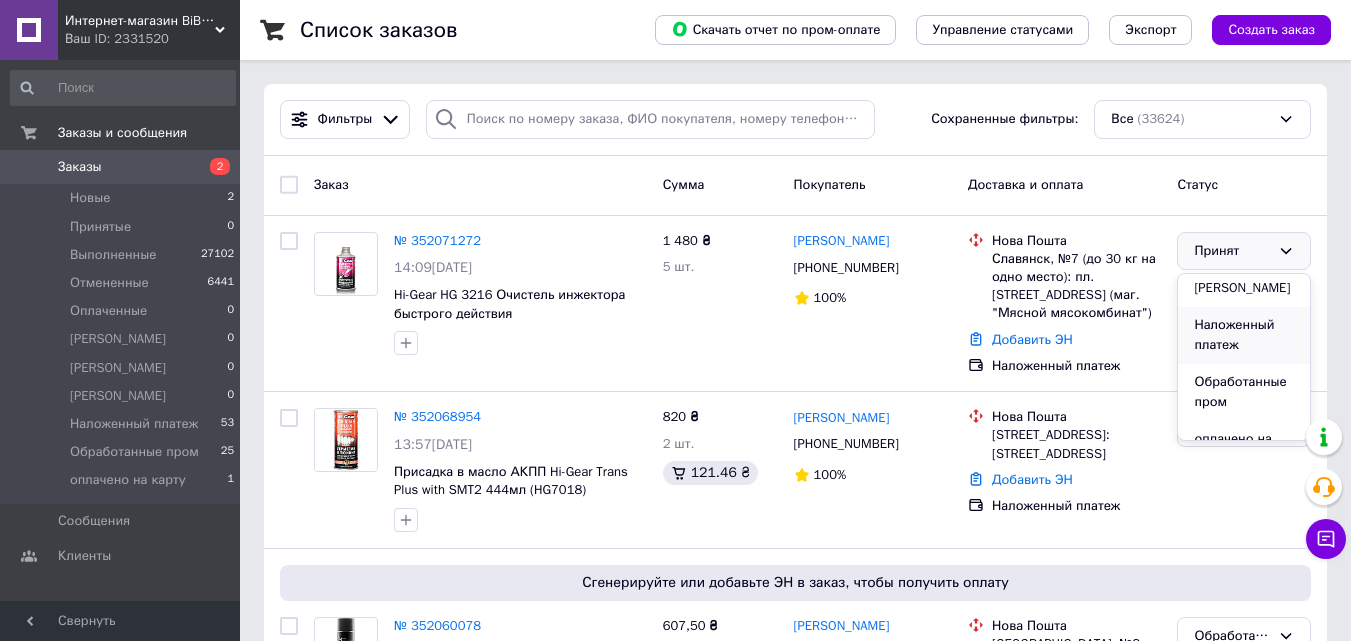 click on "Наложенный платеж" at bounding box center (1244, 335) 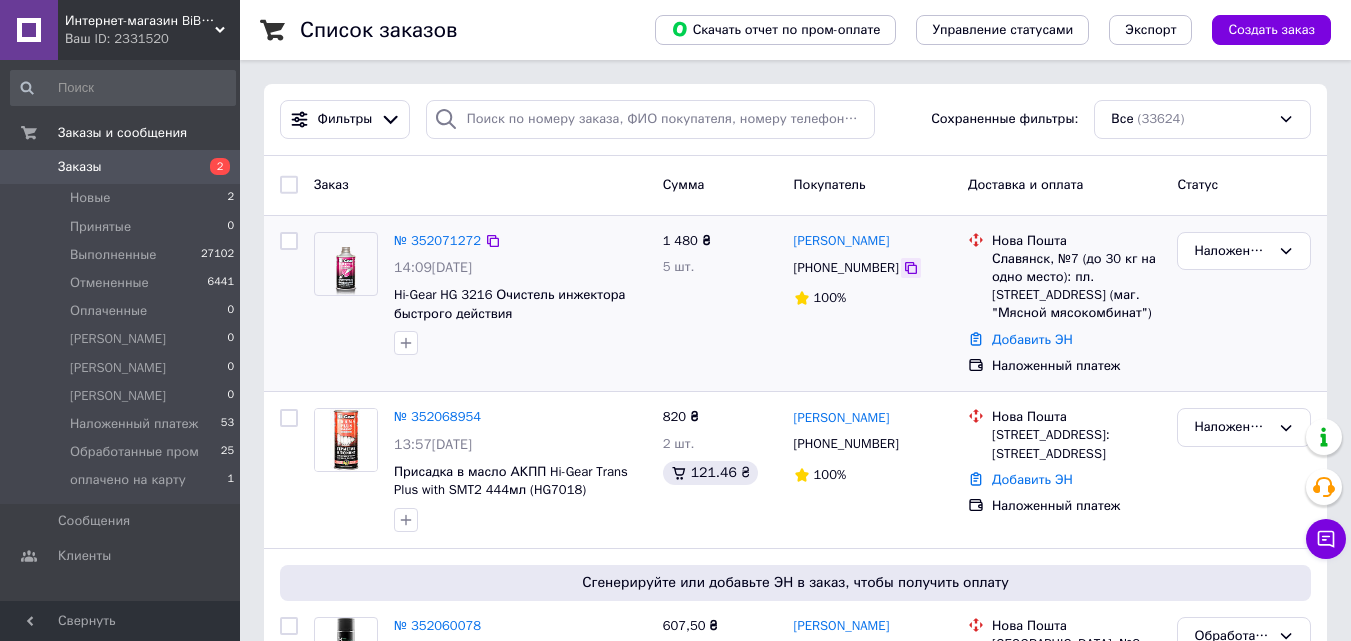 click 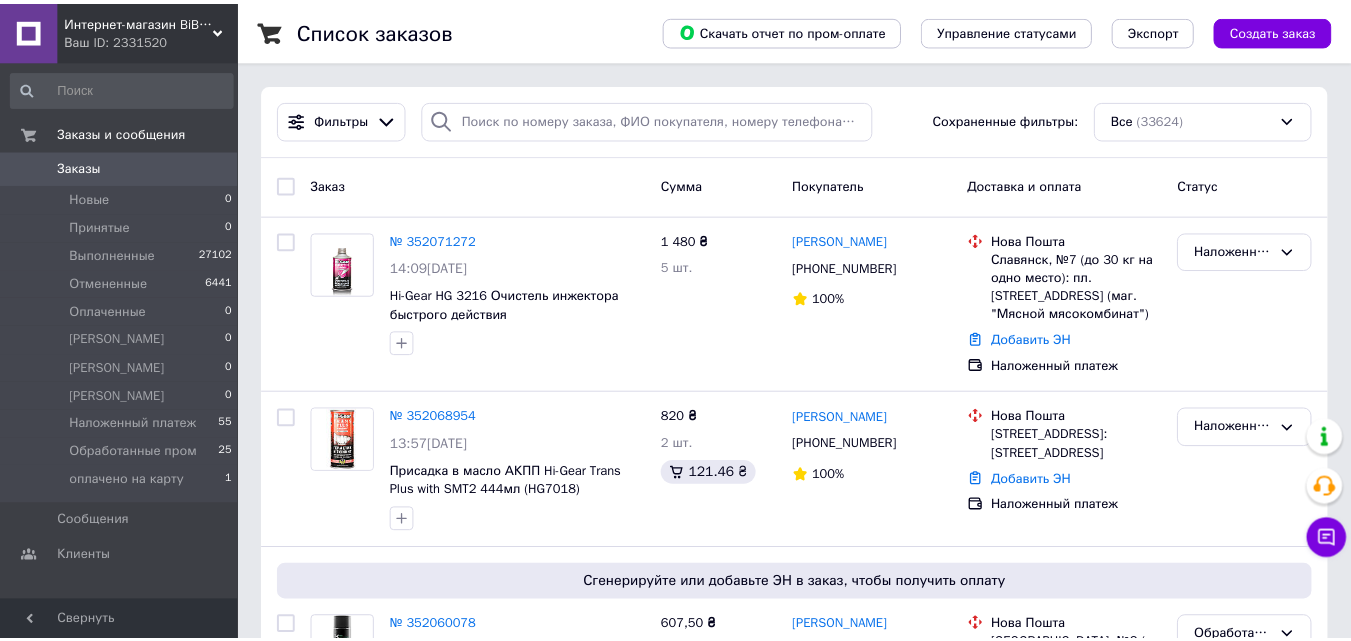 scroll, scrollTop: 0, scrollLeft: 0, axis: both 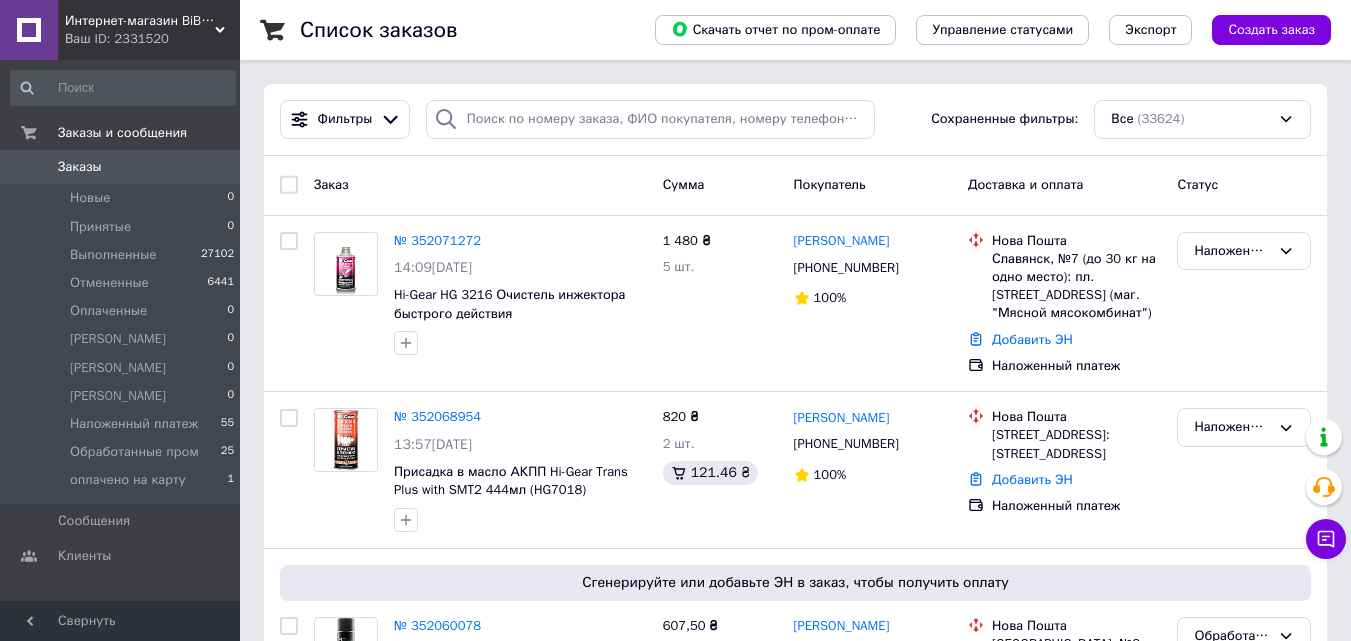 drag, startPoint x: 191, startPoint y: 31, endPoint x: 184, endPoint y: 51, distance: 21.189621 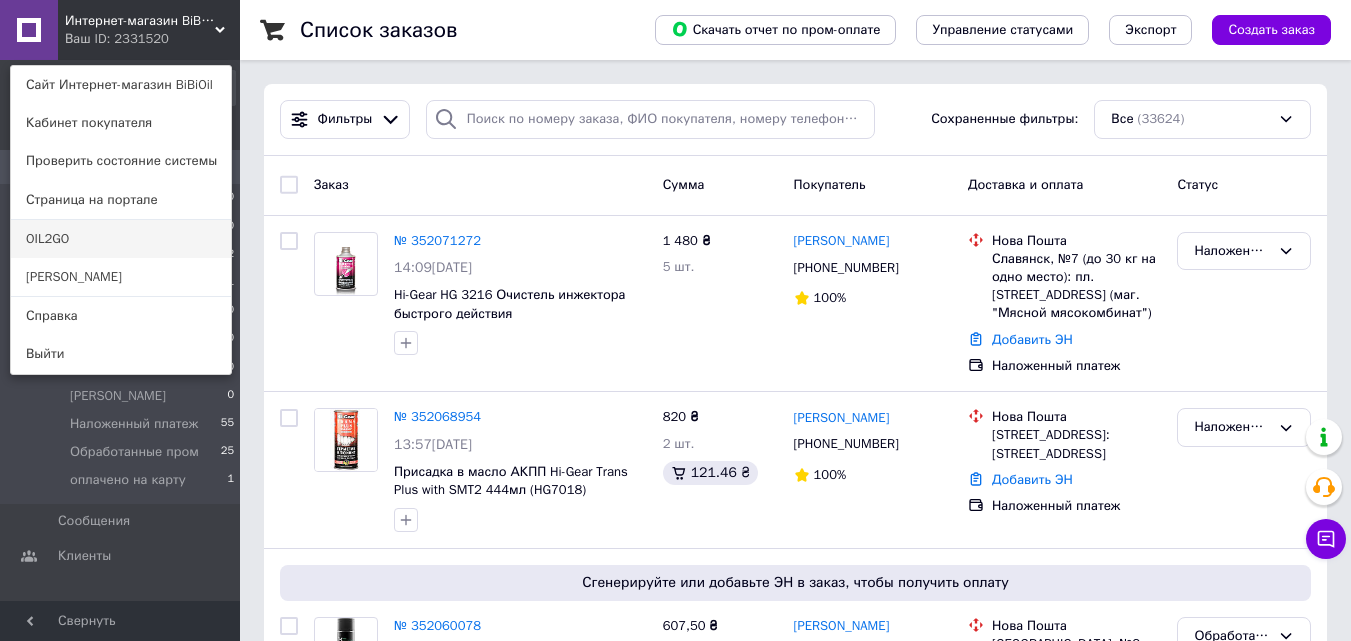 click on "OIL2GO" at bounding box center (121, 239) 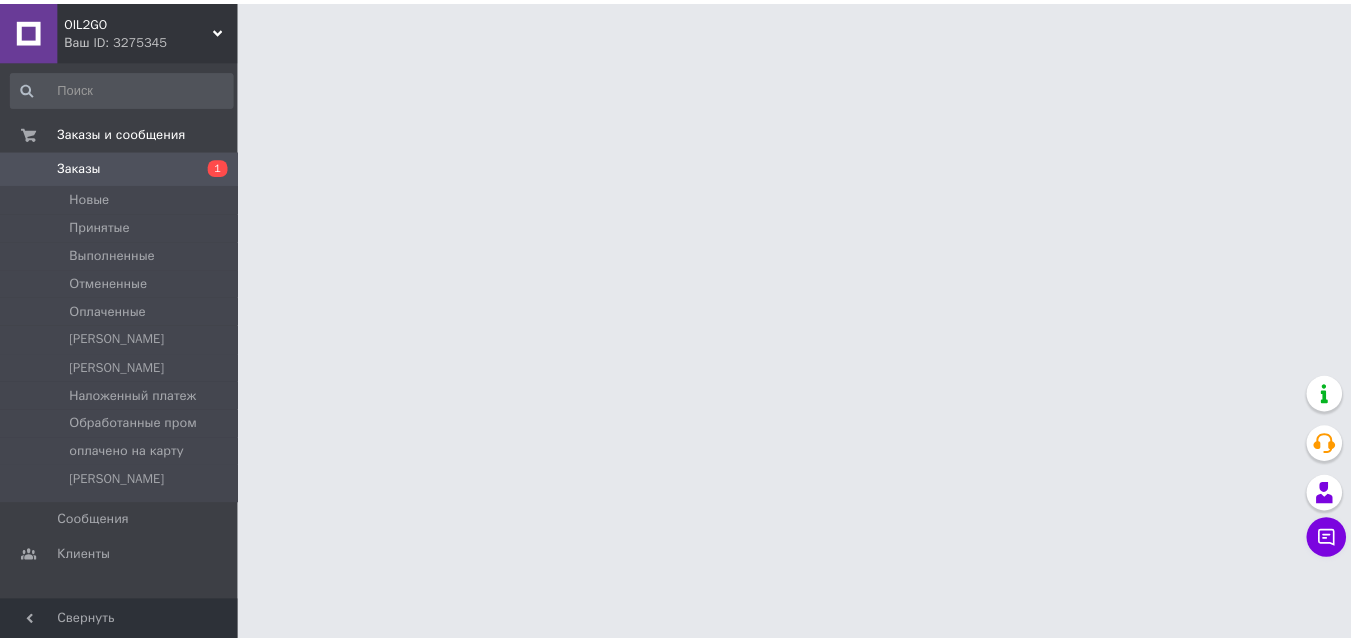 scroll, scrollTop: 0, scrollLeft: 0, axis: both 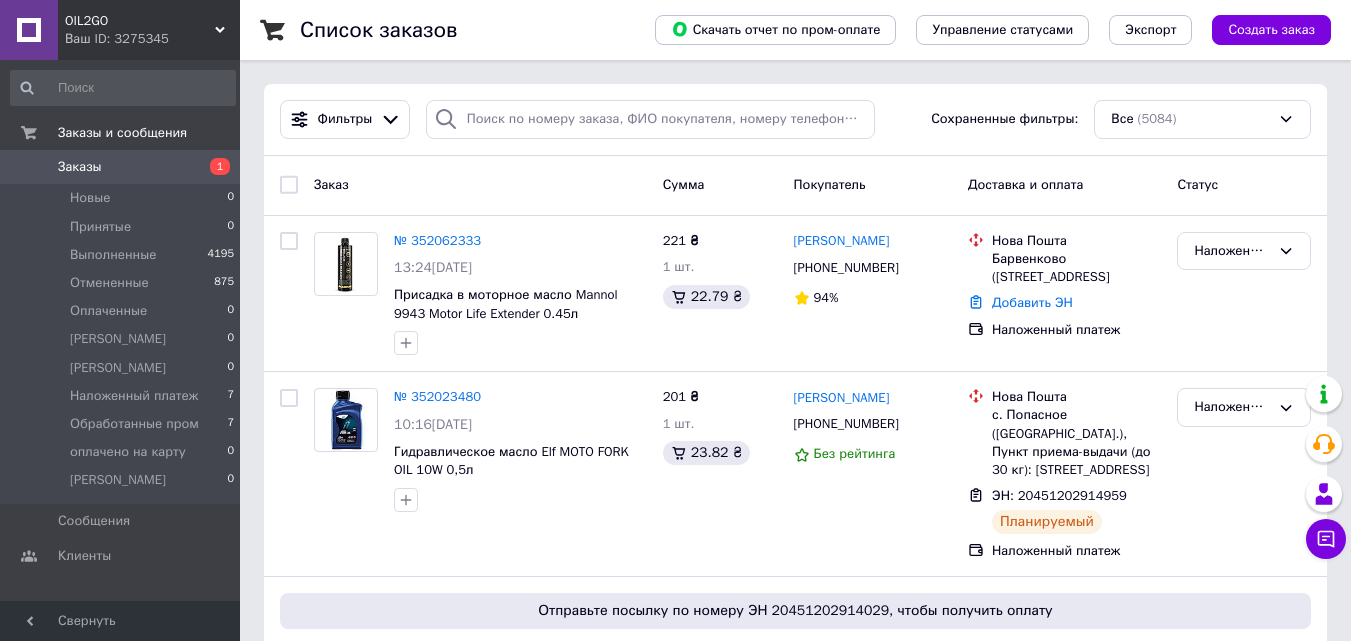 click on "OIL2GO" at bounding box center [140, 21] 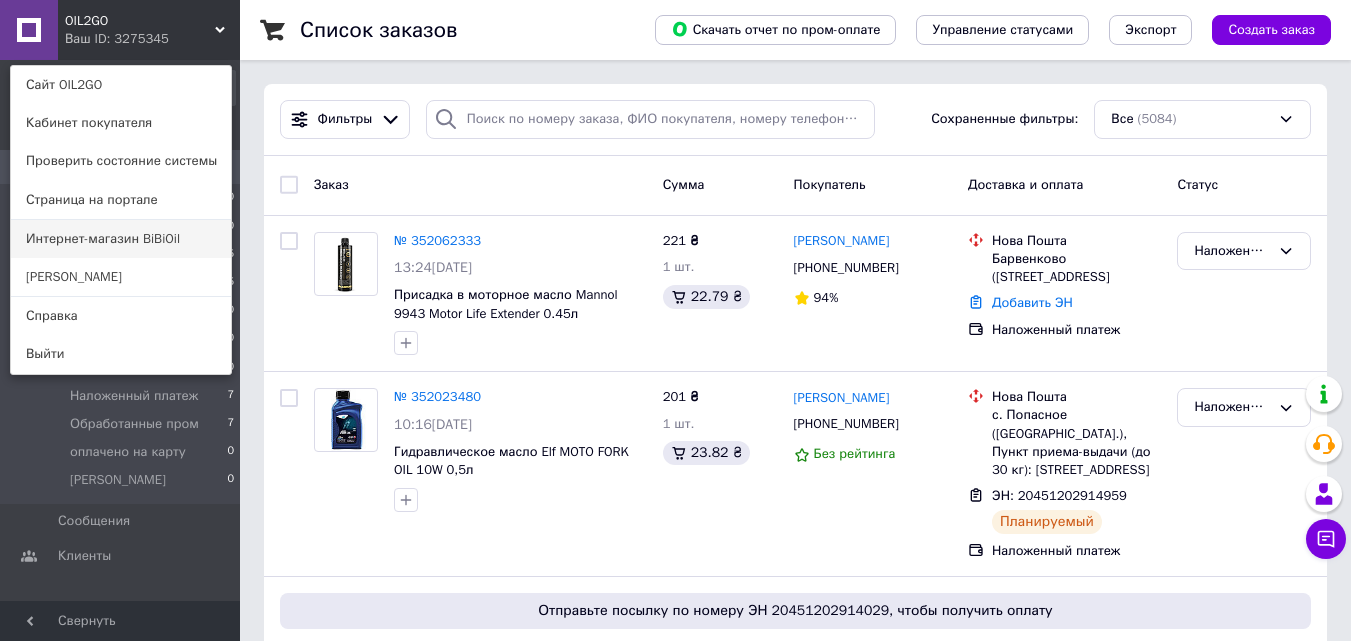 click on "Интернет-магазин BiBiOil" at bounding box center (121, 239) 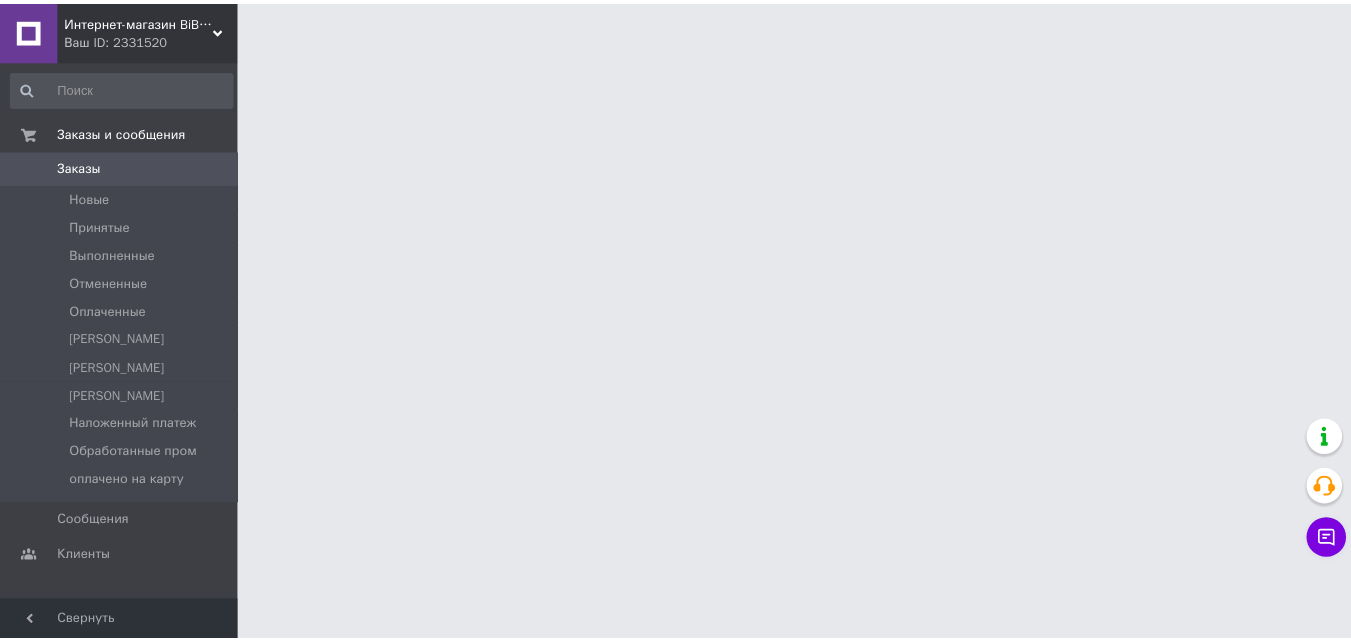 scroll, scrollTop: 0, scrollLeft: 0, axis: both 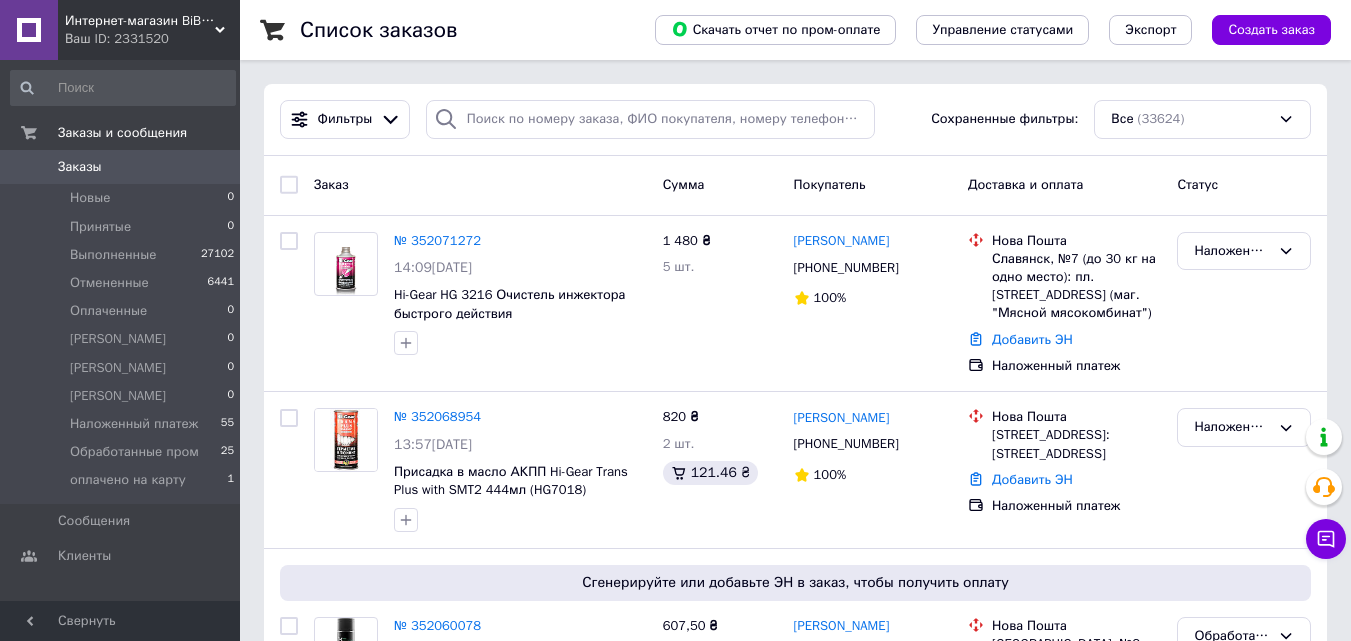 click on "Ваш ID: 2331520" at bounding box center [152, 39] 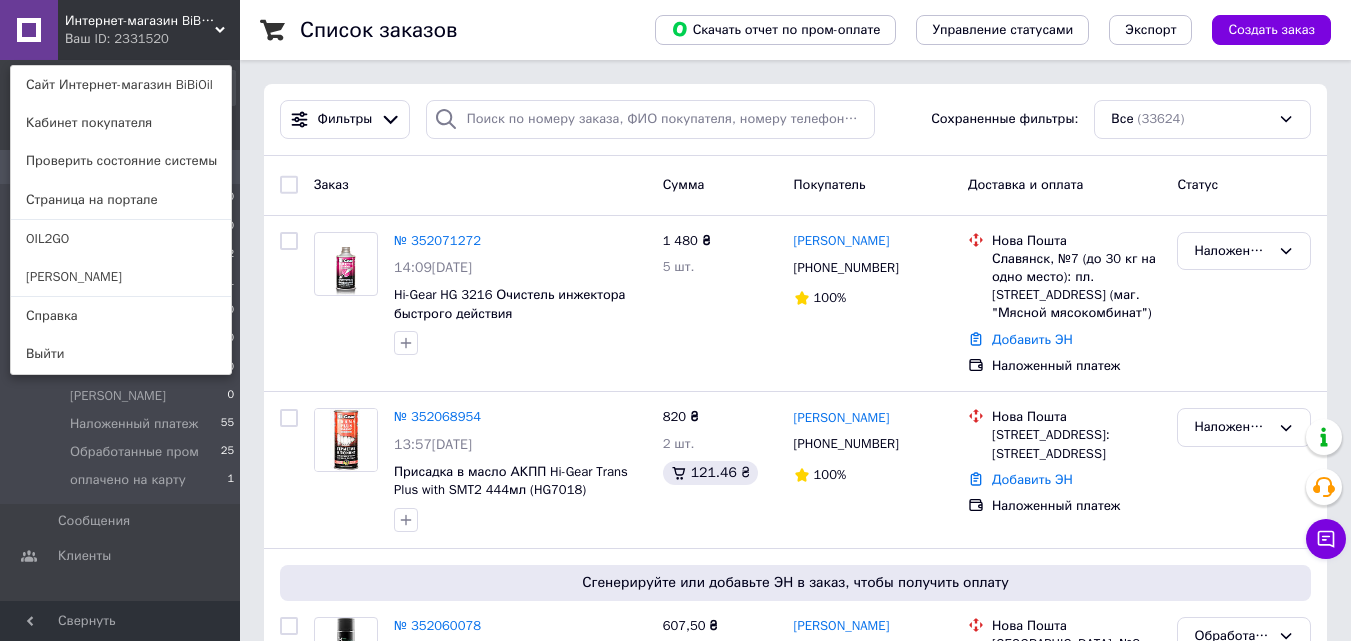 click on "OIL2GO" at bounding box center (121, 239) 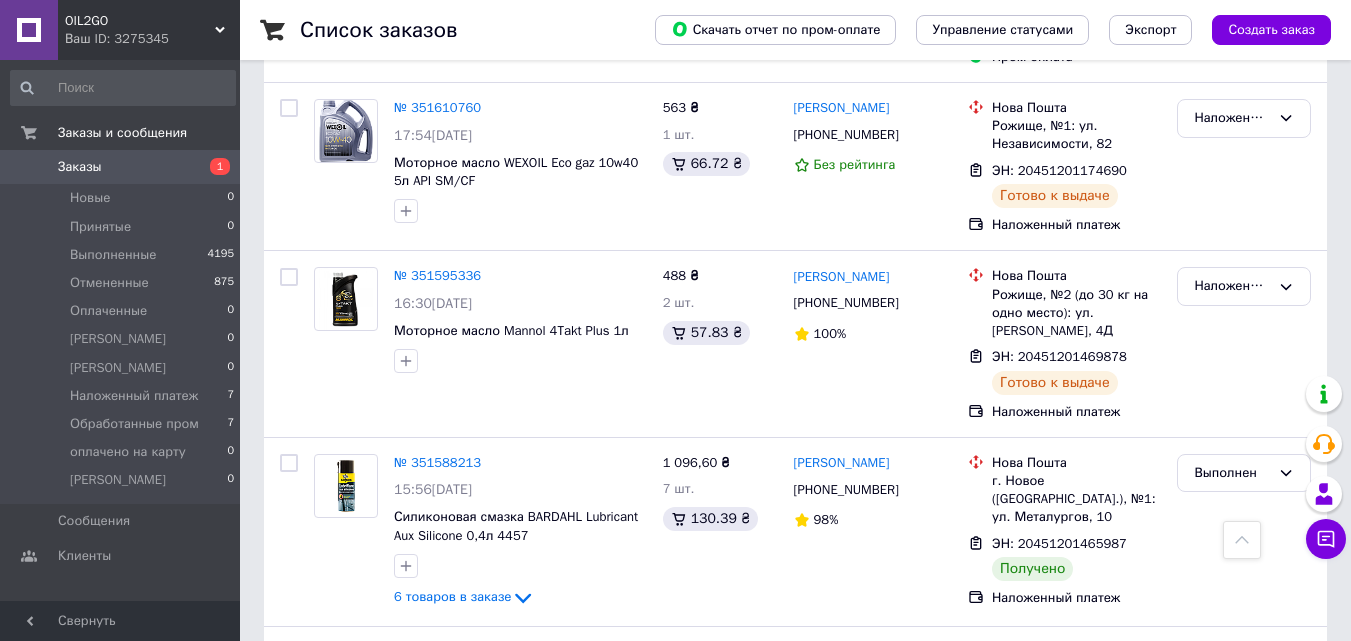 scroll, scrollTop: 2000, scrollLeft: 0, axis: vertical 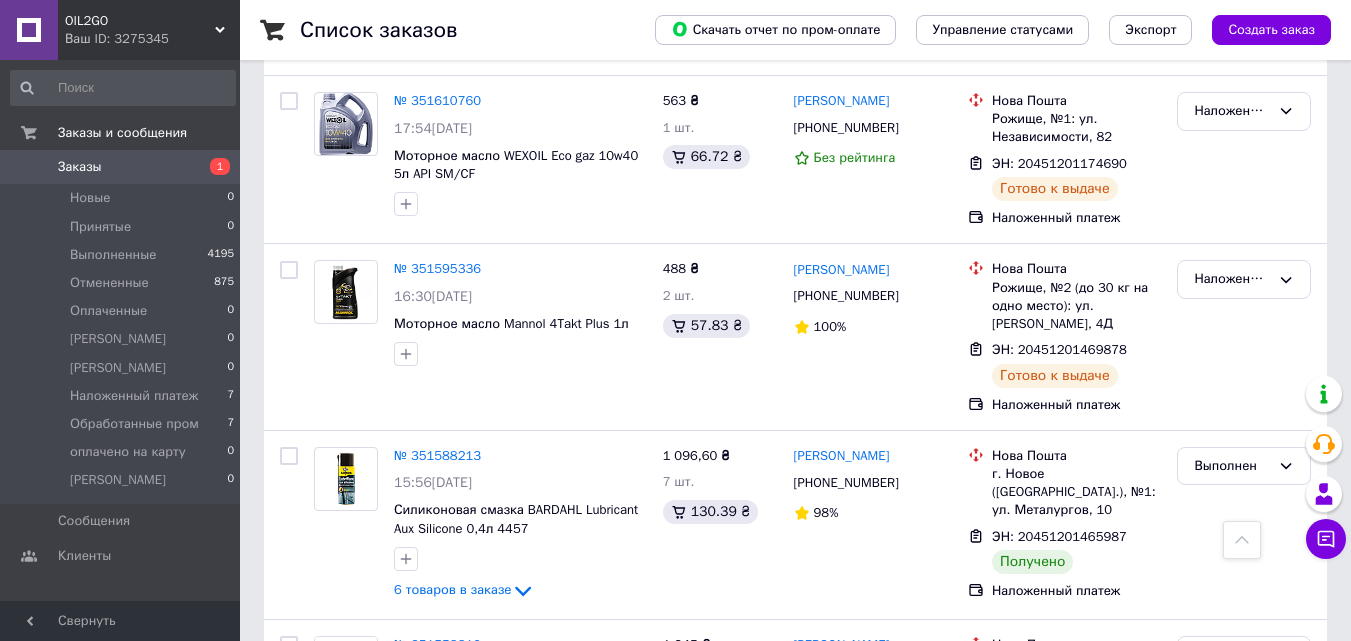 click on "OIL2GO" at bounding box center [140, 21] 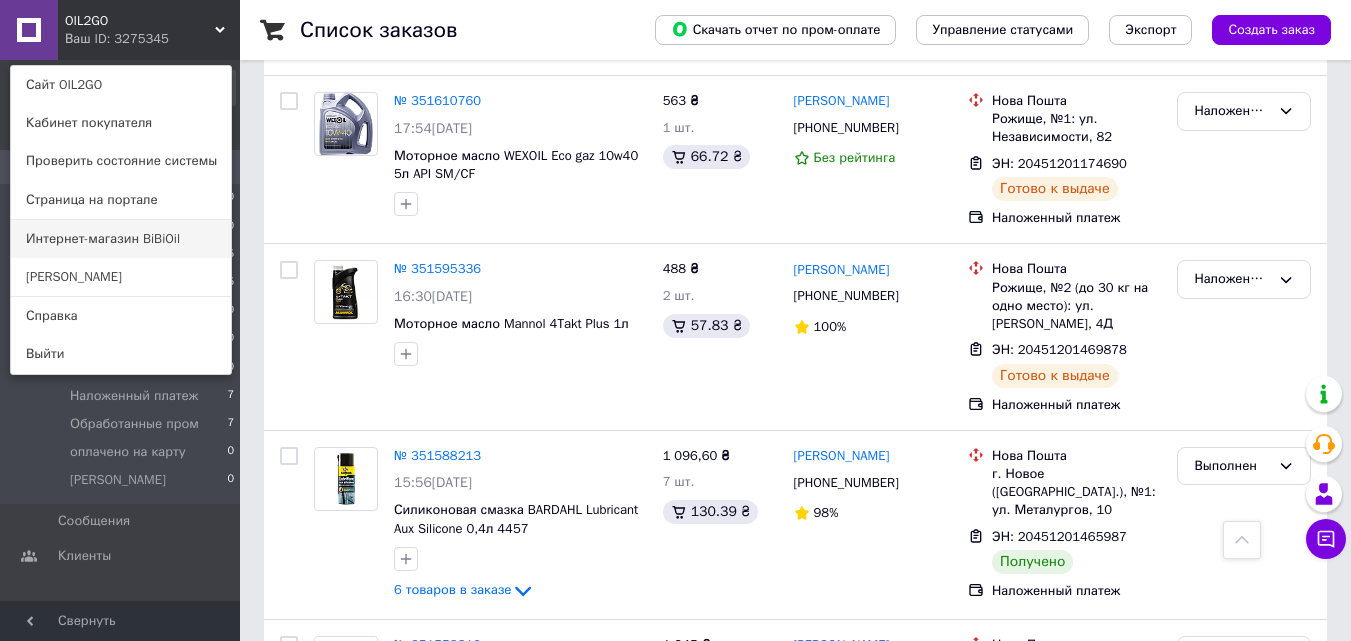 click on "Интернет-магазин BiBiOil" at bounding box center (121, 239) 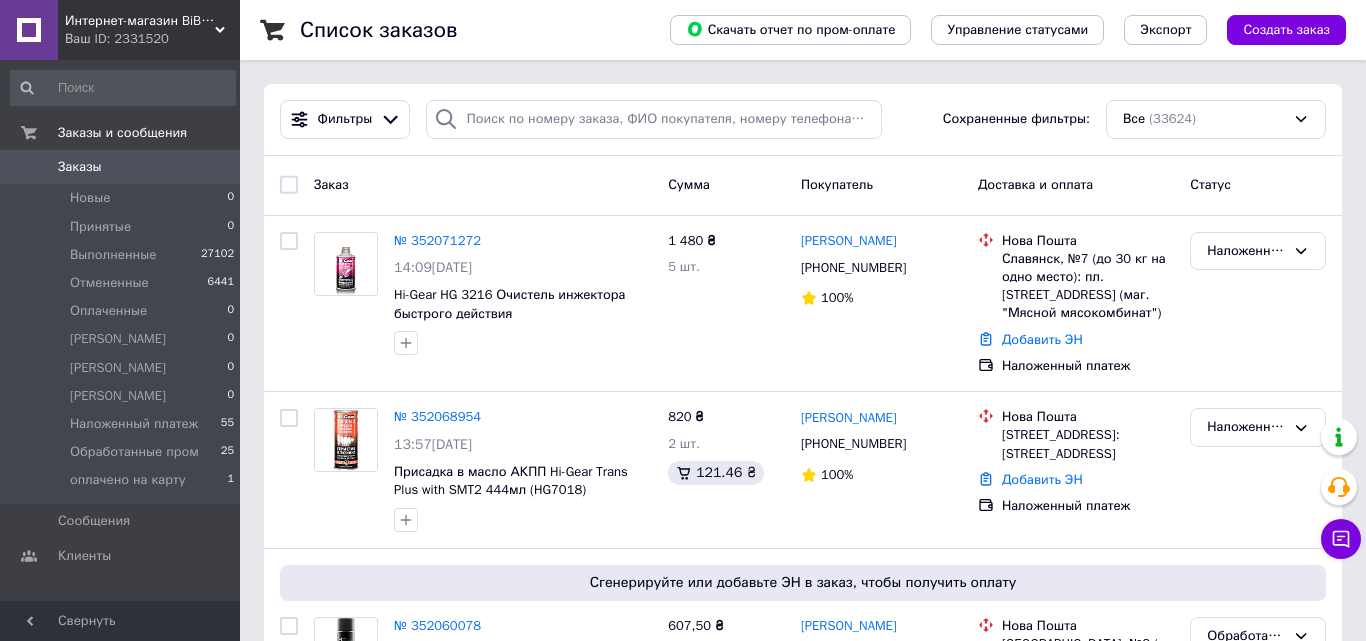 scroll, scrollTop: 0, scrollLeft: 0, axis: both 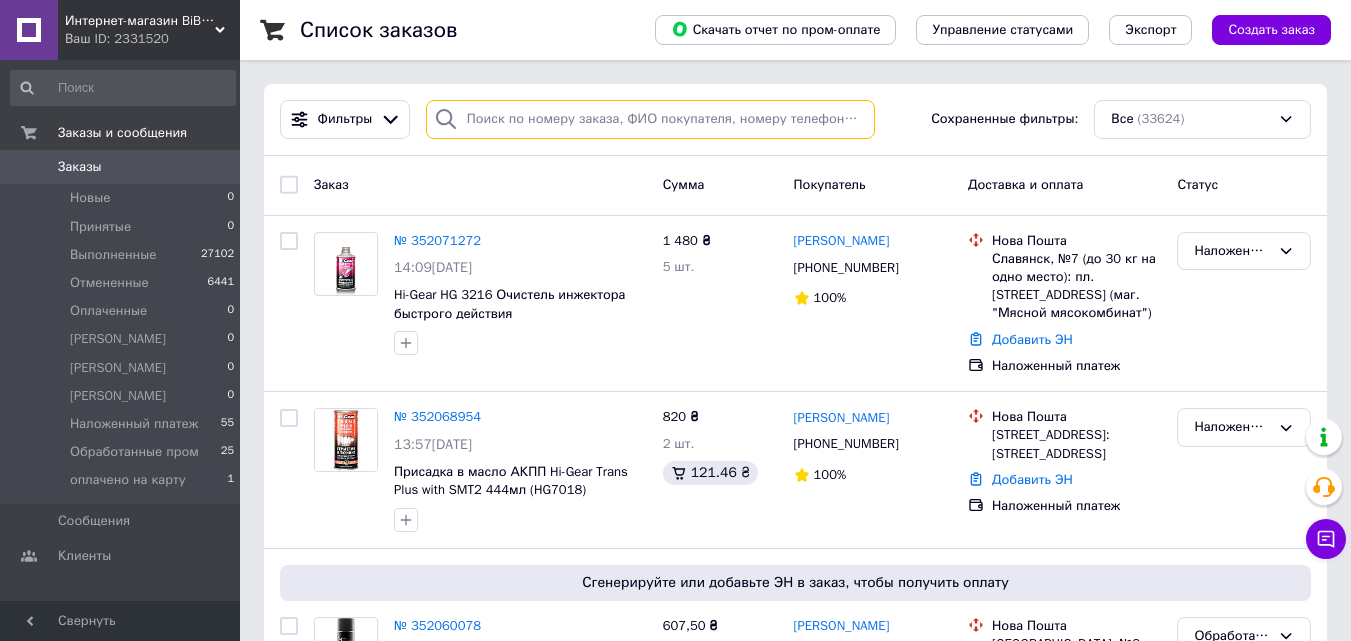 click at bounding box center [650, 119] 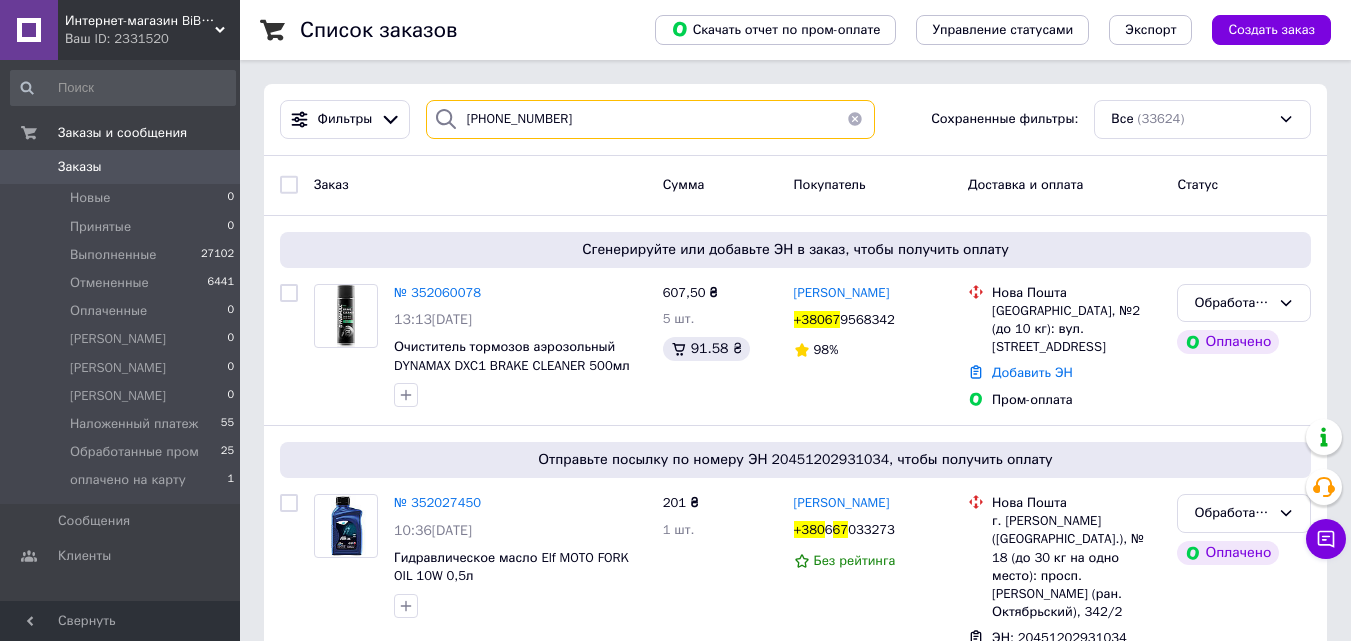 click on "[PHONE_NUMBER]" at bounding box center [650, 119] 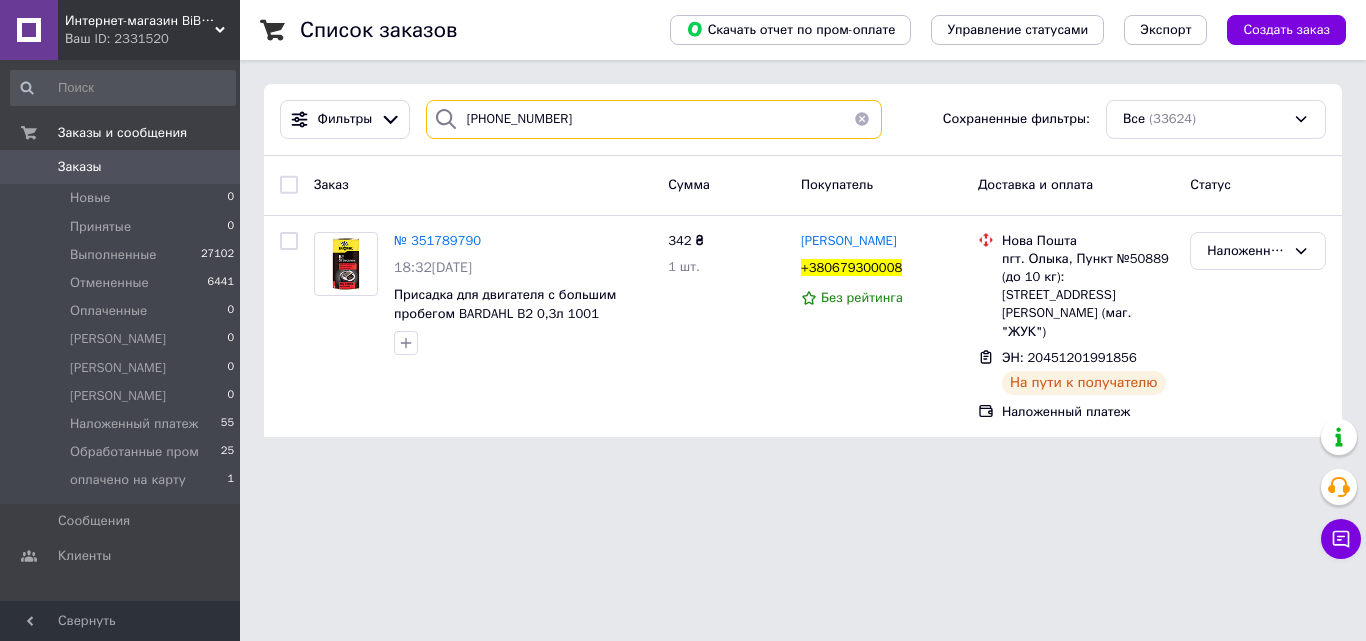 click on "[PHONE_NUMBER]" at bounding box center [654, 119] 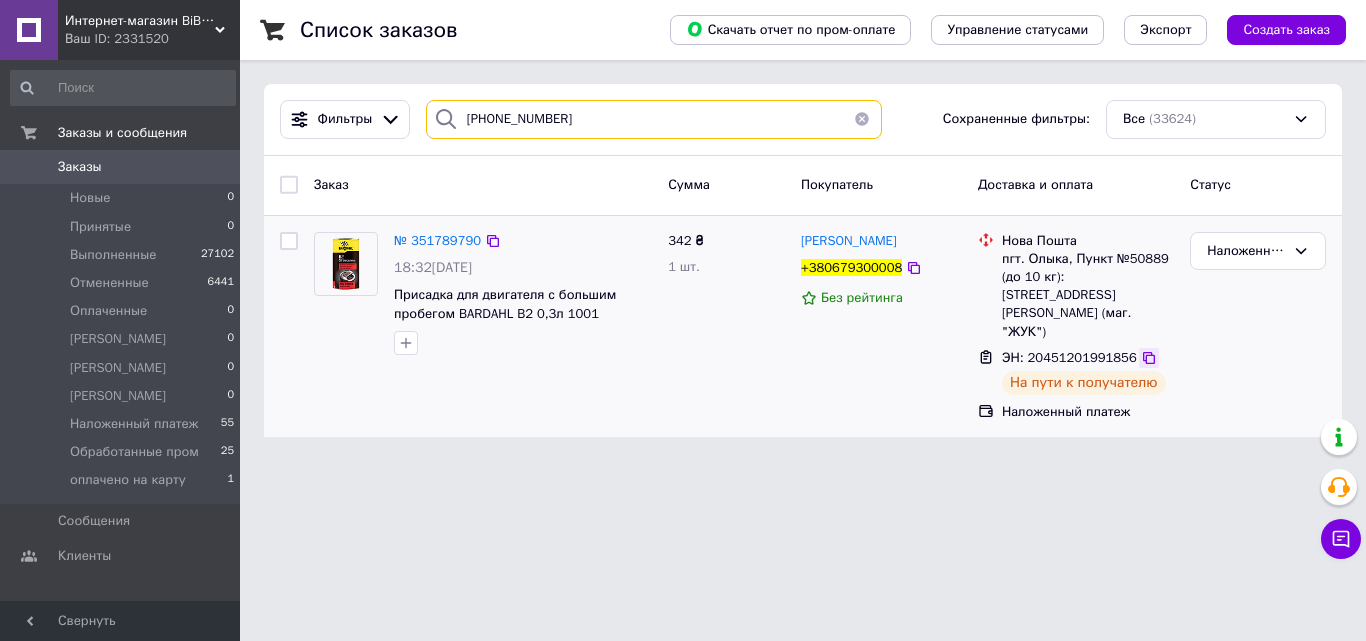 type on "[PHONE_NUMBER]" 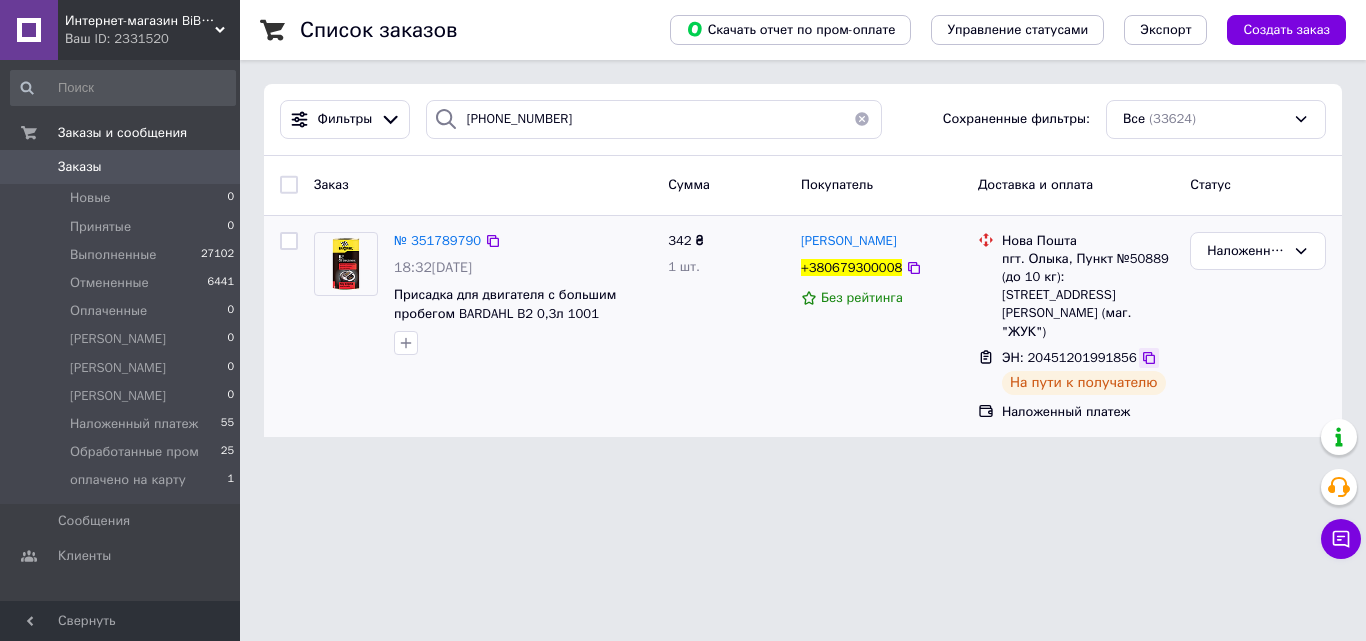 click 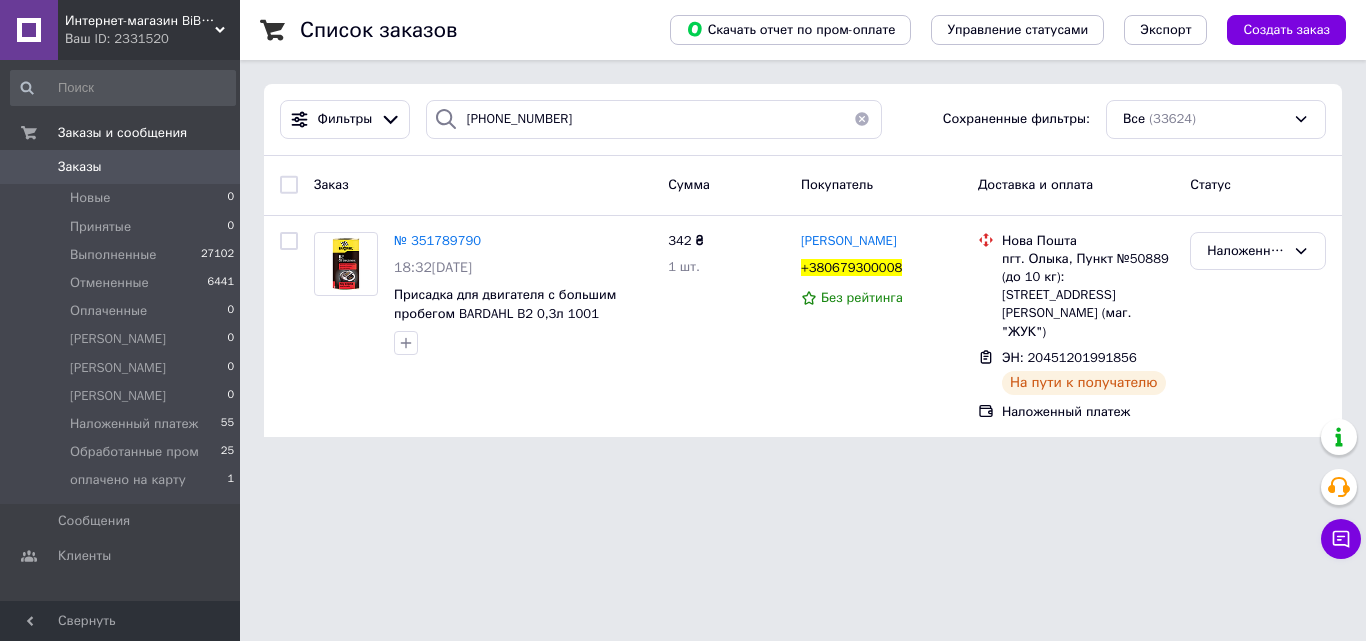 click on "Интернет-магазин BiBiOil" at bounding box center [140, 21] 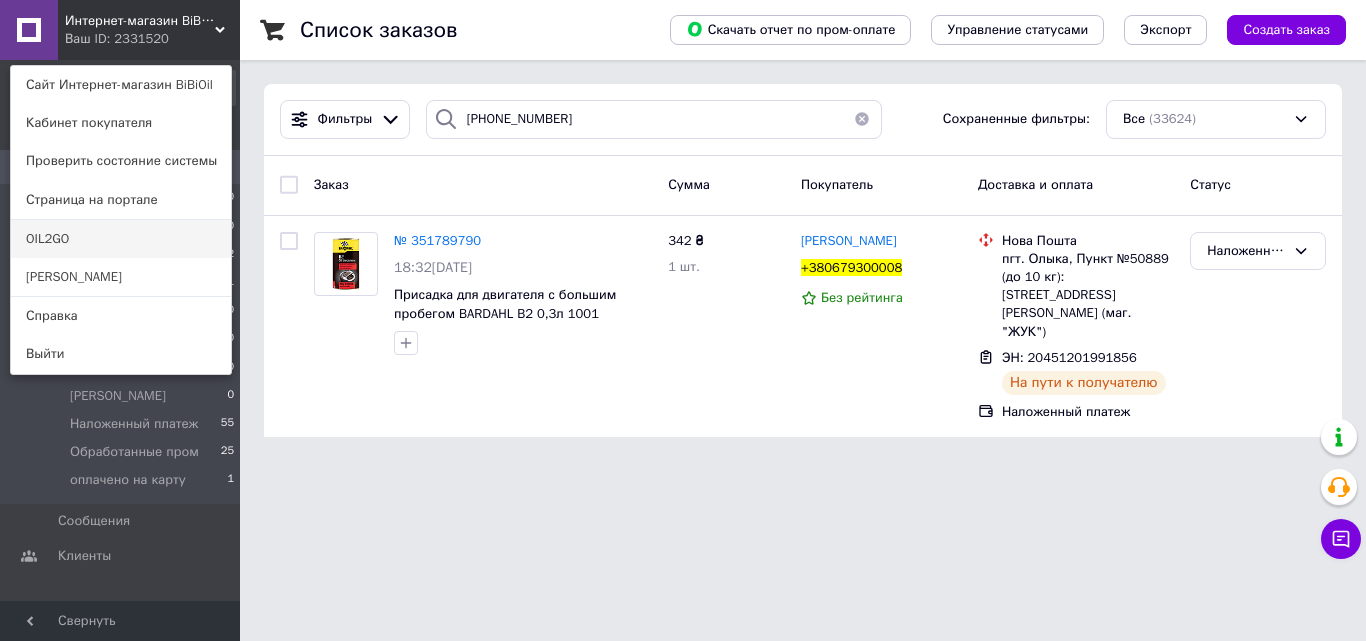 click on "OIL2GO" at bounding box center (121, 239) 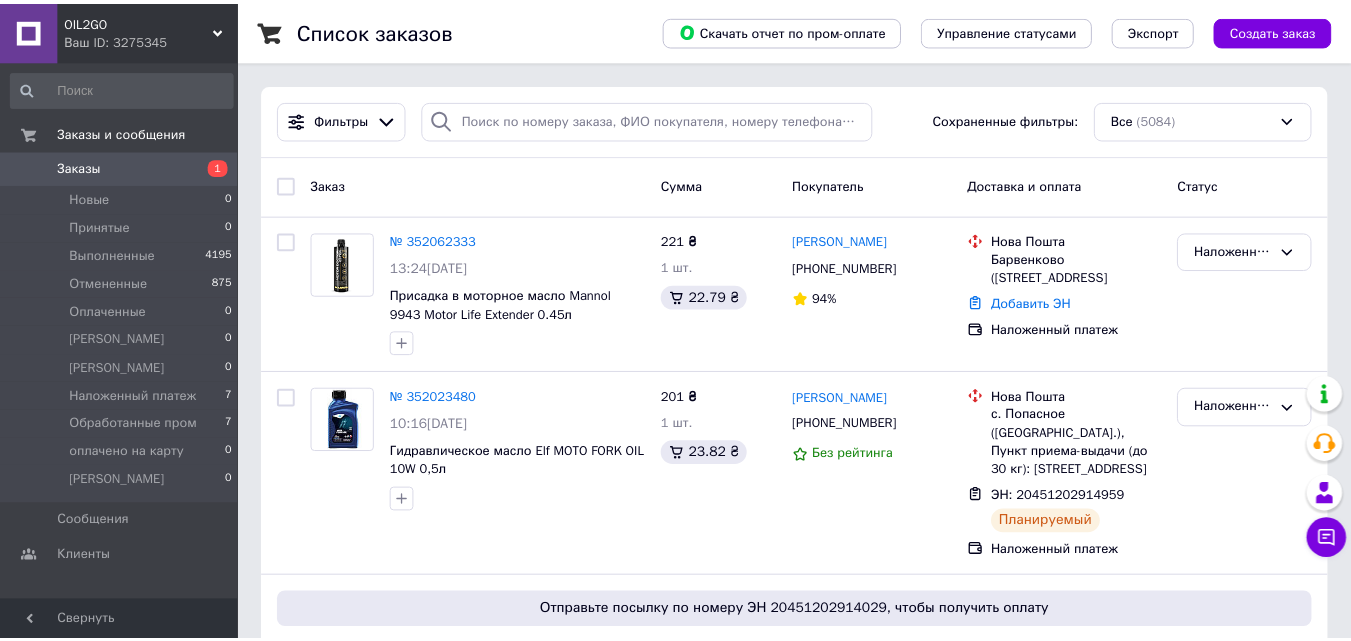 scroll, scrollTop: 0, scrollLeft: 0, axis: both 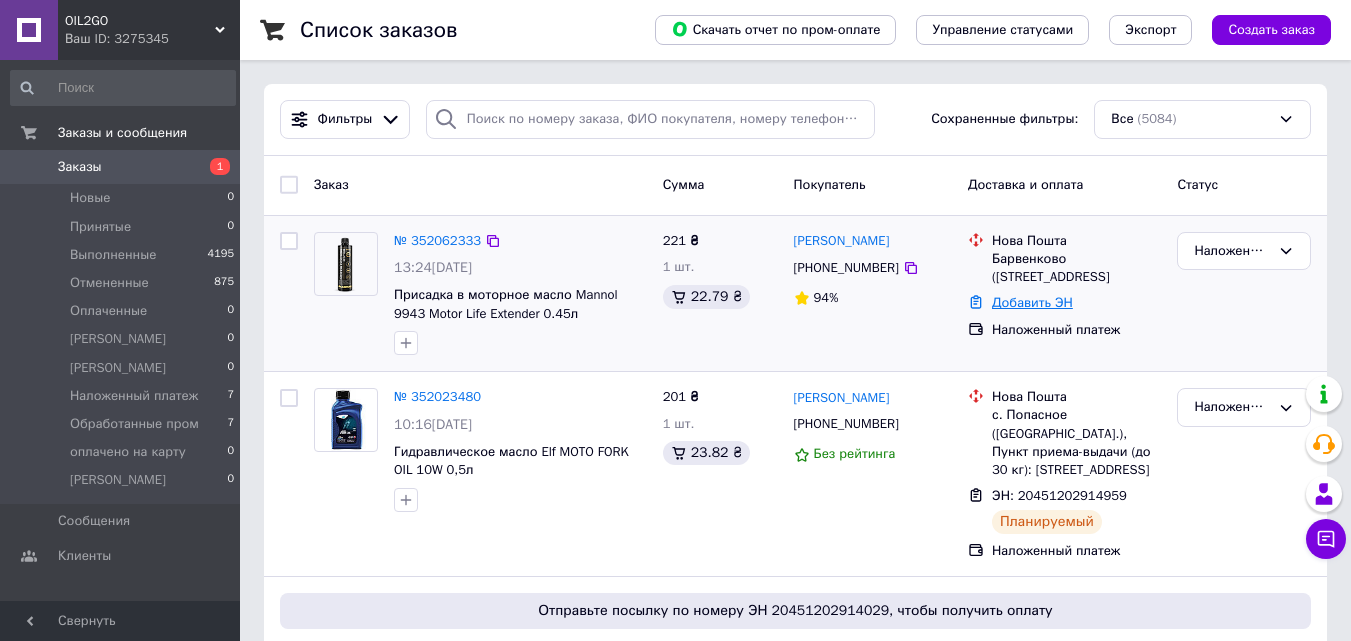 click on "Добавить ЭН" at bounding box center [1032, 302] 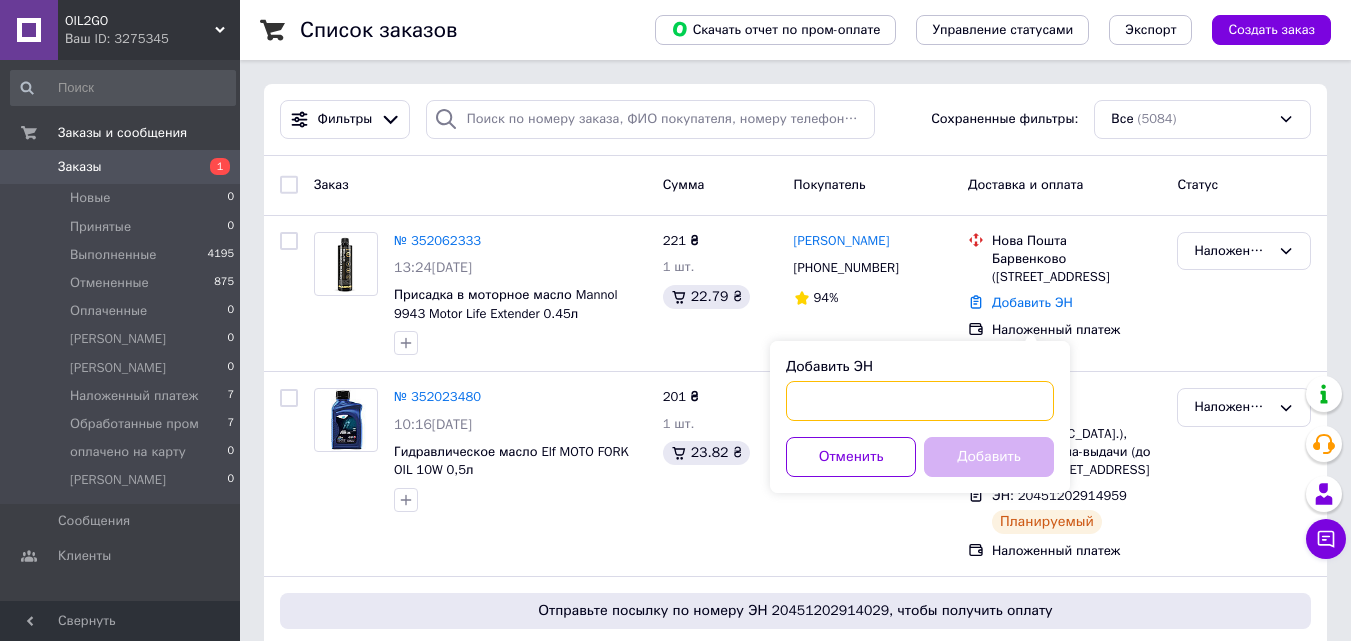 click on "Добавить ЭН" at bounding box center (920, 401) 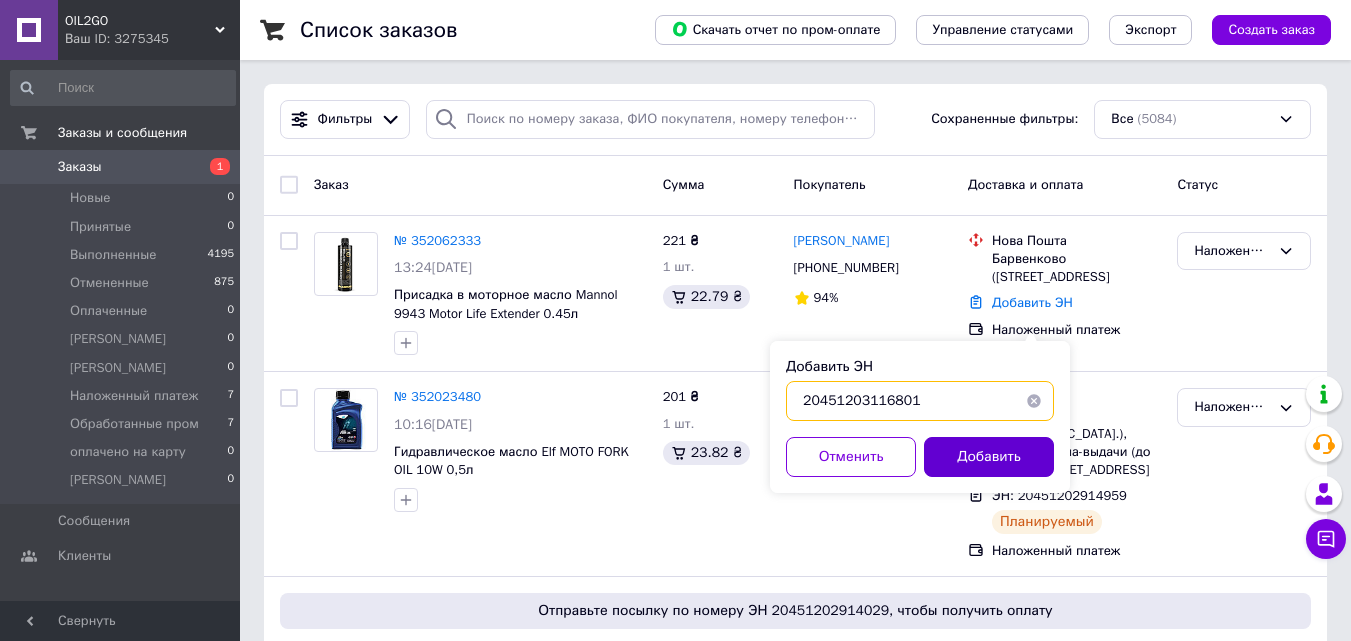 type on "20451203116801" 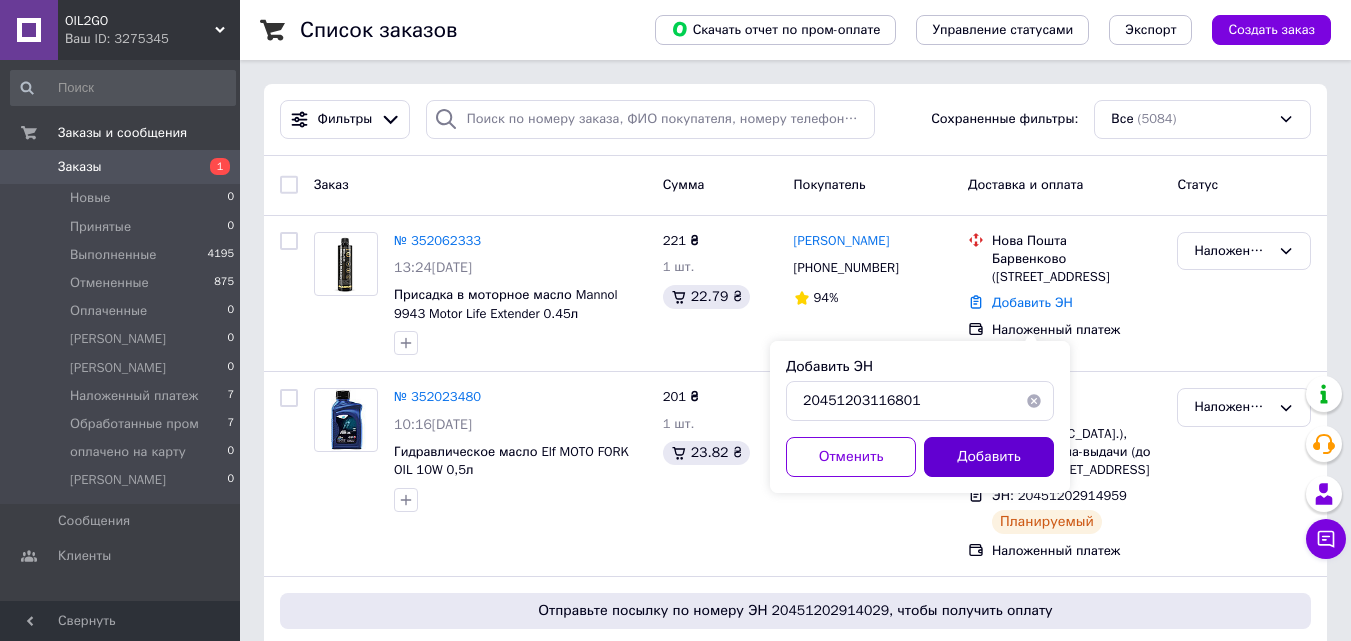 click on "Добавить" at bounding box center [989, 457] 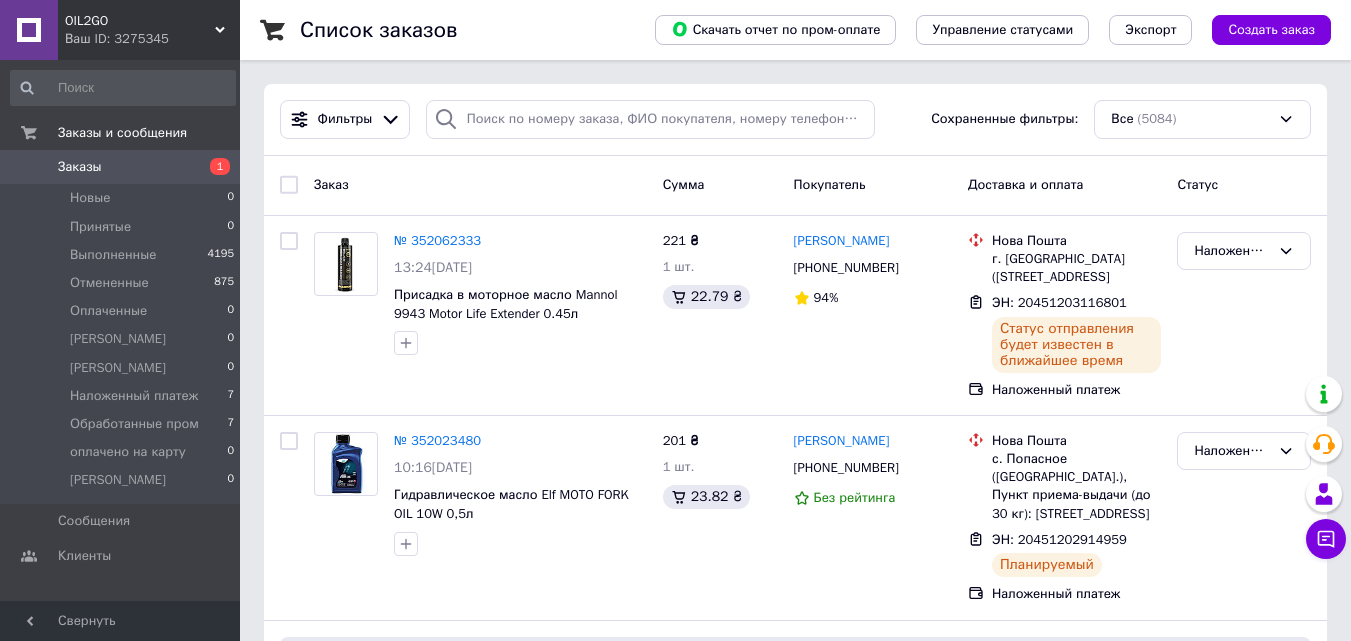 click on "OIL2GO Ваш ID: 3275345" at bounding box center [149, 30] 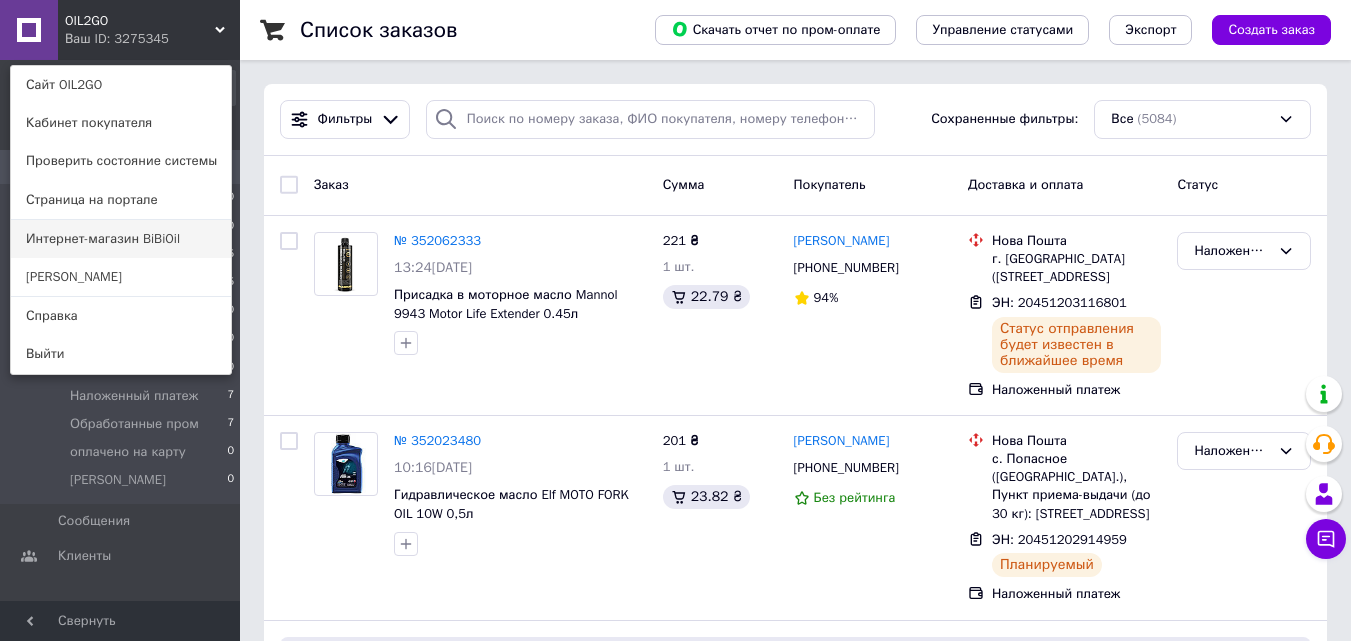 click on "Интернет-магазин BiBiOil" at bounding box center (121, 239) 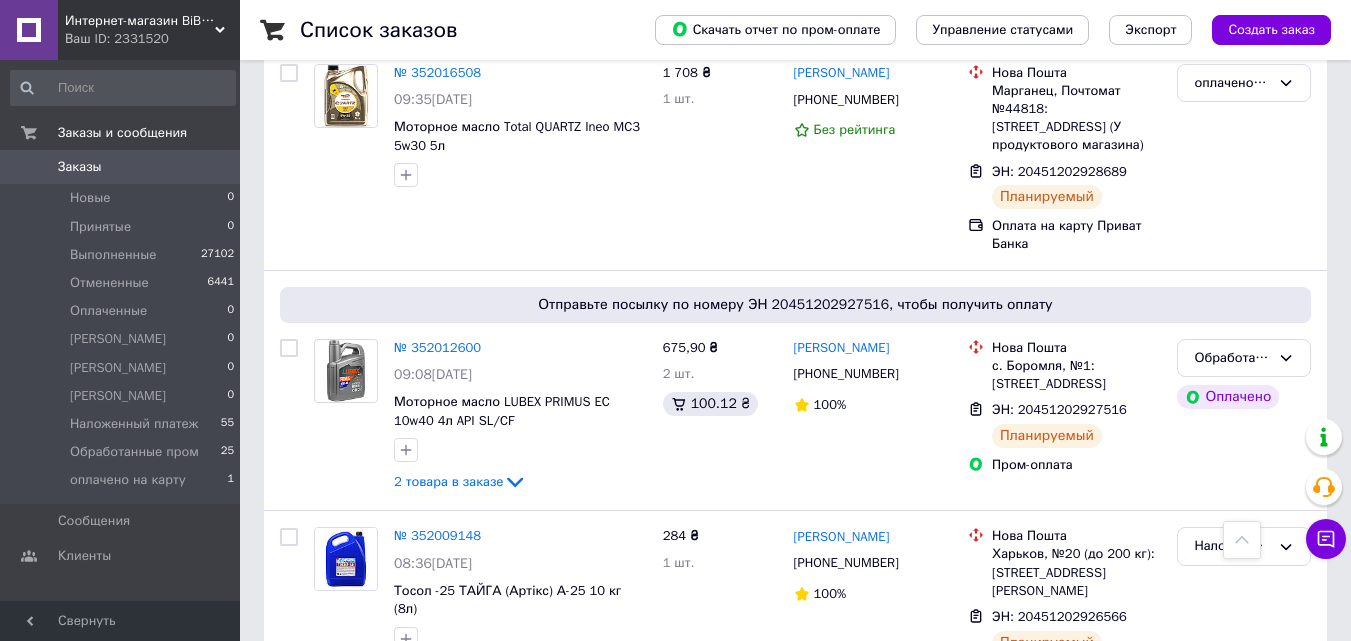 scroll, scrollTop: 3614, scrollLeft: 0, axis: vertical 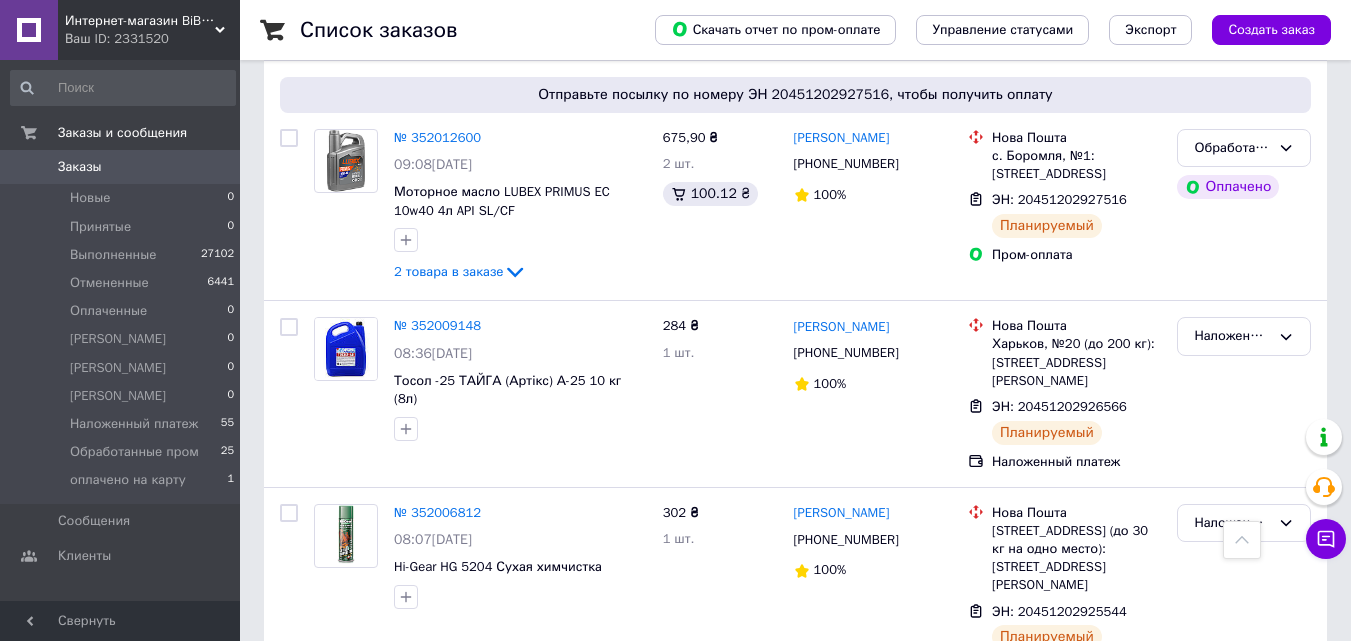 click on "2" at bounding box center [327, 736] 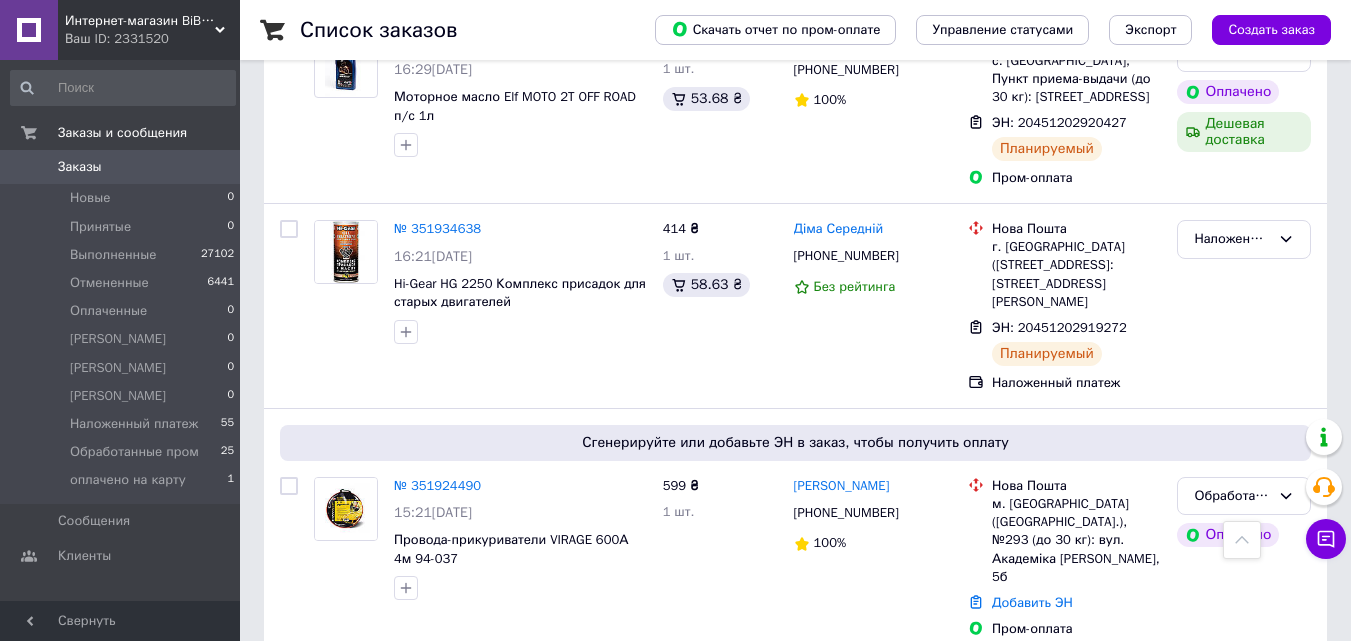 scroll, scrollTop: 1800, scrollLeft: 0, axis: vertical 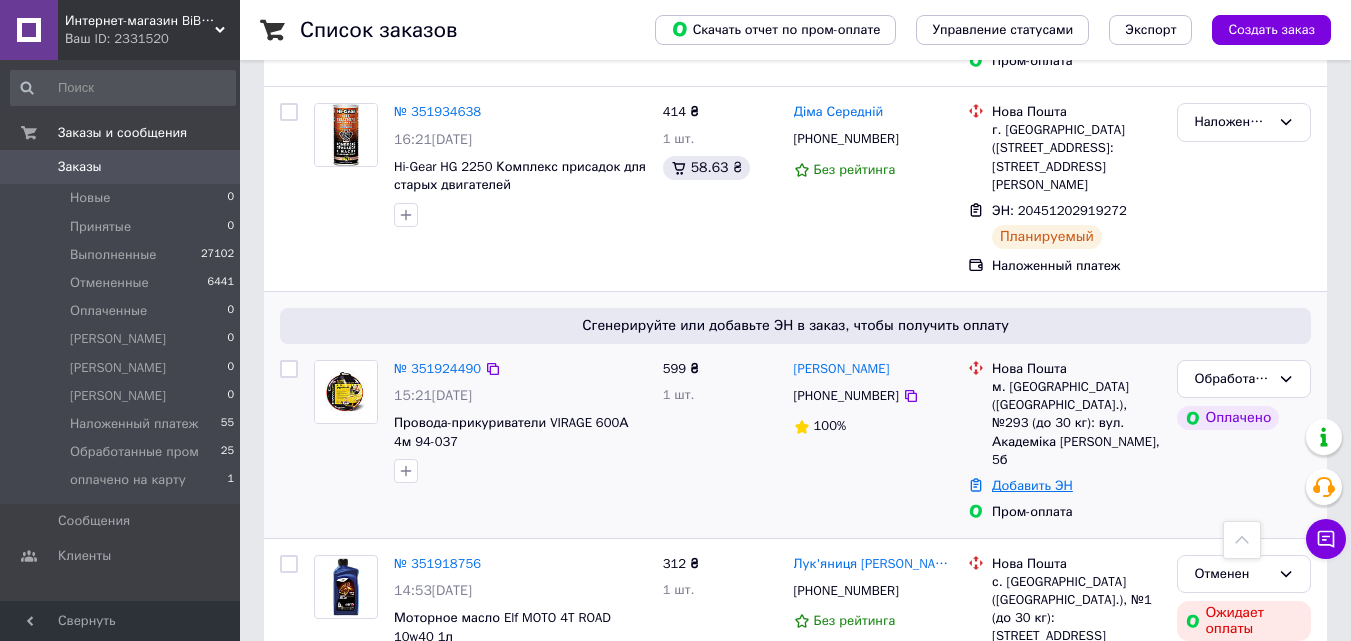 click on "Добавить ЭН" at bounding box center (1032, 485) 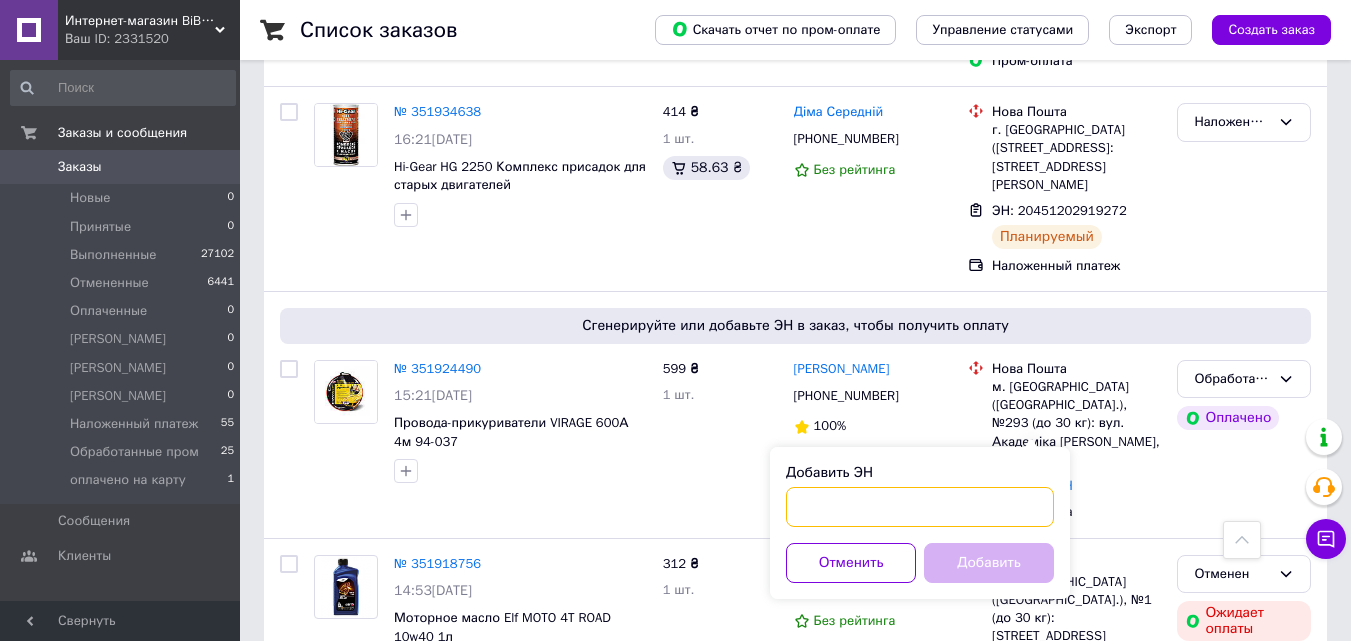 click on "Добавить ЭН" at bounding box center (920, 507) 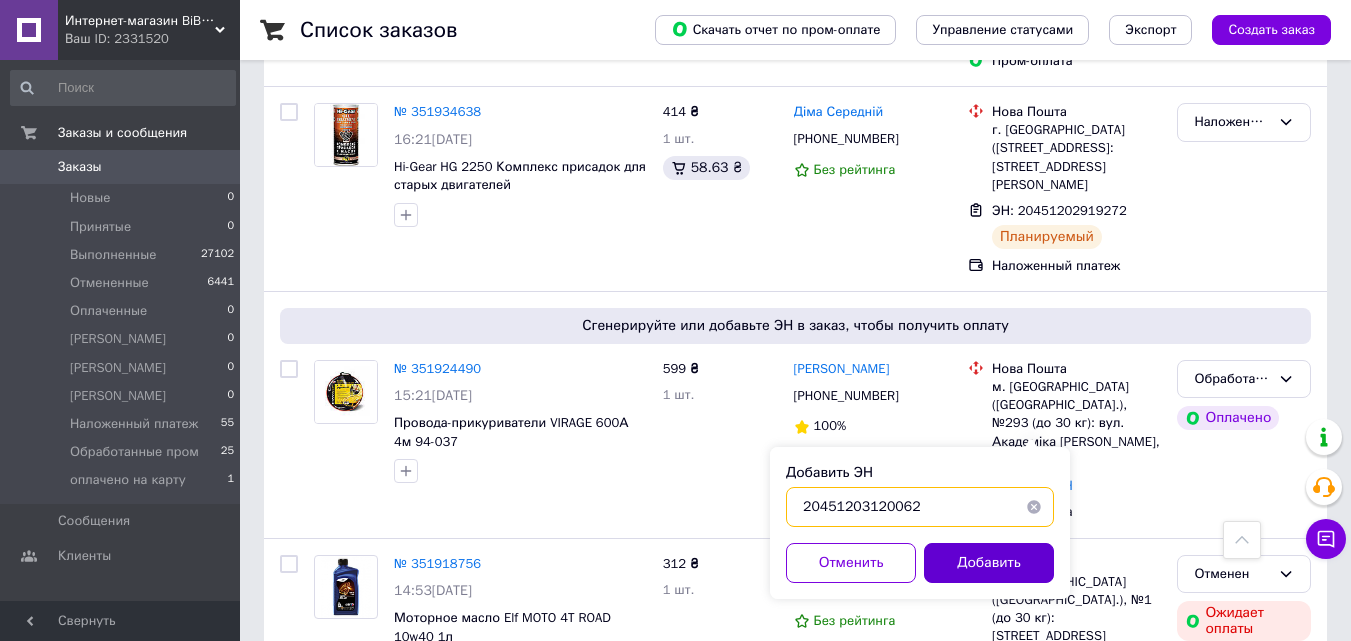 type on "20451203120062" 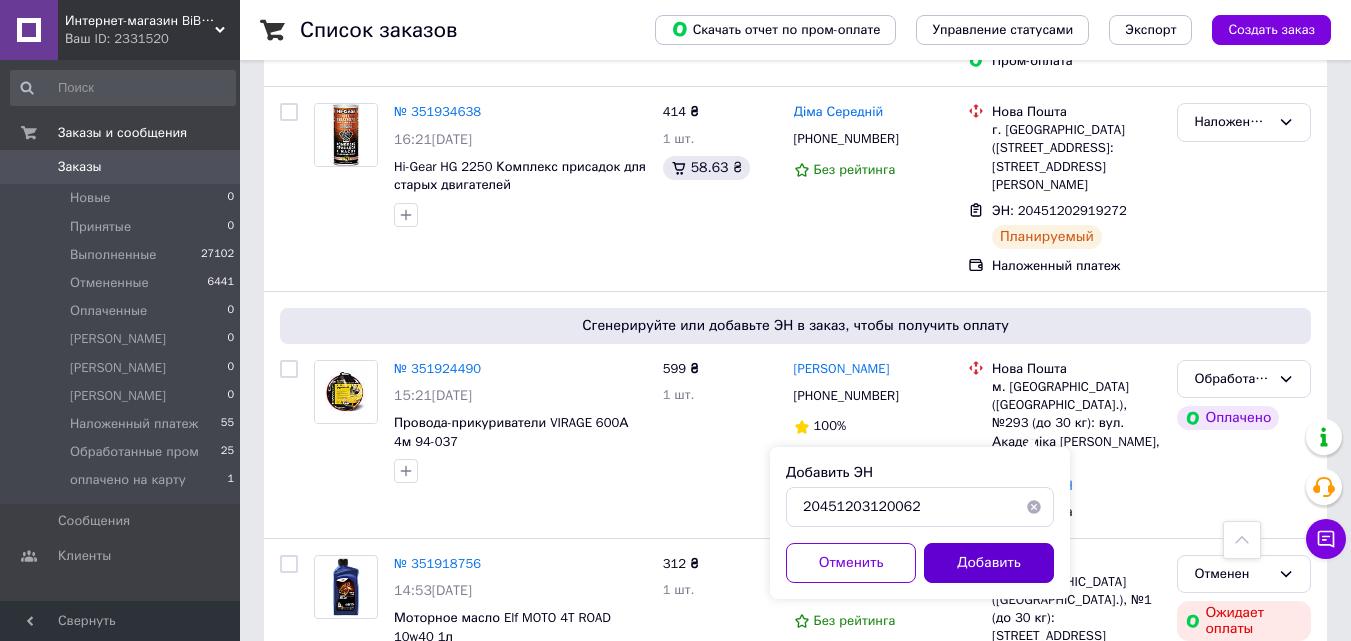 click on "Добавить" at bounding box center (989, 563) 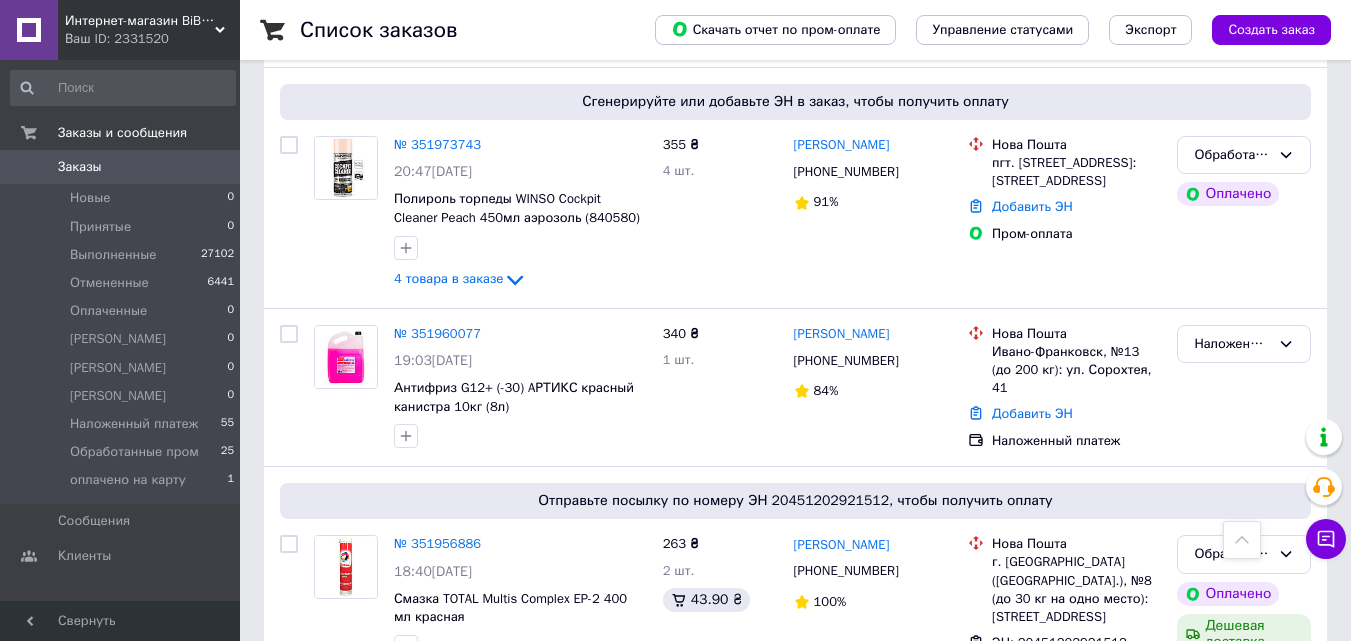 scroll, scrollTop: 700, scrollLeft: 0, axis: vertical 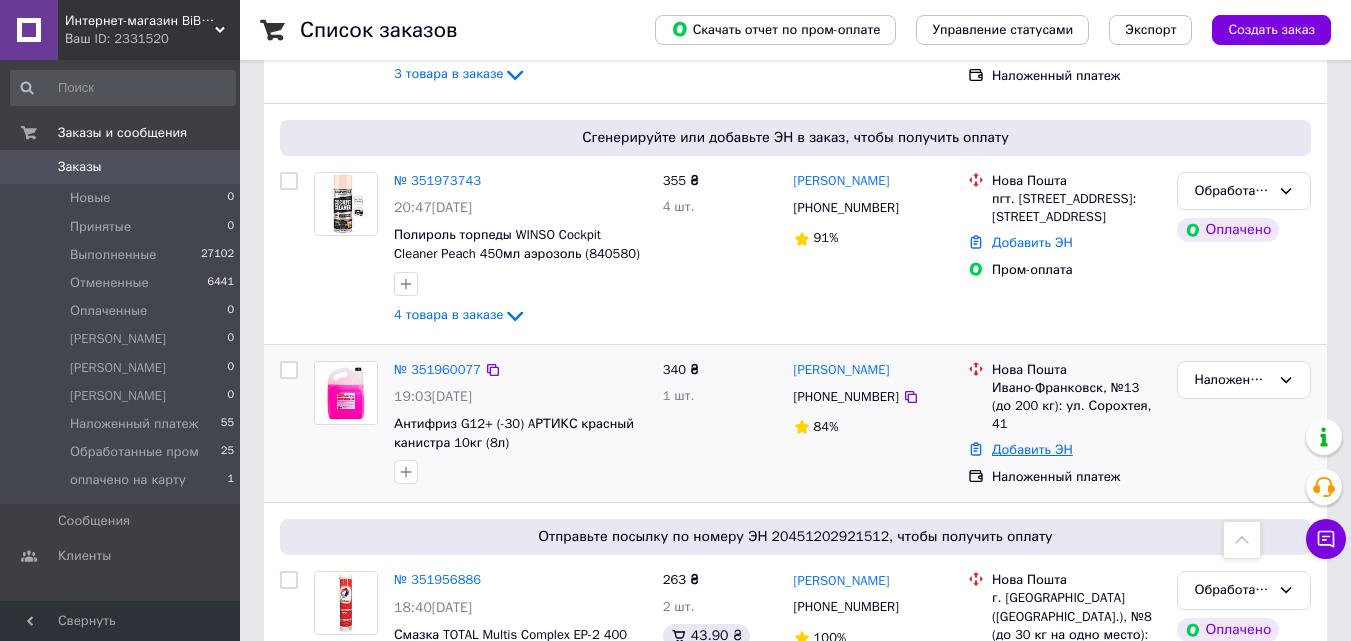 click on "Добавить ЭН" at bounding box center (1032, 449) 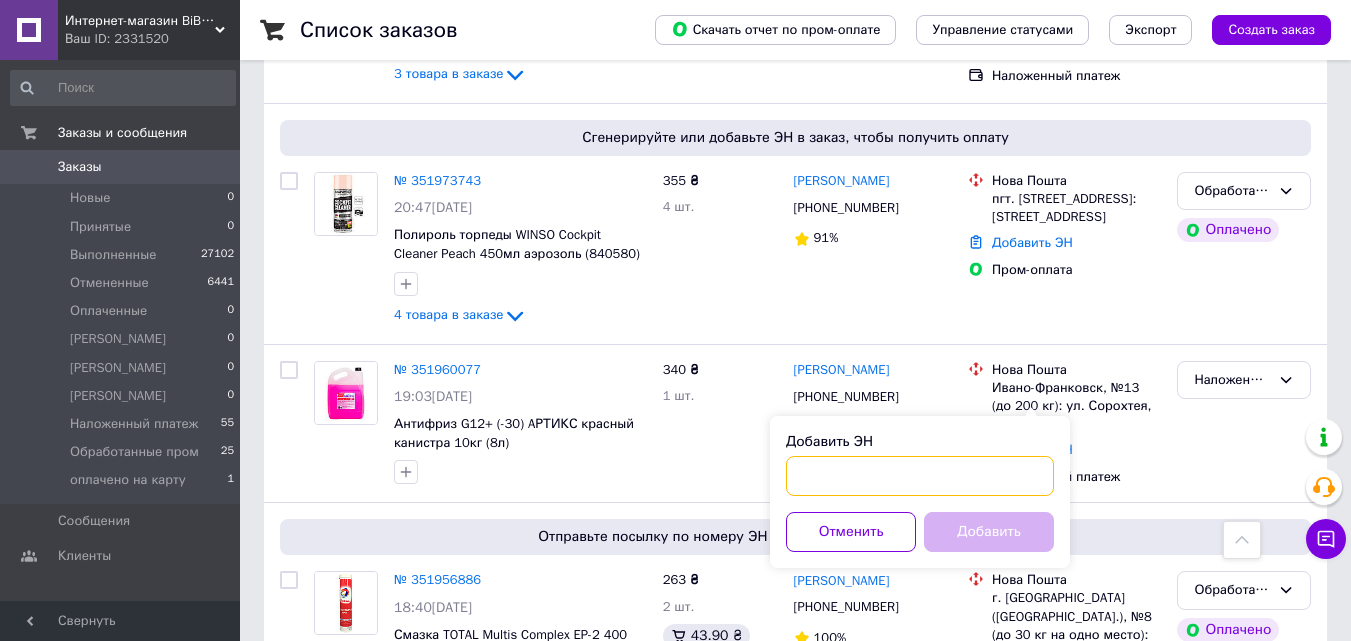 click on "Добавить ЭН" at bounding box center [920, 476] 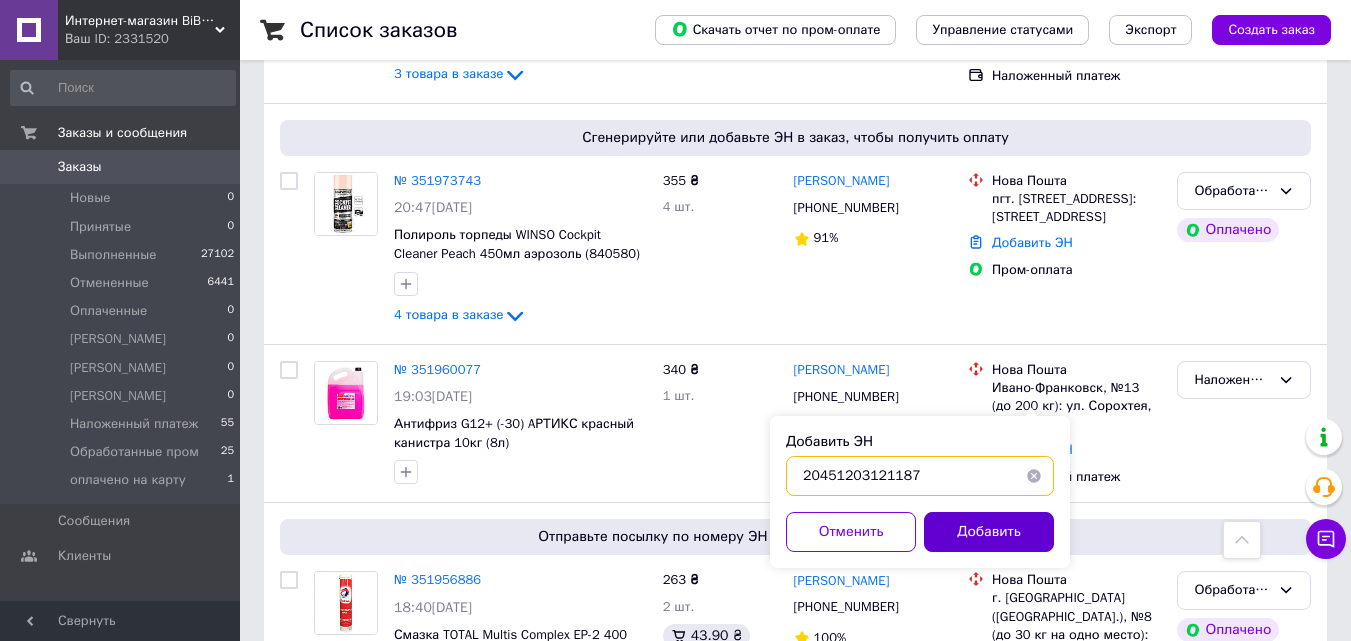 type on "20451203121187" 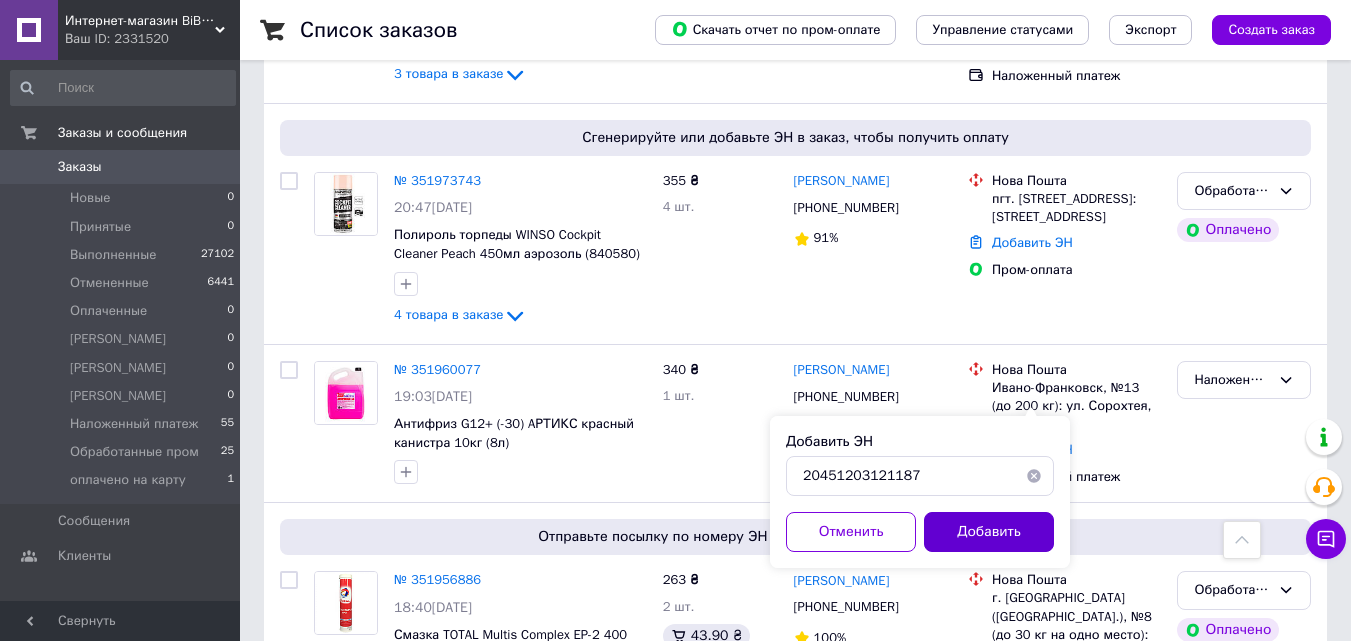 click on "Добавить" at bounding box center (989, 532) 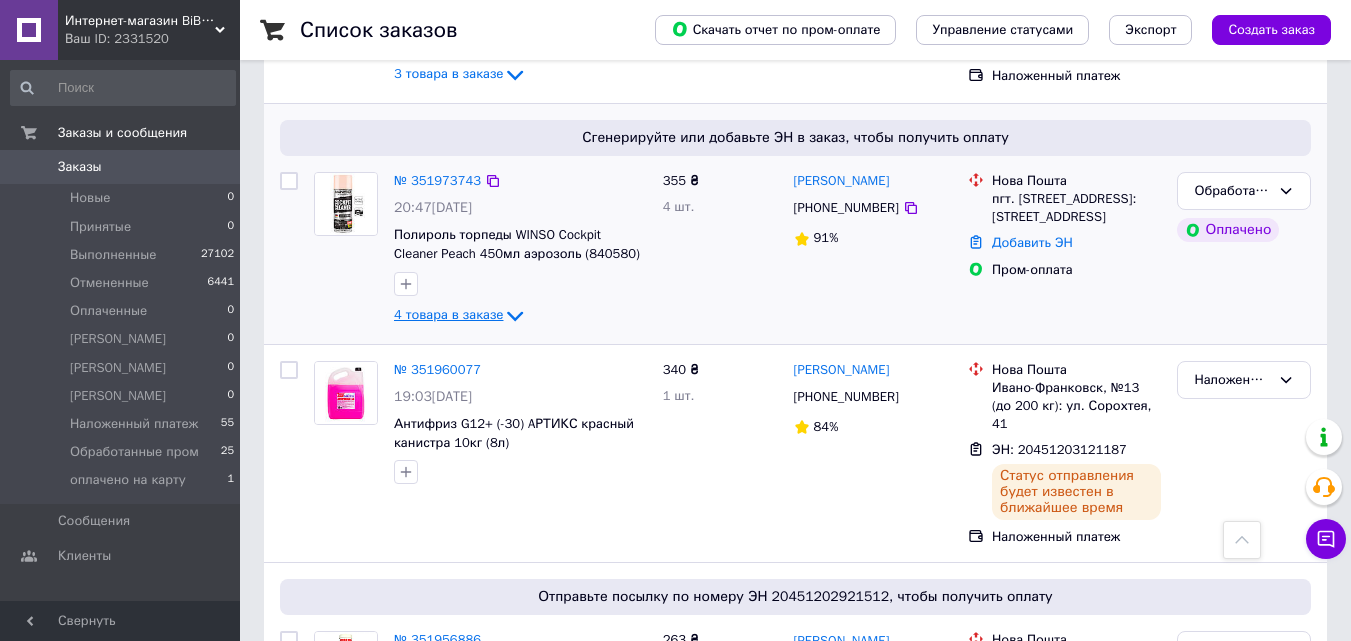 click on "4 товара в заказе" at bounding box center (448, 314) 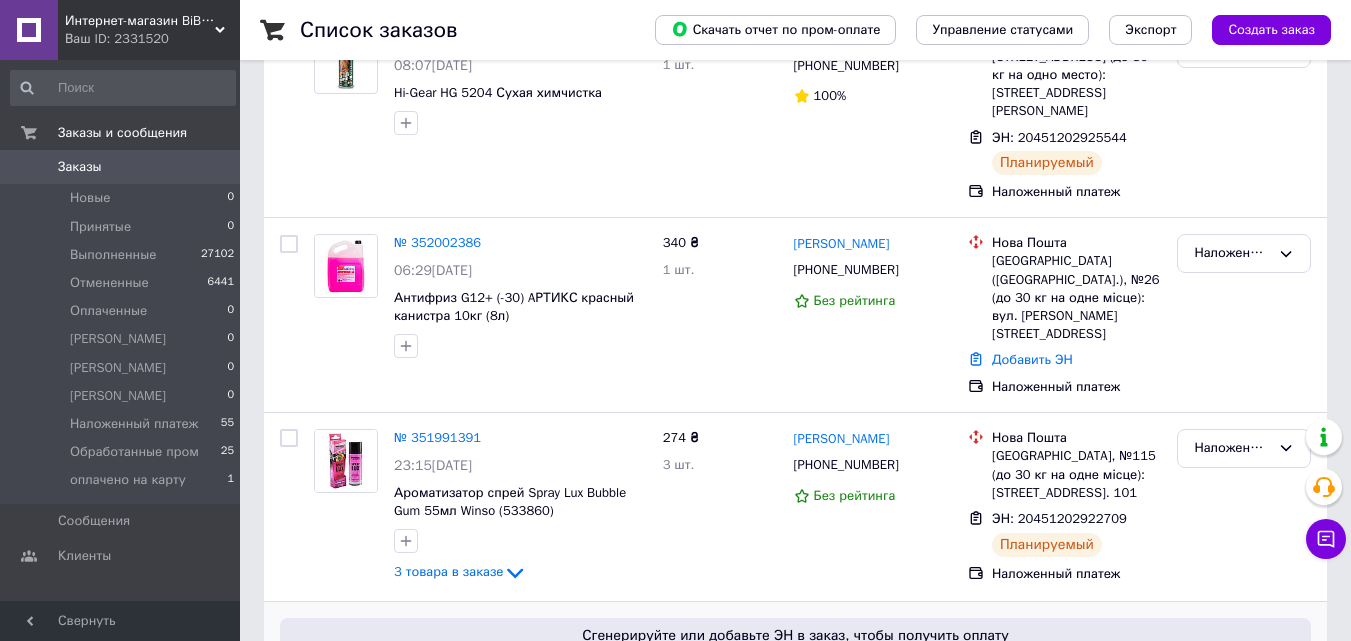 scroll, scrollTop: 200, scrollLeft: 0, axis: vertical 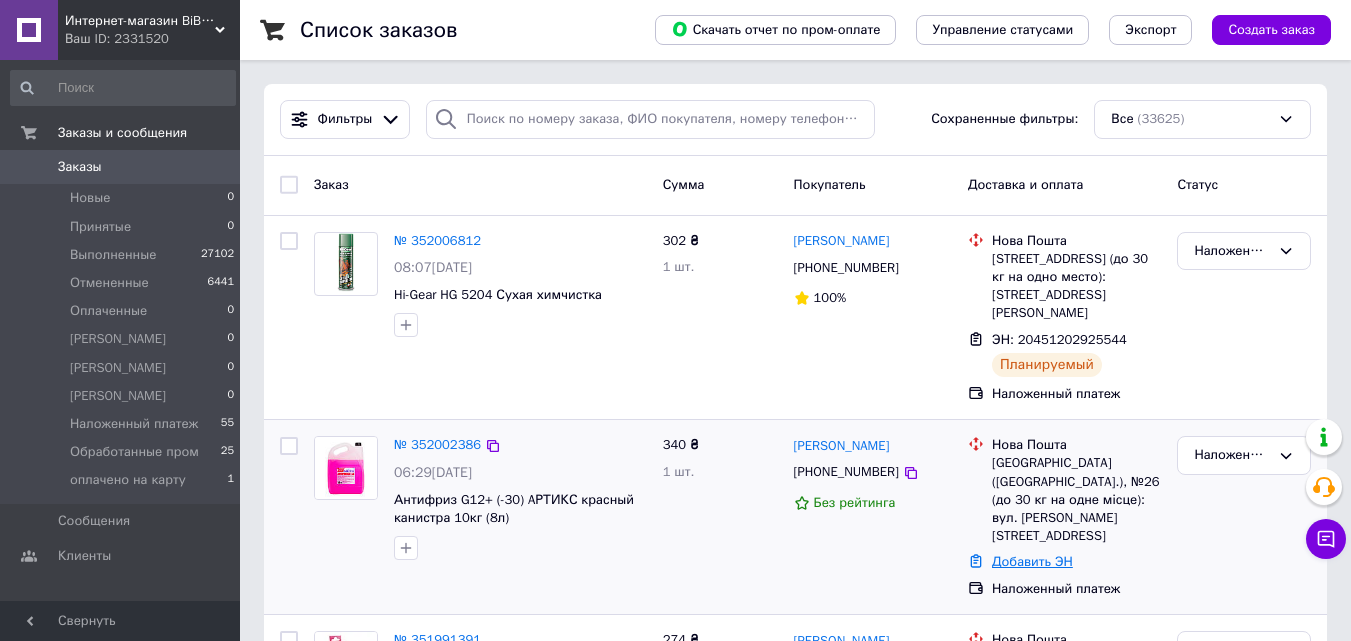 click on "Добавить ЭН" at bounding box center (1032, 561) 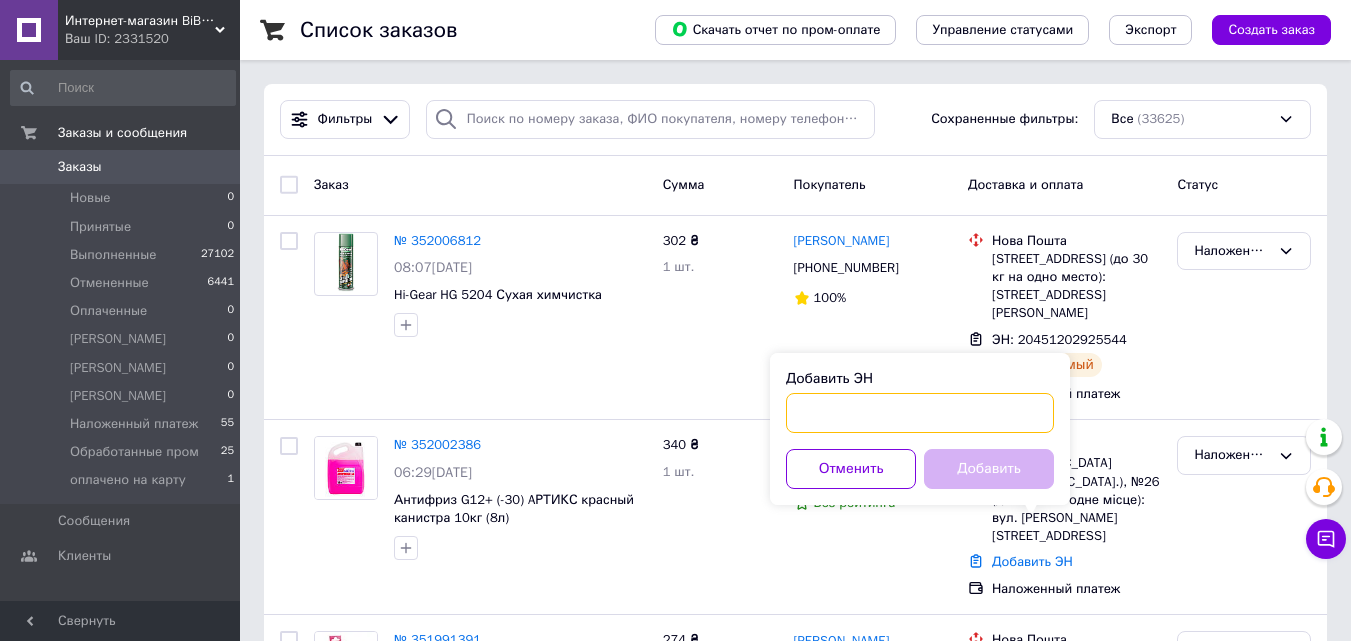 click on "Добавить ЭН" at bounding box center (920, 413) 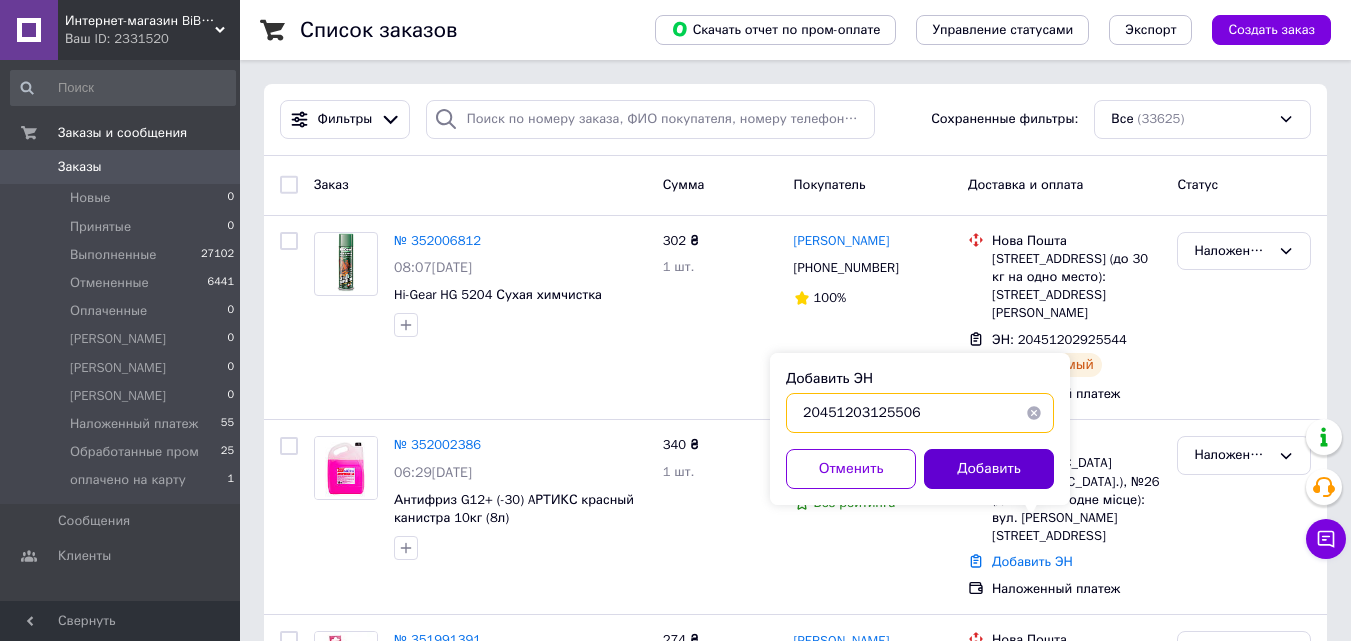 type on "20451203125506" 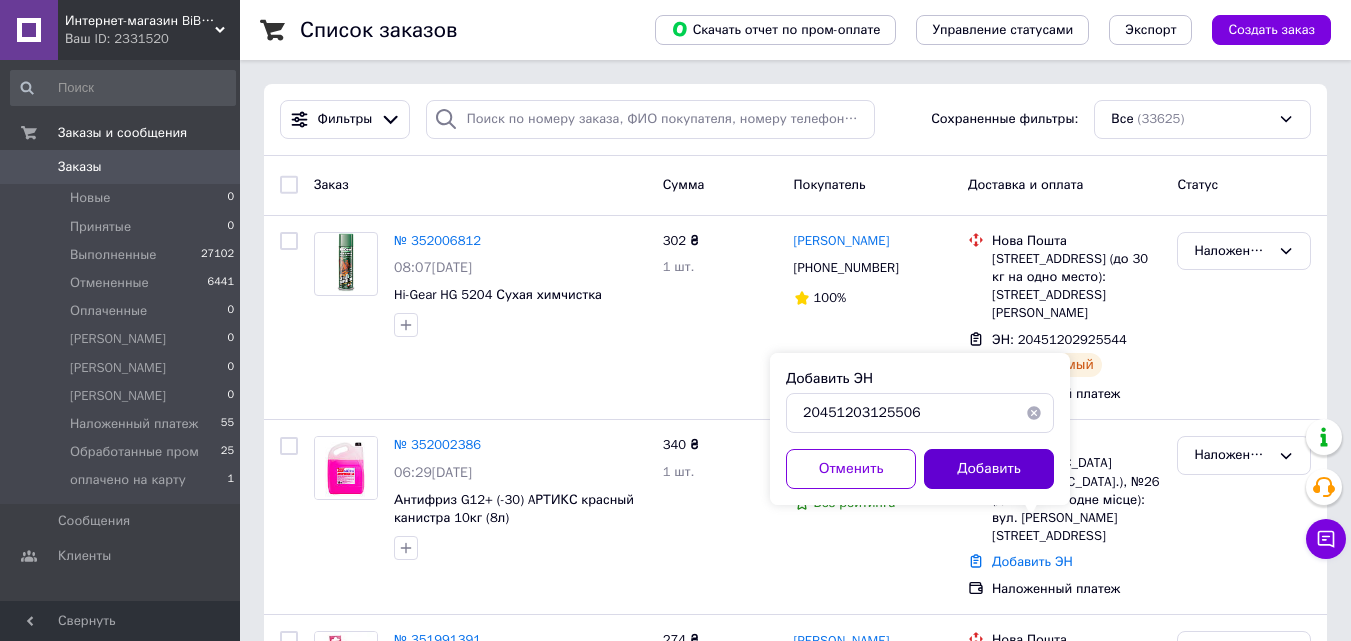 click on "Добавить" at bounding box center [989, 469] 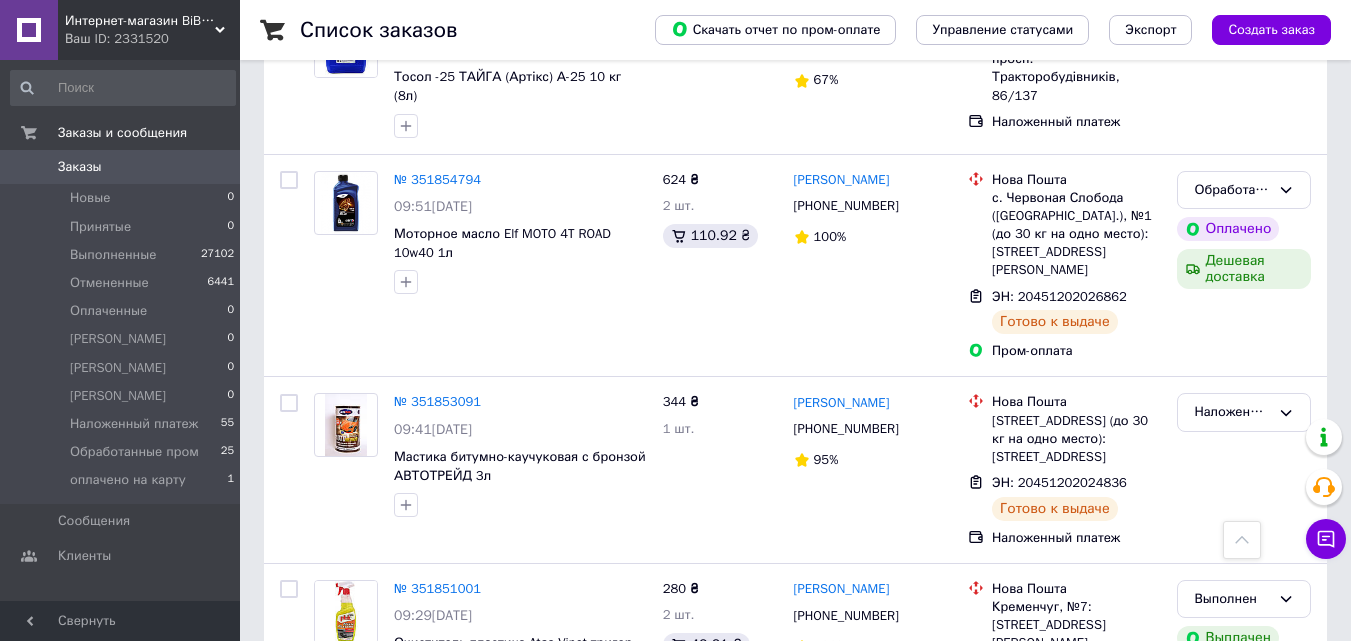 scroll, scrollTop: 3902, scrollLeft: 0, axis: vertical 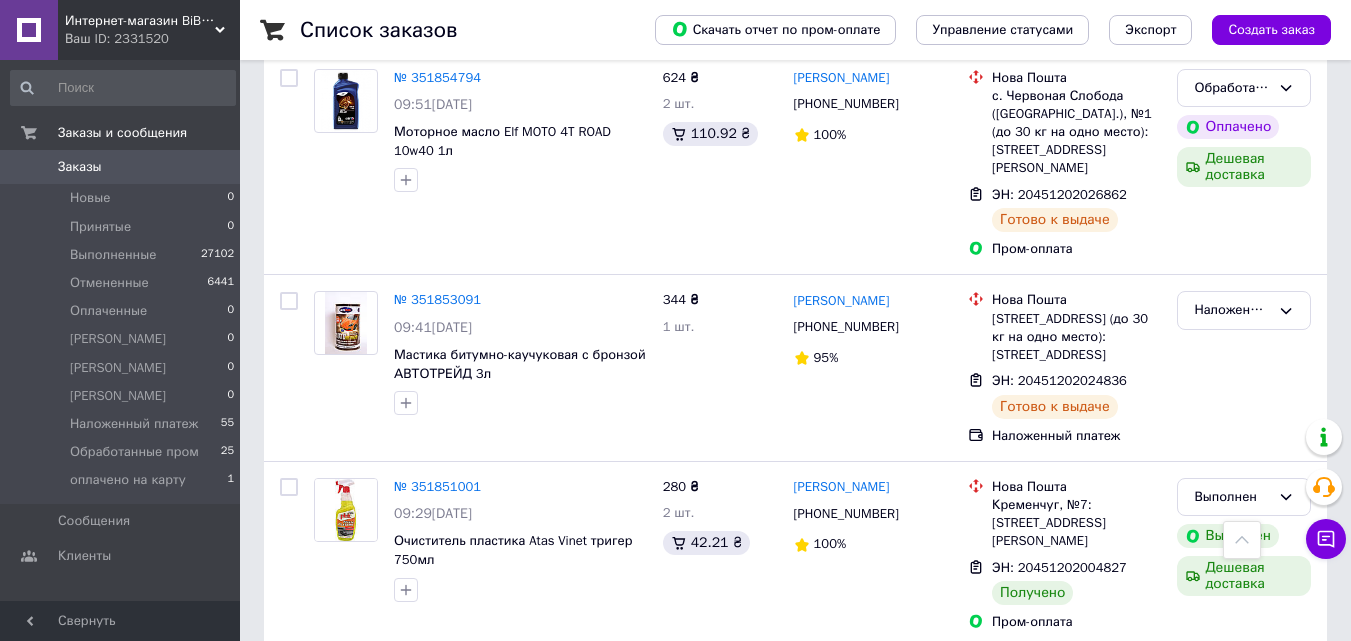 click on "1" at bounding box center (415, 692) 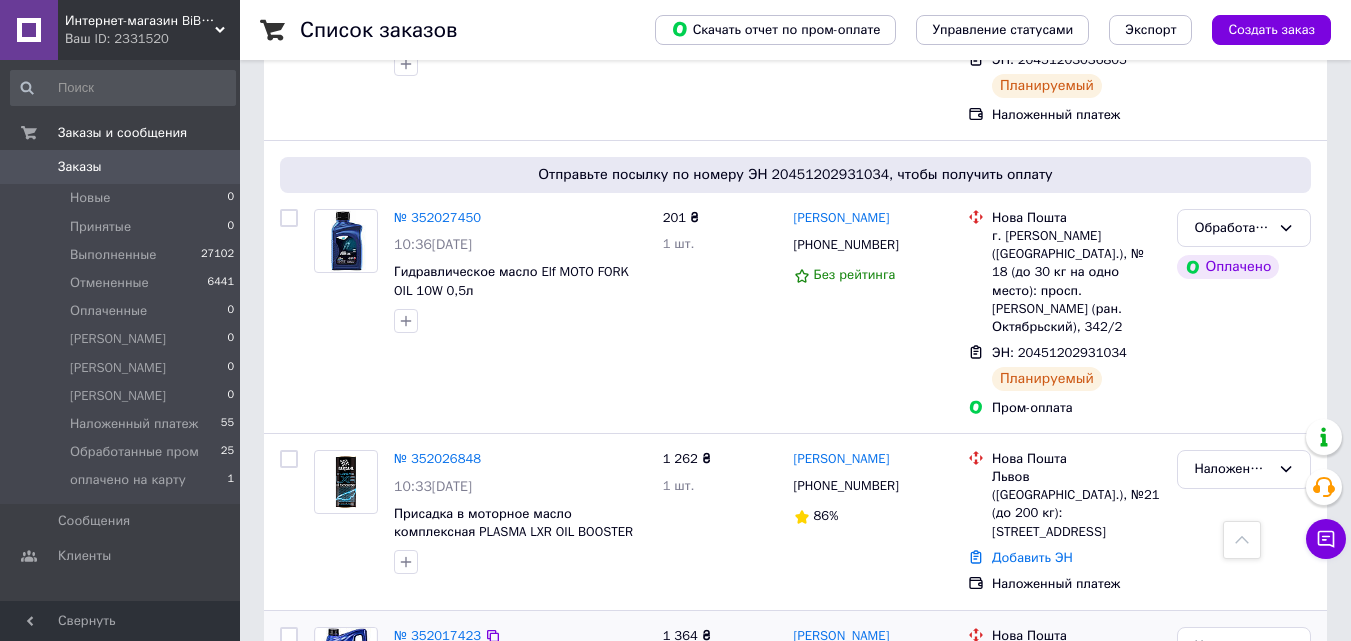 scroll, scrollTop: 2768, scrollLeft: 0, axis: vertical 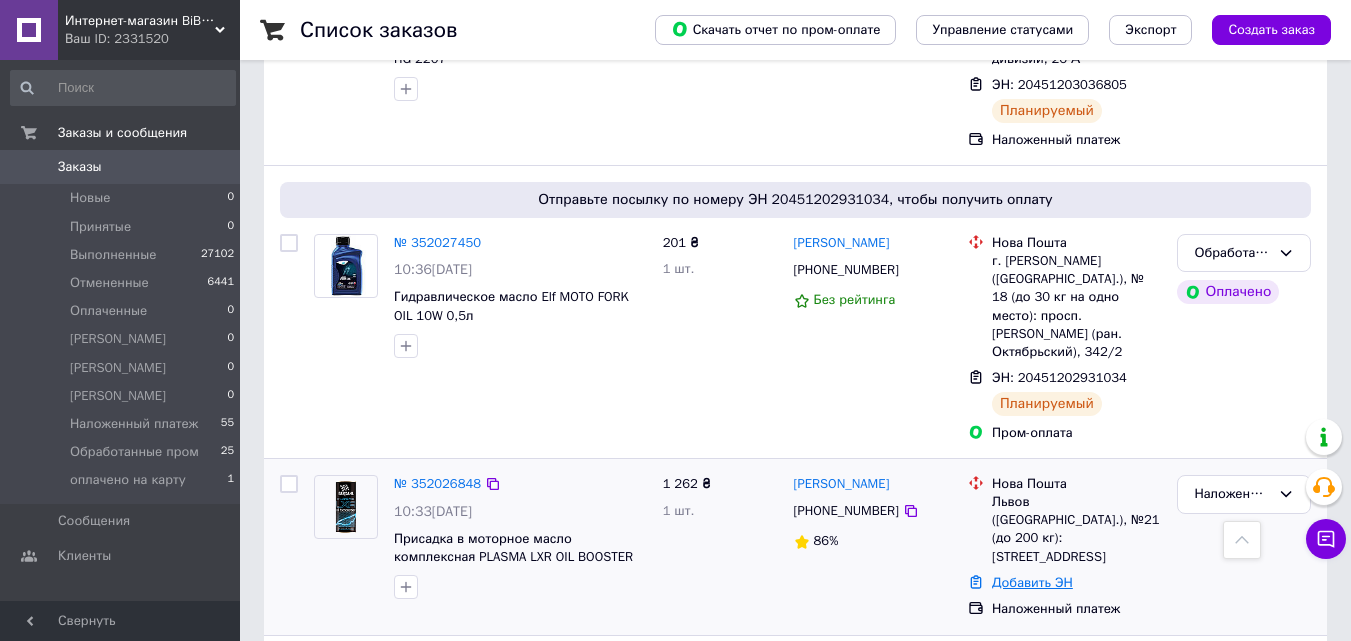 click on "Добавить ЭН" at bounding box center [1032, 582] 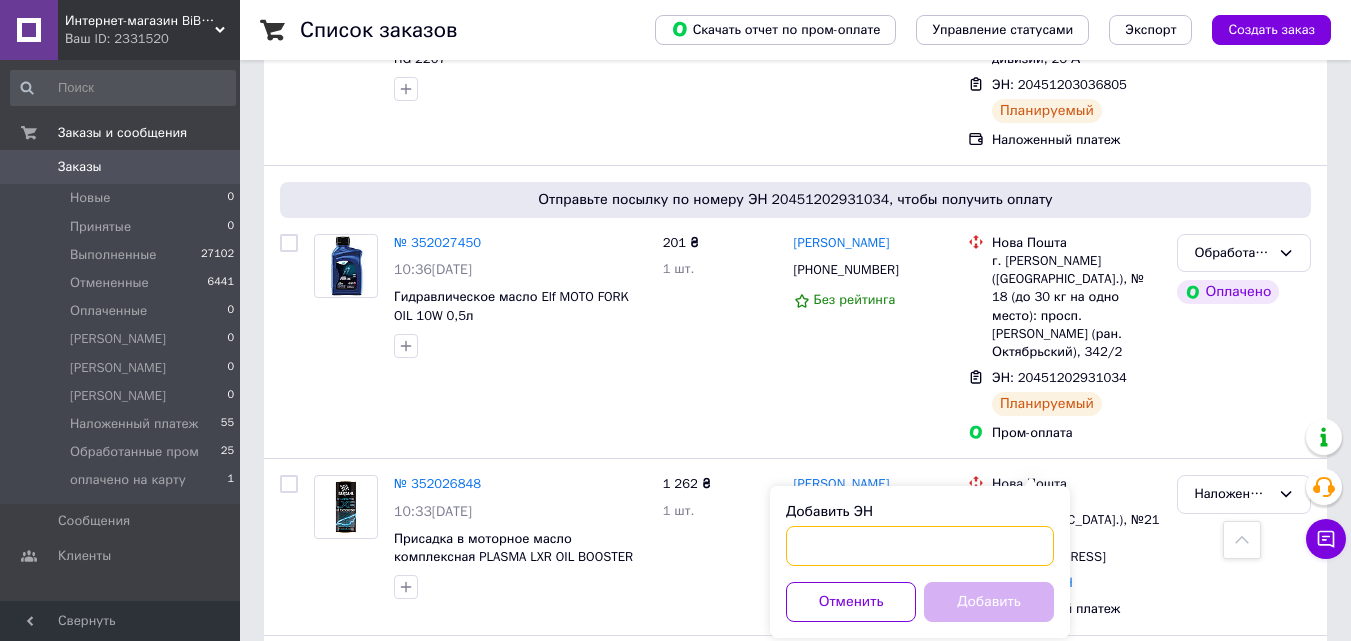 click on "Добавить ЭН" at bounding box center [920, 546] 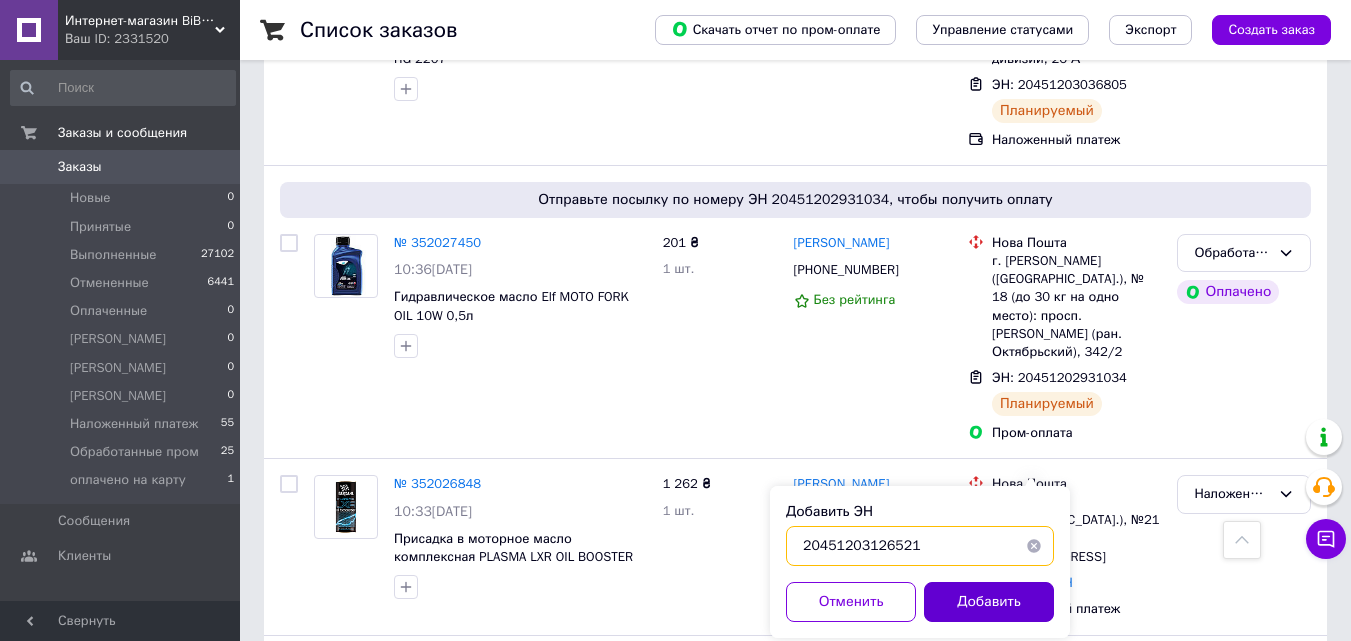 type on "20451203126521" 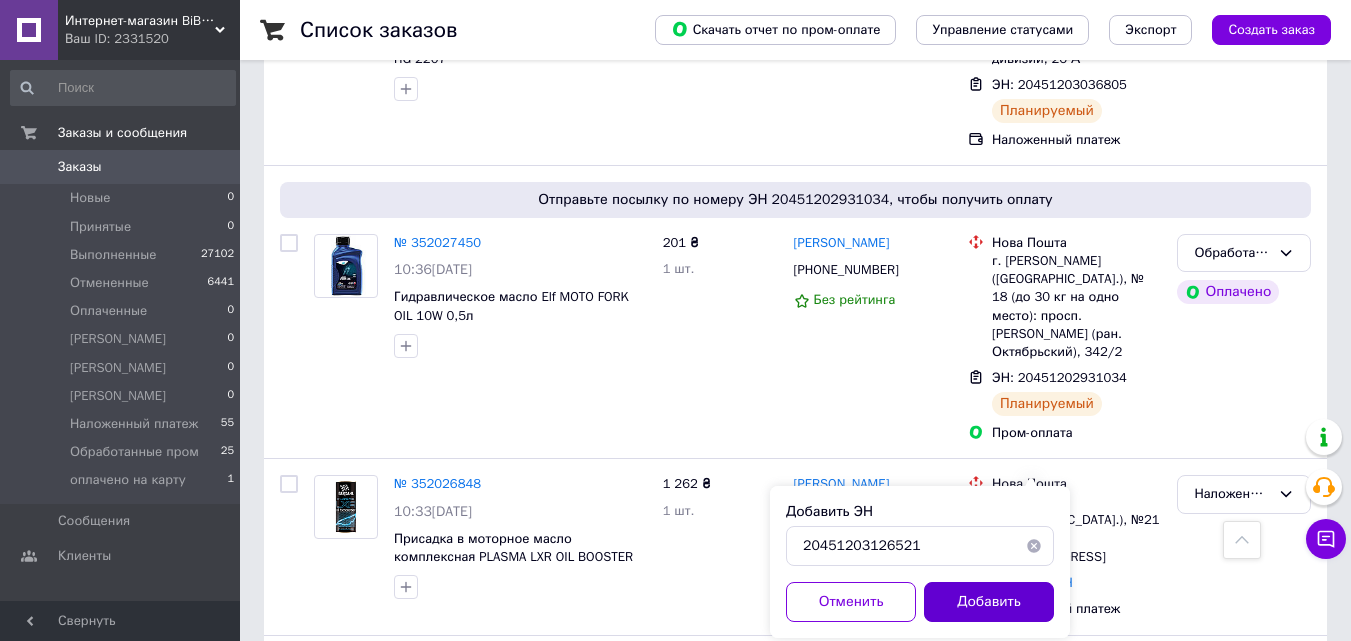 click on "Добавить" at bounding box center (989, 602) 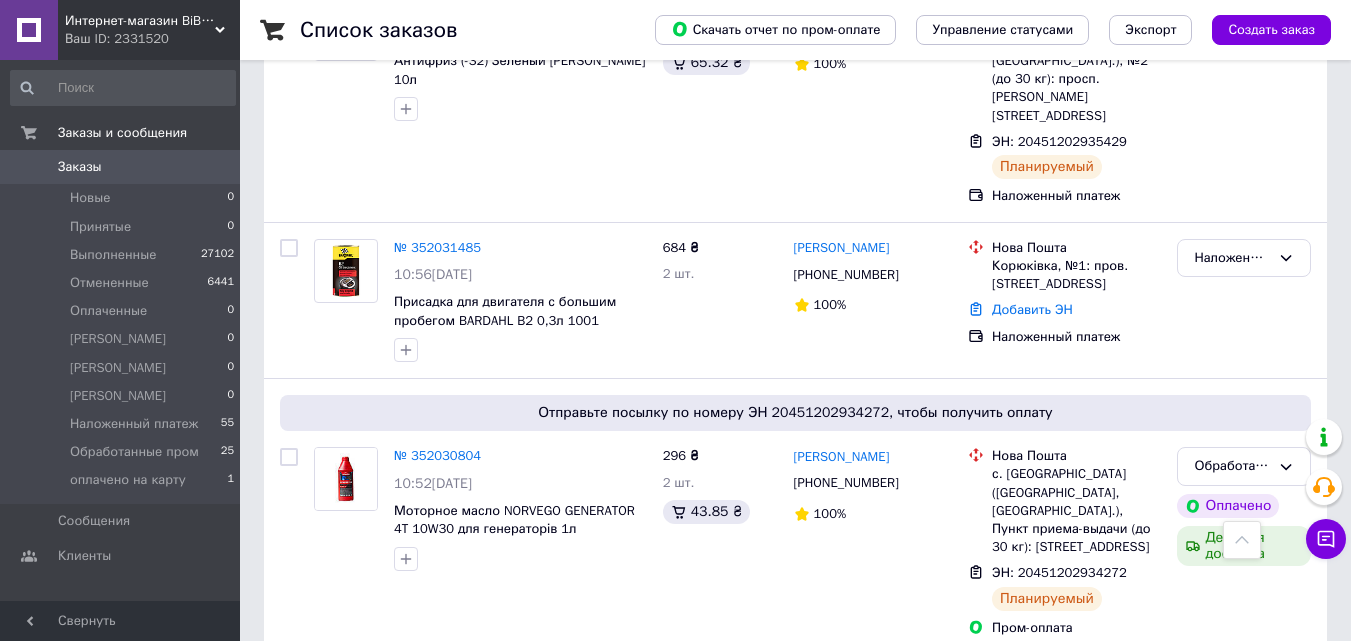 scroll, scrollTop: 2068, scrollLeft: 0, axis: vertical 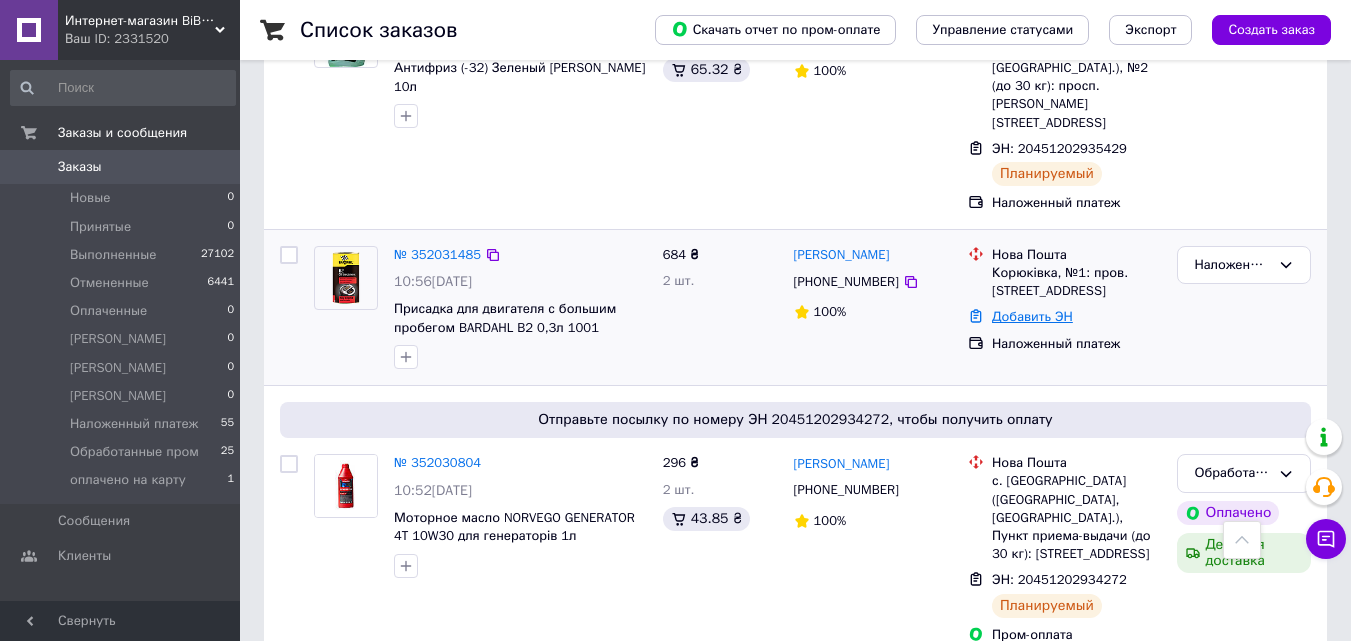 click on "Добавить ЭН" at bounding box center (1032, 316) 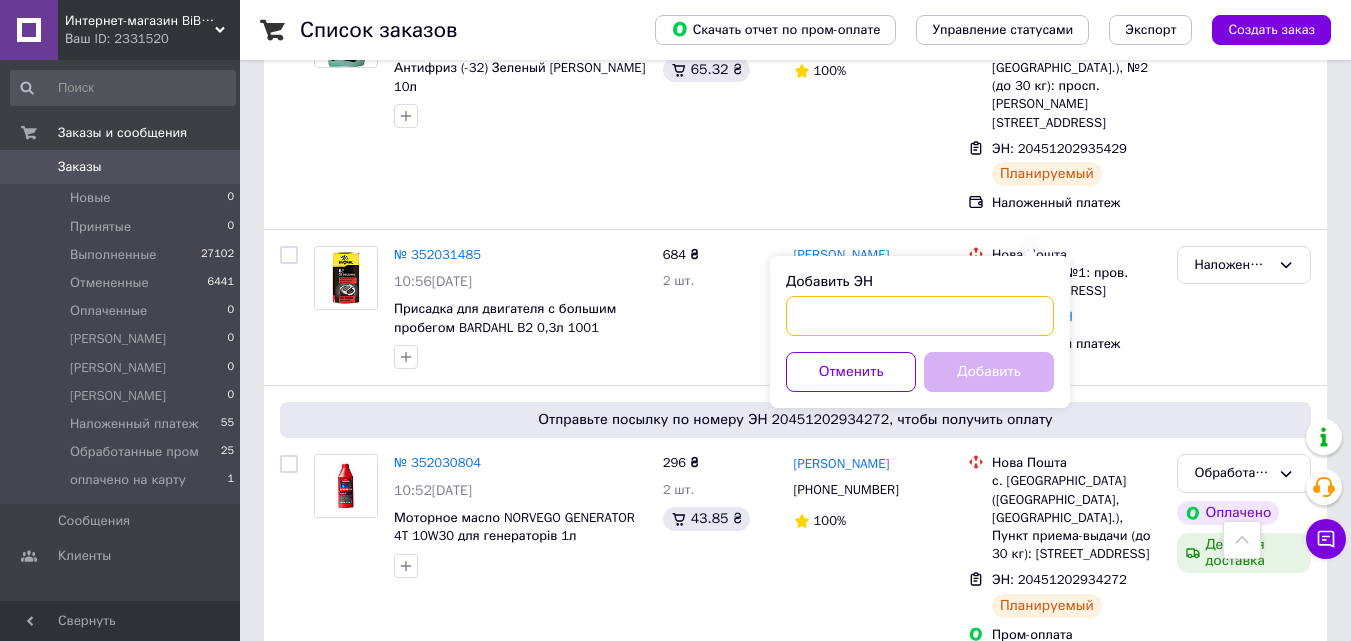 click on "Добавить ЭН" at bounding box center [920, 316] 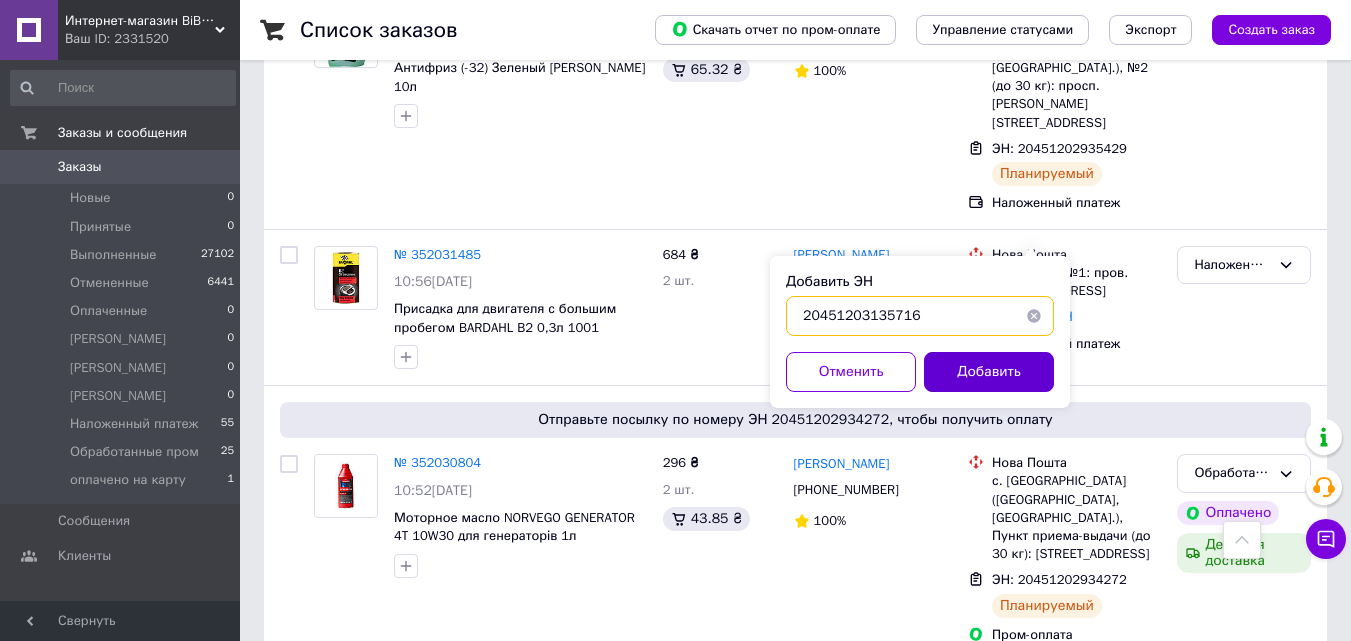 type on "20451203135716" 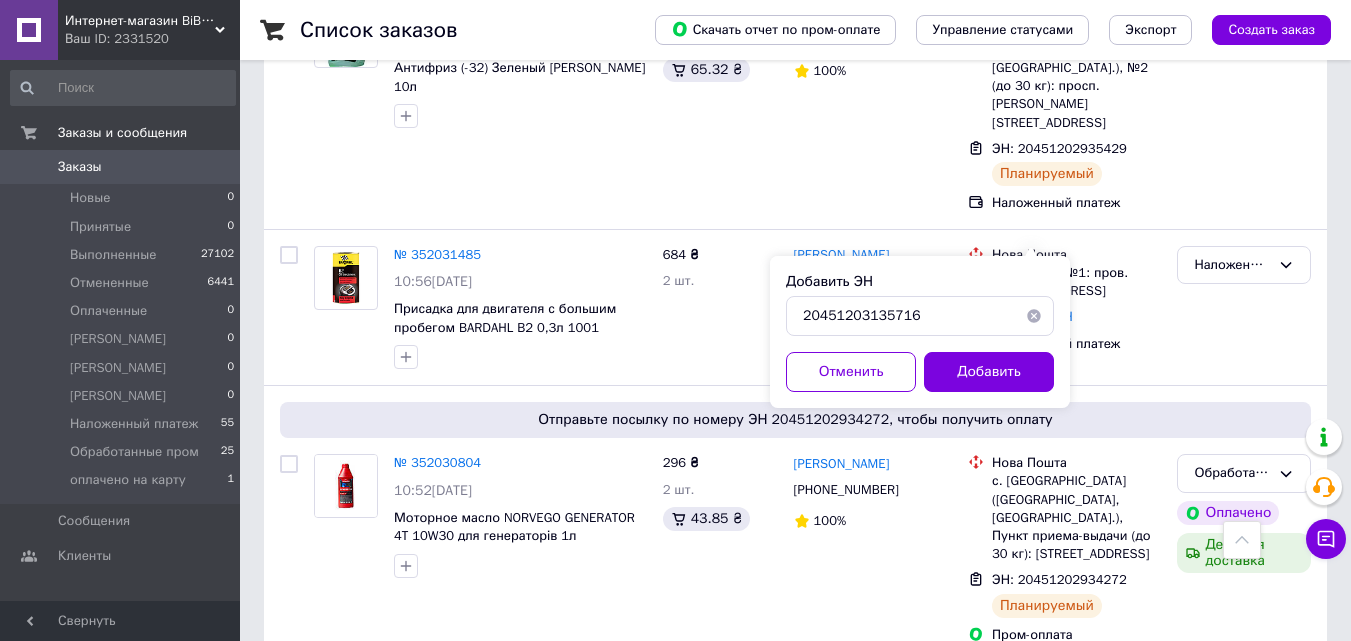 click on "Добавить" at bounding box center [989, 372] 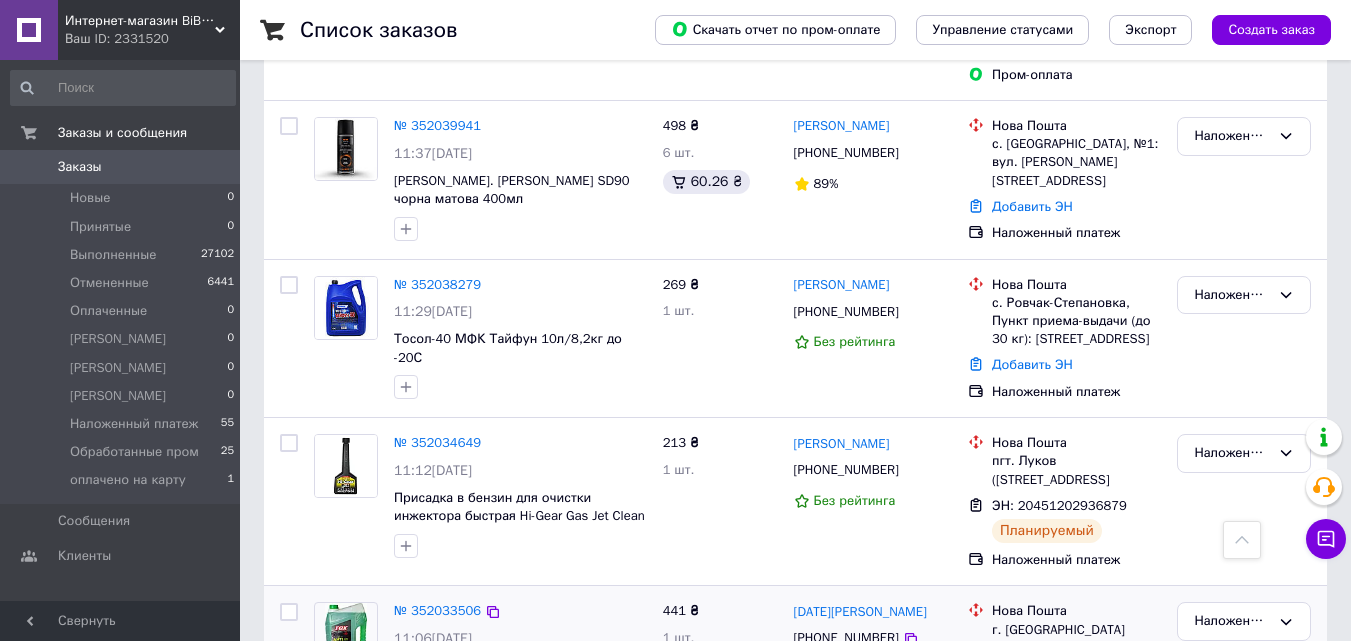 scroll, scrollTop: 1468, scrollLeft: 0, axis: vertical 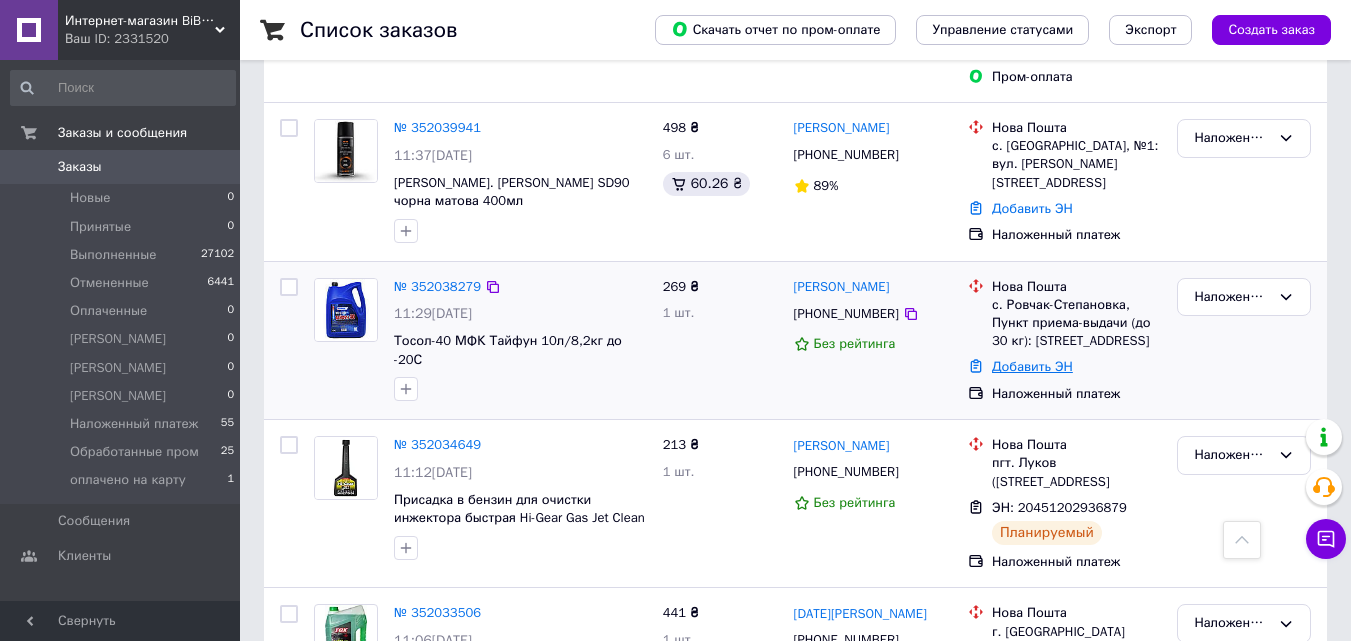 click on "Добавить ЭН" at bounding box center (1032, 366) 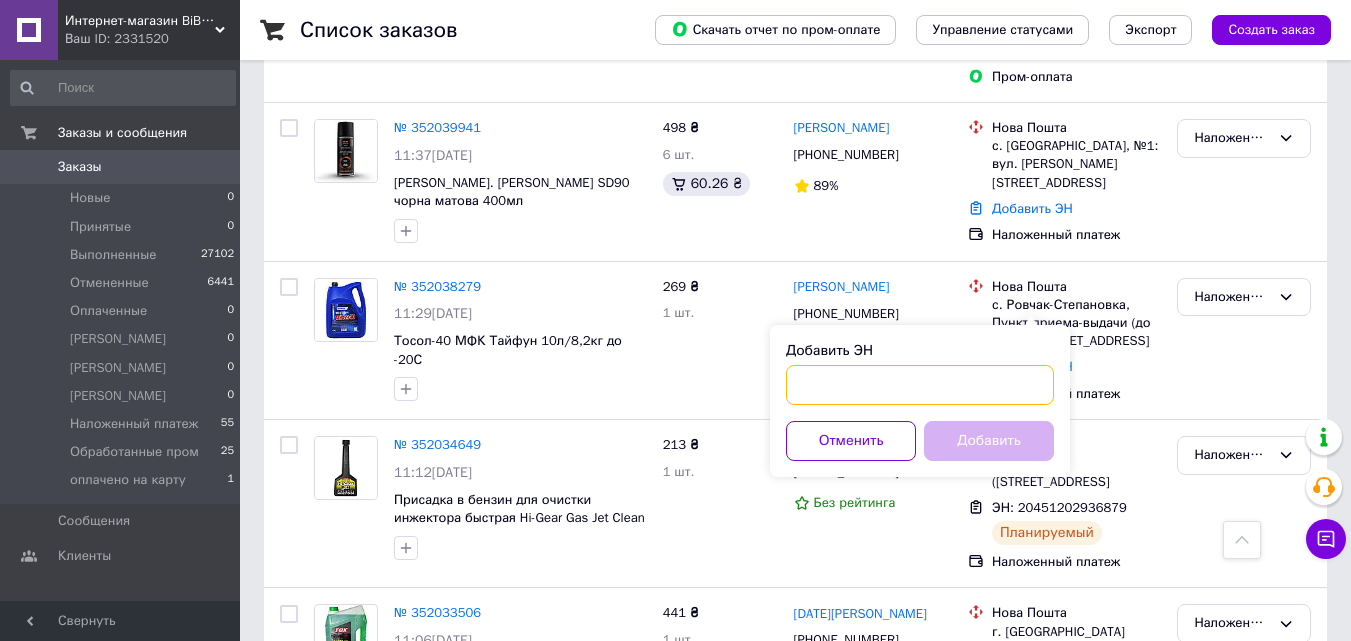 click on "Добавить ЭН" at bounding box center (920, 385) 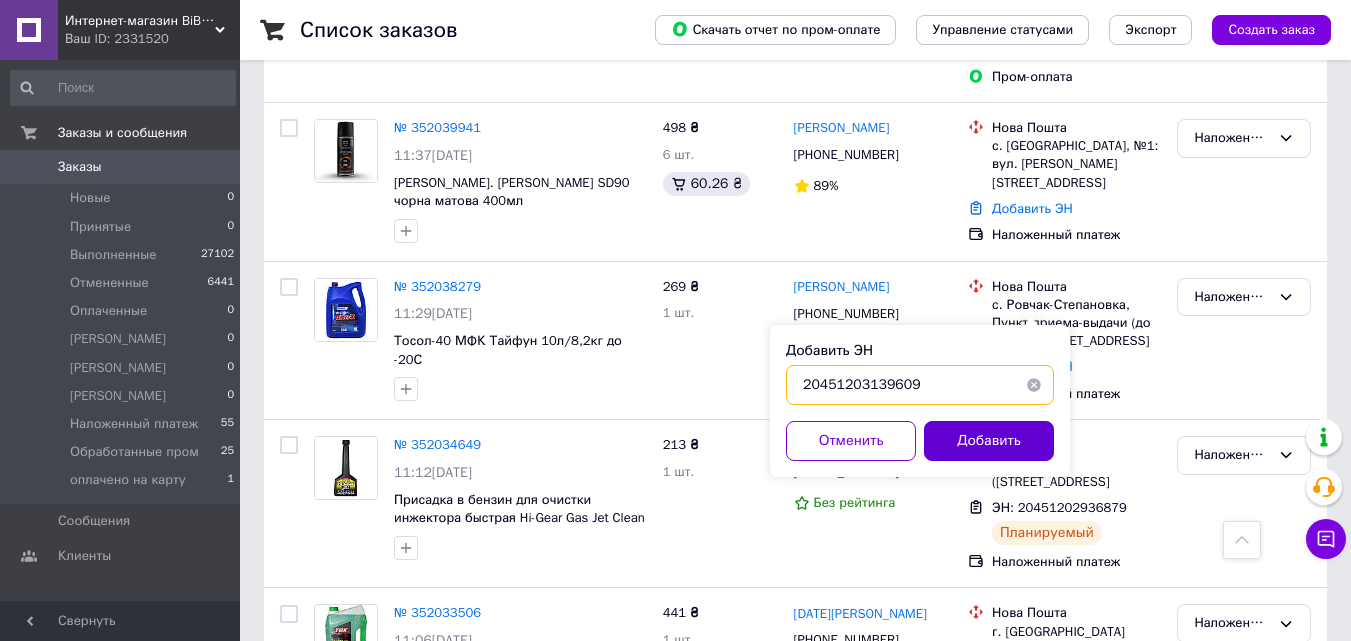 type on "20451203139609" 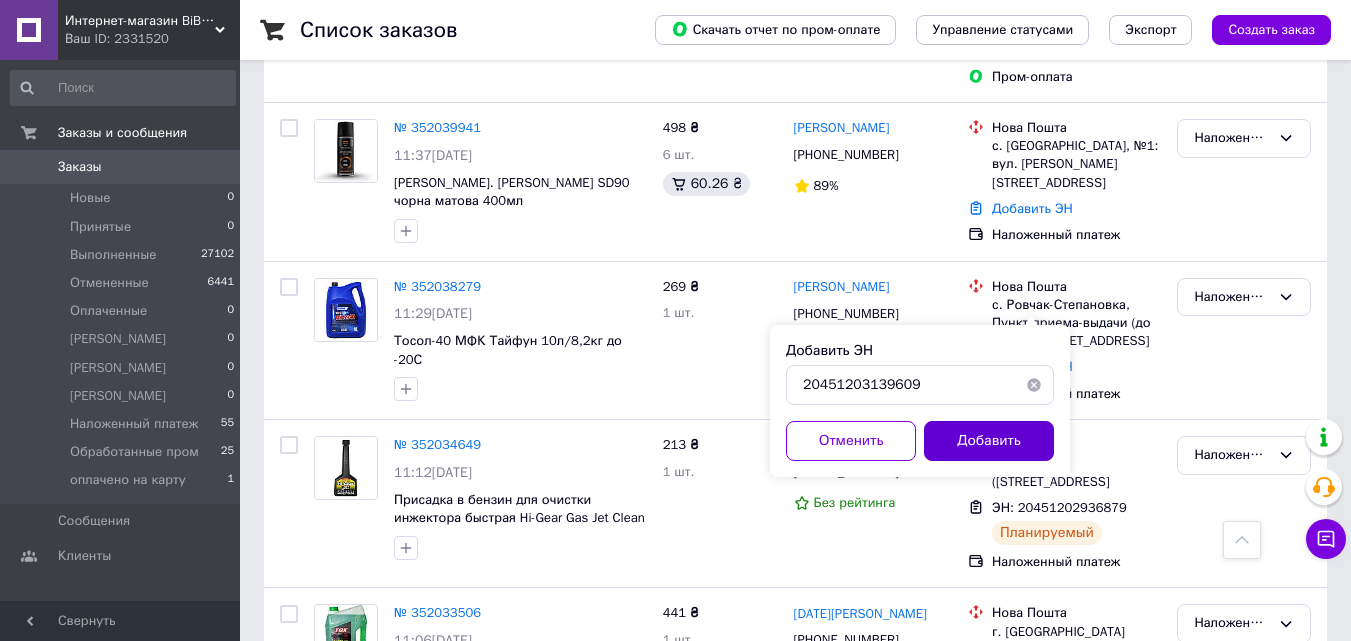 click on "Добавить" at bounding box center (989, 441) 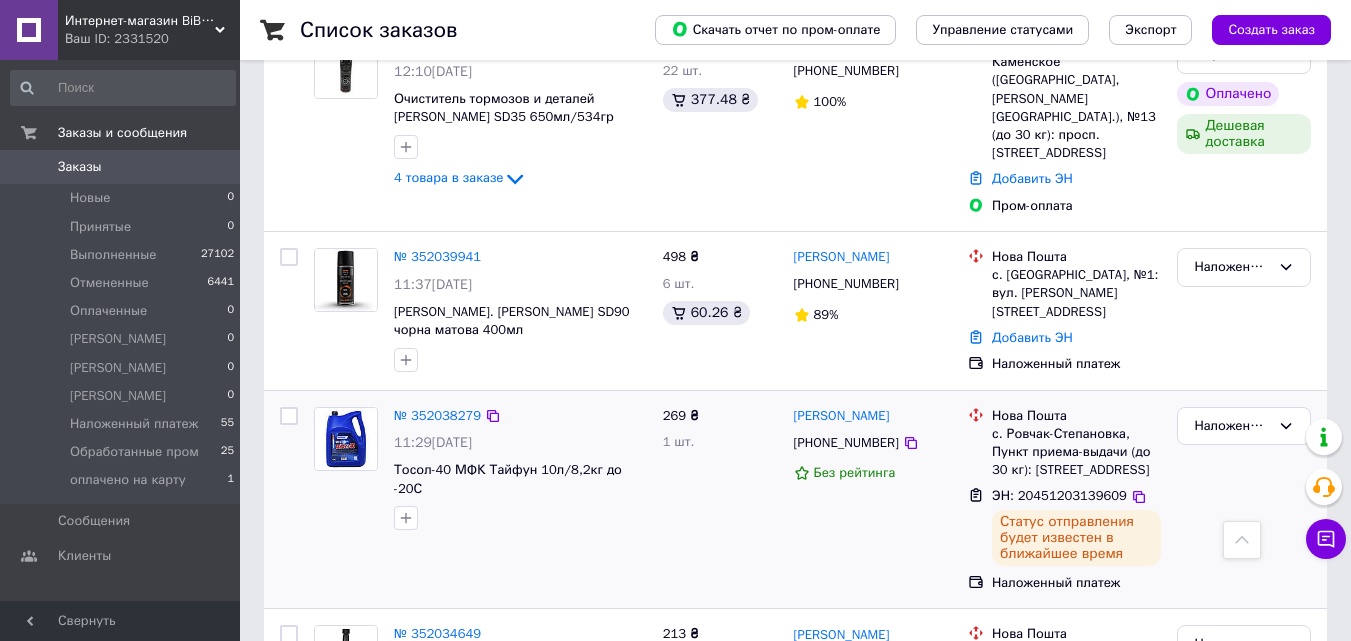 scroll, scrollTop: 1268, scrollLeft: 0, axis: vertical 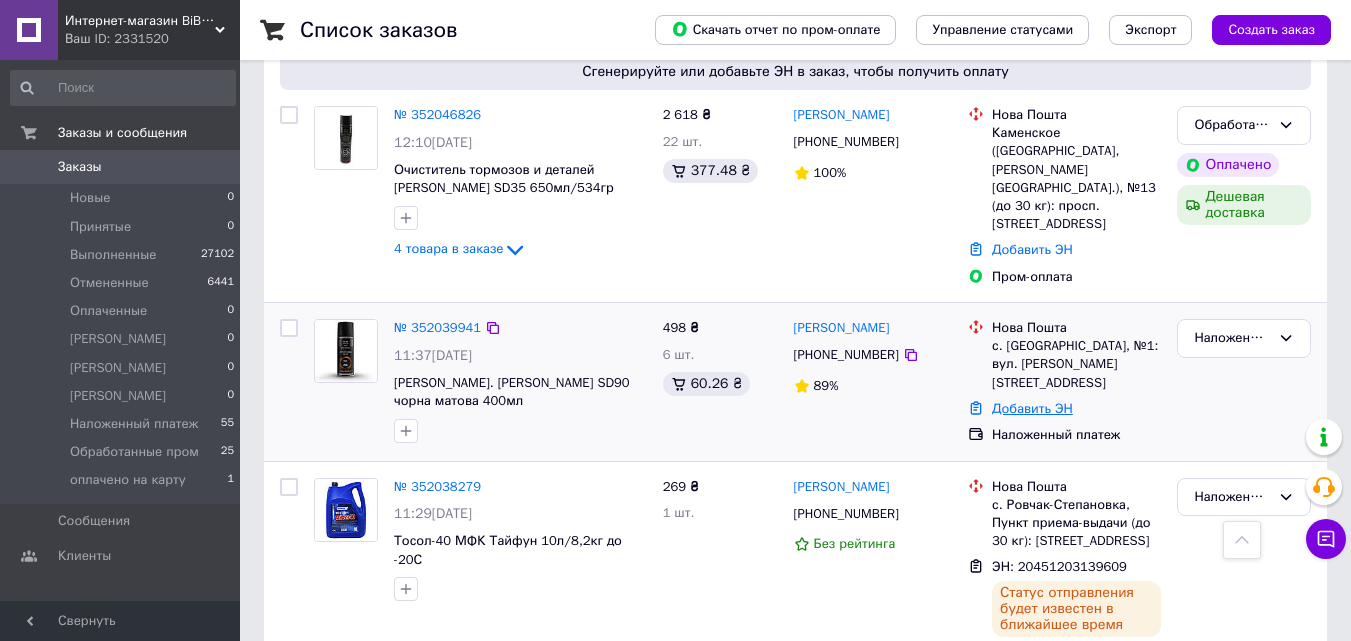 click on "Добавить ЭН" at bounding box center (1032, 408) 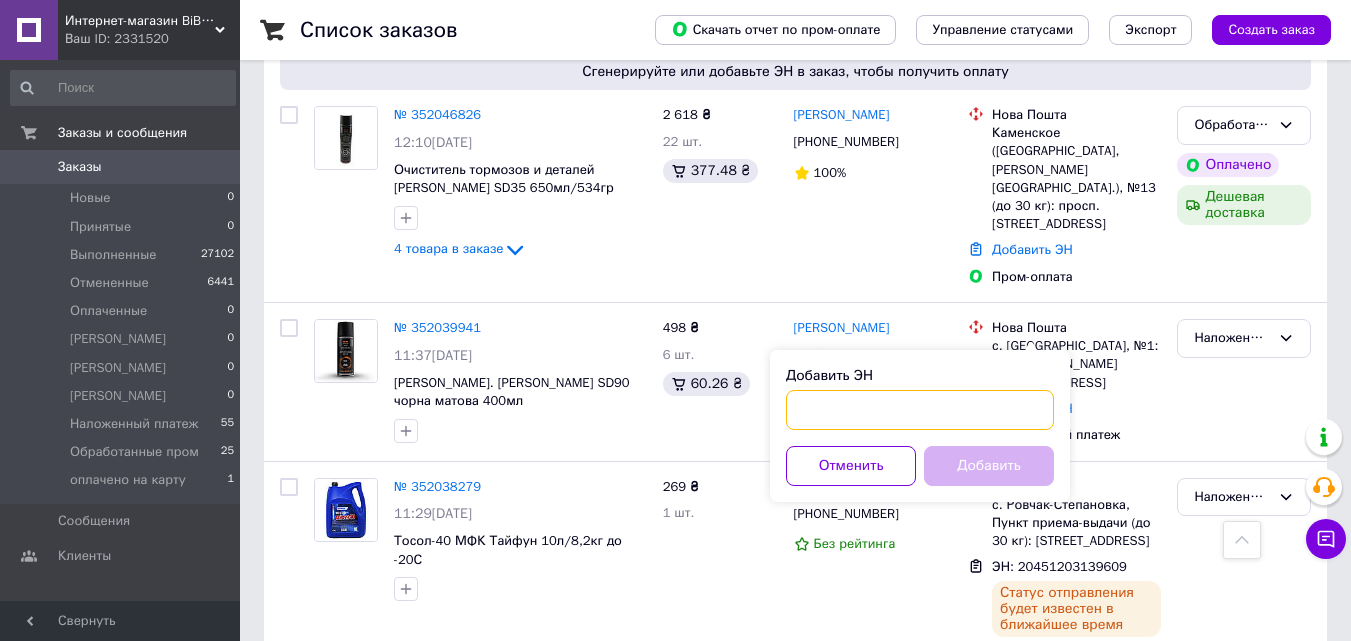click on "Добавить ЭН" at bounding box center [920, 410] 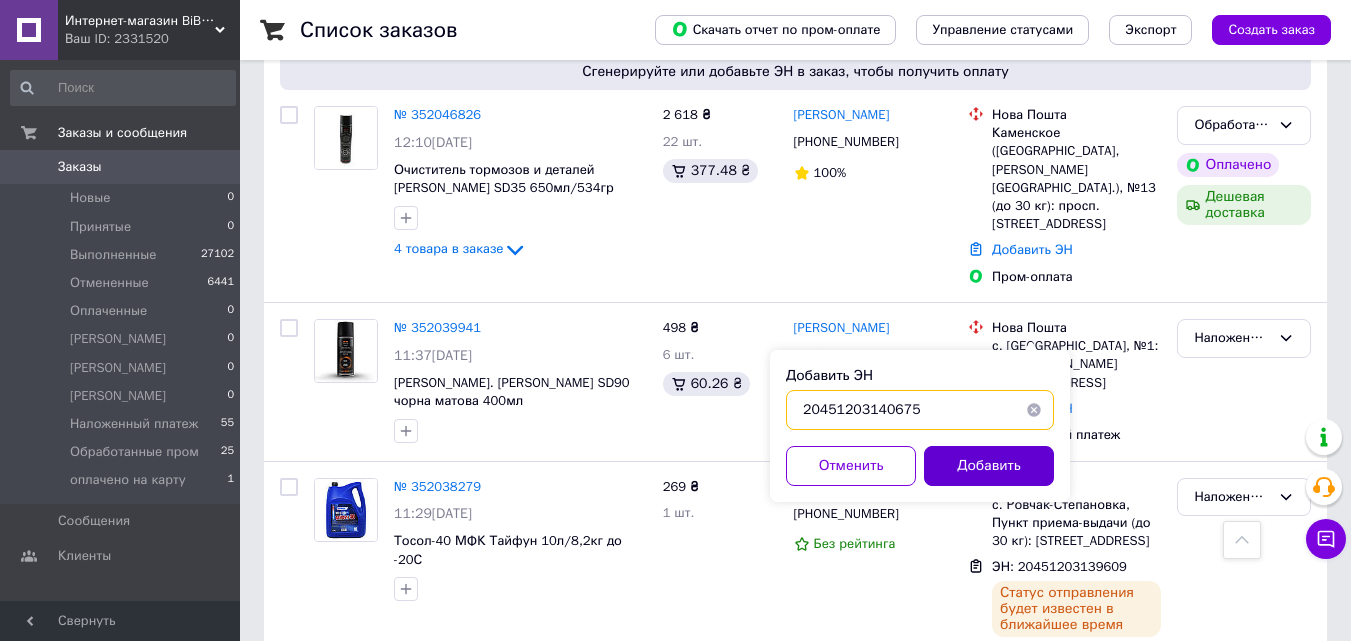 type on "20451203140675" 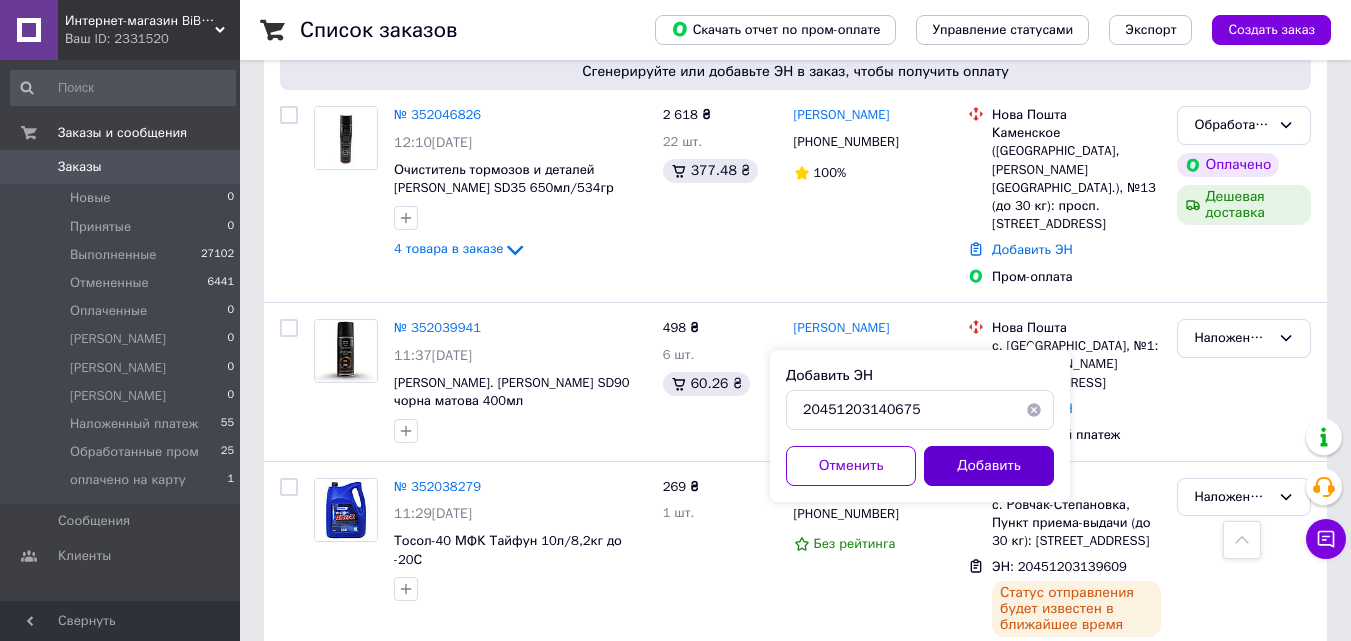click on "Добавить" at bounding box center (989, 466) 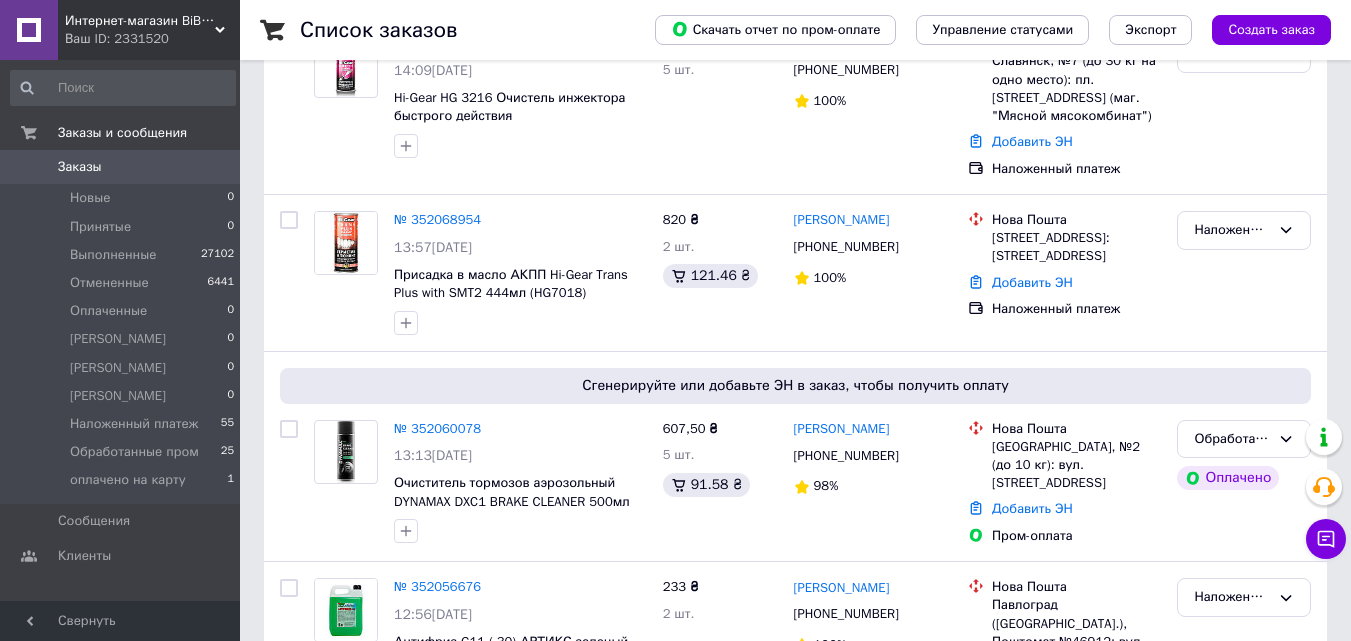 scroll, scrollTop: 400, scrollLeft: 0, axis: vertical 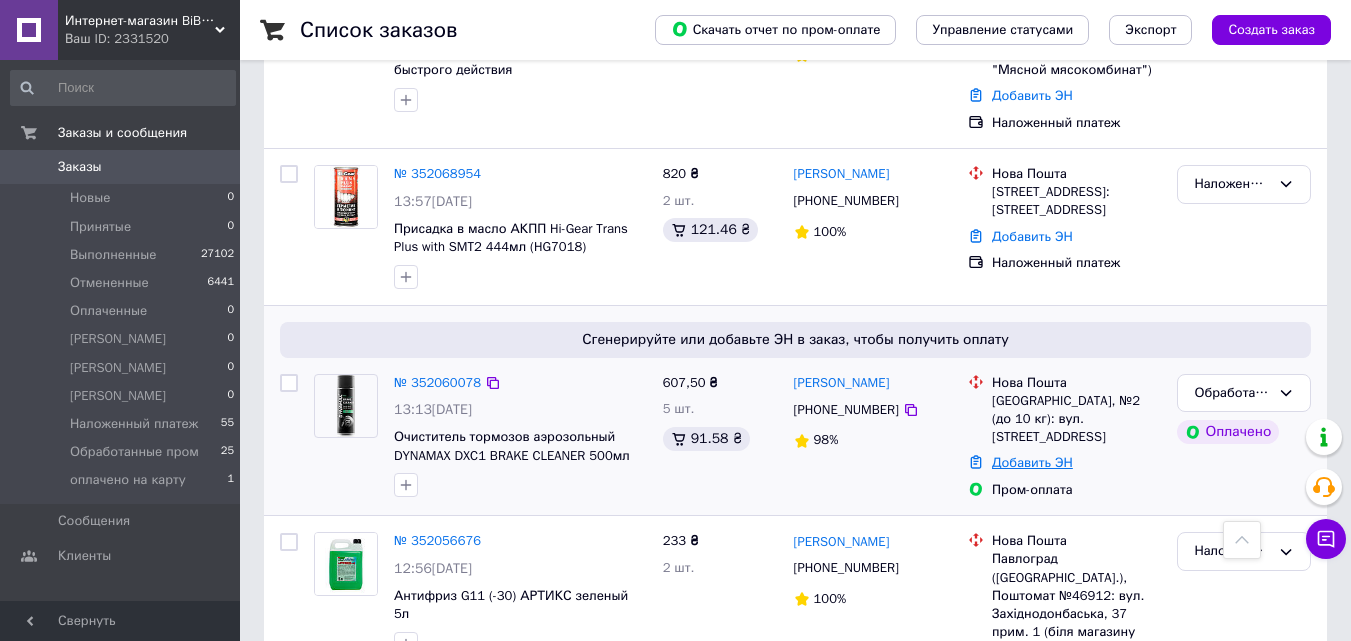 click on "Добавить ЭН" at bounding box center [1032, 462] 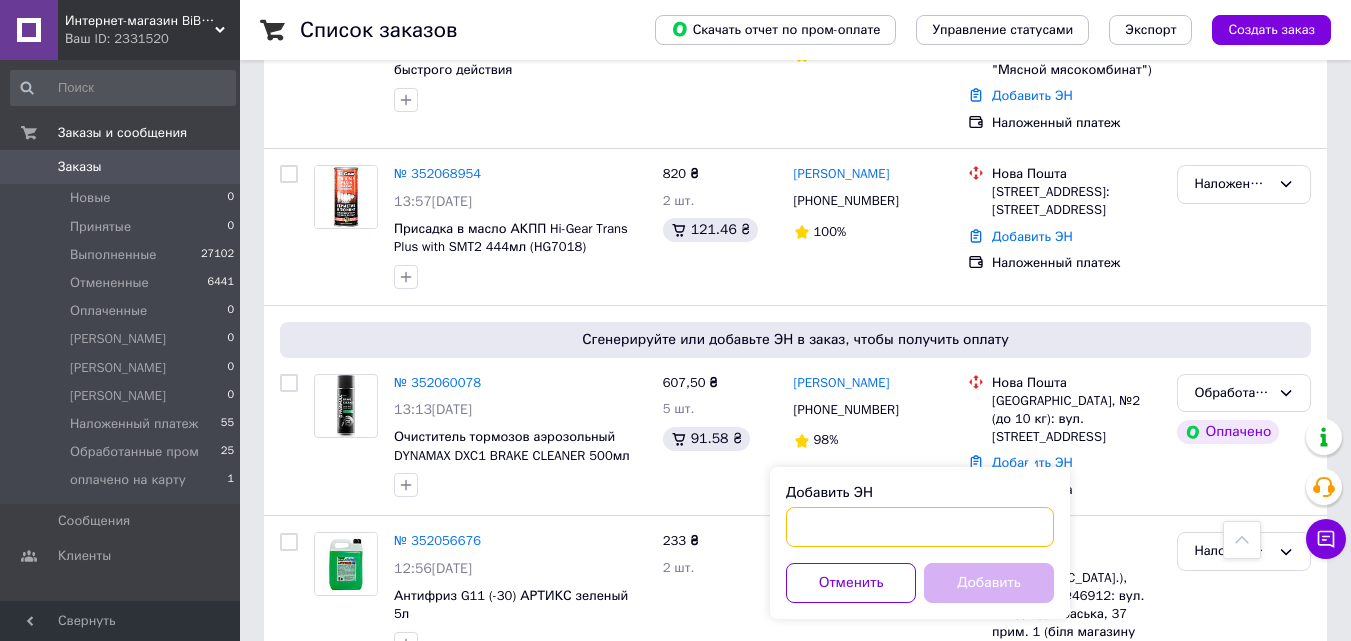 click on "Добавить ЭН" at bounding box center [920, 527] 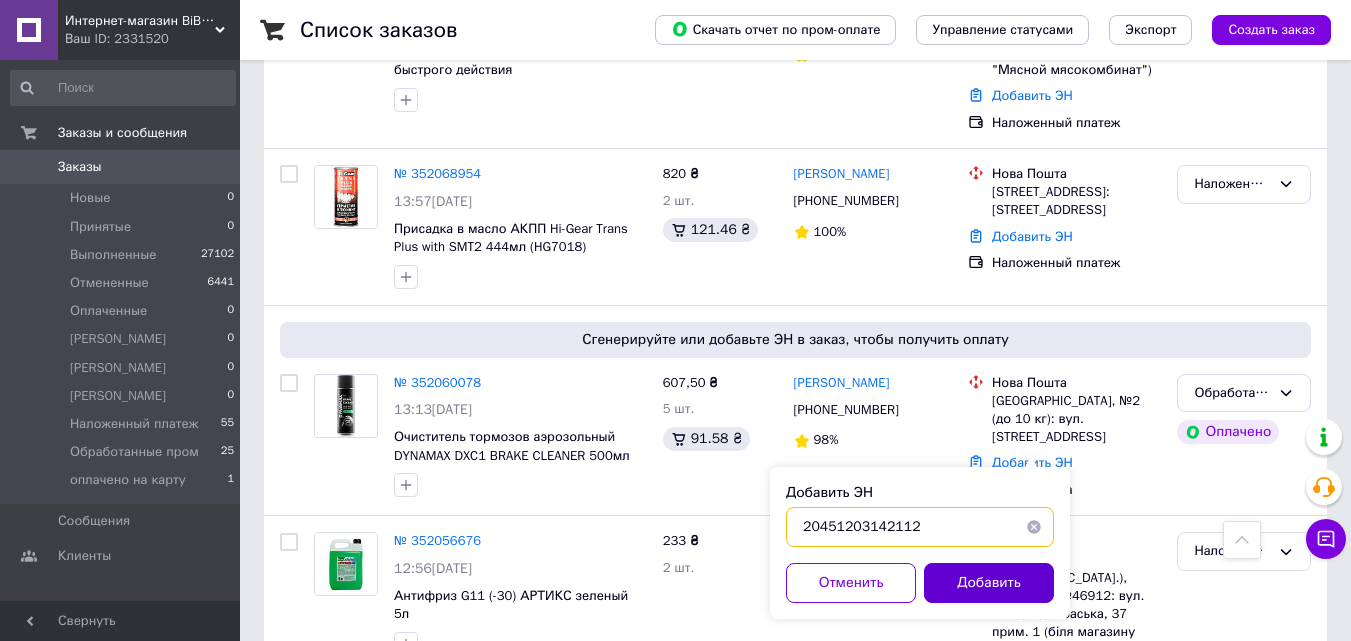 type on "20451203142112" 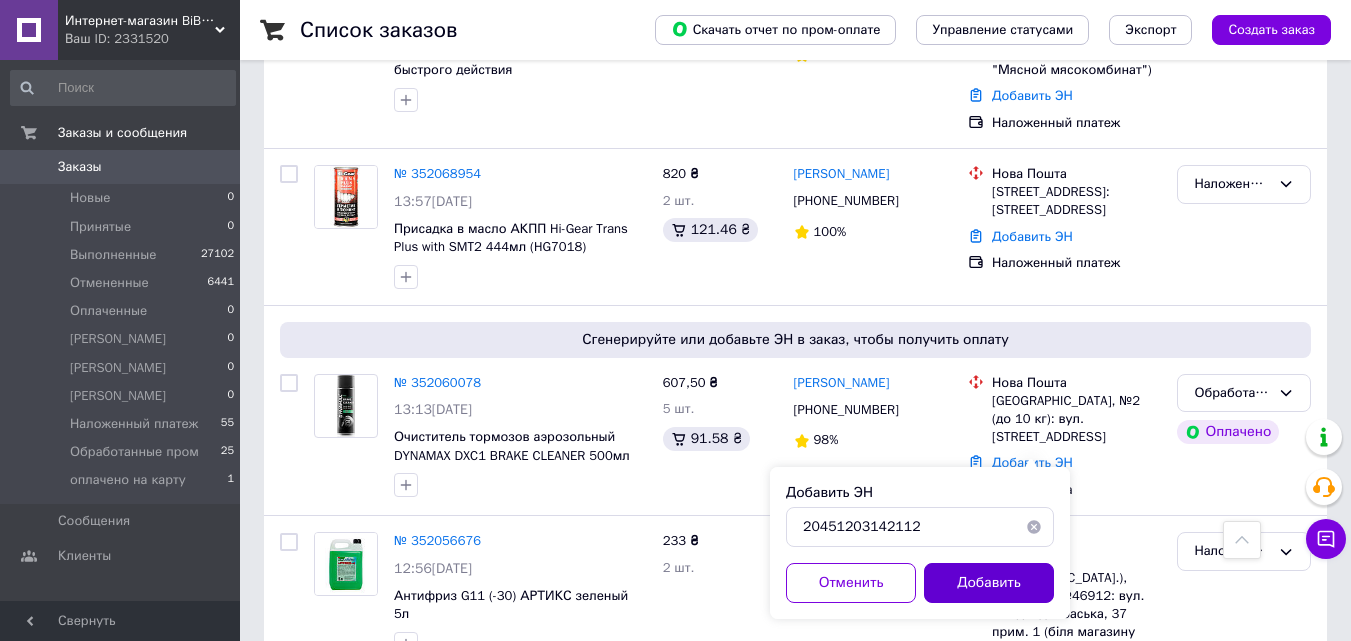 click on "Добавить" at bounding box center (989, 583) 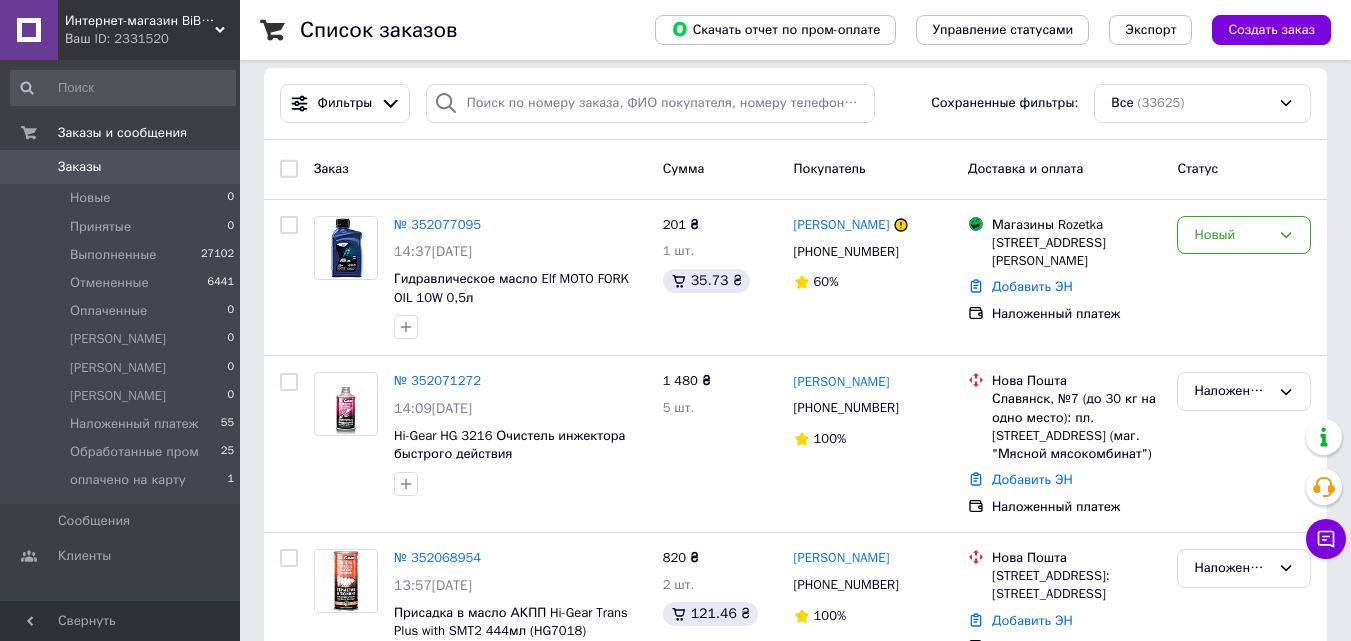 scroll, scrollTop: 0, scrollLeft: 0, axis: both 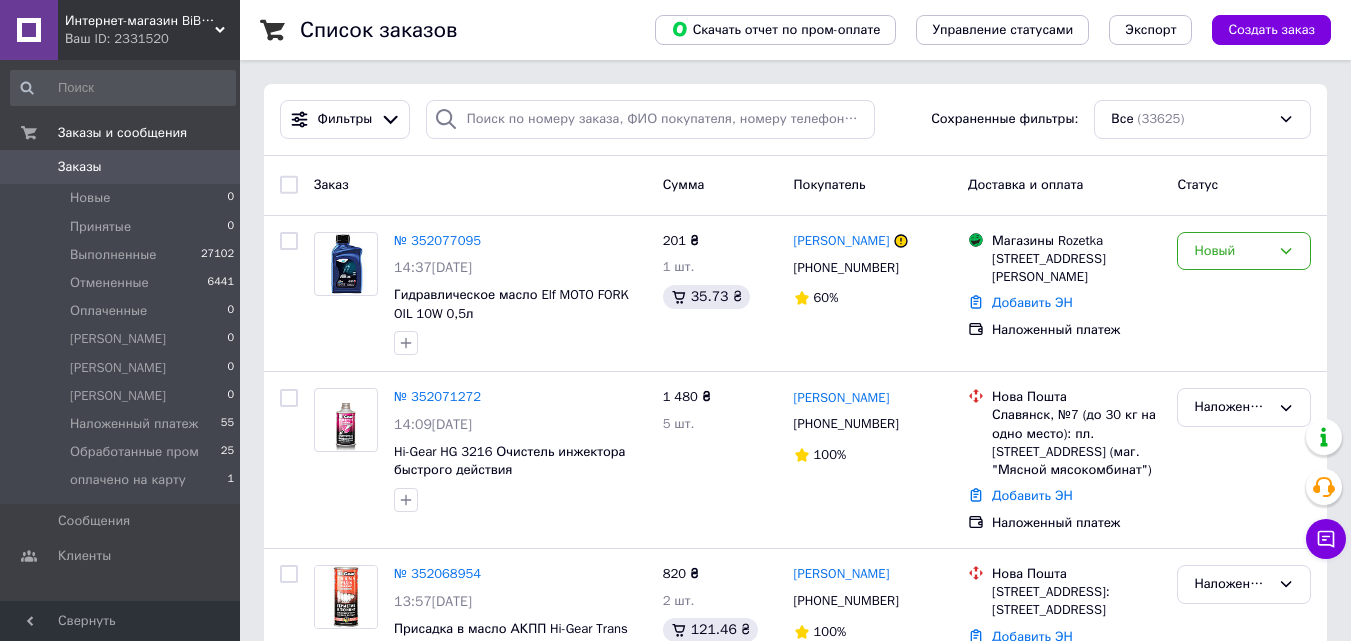 drag, startPoint x: 862, startPoint y: 247, endPoint x: 664, endPoint y: 198, distance: 203.97304 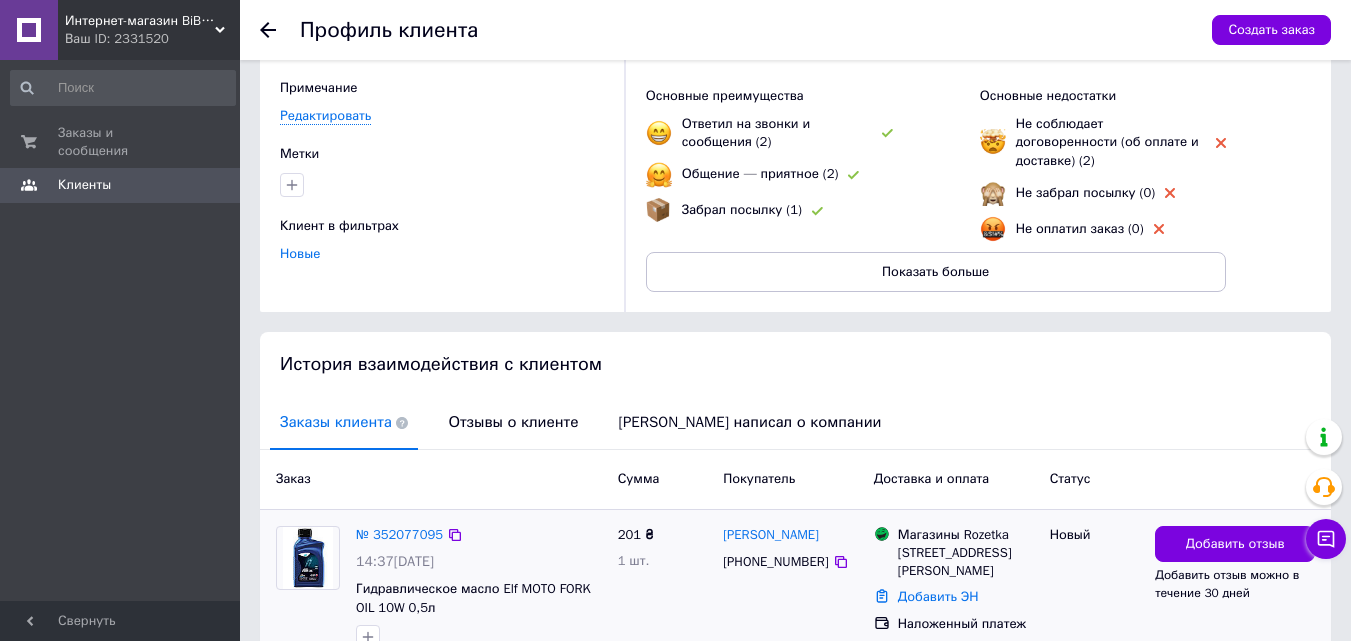 scroll, scrollTop: 219, scrollLeft: 0, axis: vertical 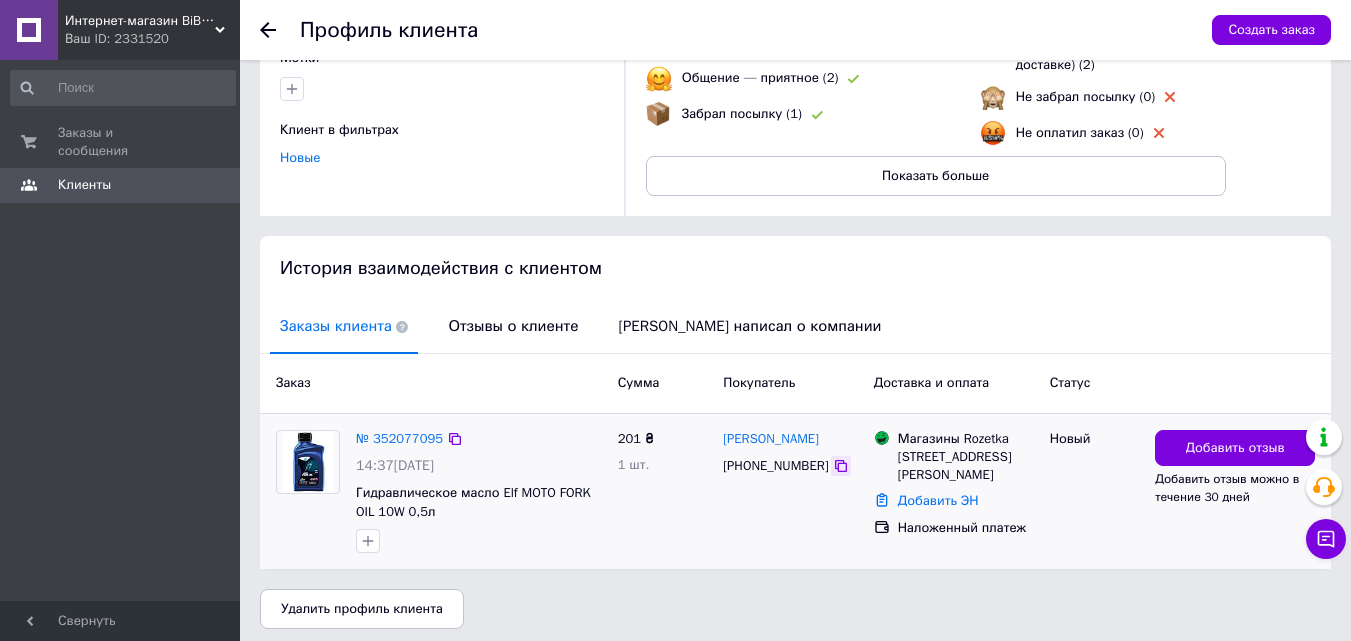 click 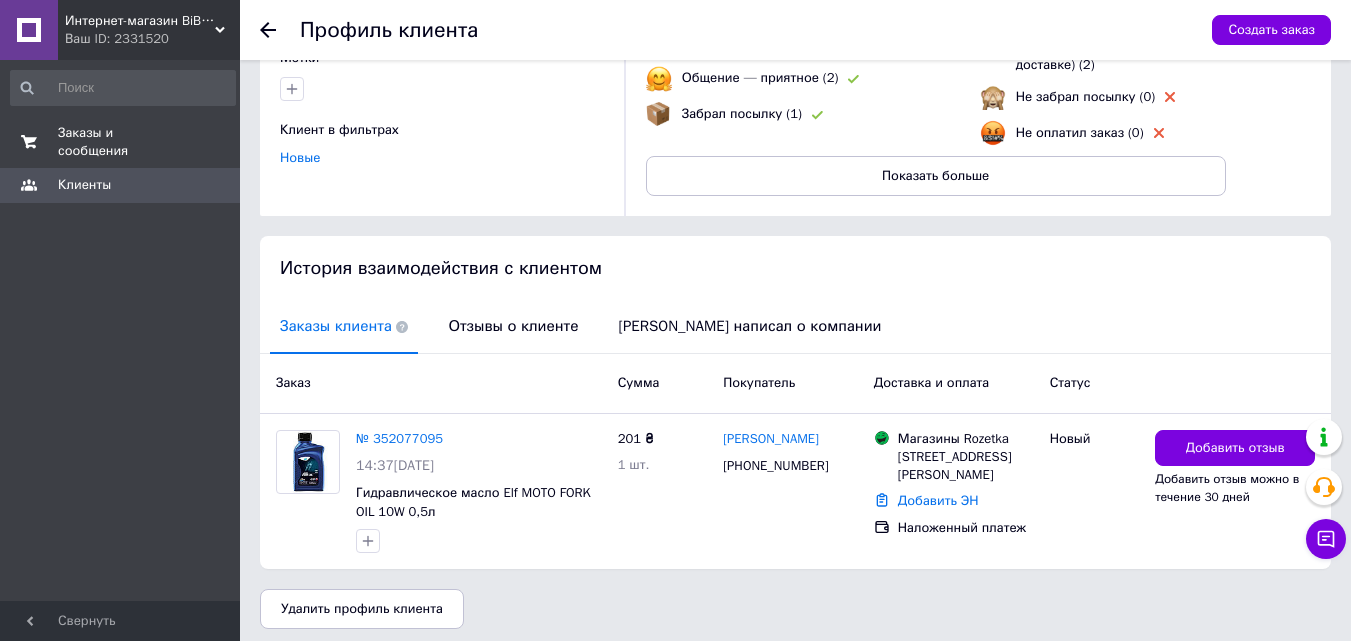 click on "Заказы и сообщения 0 0" at bounding box center [123, 142] 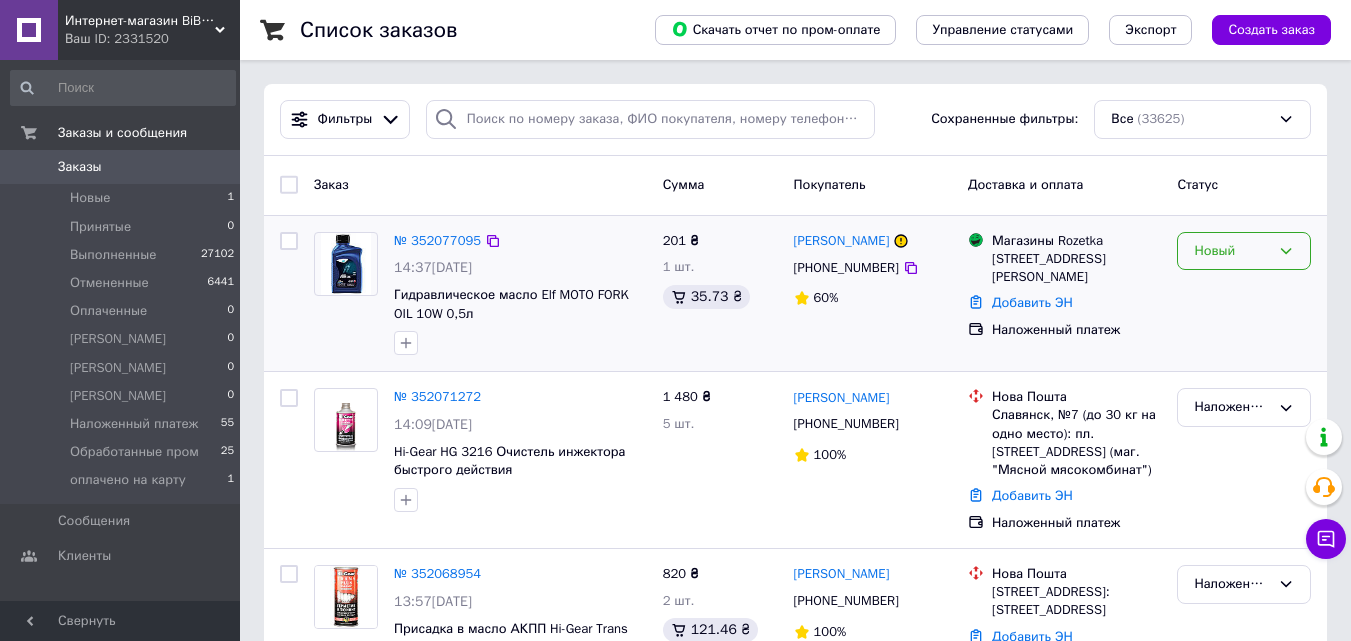 click on "Новый" at bounding box center (1232, 251) 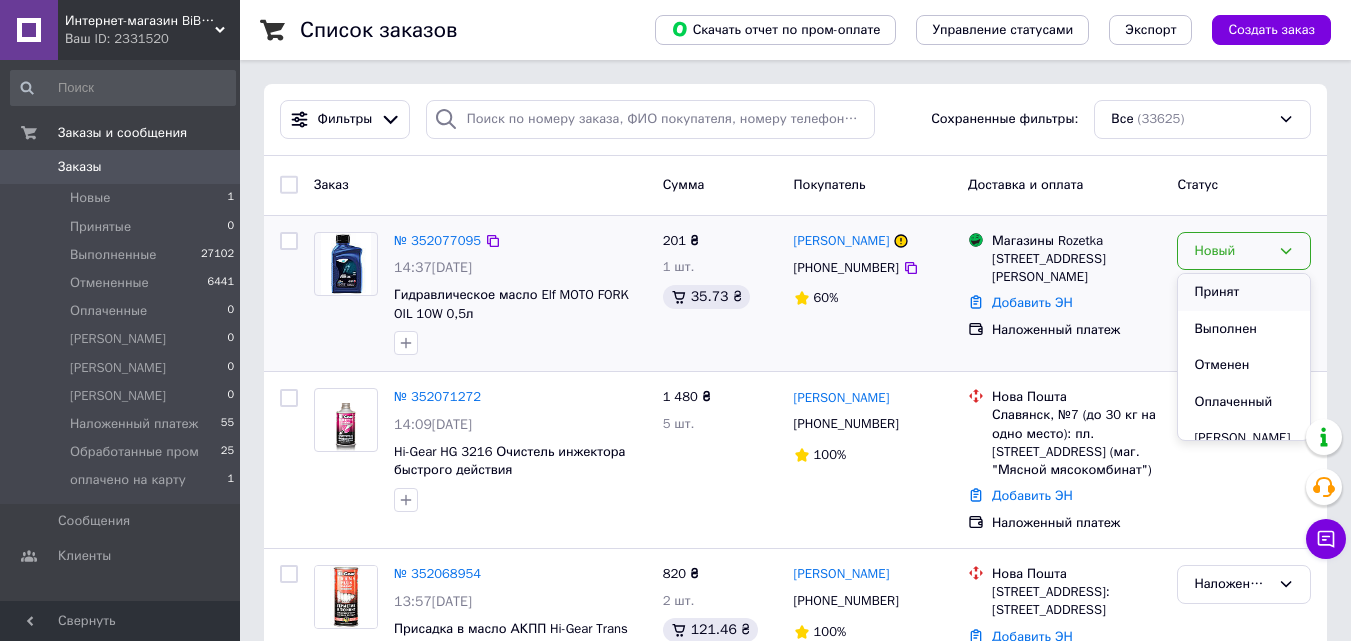 click on "Принят" at bounding box center (1244, 292) 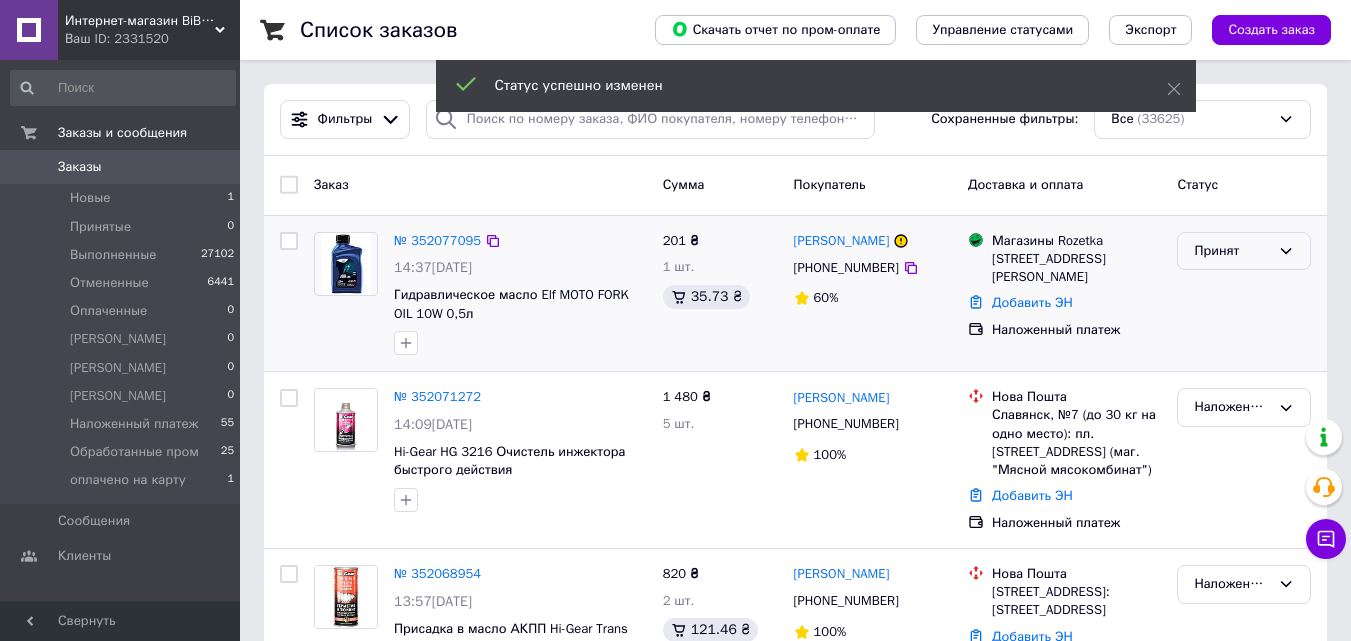 click on "Принят" at bounding box center (1232, 251) 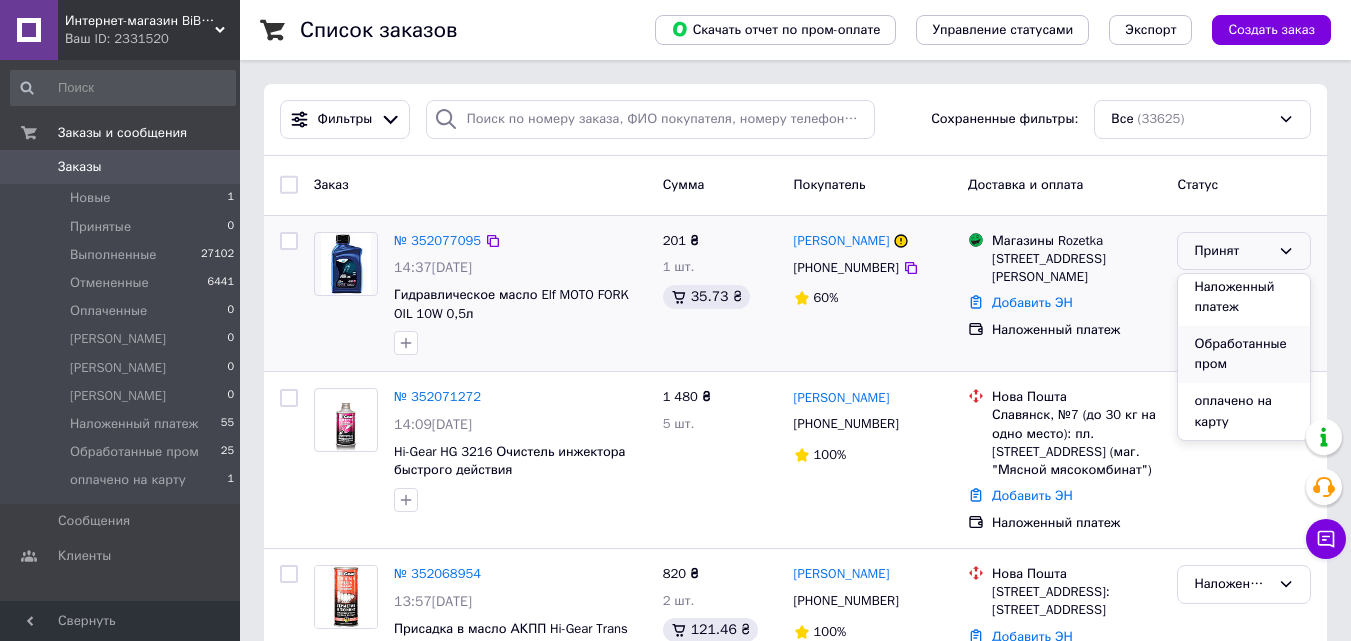 scroll, scrollTop: 187, scrollLeft: 0, axis: vertical 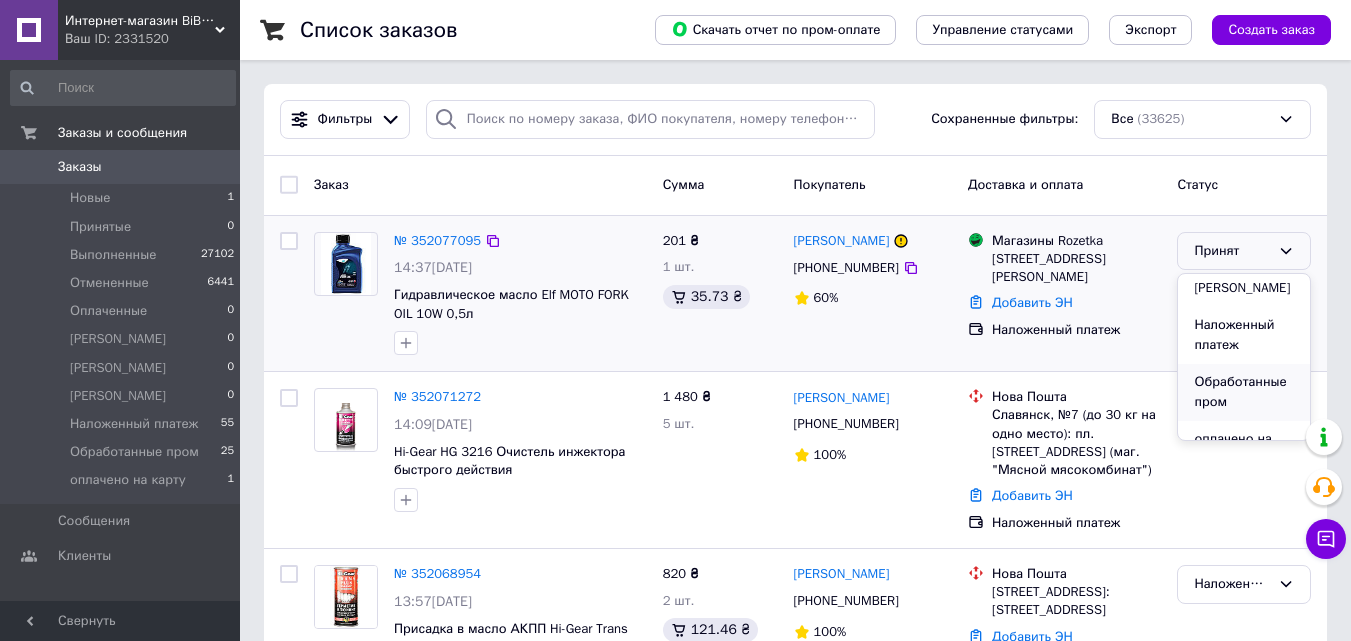 click on "[PERSON_NAME]" at bounding box center (1244, 288) 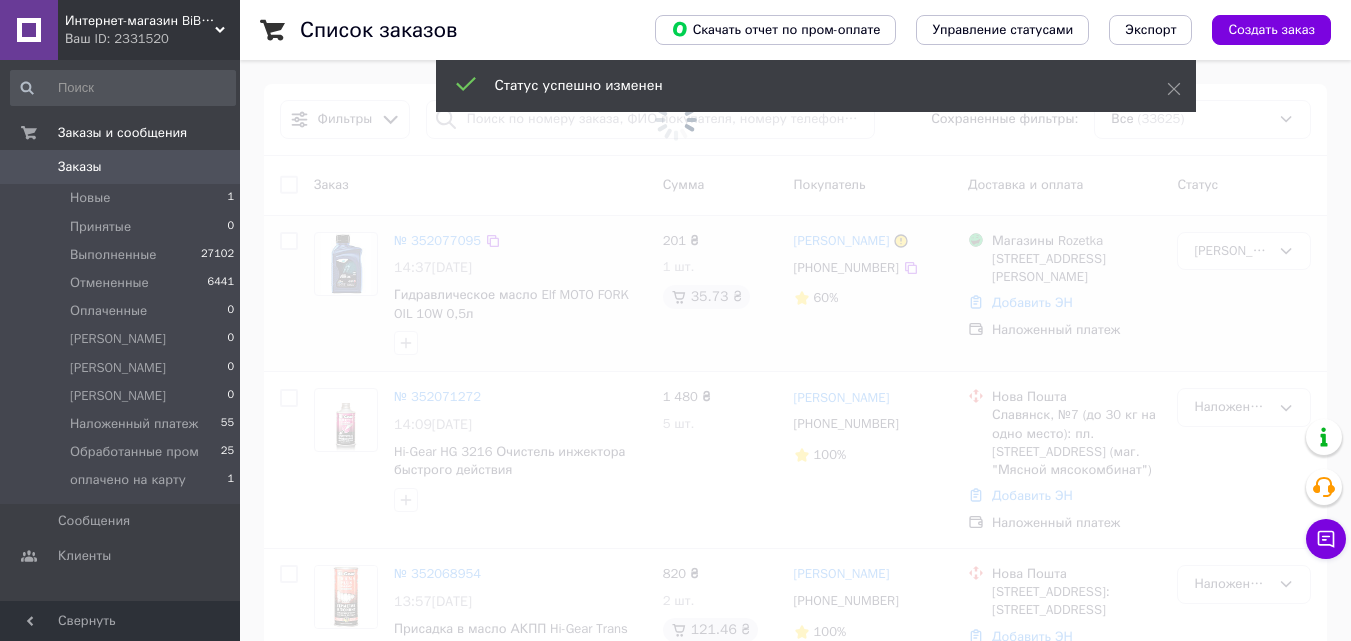 click on "Ваш ID: 2331520" at bounding box center [152, 39] 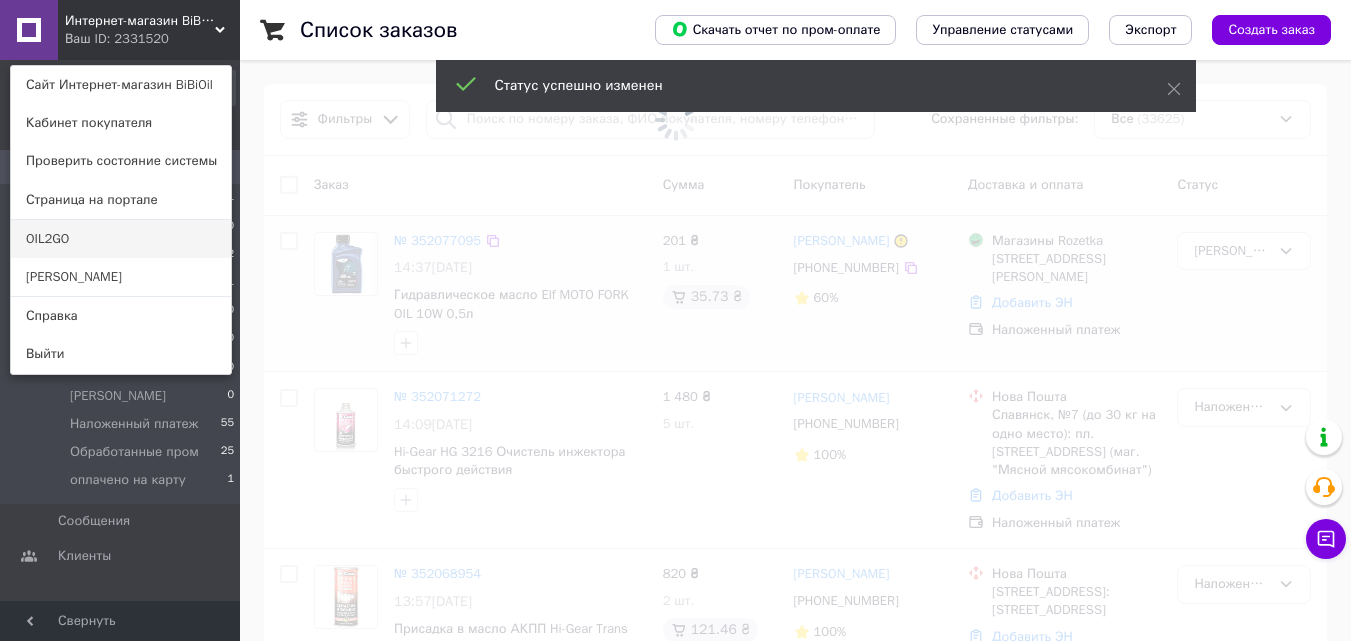 click on "OIL2GO" at bounding box center [121, 239] 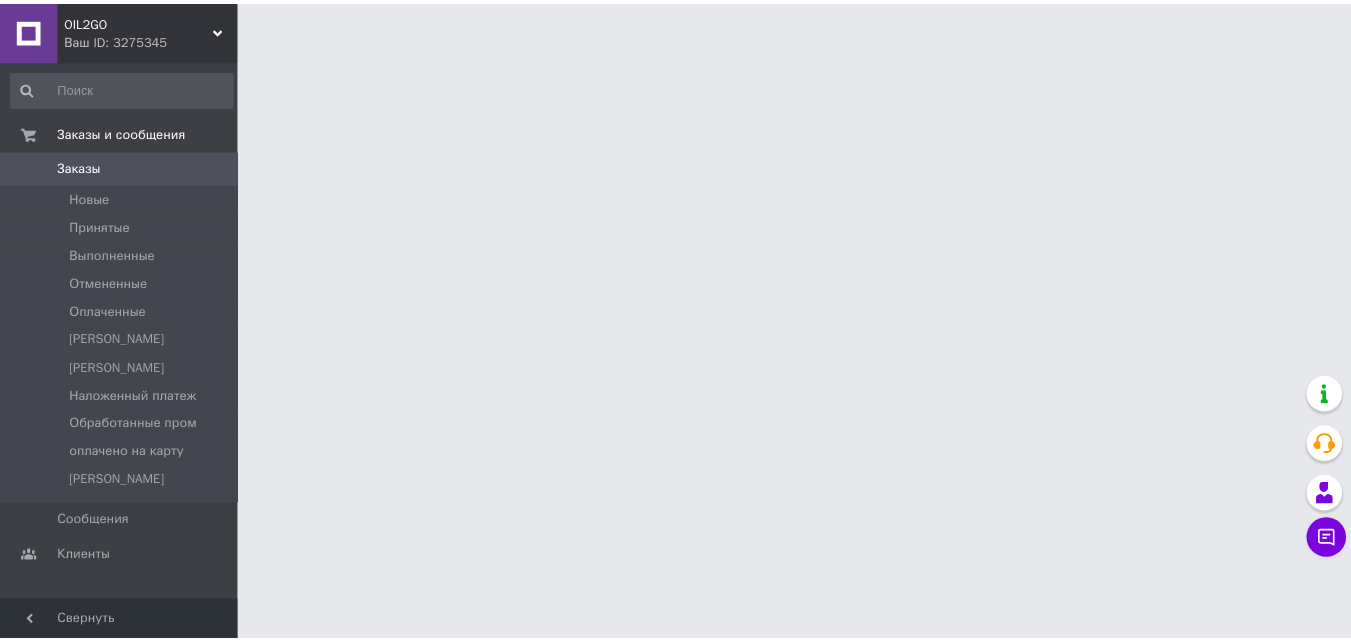 scroll, scrollTop: 0, scrollLeft: 0, axis: both 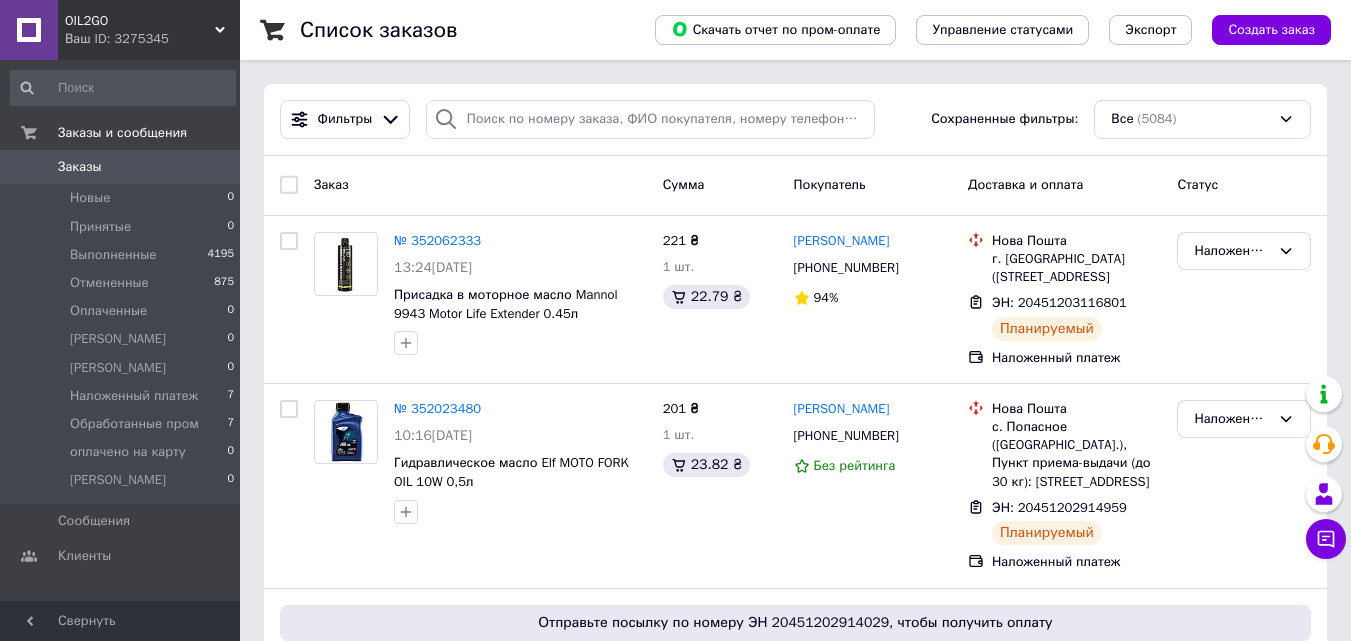 click on "OIL2GO" at bounding box center [140, 21] 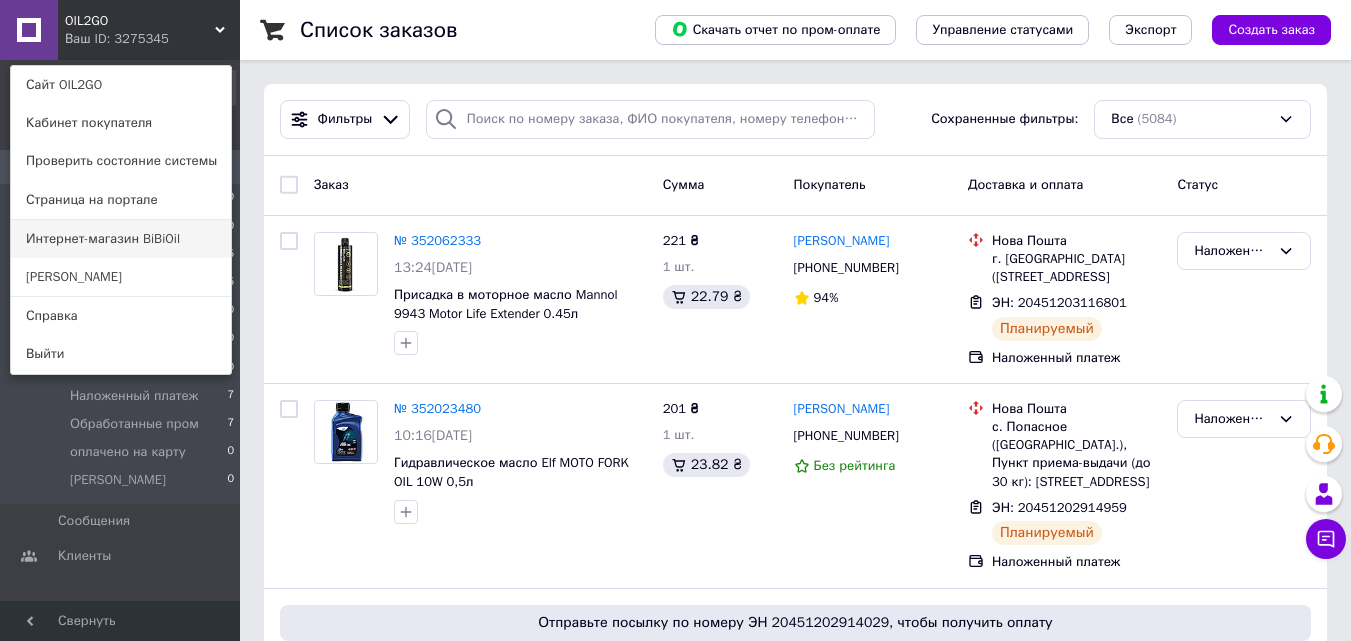 click on "Интернет-магазин BiBiOil" at bounding box center (121, 239) 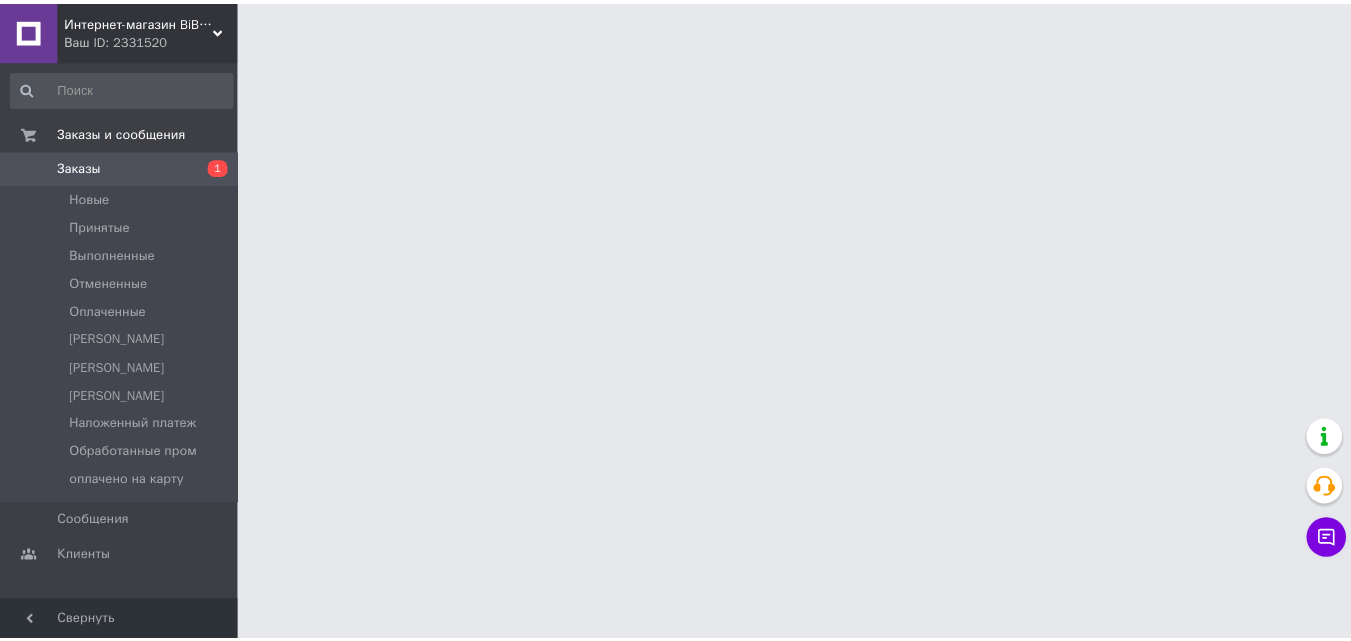 scroll, scrollTop: 0, scrollLeft: 0, axis: both 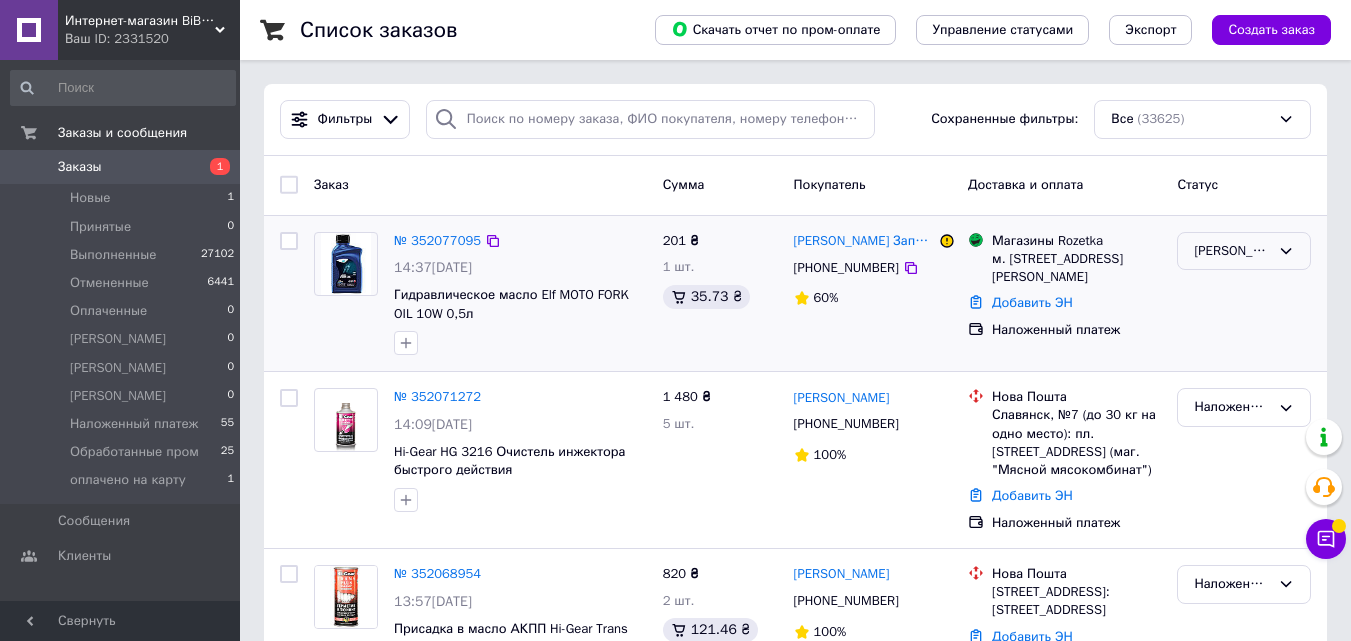 click on "[PERSON_NAME]" at bounding box center (1232, 251) 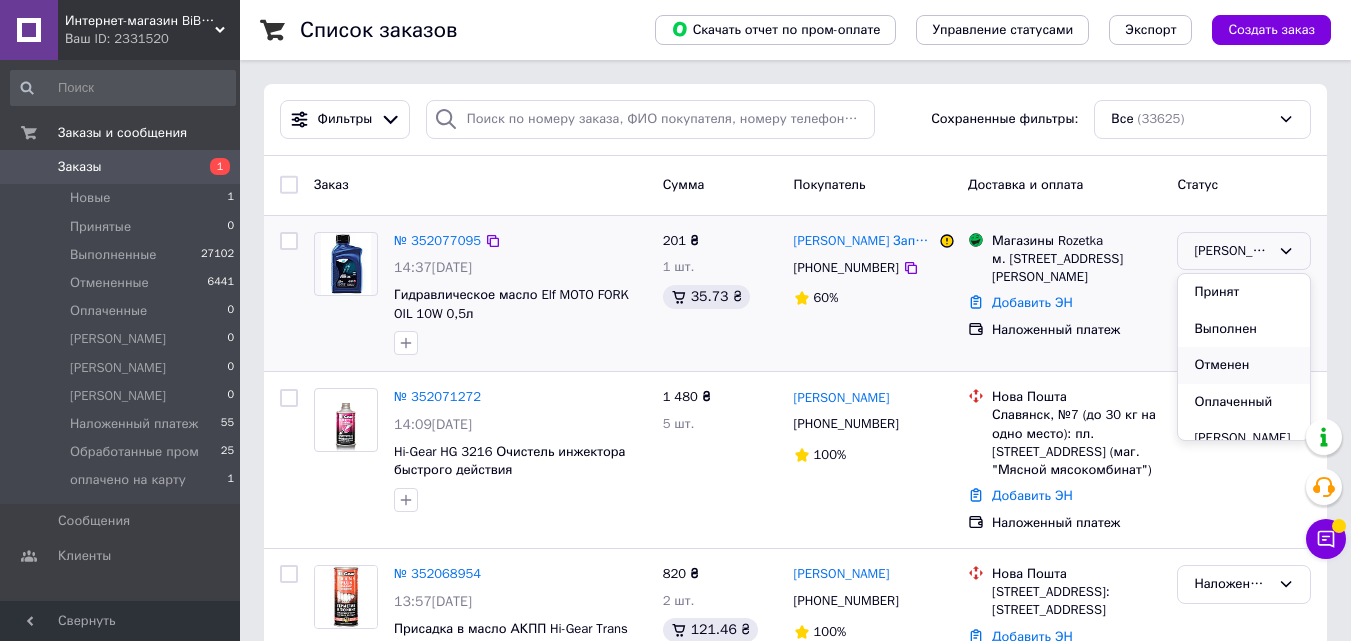 click on "Отменен" at bounding box center (1244, 365) 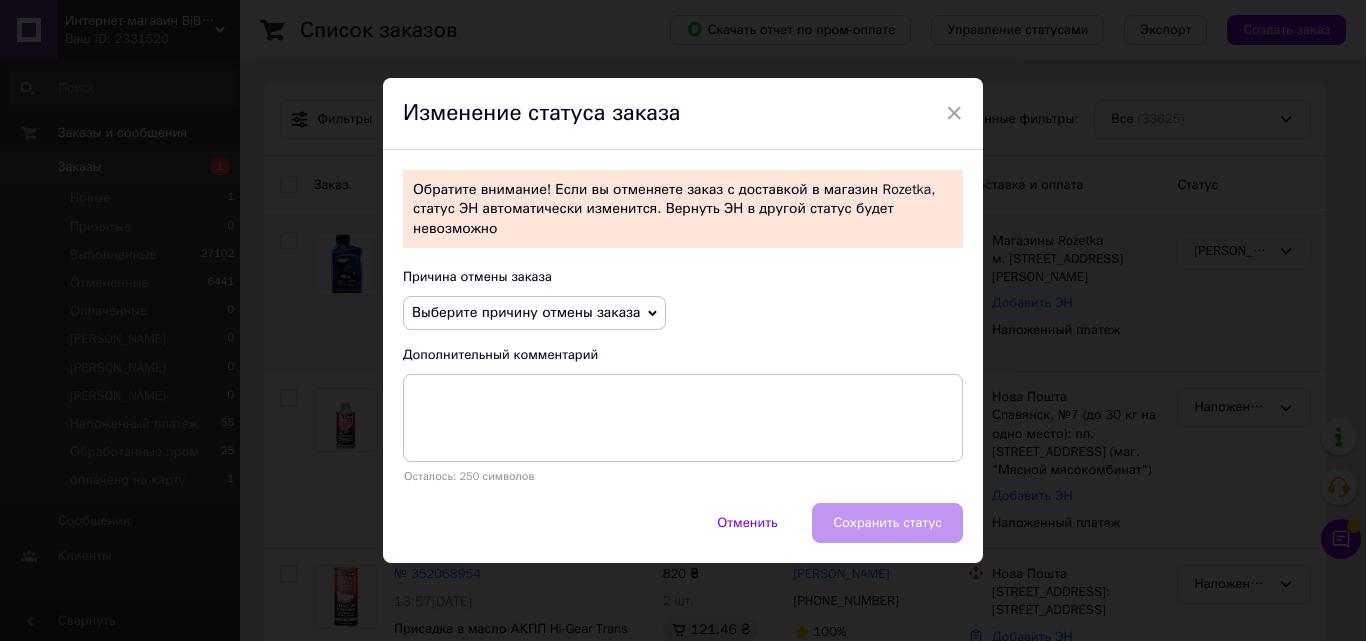click on "Выберите причину отмены заказа" at bounding box center [526, 312] 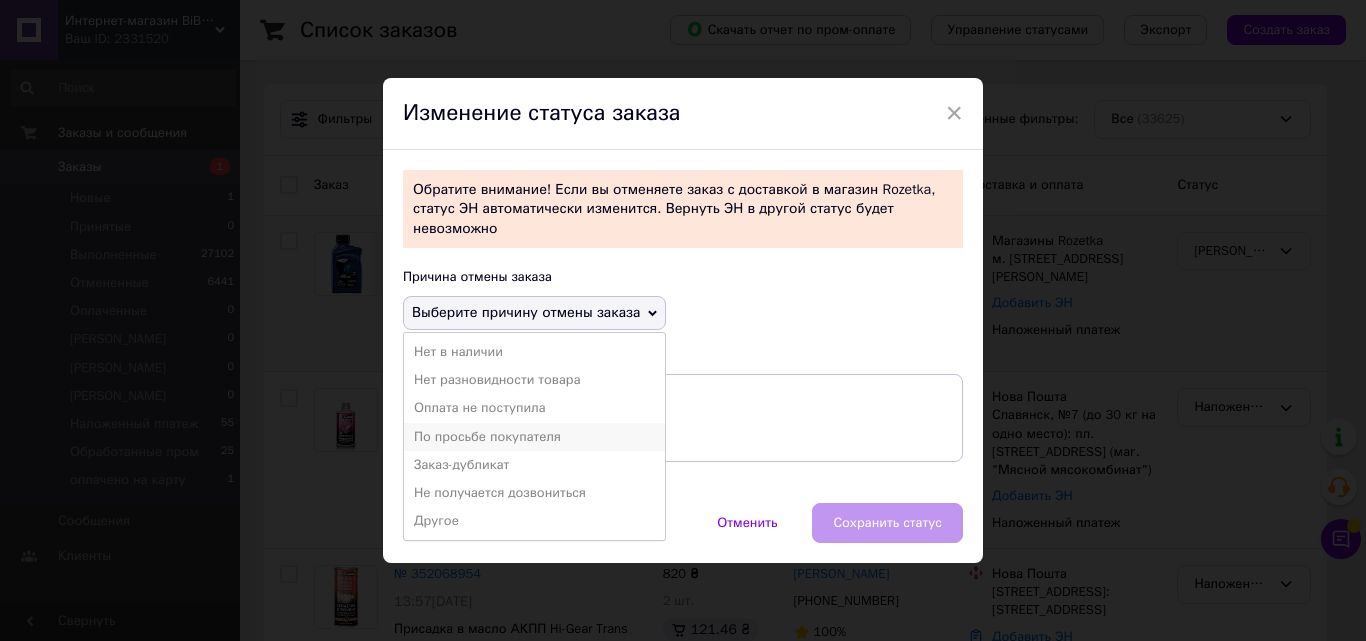 click on "По просьбе покупателя" at bounding box center (534, 437) 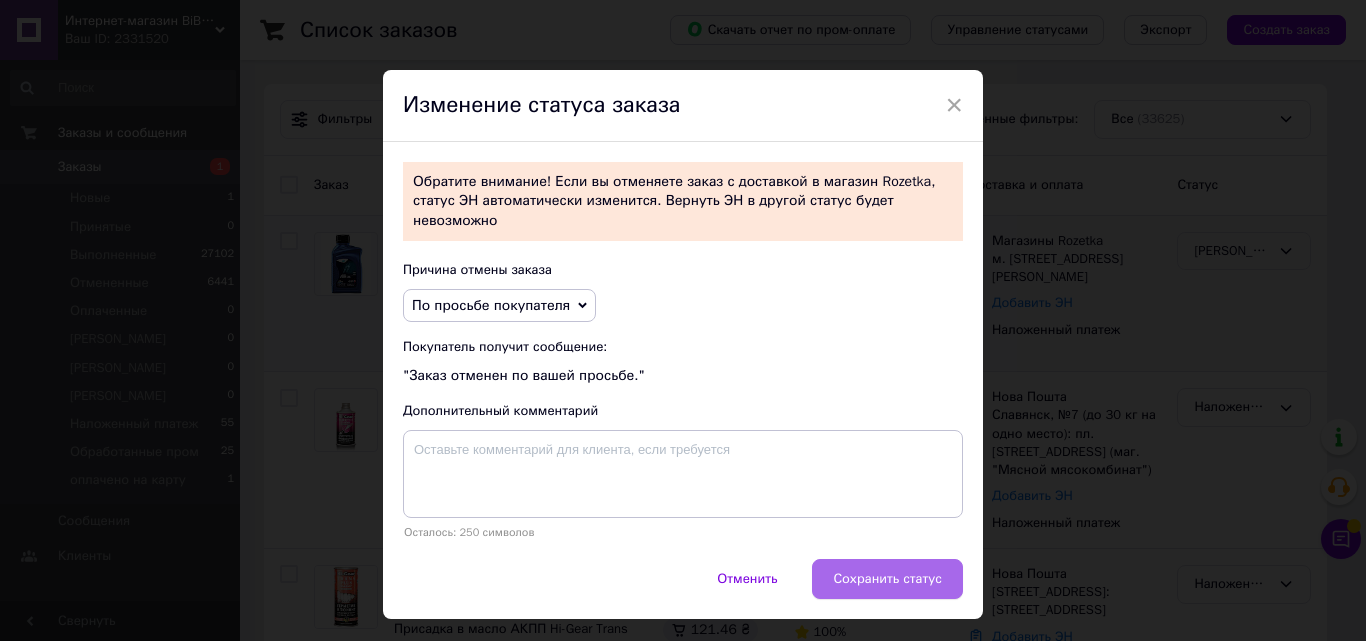 click on "Сохранить статус" at bounding box center (887, 579) 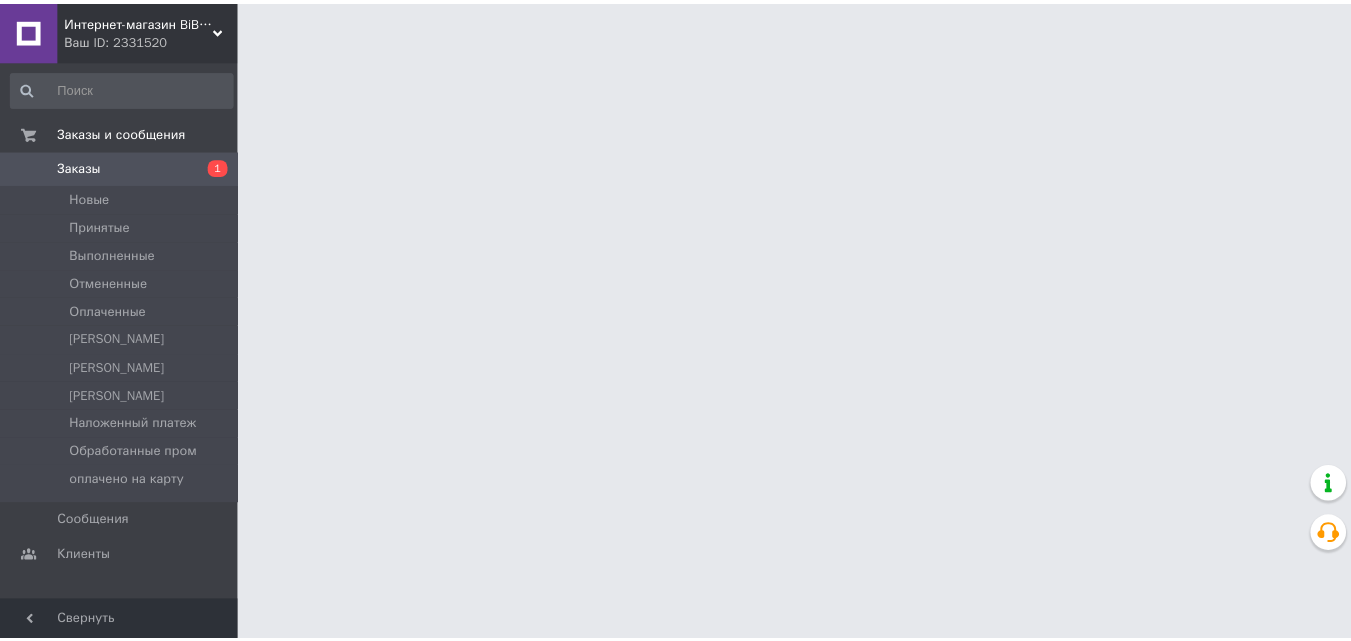 scroll, scrollTop: 0, scrollLeft: 0, axis: both 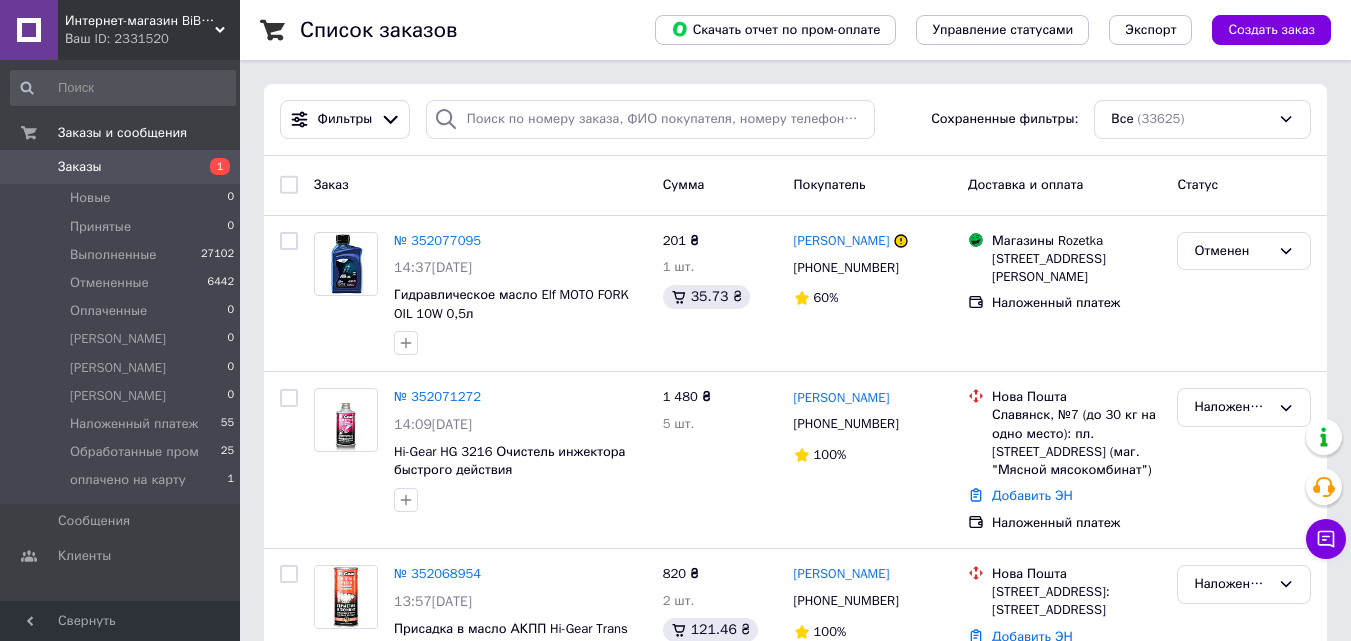 click on "Ваш ID: 2331520" at bounding box center (152, 39) 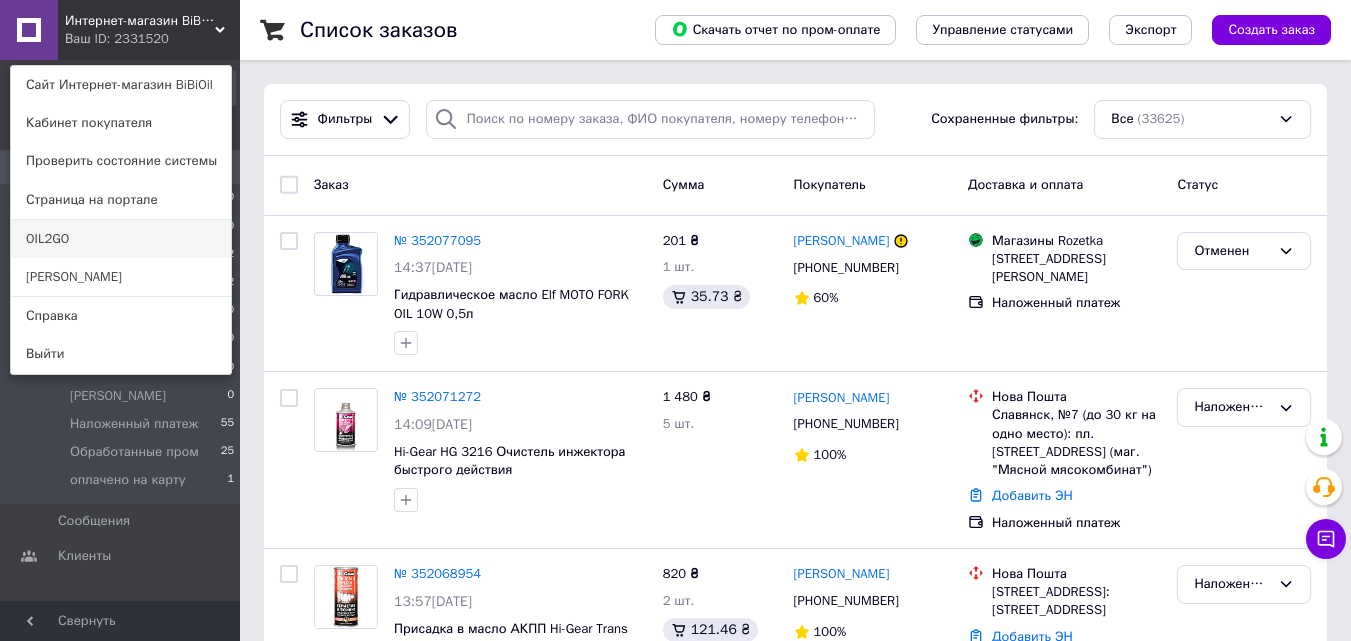 click on "OIL2GO" at bounding box center [121, 239] 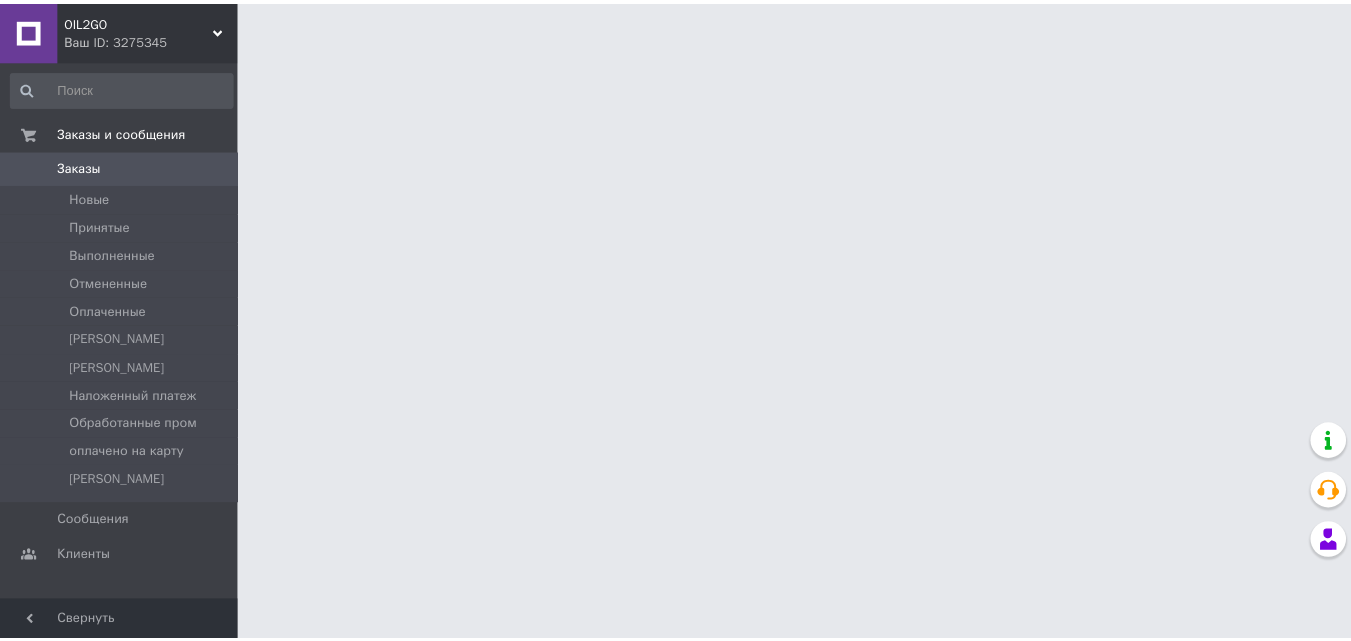 scroll, scrollTop: 0, scrollLeft: 0, axis: both 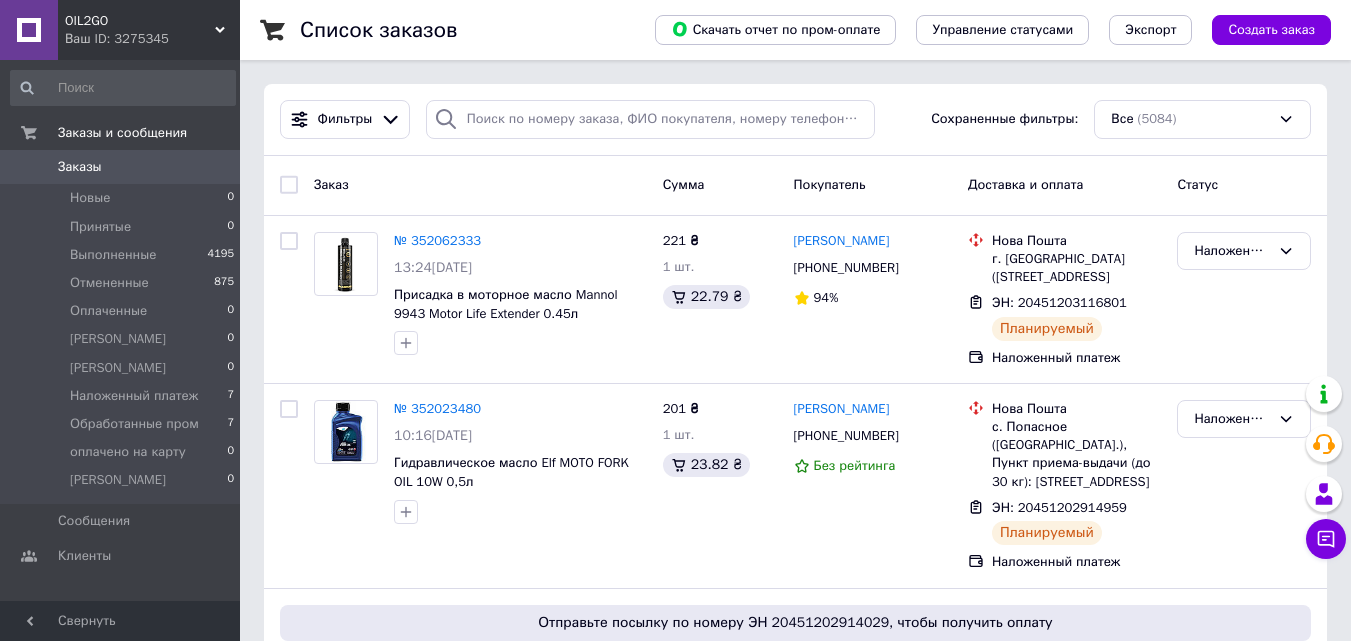 click on "OIL2GO Ваш ID: 3275345" at bounding box center [149, 30] 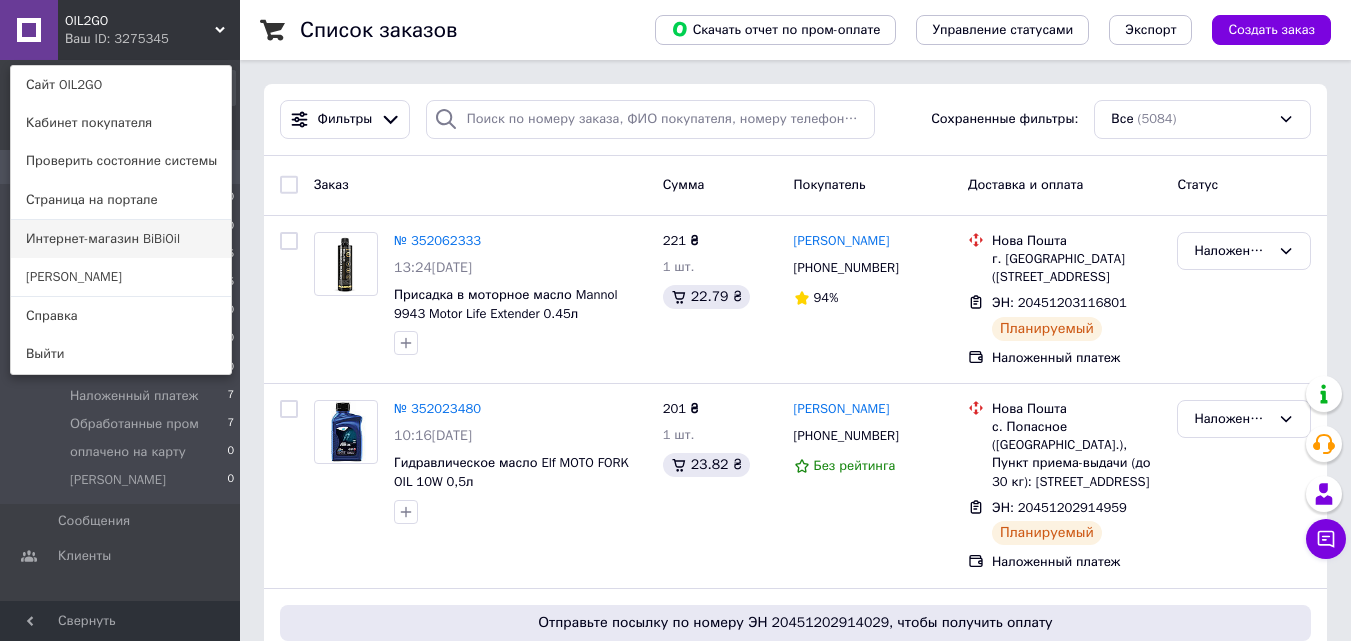 click on "Интернет-магазин BiBiOil" at bounding box center [121, 239] 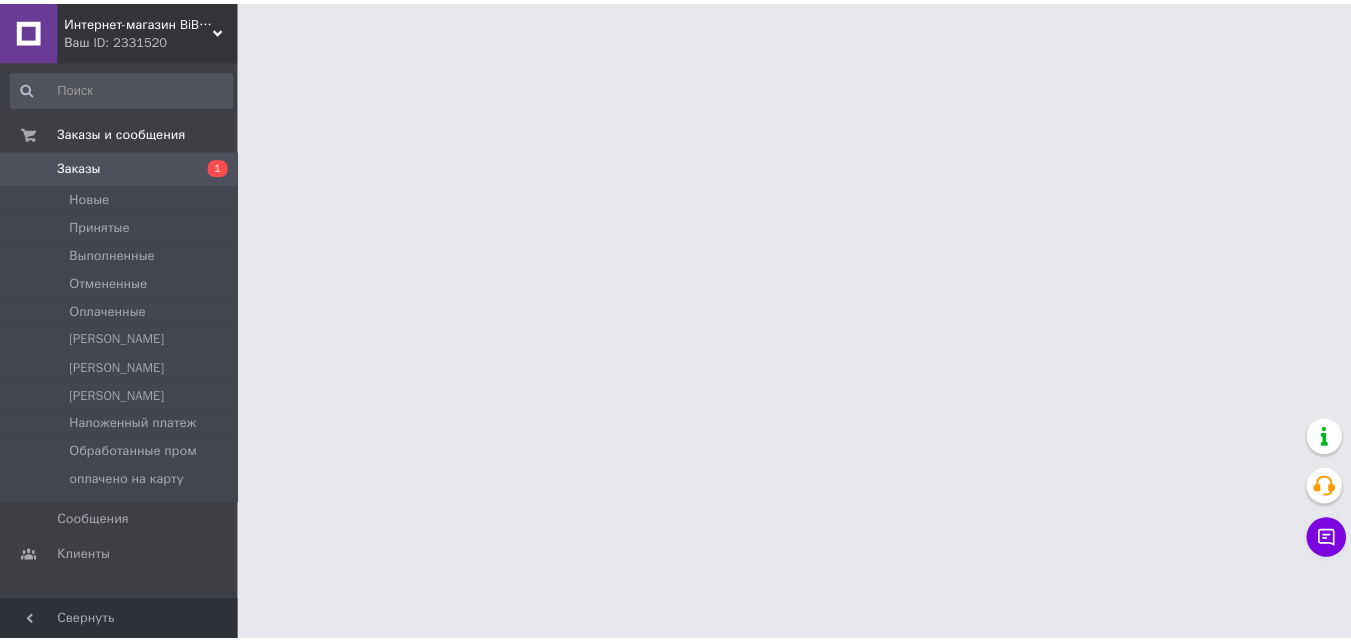 scroll, scrollTop: 0, scrollLeft: 0, axis: both 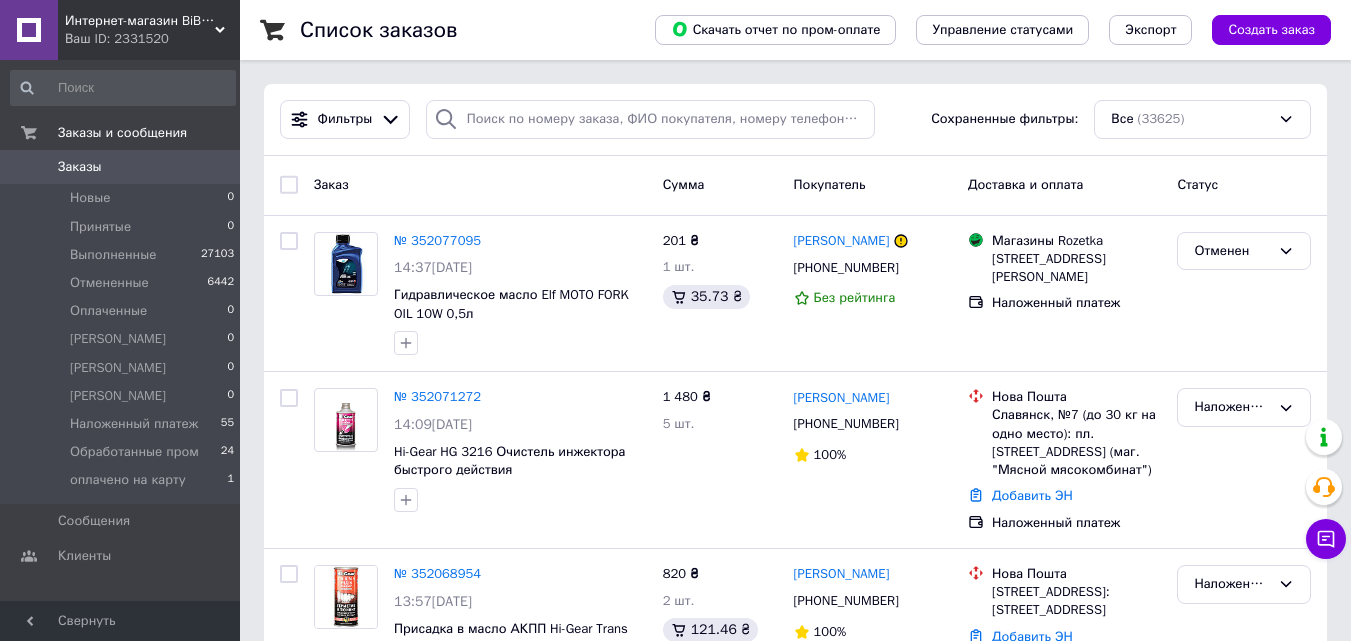 click on "Интернет-магазин BiBiOil" at bounding box center [140, 21] 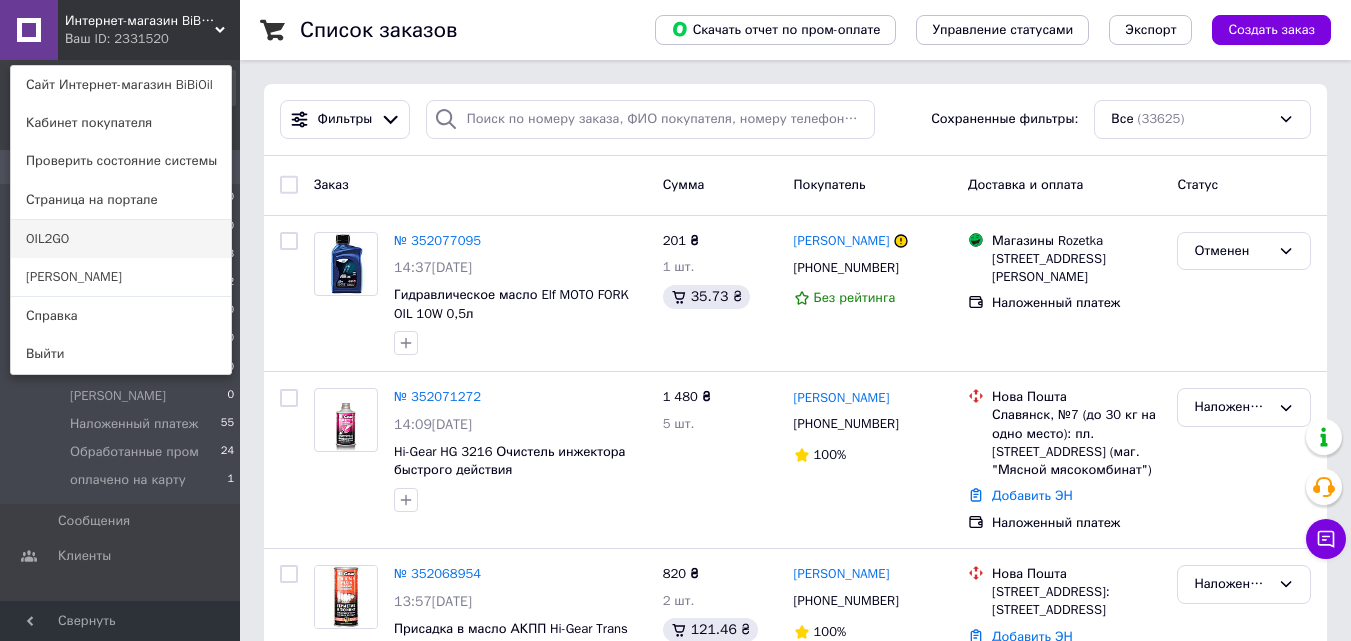 click on "OIL2GO" at bounding box center (121, 239) 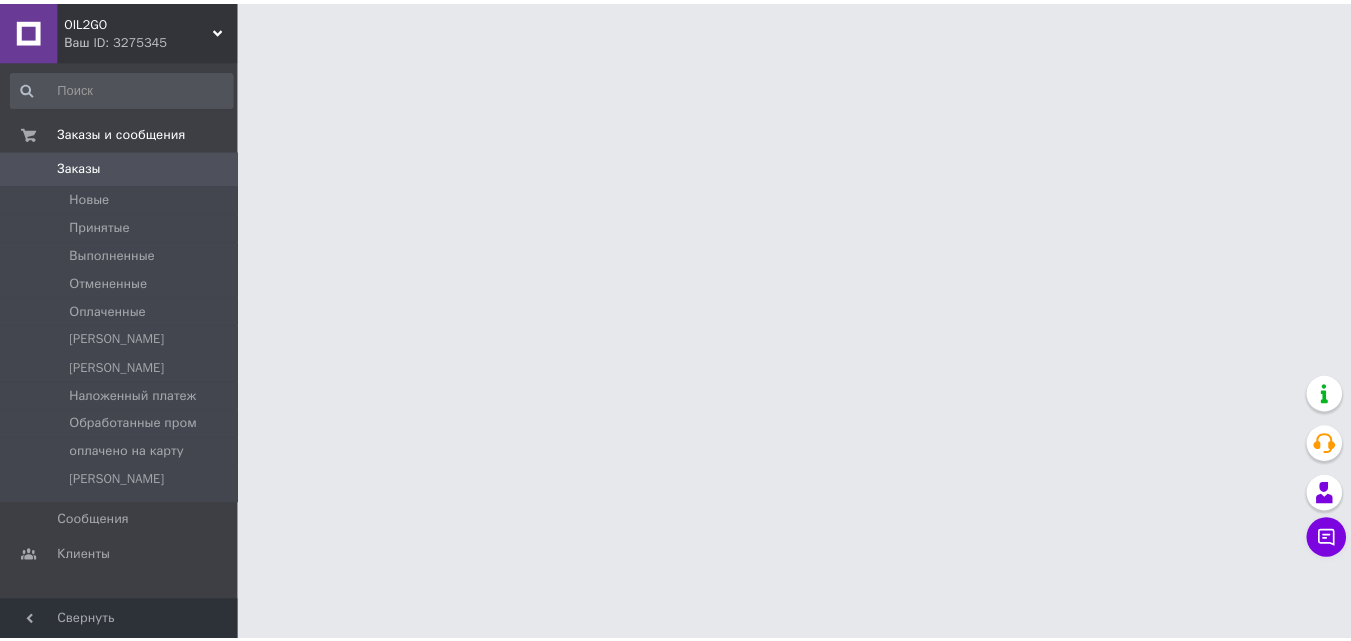 scroll, scrollTop: 0, scrollLeft: 0, axis: both 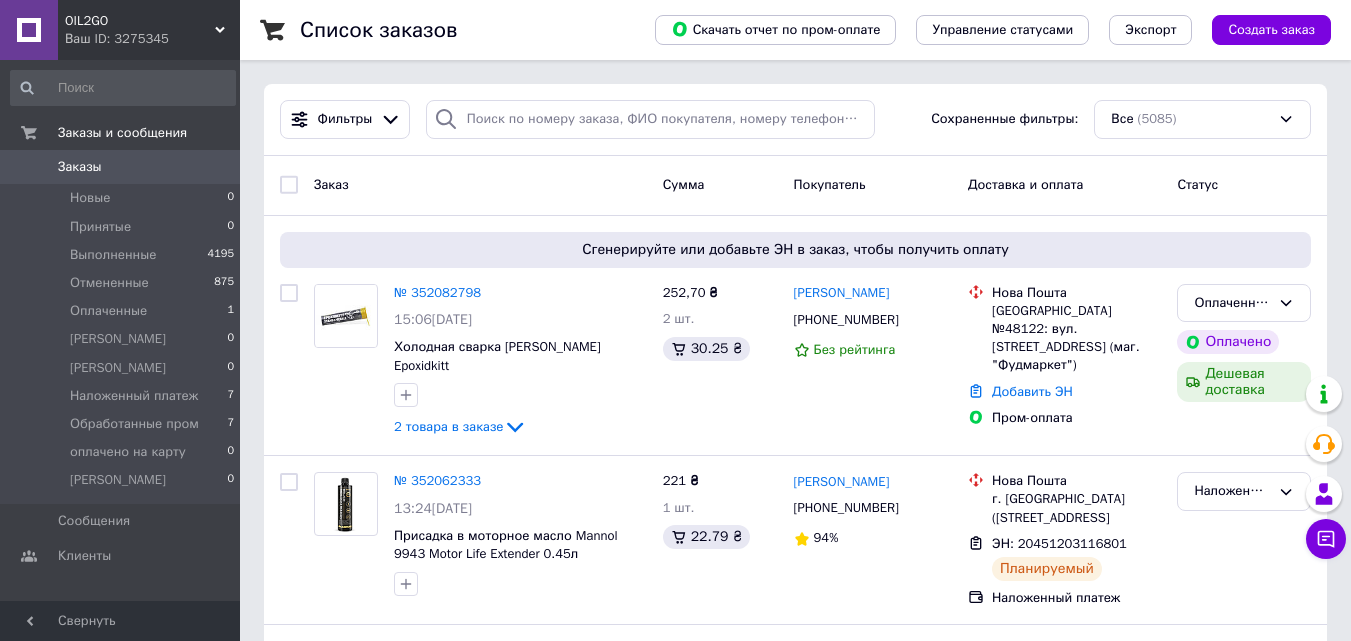 click on "Ваш ID: 3275345" at bounding box center [152, 39] 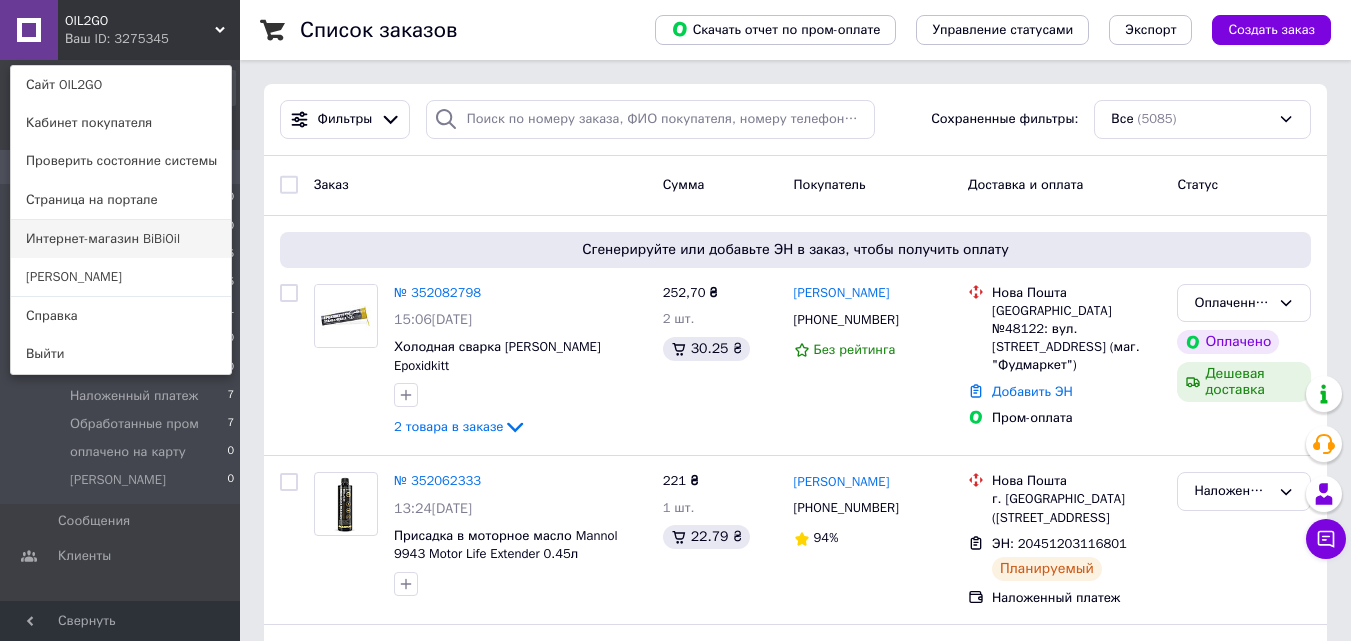 click on "Интернет-магазин BiBiOil" at bounding box center [121, 239] 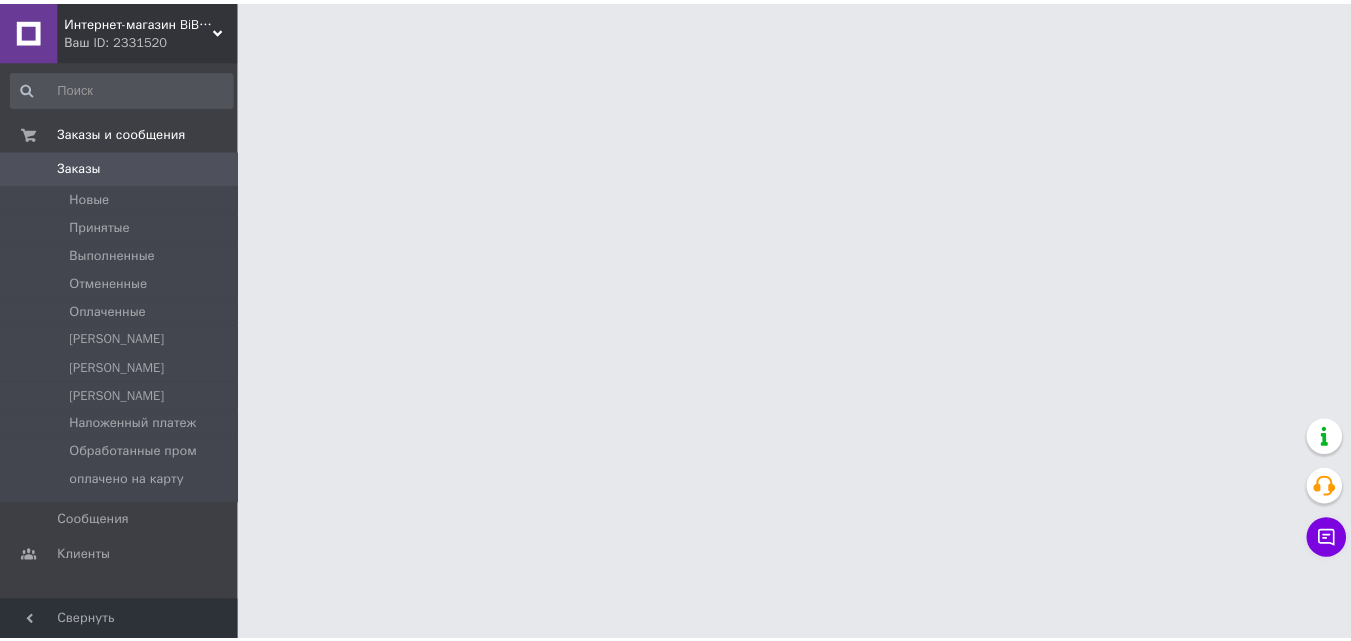 scroll, scrollTop: 0, scrollLeft: 0, axis: both 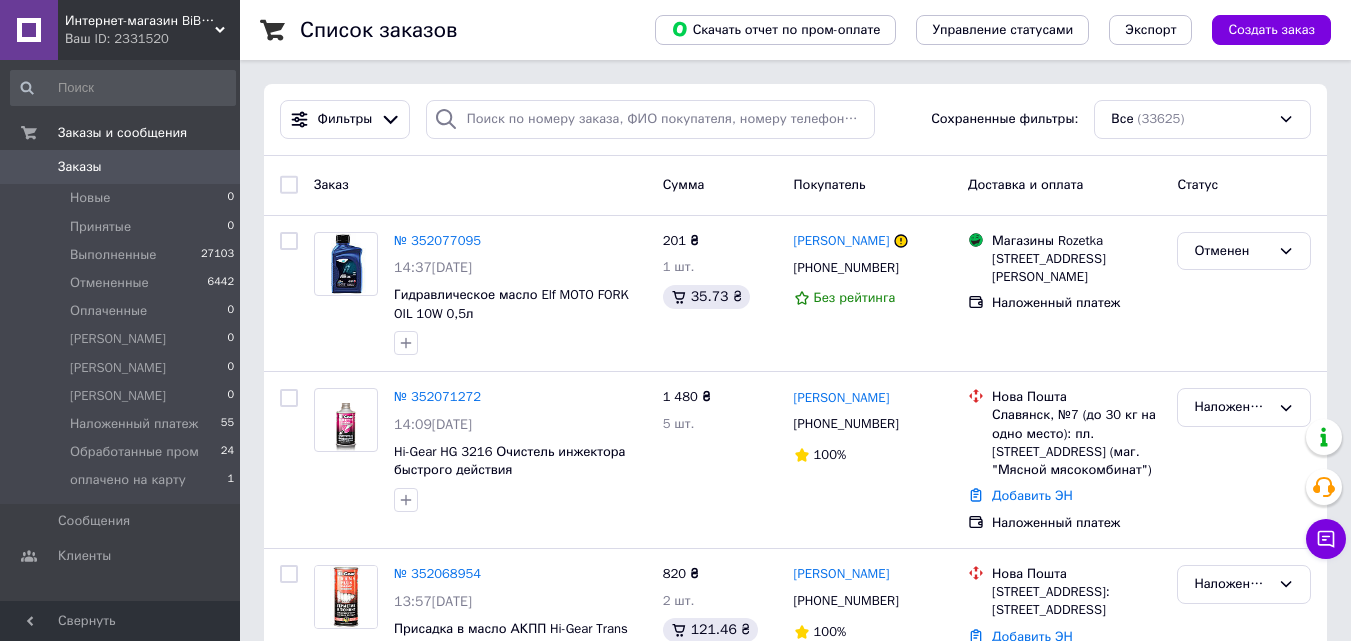 click on "Интернет-магазин BiBiOil" at bounding box center [140, 21] 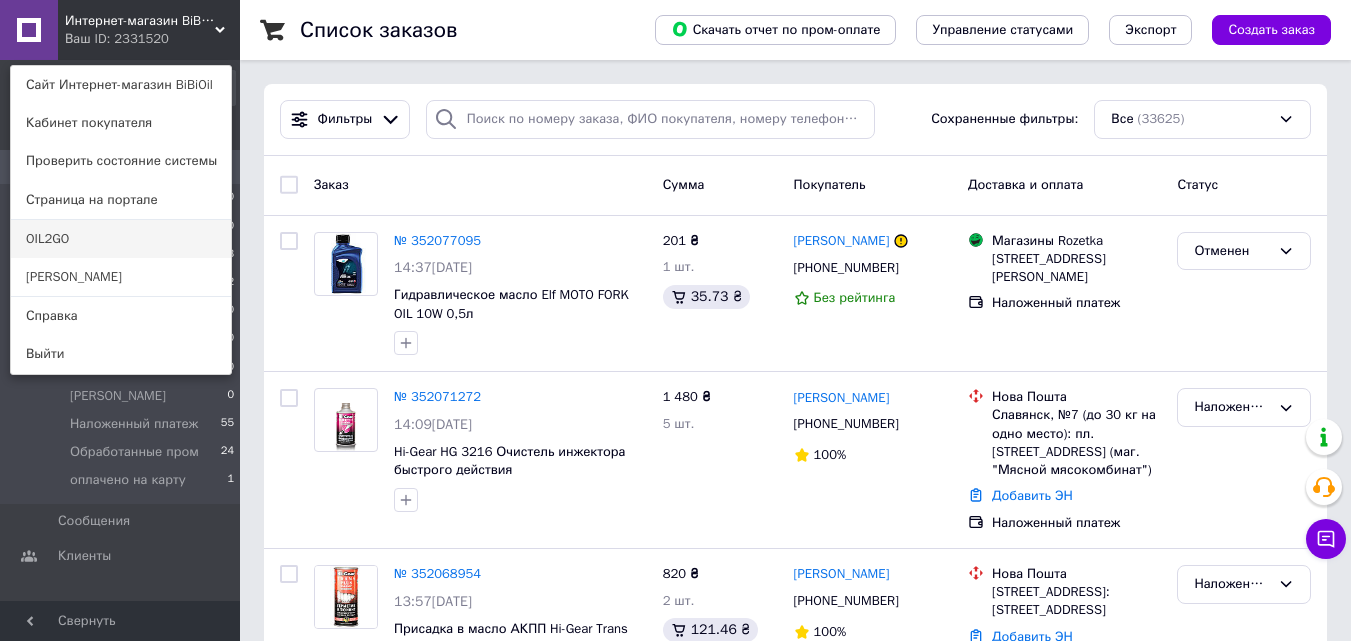 click on "OIL2GO" at bounding box center [121, 239] 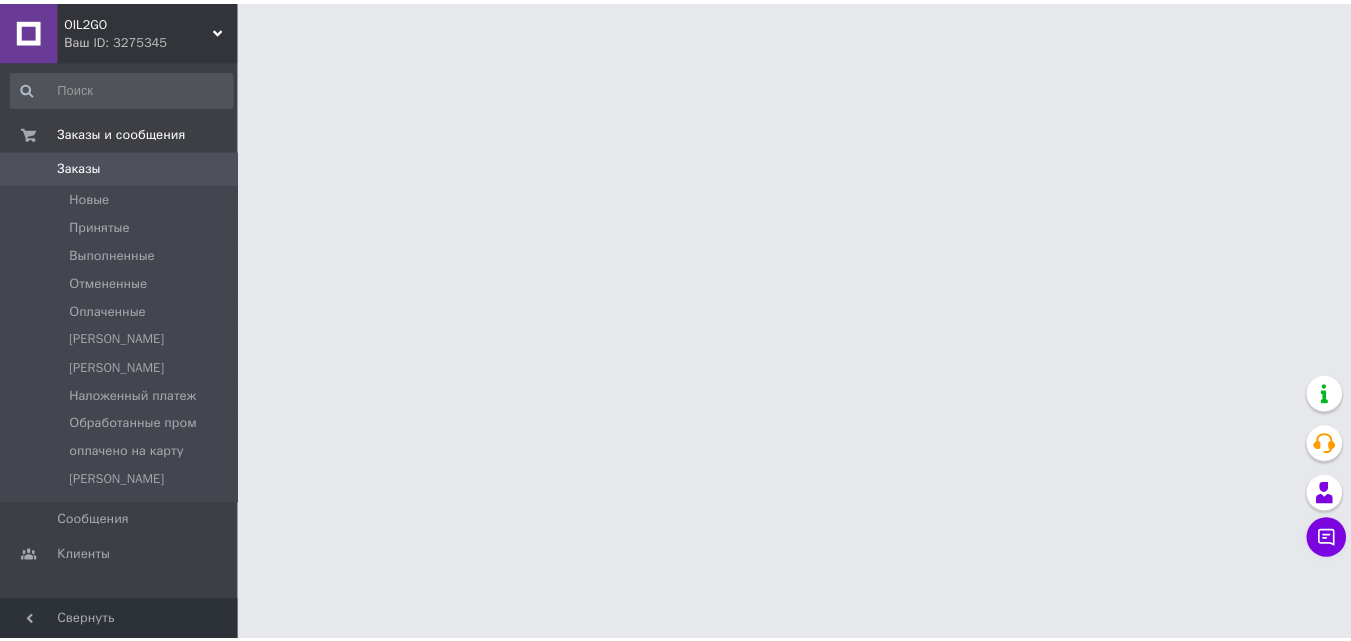scroll, scrollTop: 0, scrollLeft: 0, axis: both 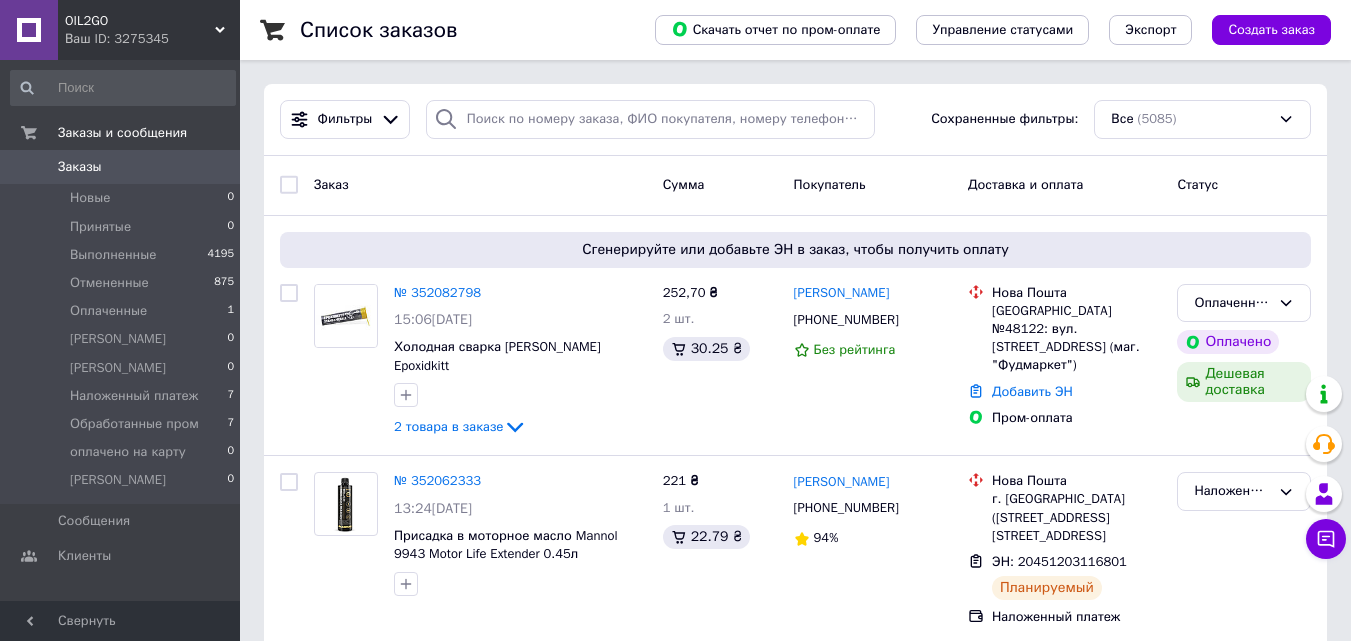 click on "OIL2GO" at bounding box center [140, 21] 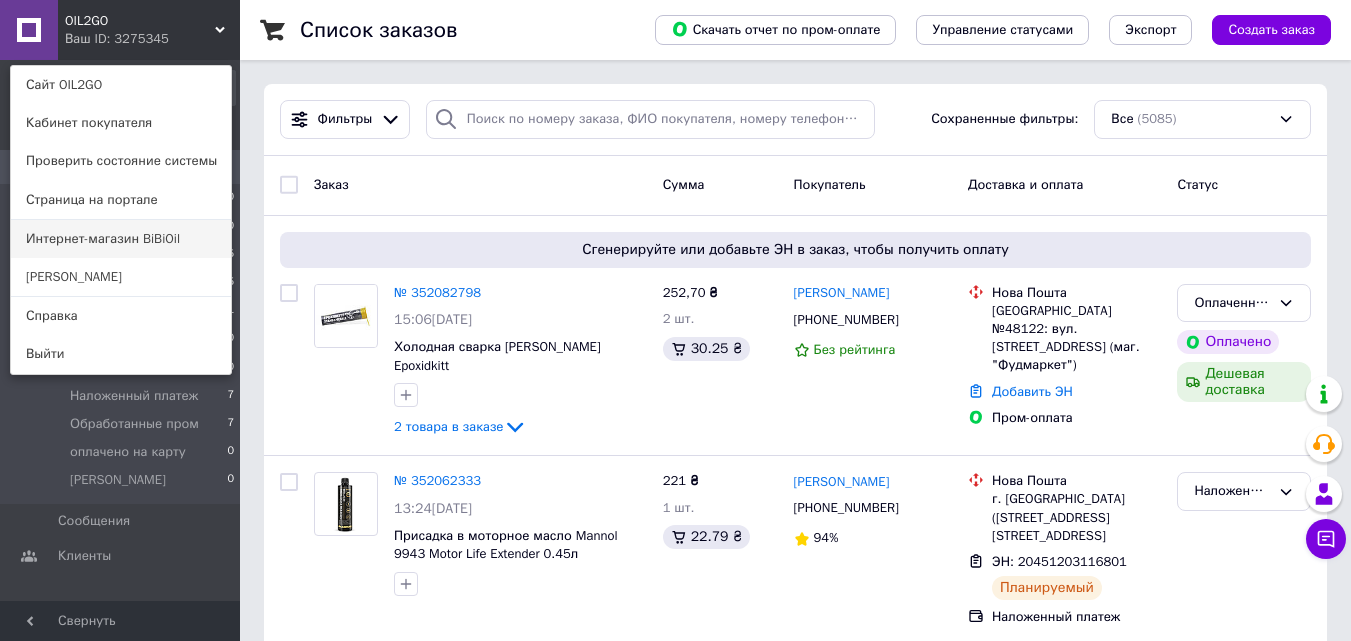 click on "Интернет-магазин BiBiOil" at bounding box center [121, 239] 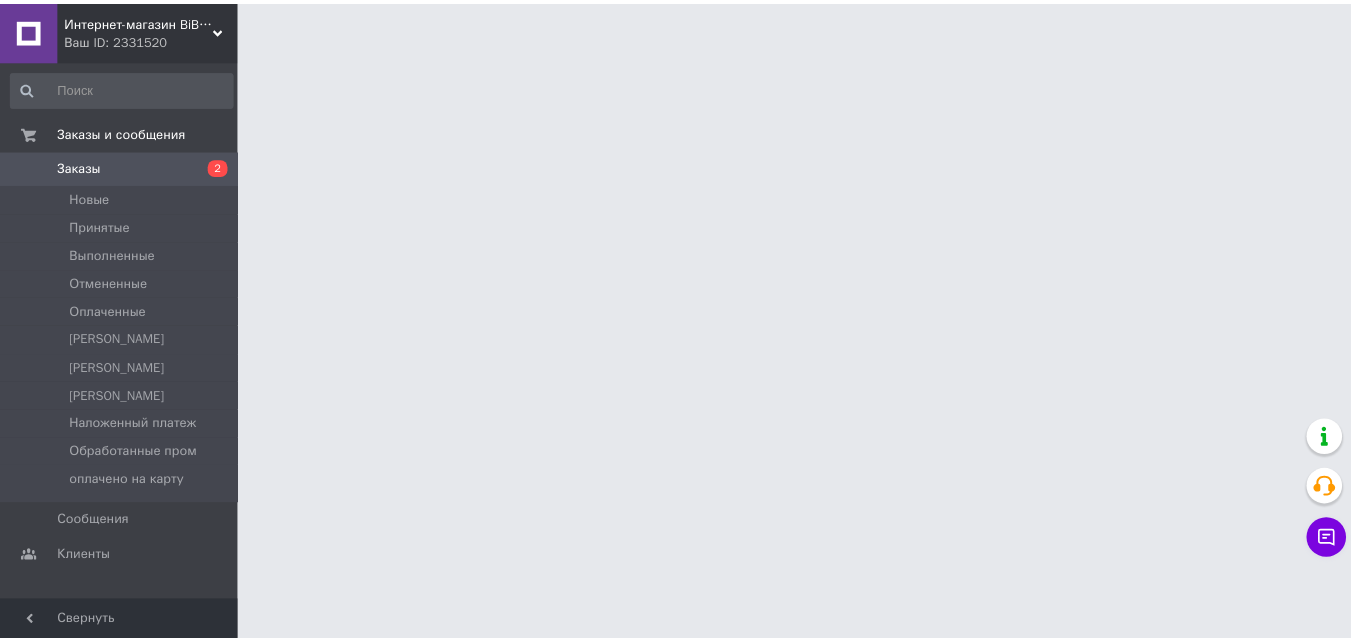 scroll, scrollTop: 0, scrollLeft: 0, axis: both 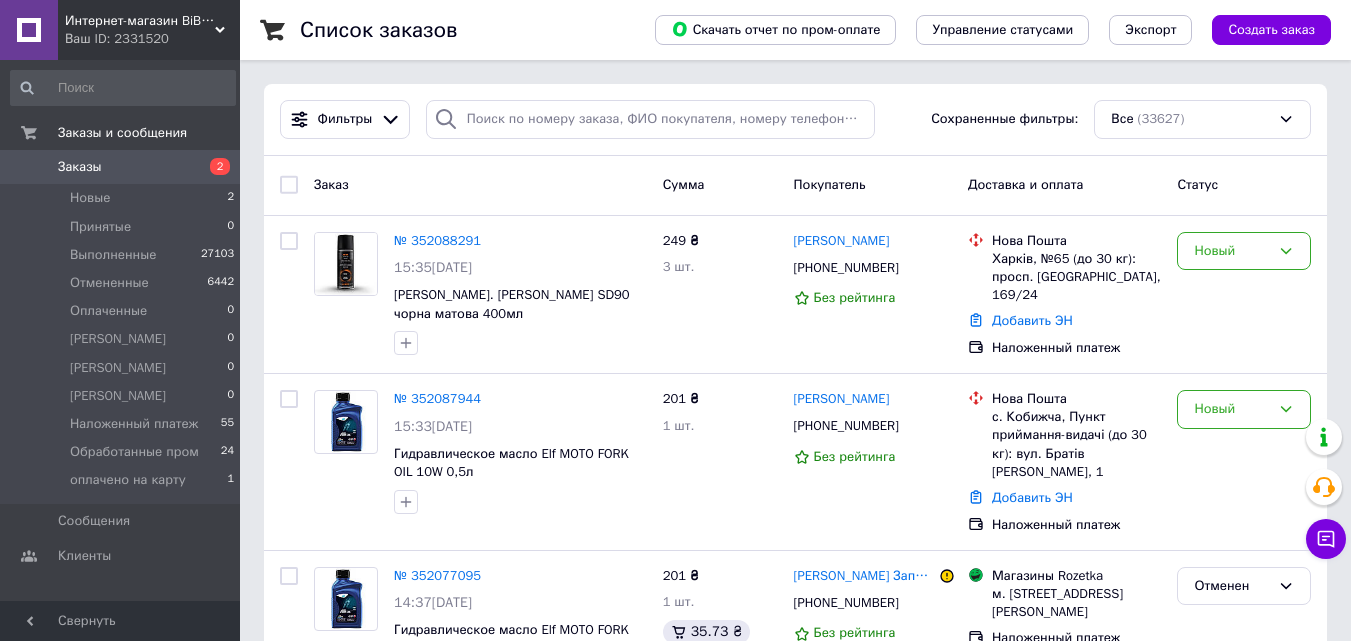 click on "Интернет-магазин BiBiOil" at bounding box center (140, 21) 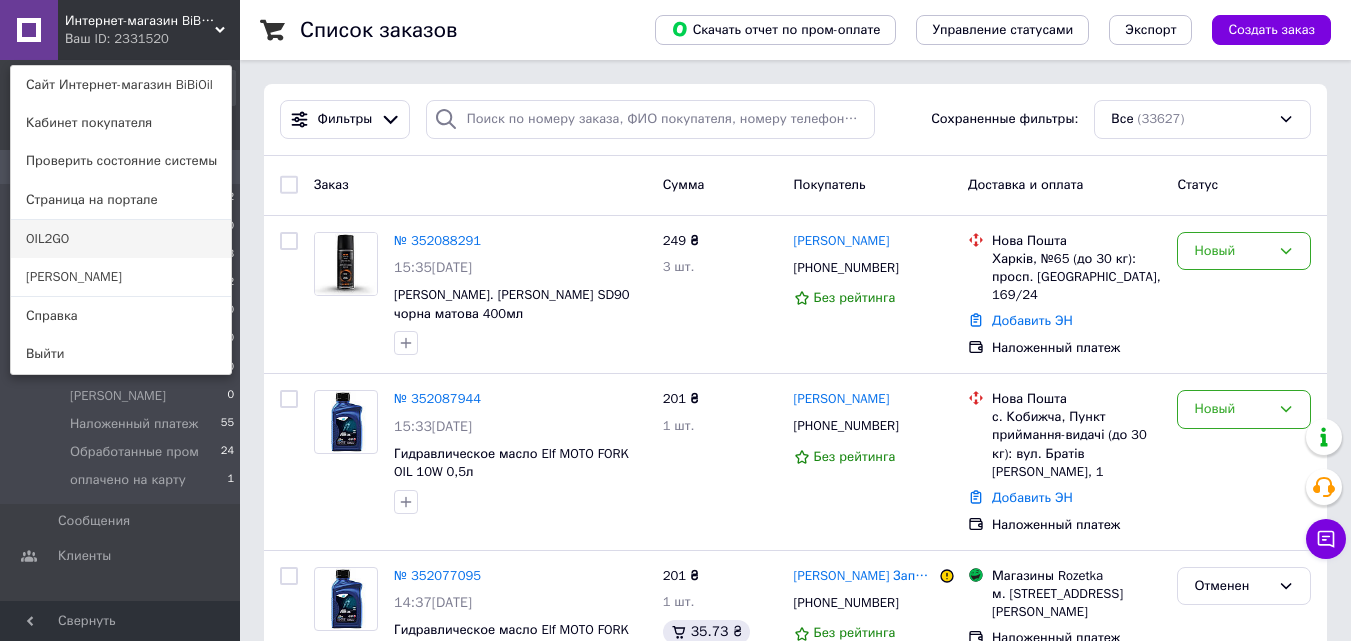 click on "OIL2GO" at bounding box center [121, 239] 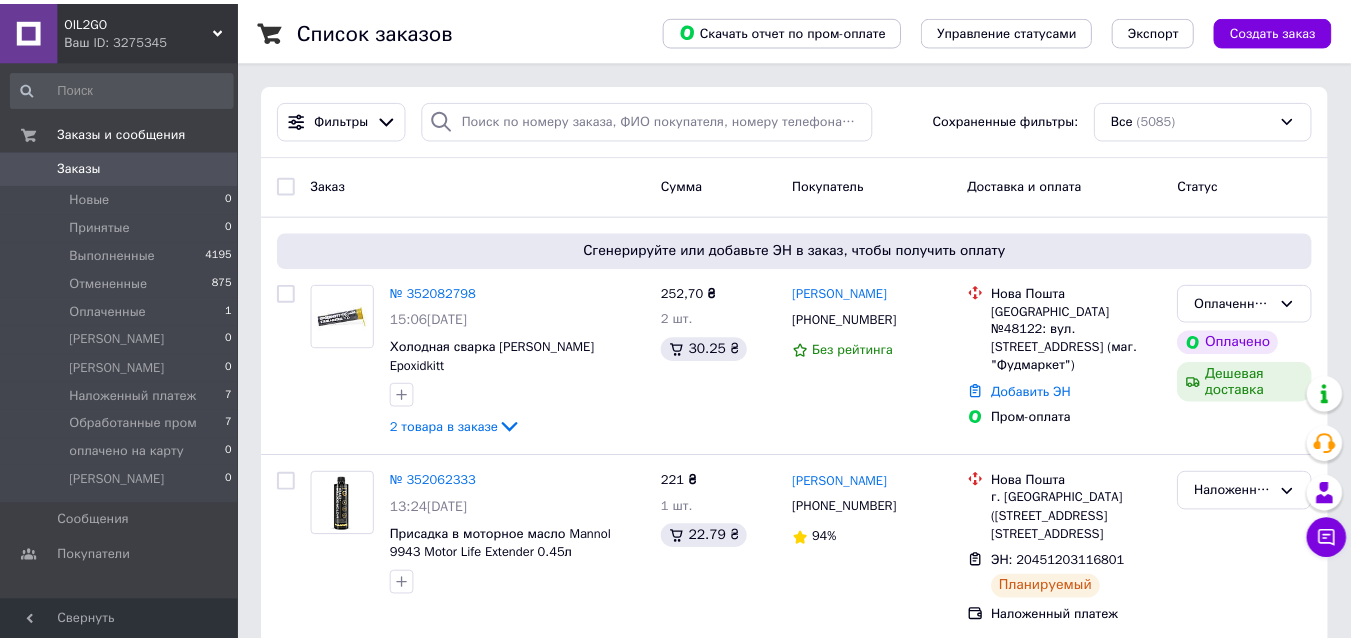 scroll, scrollTop: 0, scrollLeft: 0, axis: both 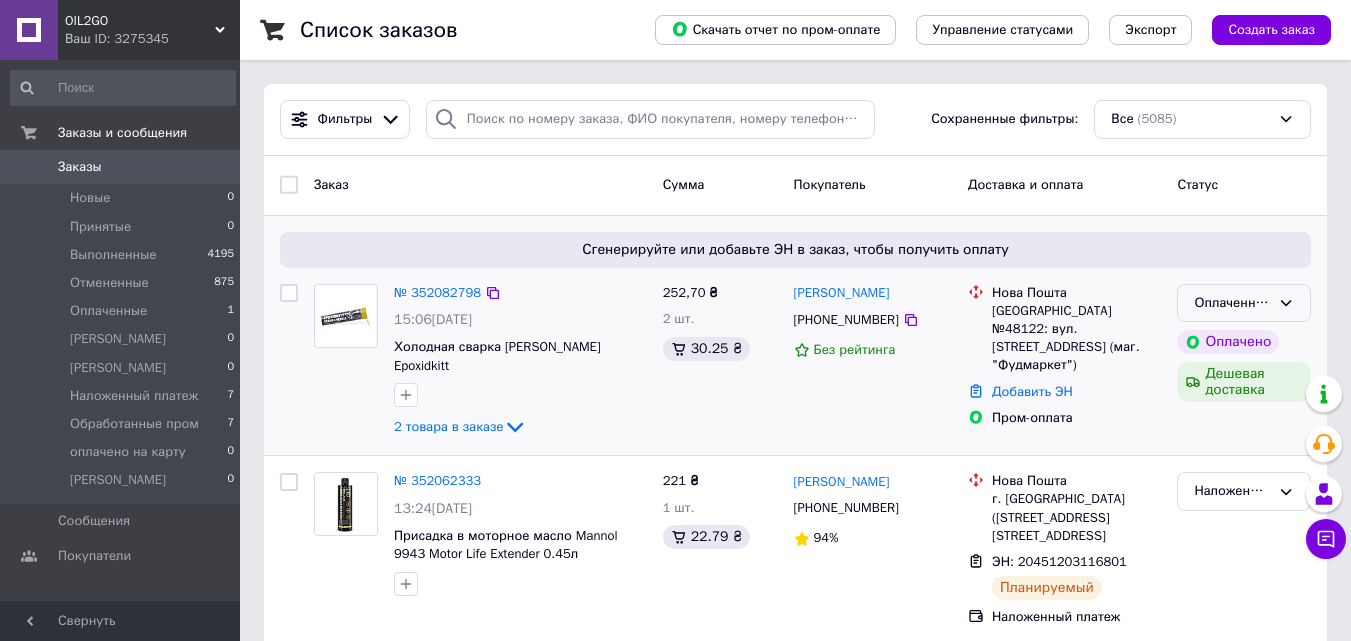 click on "Оплаченный" at bounding box center [1232, 303] 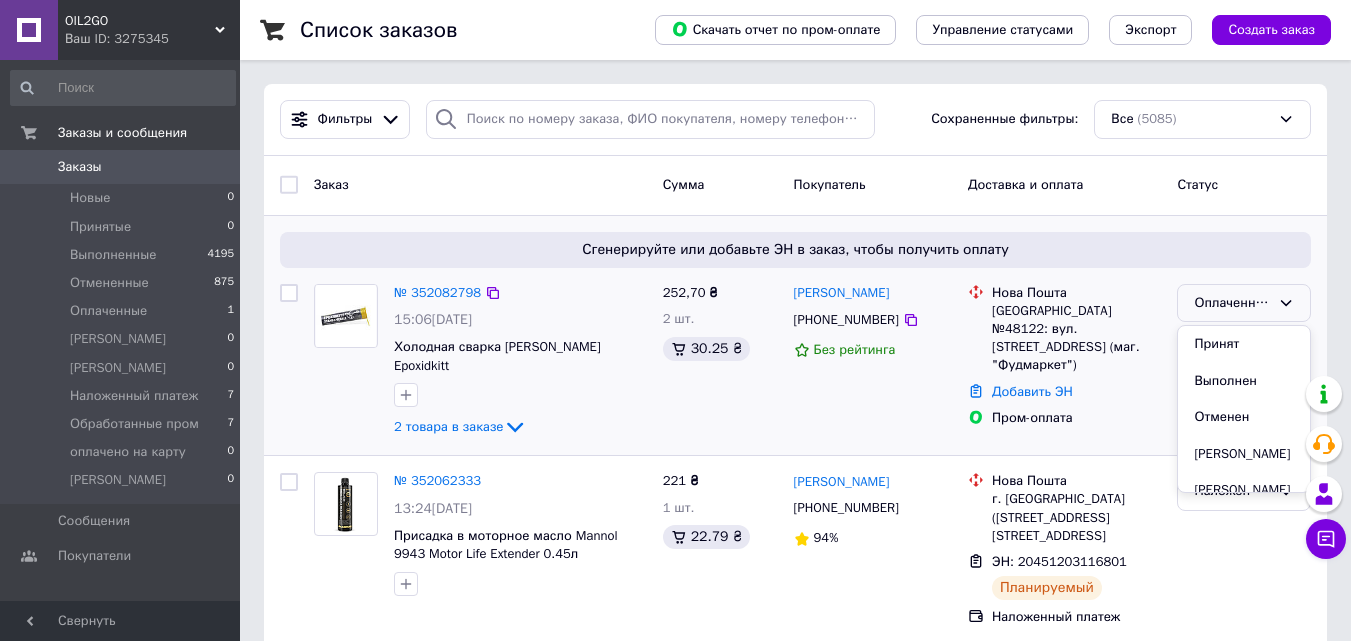 scroll, scrollTop: 287, scrollLeft: 0, axis: vertical 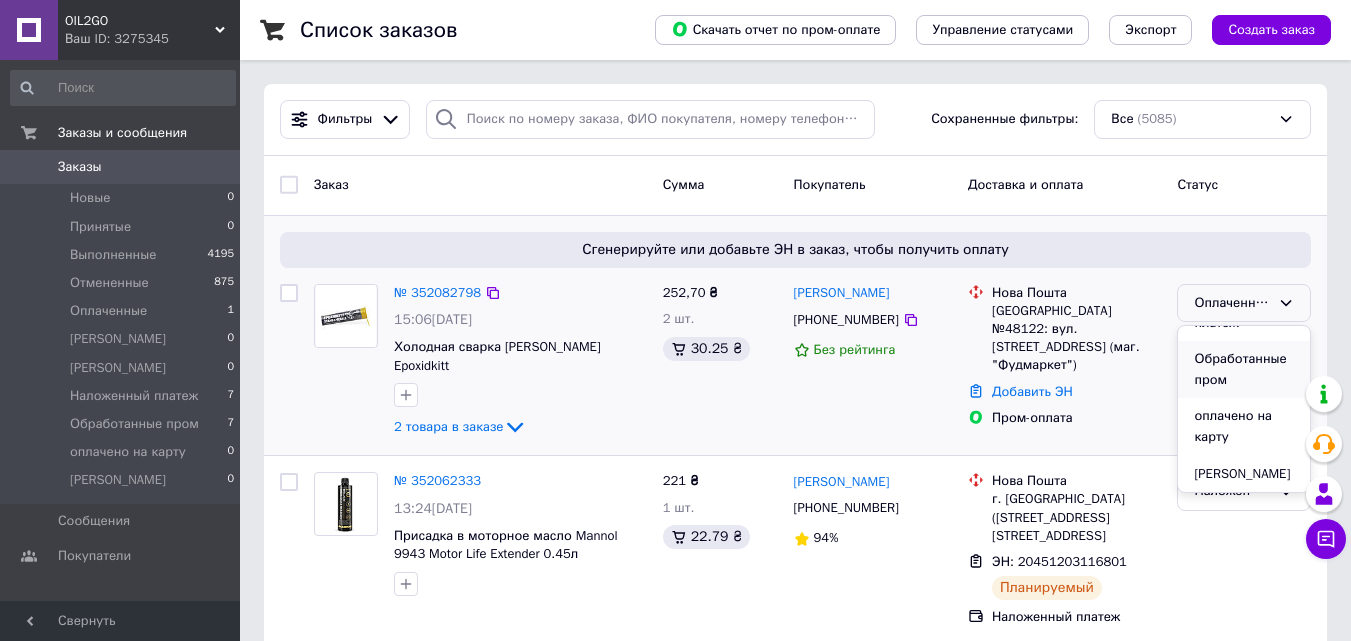 click on "Обработанные пром" at bounding box center (1244, 369) 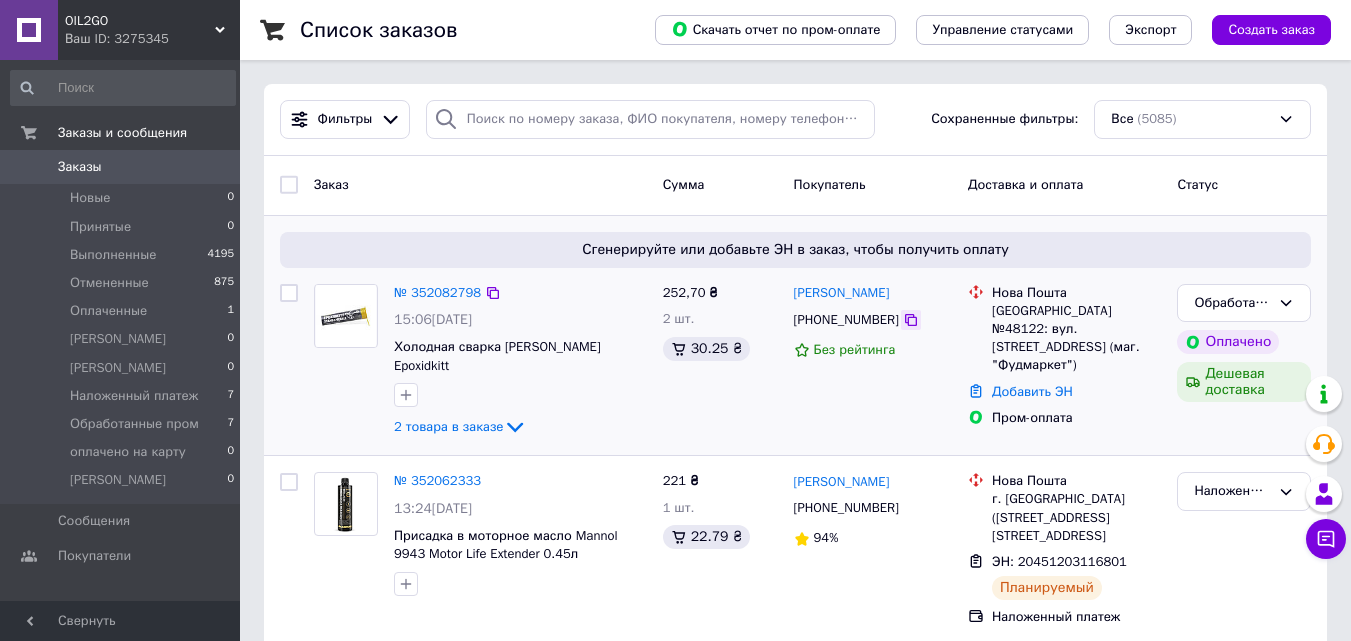 click 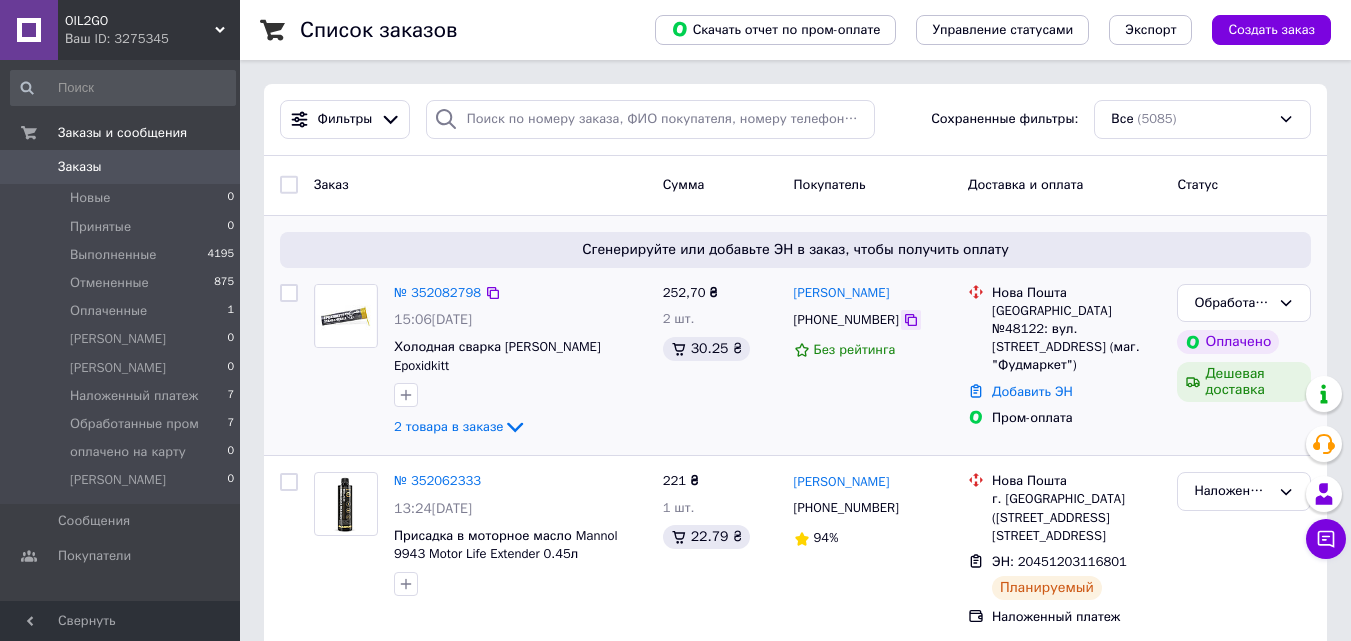 click 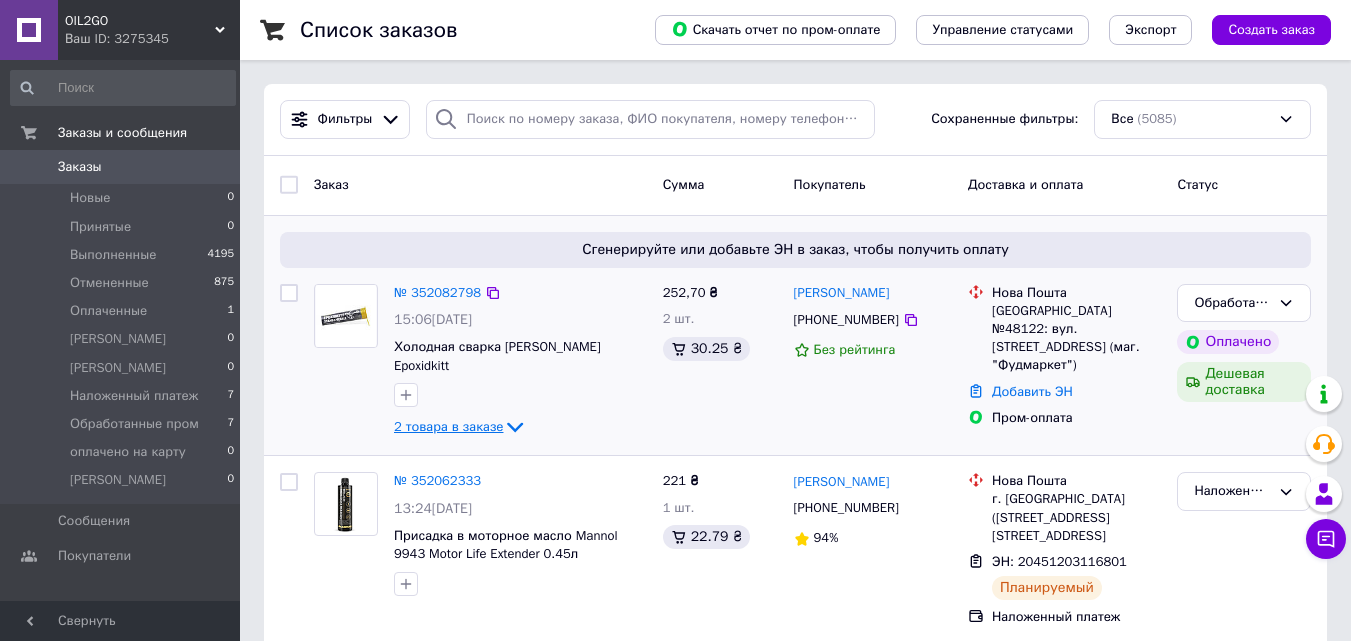 click 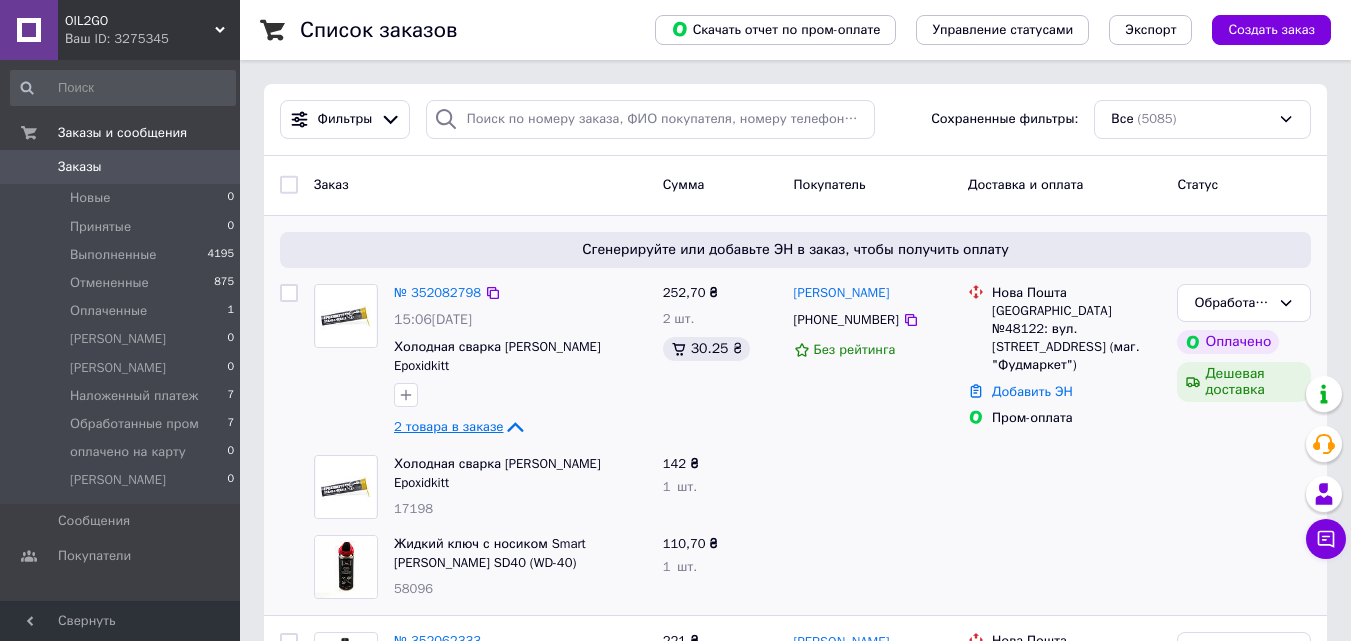 click at bounding box center (873, 567) 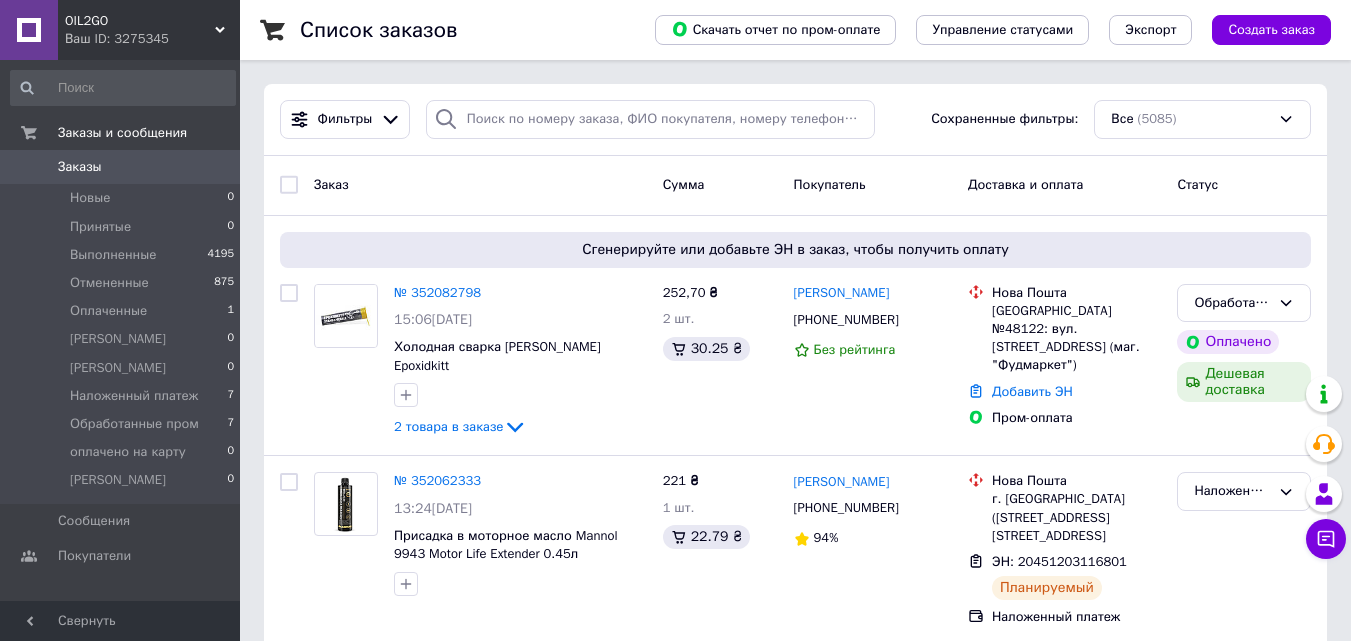 click on "OIL2GO" at bounding box center [140, 21] 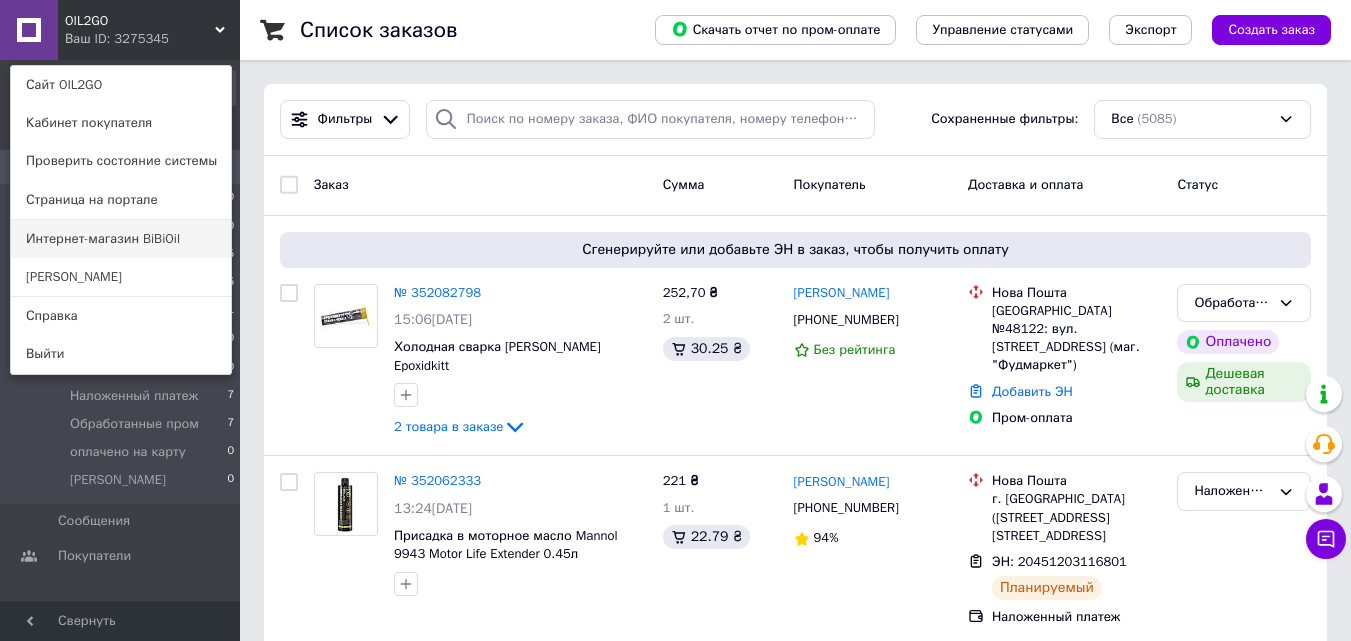 click on "Интернет-магазин BiBiOil" at bounding box center (121, 239) 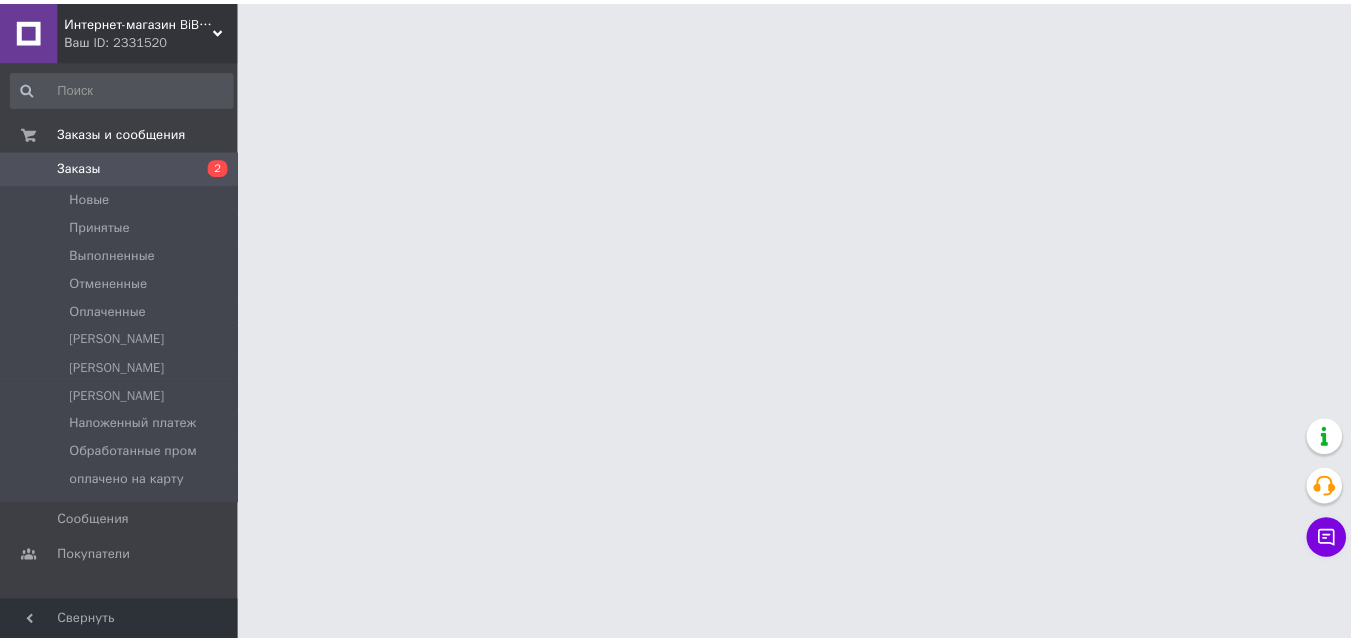 scroll, scrollTop: 0, scrollLeft: 0, axis: both 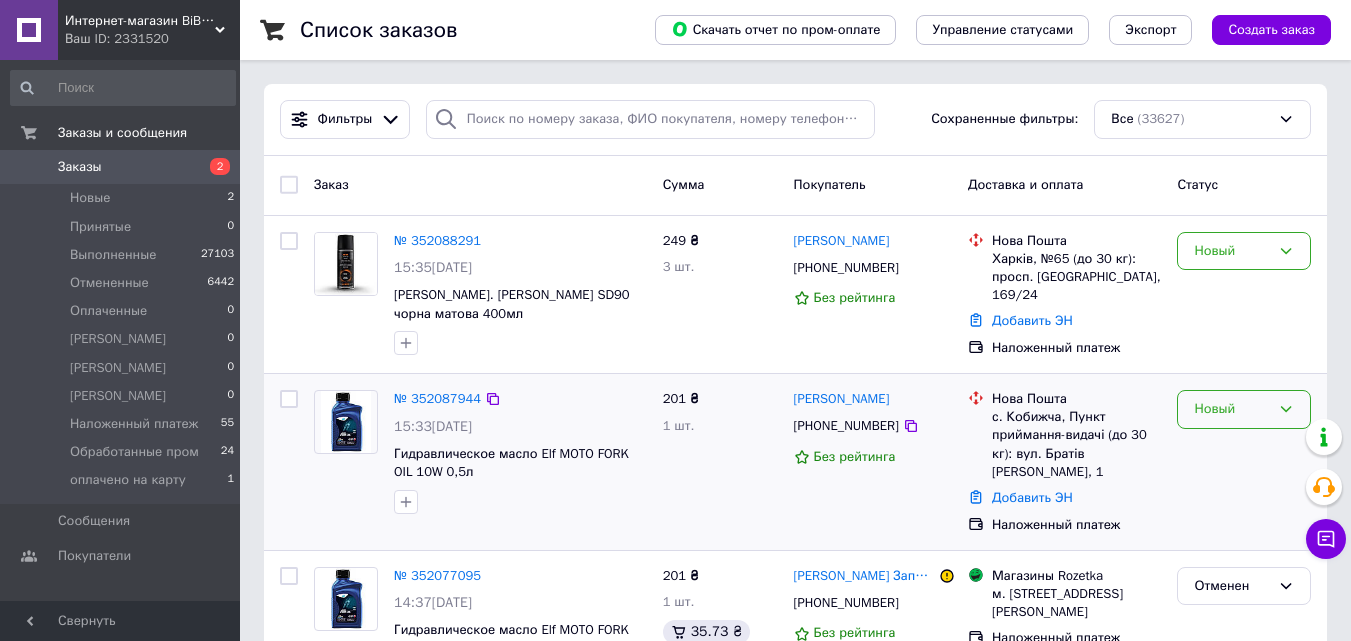 click on "Новый" at bounding box center (1232, 409) 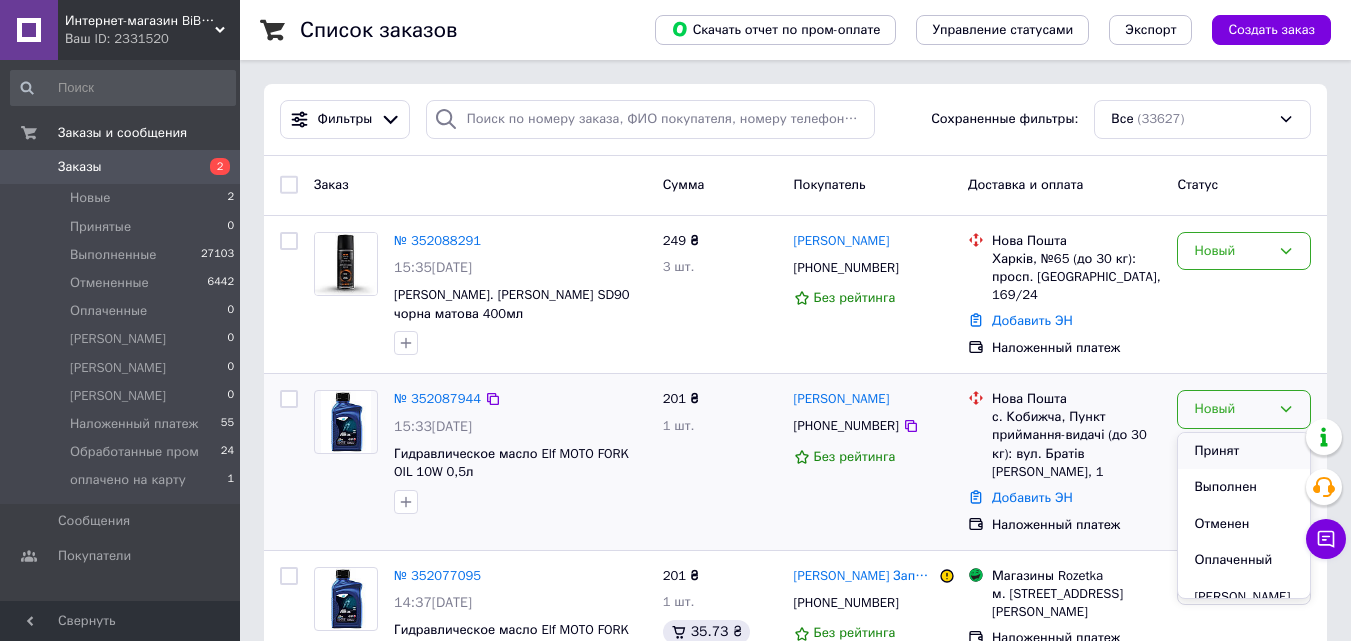 click on "Принят" at bounding box center [1244, 451] 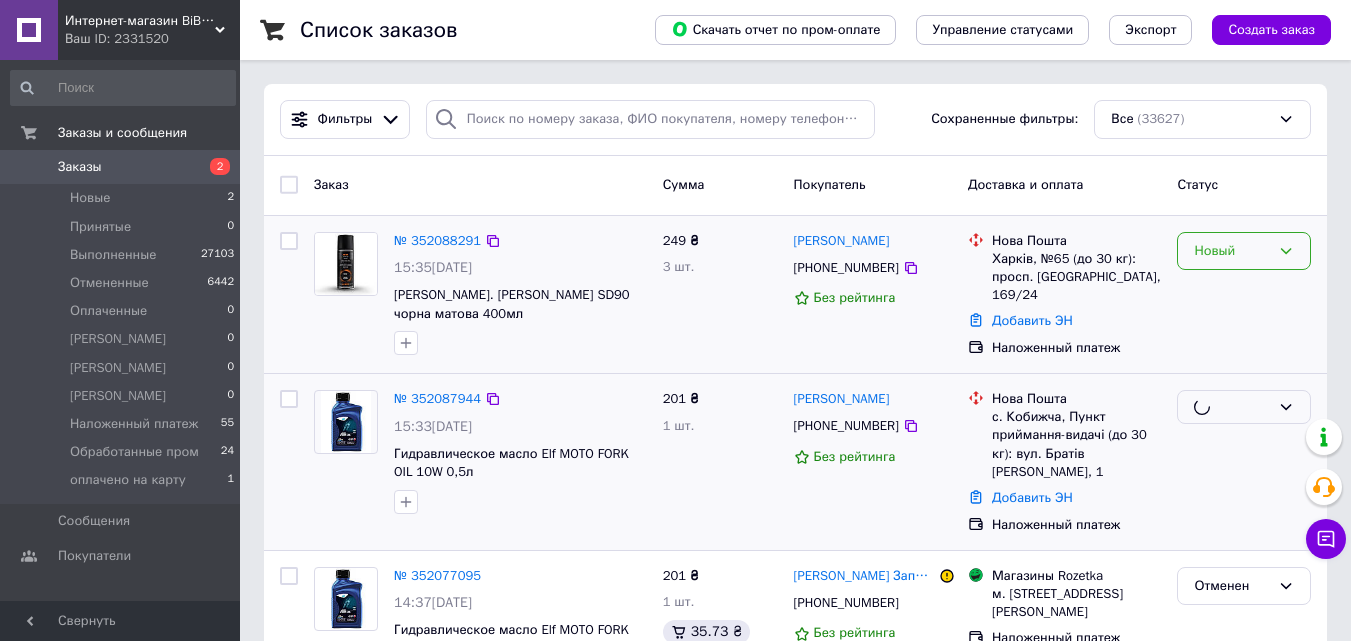 click on "Новый" at bounding box center [1232, 251] 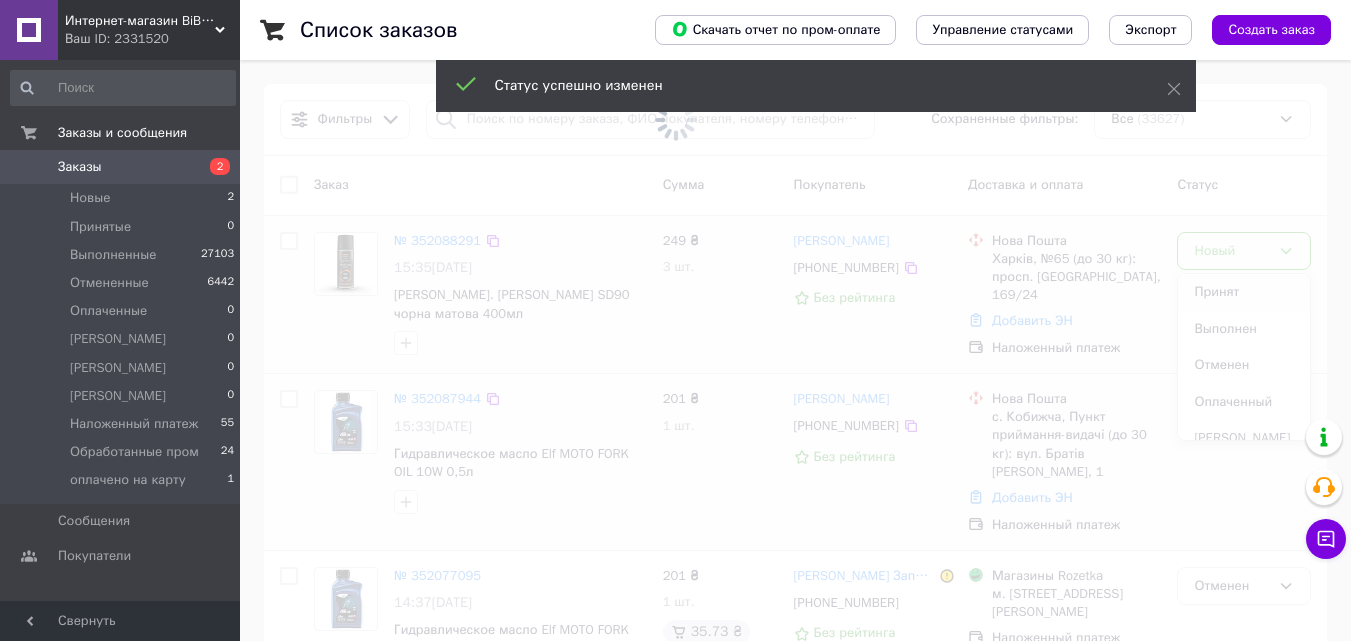 click at bounding box center (675, 320) 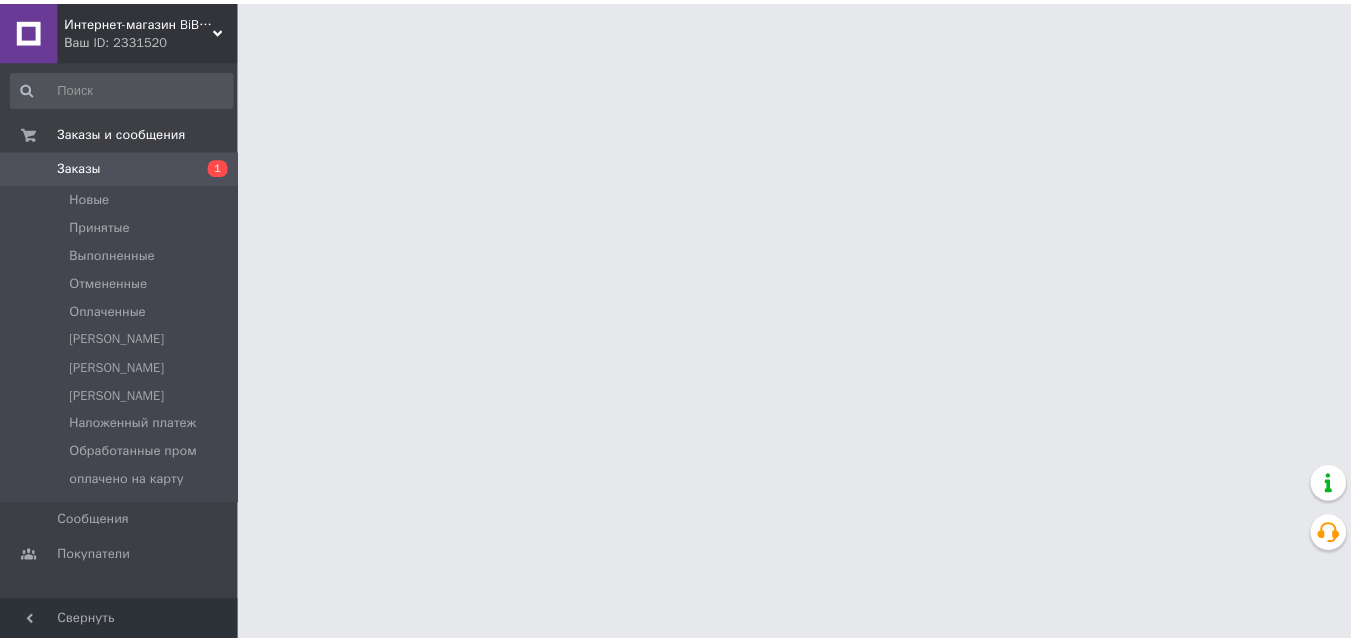 scroll, scrollTop: 0, scrollLeft: 0, axis: both 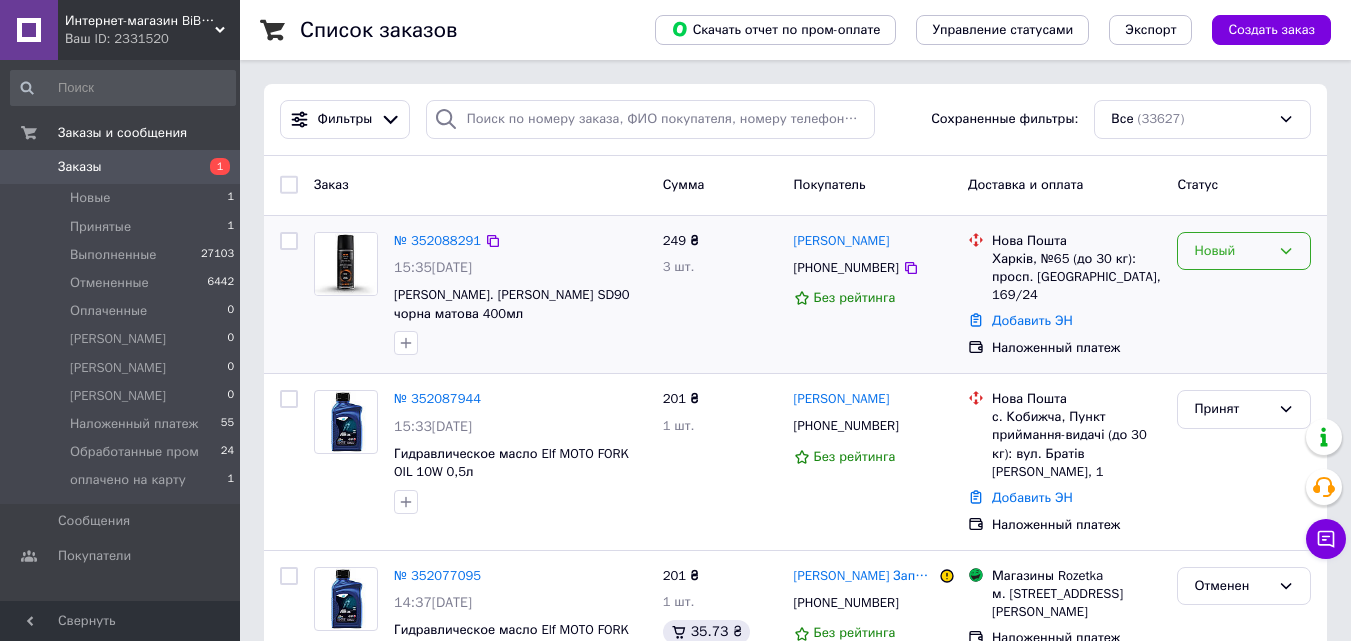 click on "Новый" at bounding box center [1232, 251] 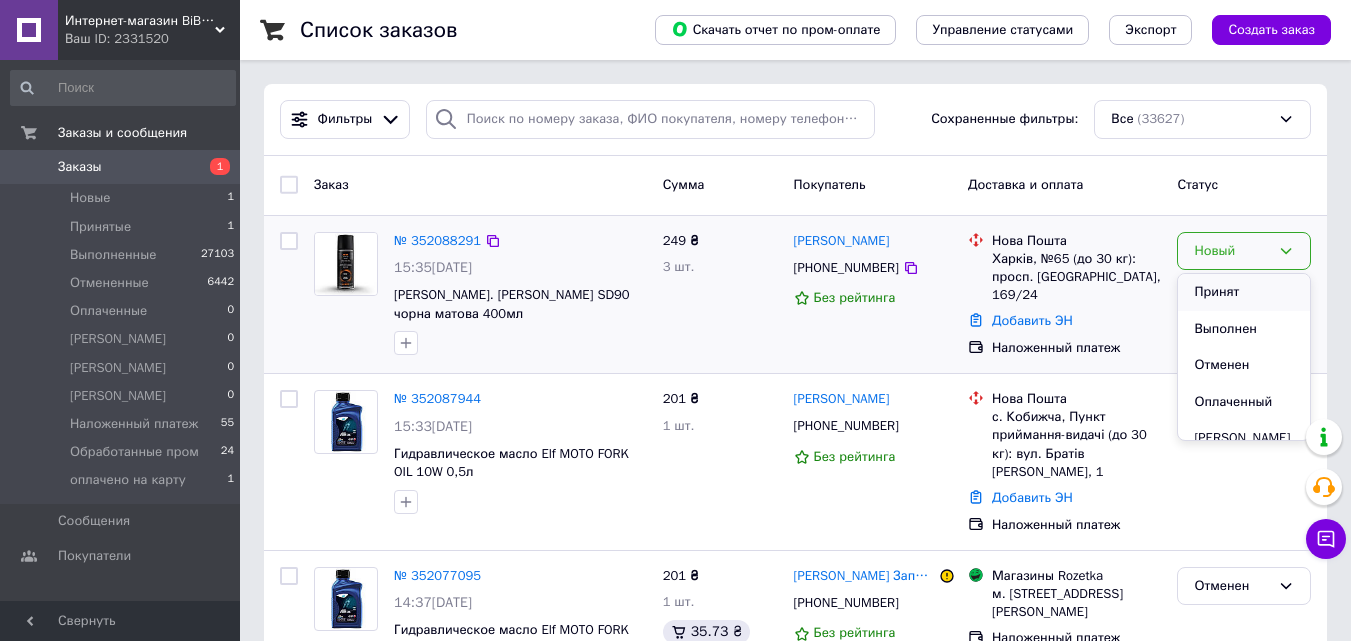 click on "Принят" at bounding box center (1244, 292) 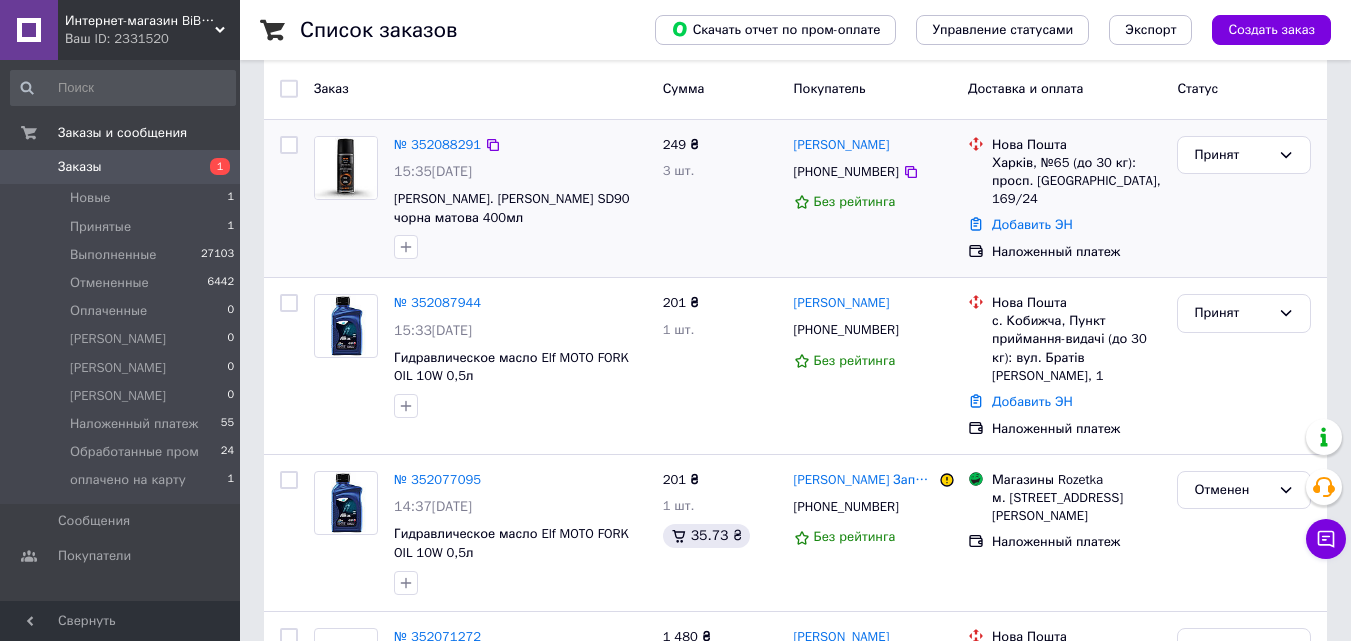 scroll, scrollTop: 0, scrollLeft: 0, axis: both 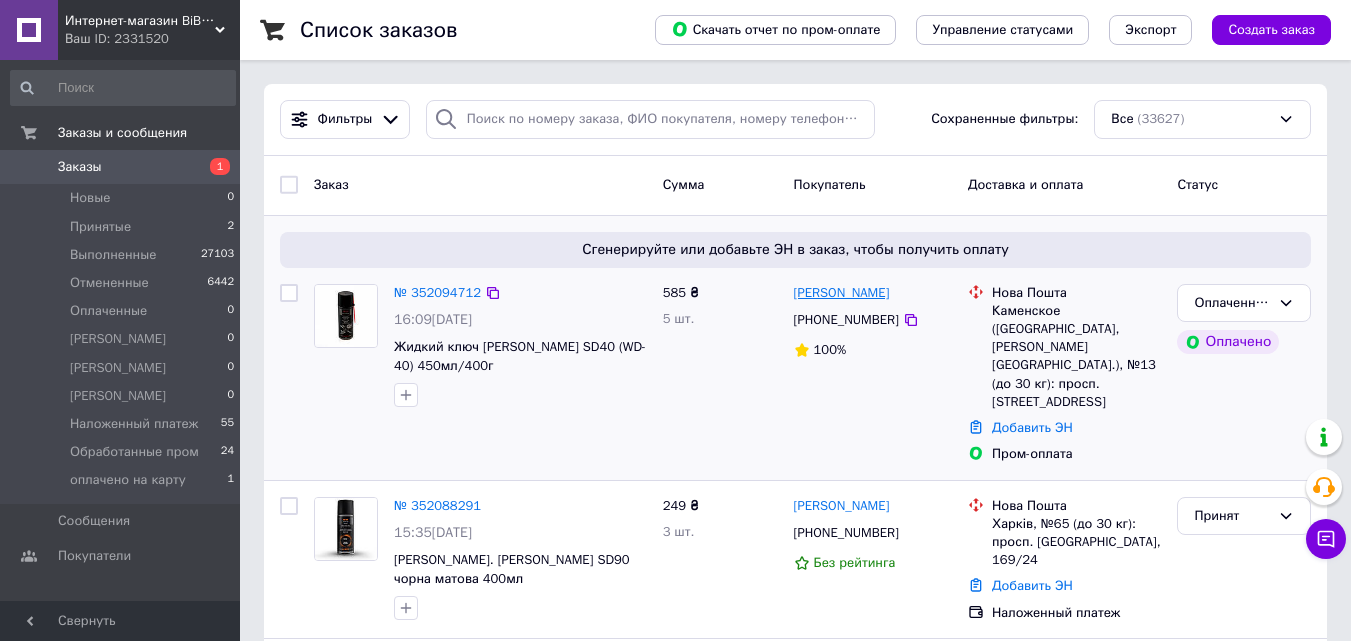 click on "[PERSON_NAME]" at bounding box center (842, 293) 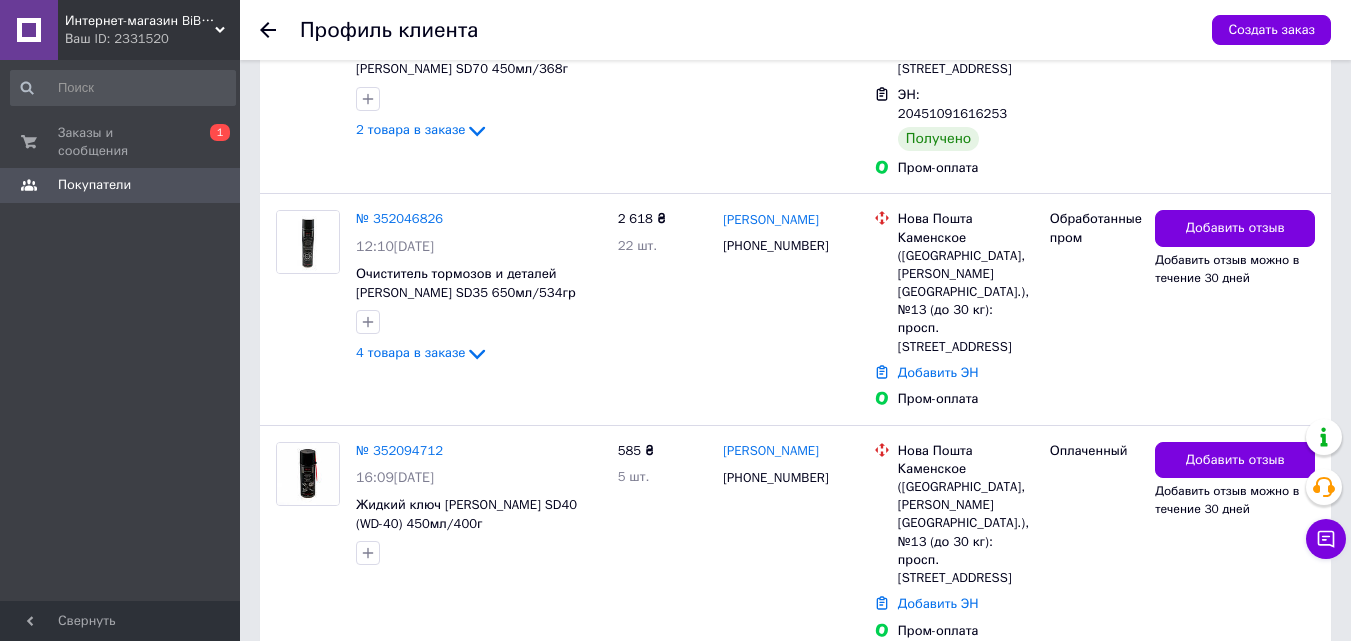 scroll, scrollTop: 715, scrollLeft: 0, axis: vertical 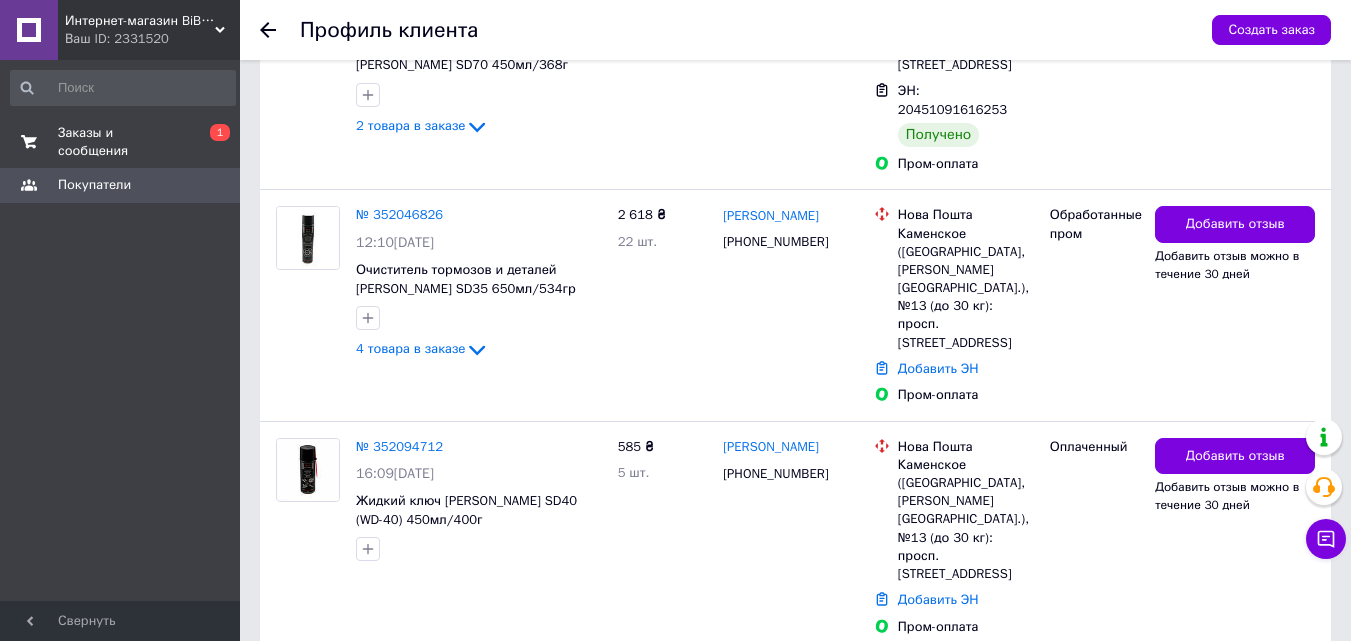 click on "Заказы и сообщения" at bounding box center (121, 142) 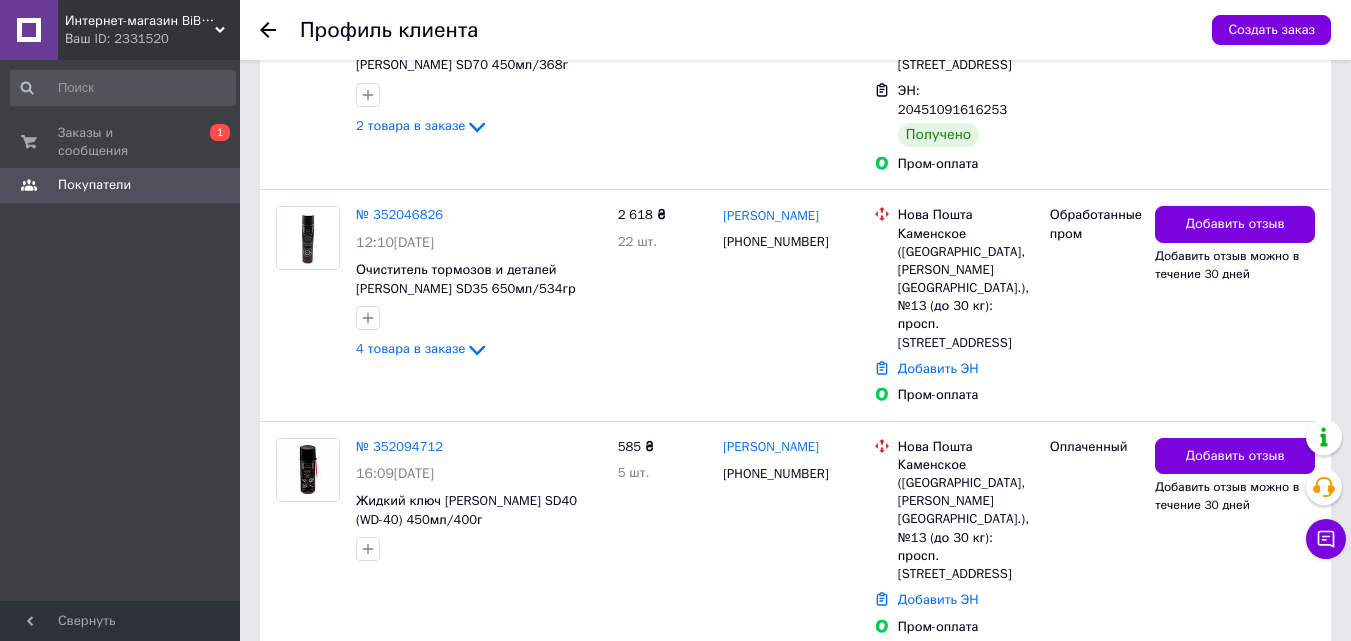 scroll, scrollTop: 0, scrollLeft: 0, axis: both 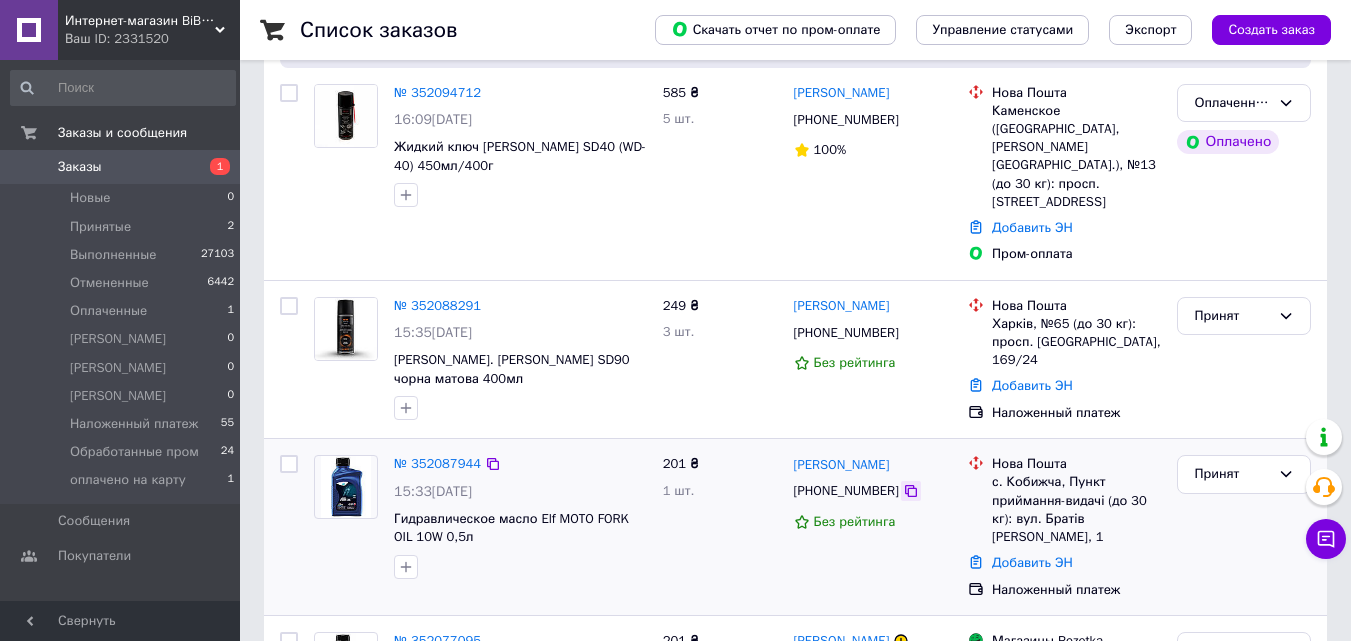 click 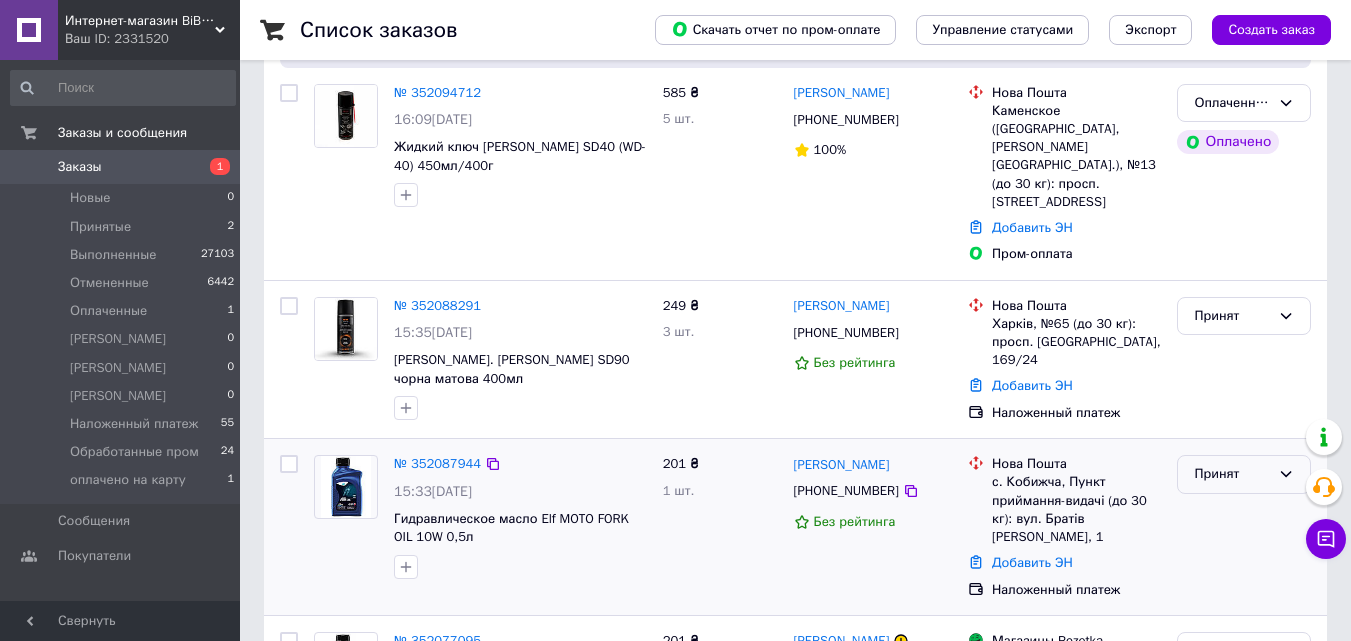click on "Принят" at bounding box center [1232, 474] 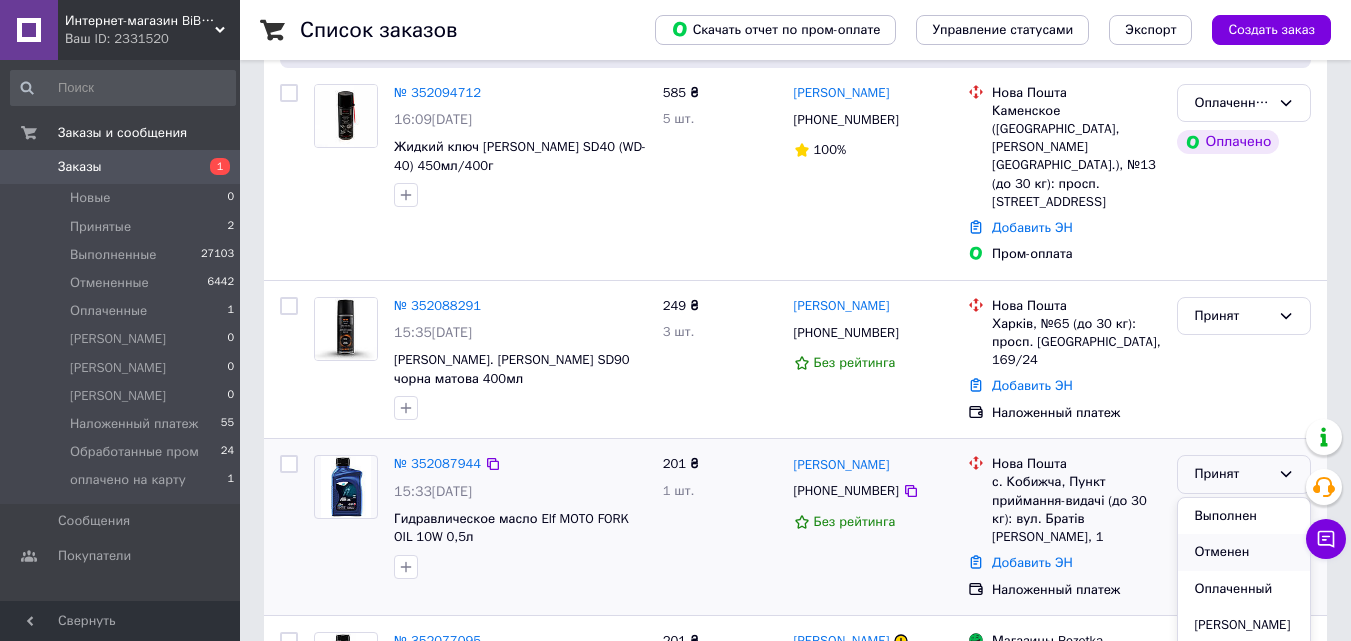 scroll, scrollTop: 200, scrollLeft: 0, axis: vertical 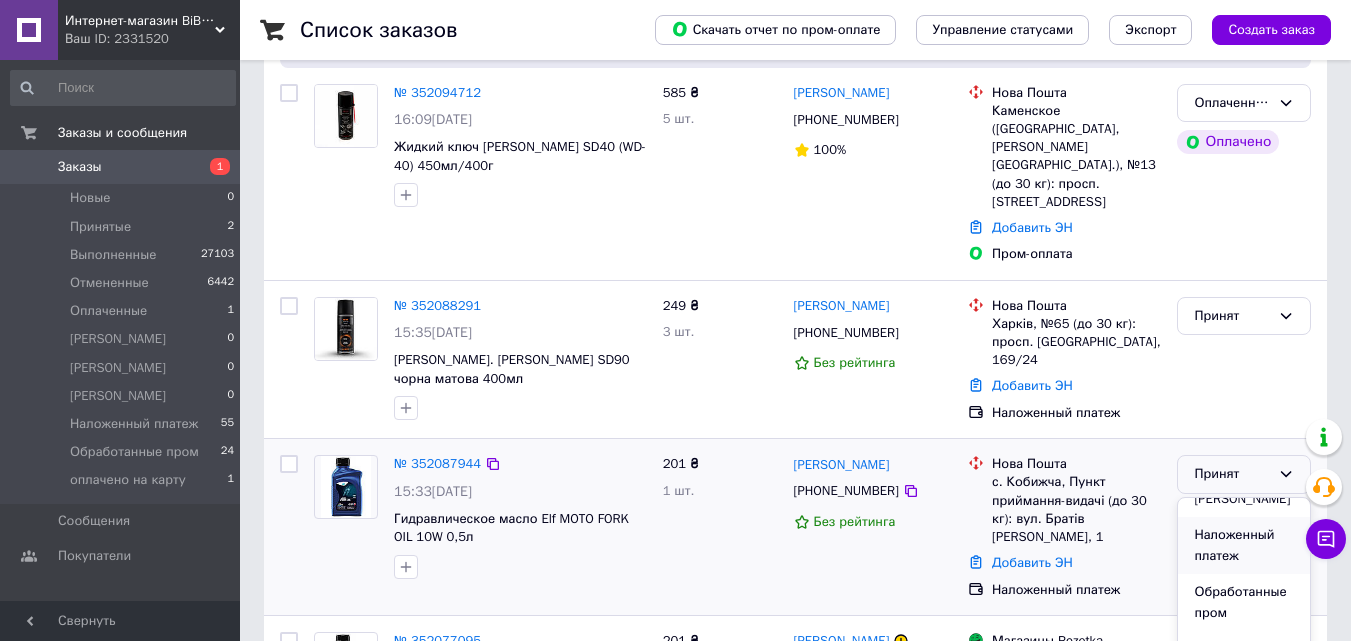 click on "Наложенный платеж" at bounding box center (1244, 545) 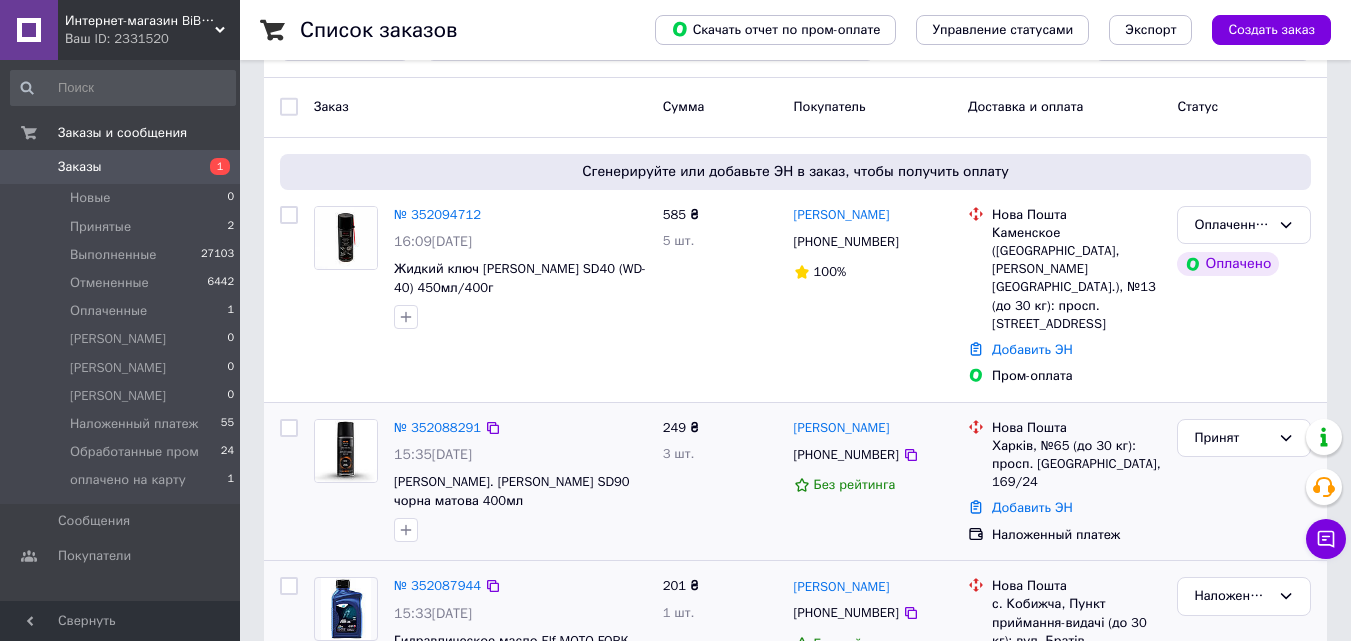 scroll, scrollTop: 0, scrollLeft: 0, axis: both 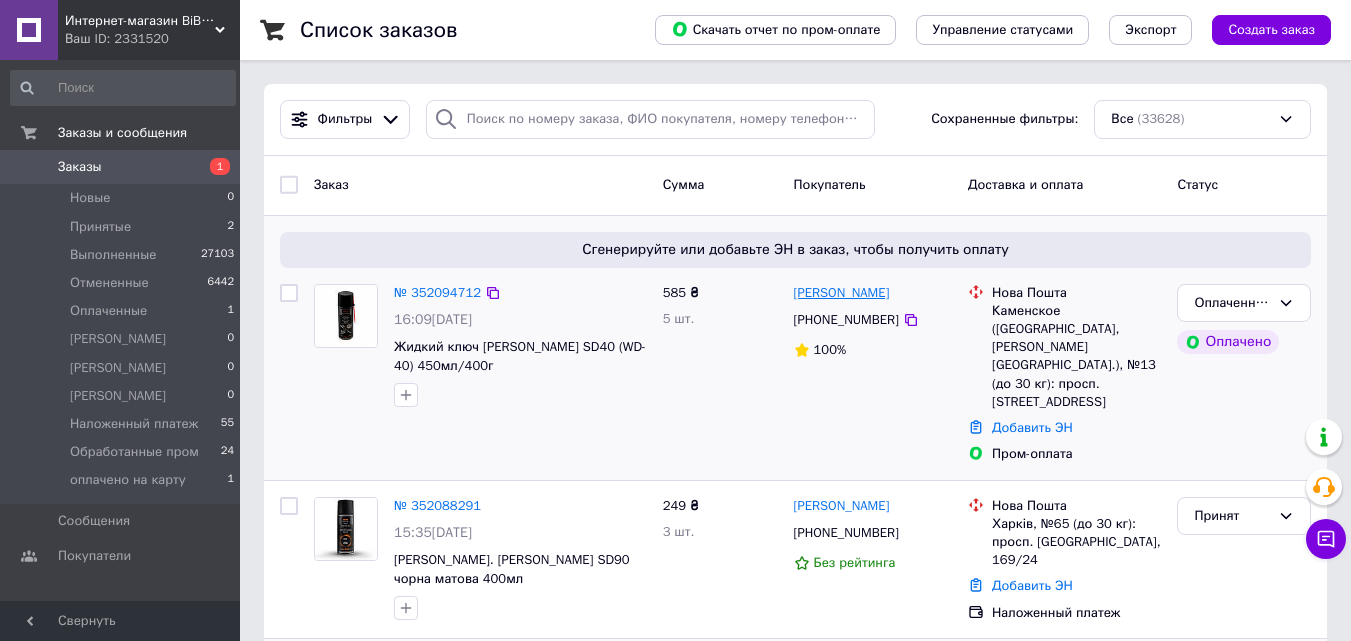 click on "Юра Кальченко" at bounding box center [842, 293] 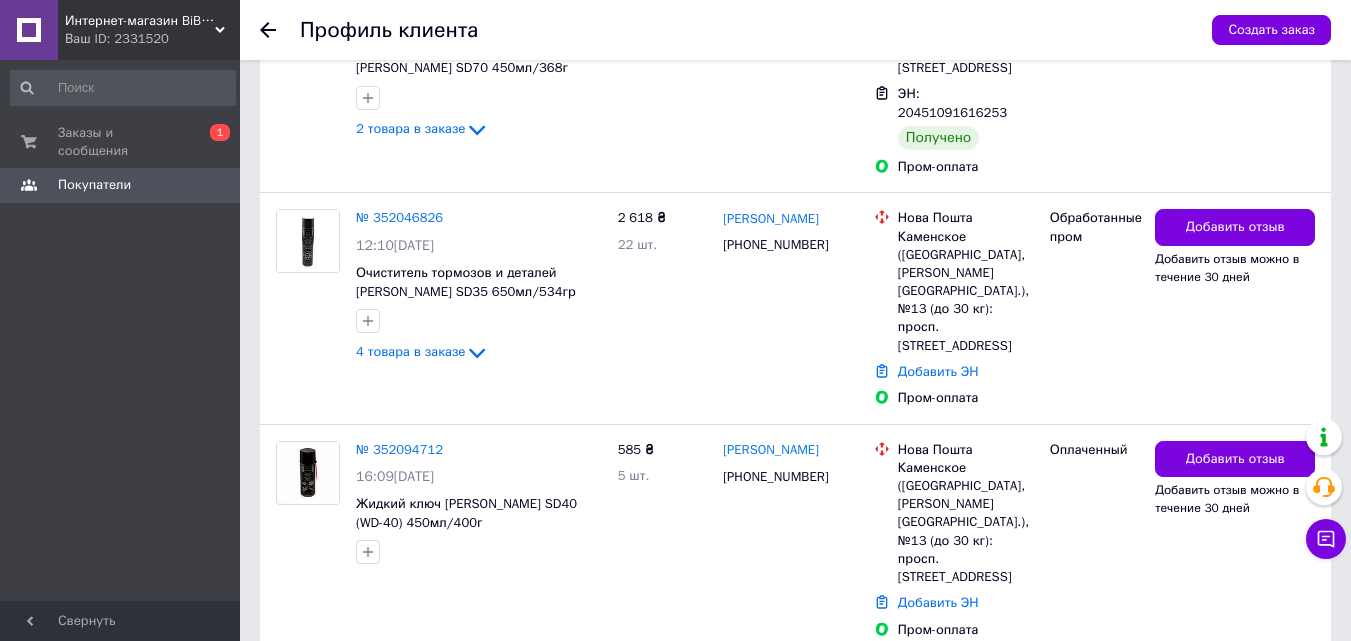 scroll, scrollTop: 715, scrollLeft: 0, axis: vertical 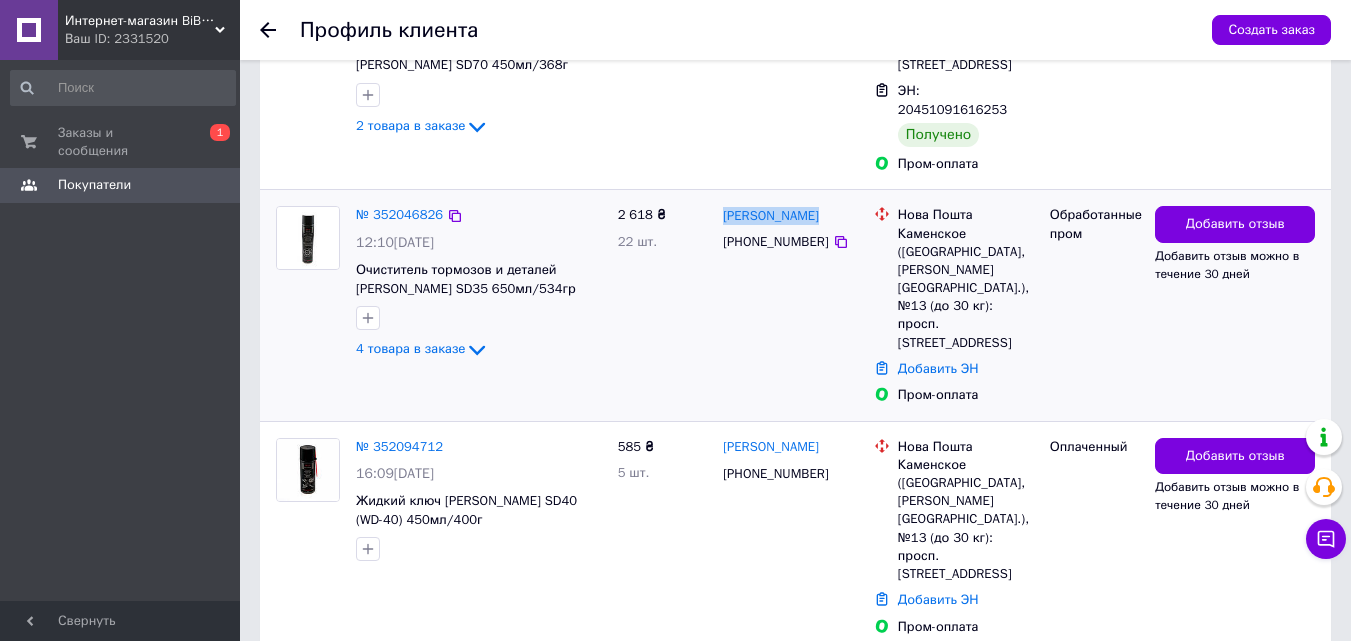 drag, startPoint x: 821, startPoint y: 192, endPoint x: 722, endPoint y: 197, distance: 99.12618 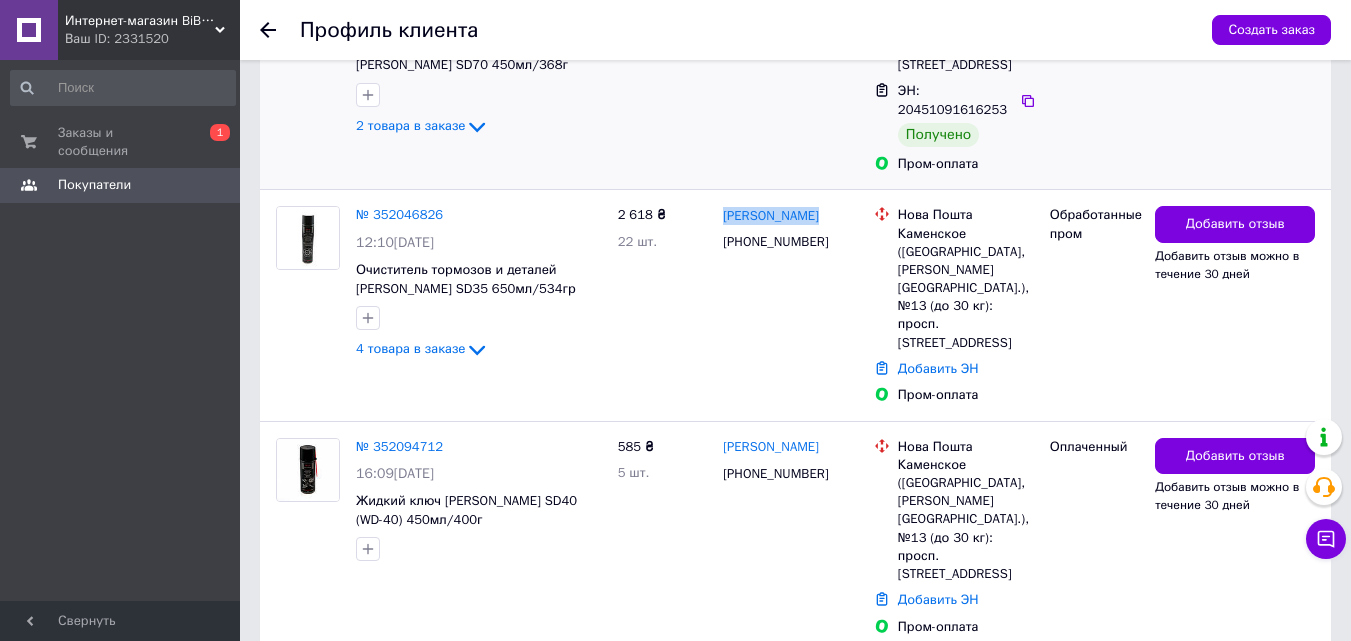 copy on "[PERSON_NAME]" 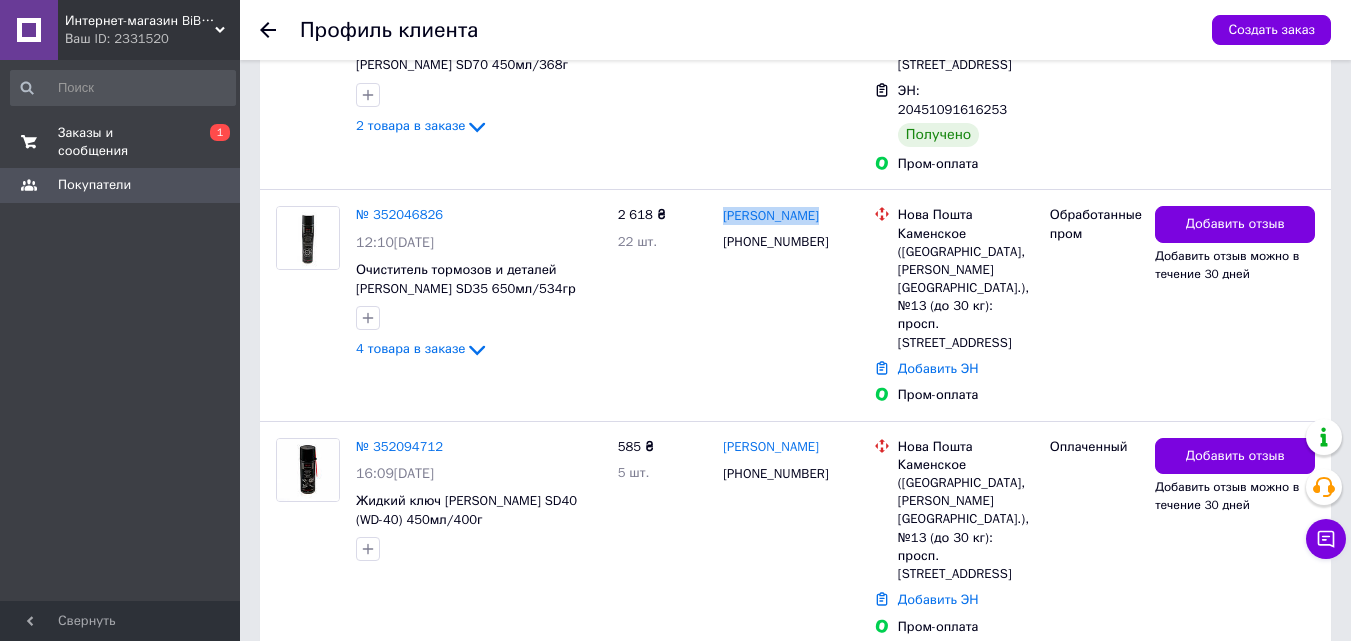 click on "Заказы и сообщения" at bounding box center [121, 142] 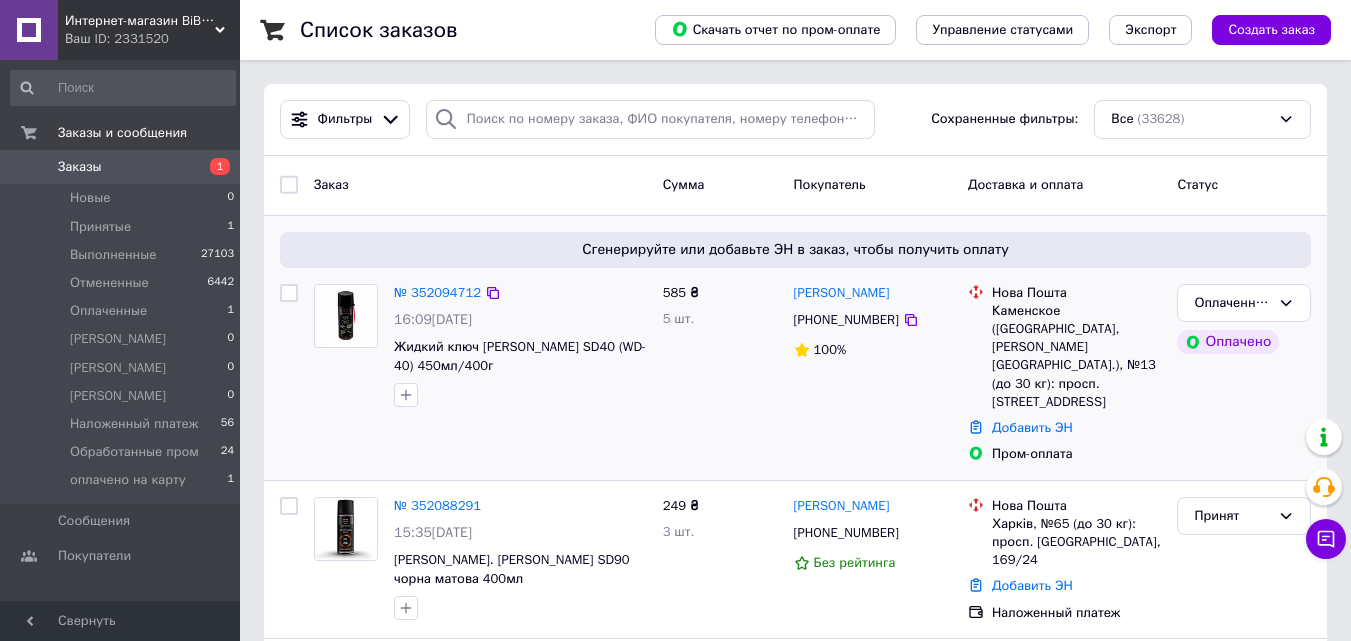 scroll, scrollTop: 200, scrollLeft: 0, axis: vertical 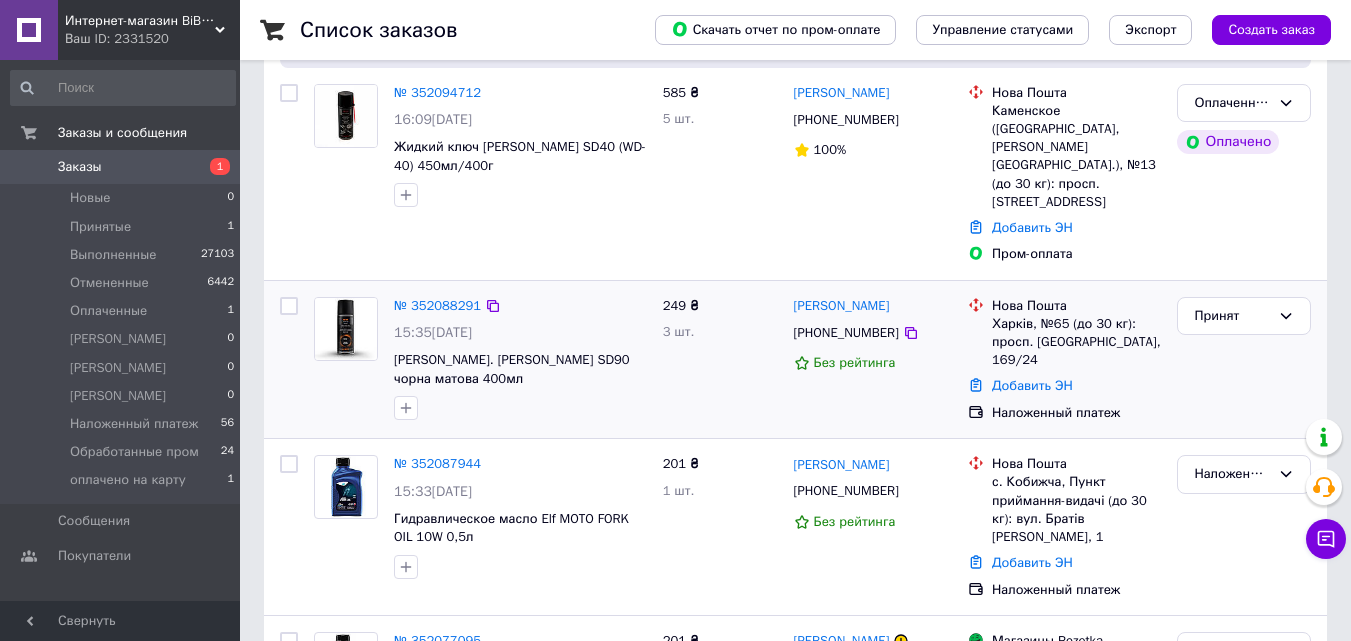 drag, startPoint x: 902, startPoint y: 292, endPoint x: 931, endPoint y: 292, distance: 29 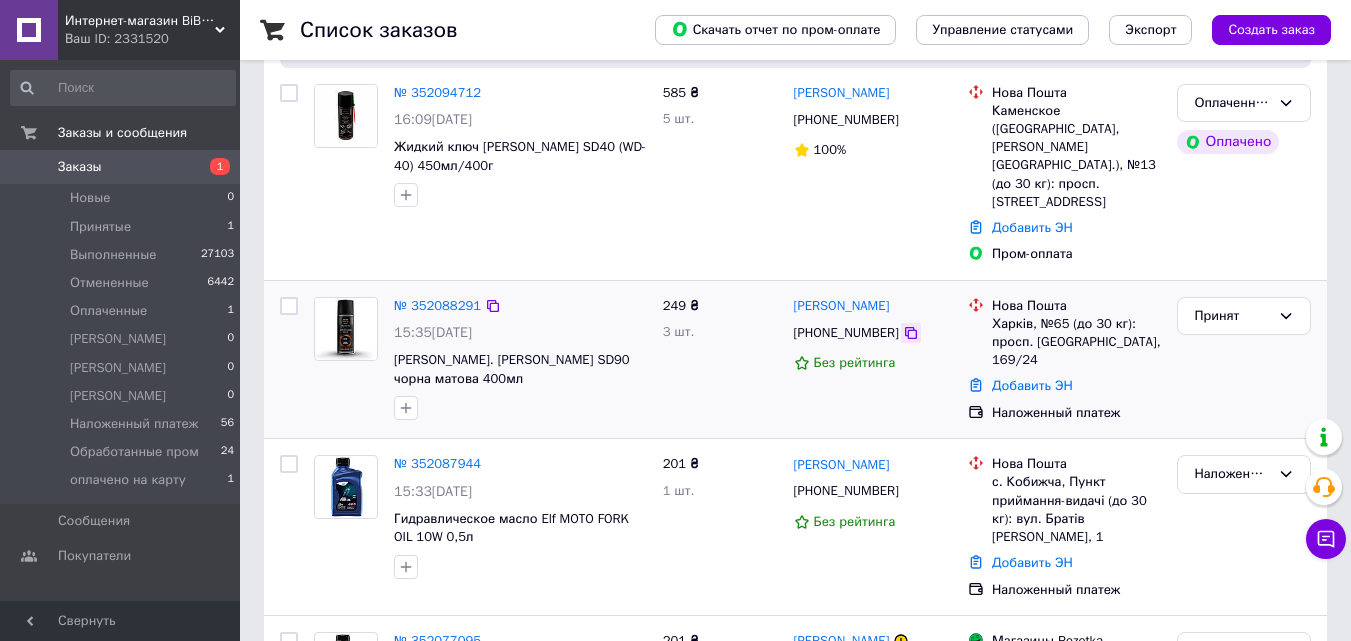 click 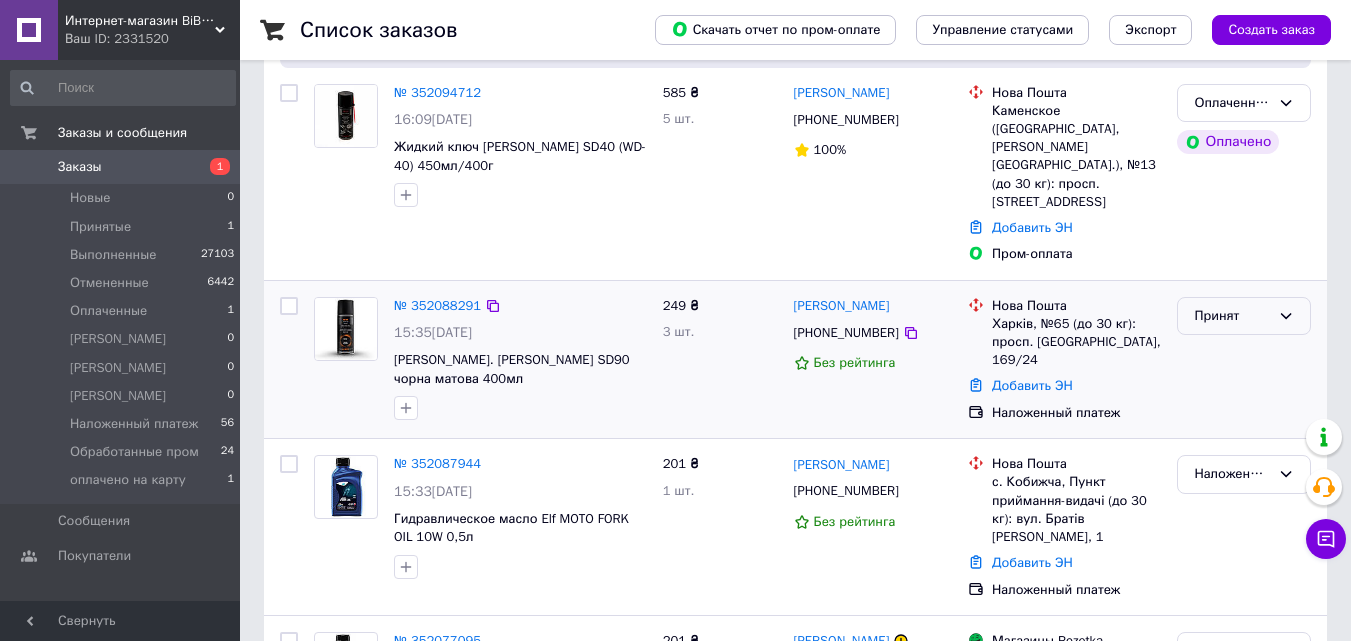 click on "Принят" at bounding box center [1232, 316] 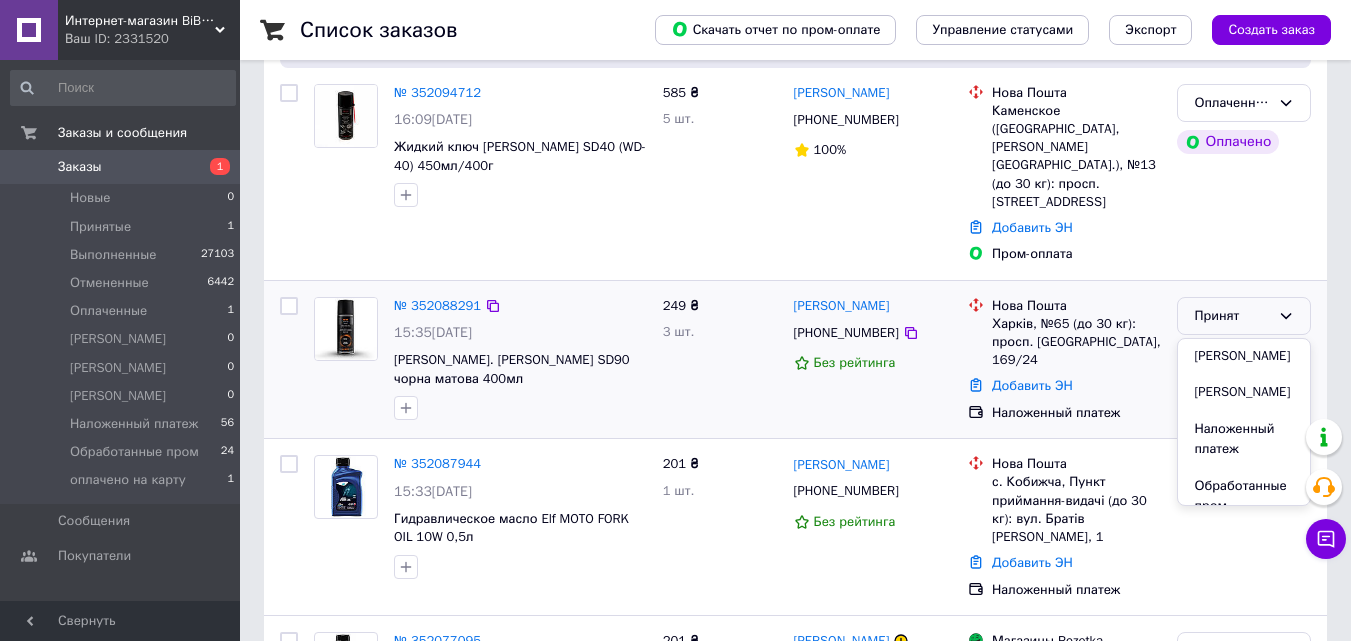 scroll, scrollTop: 287, scrollLeft: 0, axis: vertical 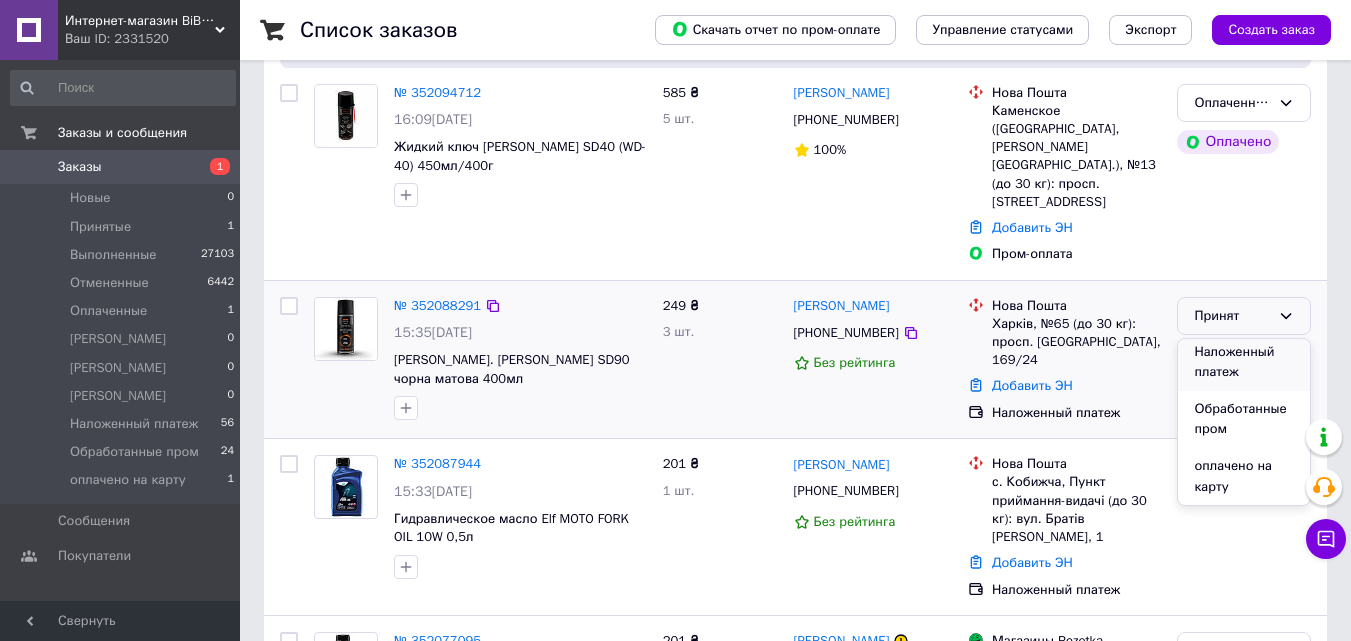 click on "Наложенный платеж" at bounding box center (1244, 362) 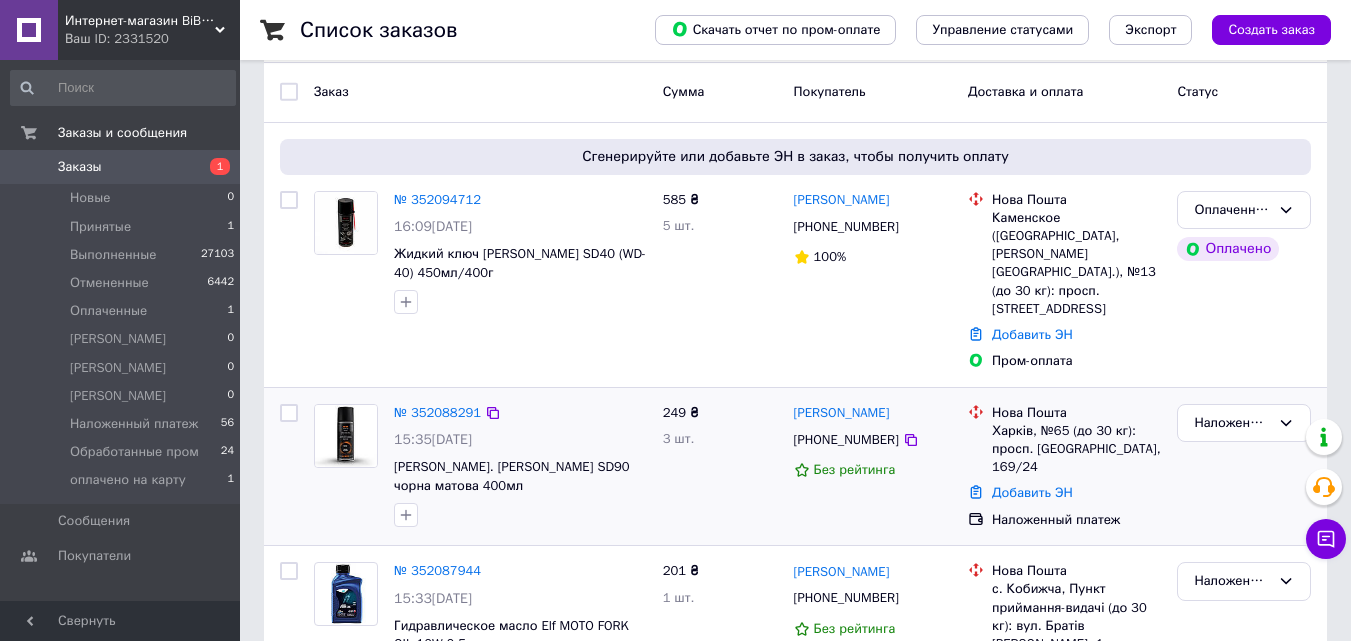 scroll, scrollTop: 0, scrollLeft: 0, axis: both 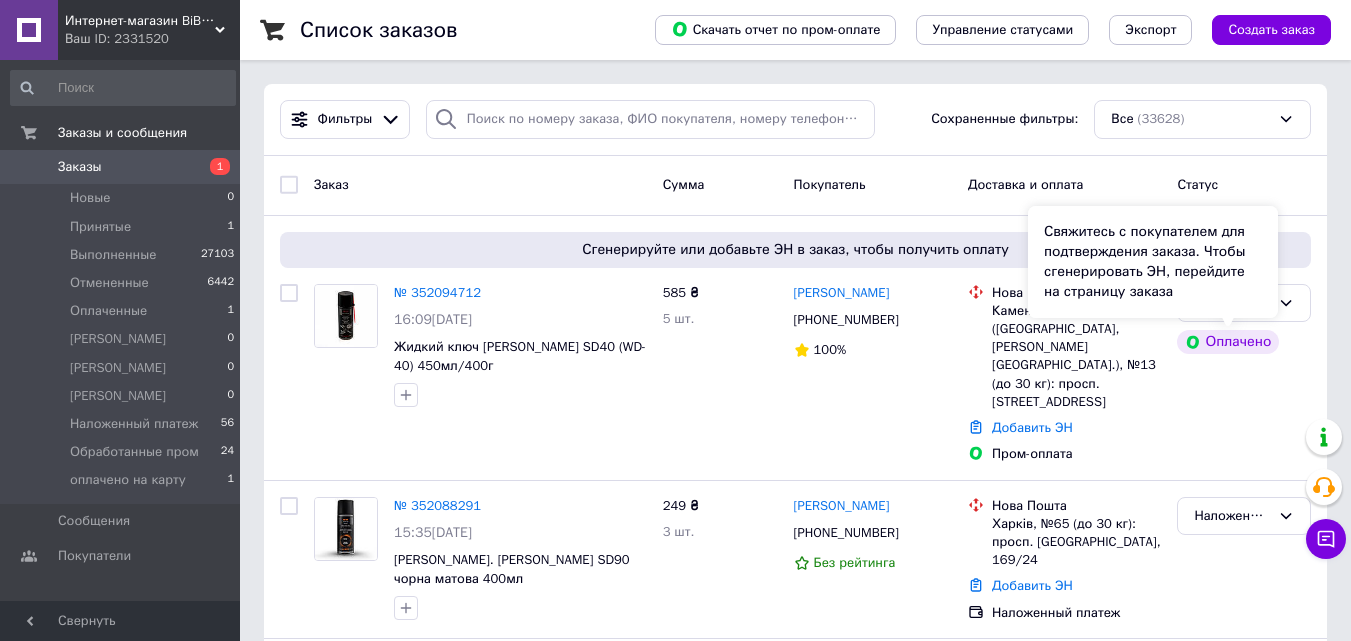 click on "Свяжитесь с покупателем для подтверждения заказа.
Чтобы сгенерировать ЭН, перейдите на страницу заказа" at bounding box center [1153, 262] 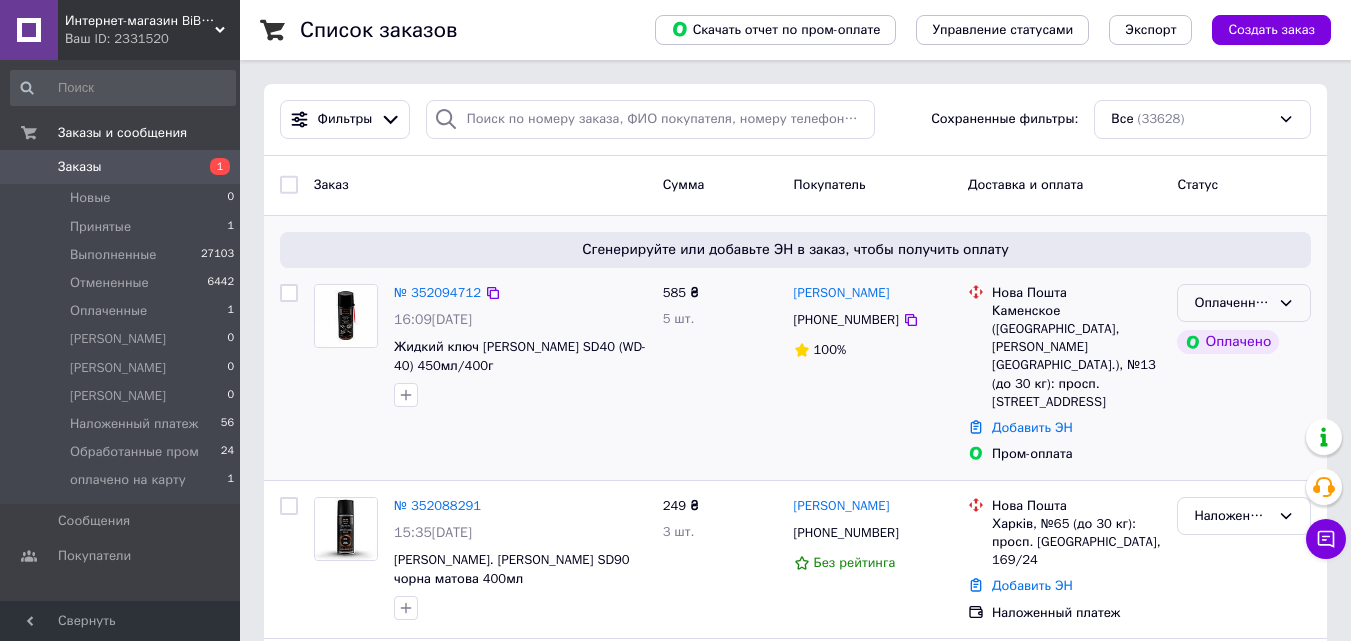 click on "Оплаченный" at bounding box center [1244, 303] 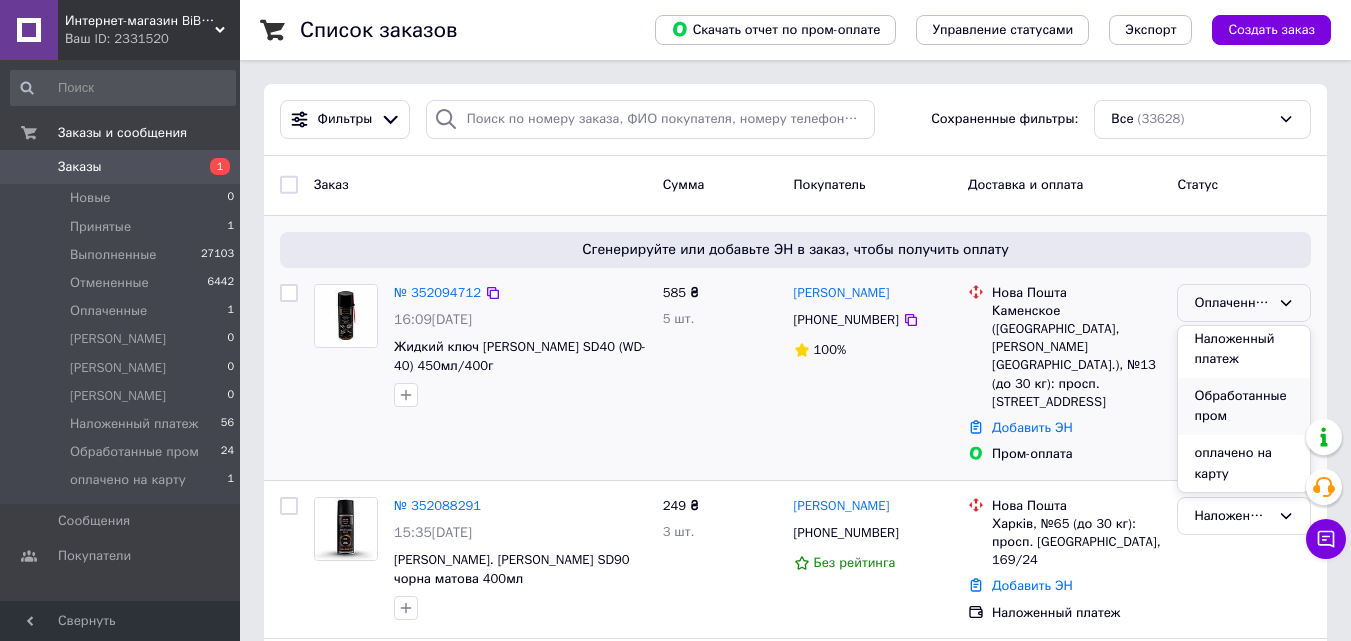 scroll, scrollTop: 287, scrollLeft: 0, axis: vertical 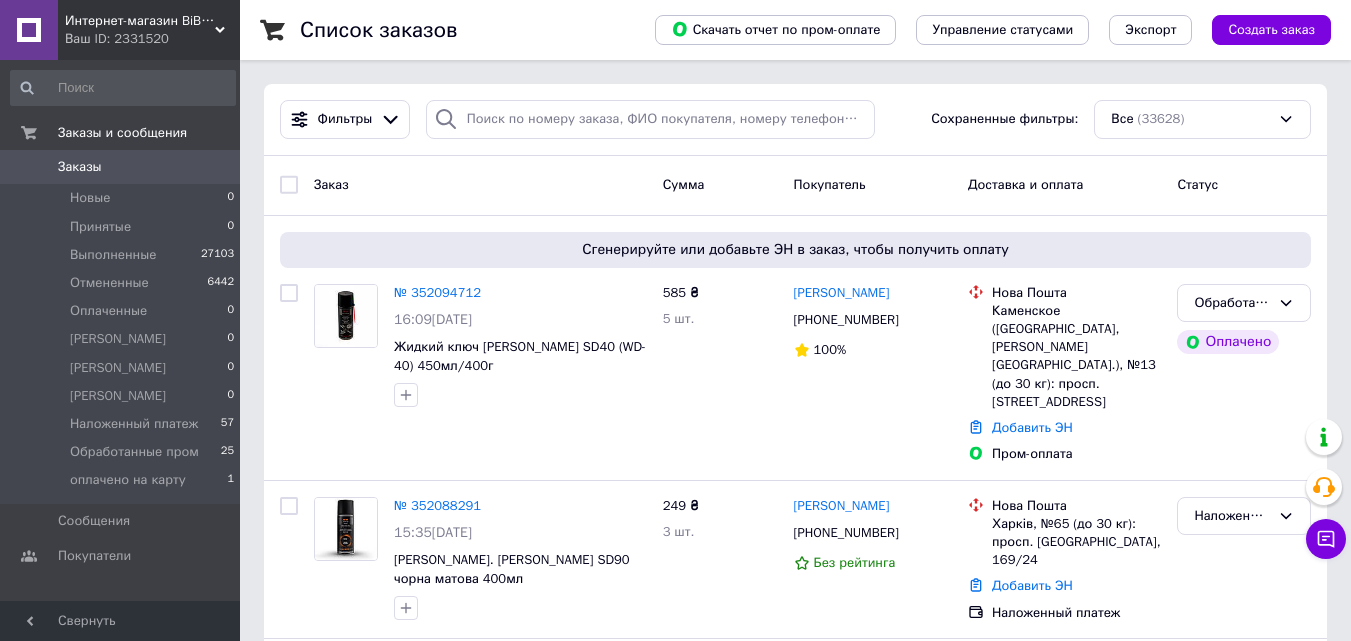 click on "Интернет-магазин BiBiOil" at bounding box center [140, 21] 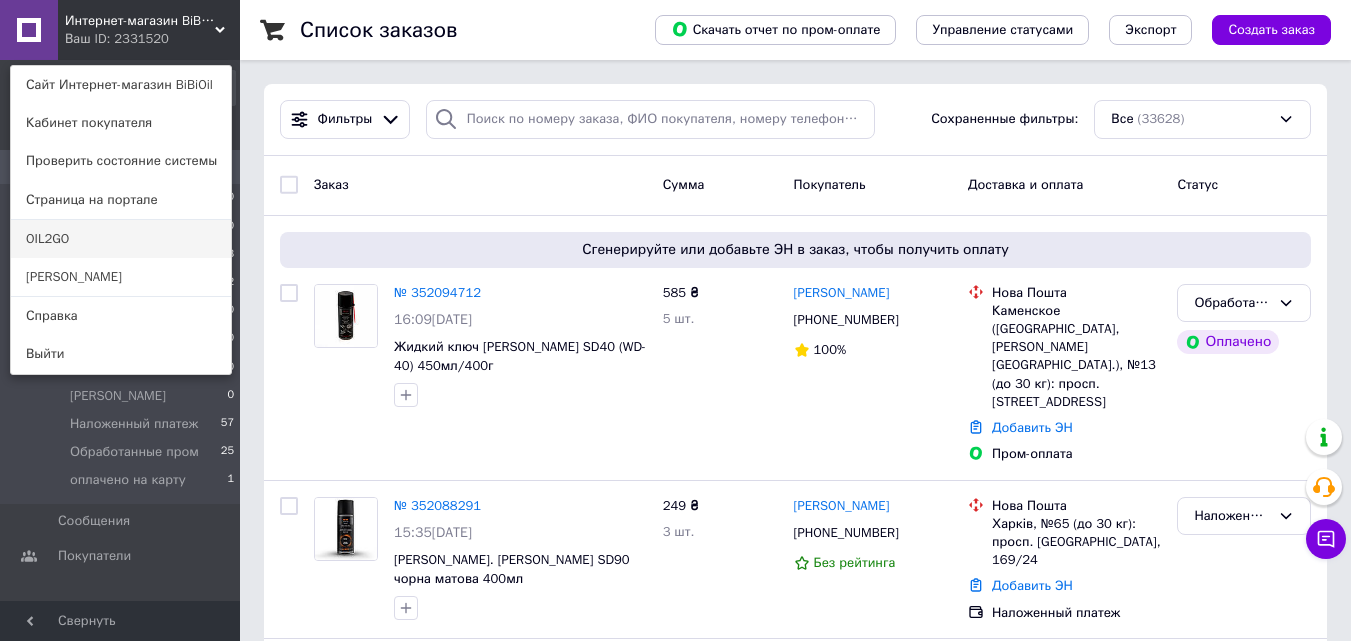 click on "OIL2GO" at bounding box center (121, 239) 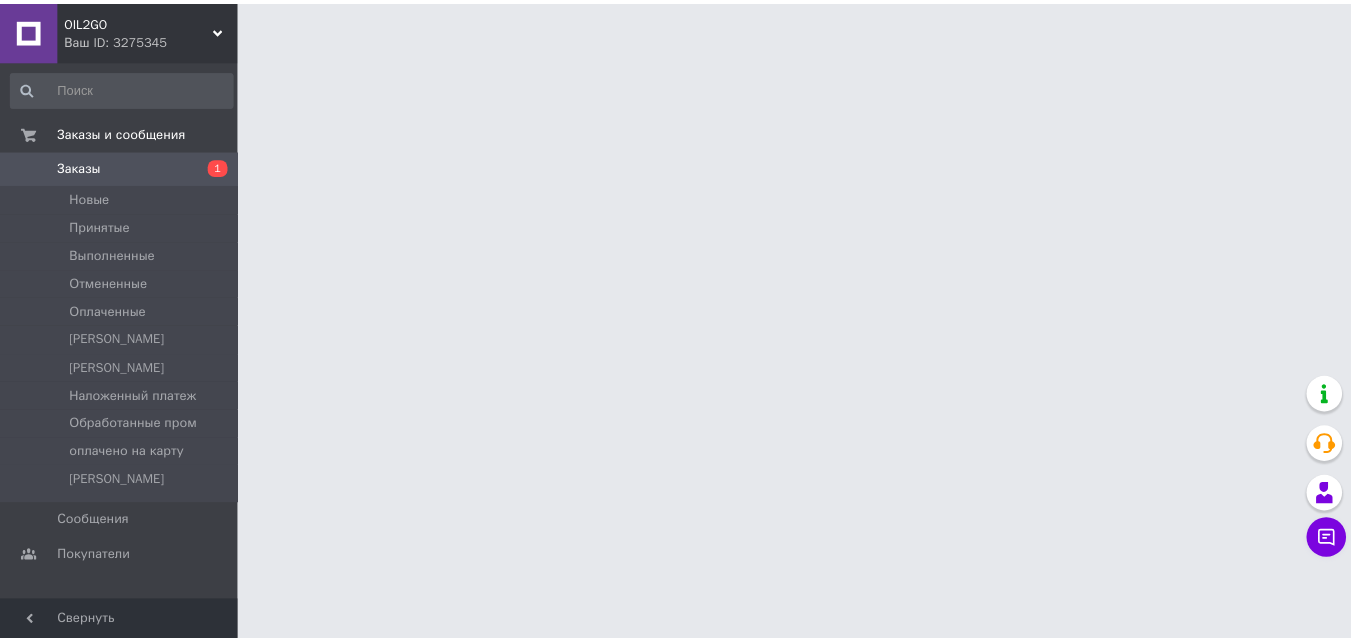 scroll, scrollTop: 0, scrollLeft: 0, axis: both 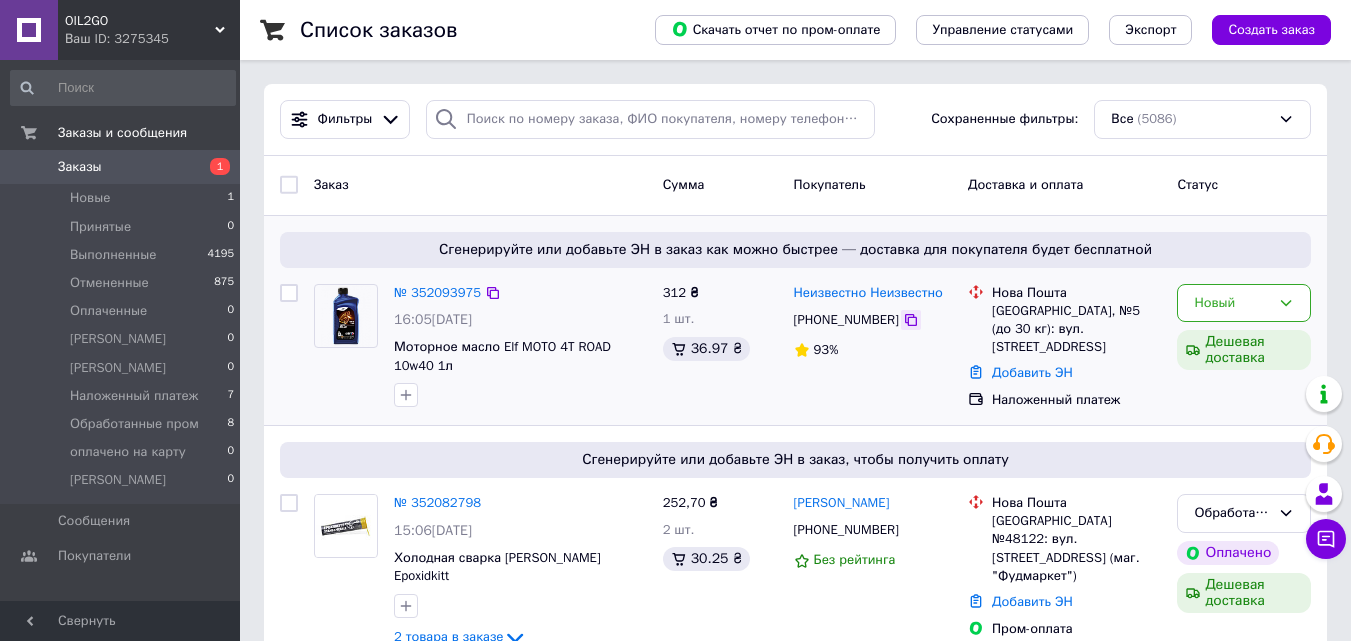 click 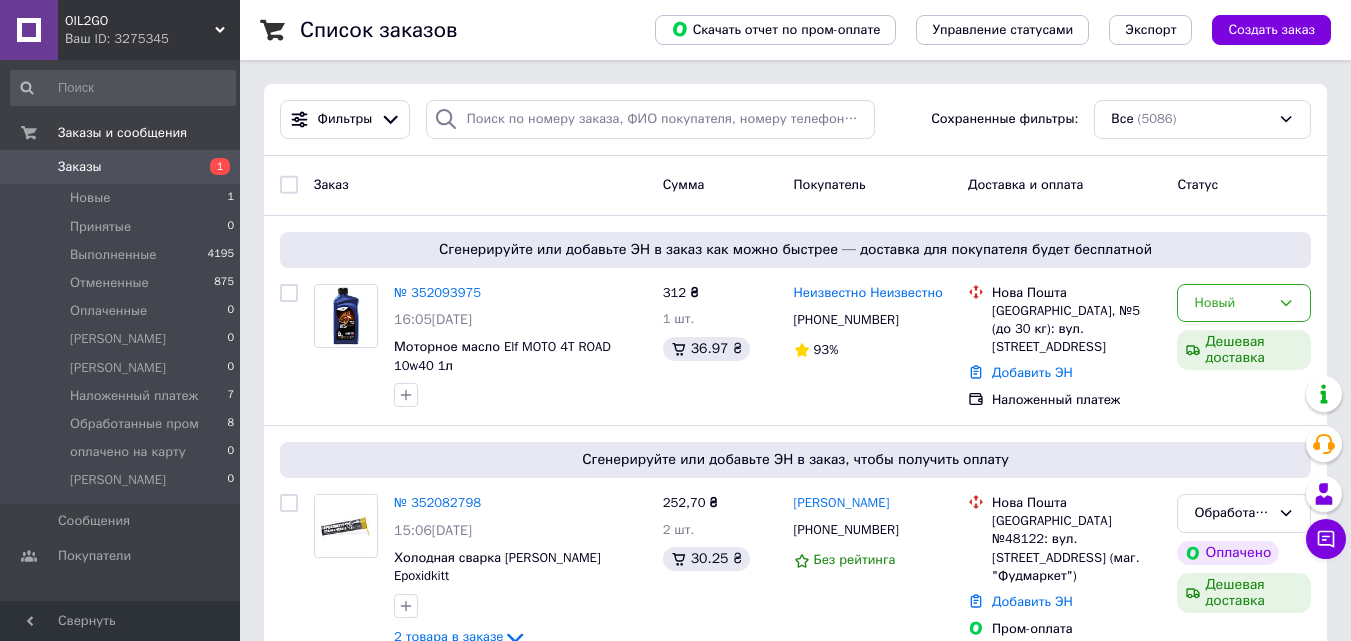 click on "Заказы" at bounding box center [121, 167] 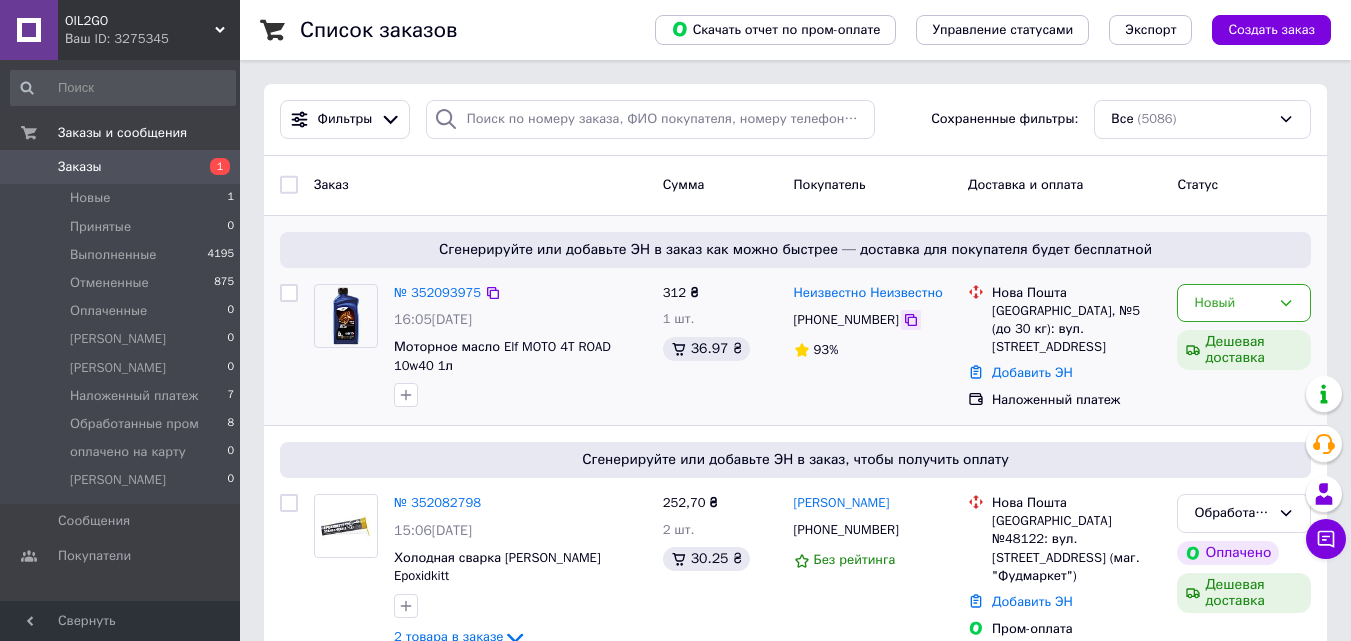 click 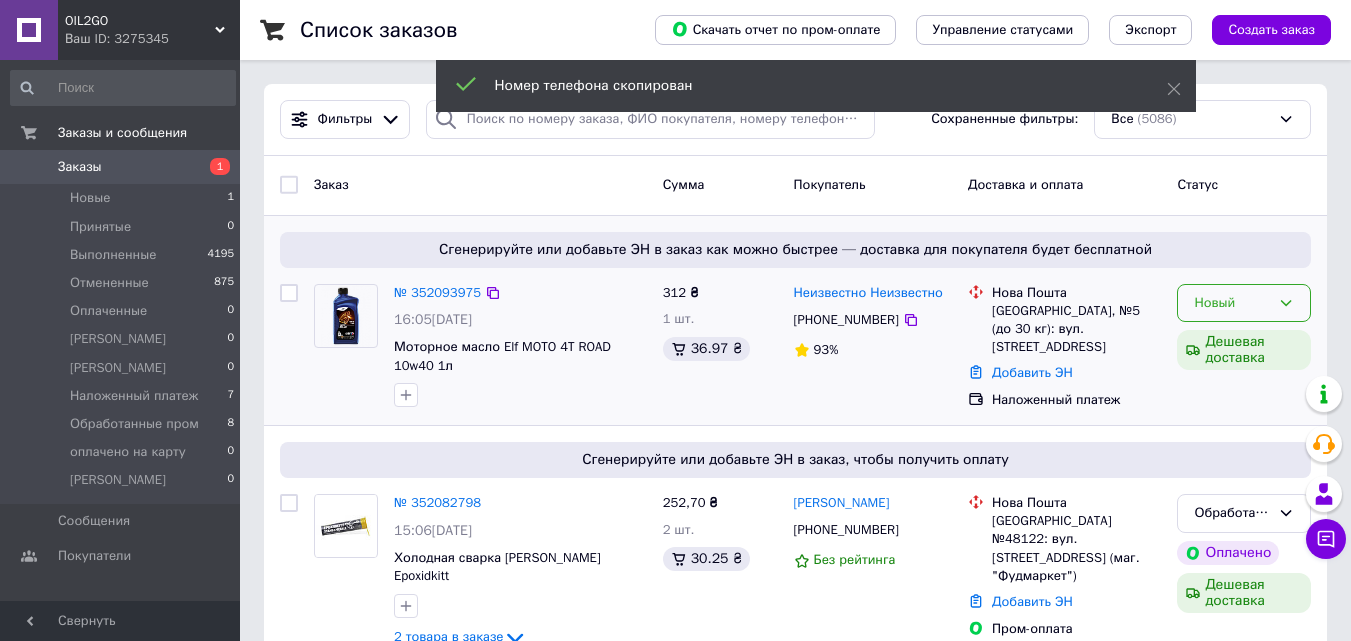 click on "Новый" at bounding box center [1244, 303] 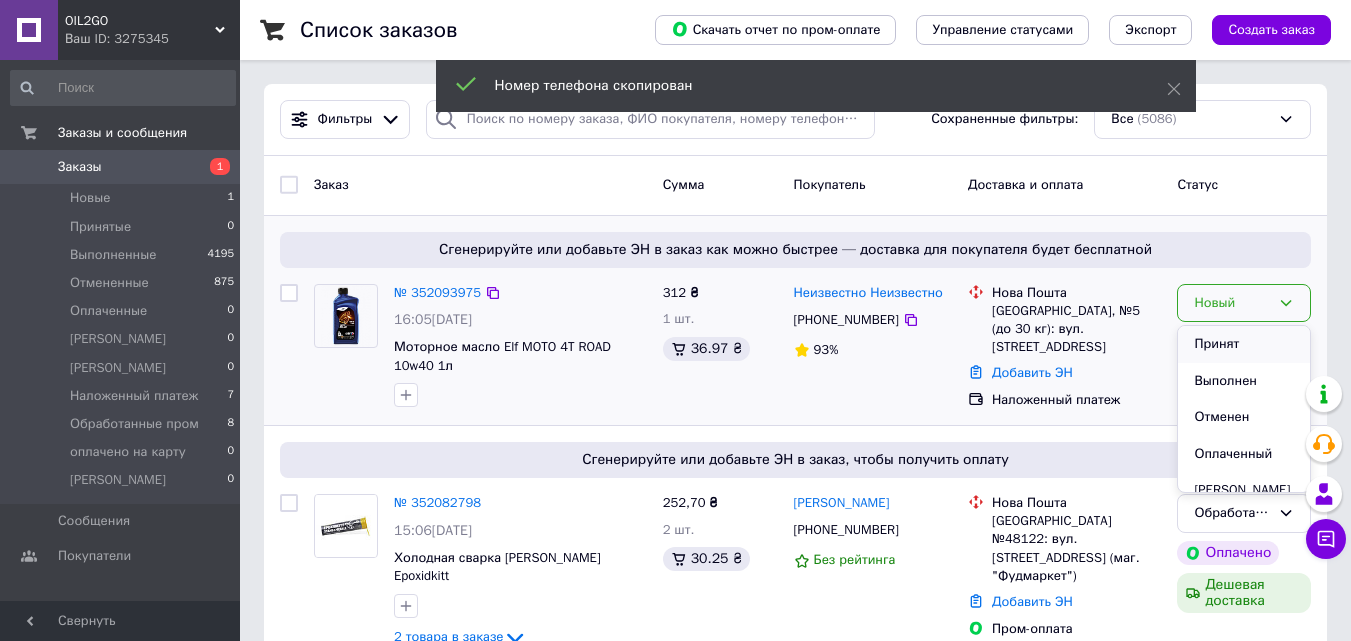 click on "Принят" at bounding box center [1244, 344] 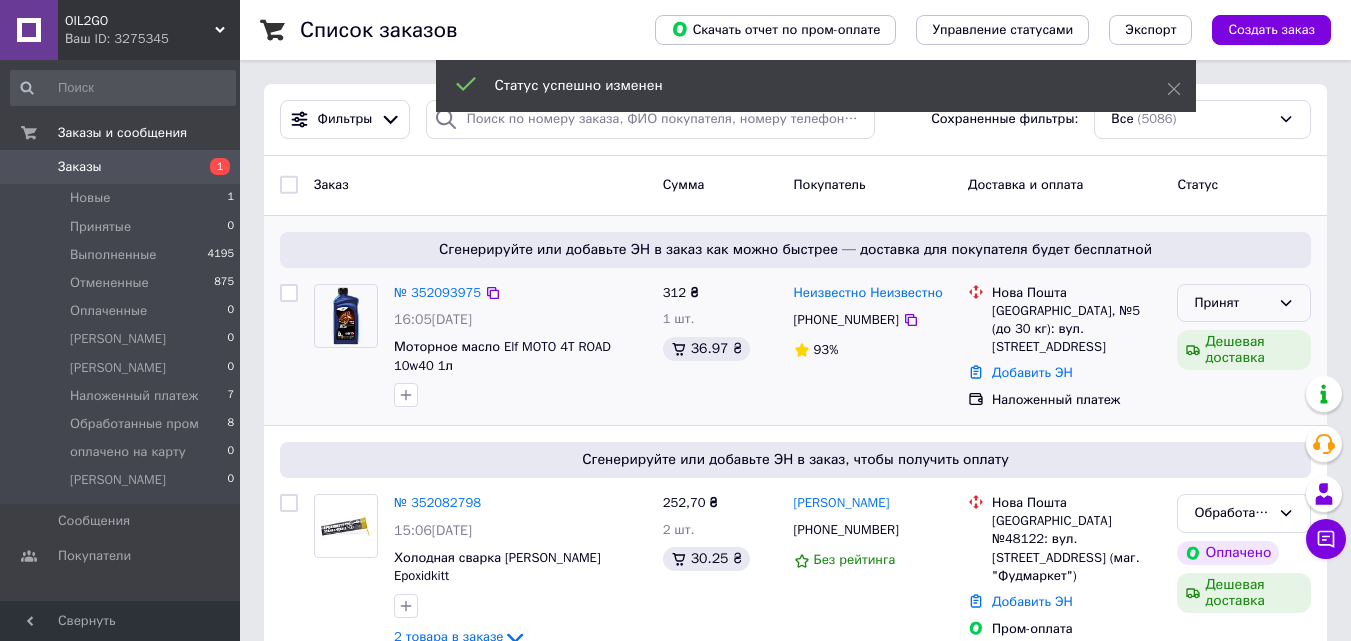 click on "Принят" at bounding box center (1232, 303) 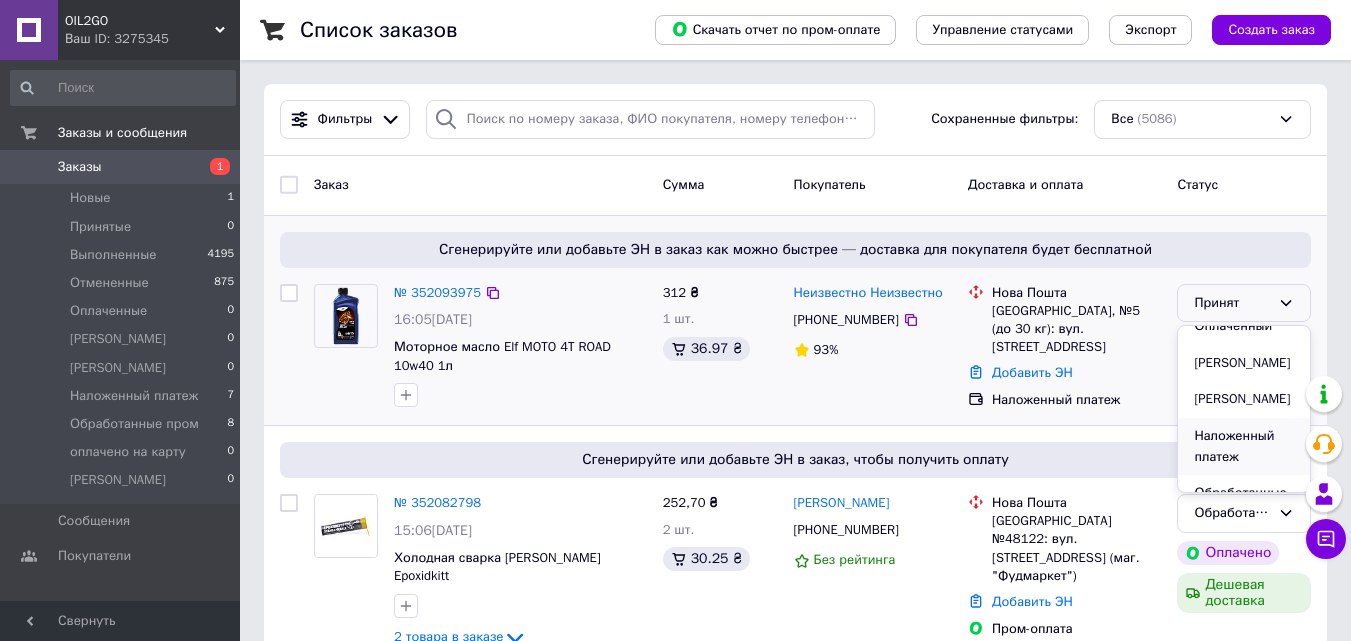 scroll, scrollTop: 200, scrollLeft: 0, axis: vertical 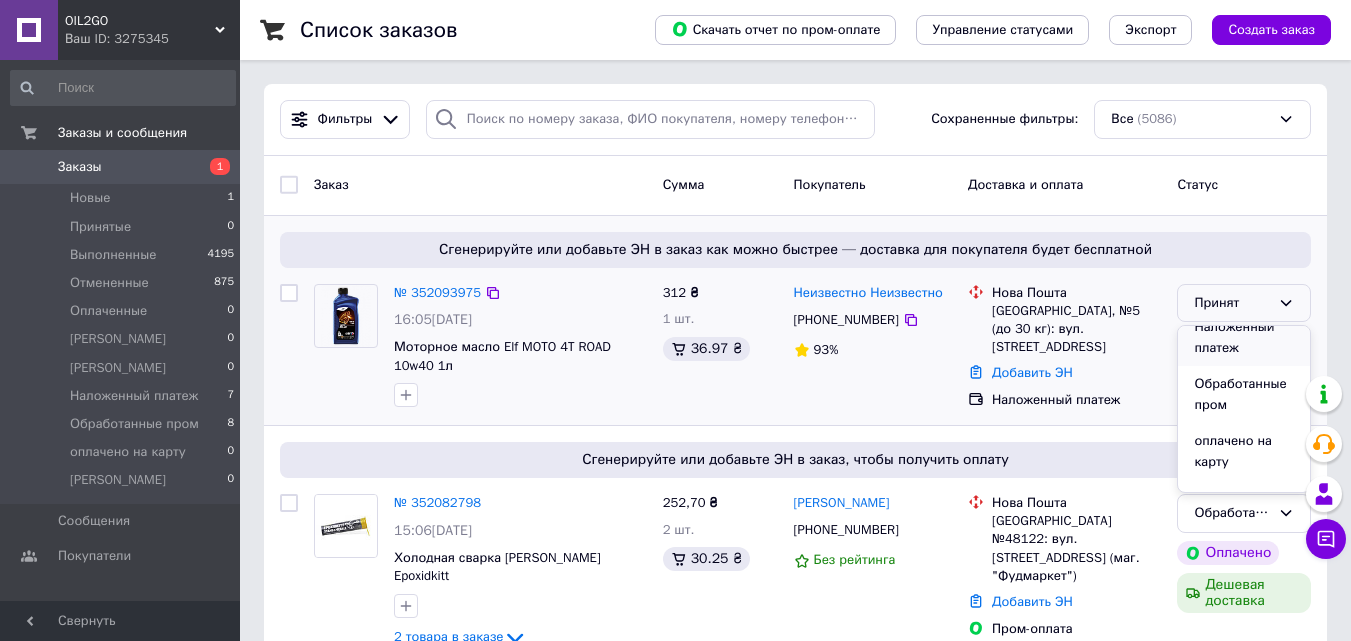 click on "Наложенный платеж" at bounding box center (1244, 337) 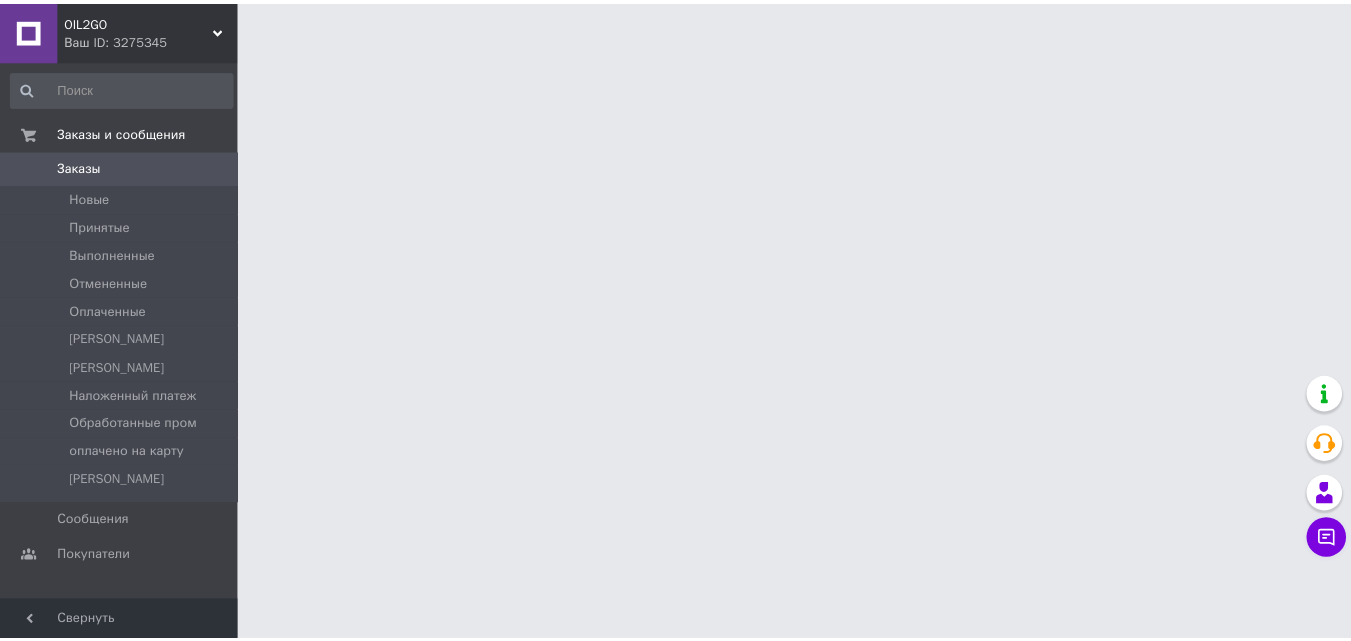 scroll, scrollTop: 0, scrollLeft: 0, axis: both 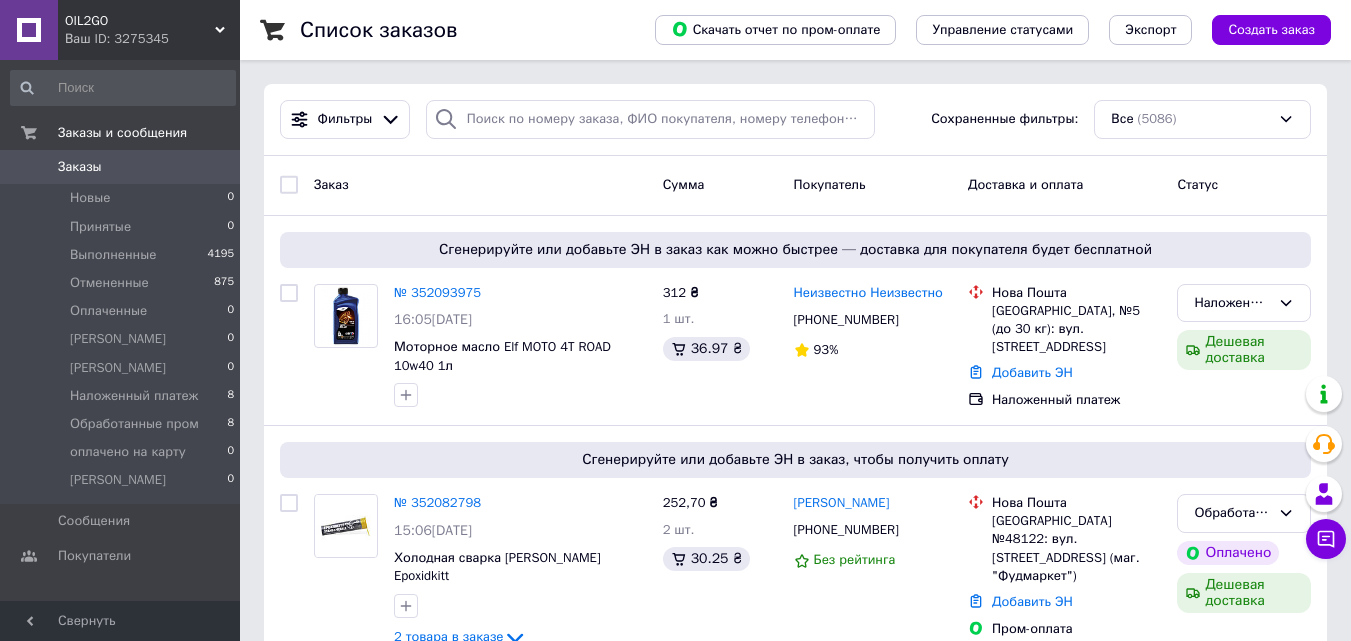 click on "OIL2GO" at bounding box center [140, 21] 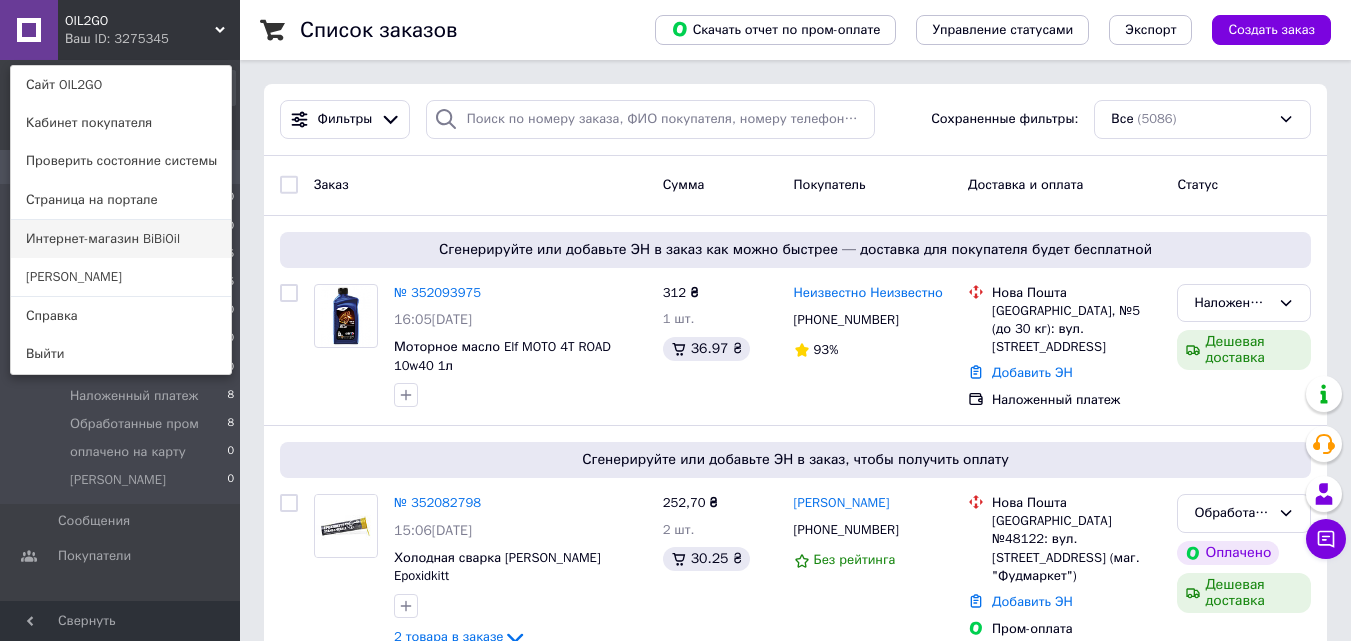 click on "Интернет-магазин BiBiOil" at bounding box center [121, 239] 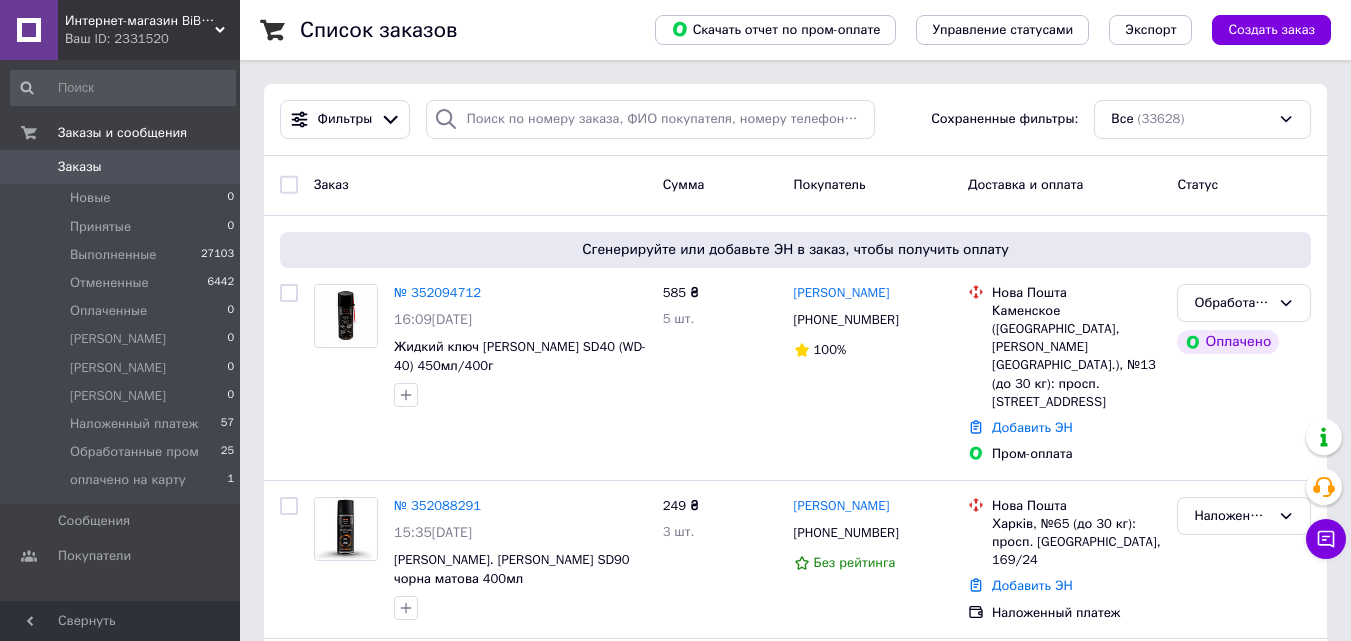 scroll, scrollTop: 0, scrollLeft: 0, axis: both 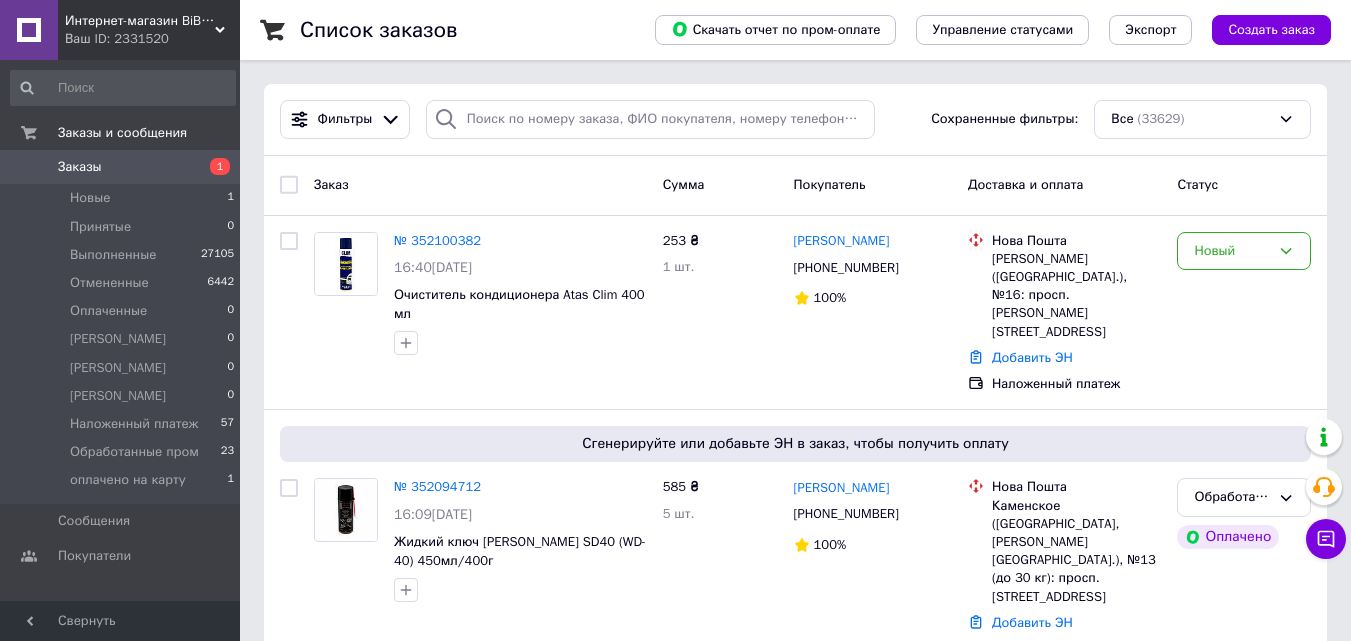 click on "Ваш ID: 2331520" at bounding box center [152, 39] 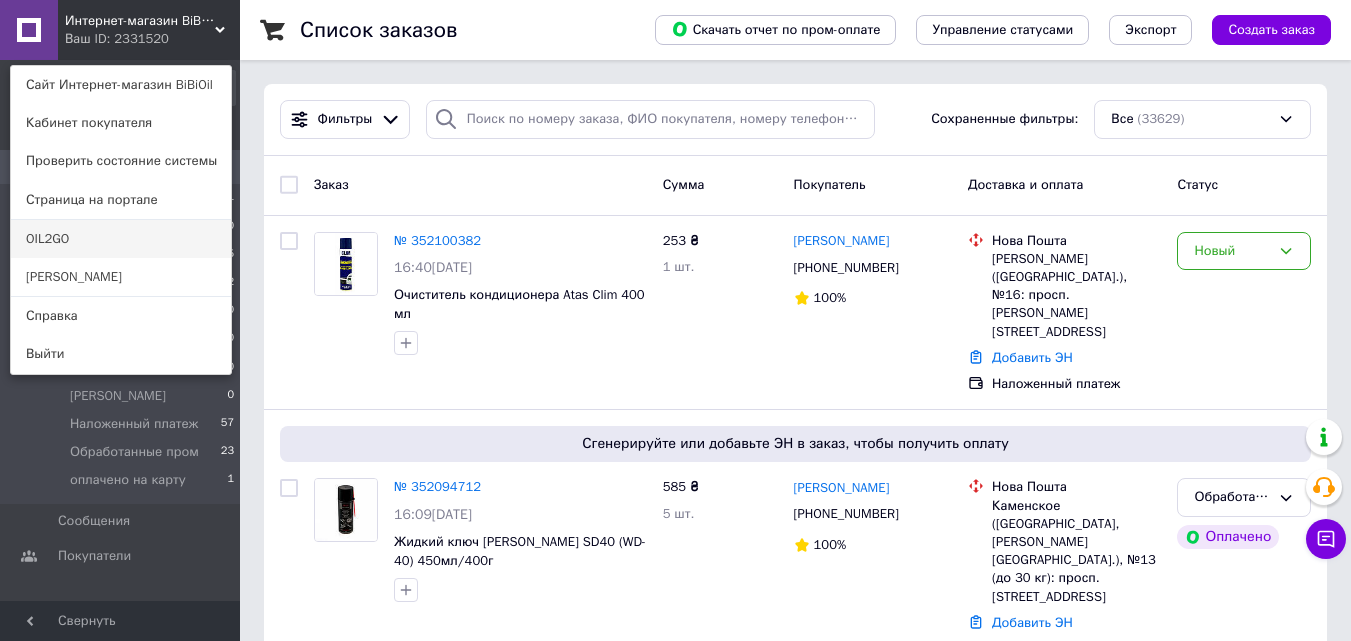 click on "OIL2GO" at bounding box center [121, 239] 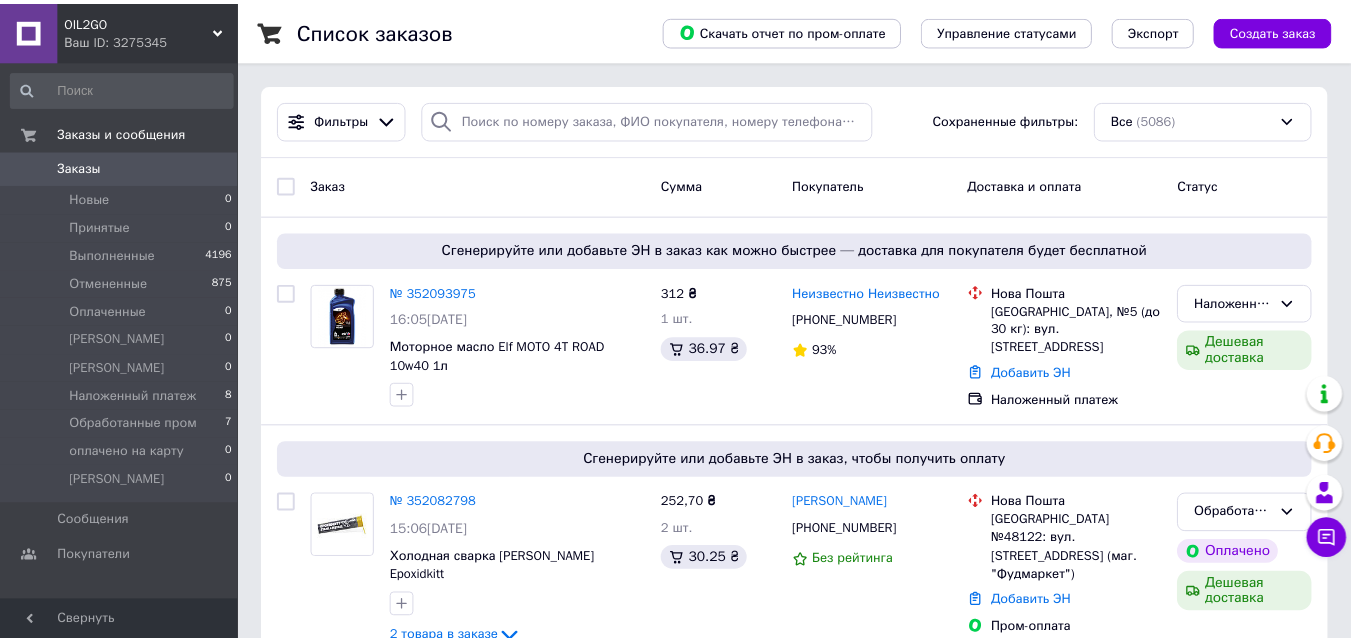 scroll, scrollTop: 0, scrollLeft: 0, axis: both 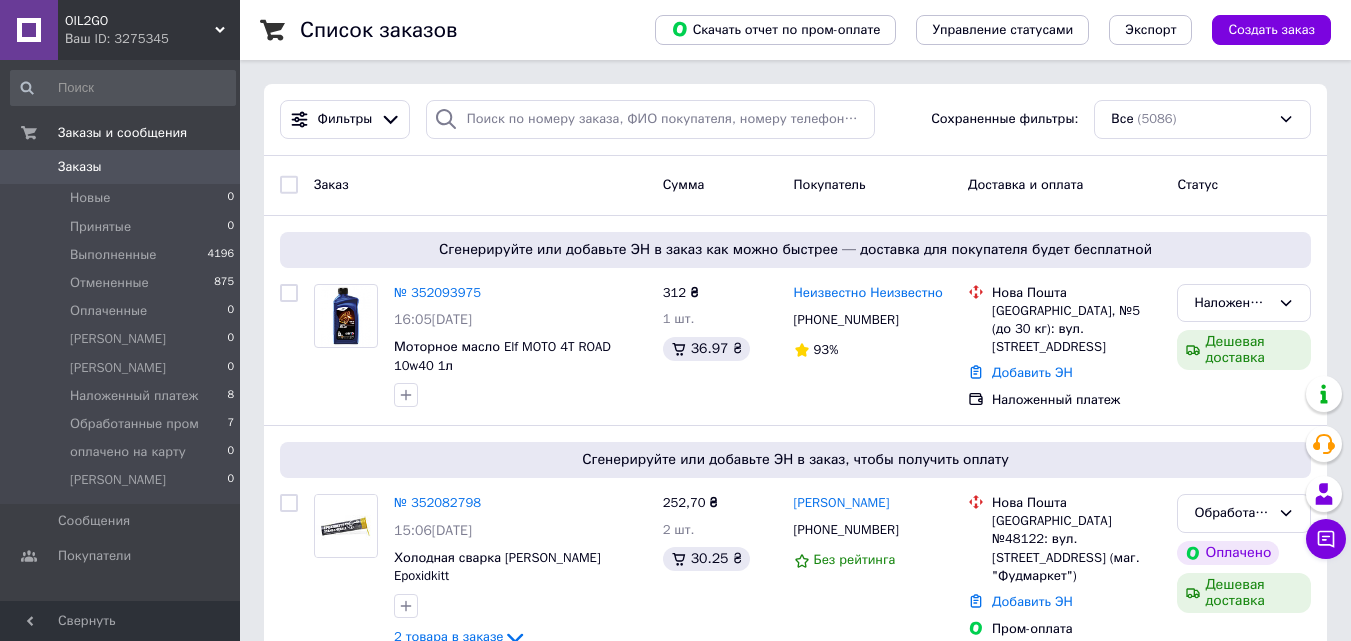 click on "OIL2GO" at bounding box center [140, 21] 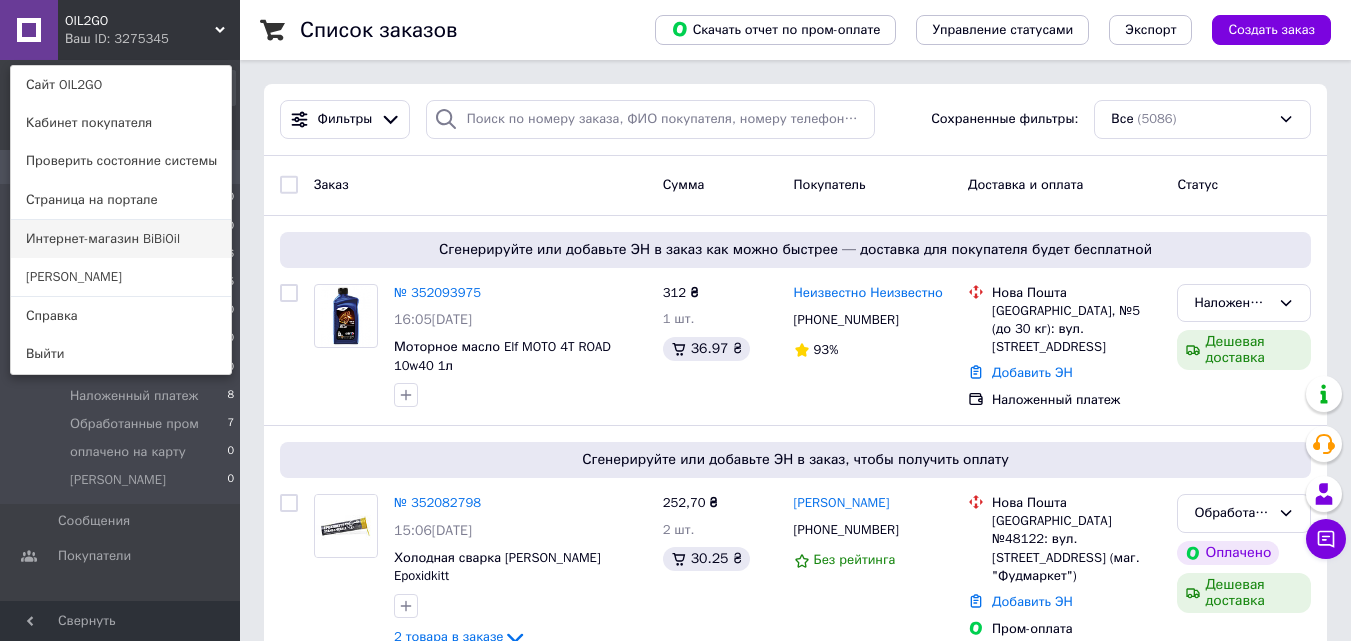 click on "Интернет-магазин BiBiOil" at bounding box center [121, 239] 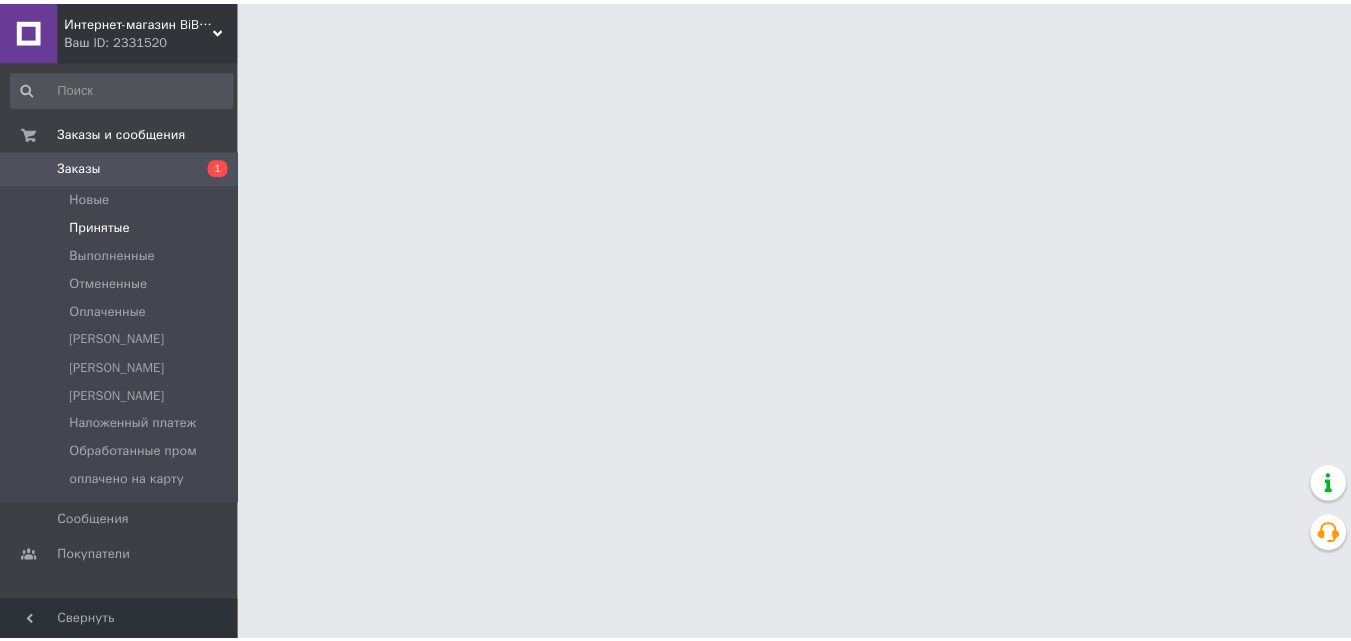 scroll, scrollTop: 0, scrollLeft: 0, axis: both 